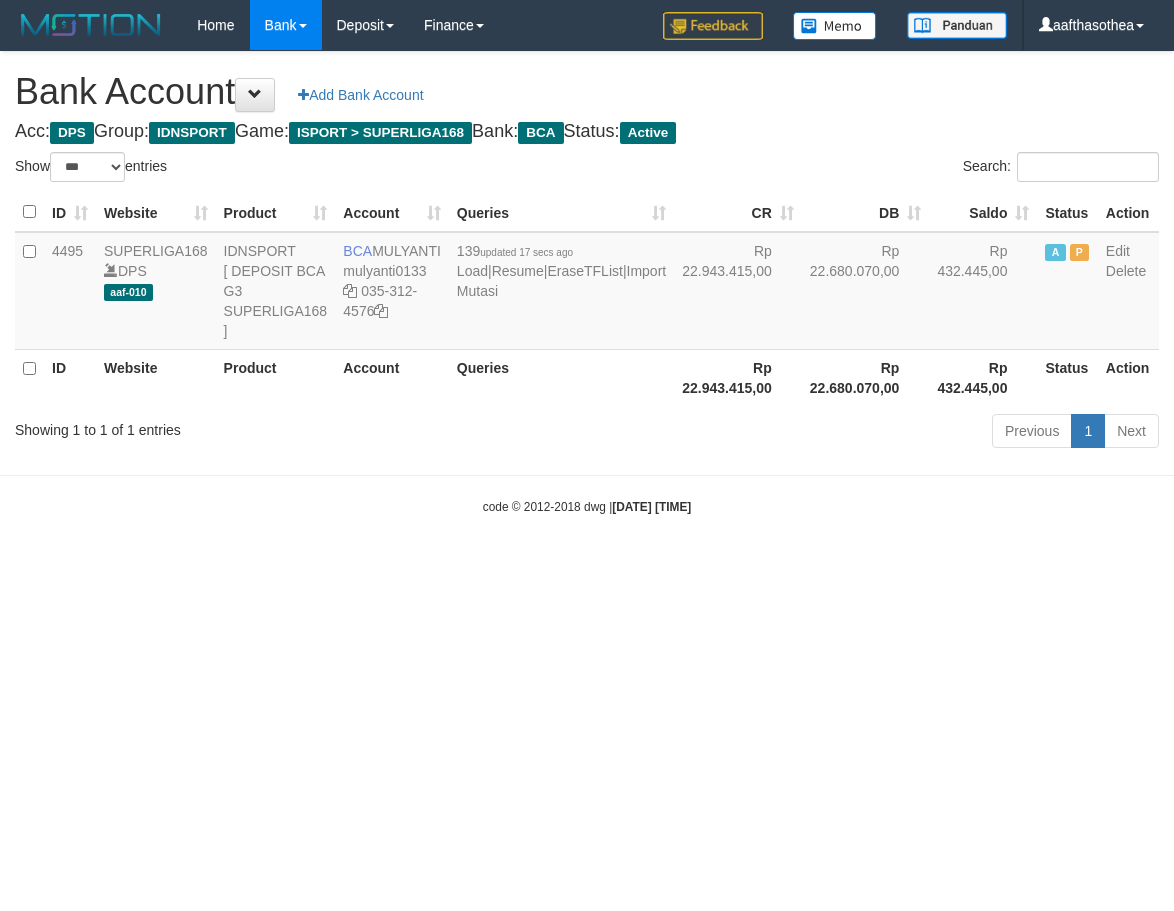 select on "***" 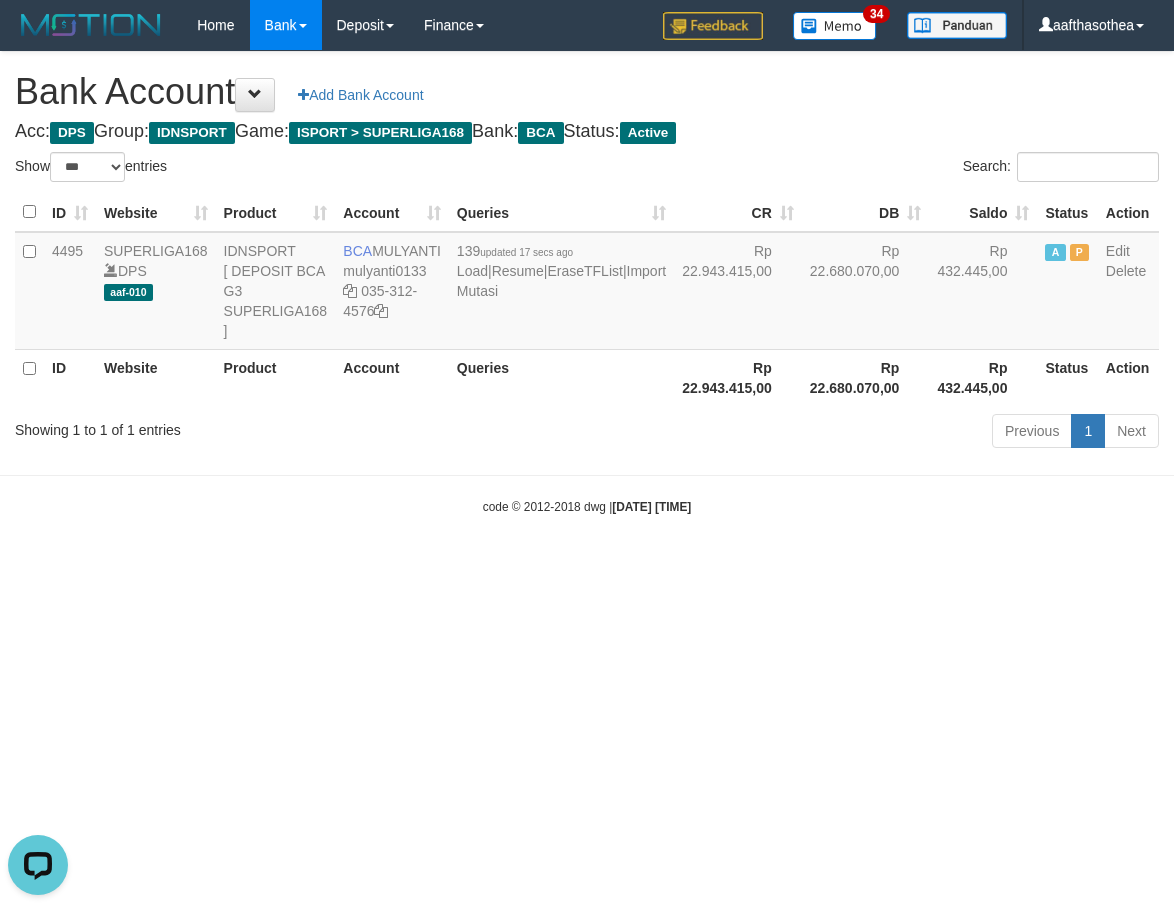 scroll, scrollTop: 0, scrollLeft: 0, axis: both 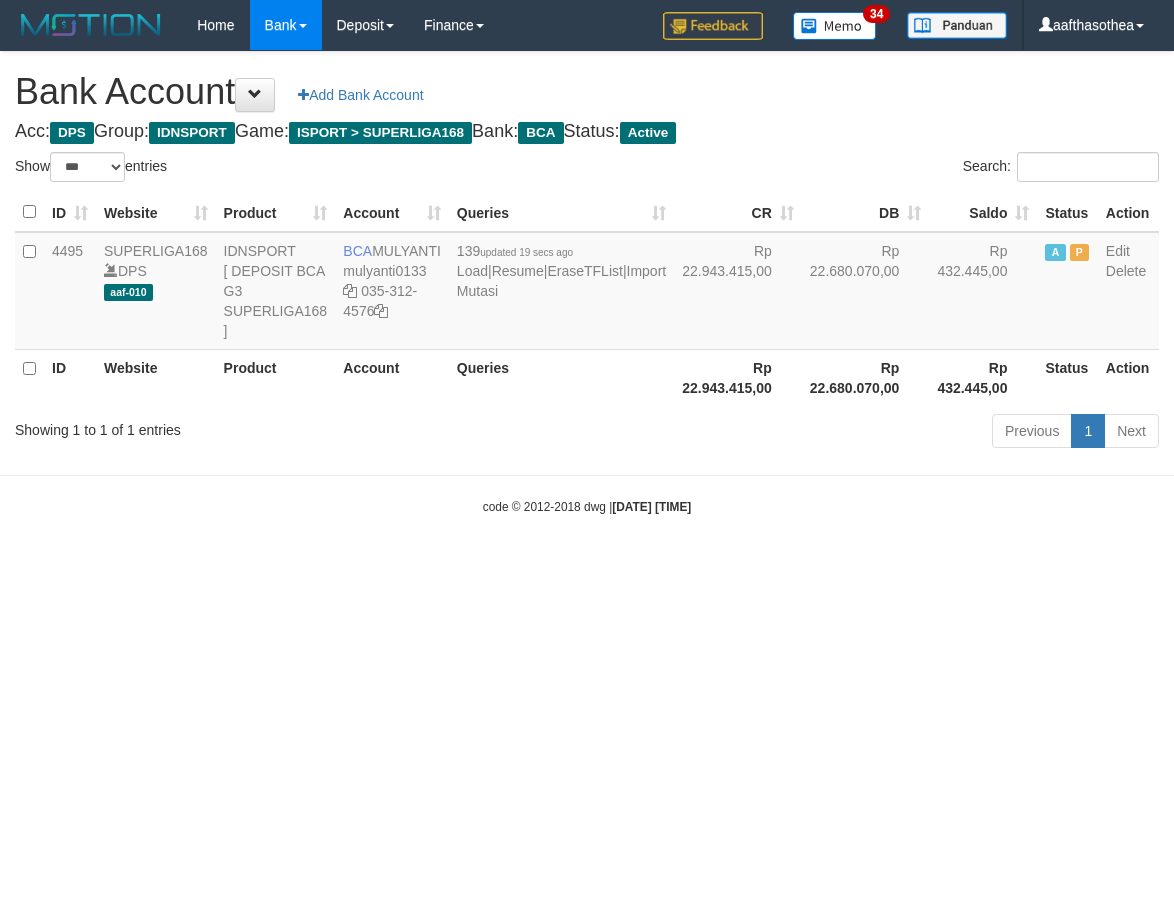 select on "***" 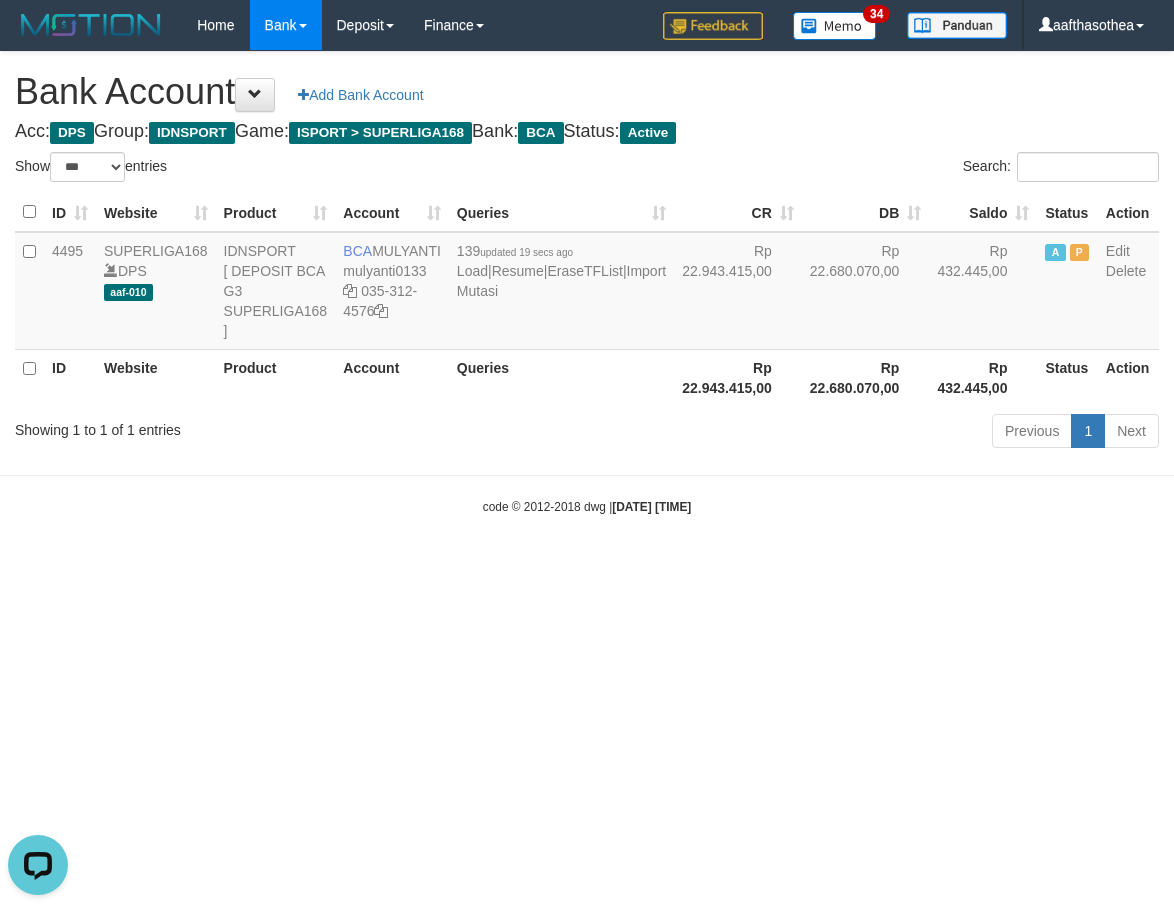 scroll, scrollTop: 0, scrollLeft: 0, axis: both 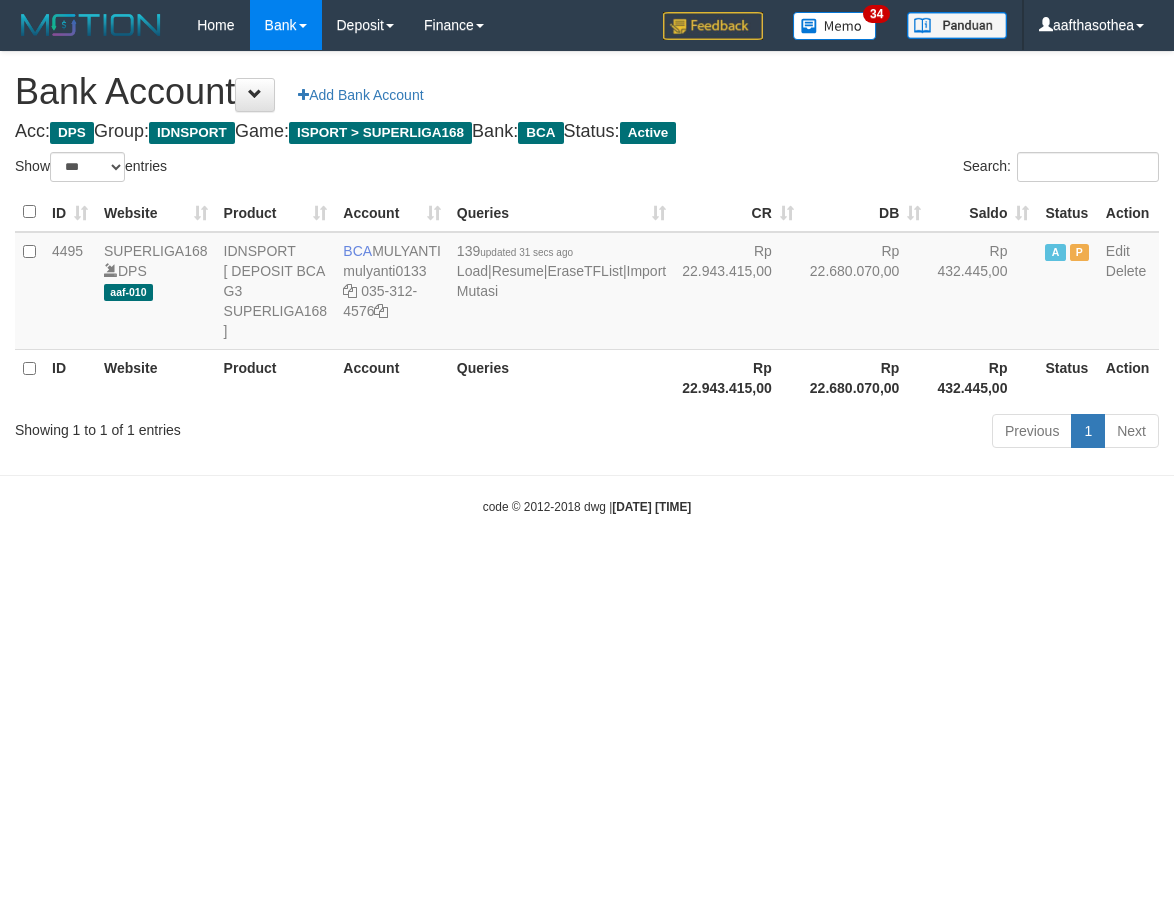 select on "***" 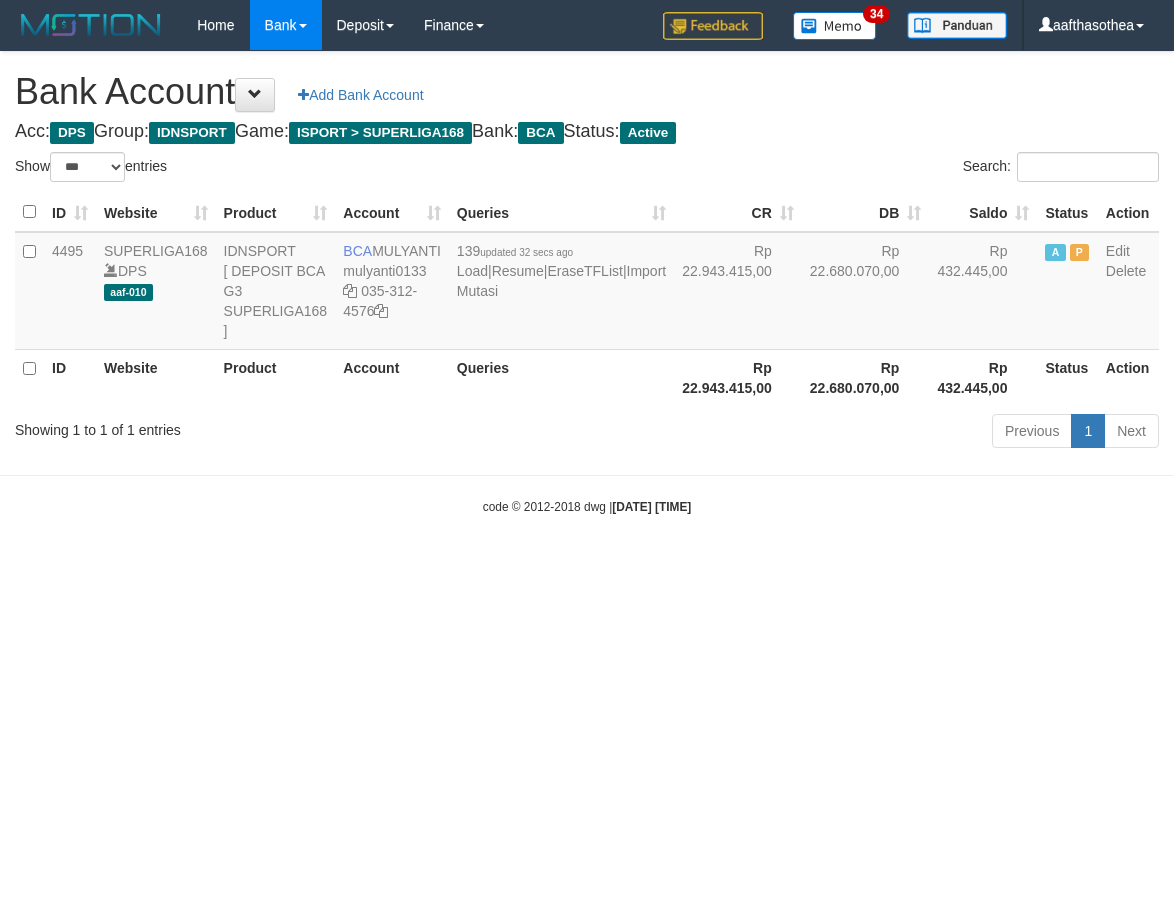 select on "***" 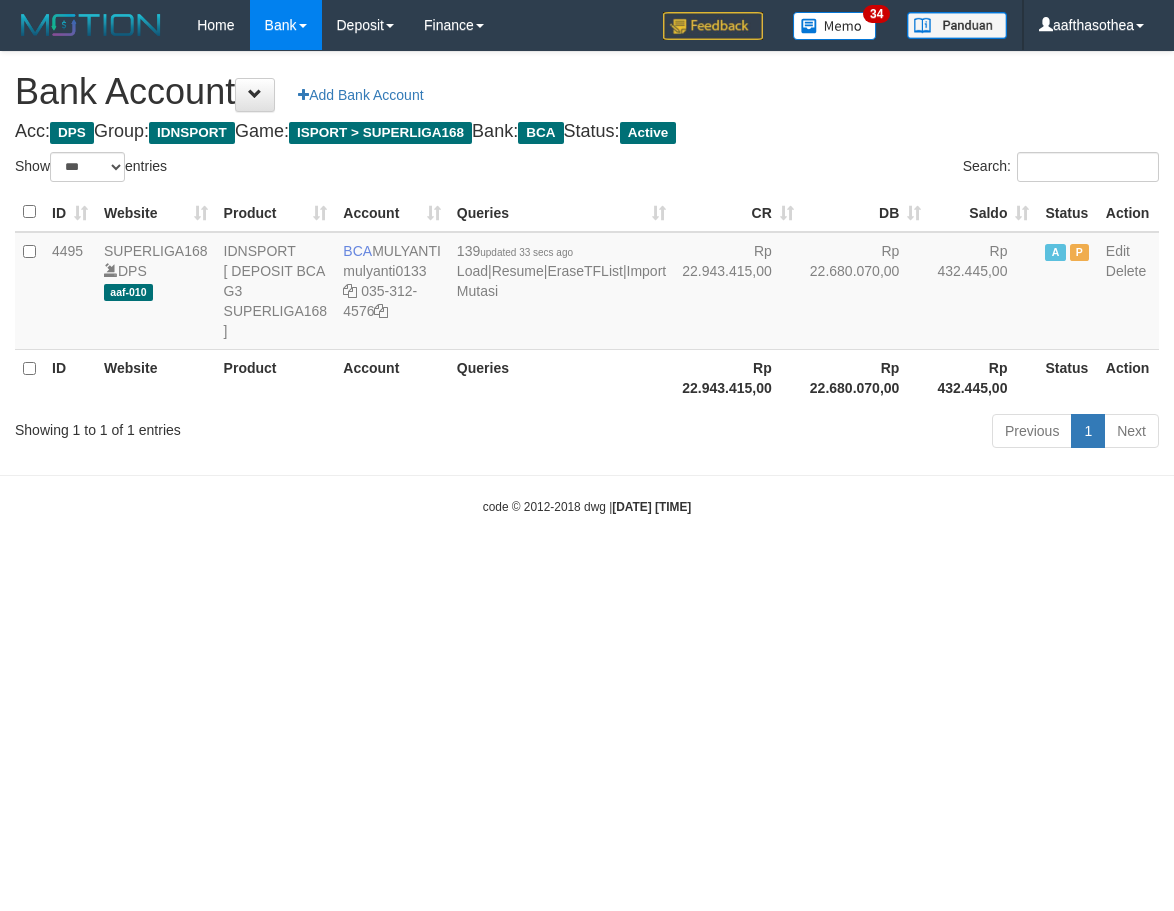 select on "***" 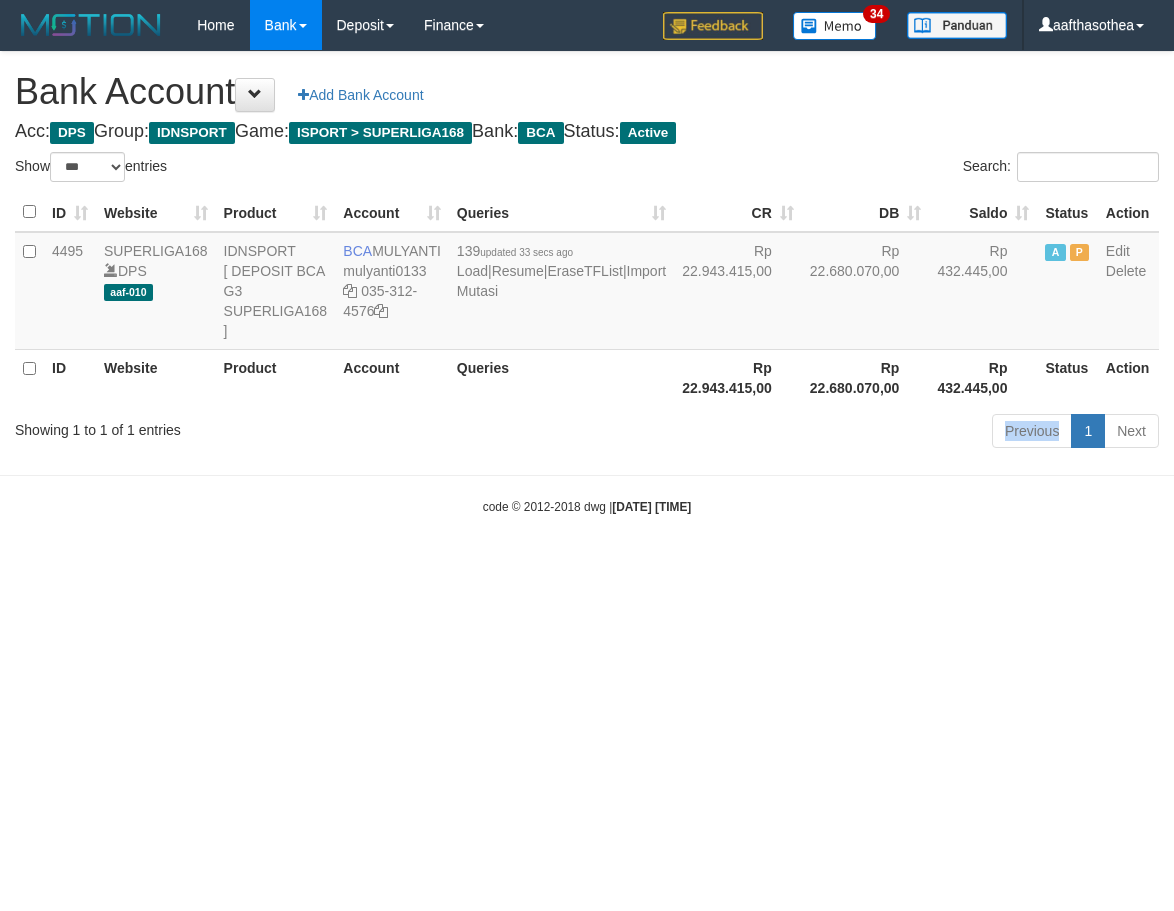 click on "Previous 1 Next" at bounding box center [831, 433] 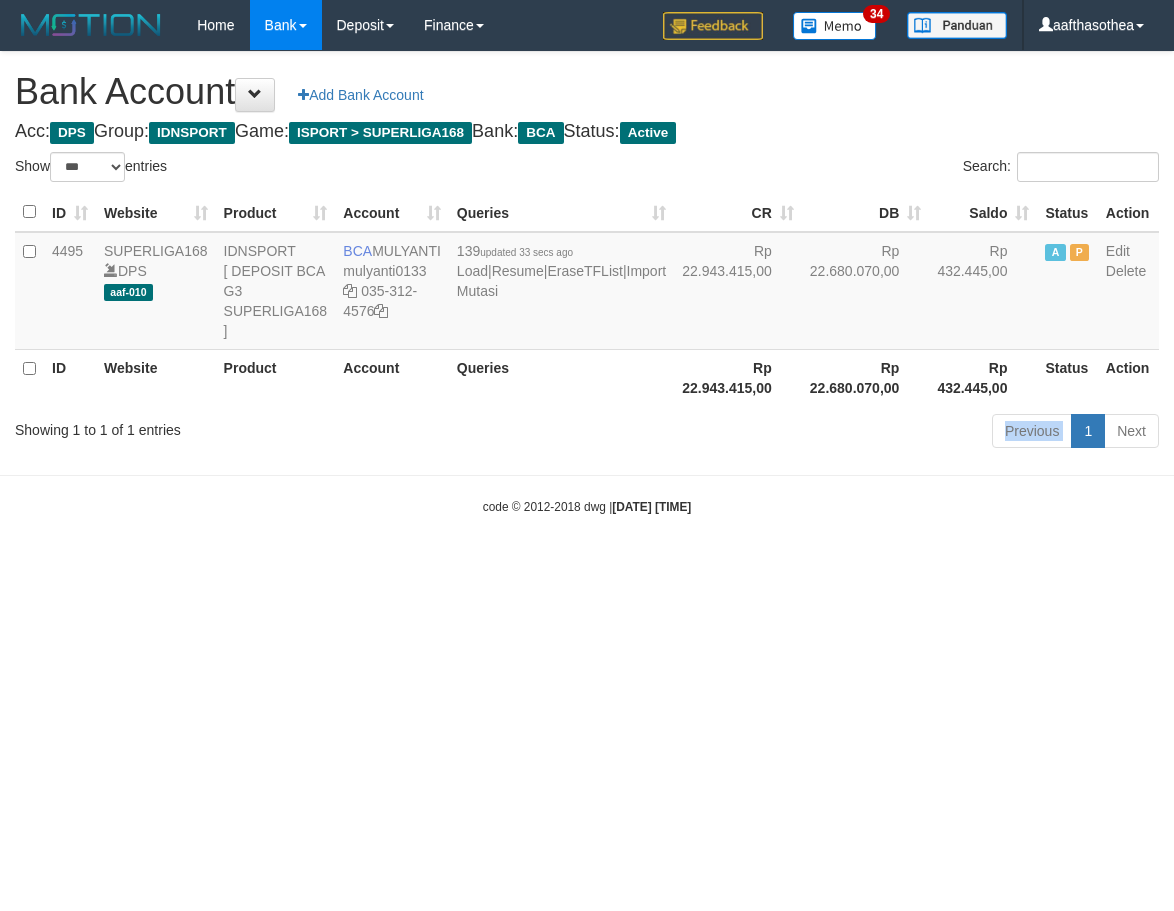 click on "Previous 1 Next" at bounding box center (831, 433) 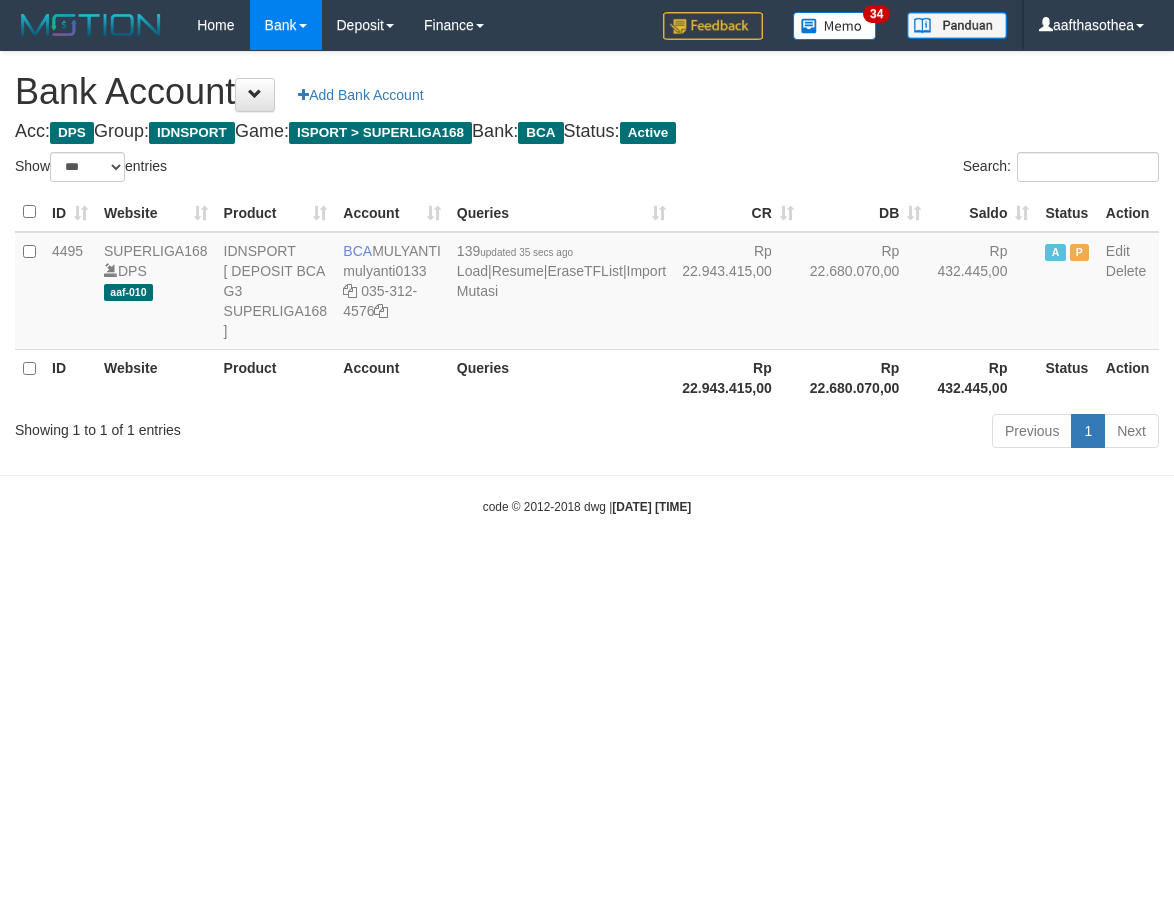 select on "***" 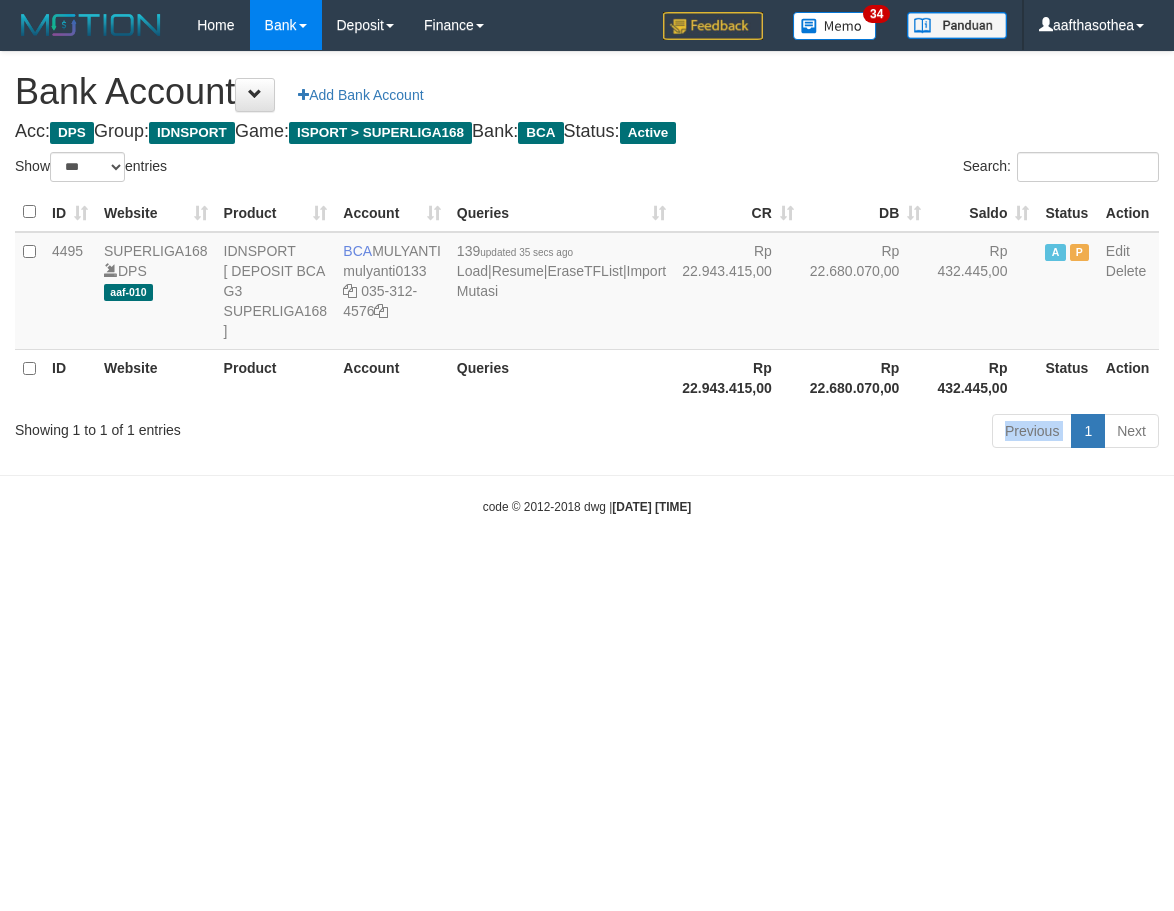 click on "Previous 1 Next" at bounding box center [831, 433] 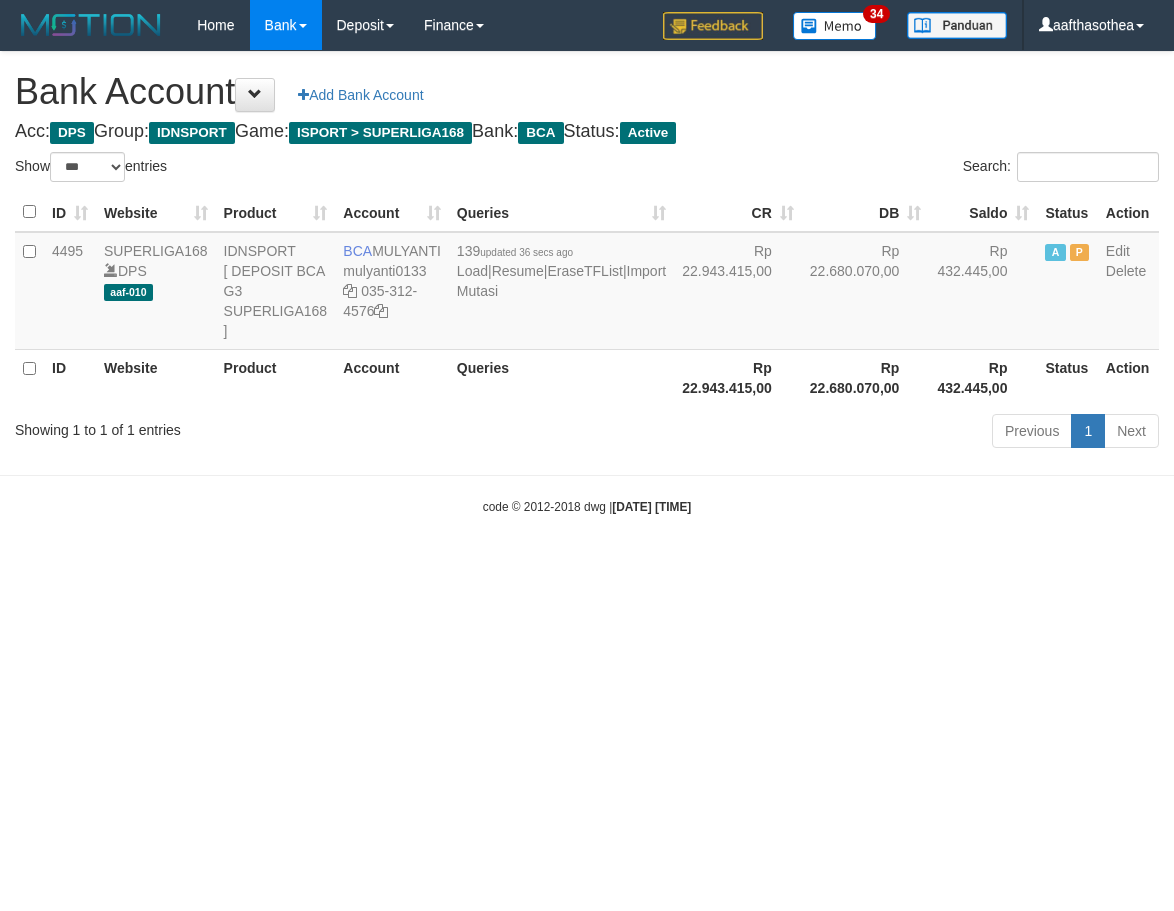 select on "***" 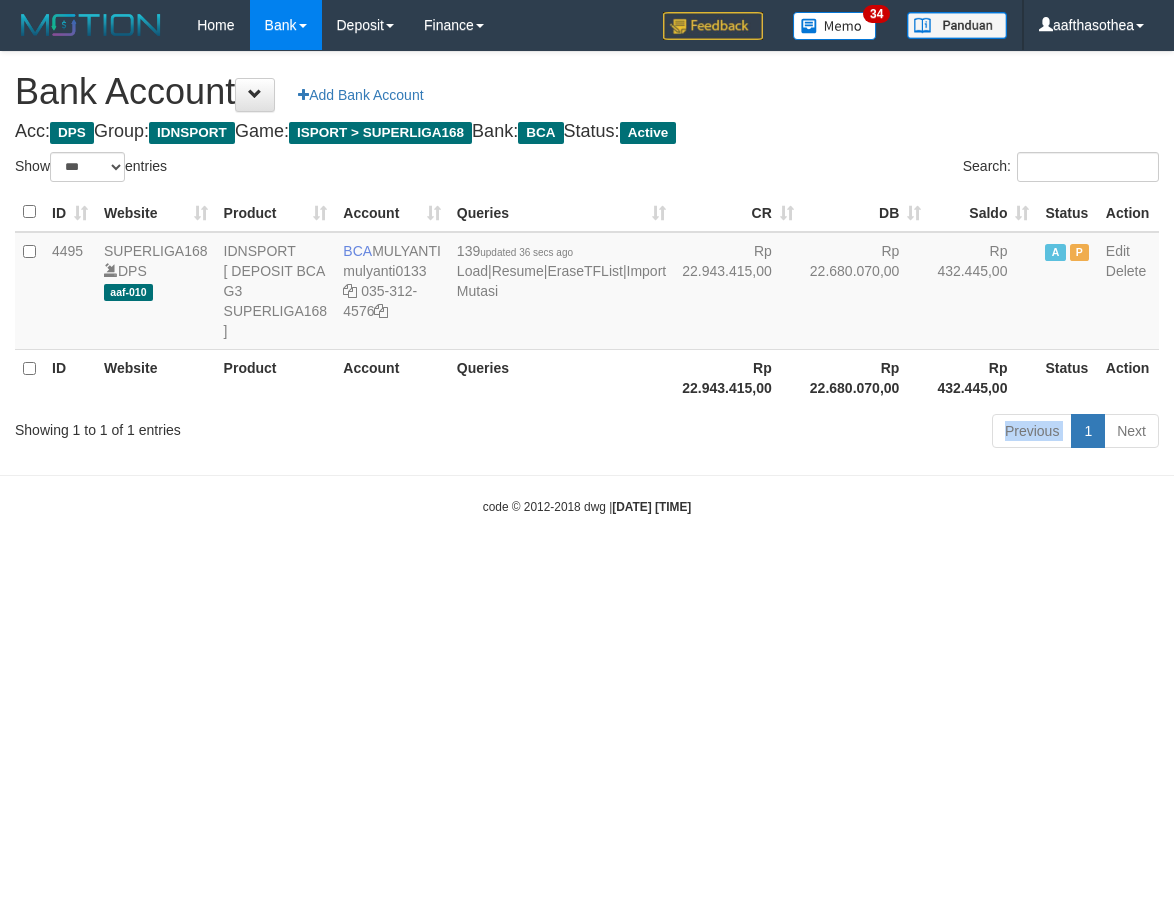 click on "Previous 1 Next" at bounding box center [831, 433] 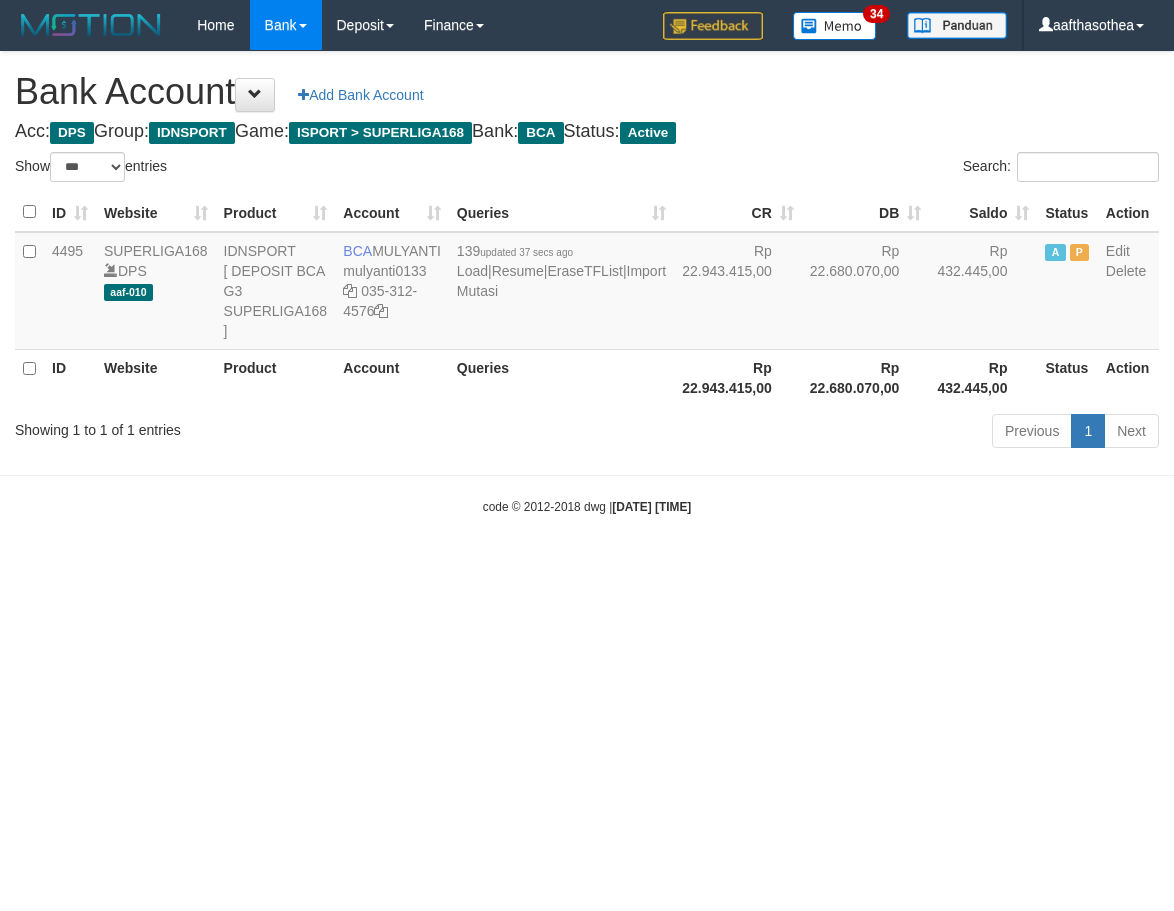 select on "***" 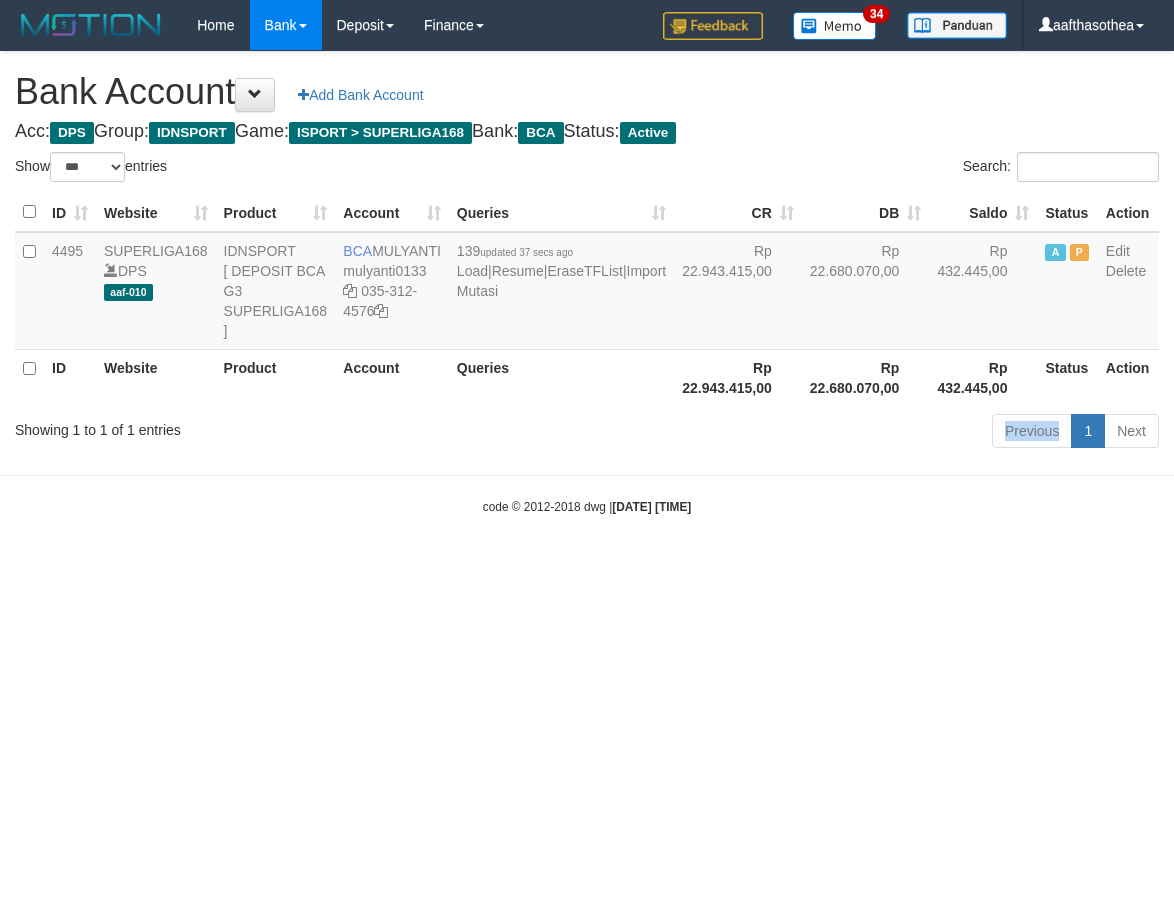 click on "Previous 1 Next" at bounding box center (831, 433) 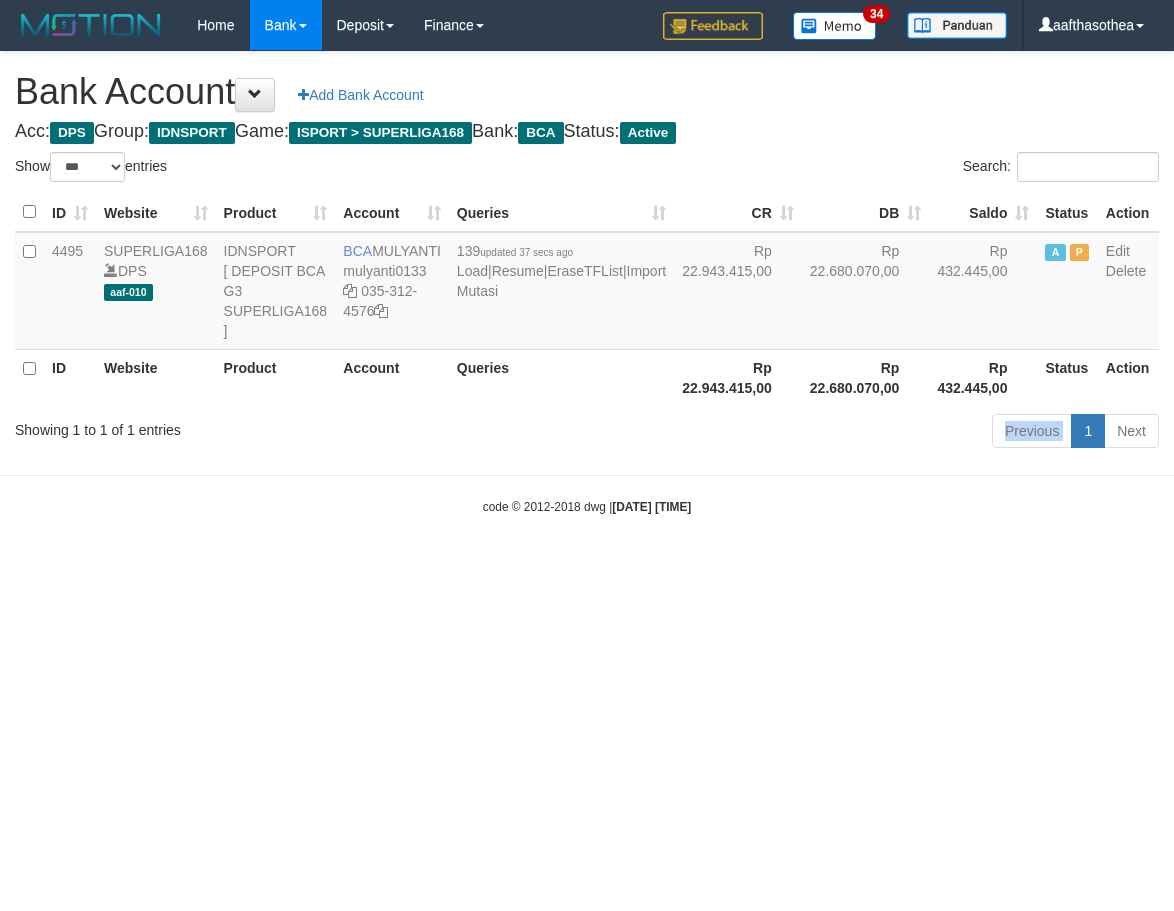 click on "Previous 1 Next" at bounding box center [831, 433] 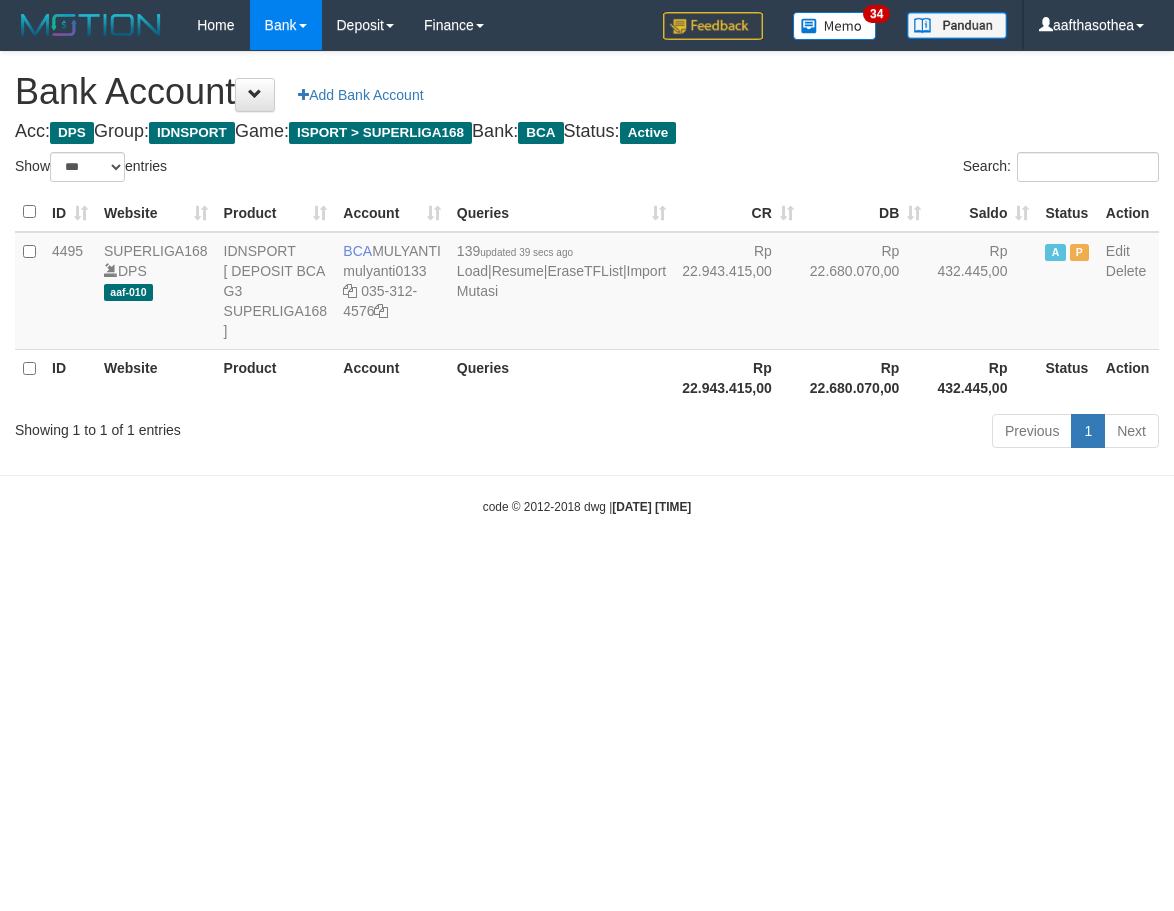select on "***" 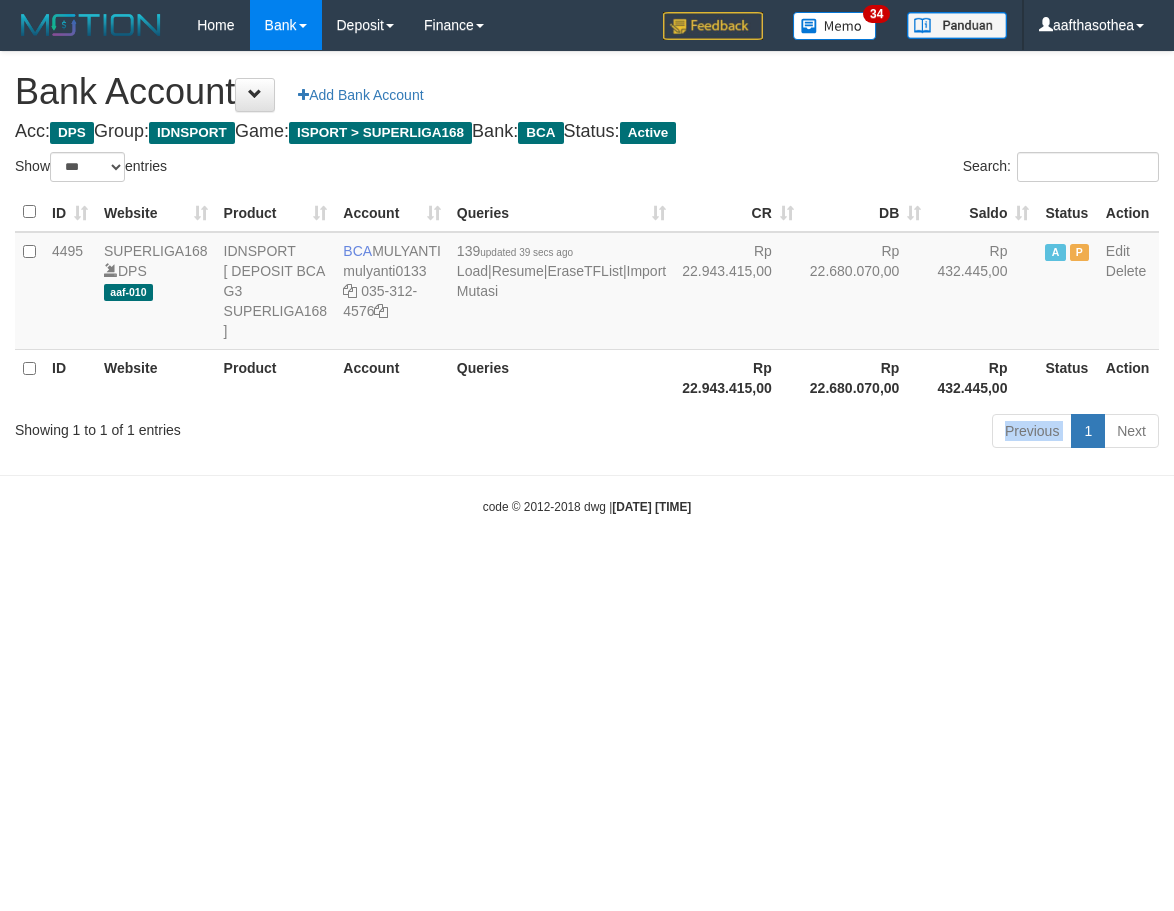 click on "Previous 1 Next" at bounding box center [831, 433] 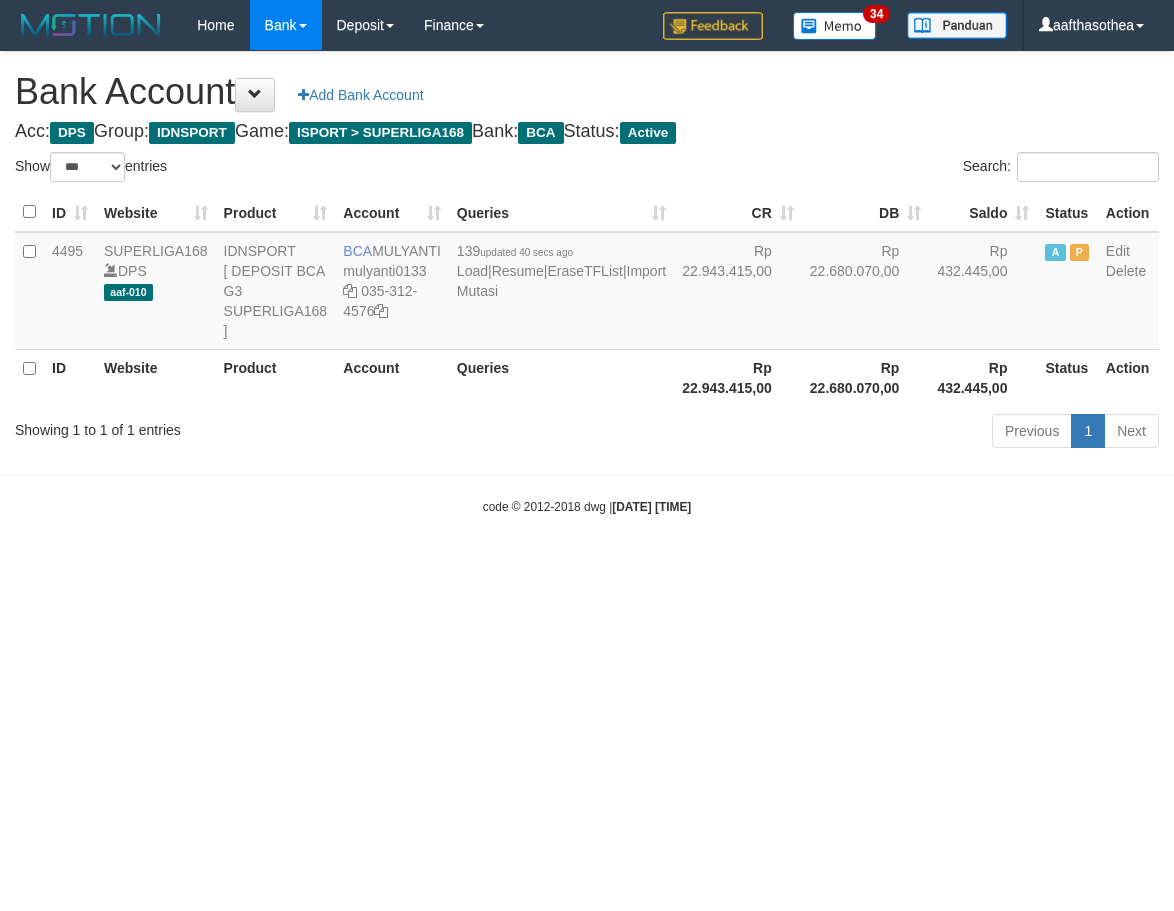 select on "***" 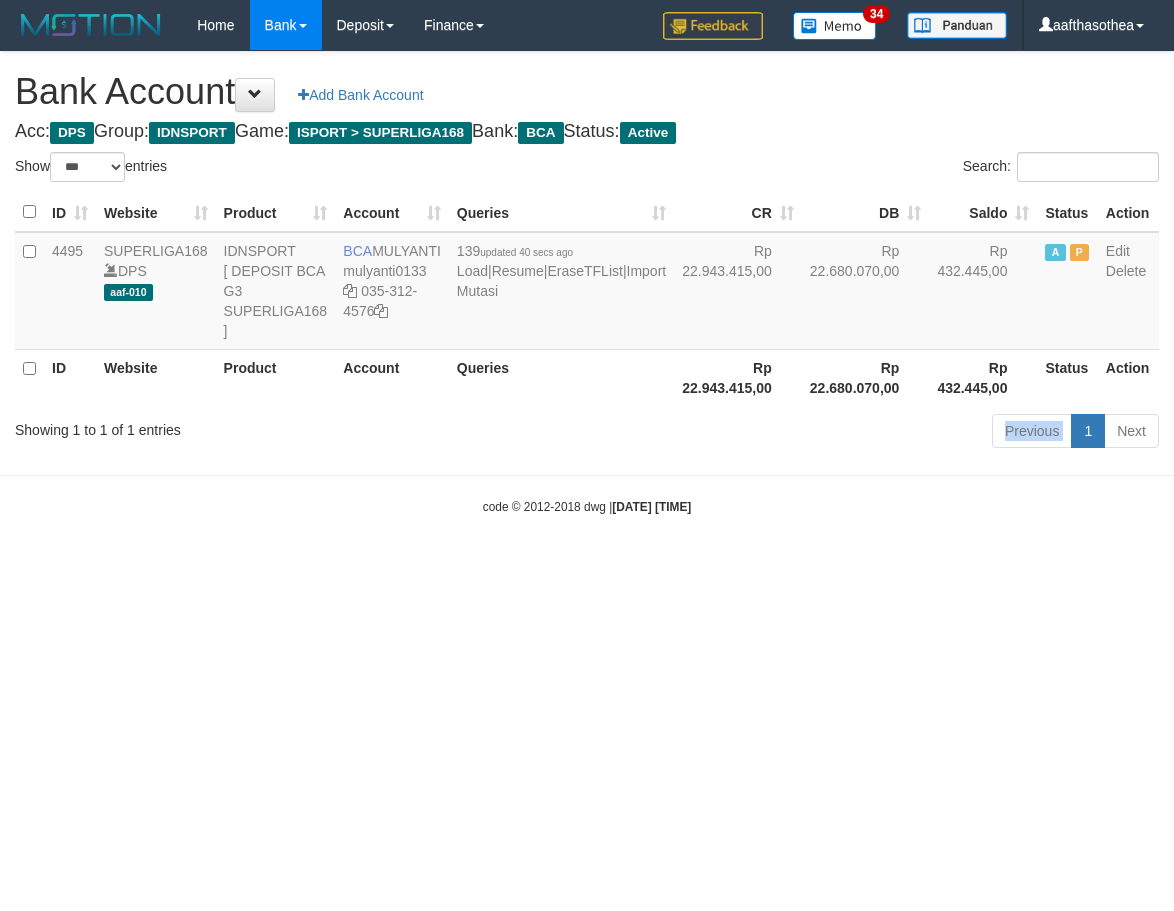 click on "Previous 1 Next" at bounding box center [831, 433] 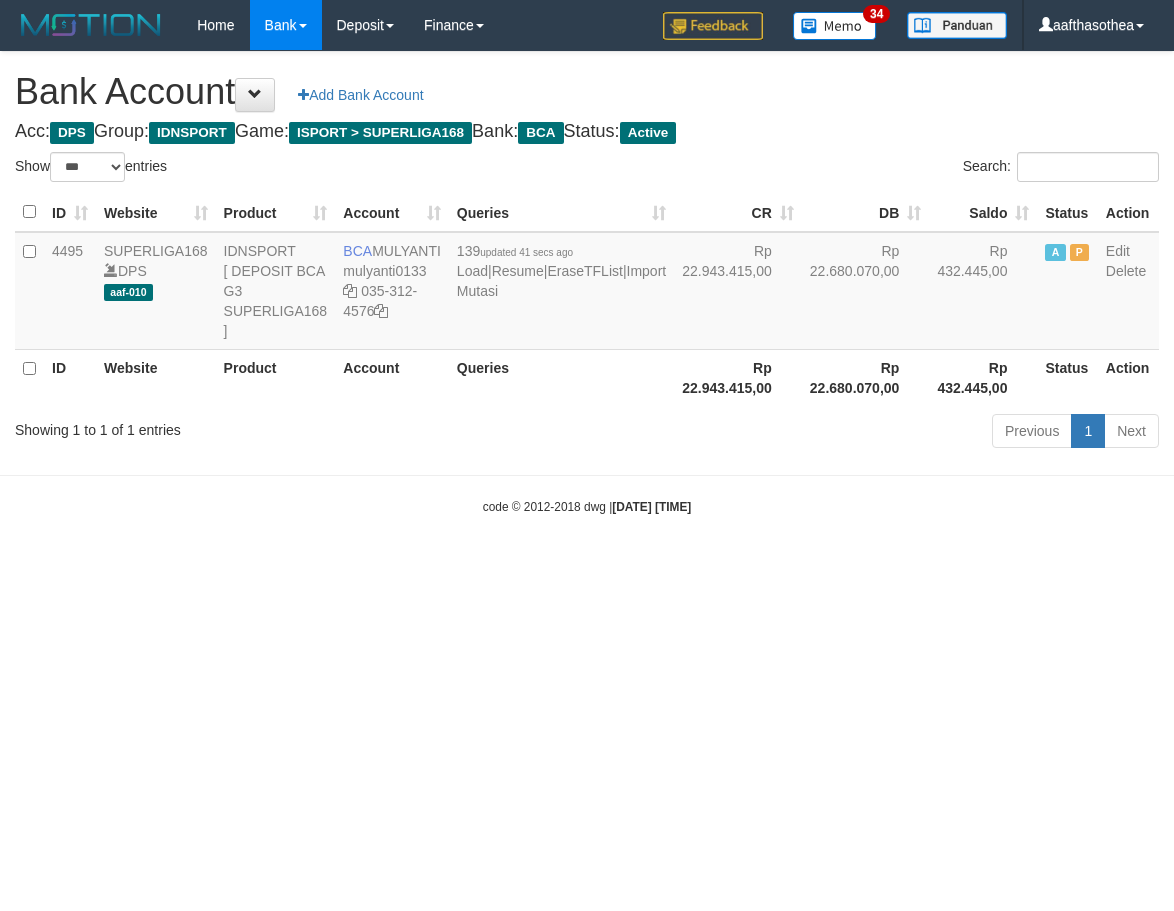 select on "***" 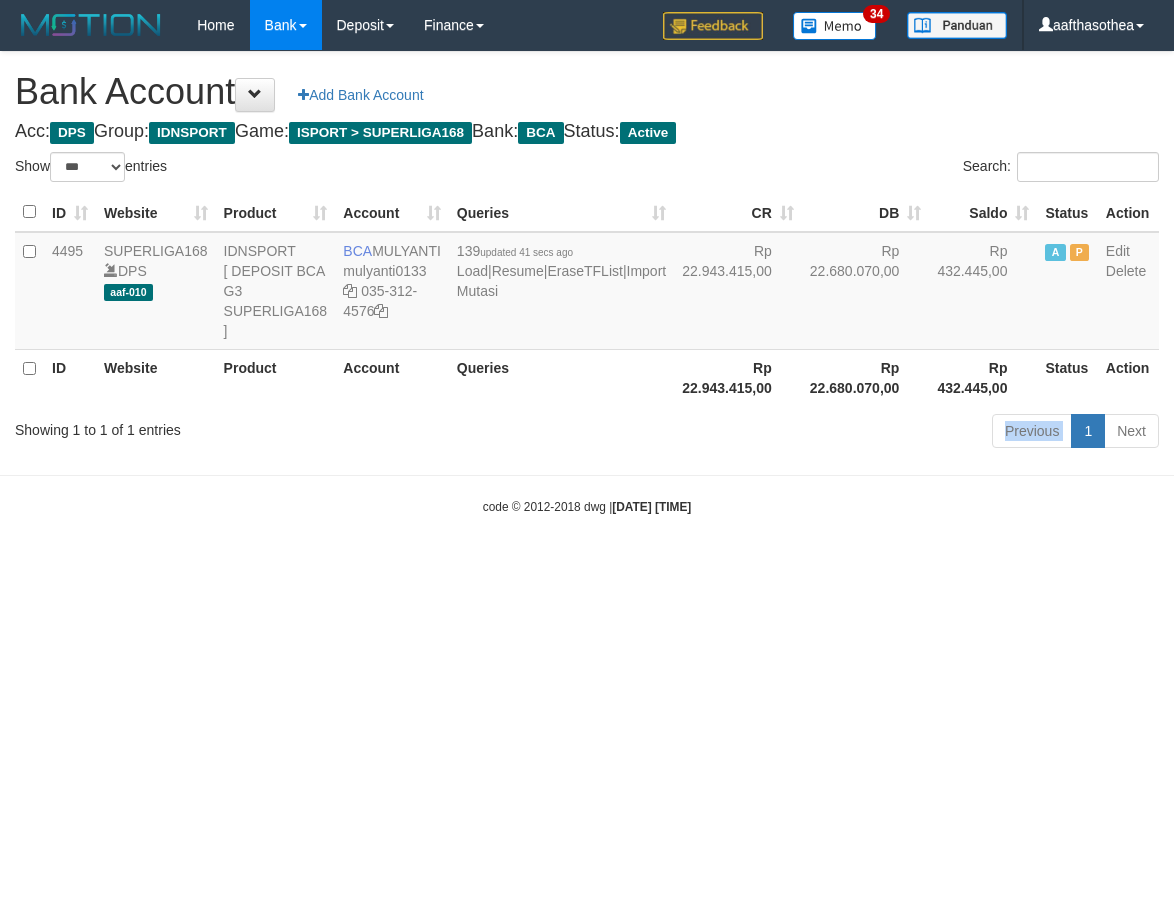 click on "Previous 1 Next" at bounding box center [831, 433] 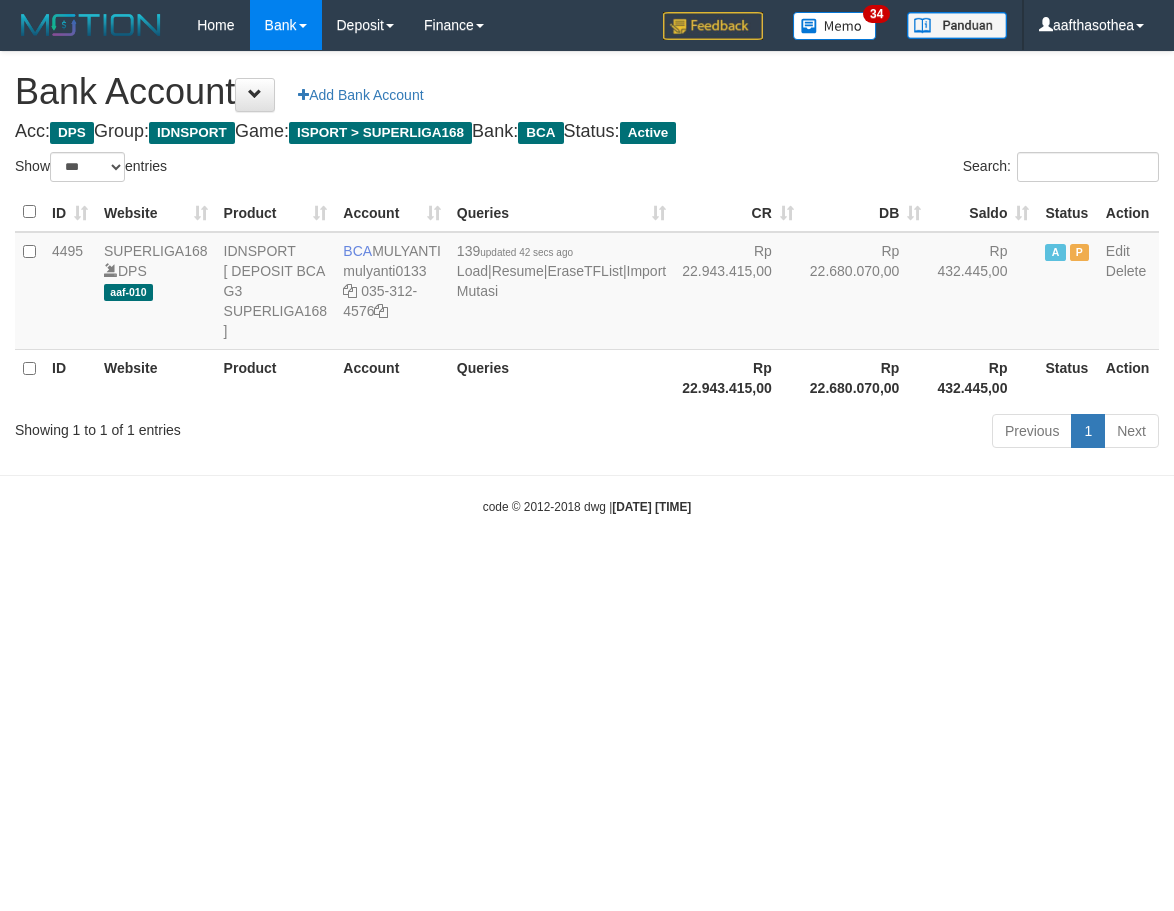 select on "***" 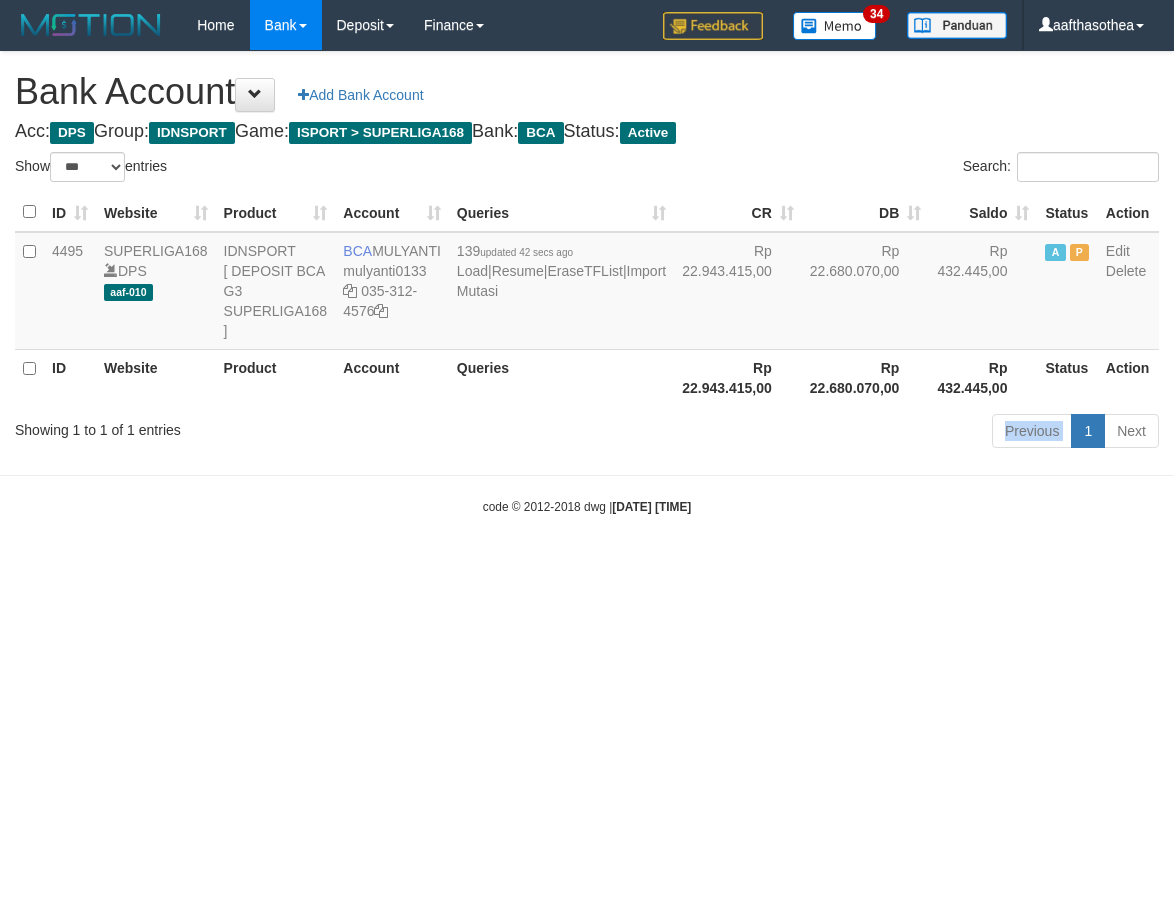 click on "Previous 1 Next" at bounding box center (831, 433) 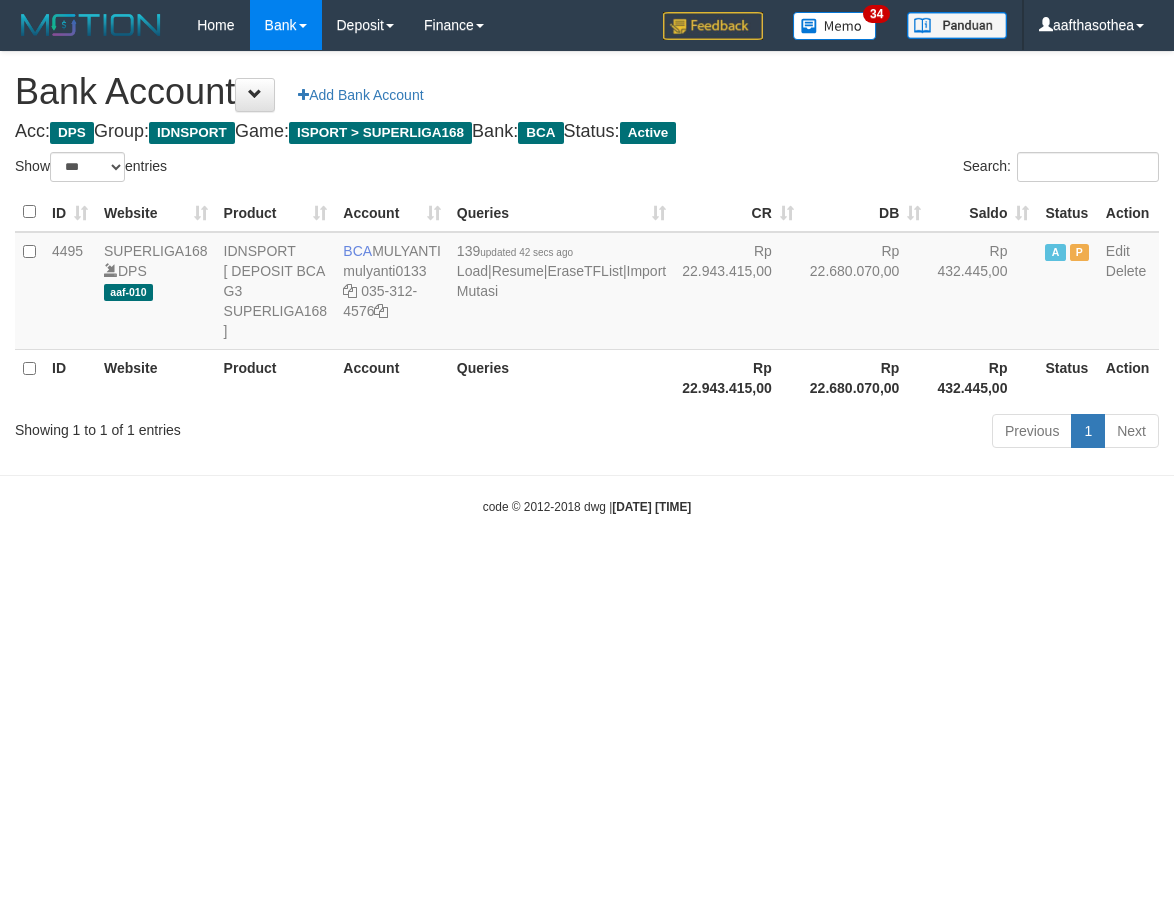 click on "Showing 1 to 1 of 1 entries" at bounding box center [244, 426] 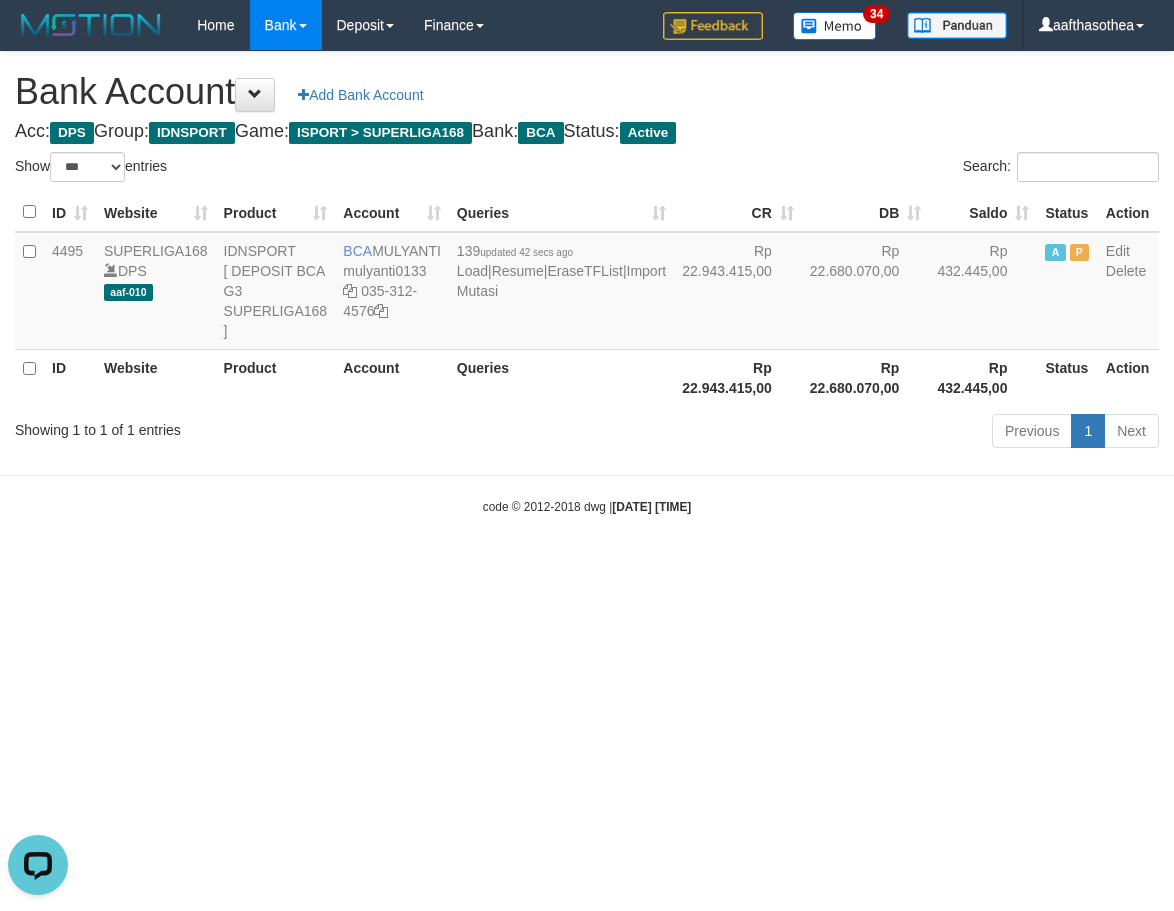 scroll, scrollTop: 0, scrollLeft: 0, axis: both 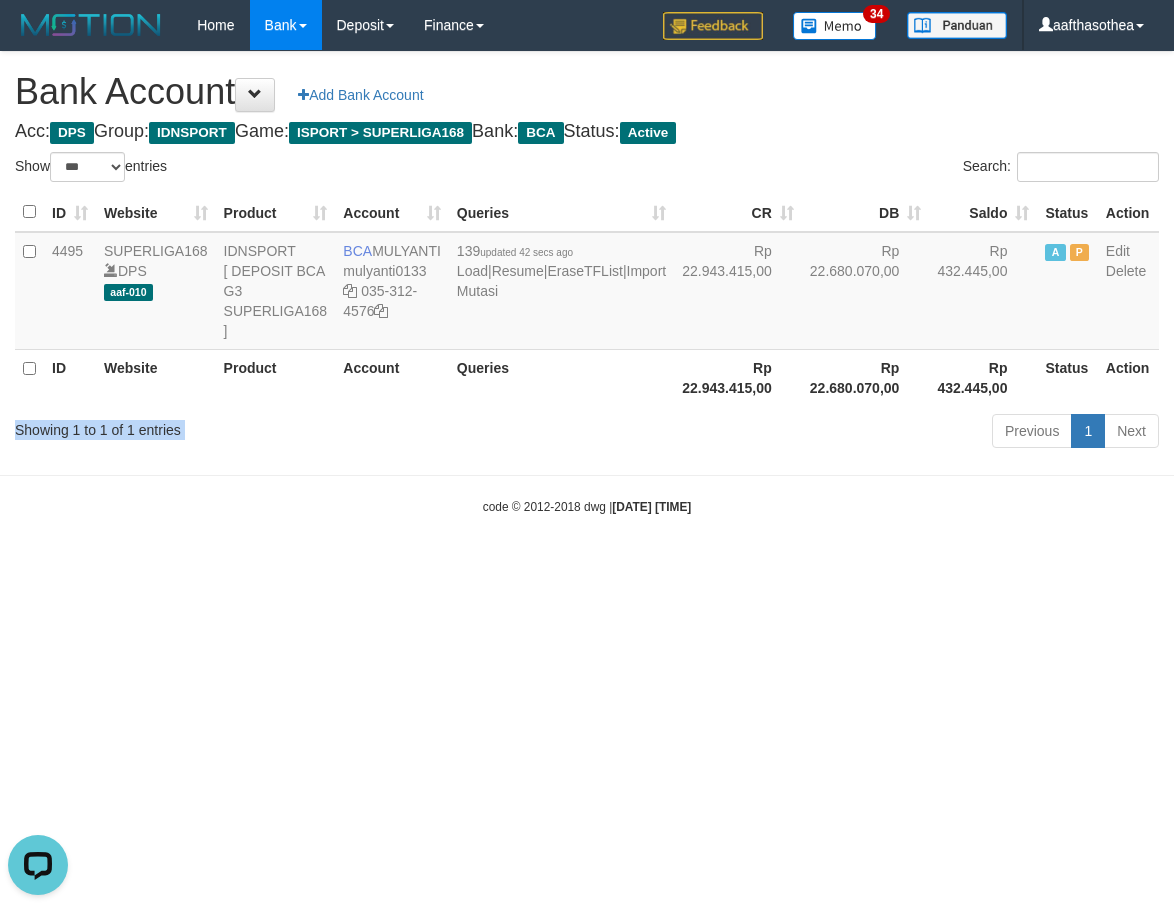 click on "Showing 1 to 1 of 1 entries" at bounding box center (244, 426) 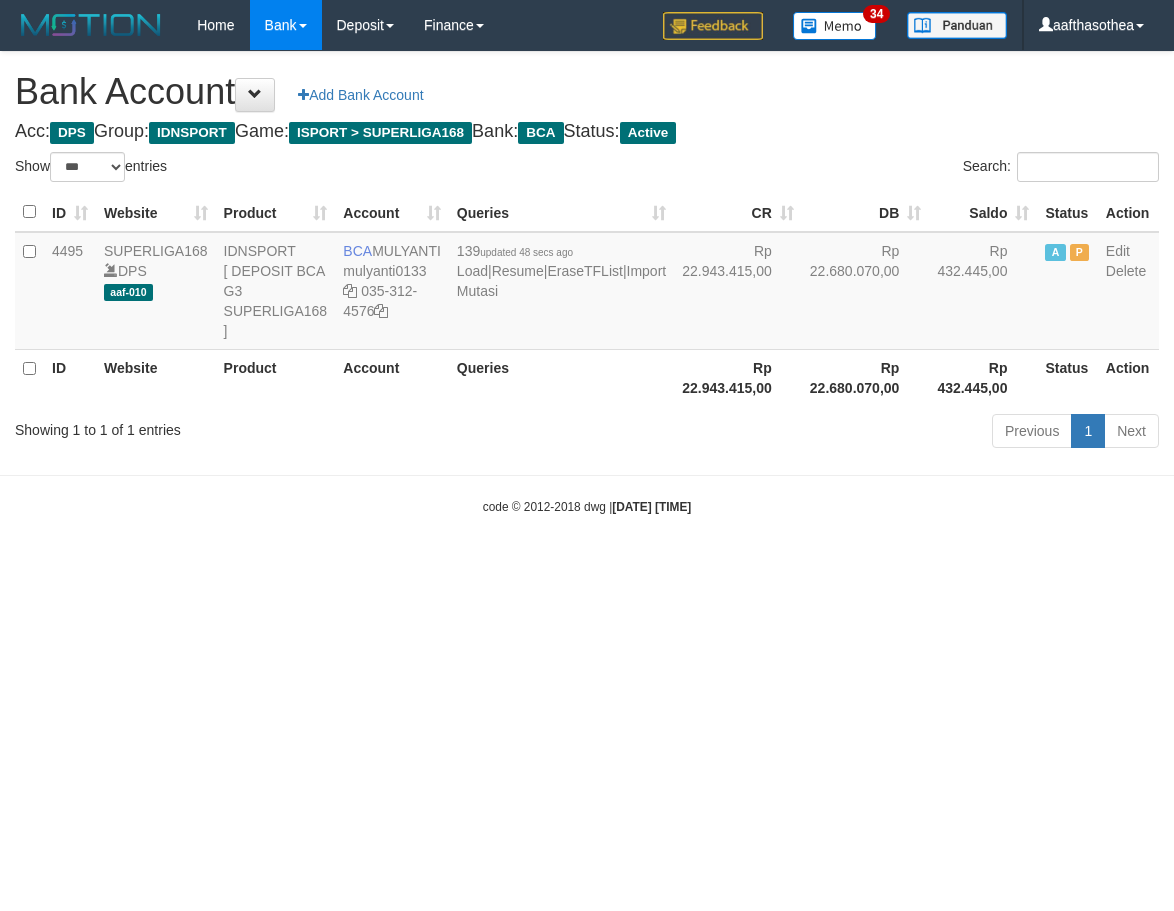 select on "***" 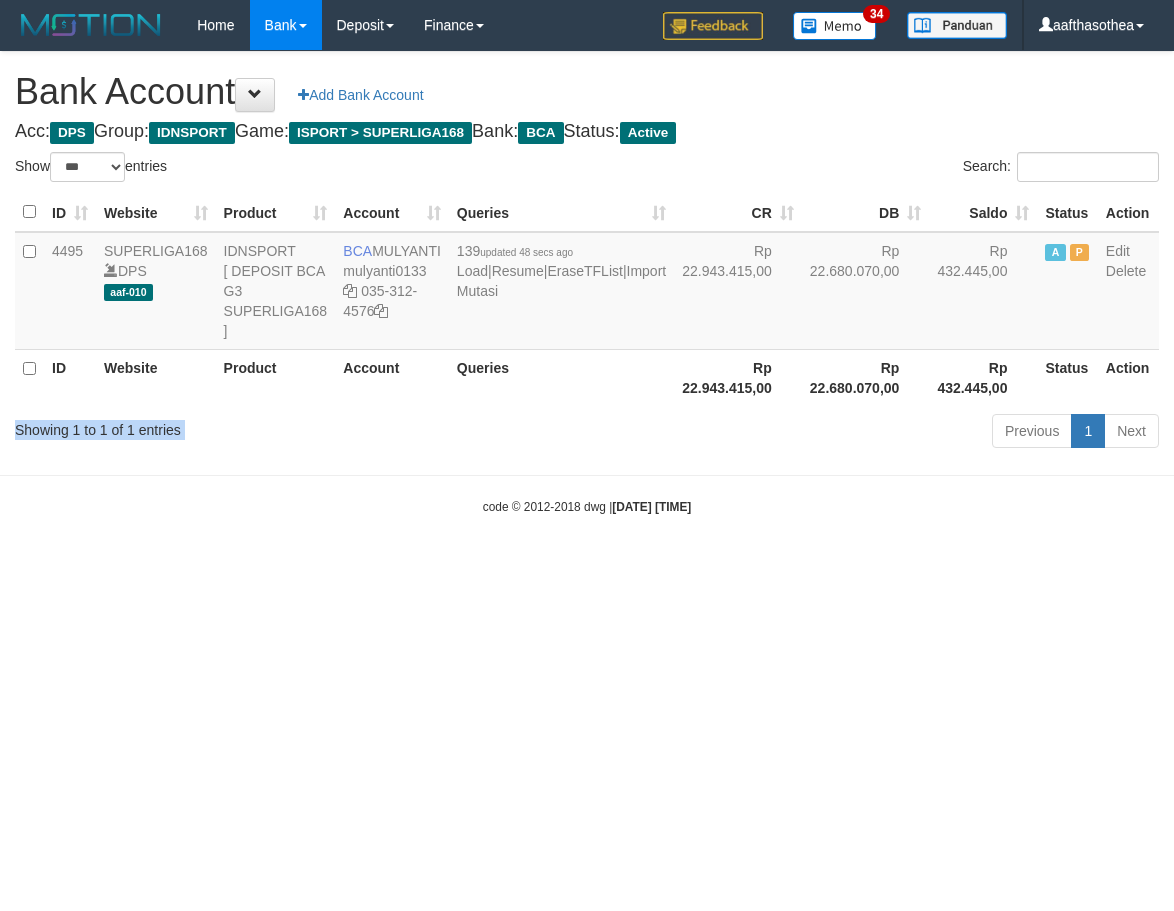 click on "Showing 1 to 1 of 1 entries" at bounding box center [244, 426] 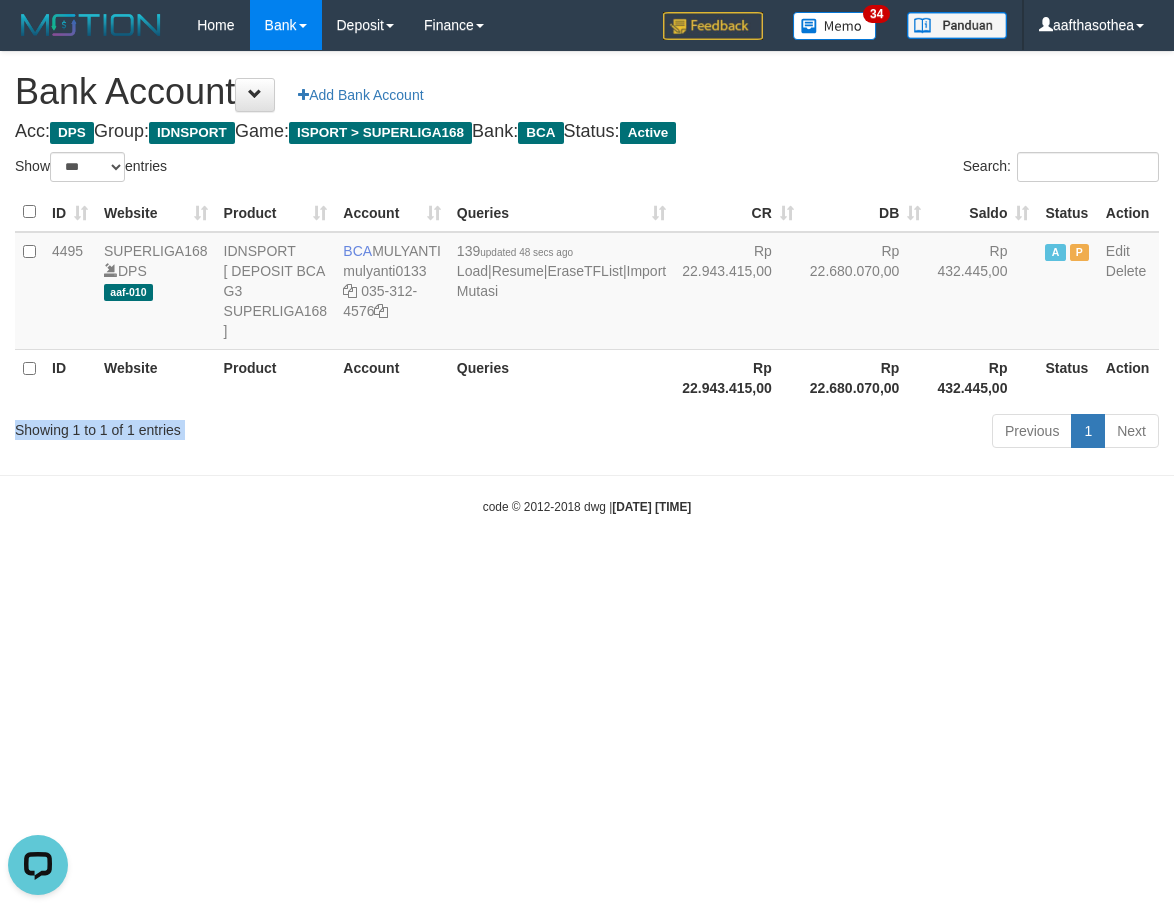 scroll, scrollTop: 0, scrollLeft: 0, axis: both 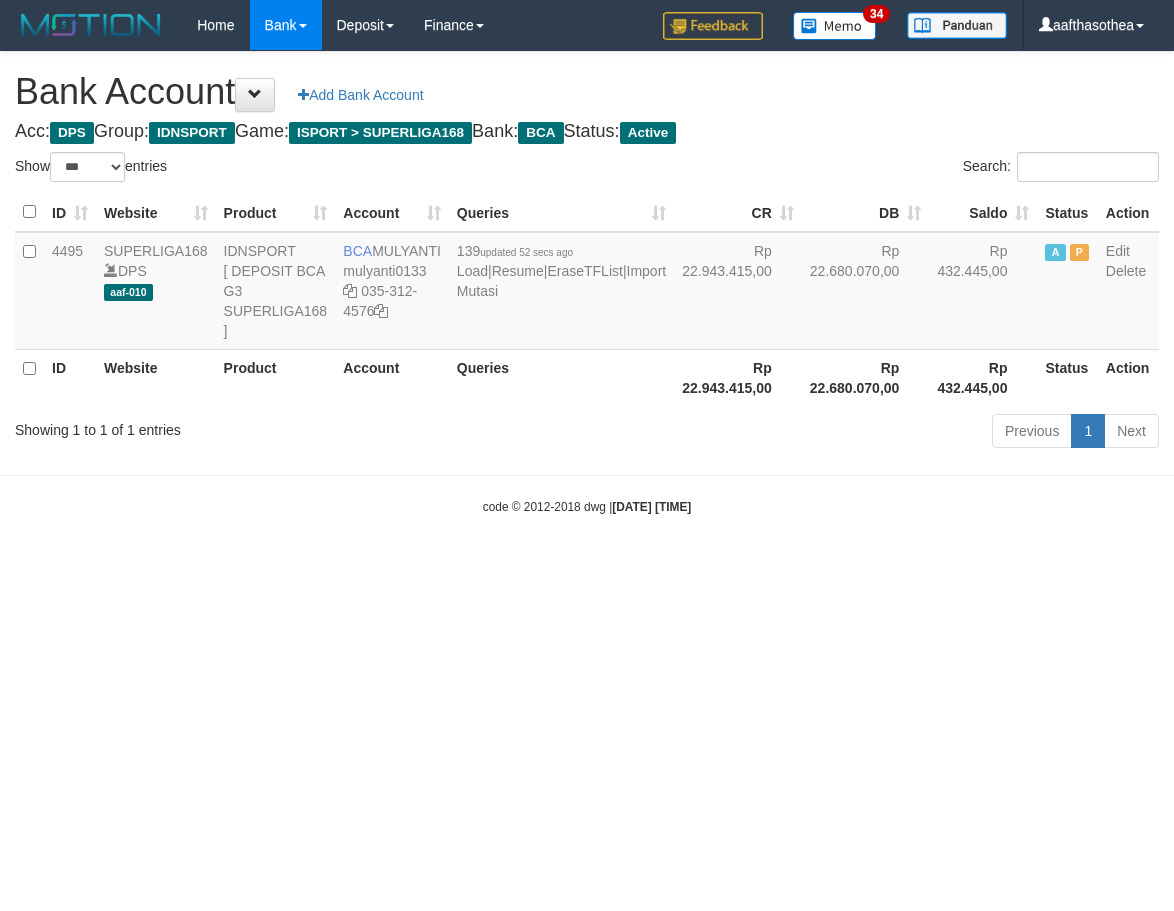 select on "***" 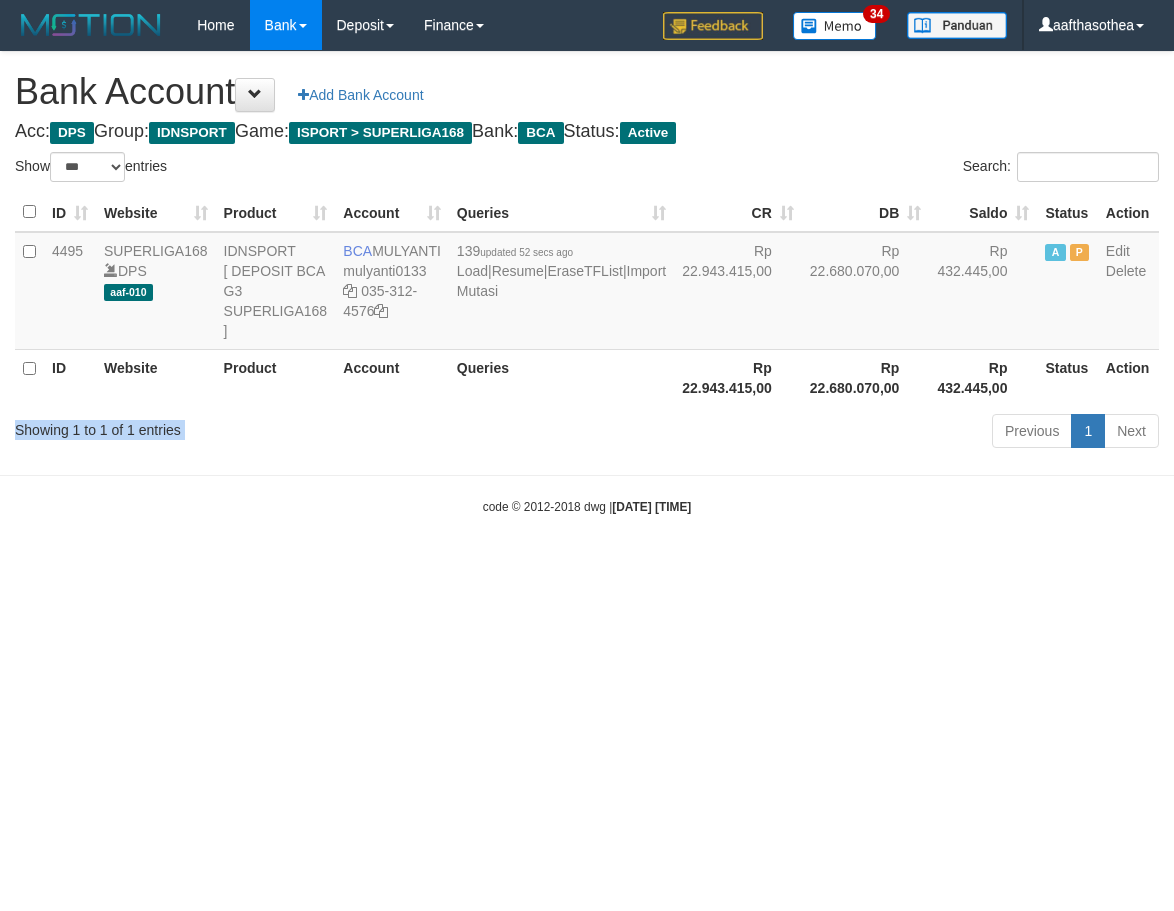 click on "Showing 1 to 1 of 1 entries" at bounding box center (244, 426) 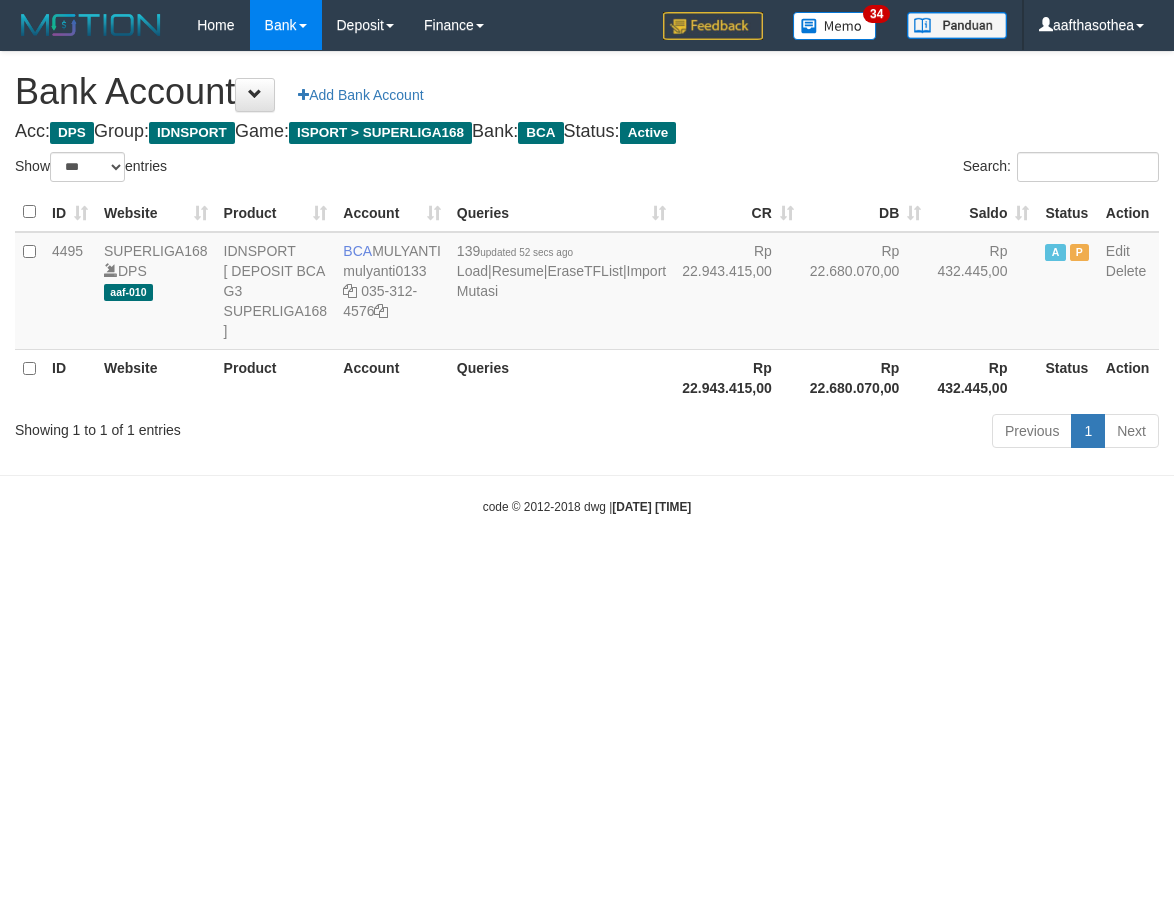 select on "***" 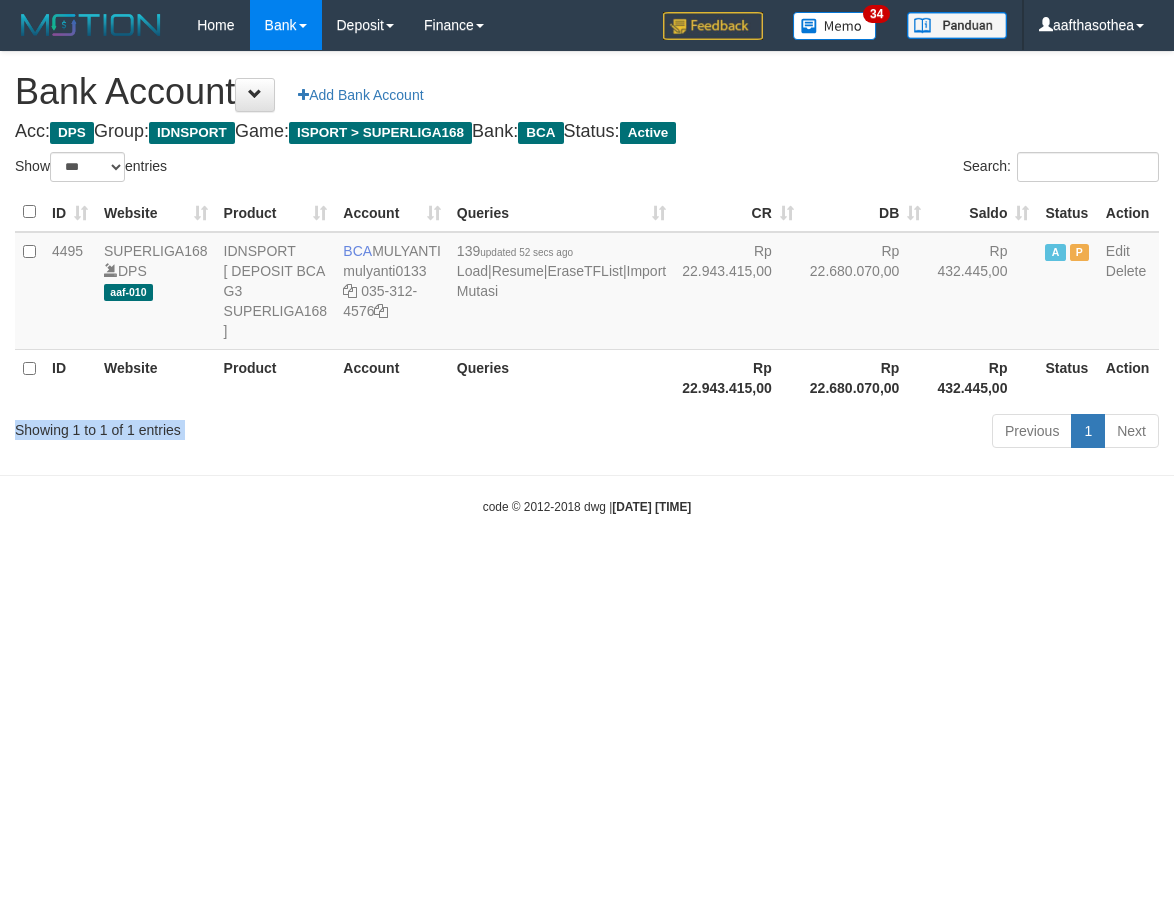 click on "Showing 1 to 1 of 1 entries" at bounding box center [244, 426] 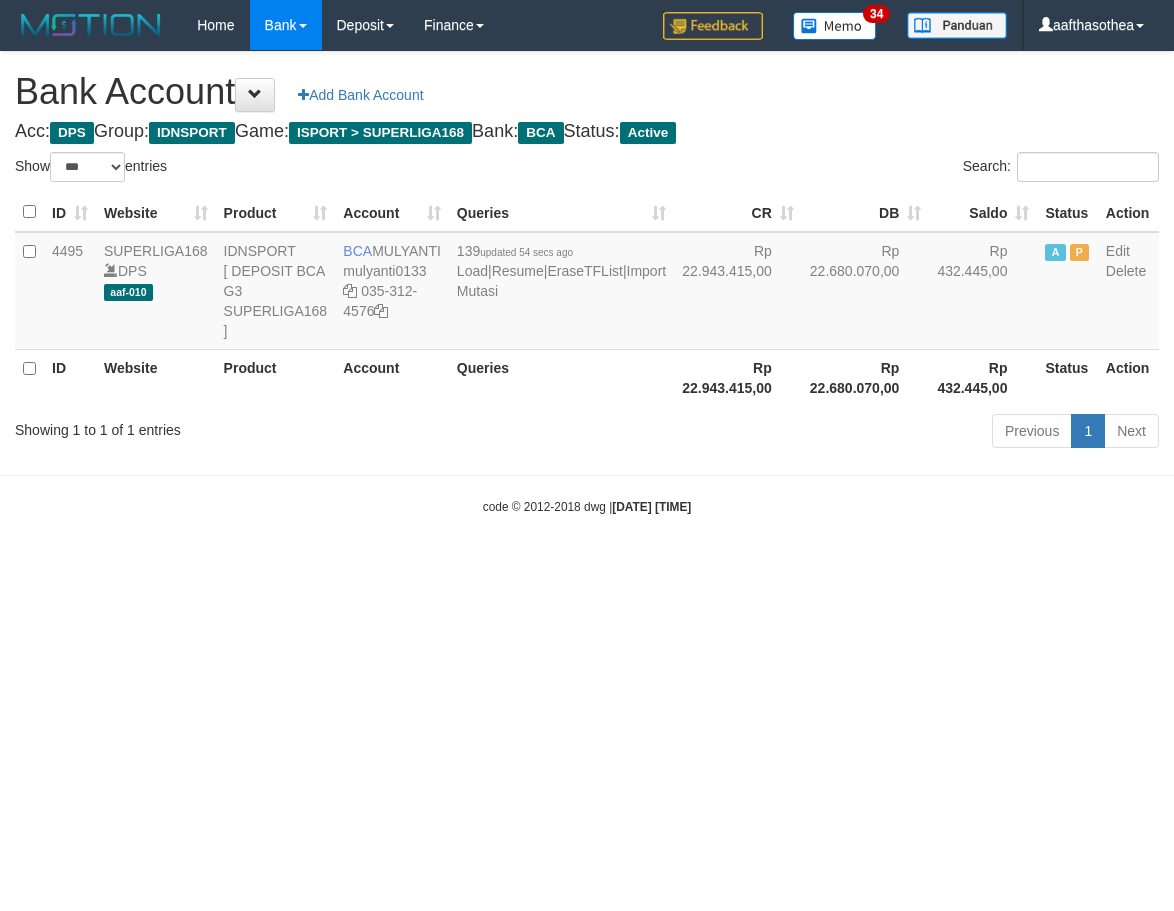 select on "***" 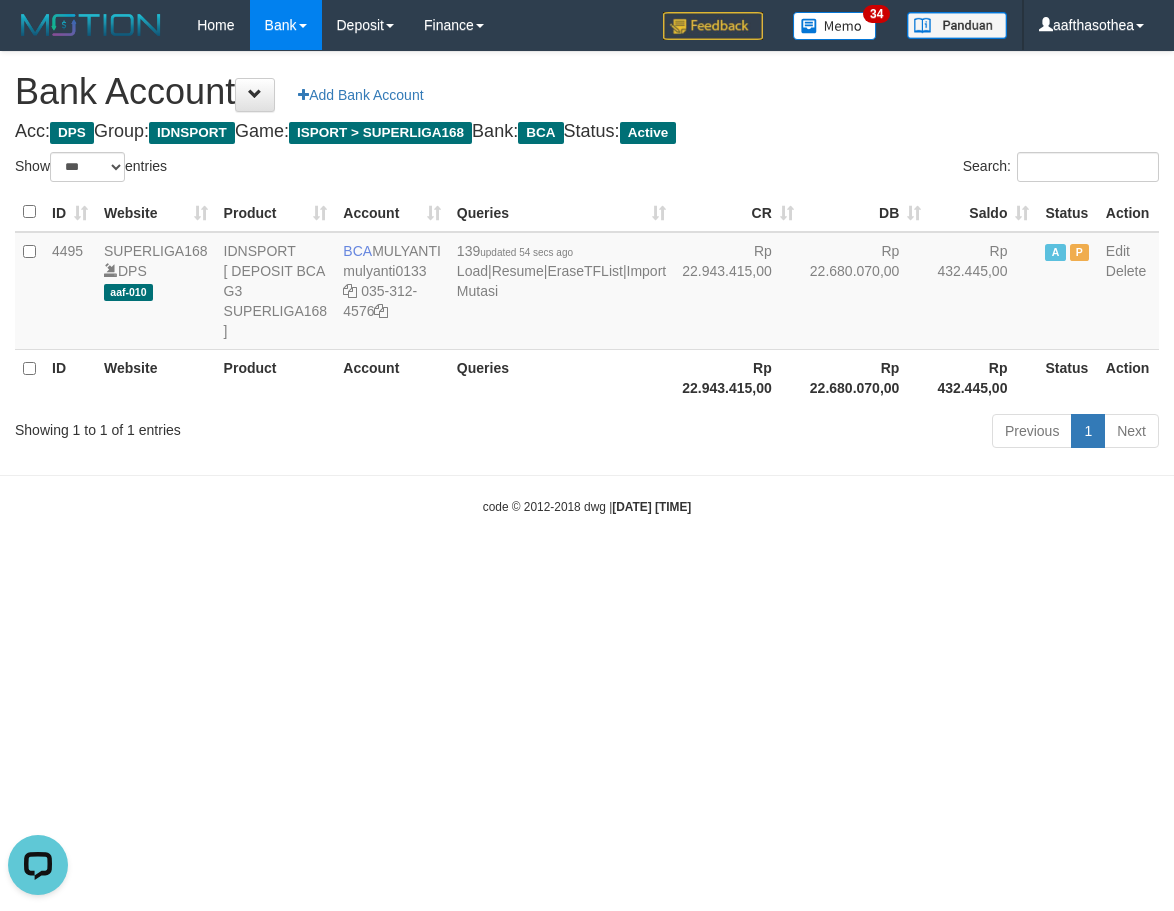 scroll, scrollTop: 0, scrollLeft: 0, axis: both 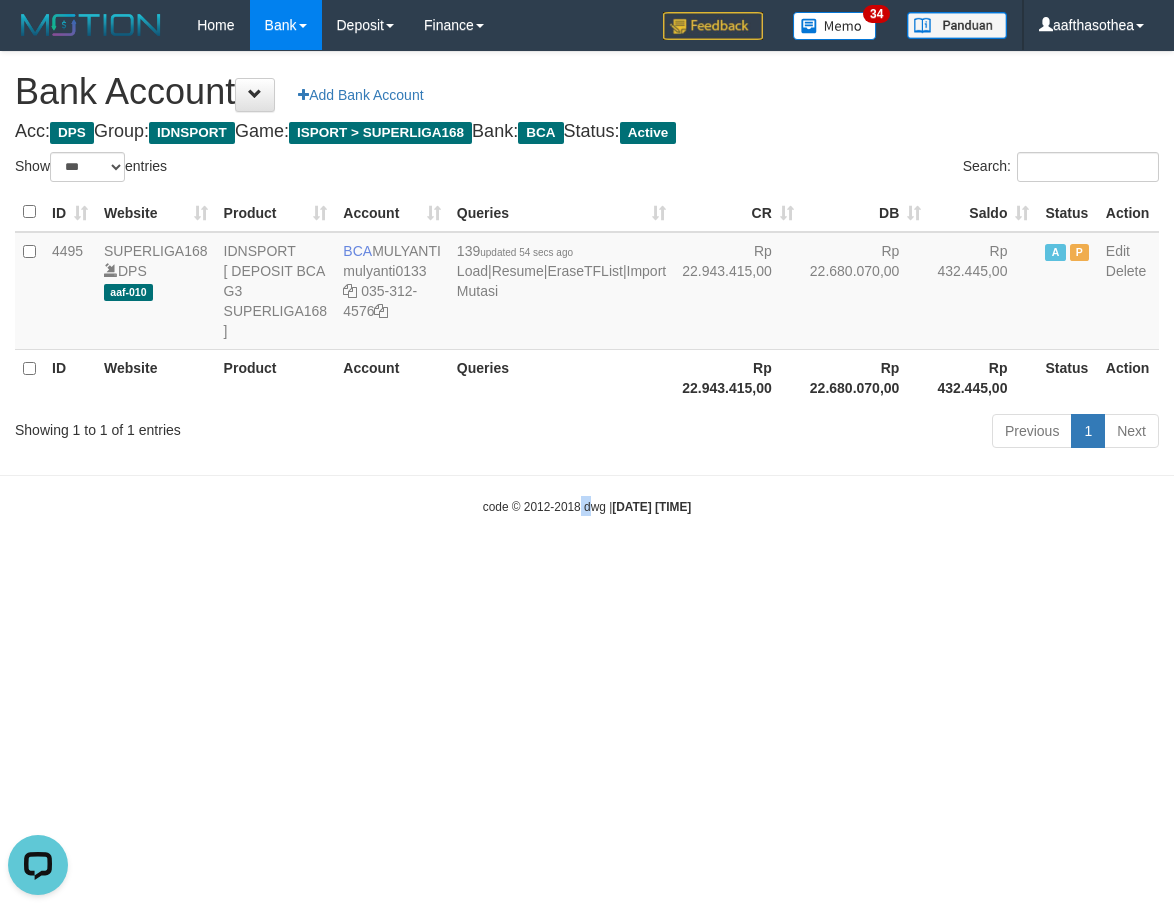 drag, startPoint x: 561, startPoint y: 546, endPoint x: 576, endPoint y: 544, distance: 15.132746 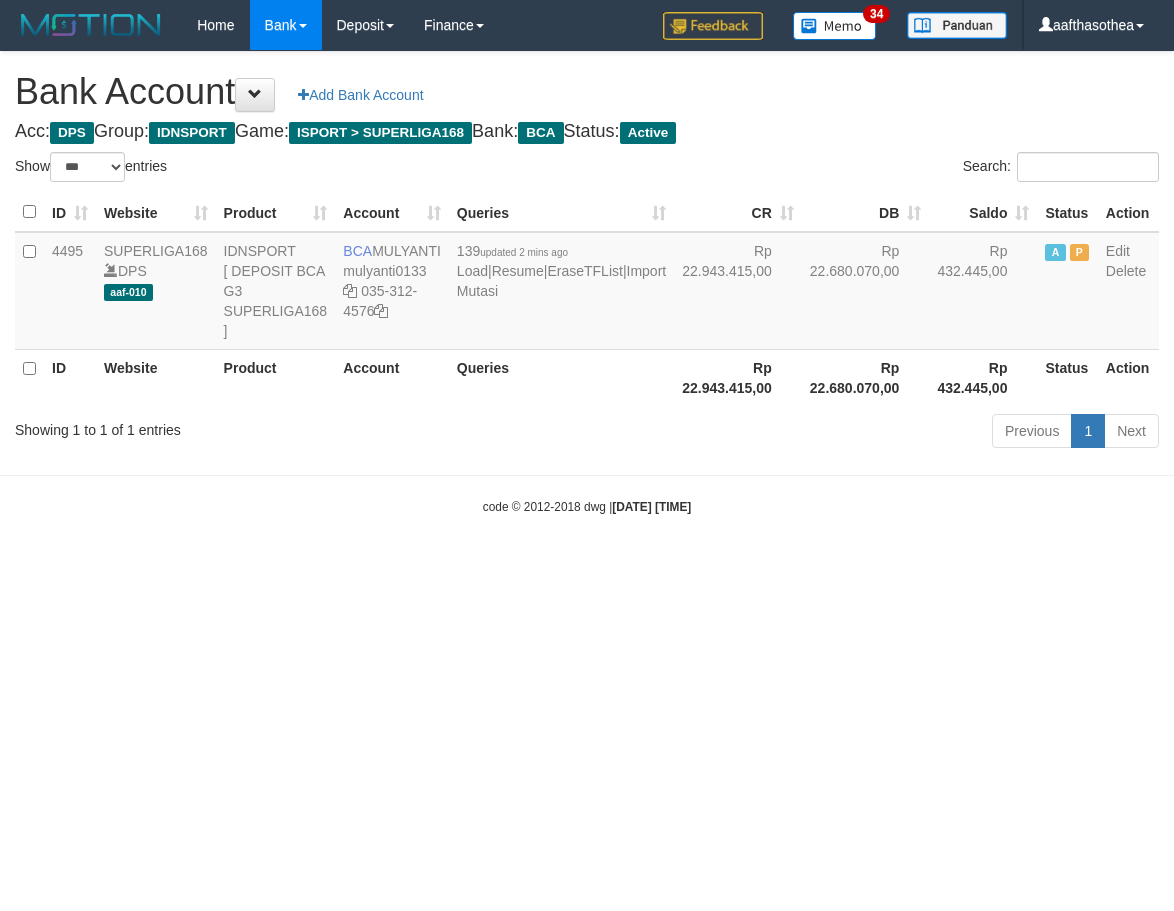 select on "***" 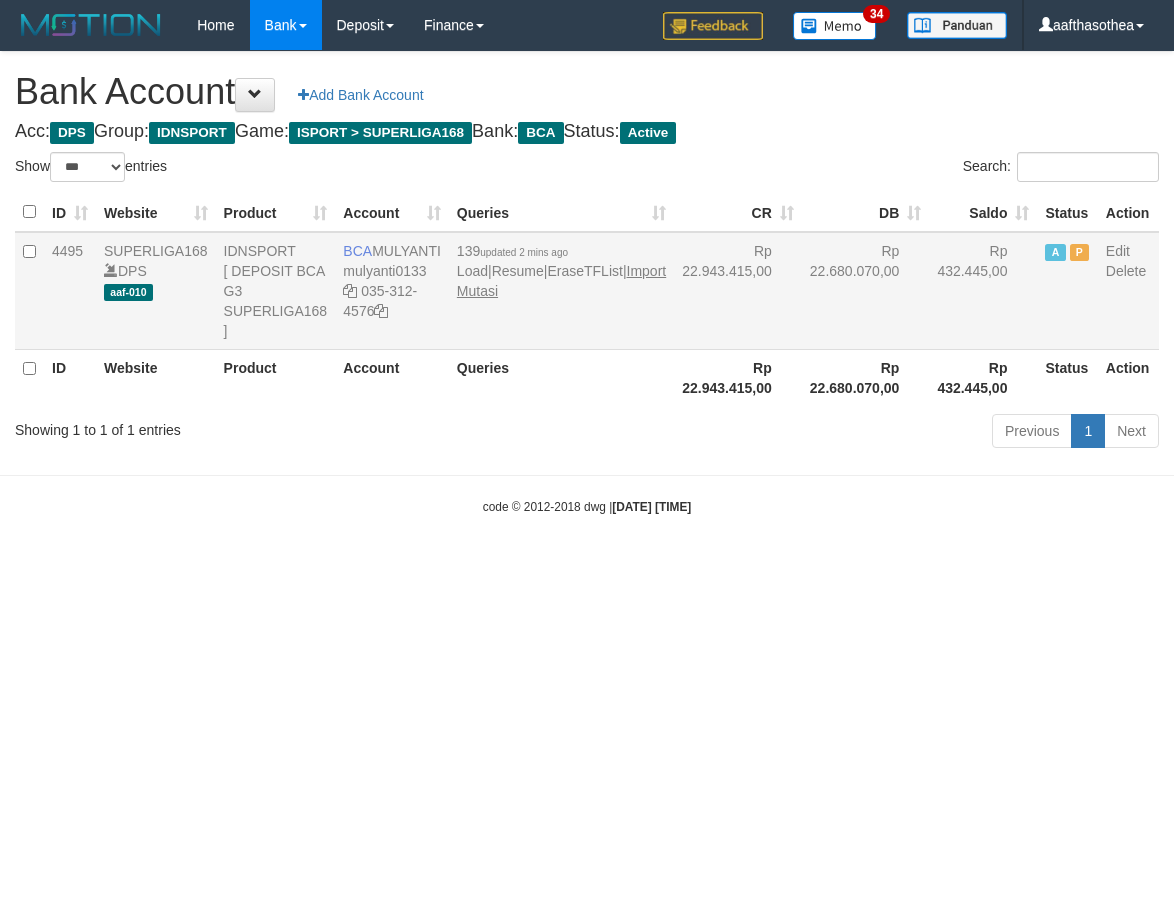 scroll, scrollTop: 0, scrollLeft: 0, axis: both 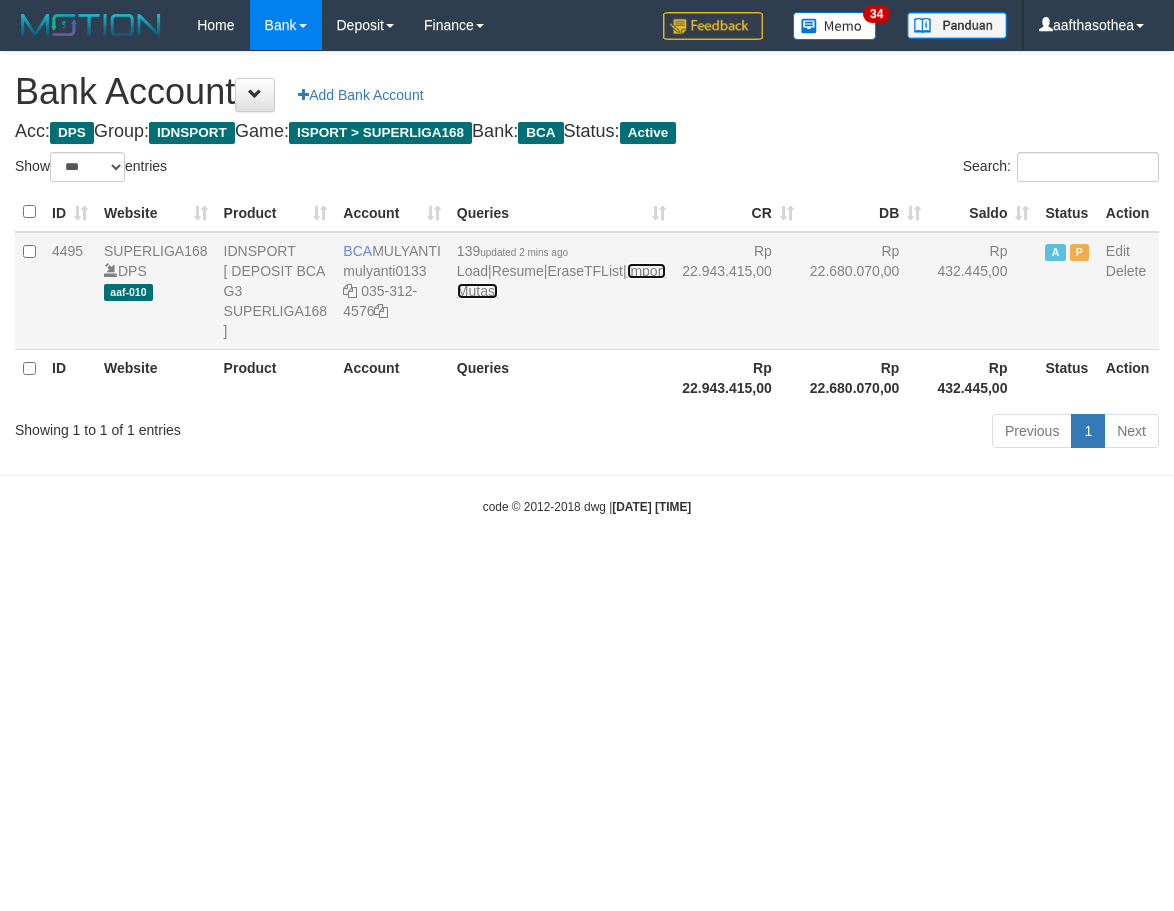 click on "Import Mutasi" at bounding box center [561, 281] 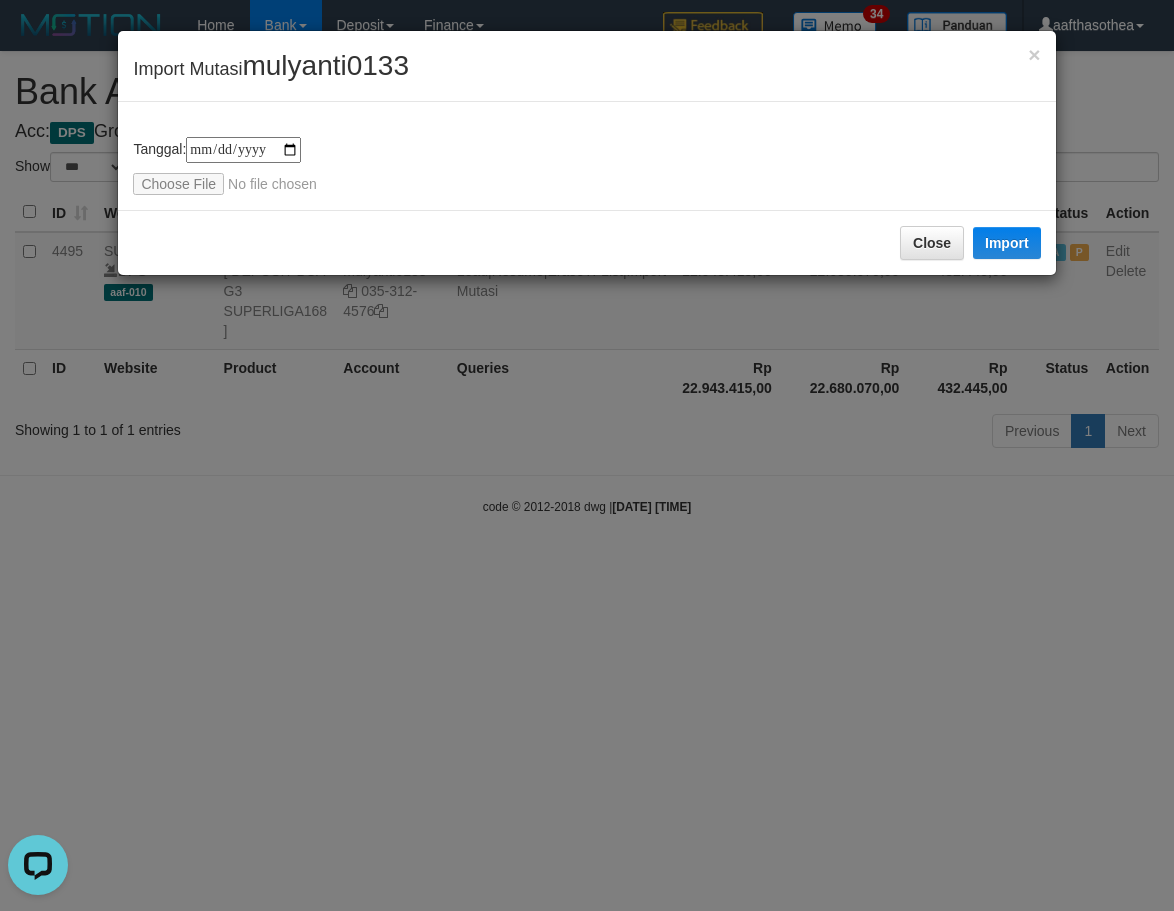 scroll, scrollTop: 0, scrollLeft: 0, axis: both 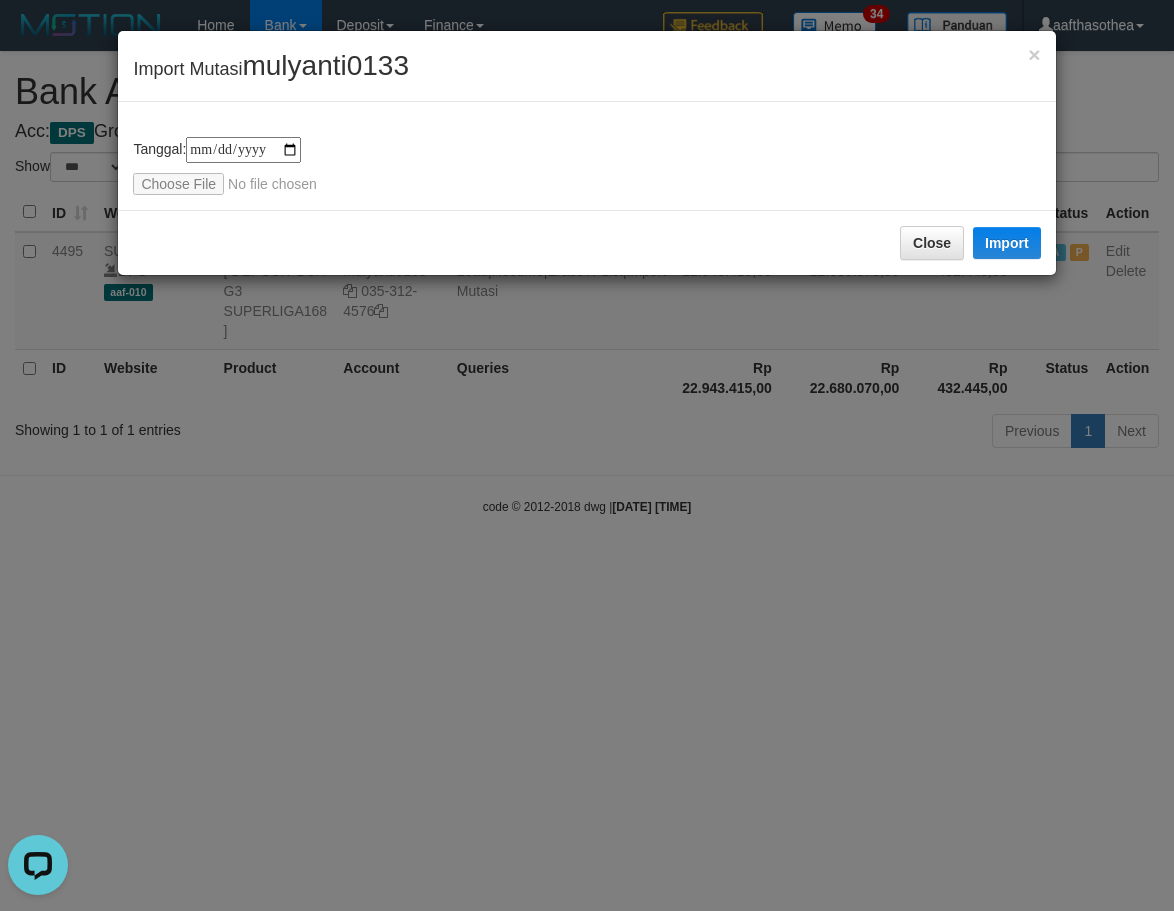 type on "**********" 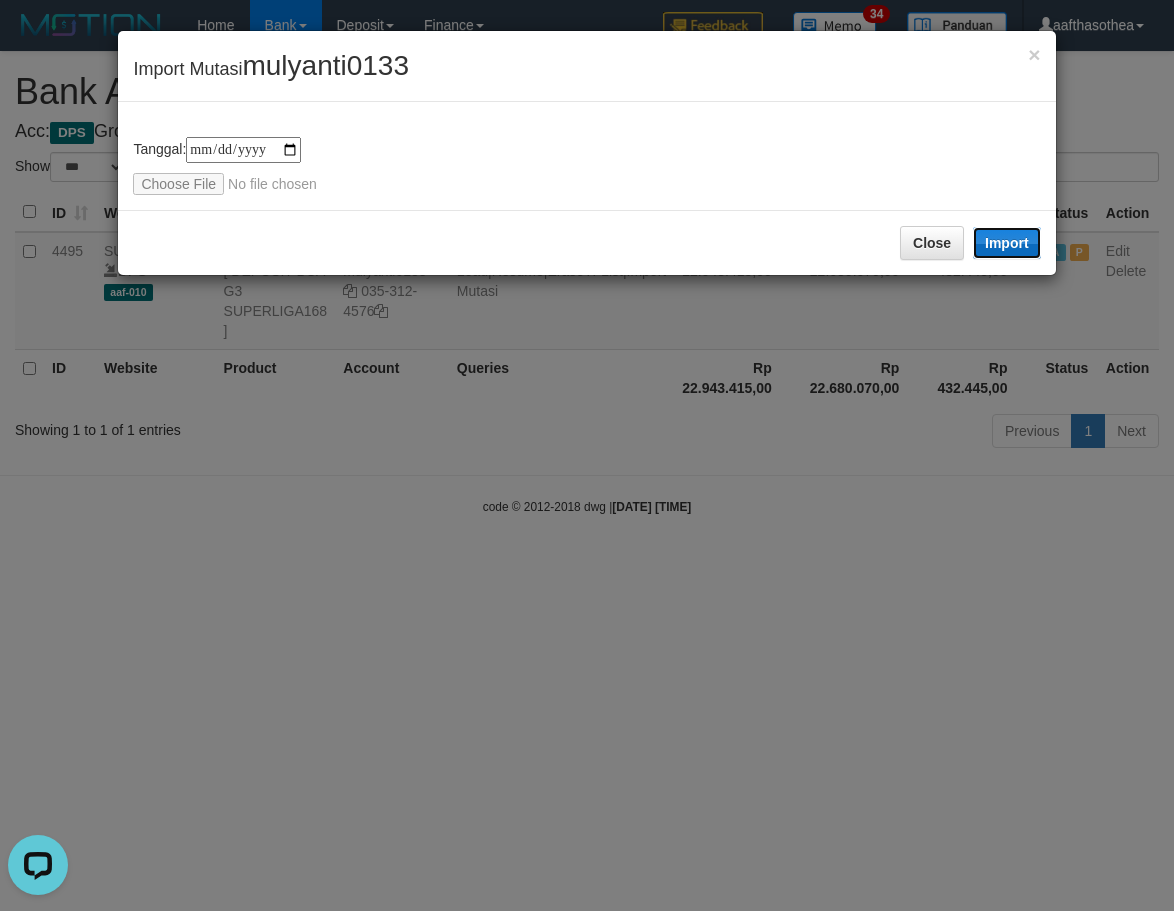 click on "Import" at bounding box center (1007, 243) 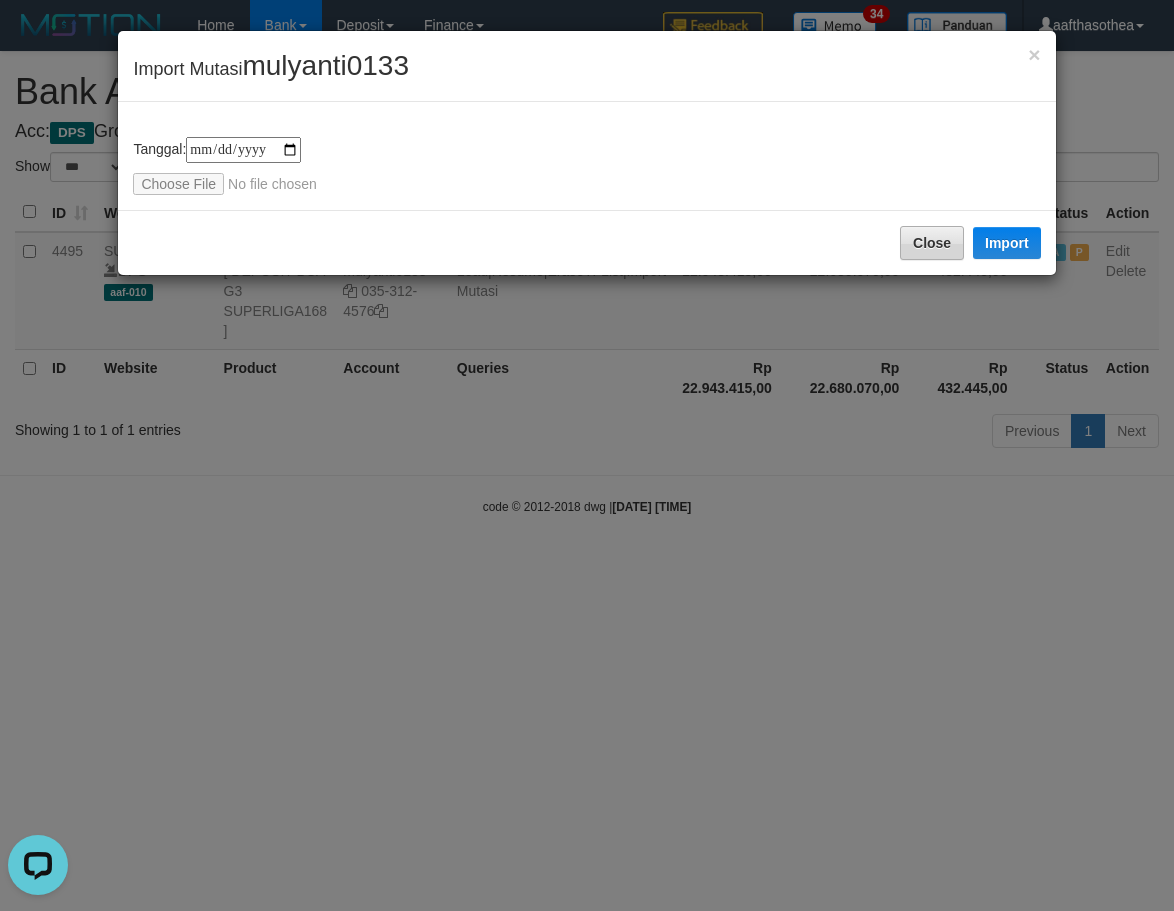 type 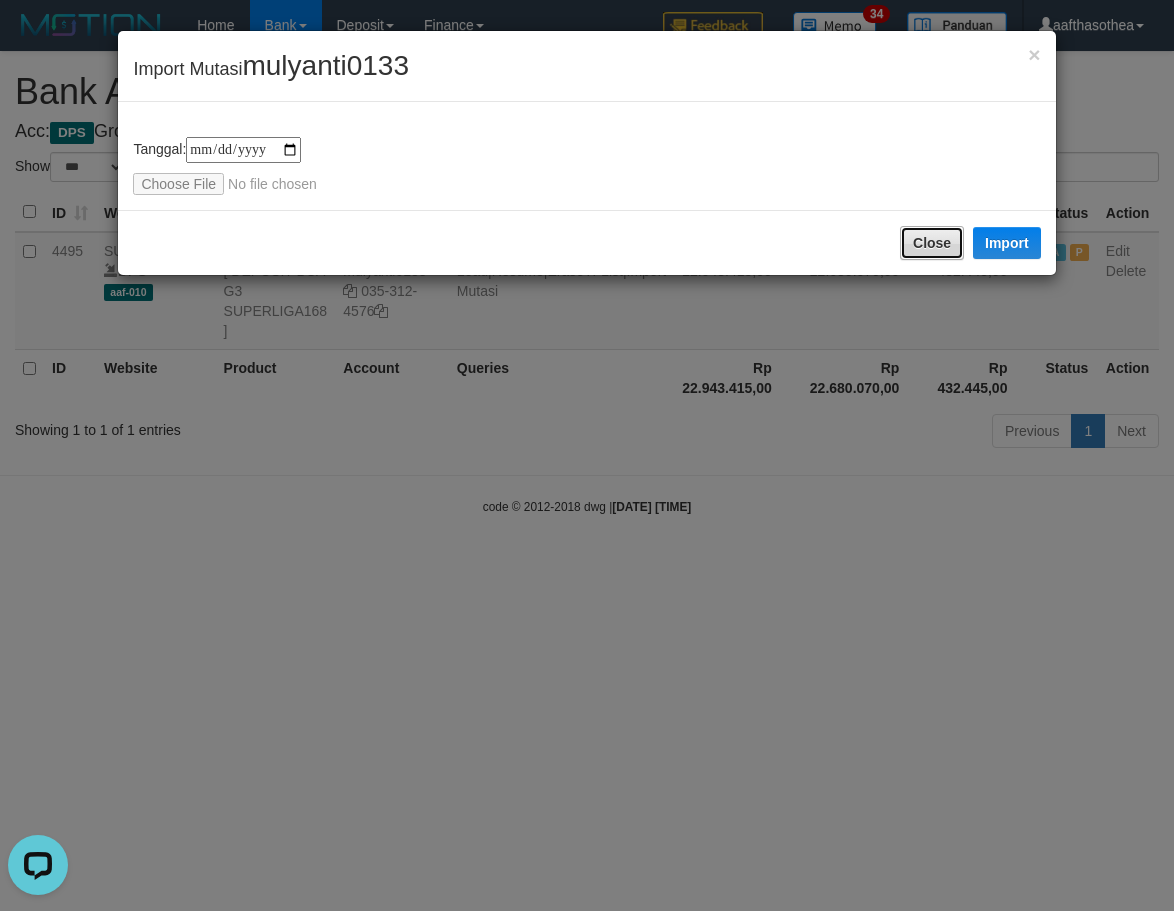 click on "Close" at bounding box center [932, 243] 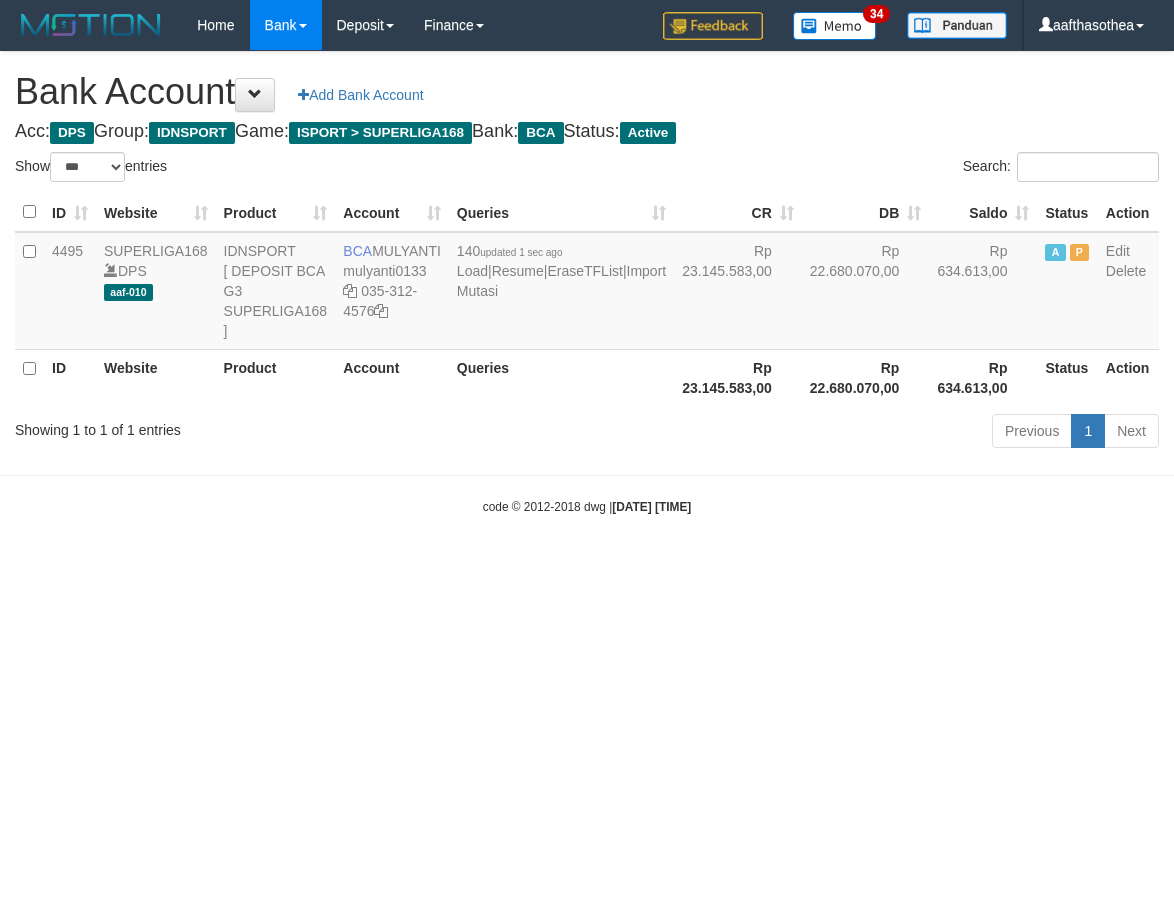 select on "***" 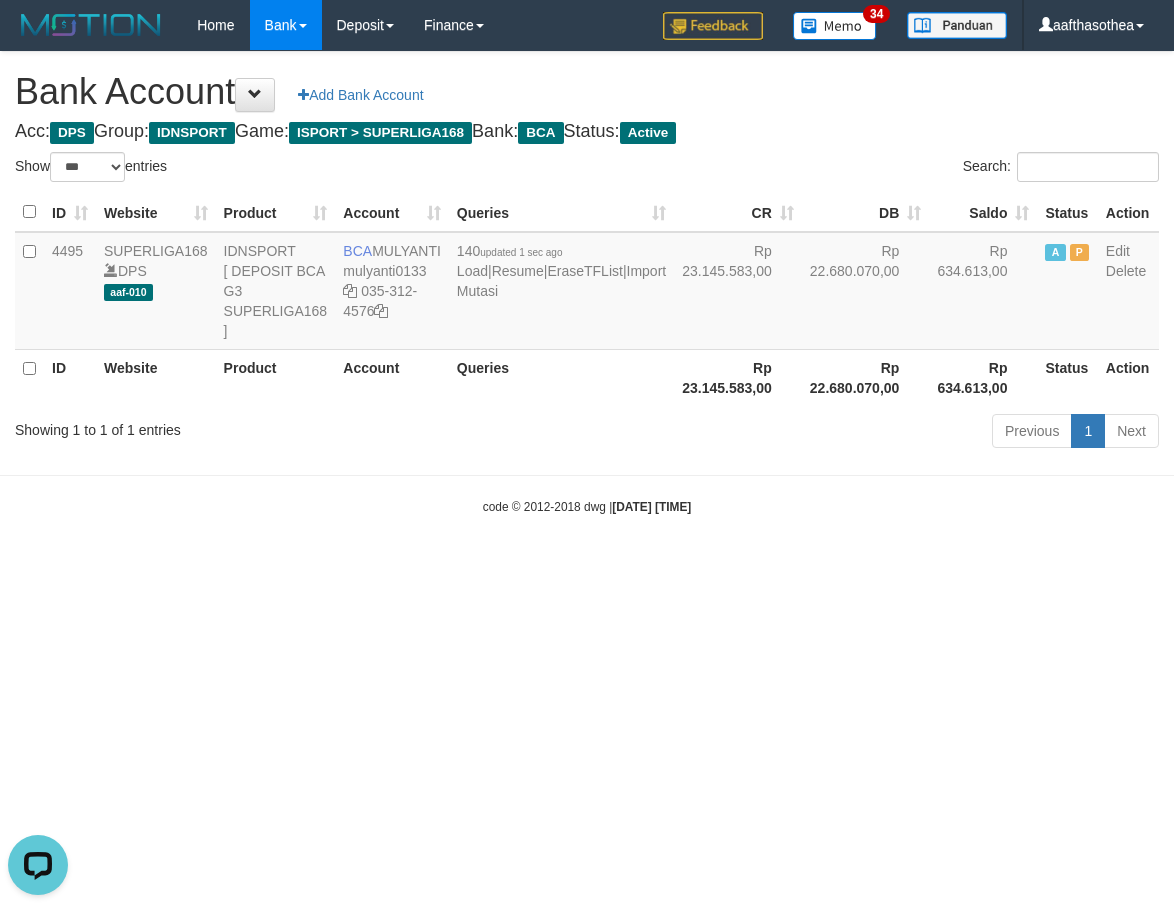 scroll, scrollTop: 0, scrollLeft: 0, axis: both 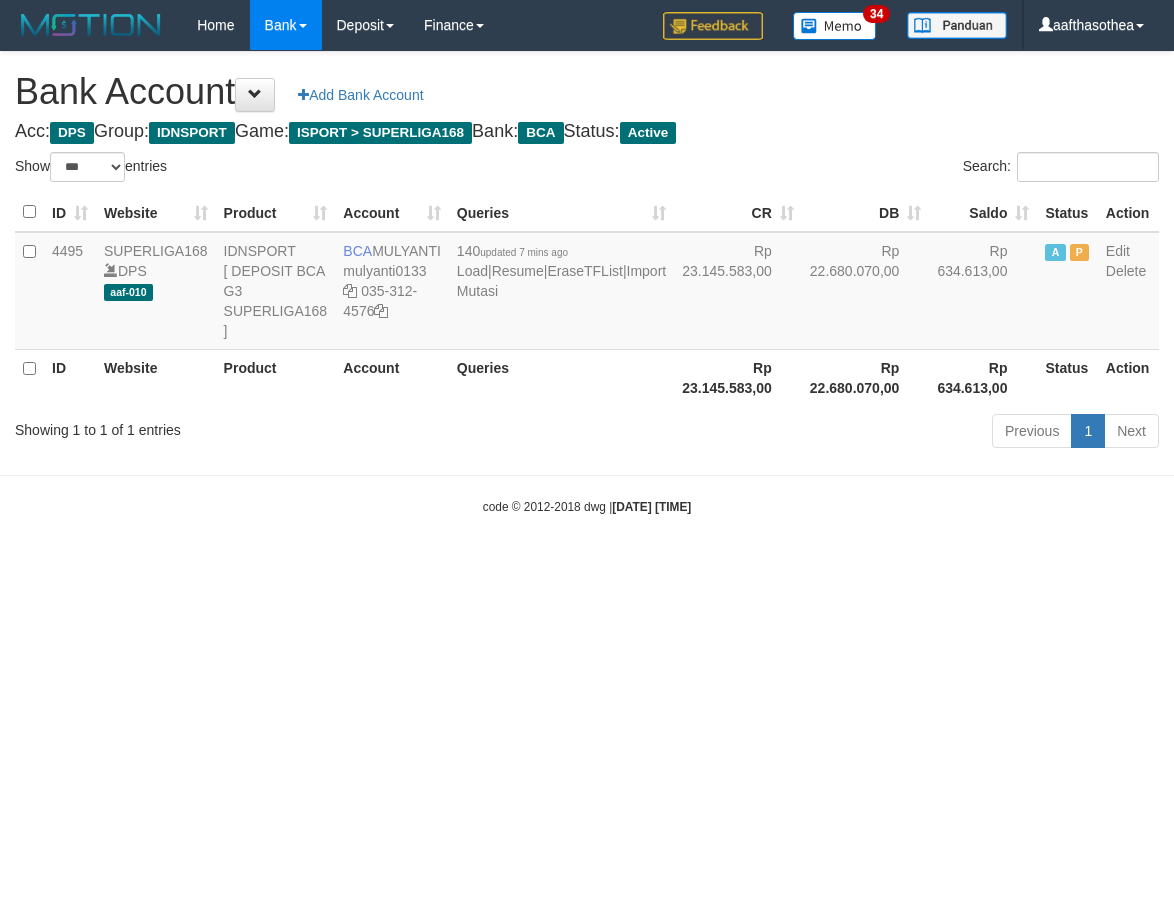 select on "***" 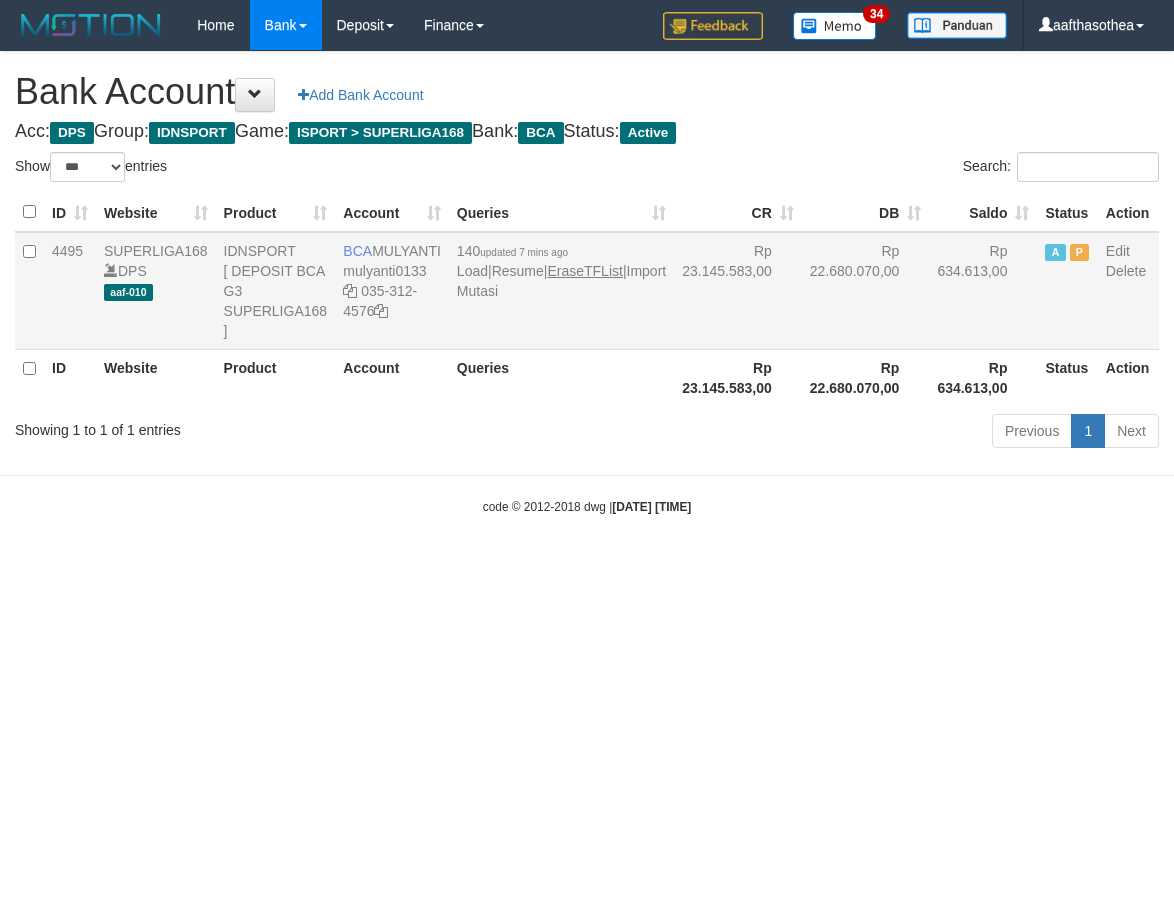 scroll, scrollTop: 0, scrollLeft: 0, axis: both 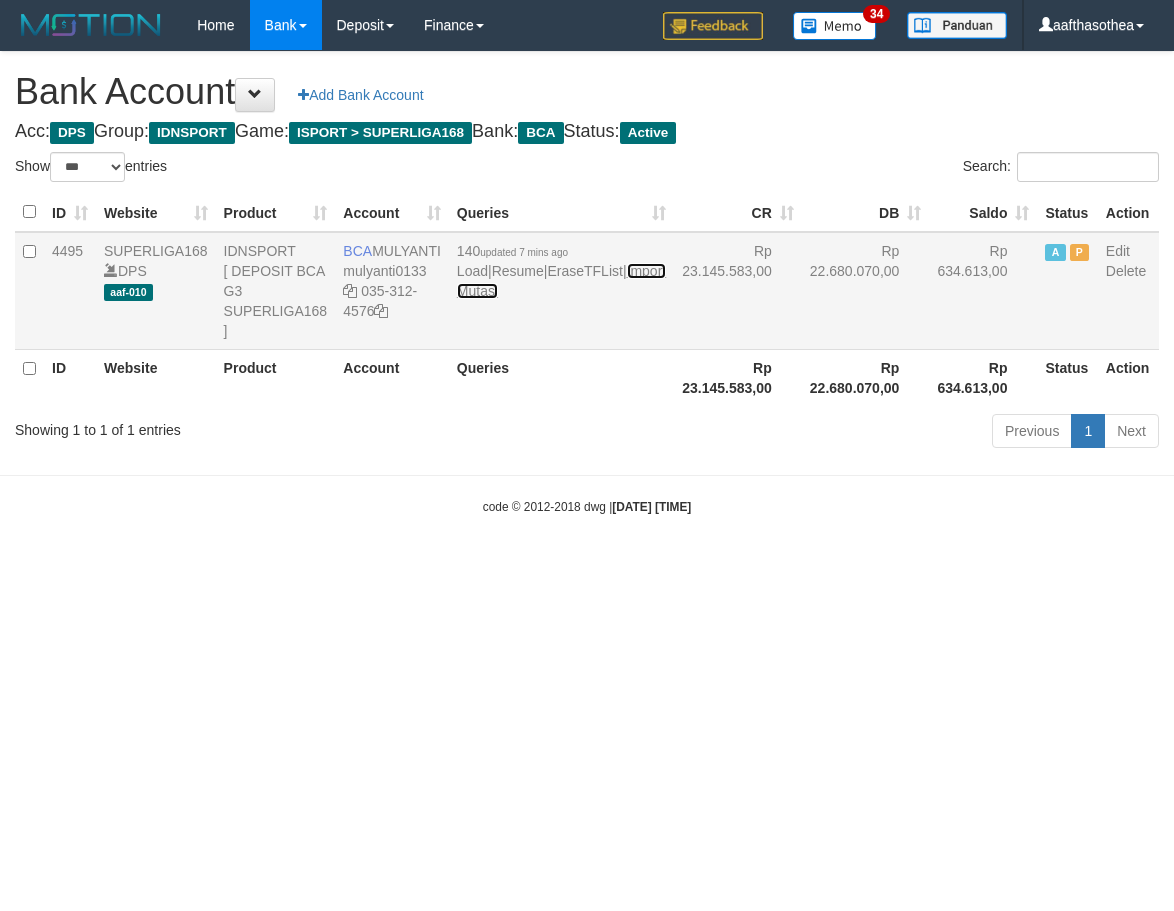 click on "Import Mutasi" at bounding box center (561, 281) 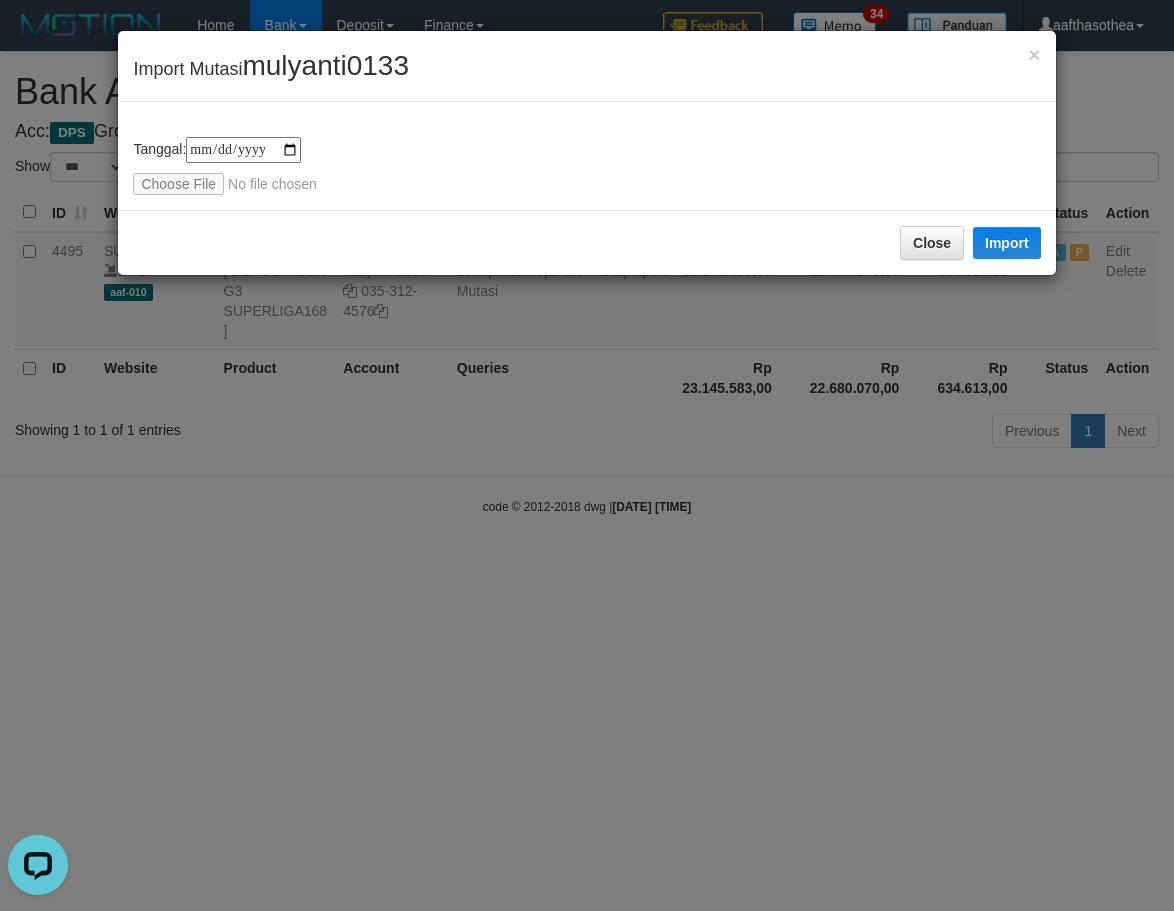 scroll, scrollTop: 0, scrollLeft: 0, axis: both 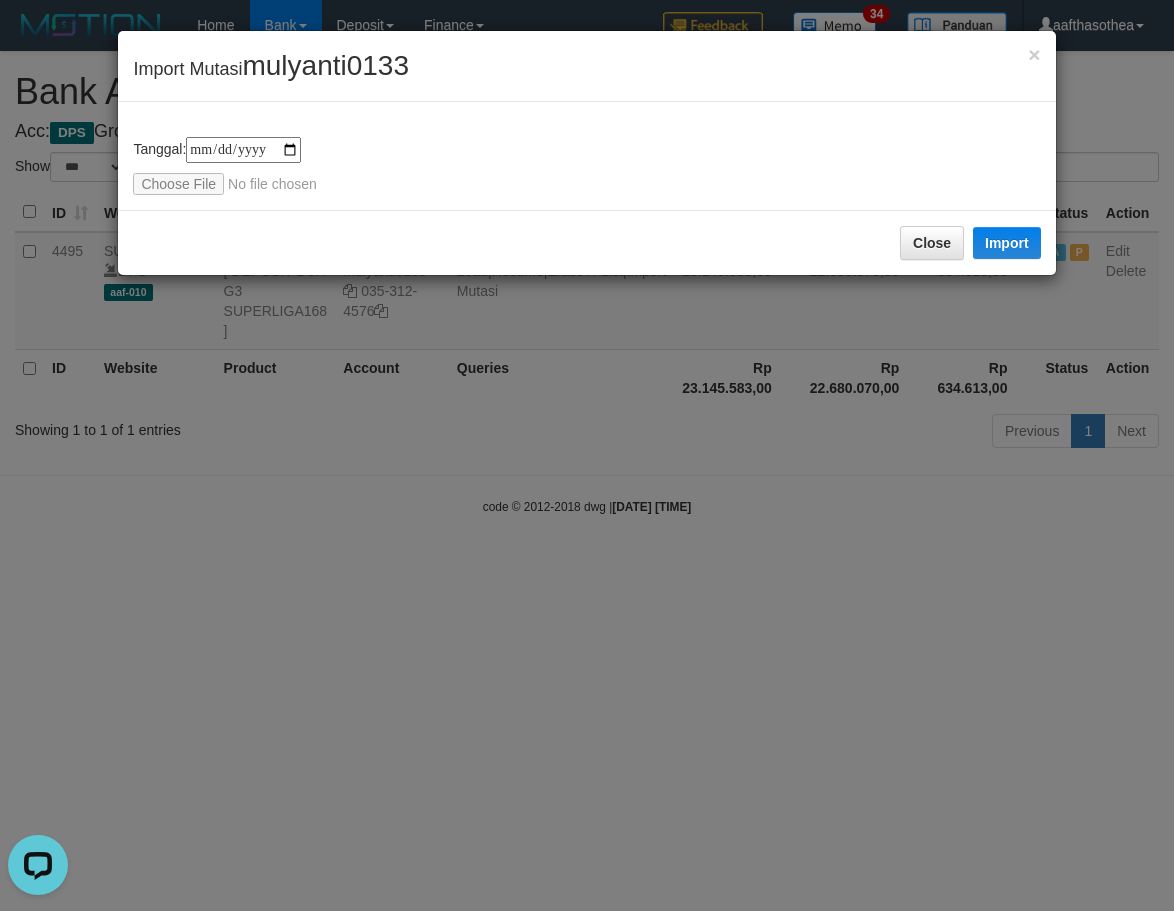 type on "**********" 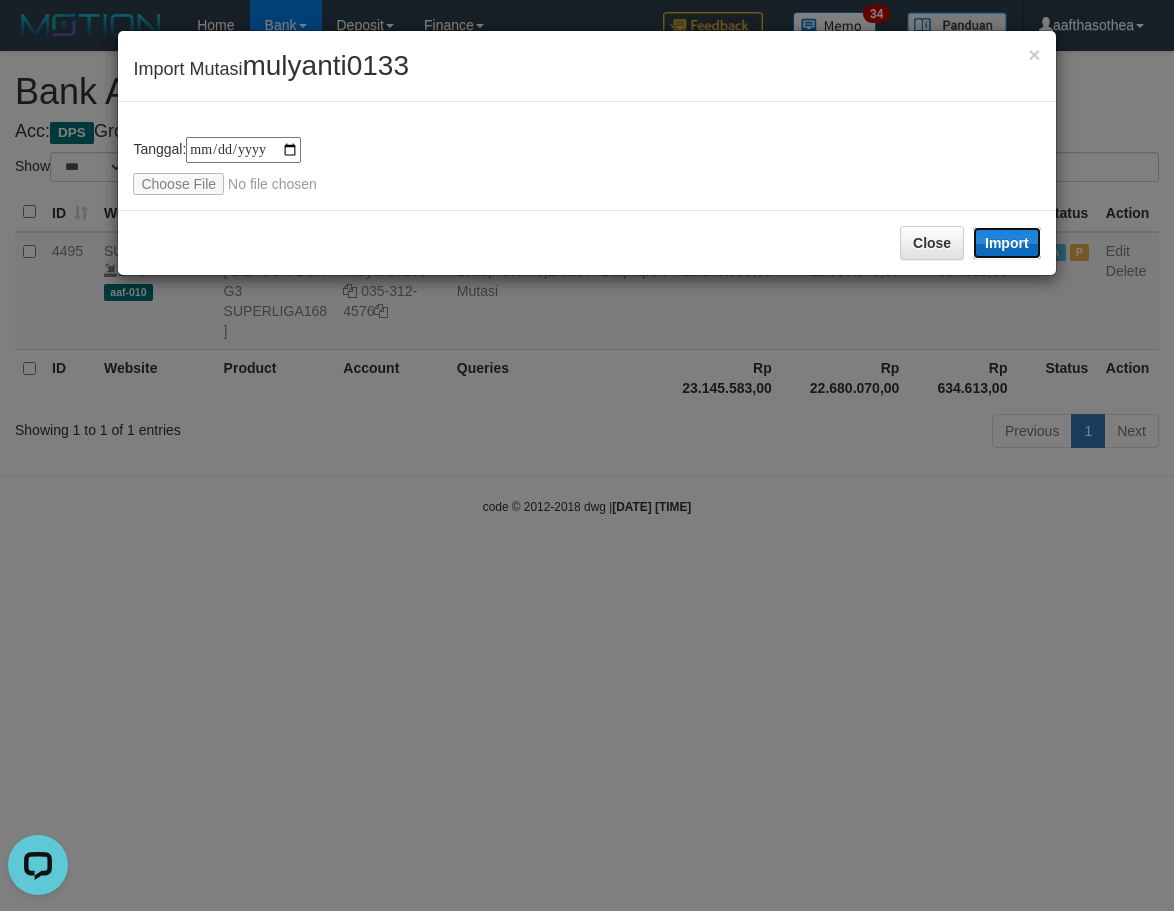 click on "Import" at bounding box center [1007, 243] 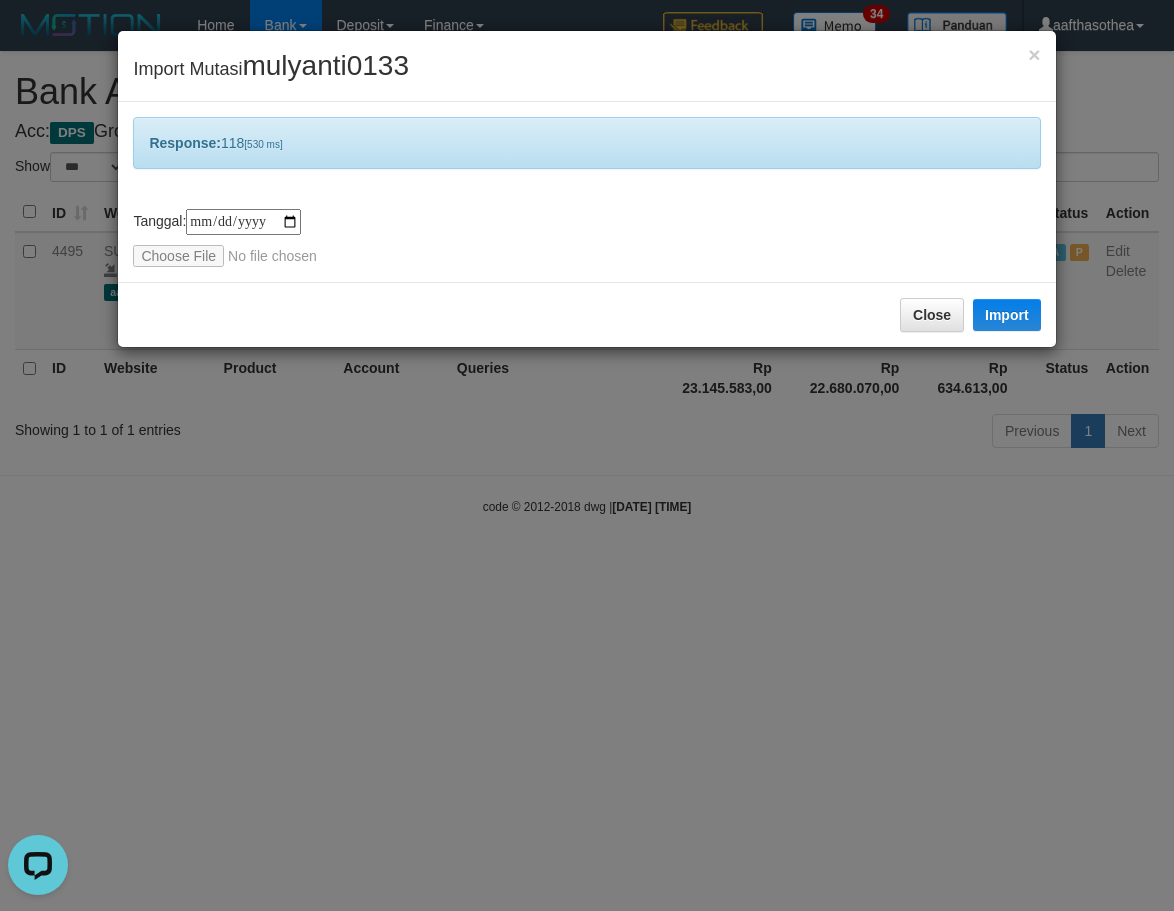 drag, startPoint x: 662, startPoint y: 661, endPoint x: 674, endPoint y: 660, distance: 12.0415945 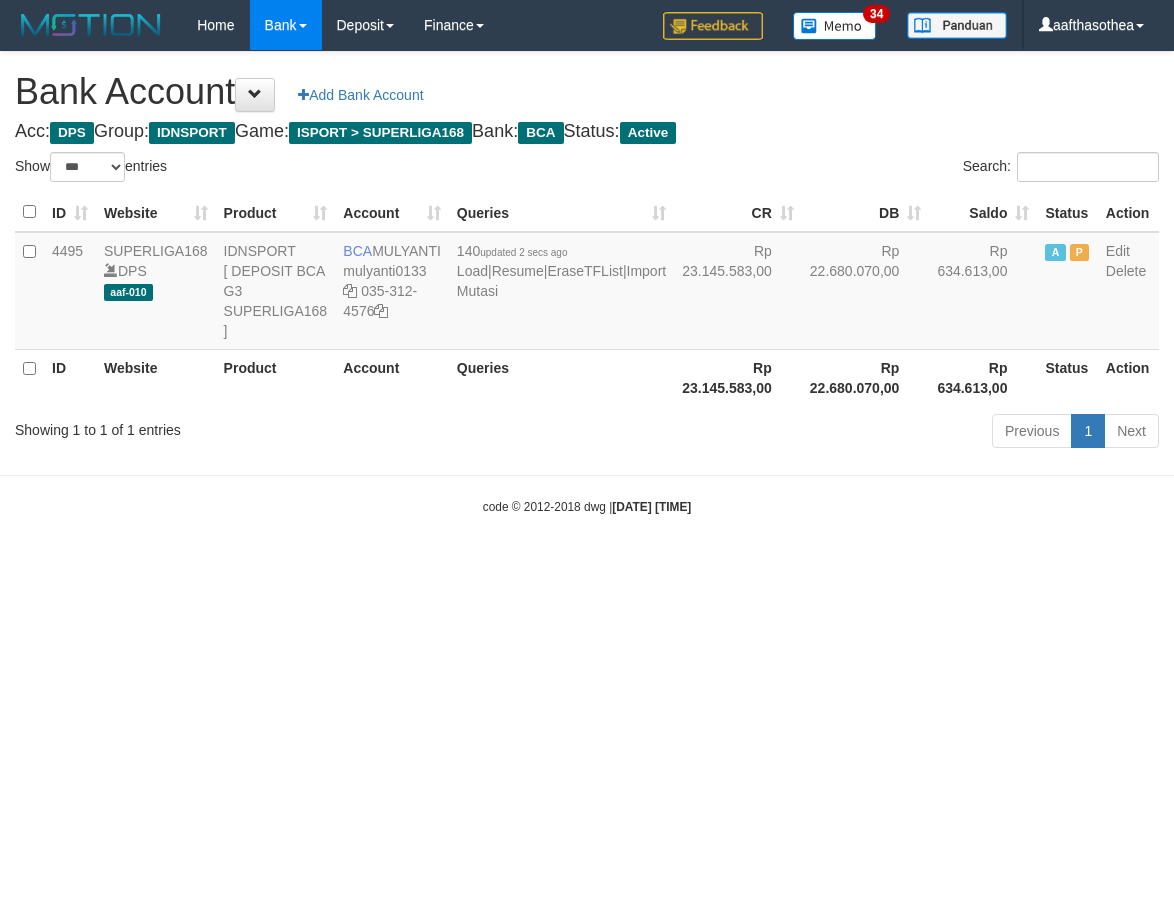 select on "***" 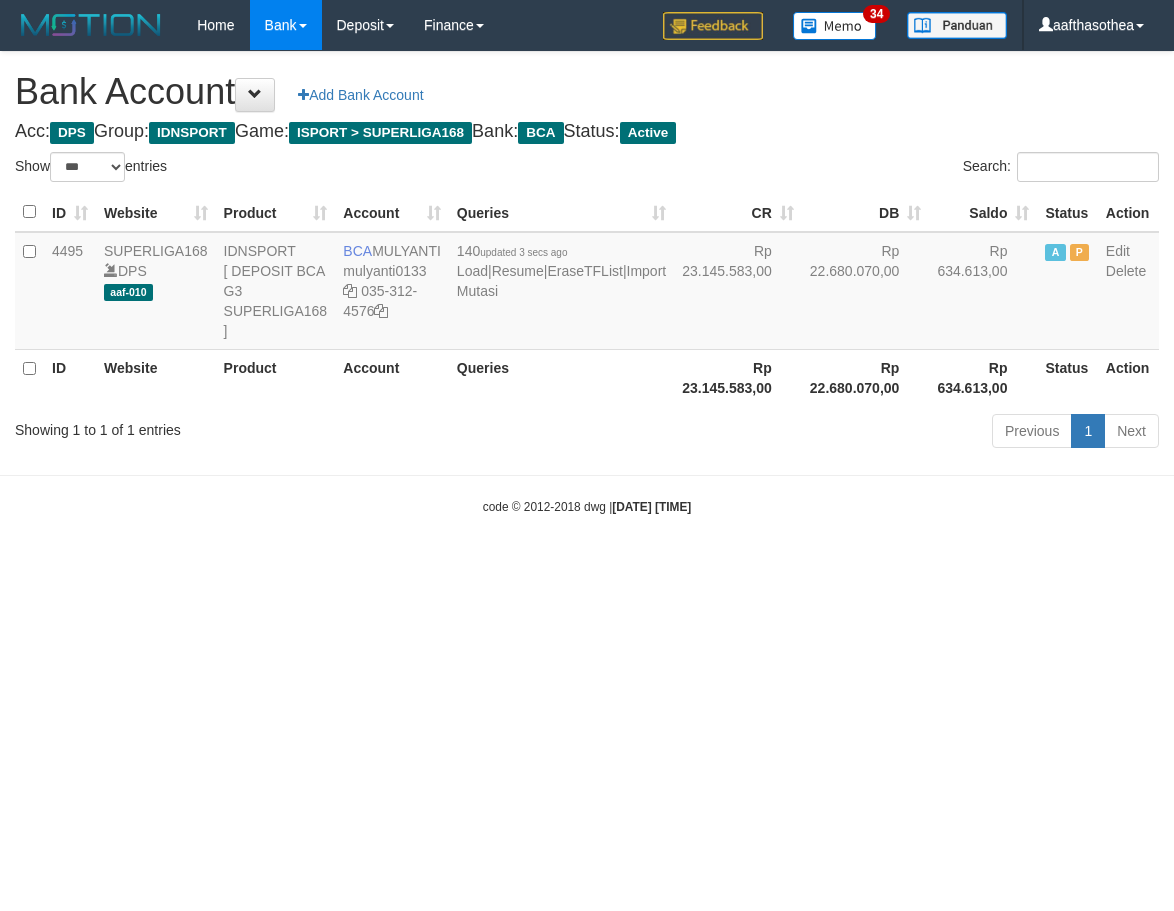 select on "***" 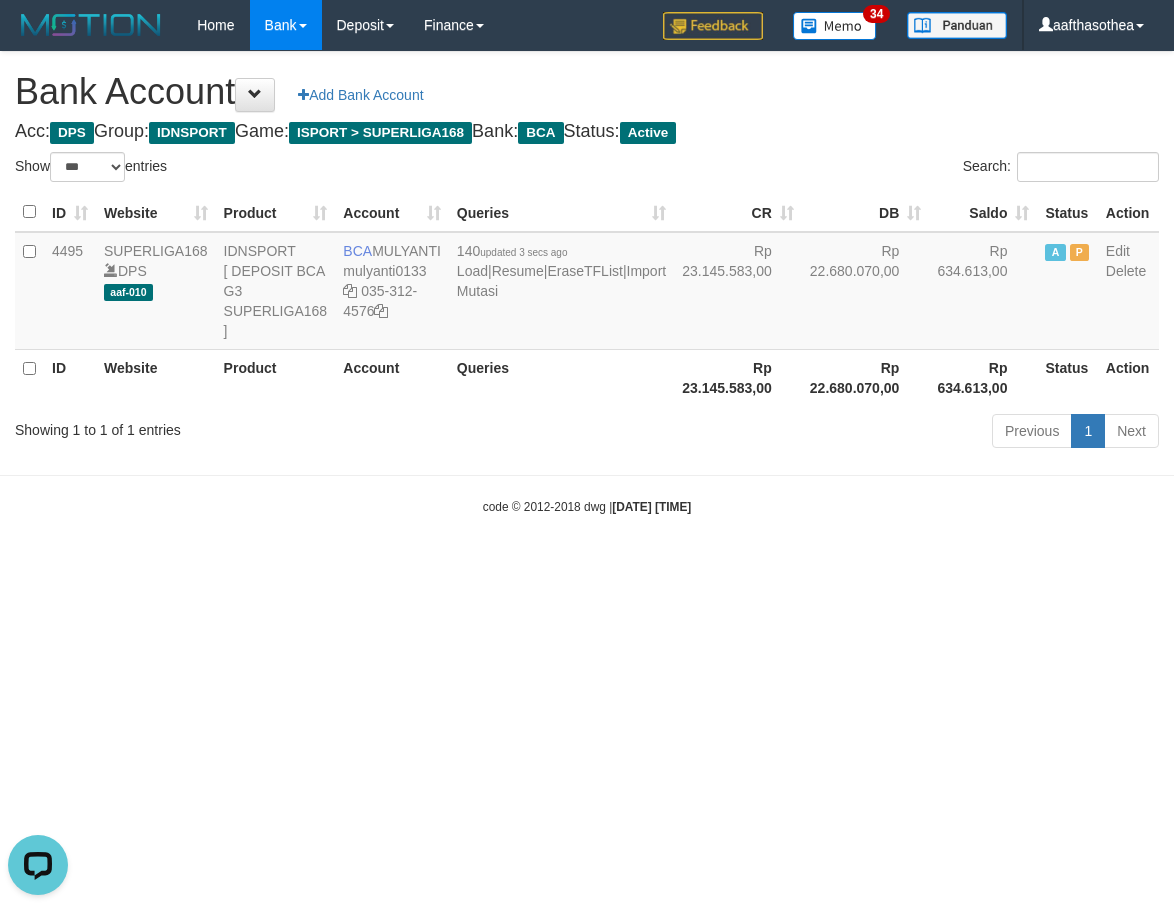 scroll, scrollTop: 0, scrollLeft: 0, axis: both 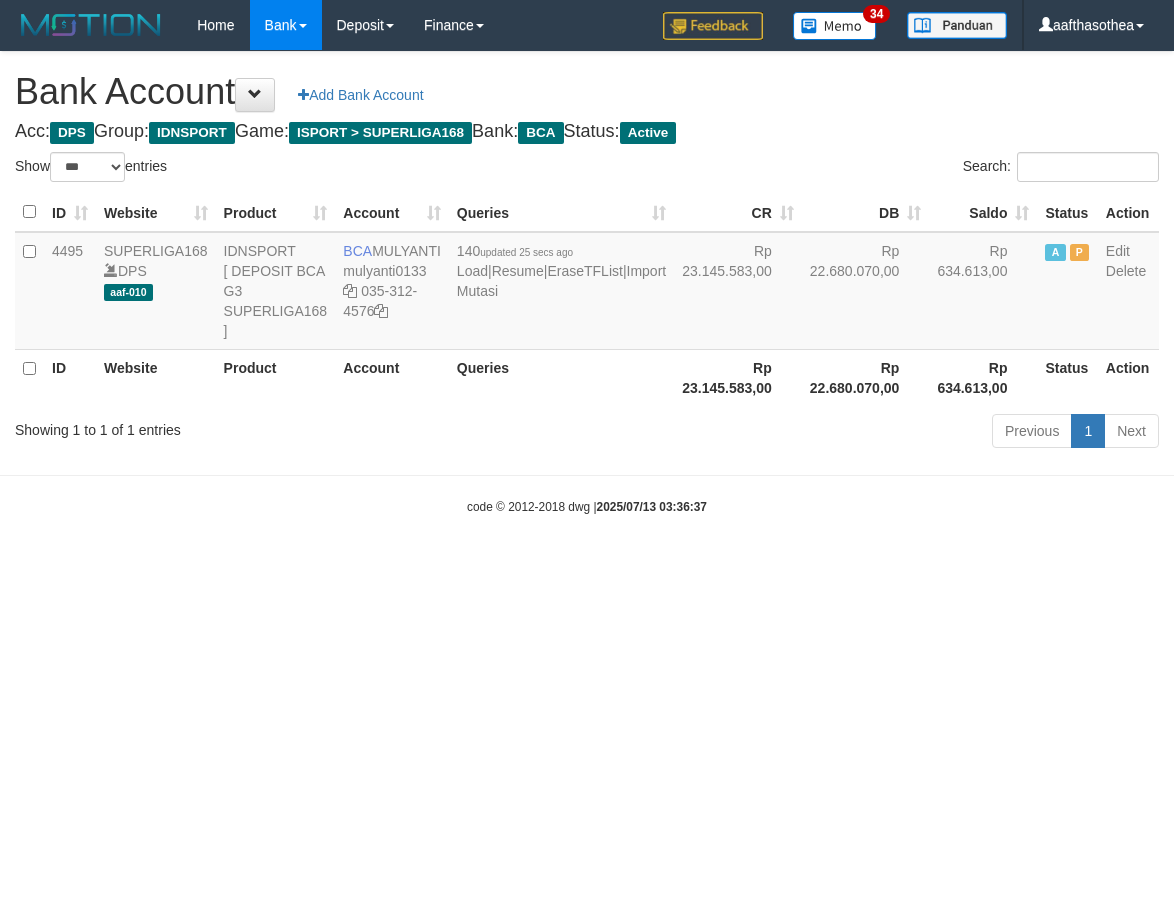 select on "***" 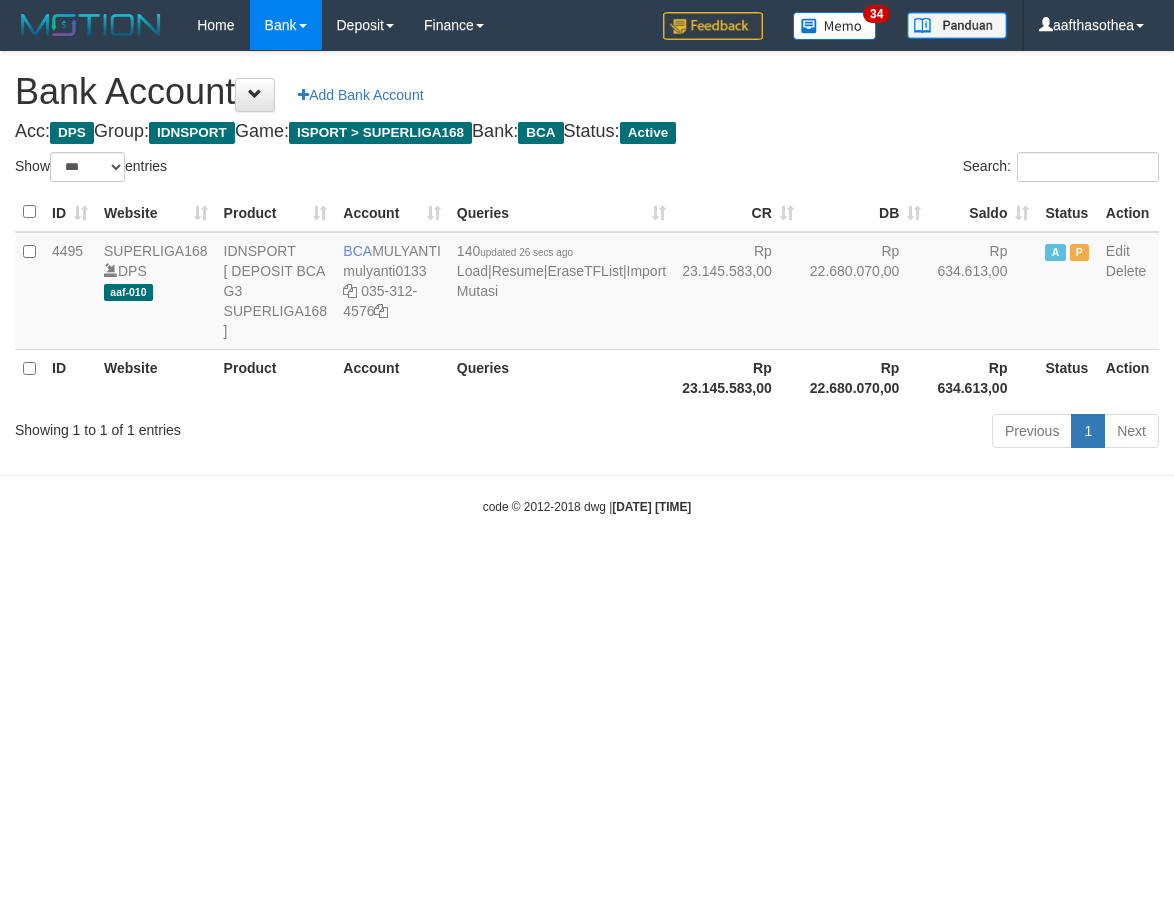 select on "***" 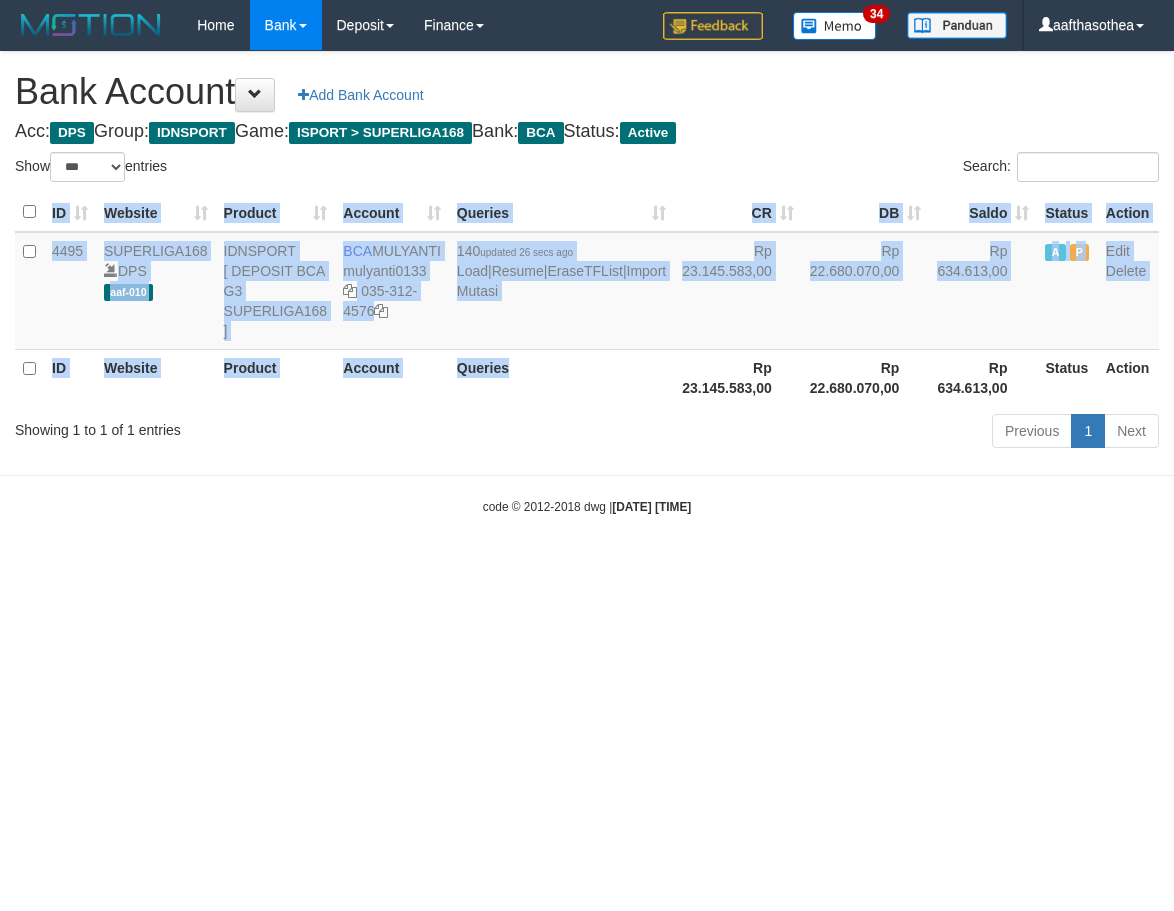 click on "ID Website Product Account Queries CR DB Saldo Status Action
4495
SUPERLIGA168
DPS
aaf-010
IDNSPORT
[ DEPOSIT BCA G3 SUPERLIGA168 ]
BCA
MULYANTI
mulyanti0133
035-312-4576
140  updated 26 secs ago
Load
|
Resume
|
EraseTFList
|
Import Mutasi
Rp 23.145.583,00
Rp 22.680.070,00
Rp 634.613,00
A
P
Edit
Delete
ID Website Product Account Queries Rp 23.145.583,00 Rp 22.680.070,00 Rp 634.613,00 Status" at bounding box center (587, 299) 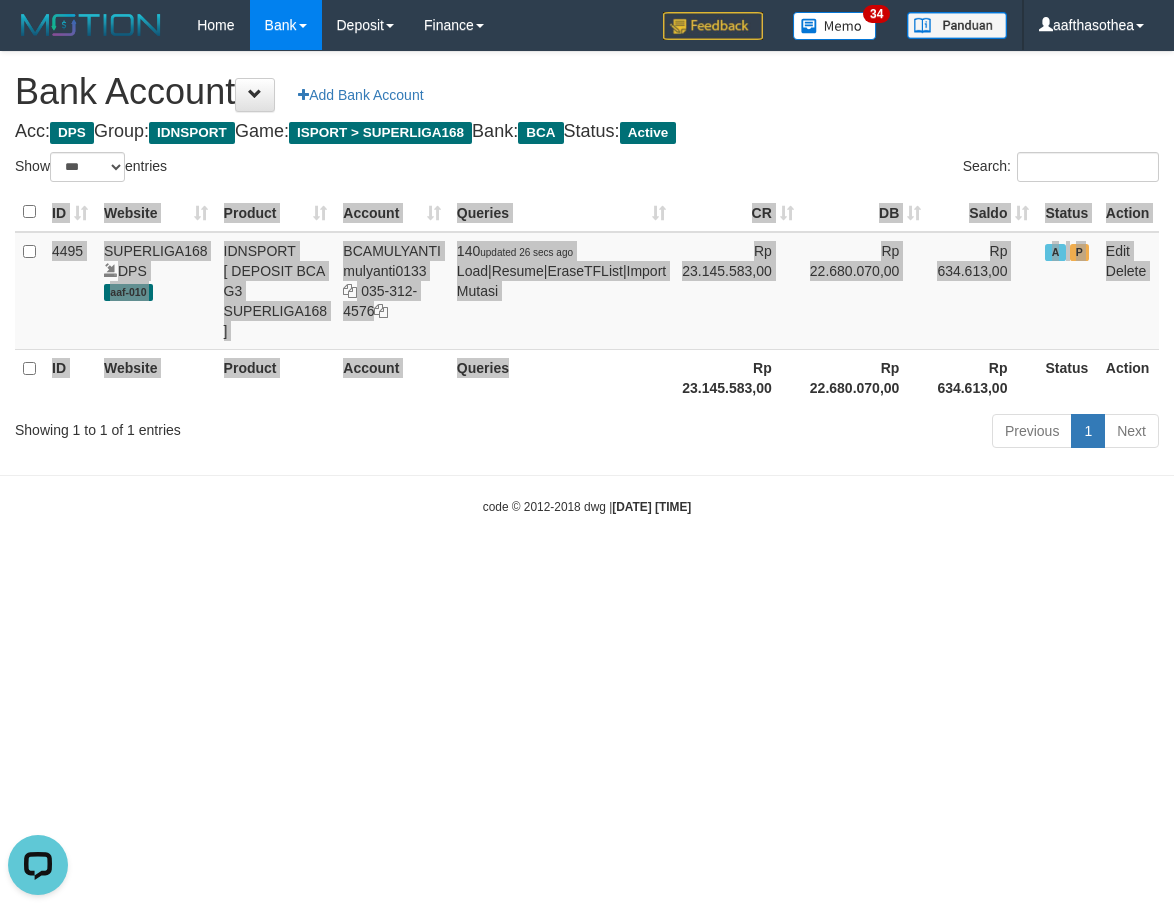 scroll, scrollTop: 0, scrollLeft: 0, axis: both 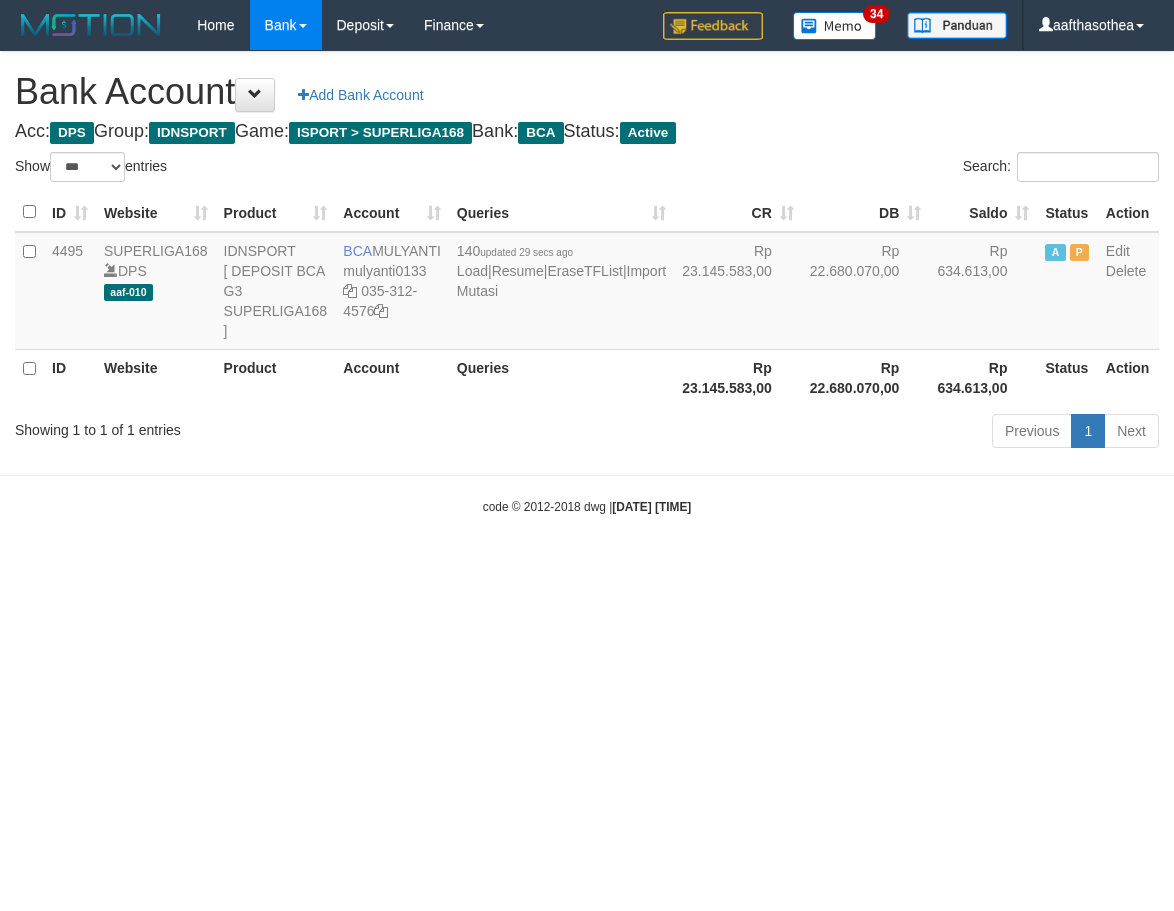 select on "***" 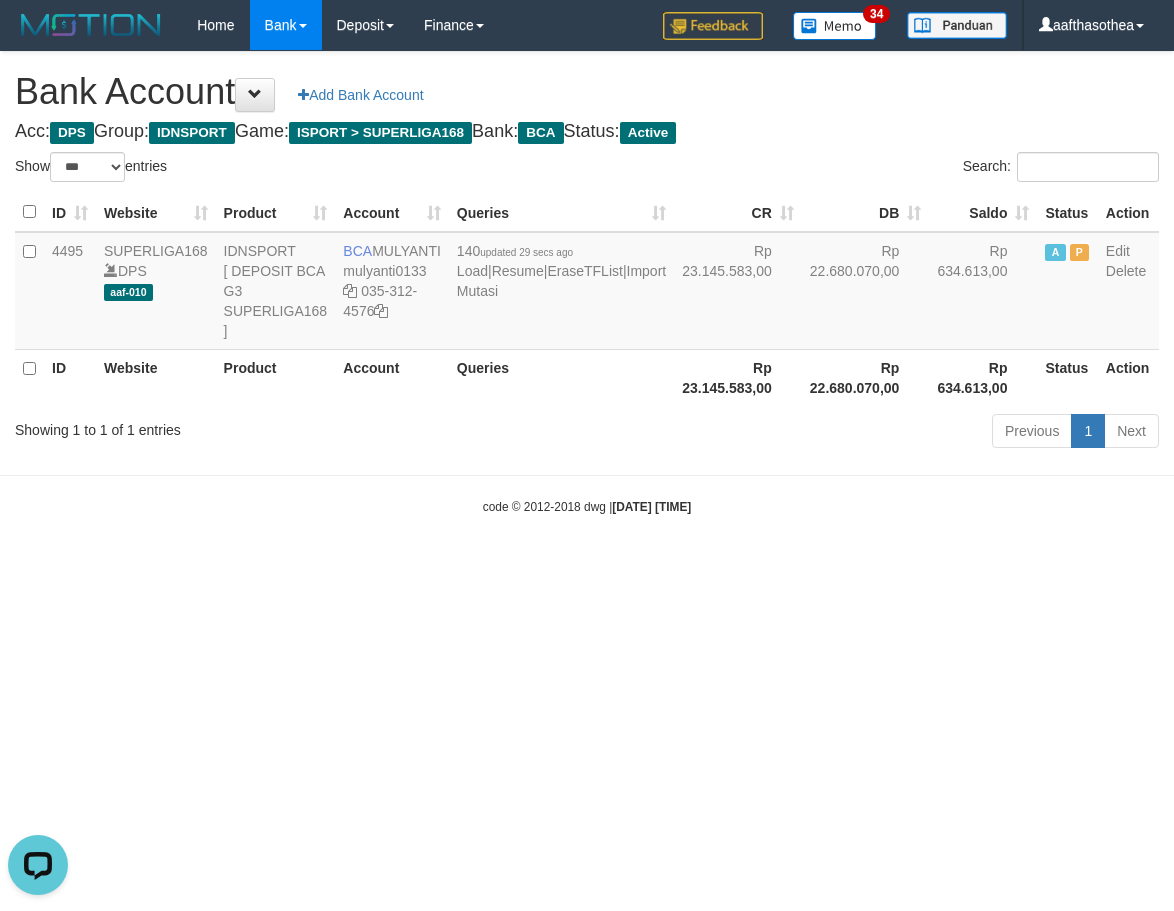 scroll, scrollTop: 0, scrollLeft: 0, axis: both 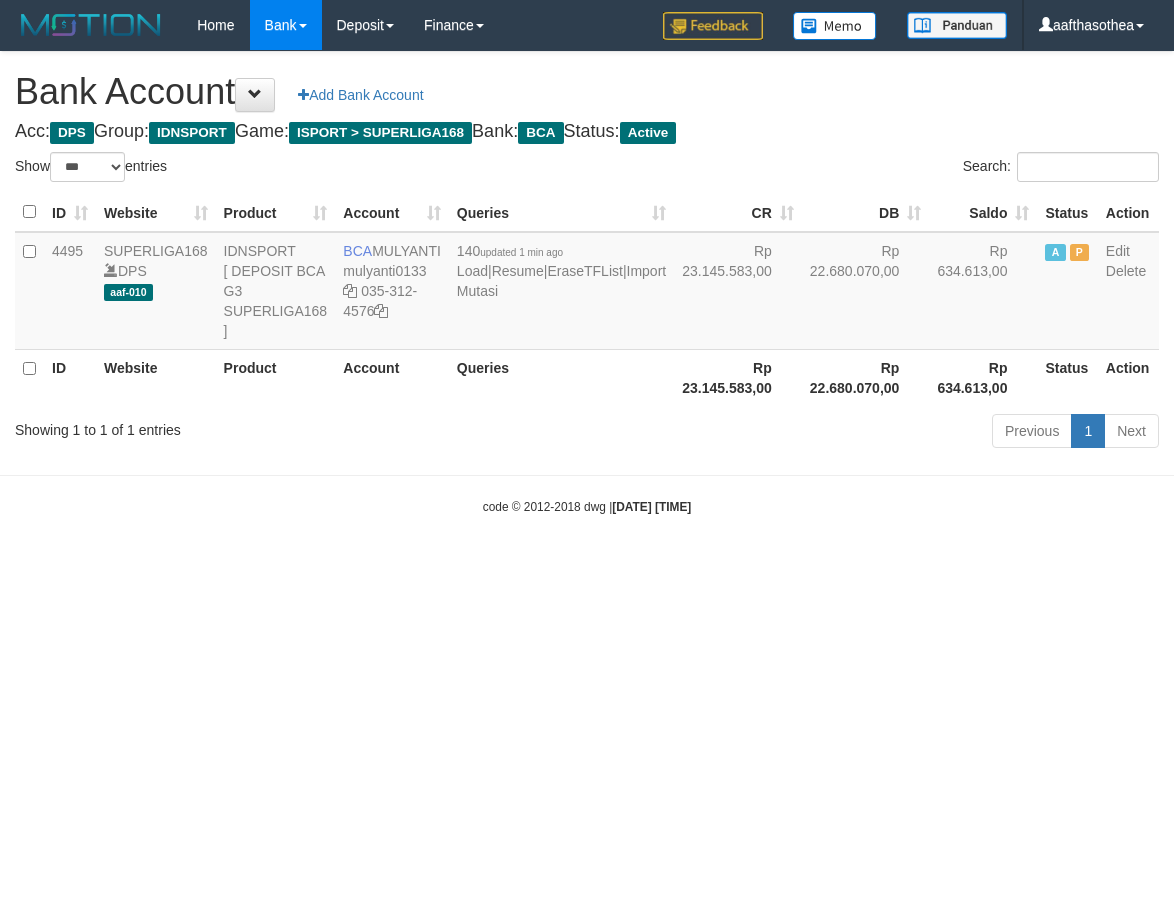 select on "***" 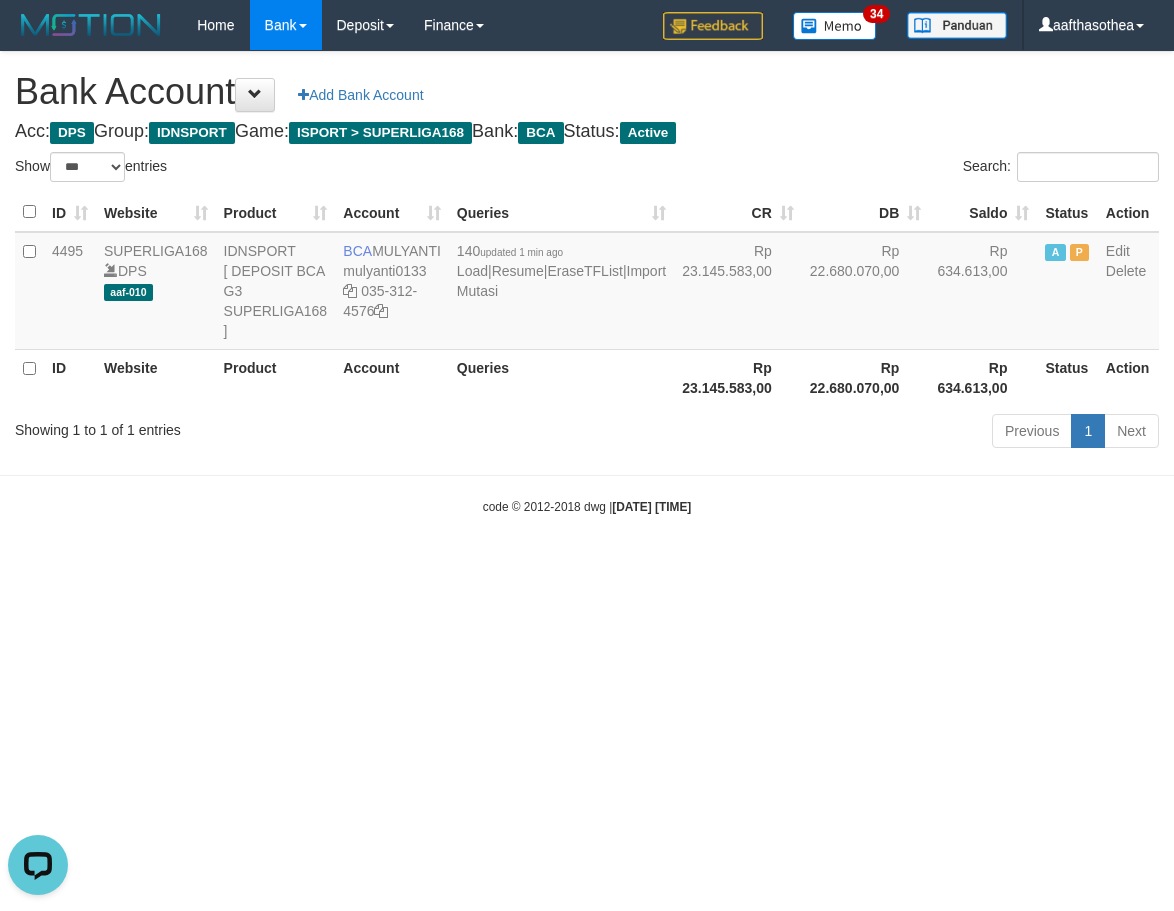scroll, scrollTop: 0, scrollLeft: 0, axis: both 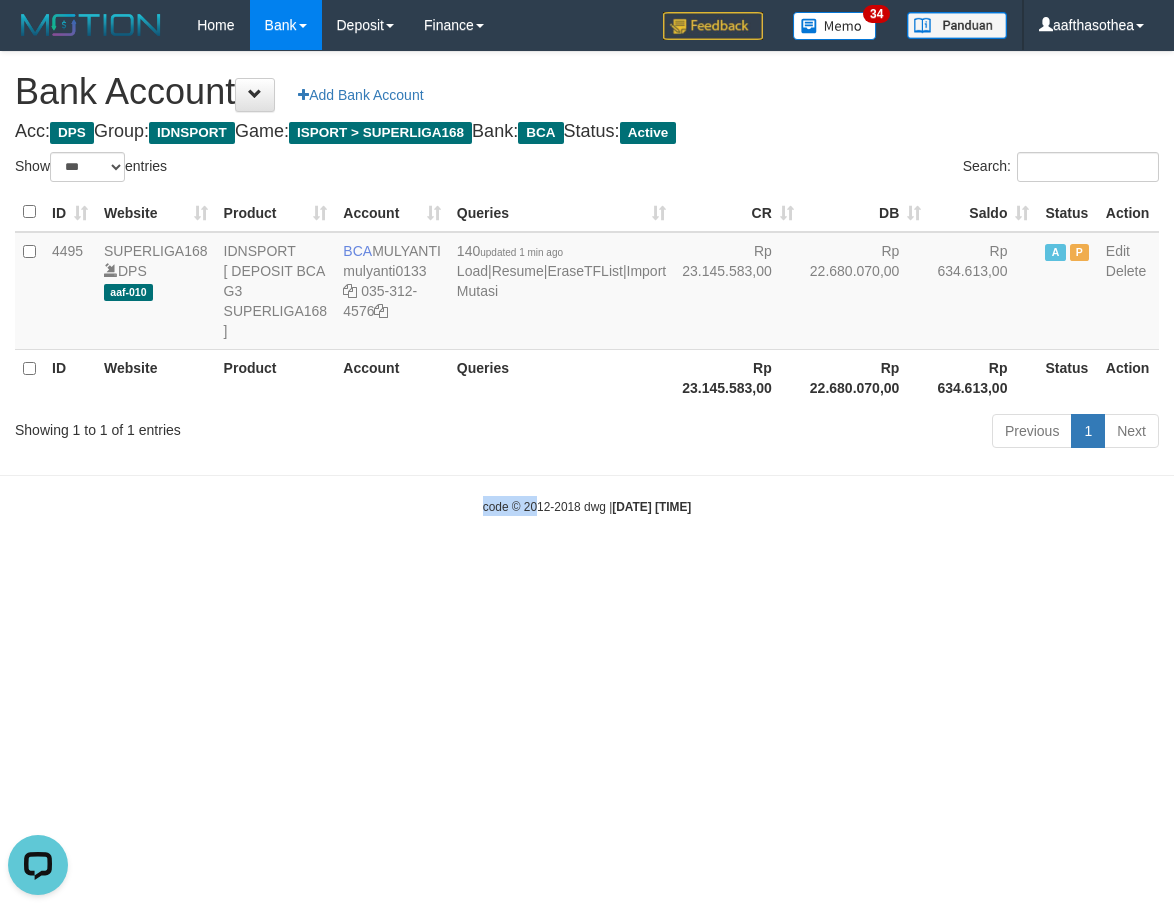 drag, startPoint x: 465, startPoint y: 627, endPoint x: 516, endPoint y: 638, distance: 52.17279 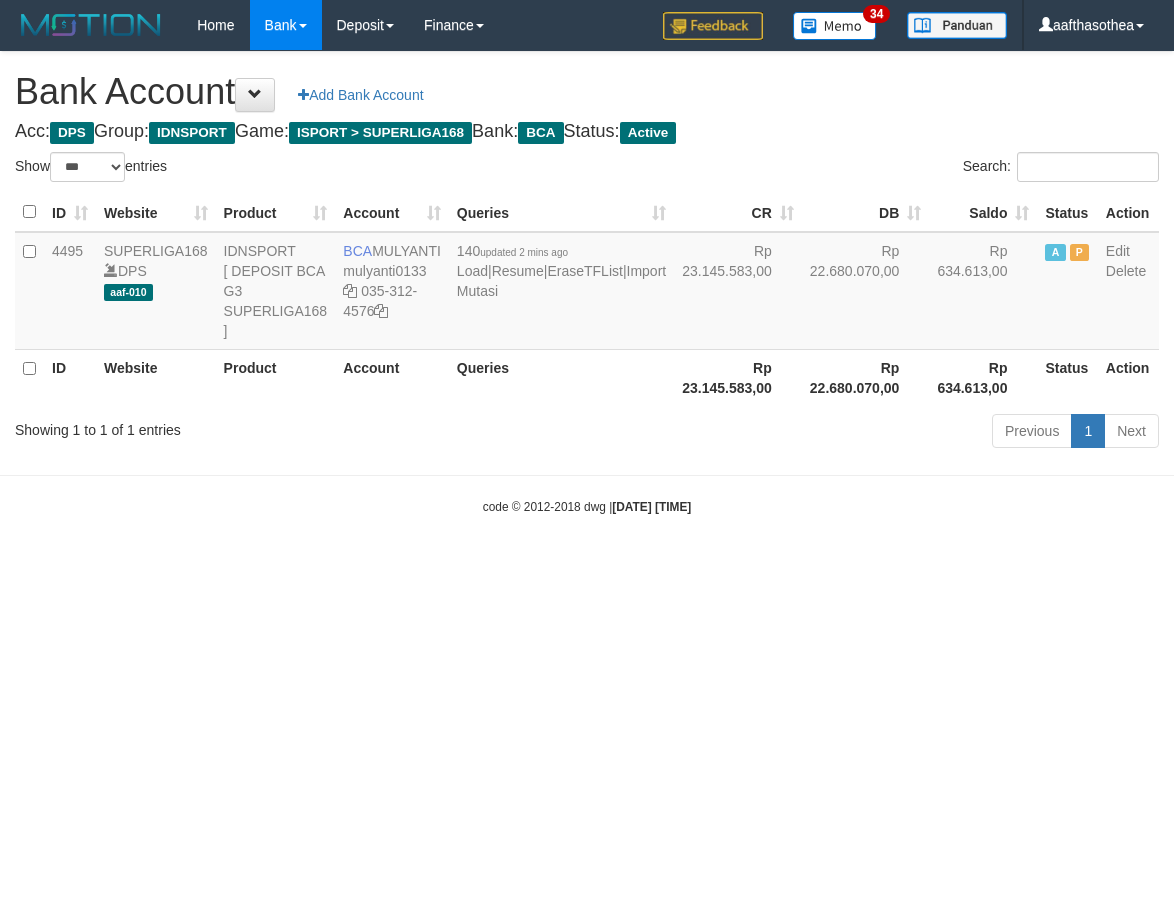 select on "***" 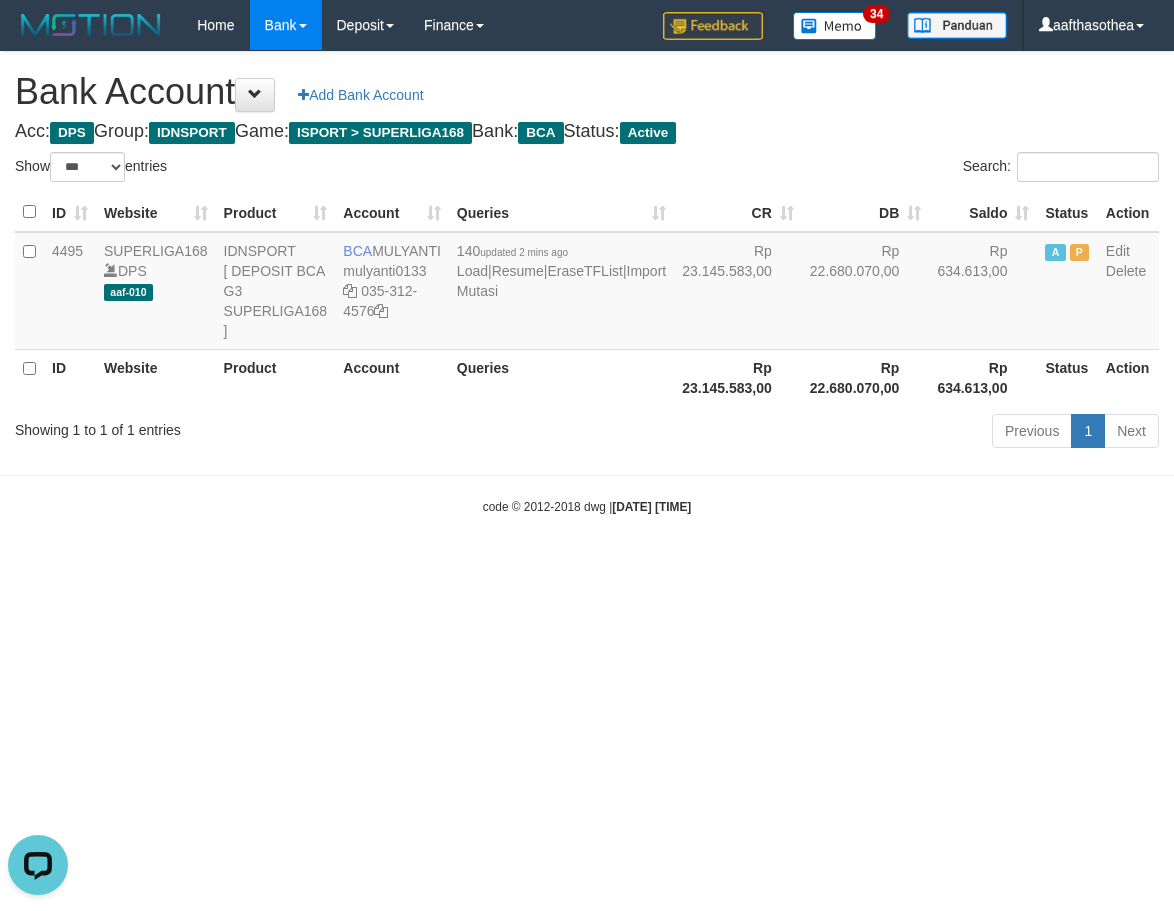 scroll, scrollTop: 0, scrollLeft: 0, axis: both 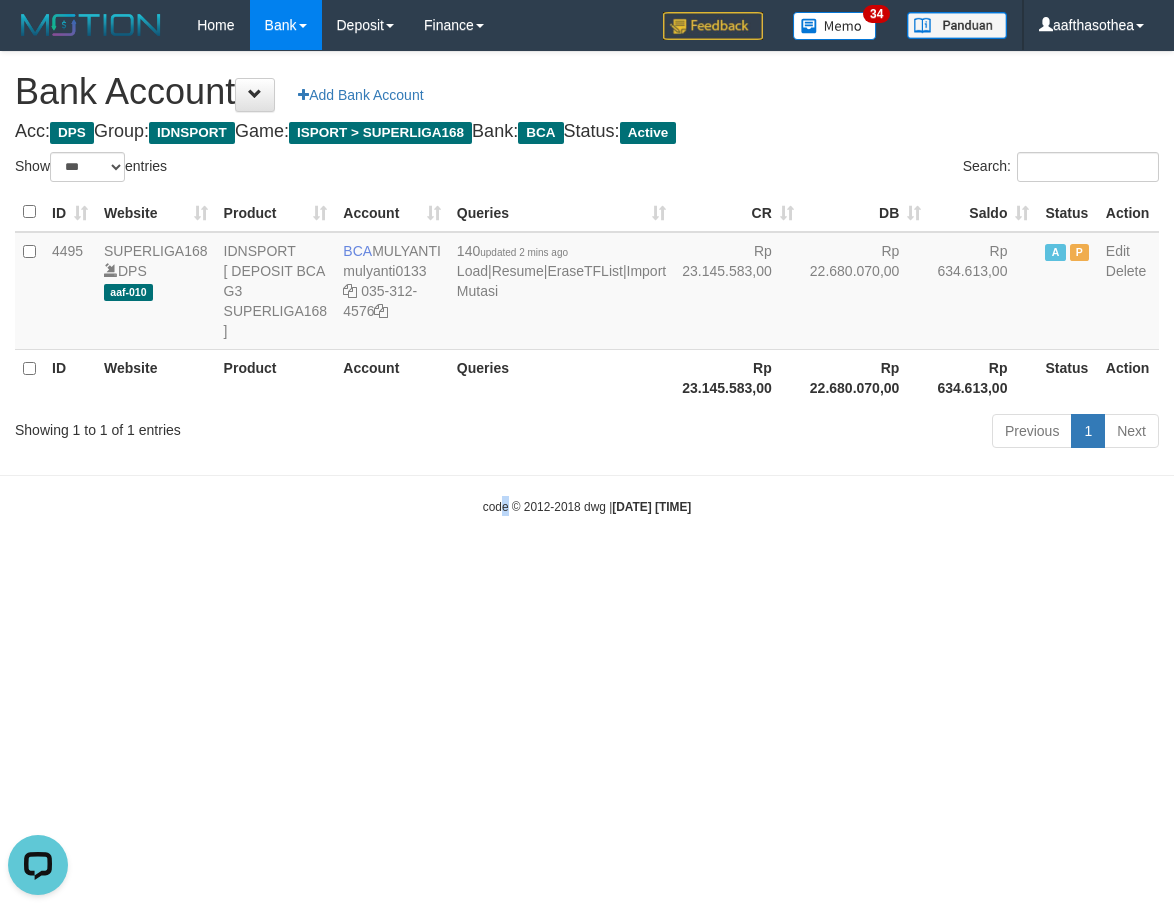 drag, startPoint x: 486, startPoint y: 667, endPoint x: 506, endPoint y: 655, distance: 23.323807 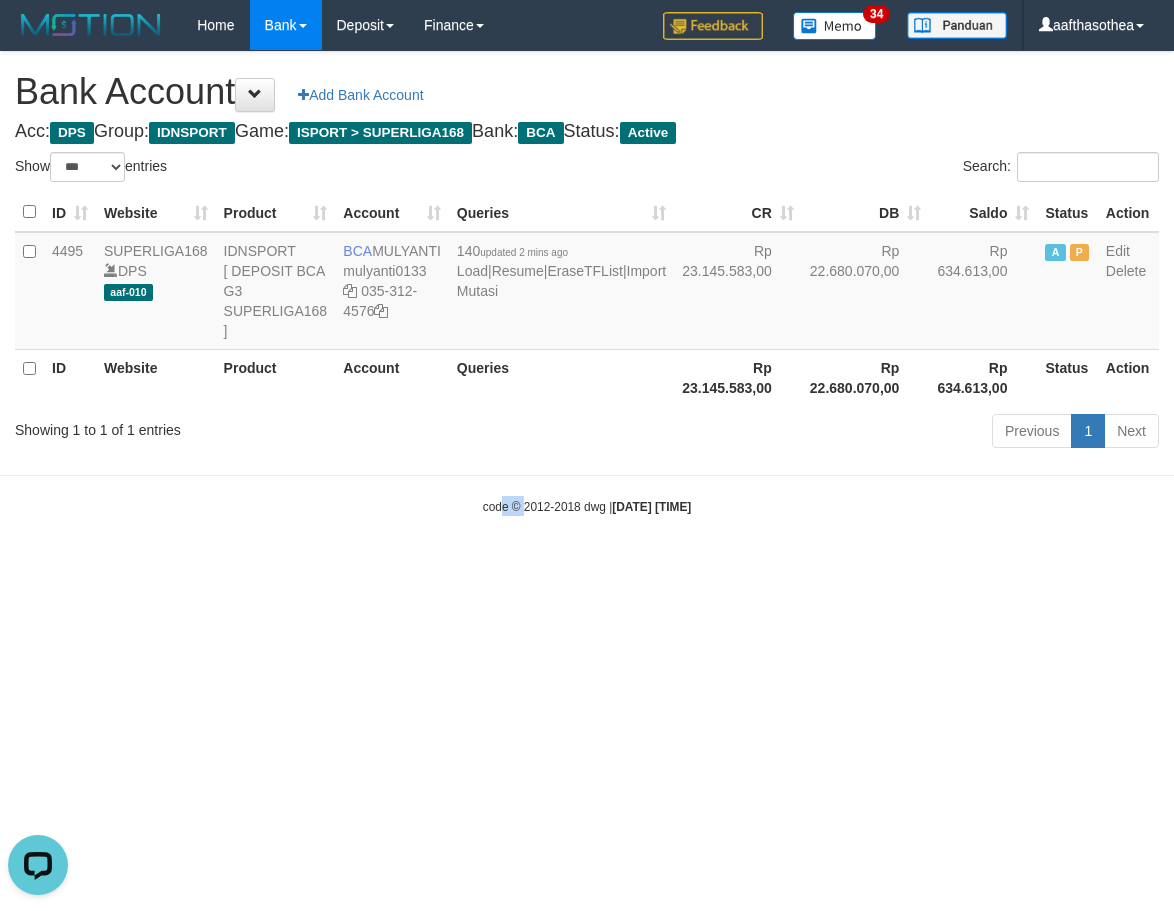 click on "Toggle navigation
Home
Bank
Account List
Load
By Website
Group
[ISPORT]													SUPERLIGA168
By Load Group (DPS)" at bounding box center [587, 283] 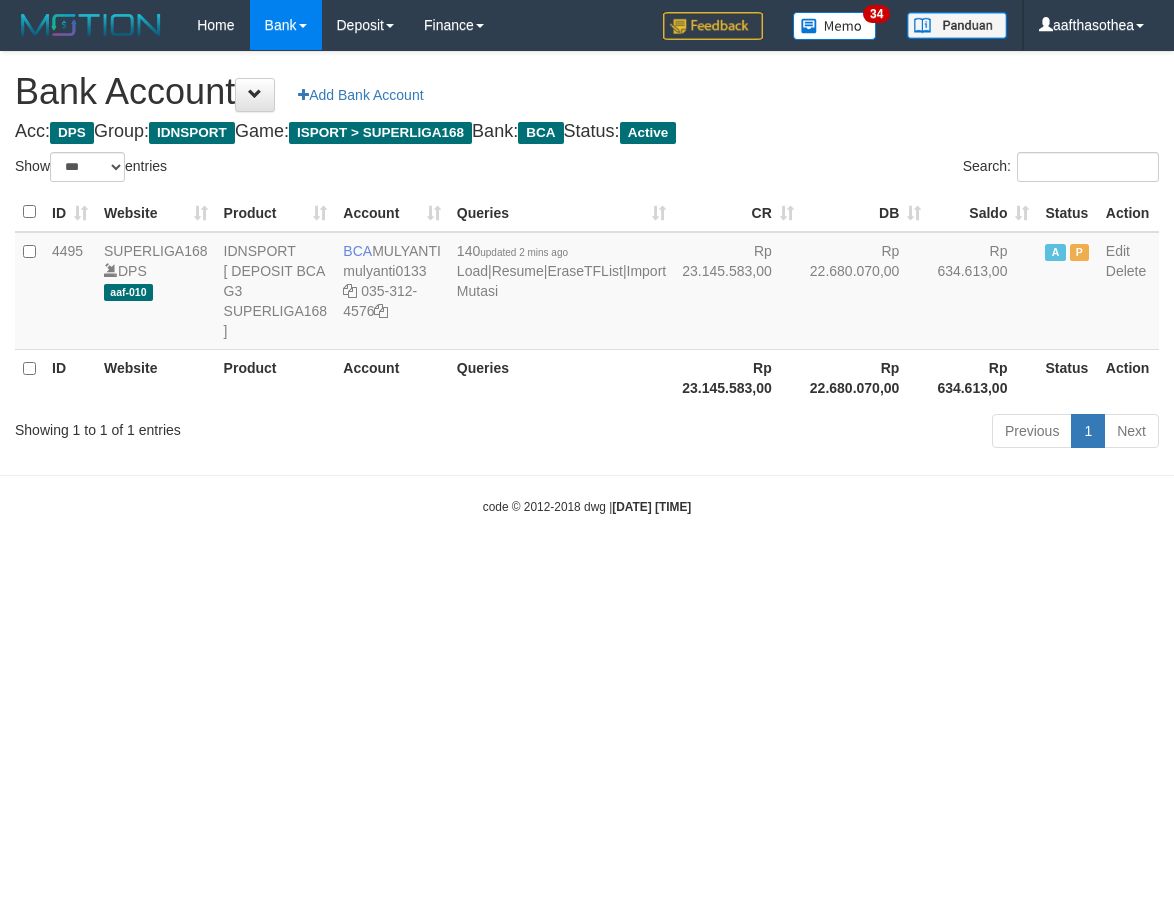 select on "***" 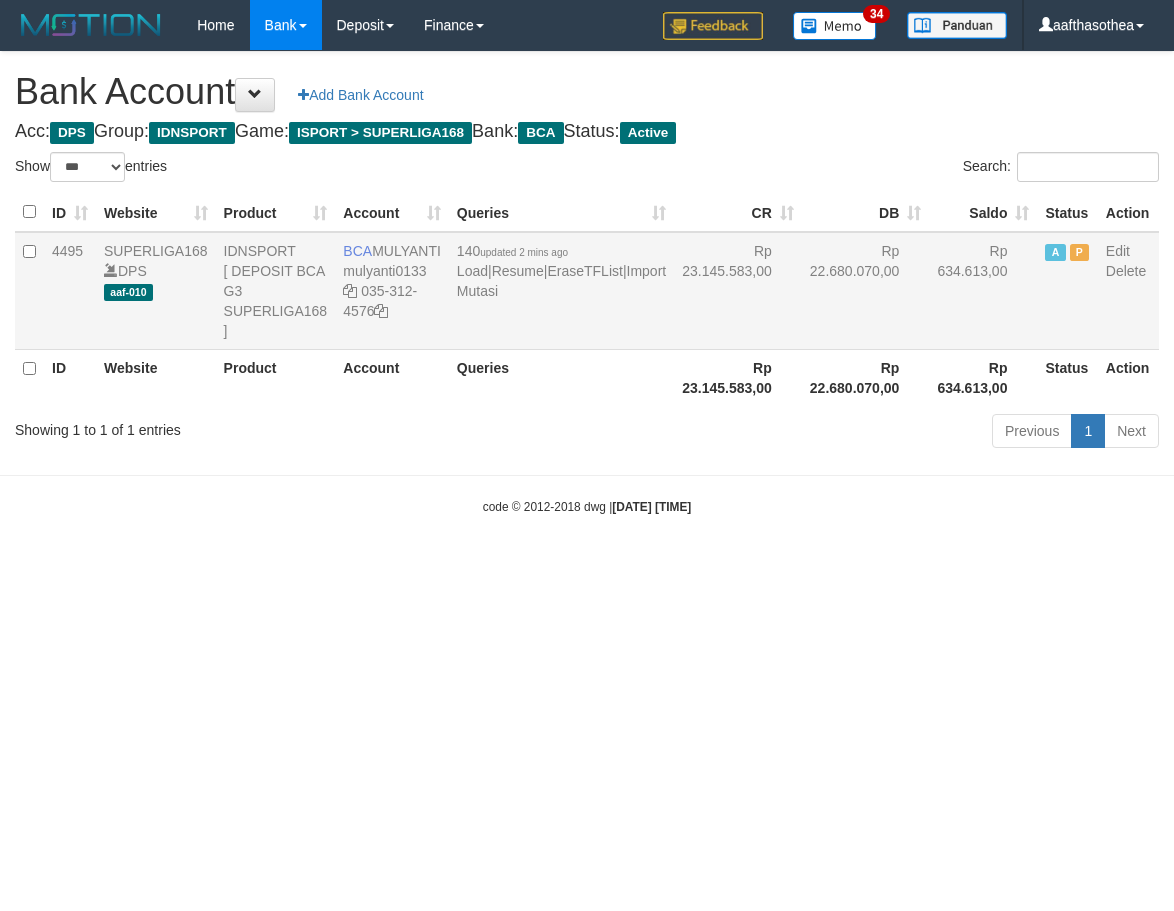scroll, scrollTop: 0, scrollLeft: 0, axis: both 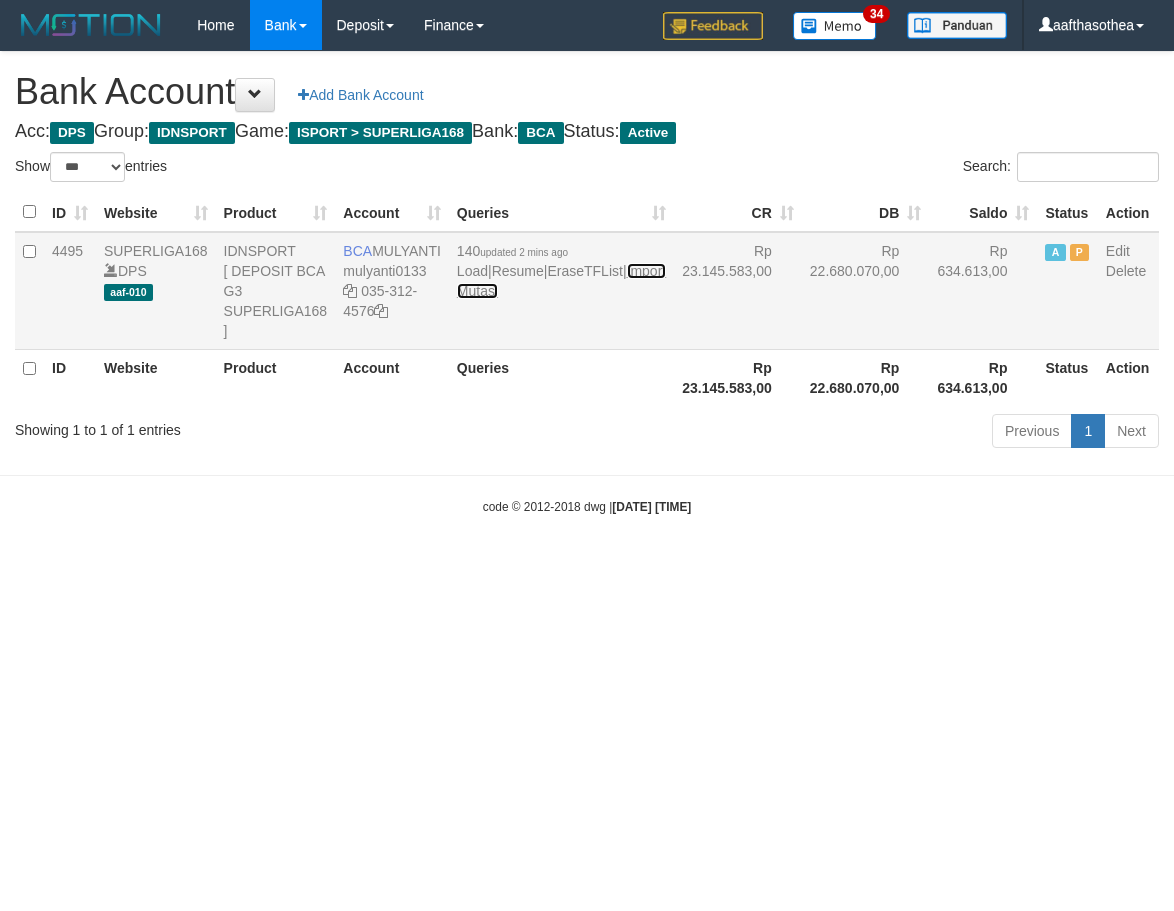 click on "Import Mutasi" at bounding box center [561, 281] 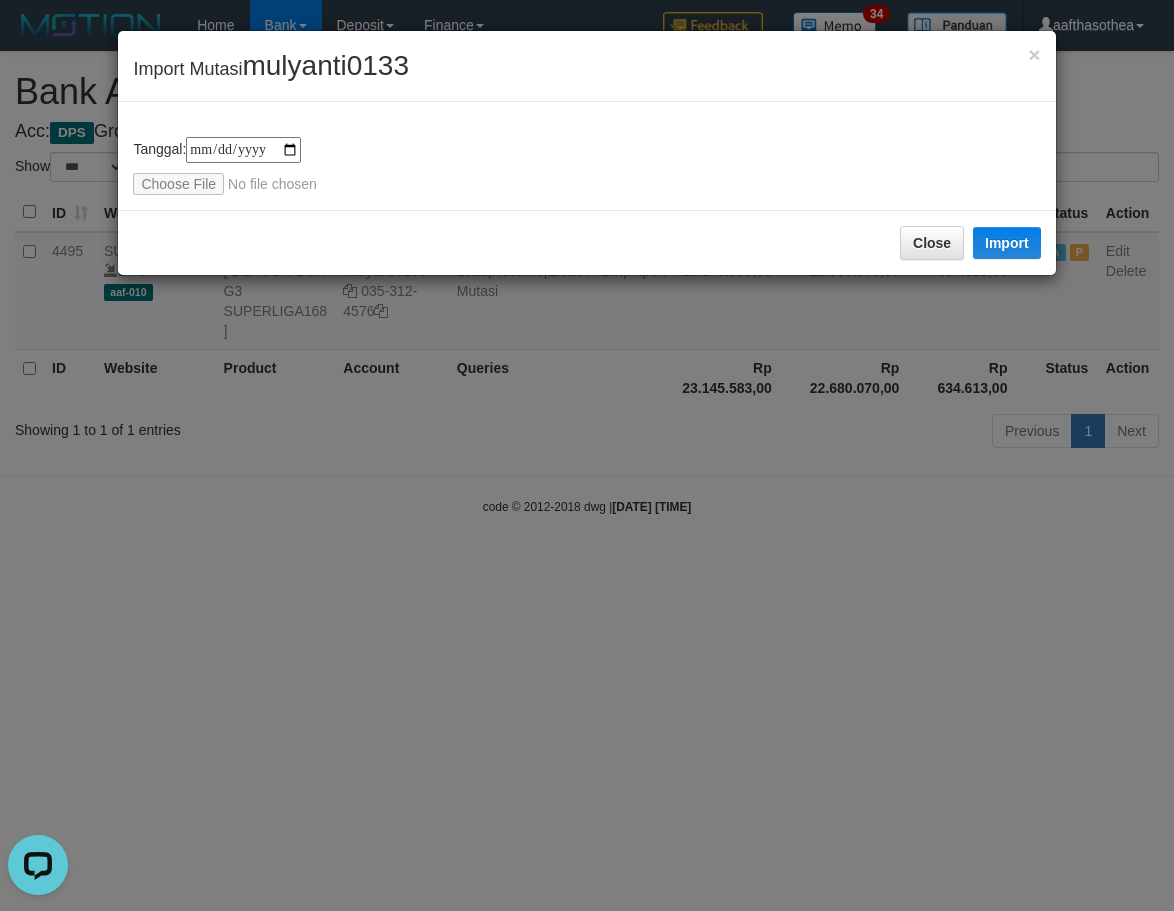 scroll, scrollTop: 0, scrollLeft: 0, axis: both 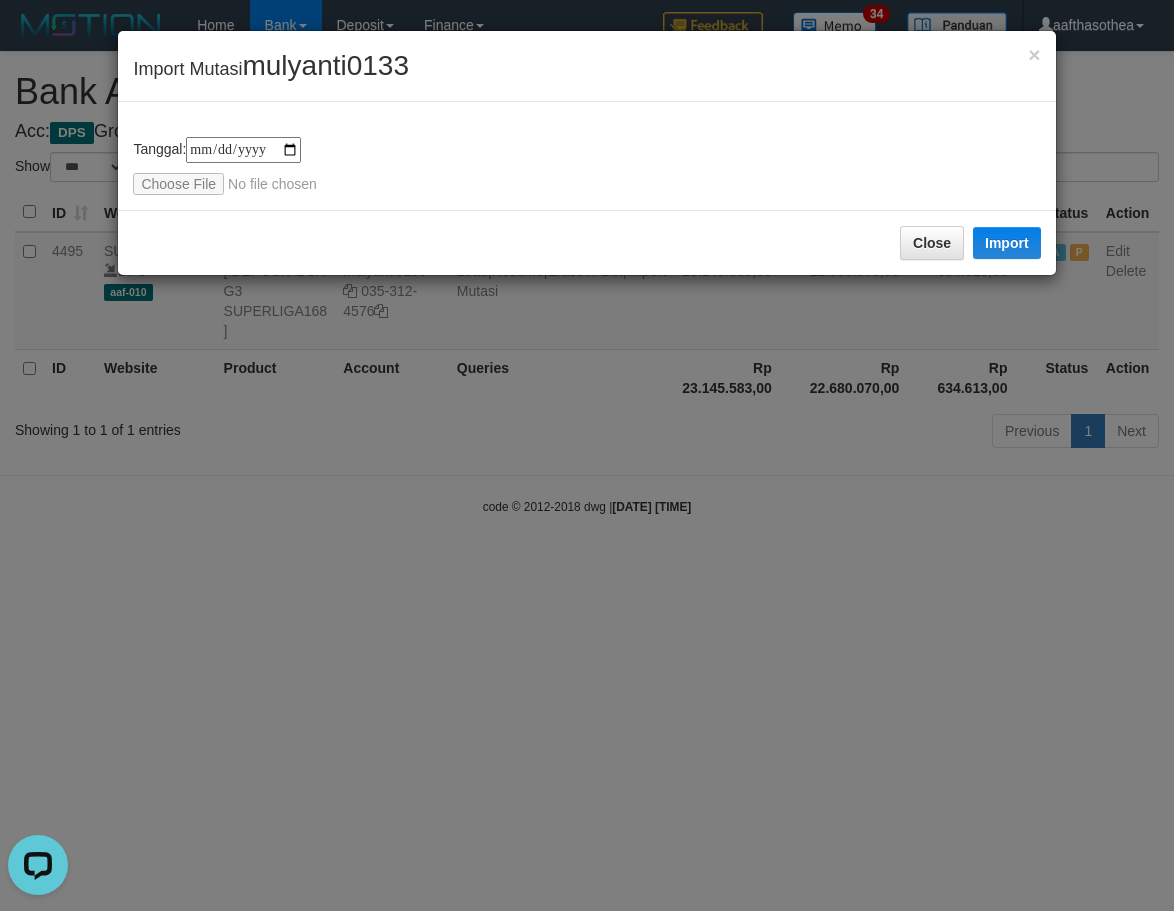 type on "**********" 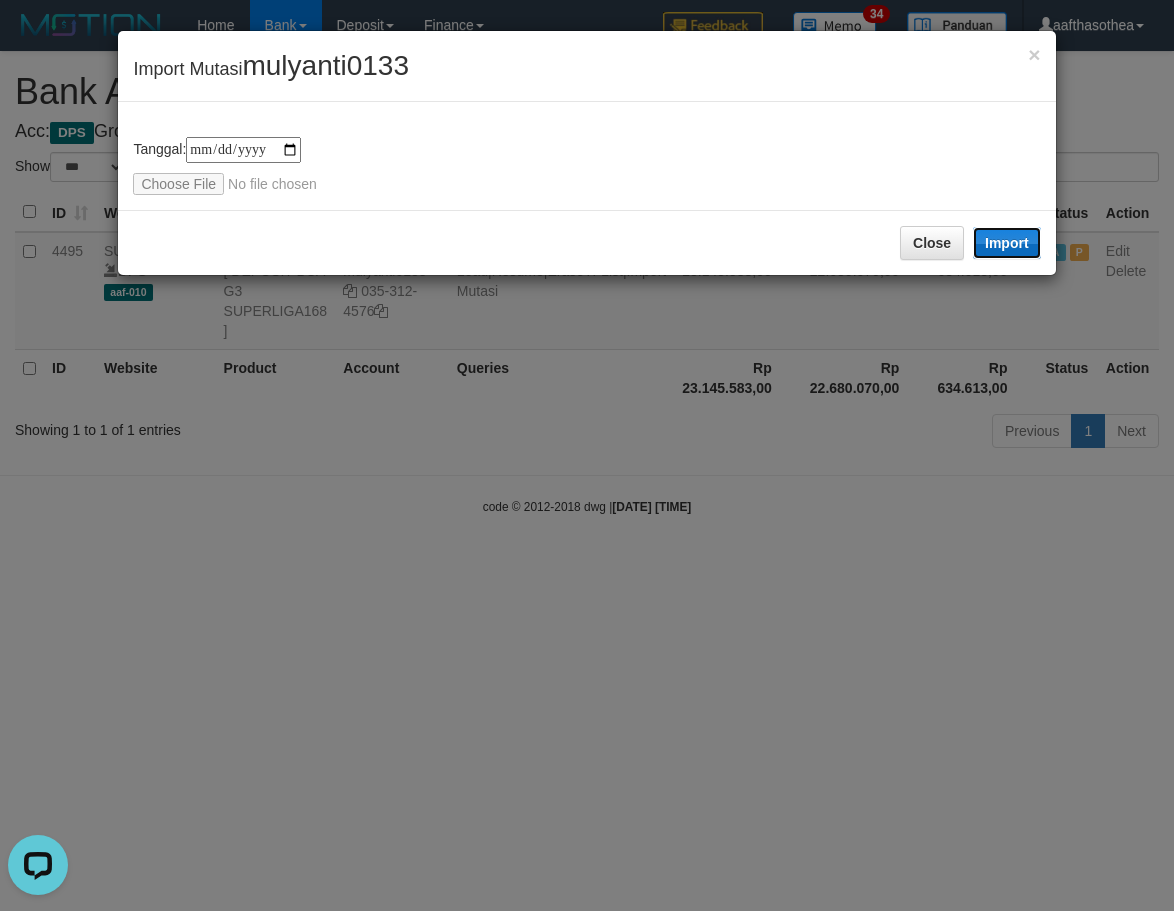 click on "Import" at bounding box center [1007, 243] 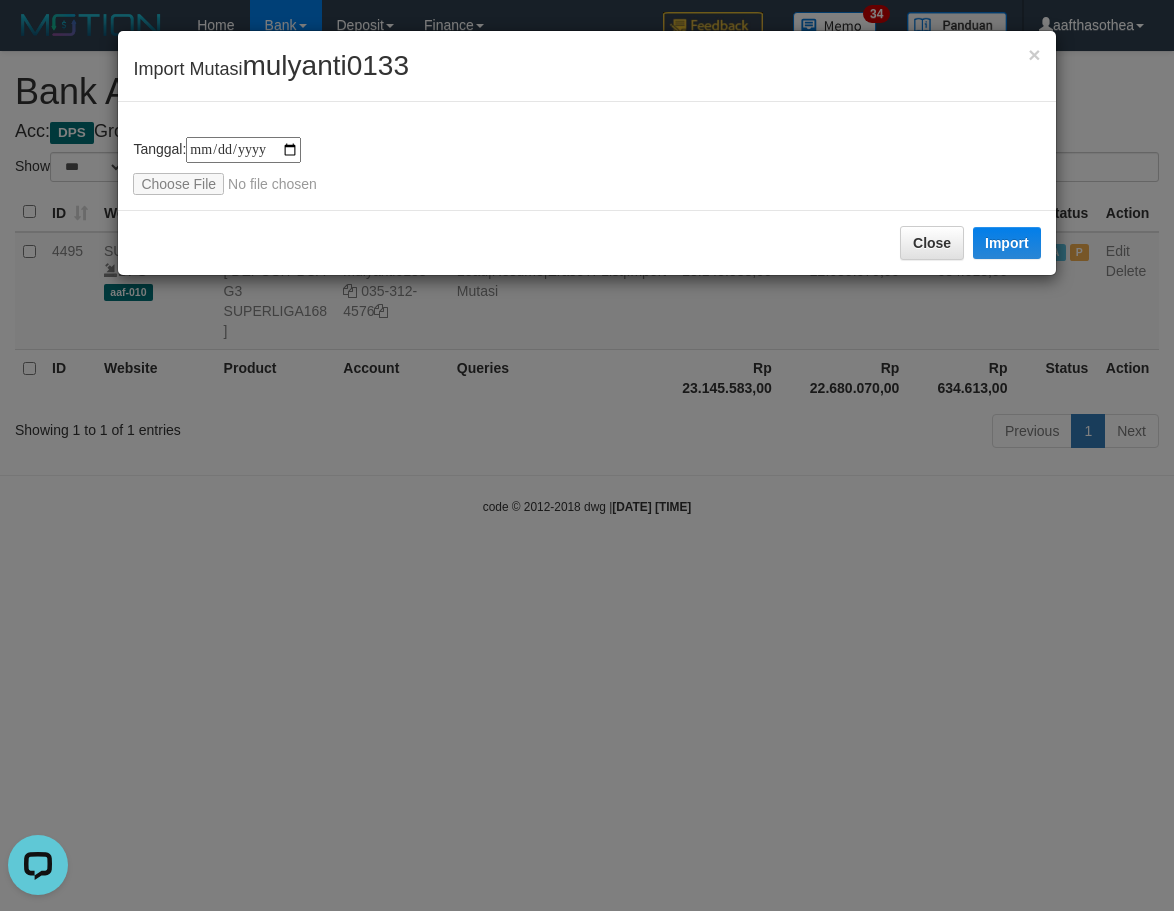drag, startPoint x: 587, startPoint y: 812, endPoint x: 602, endPoint y: 801, distance: 18.601076 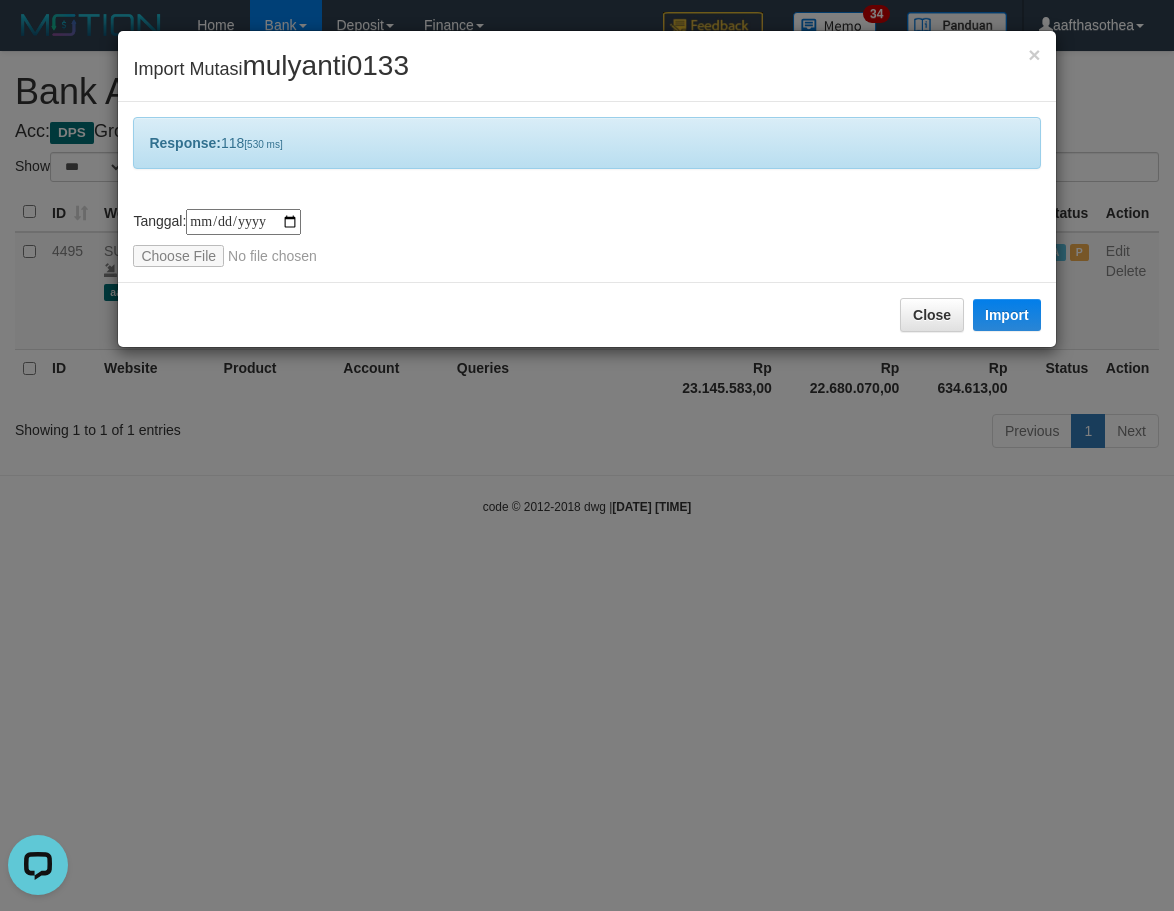 click on "**********" at bounding box center (587, 455) 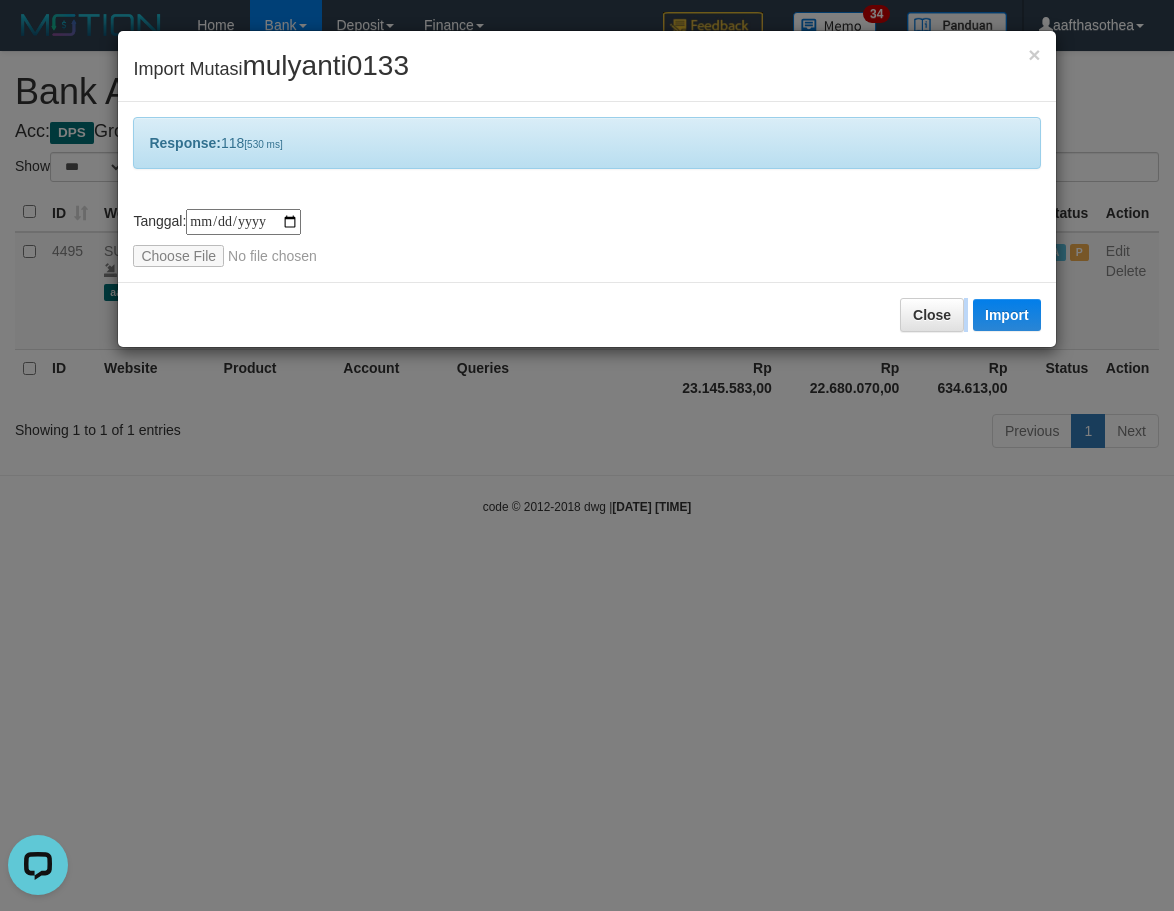 click on "**********" at bounding box center [587, 455] 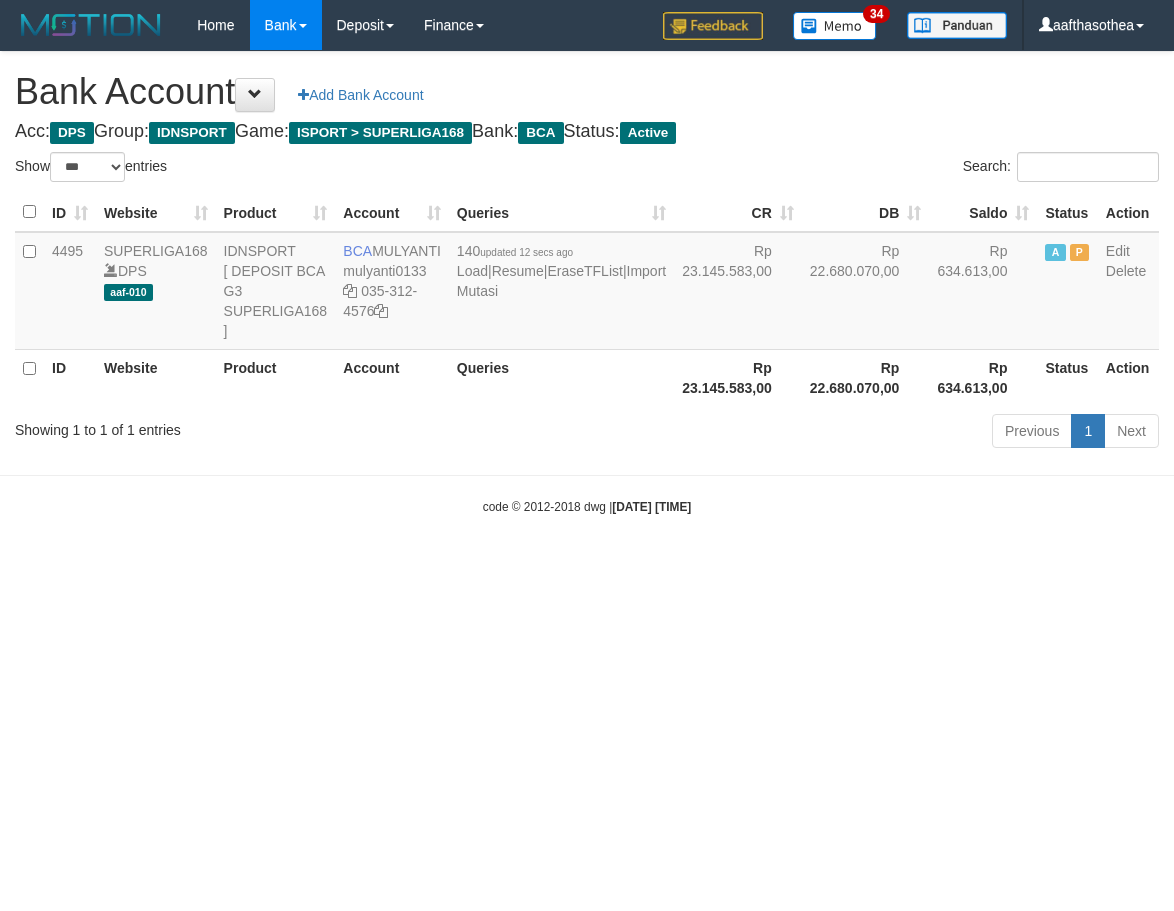 select on "***" 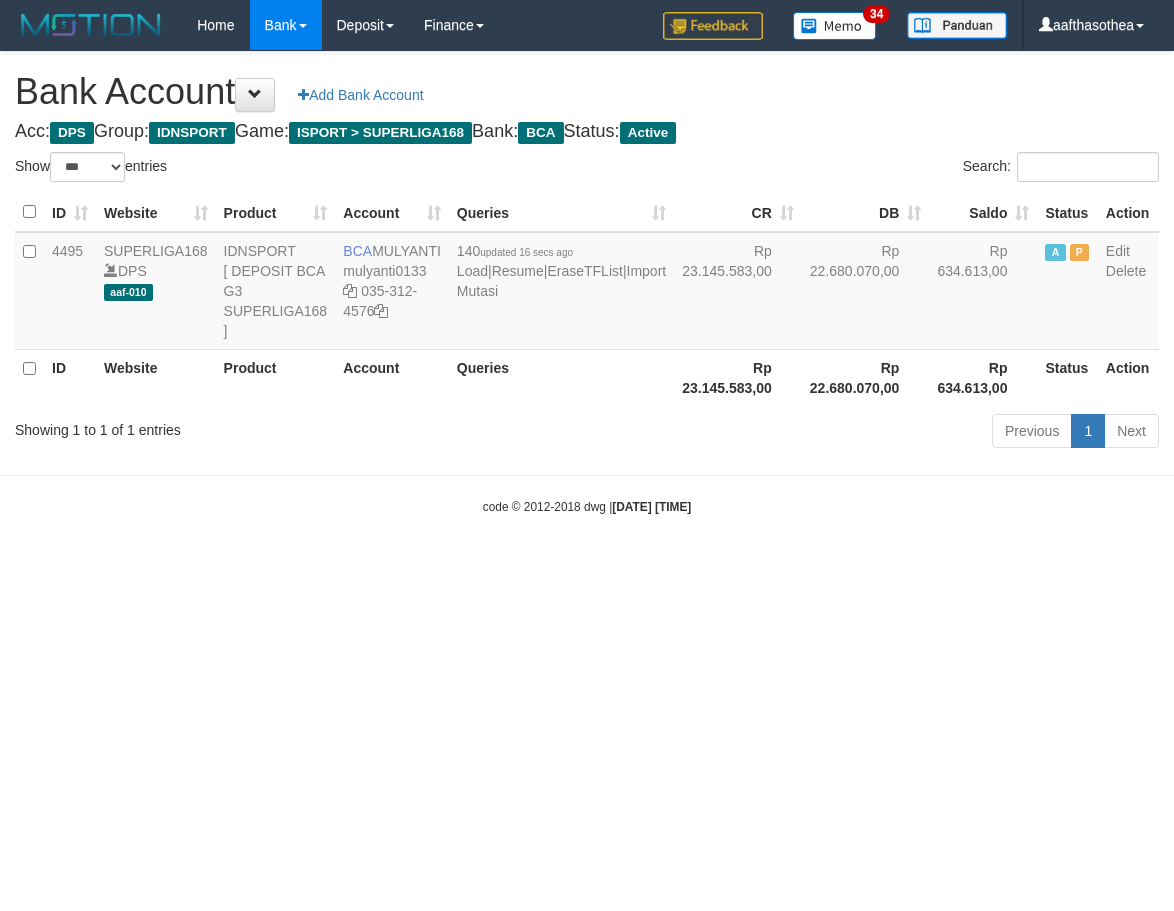 select on "***" 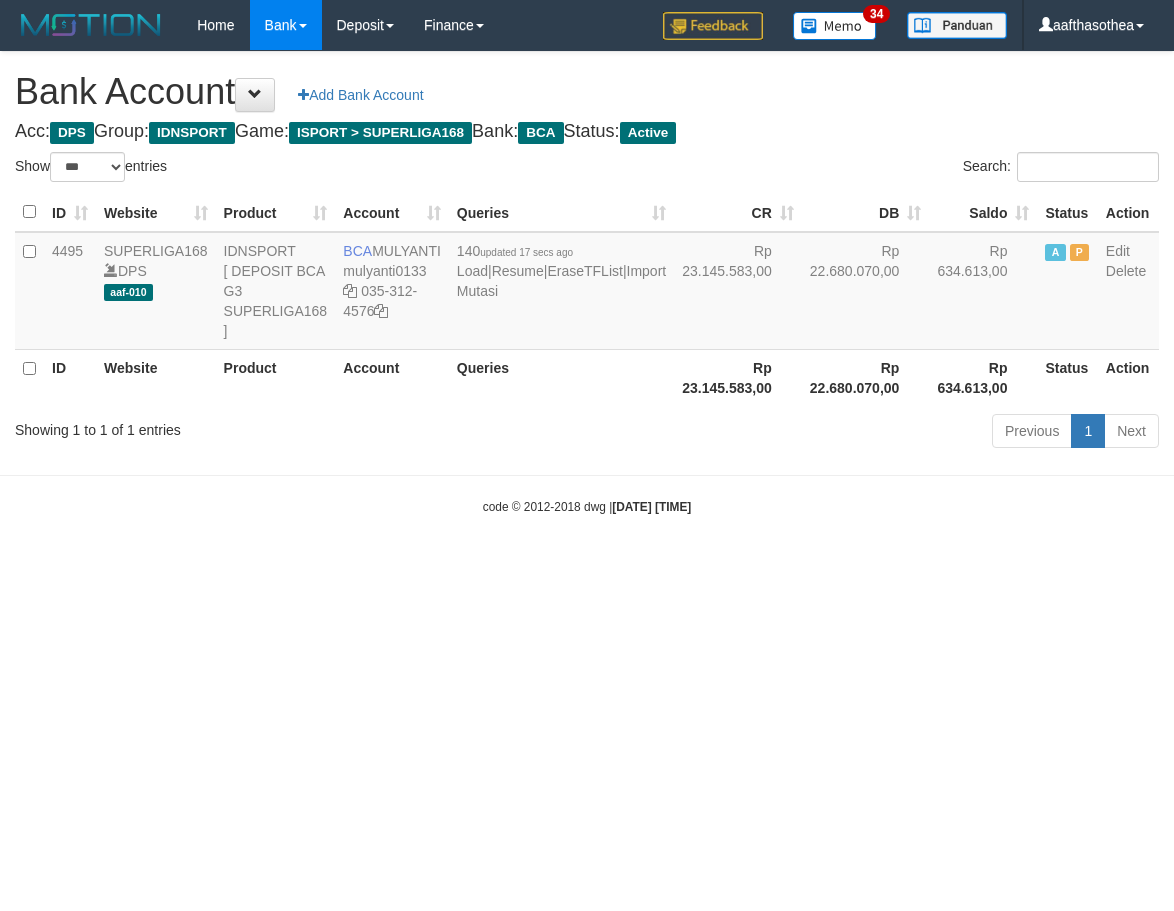 select on "***" 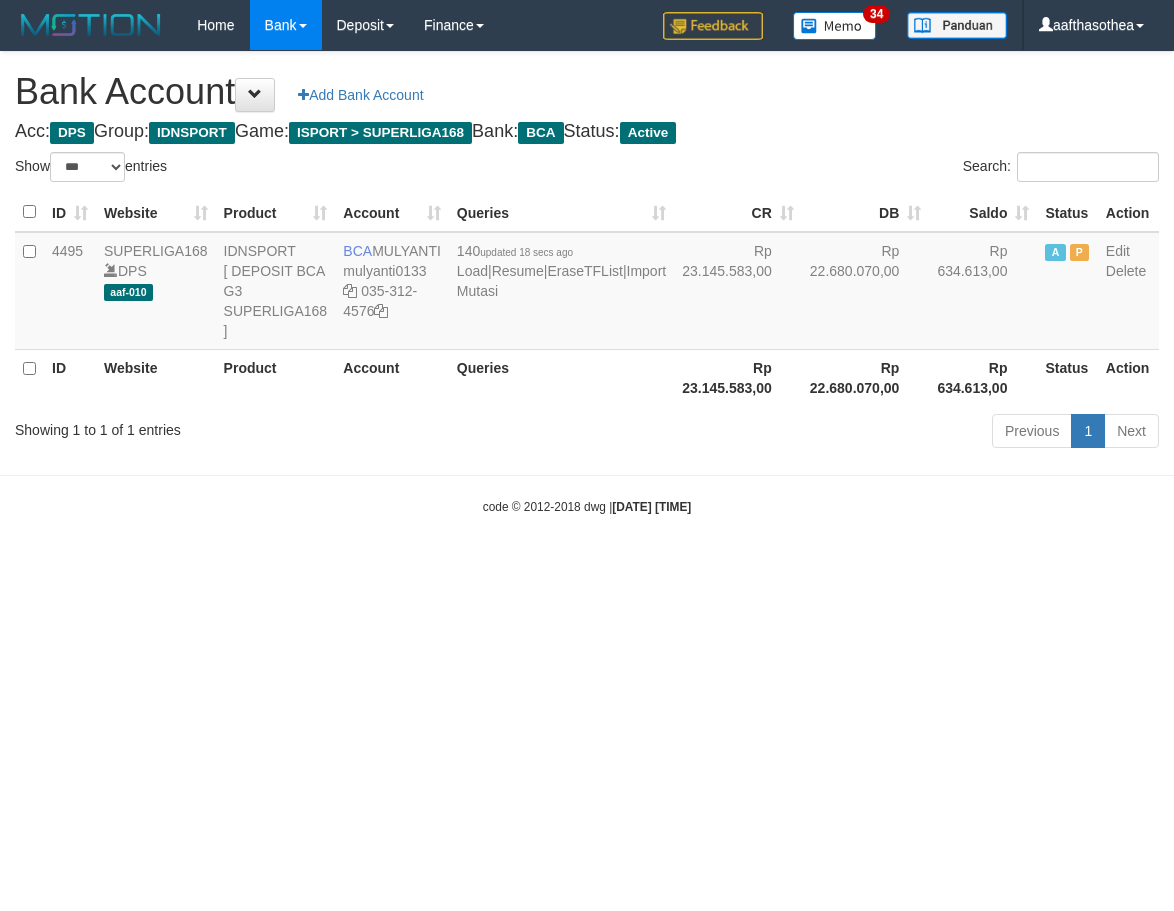select on "***" 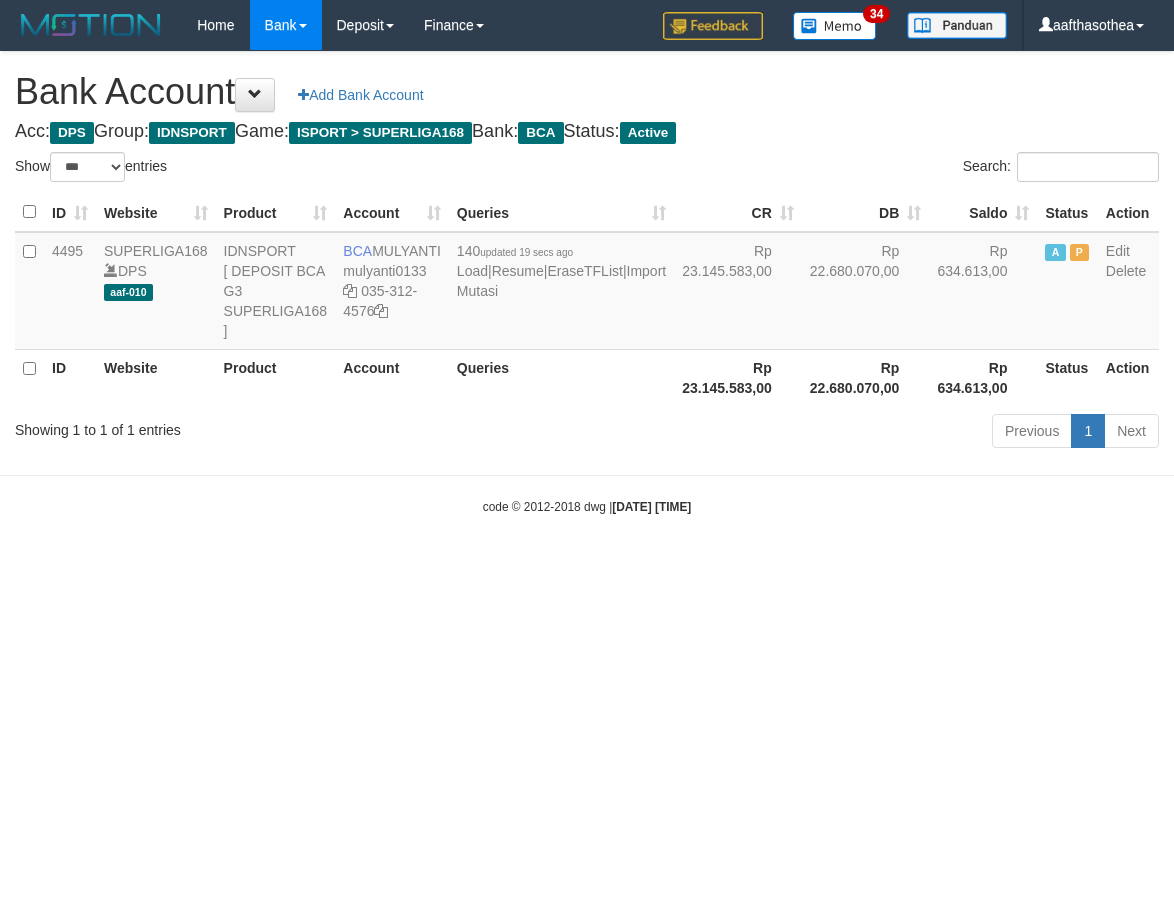 select on "***" 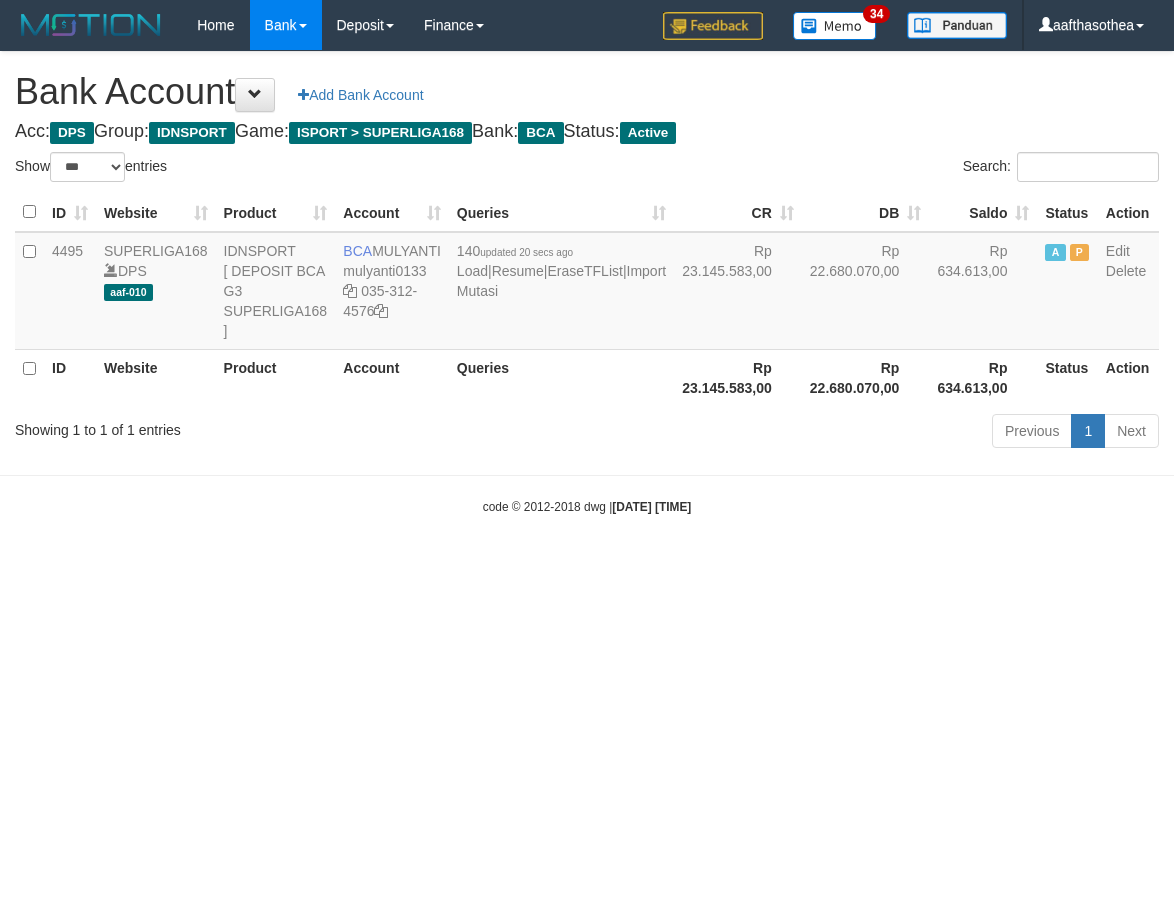 select on "***" 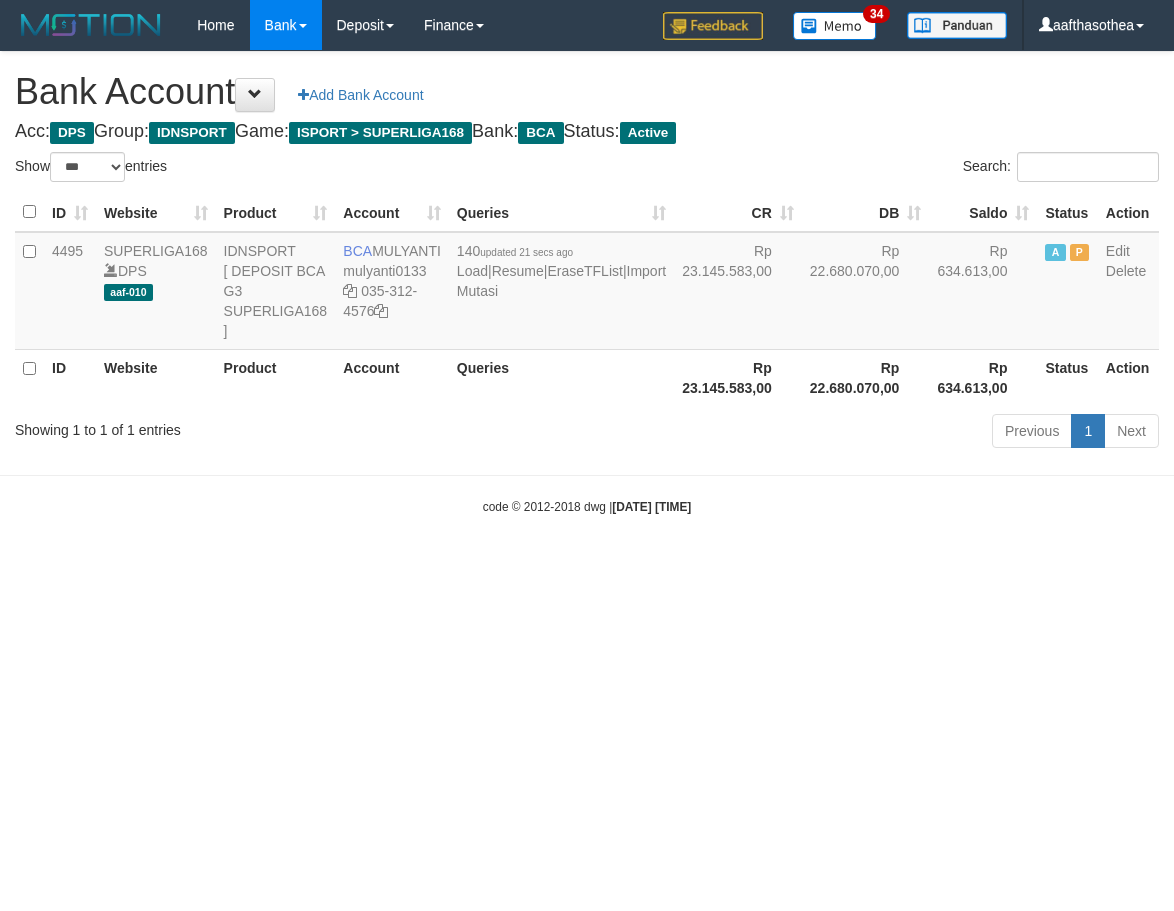 select on "***" 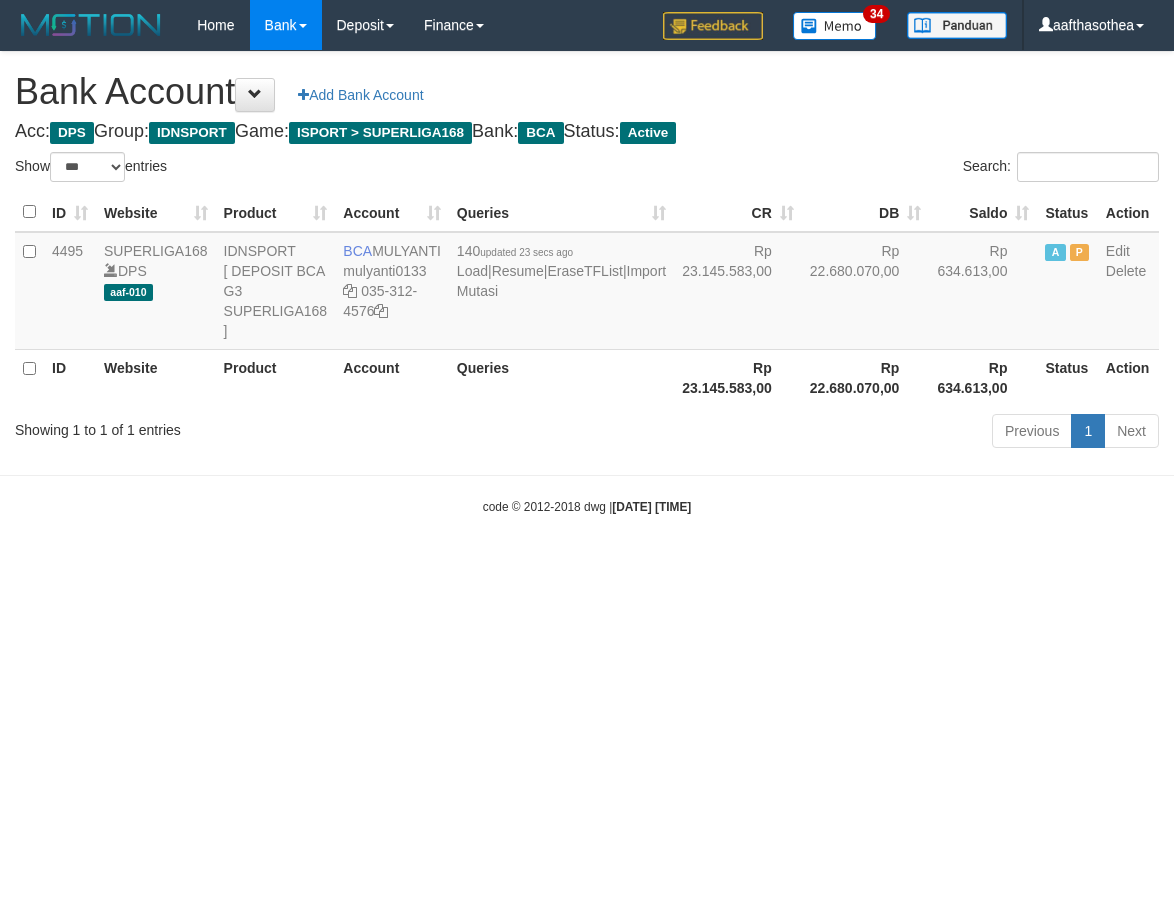 select on "***" 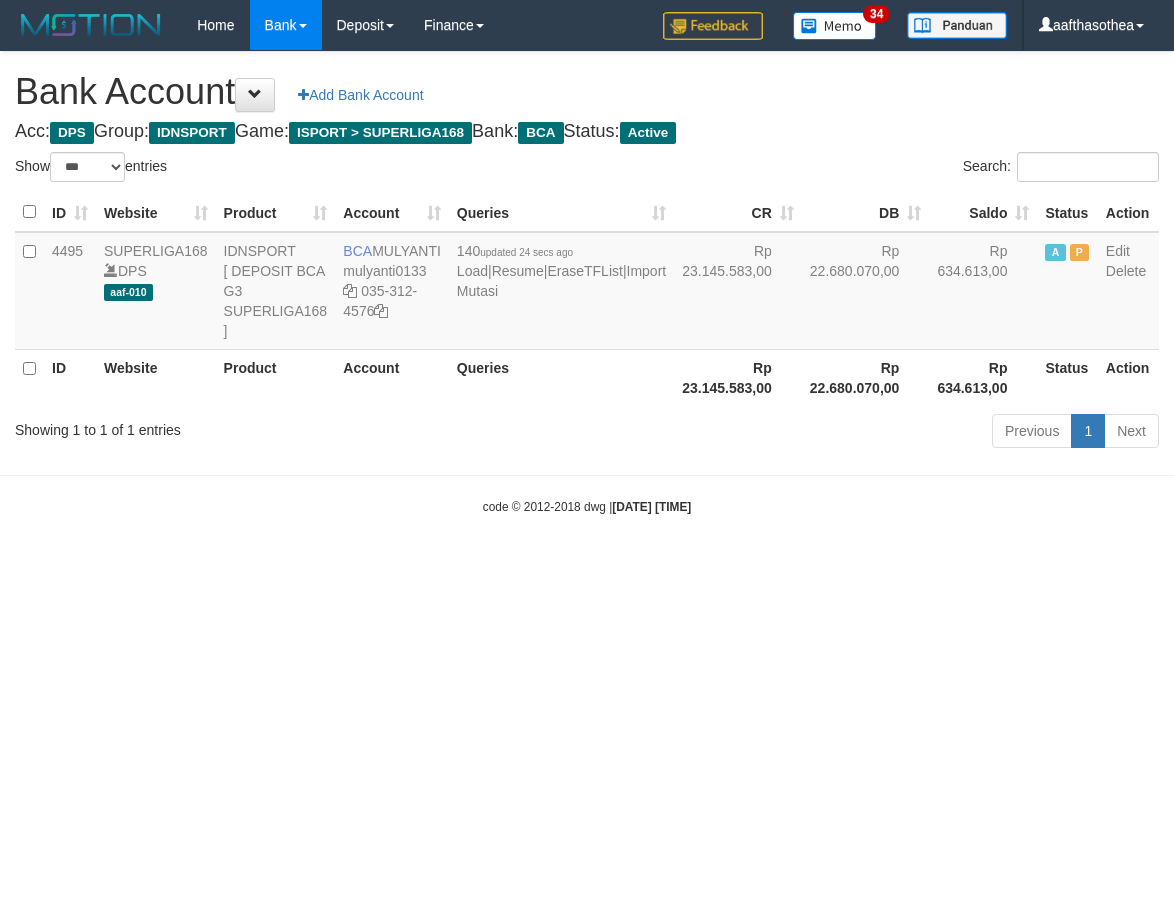 select on "***" 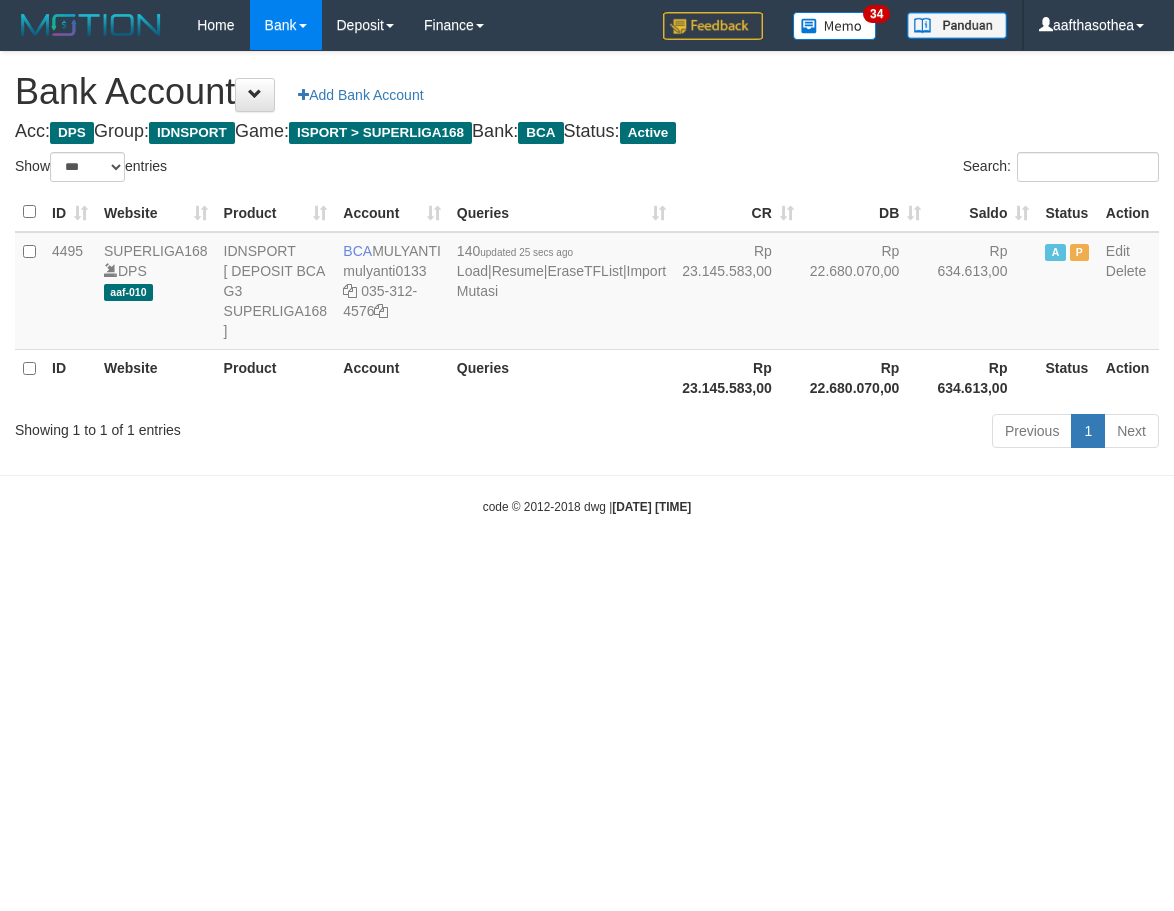 select on "***" 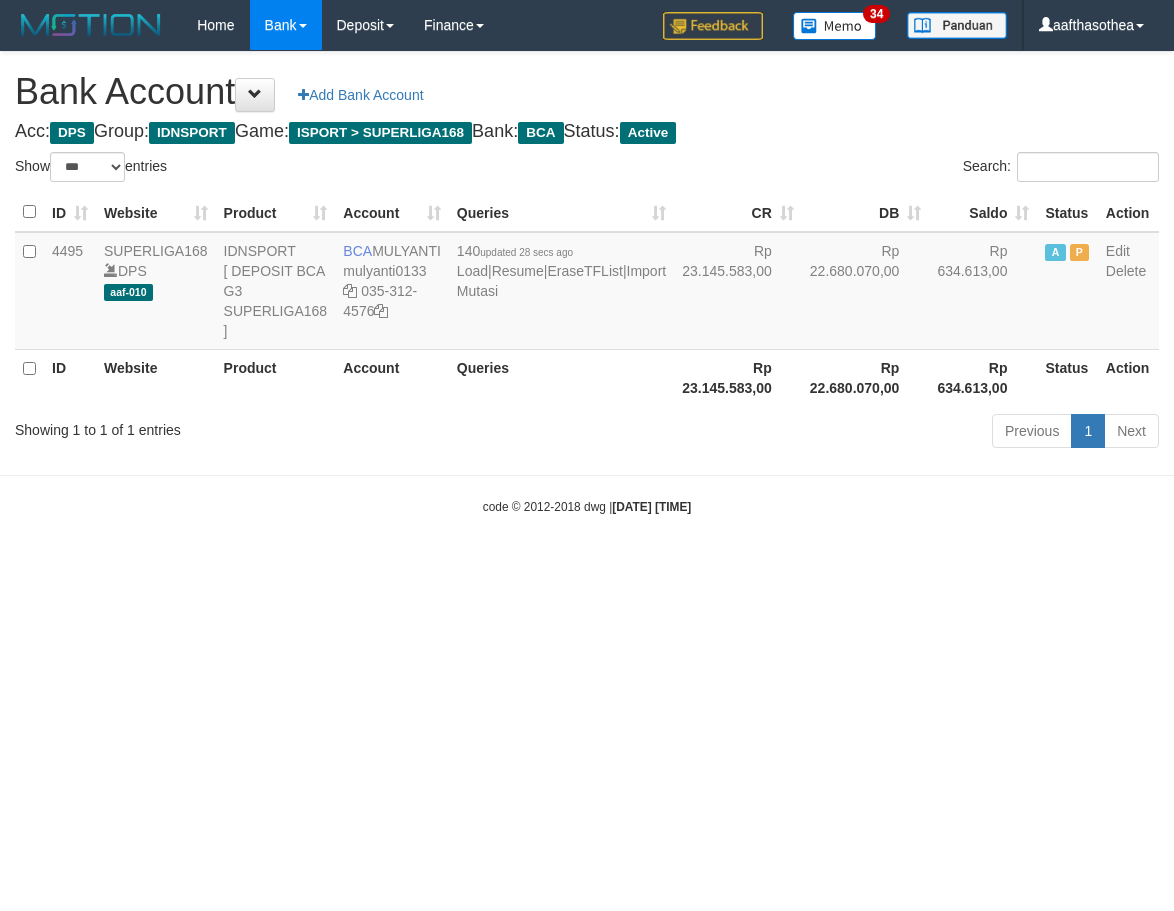 select on "***" 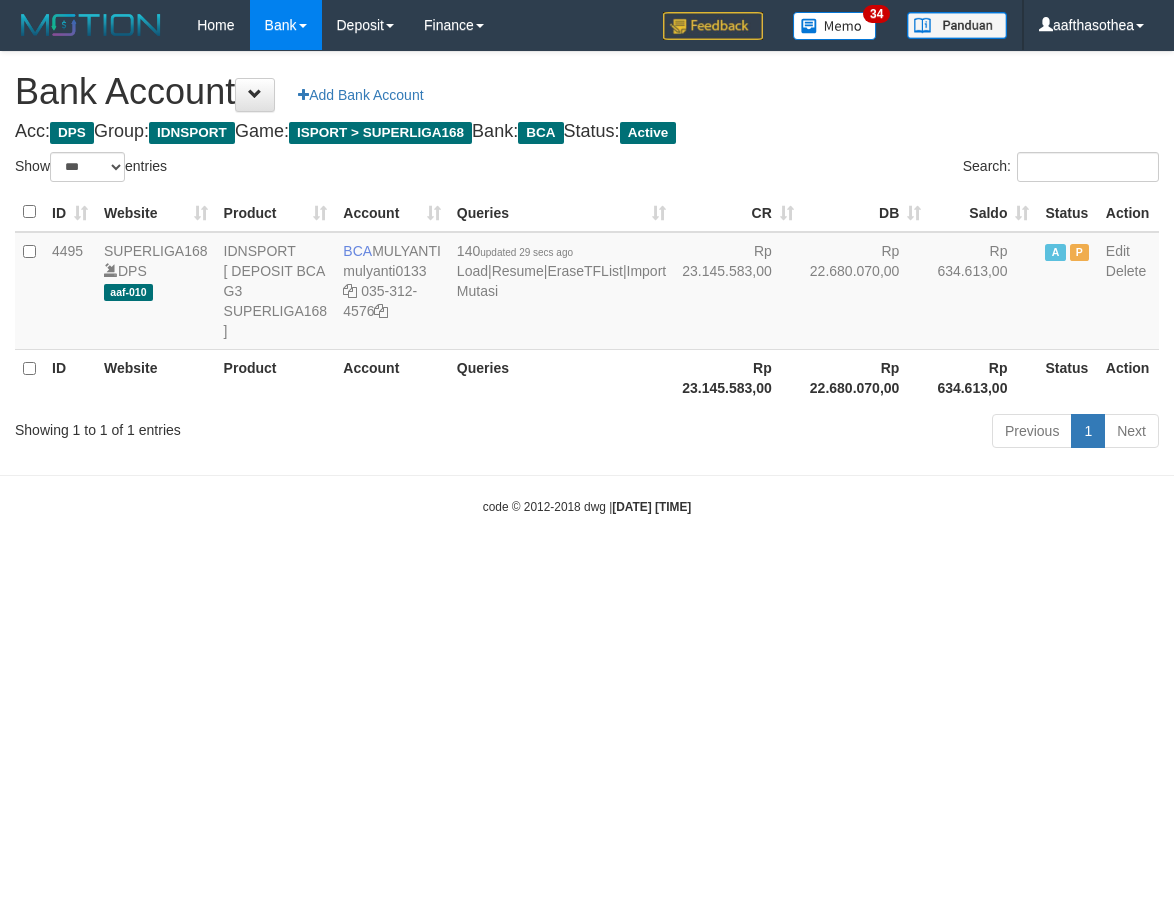 select on "***" 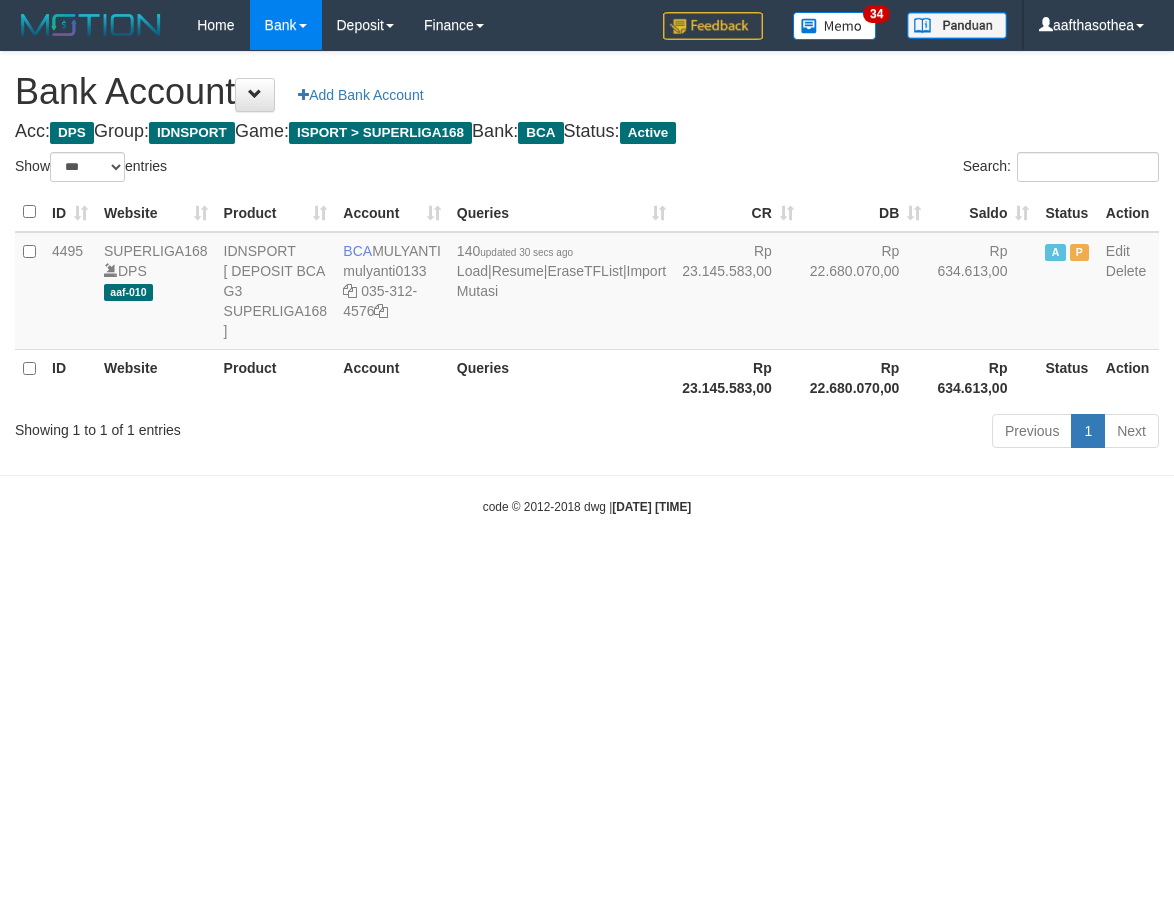 select on "***" 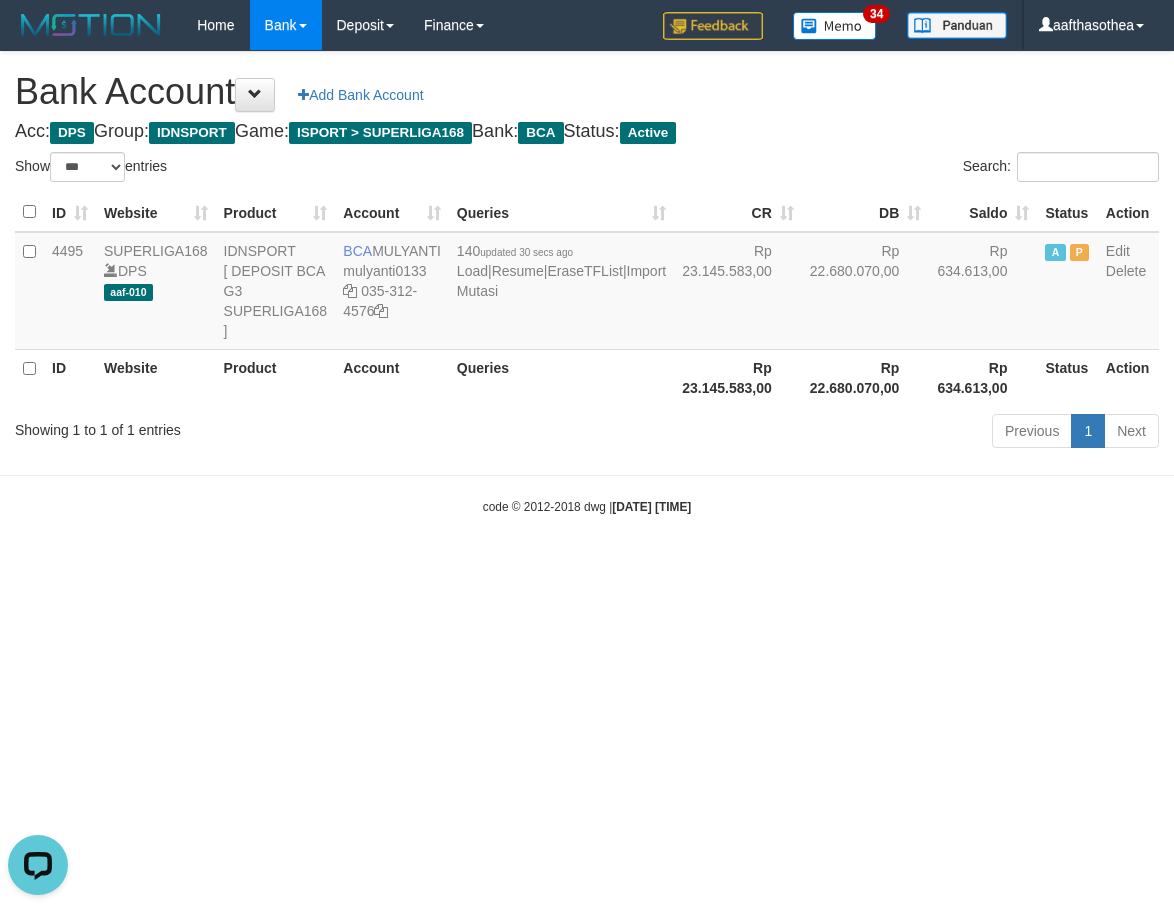 scroll, scrollTop: 0, scrollLeft: 0, axis: both 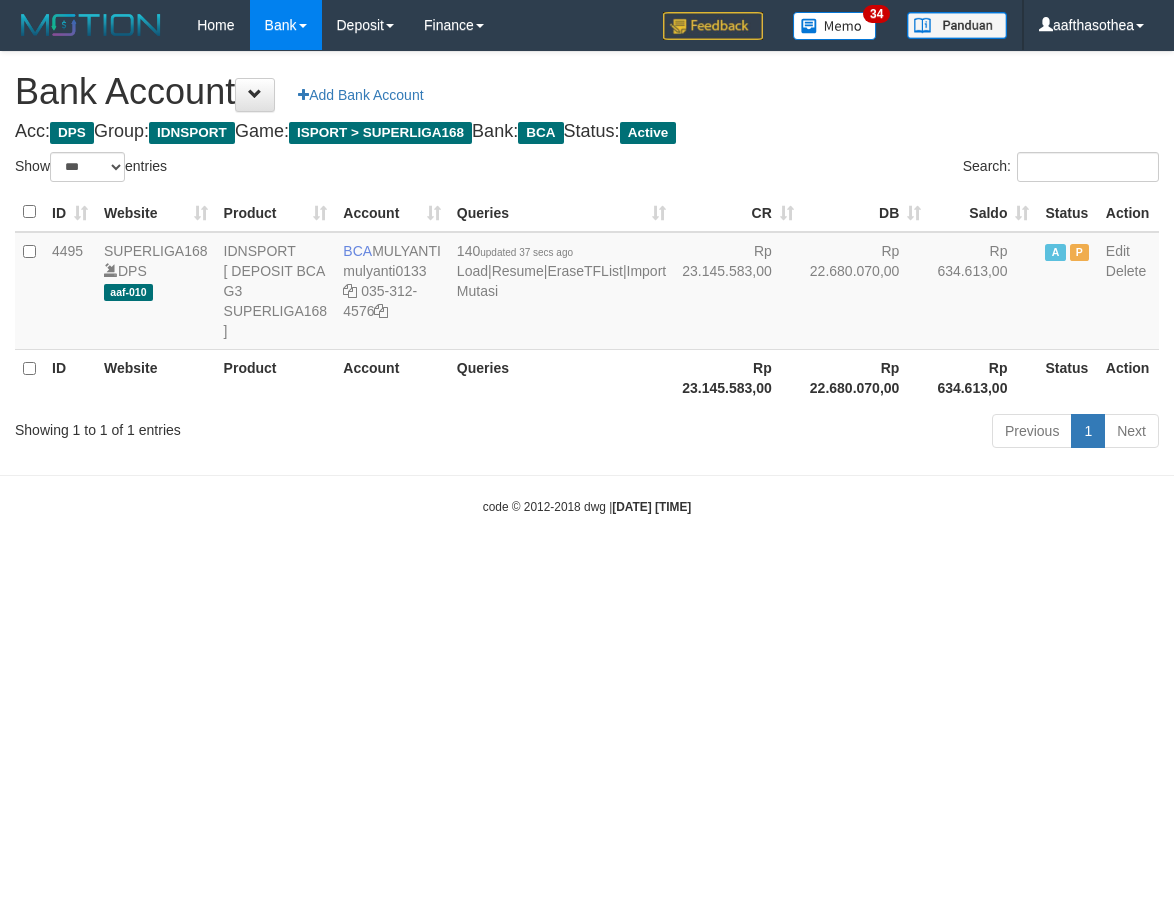 select on "***" 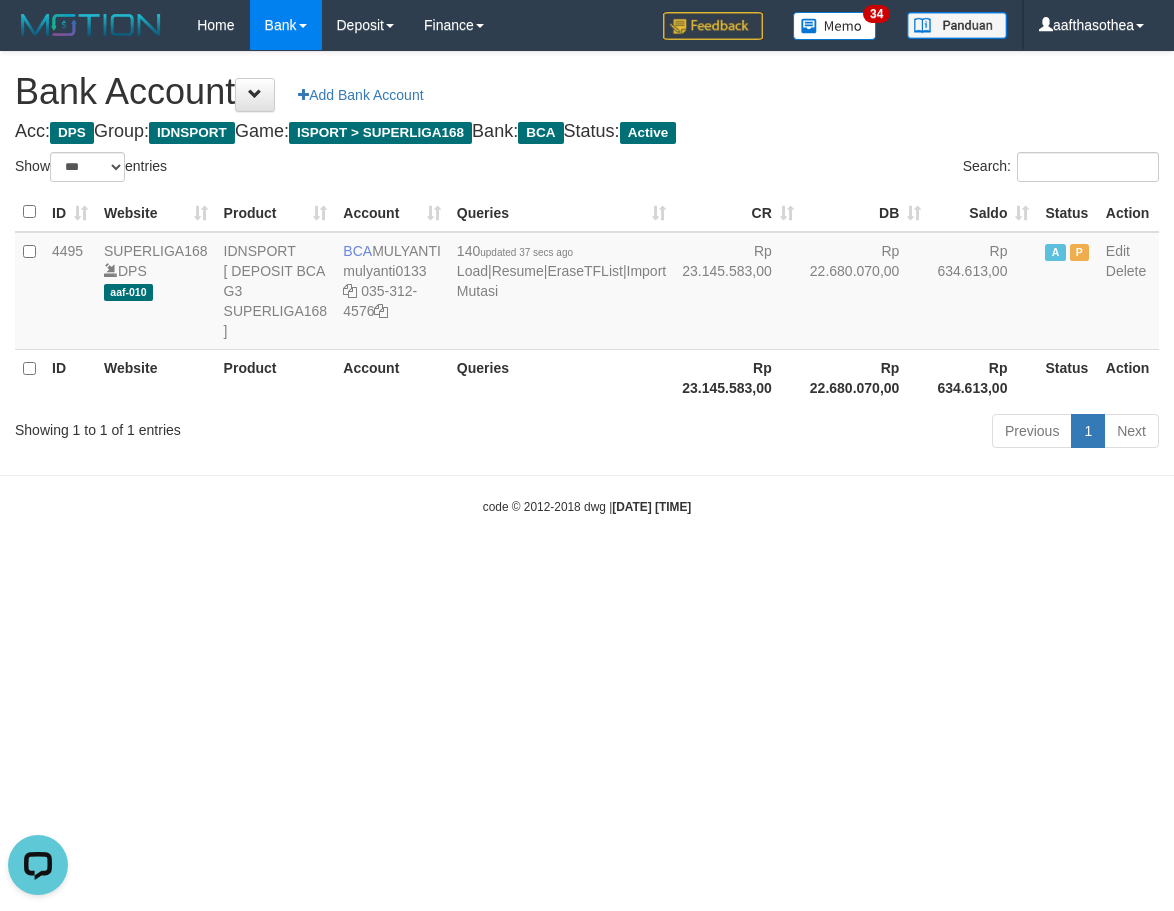 scroll, scrollTop: 0, scrollLeft: 0, axis: both 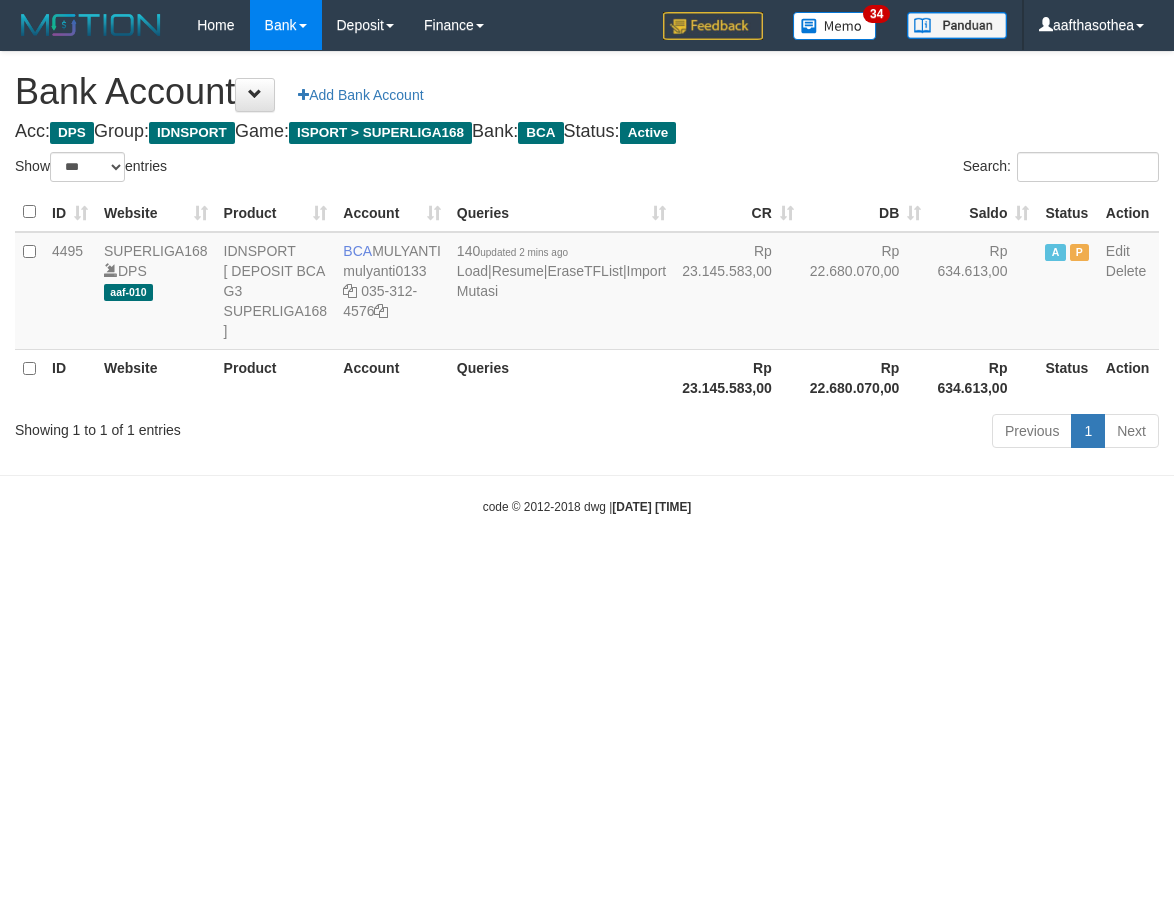 select on "***" 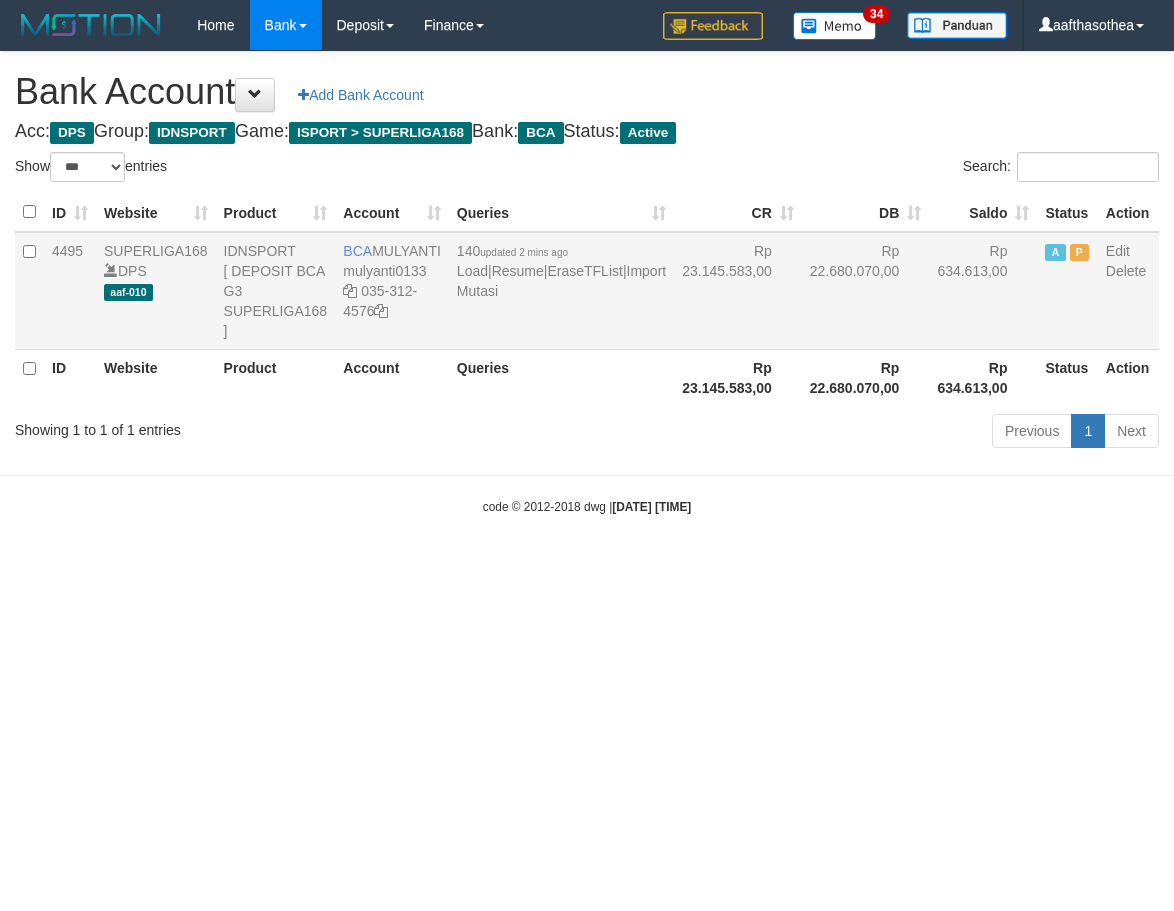 click on "140  updated 2 mins ago
Load
|
Resume
|
EraseTFList
|
Import Mutasi" at bounding box center [561, 291] 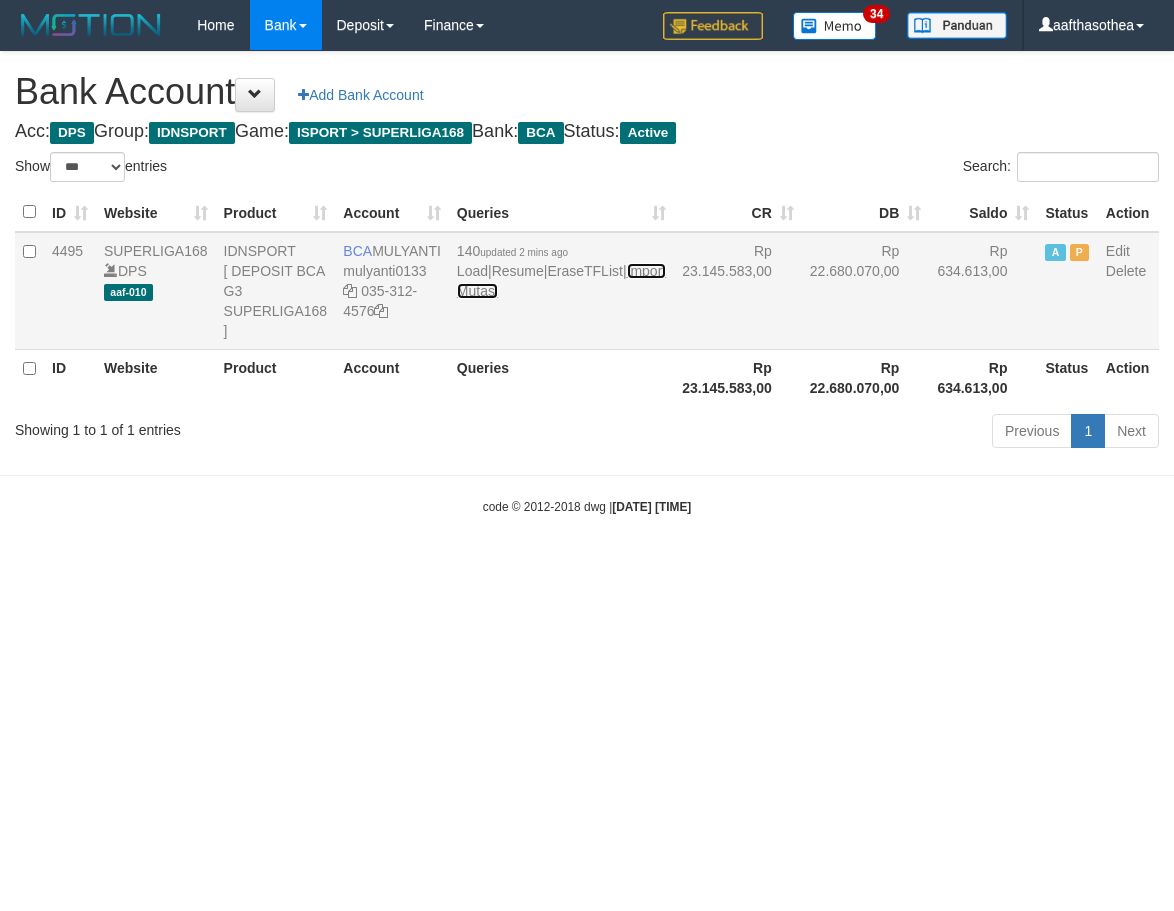 click on "Import Mutasi" at bounding box center [561, 281] 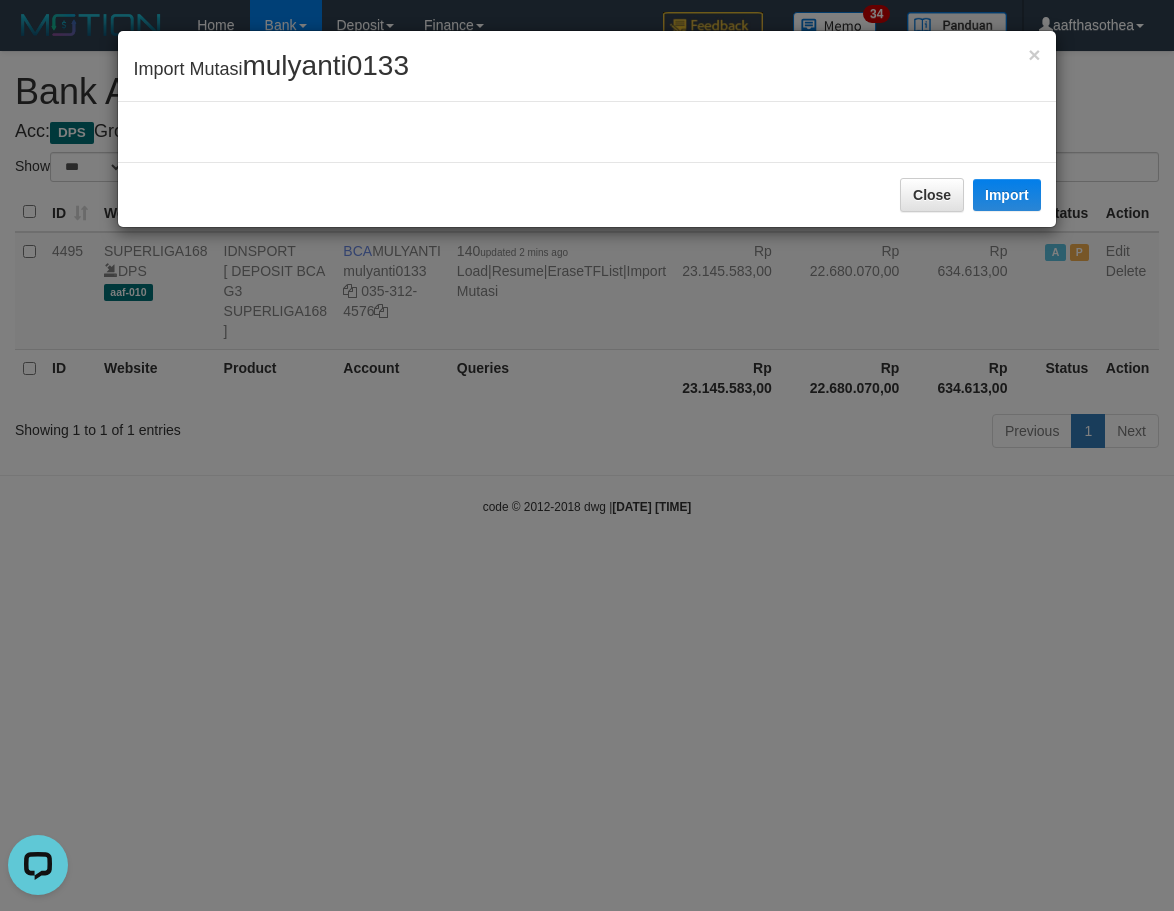 scroll, scrollTop: 0, scrollLeft: 0, axis: both 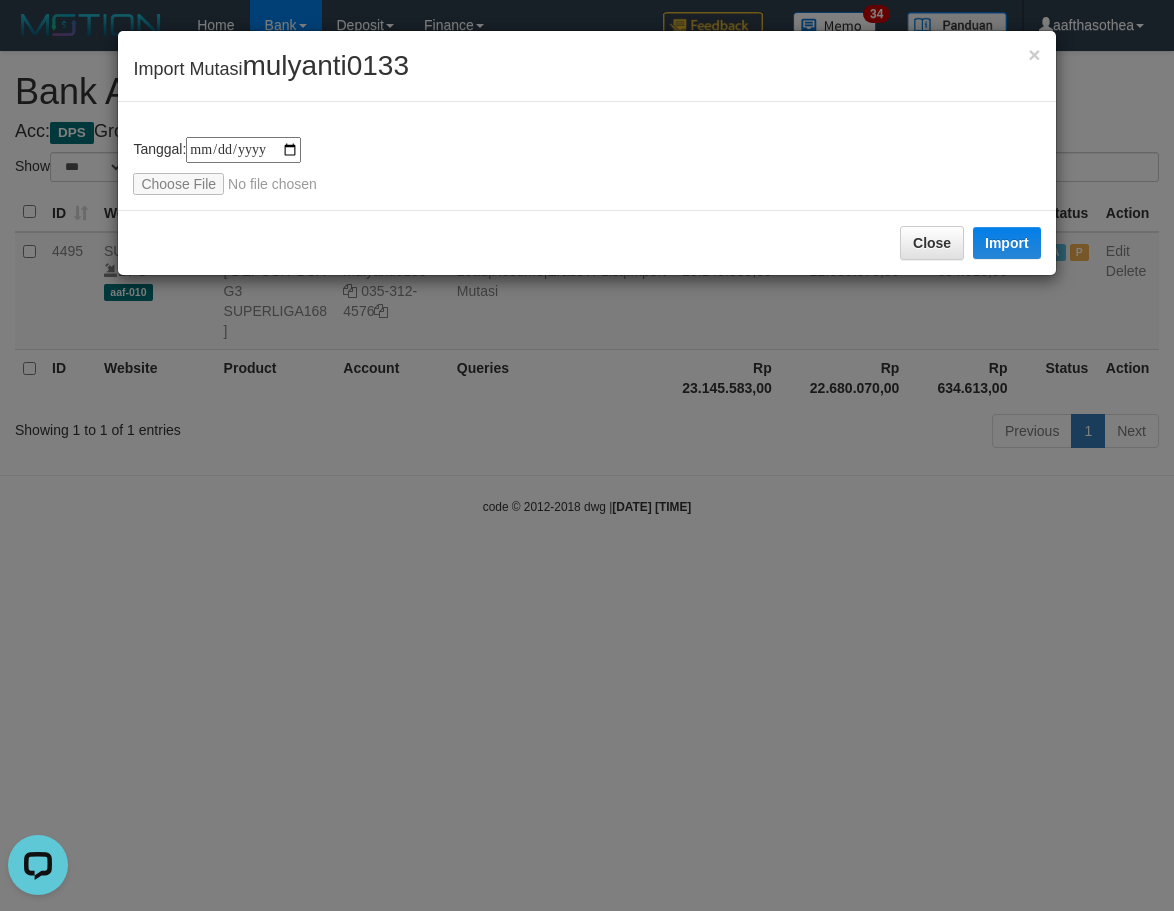 type on "**********" 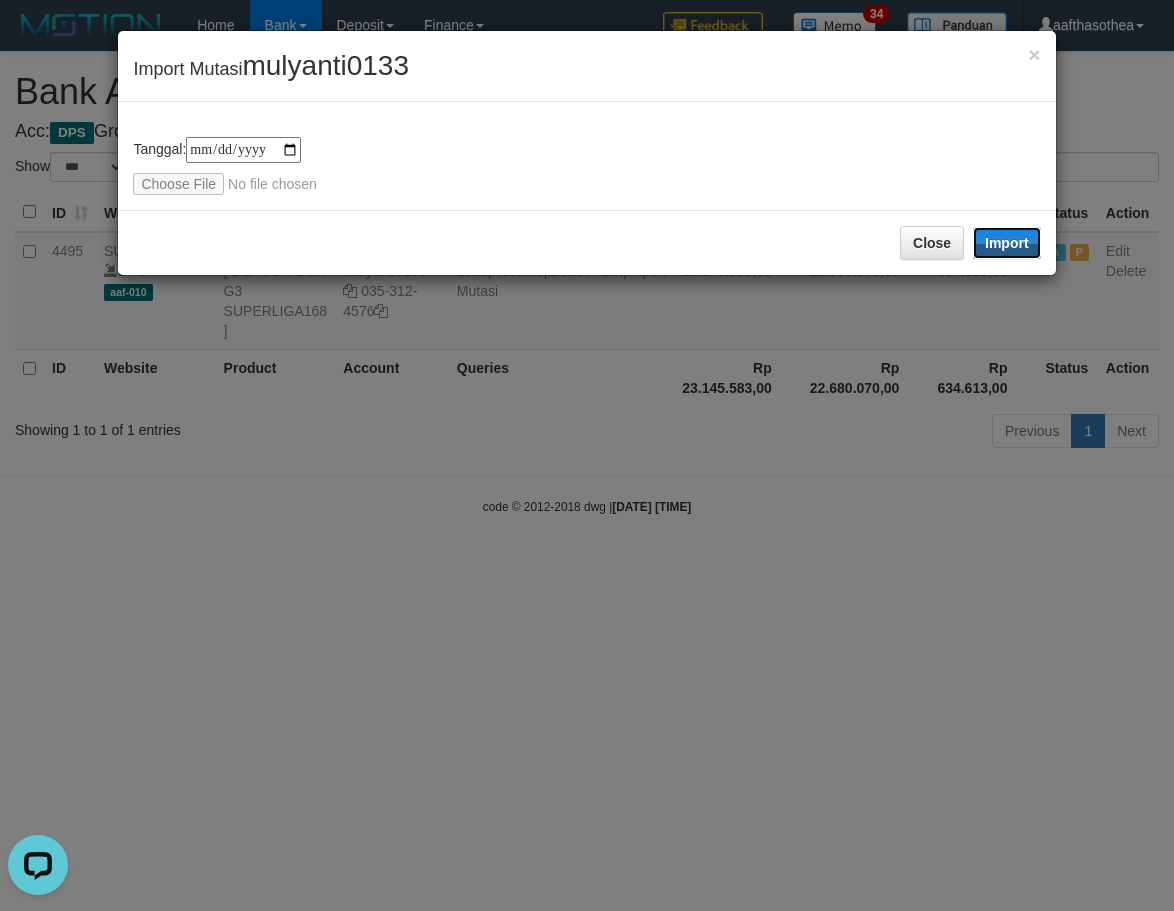 drag, startPoint x: 1007, startPoint y: 249, endPoint x: 1131, endPoint y: 552, distance: 327.3912 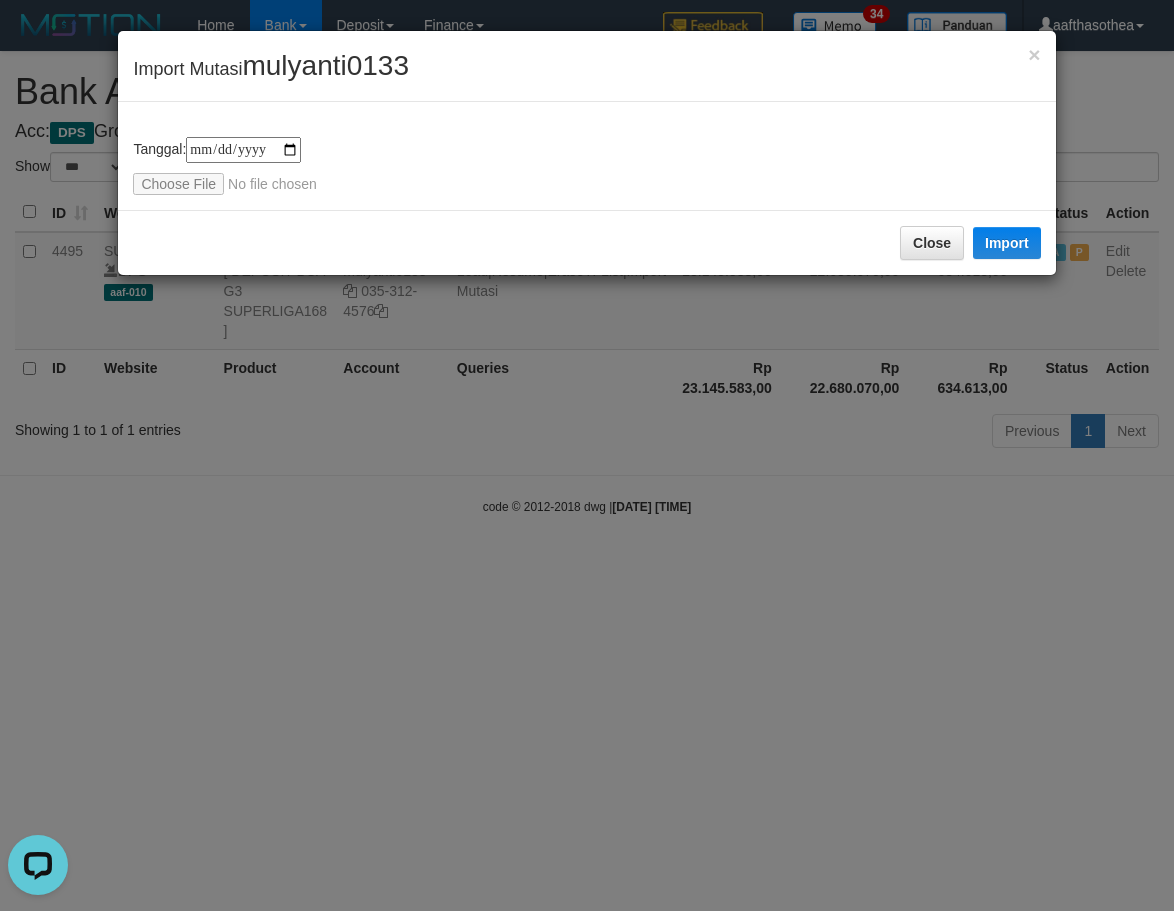 click on "**********" at bounding box center [587, 455] 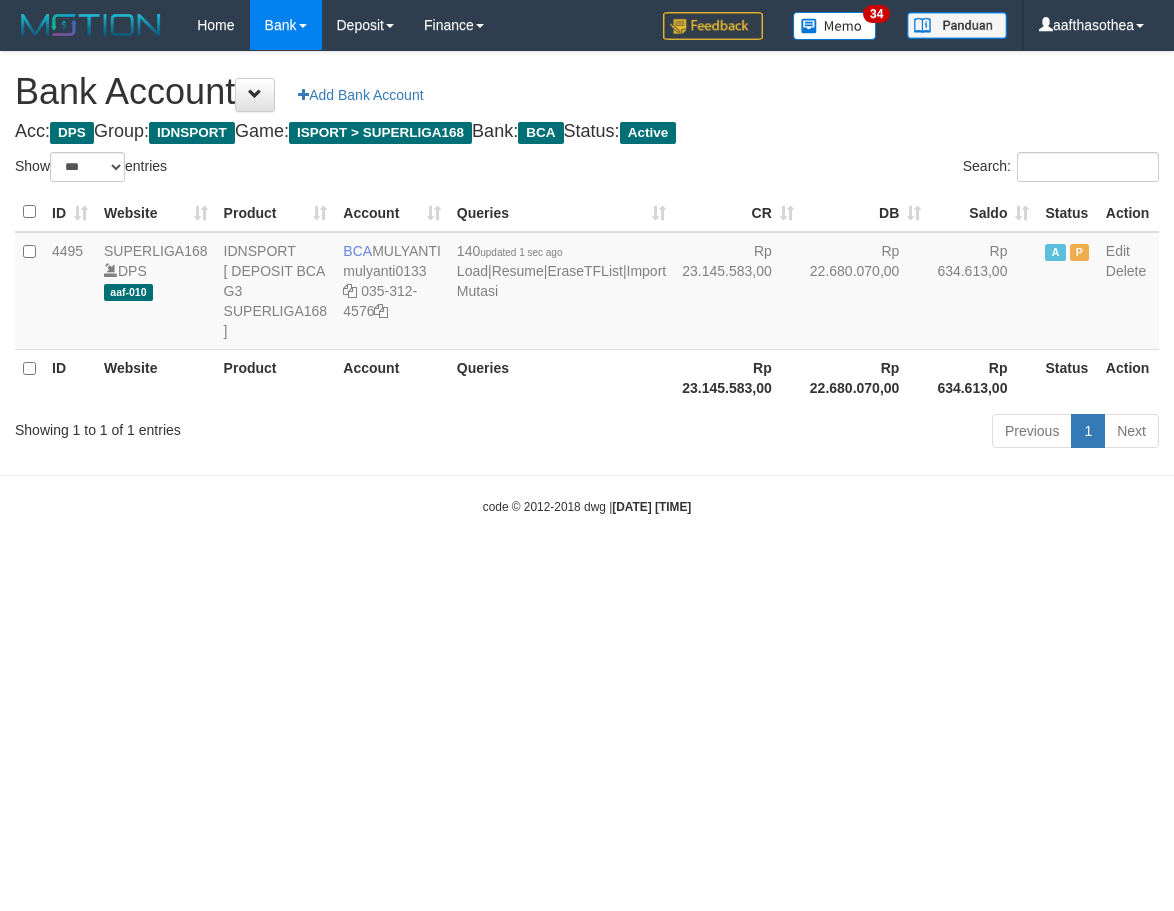 select on "***" 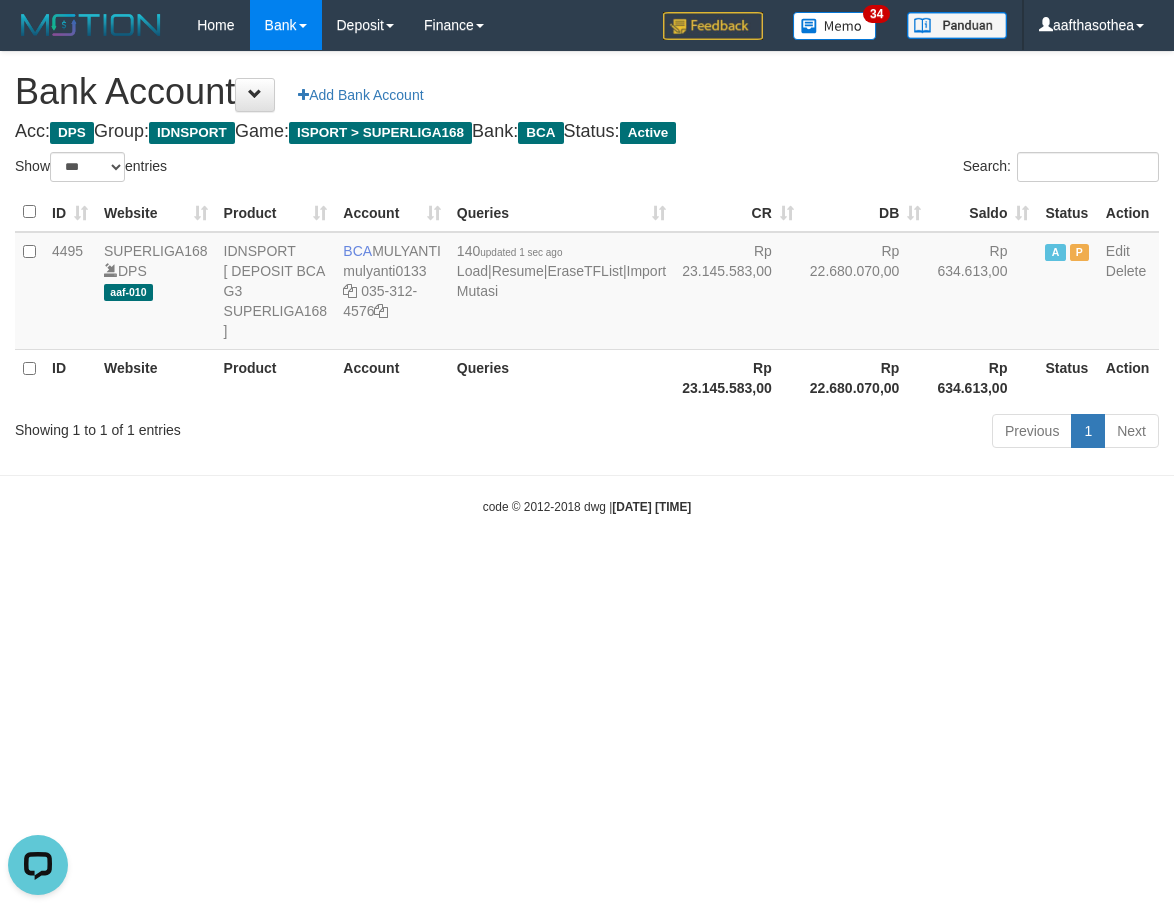 scroll, scrollTop: 0, scrollLeft: 0, axis: both 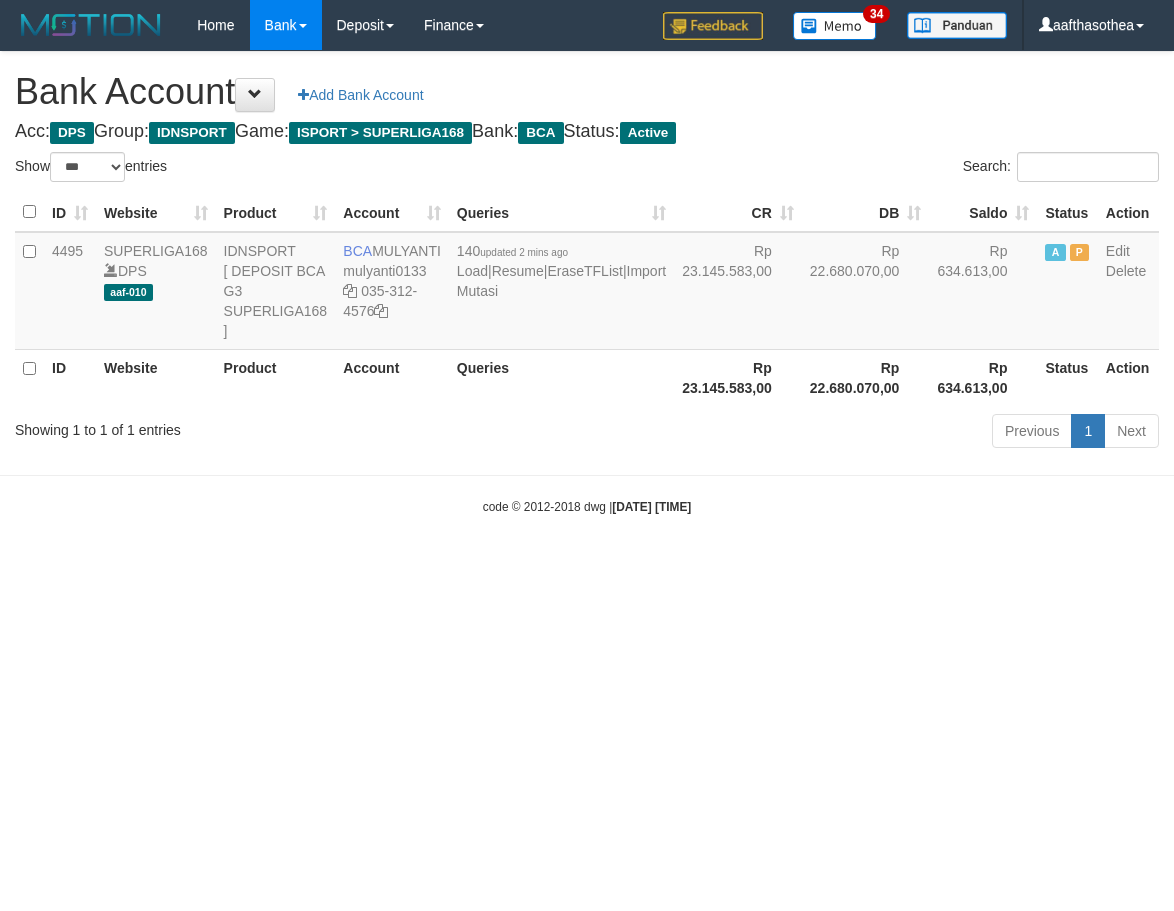select on "***" 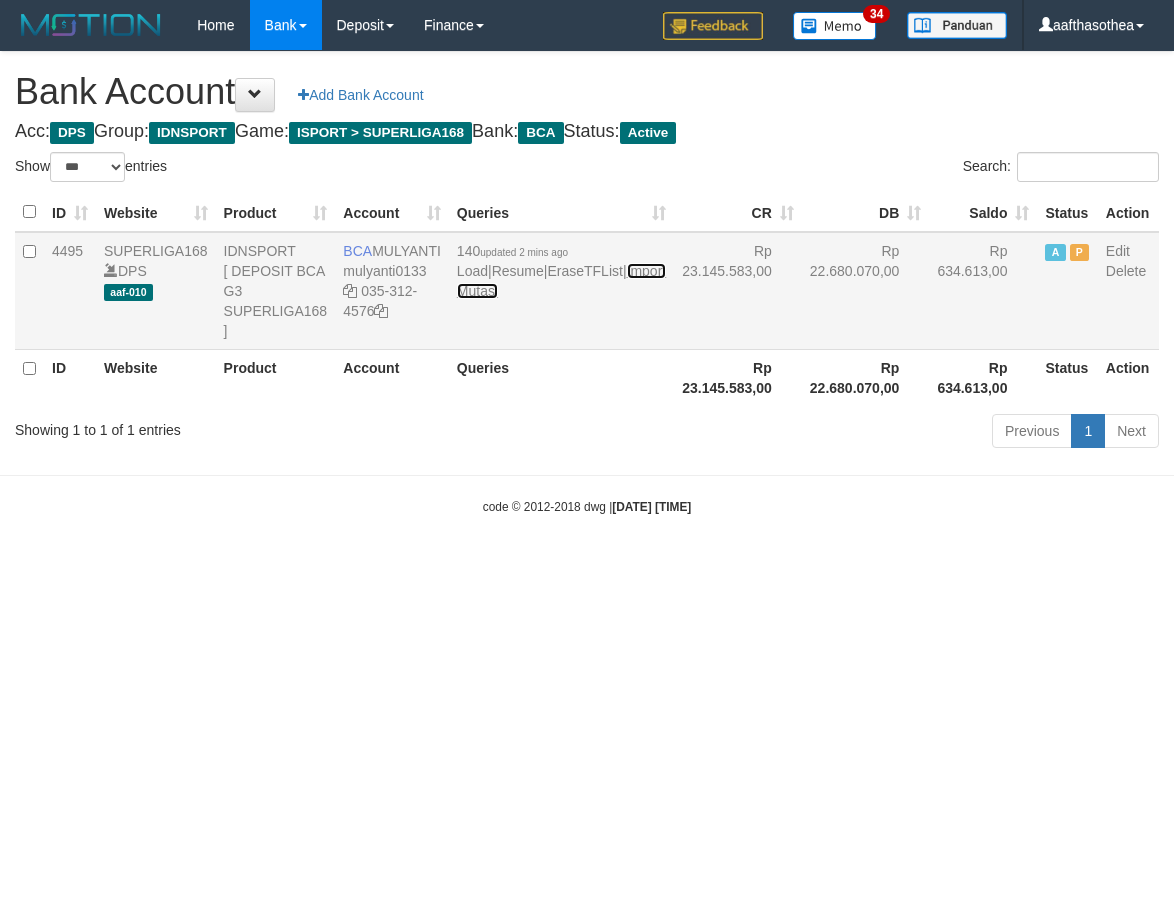 click on "Import Mutasi" at bounding box center (561, 281) 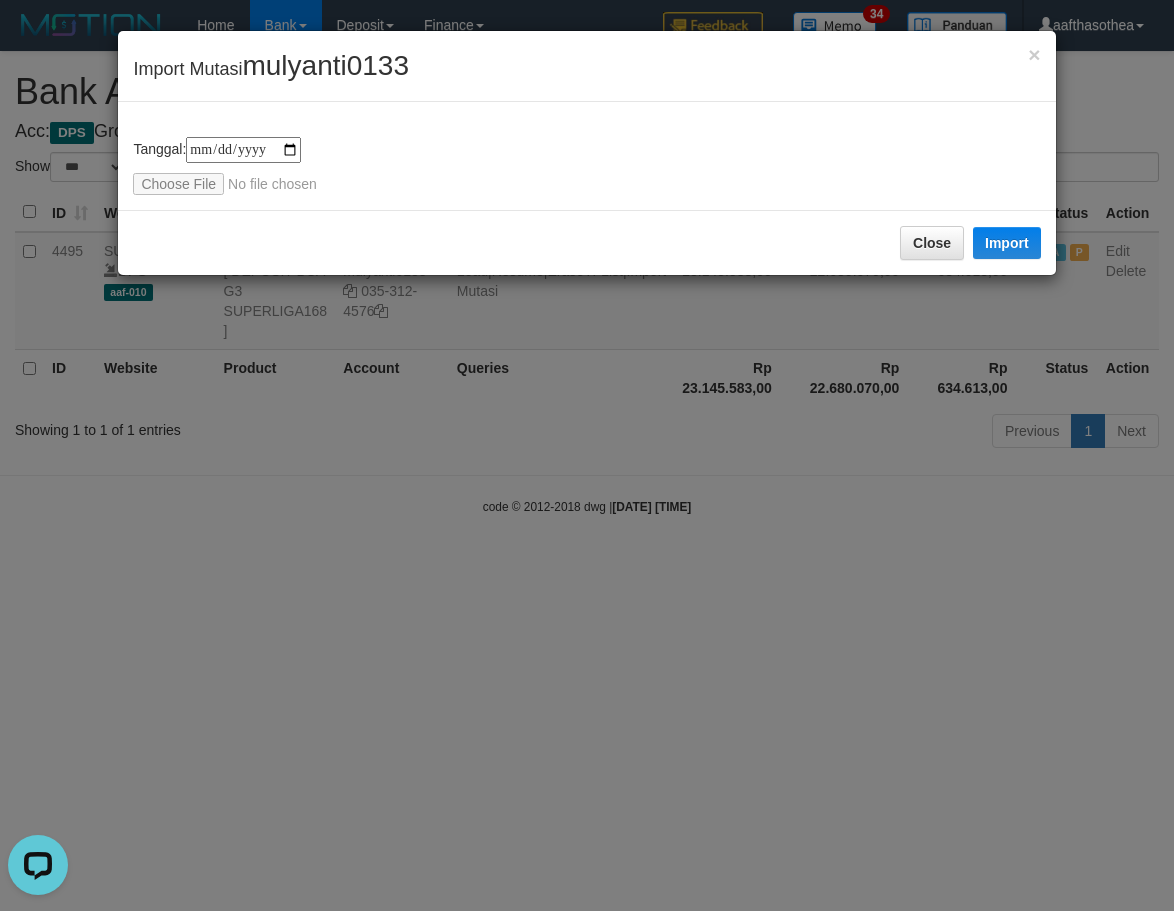 scroll, scrollTop: 0, scrollLeft: 0, axis: both 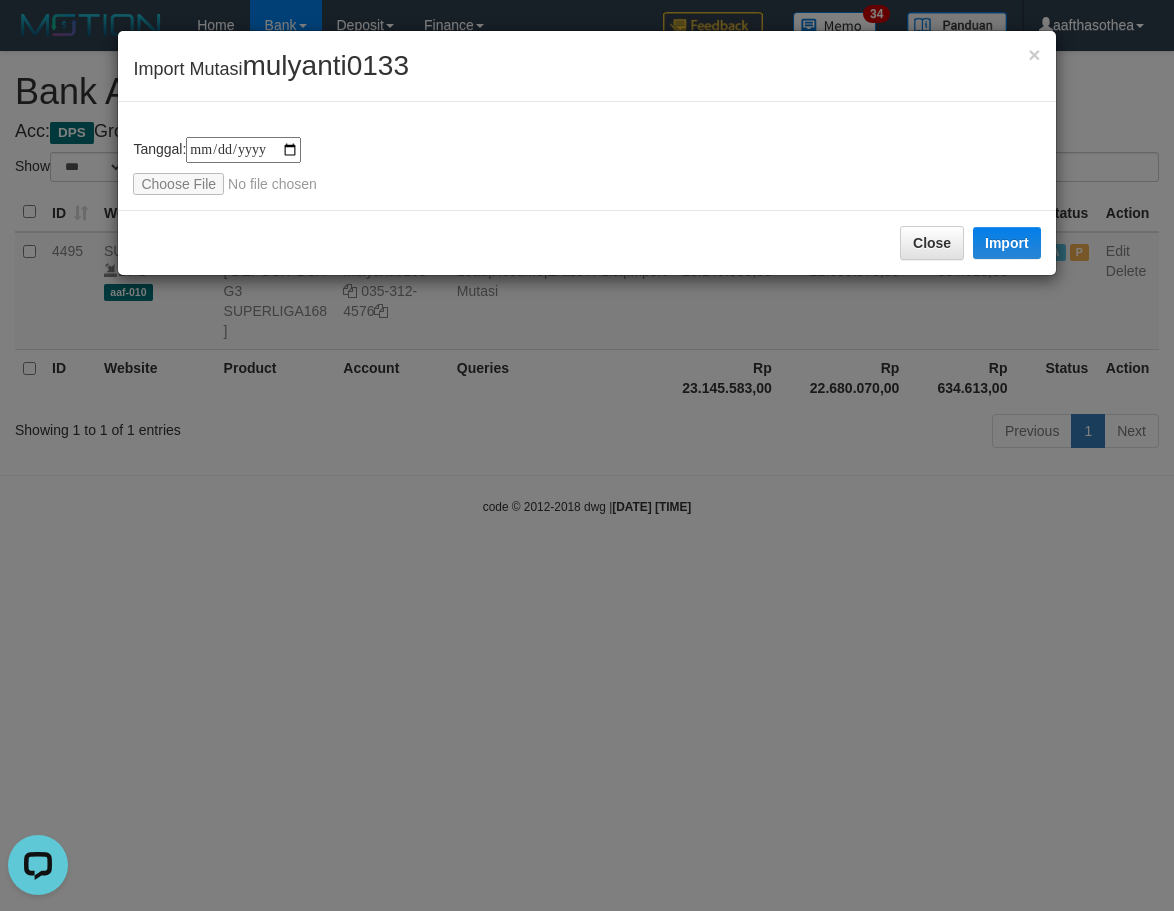 type on "**********" 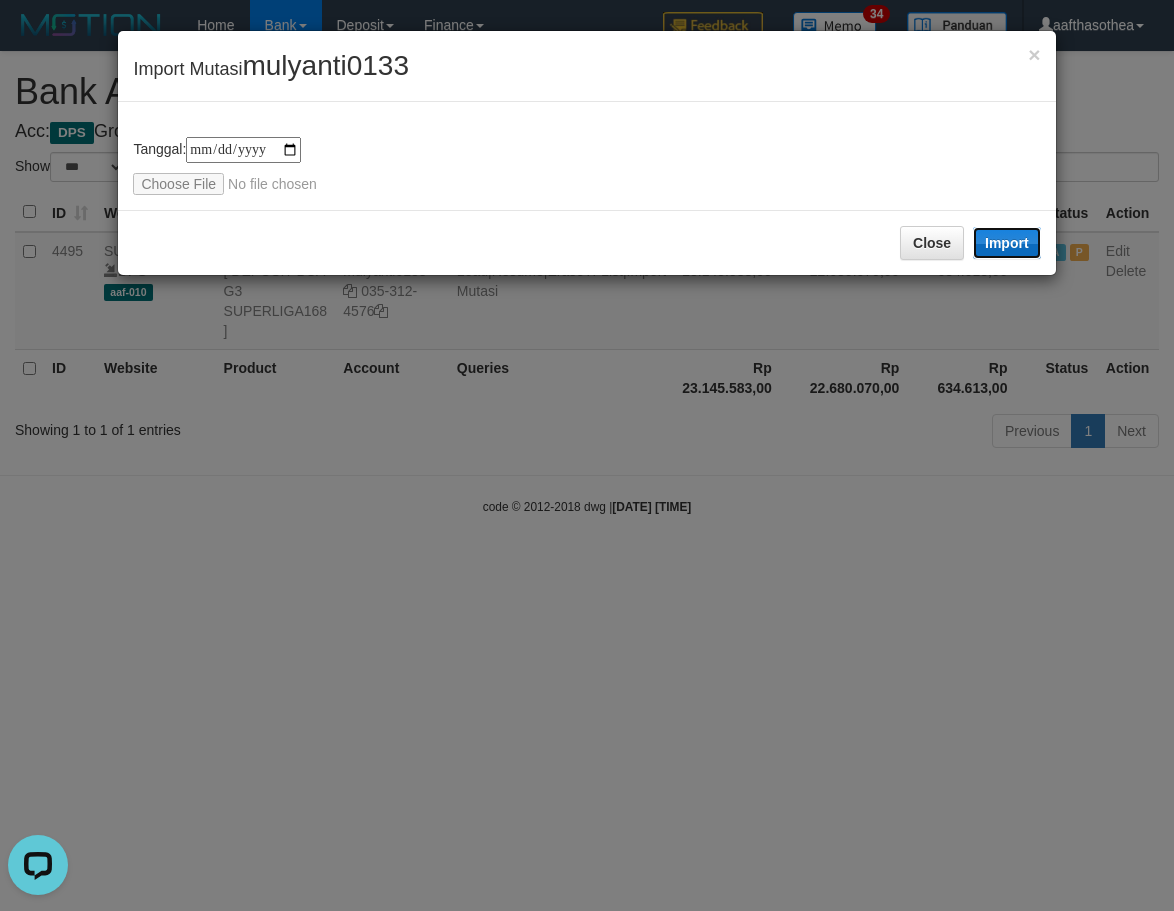 click on "Import" at bounding box center [1007, 243] 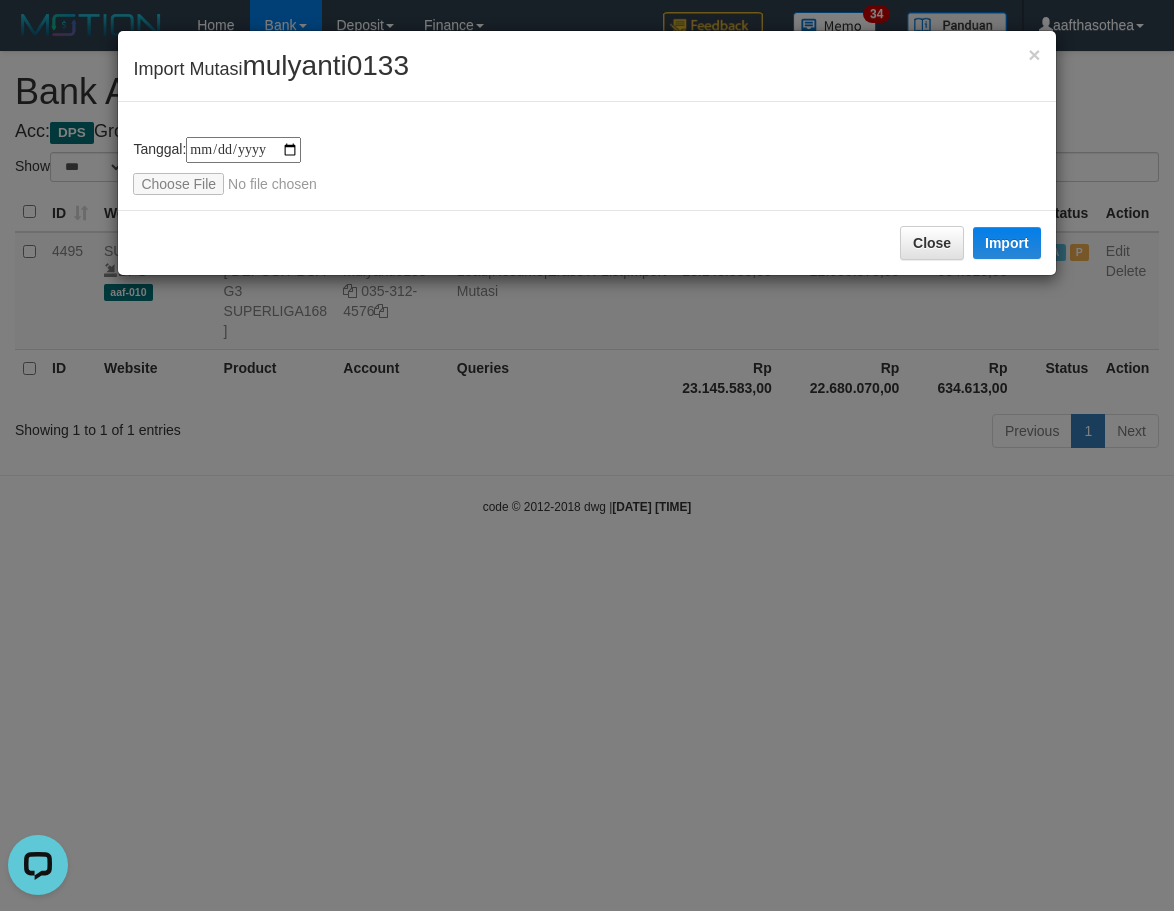 click on "**********" at bounding box center (587, 455) 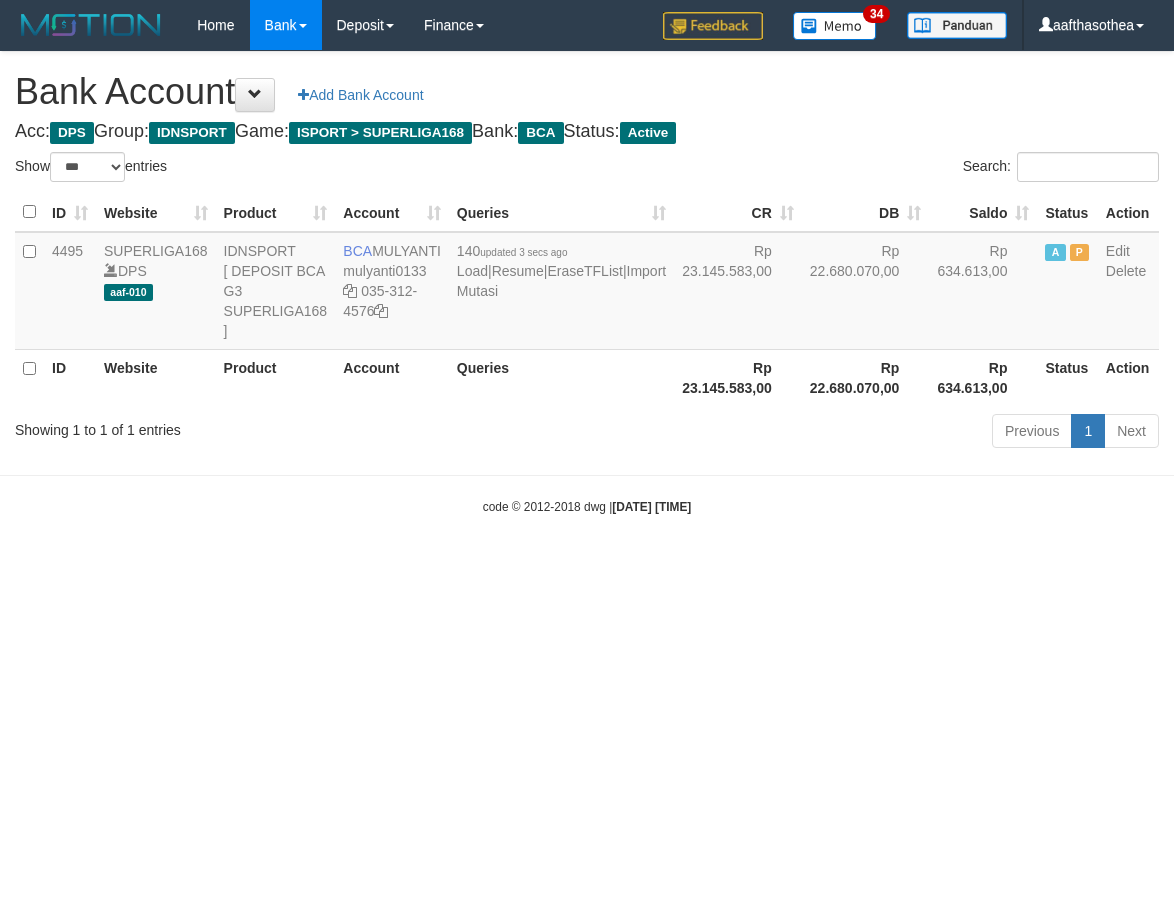 select on "***" 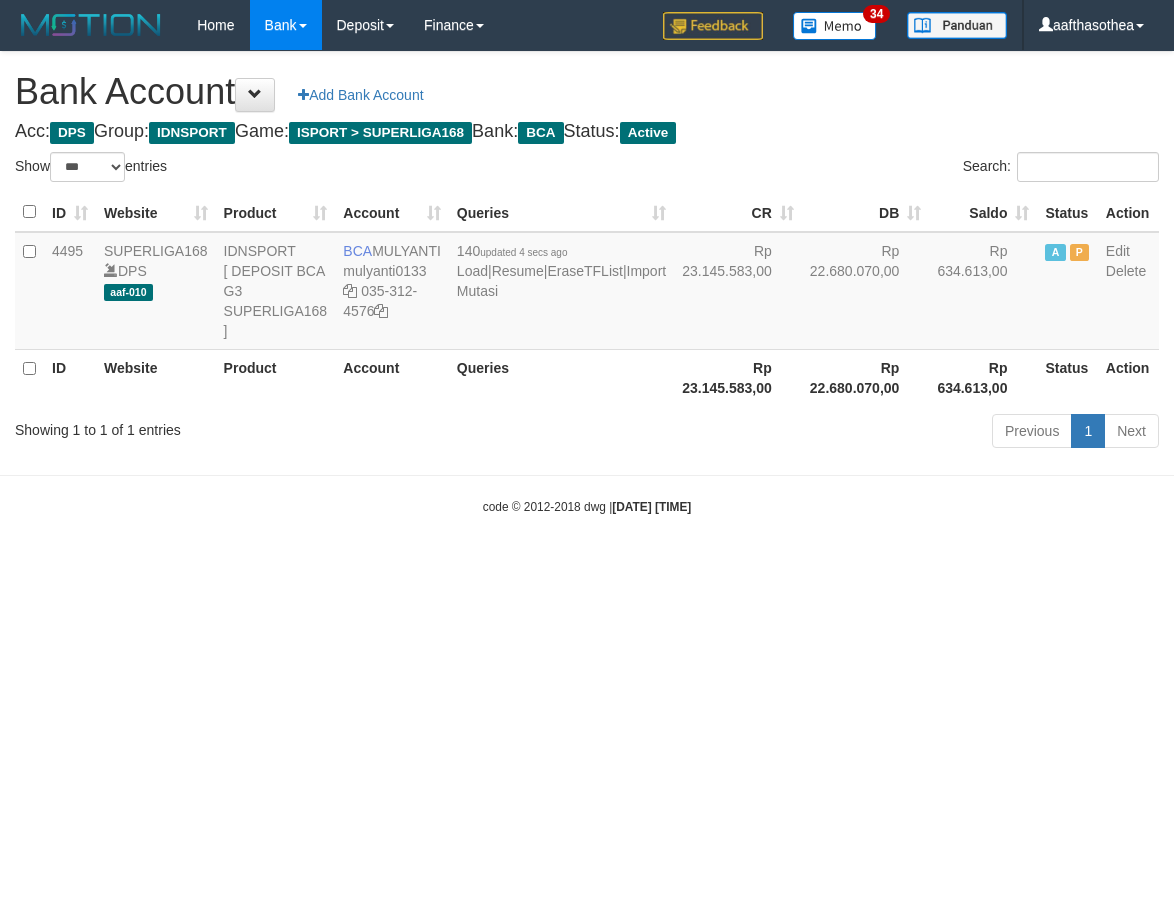 select on "***" 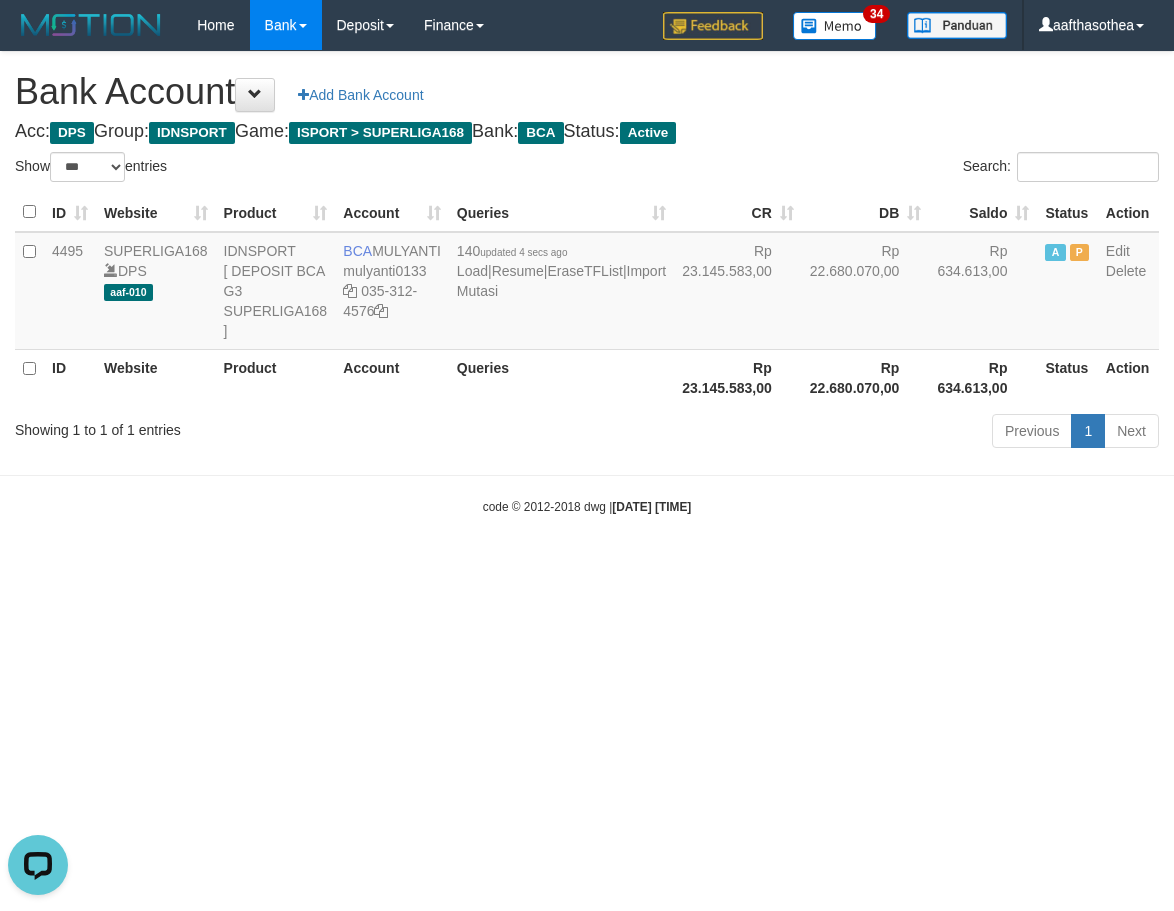 scroll, scrollTop: 0, scrollLeft: 0, axis: both 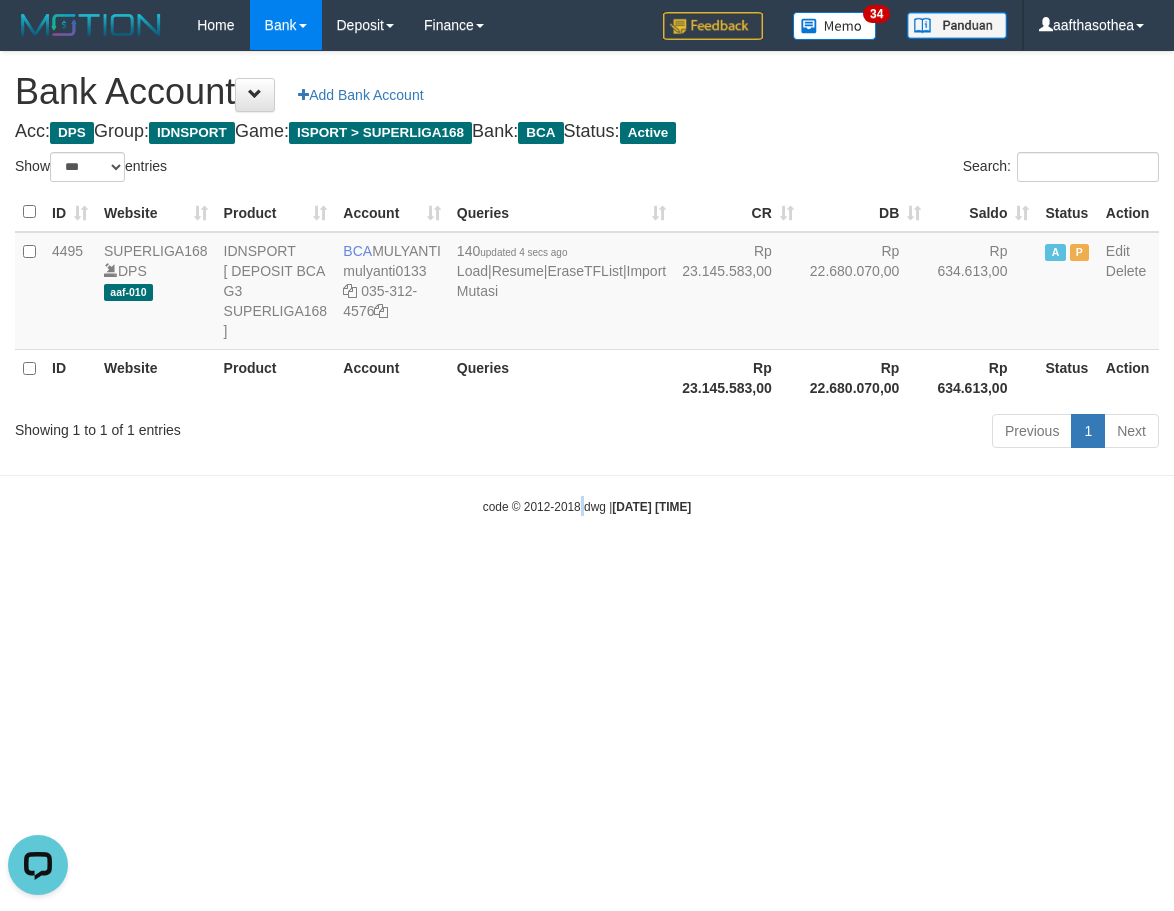 click on "Toggle navigation
Home
Bank
Account List
Load
By Website
Group
[ISPORT]													SUPERLIGA168
By Load Group (DPS)
34" at bounding box center [587, 283] 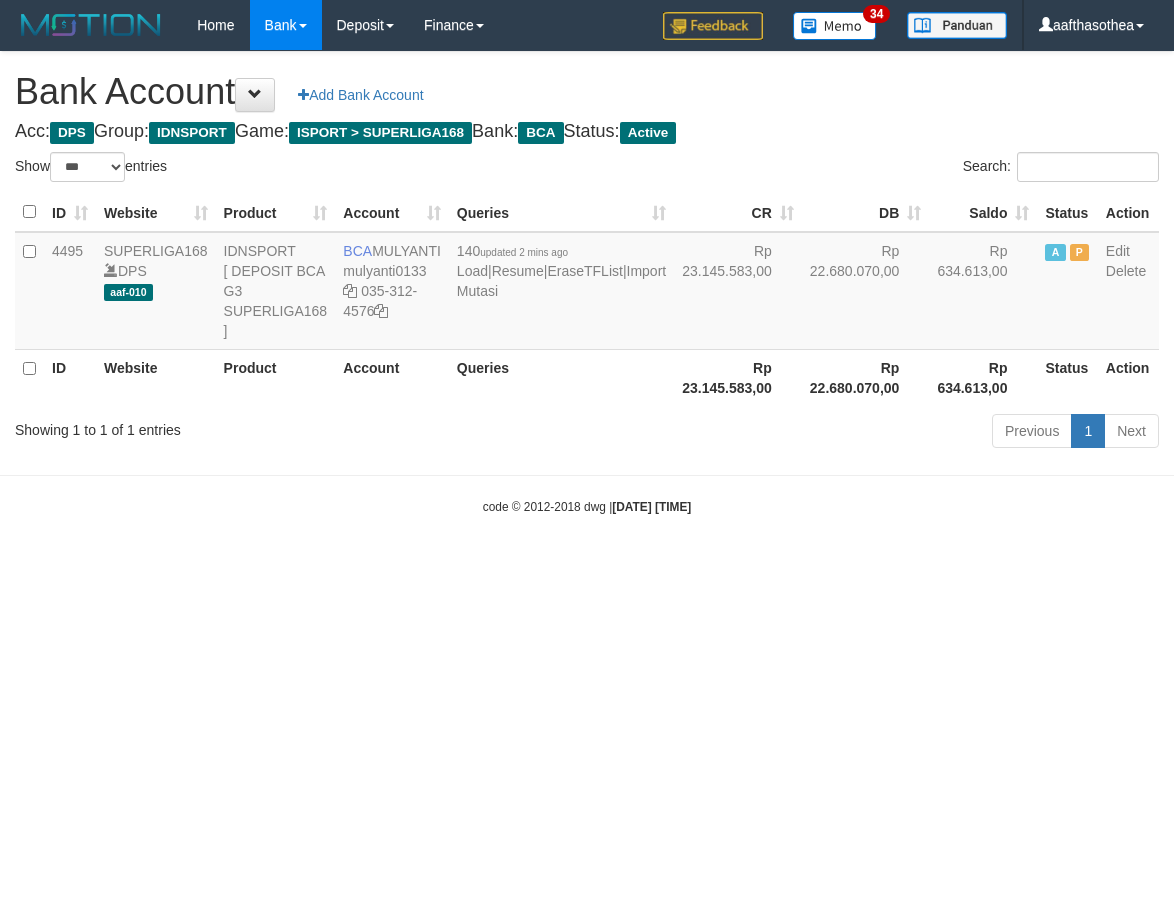 select on "***" 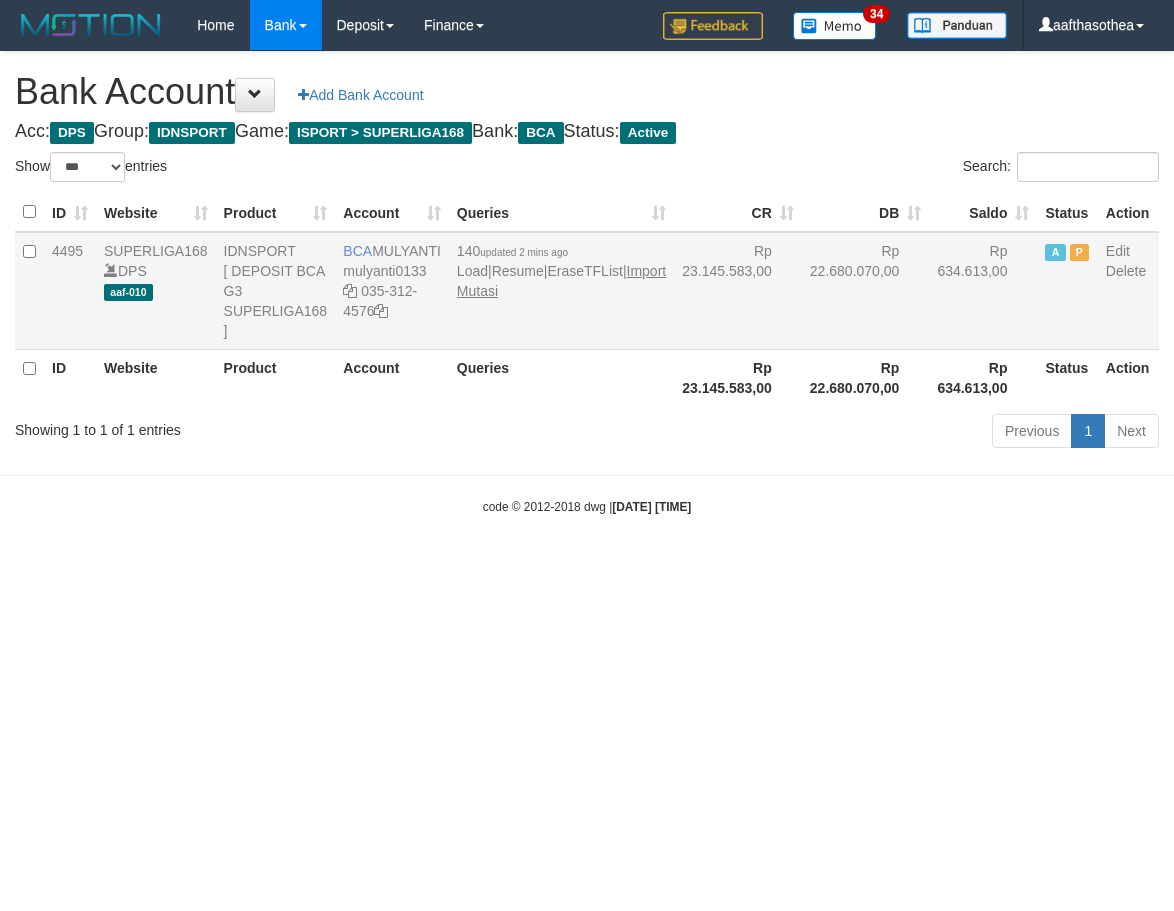 scroll, scrollTop: 0, scrollLeft: 0, axis: both 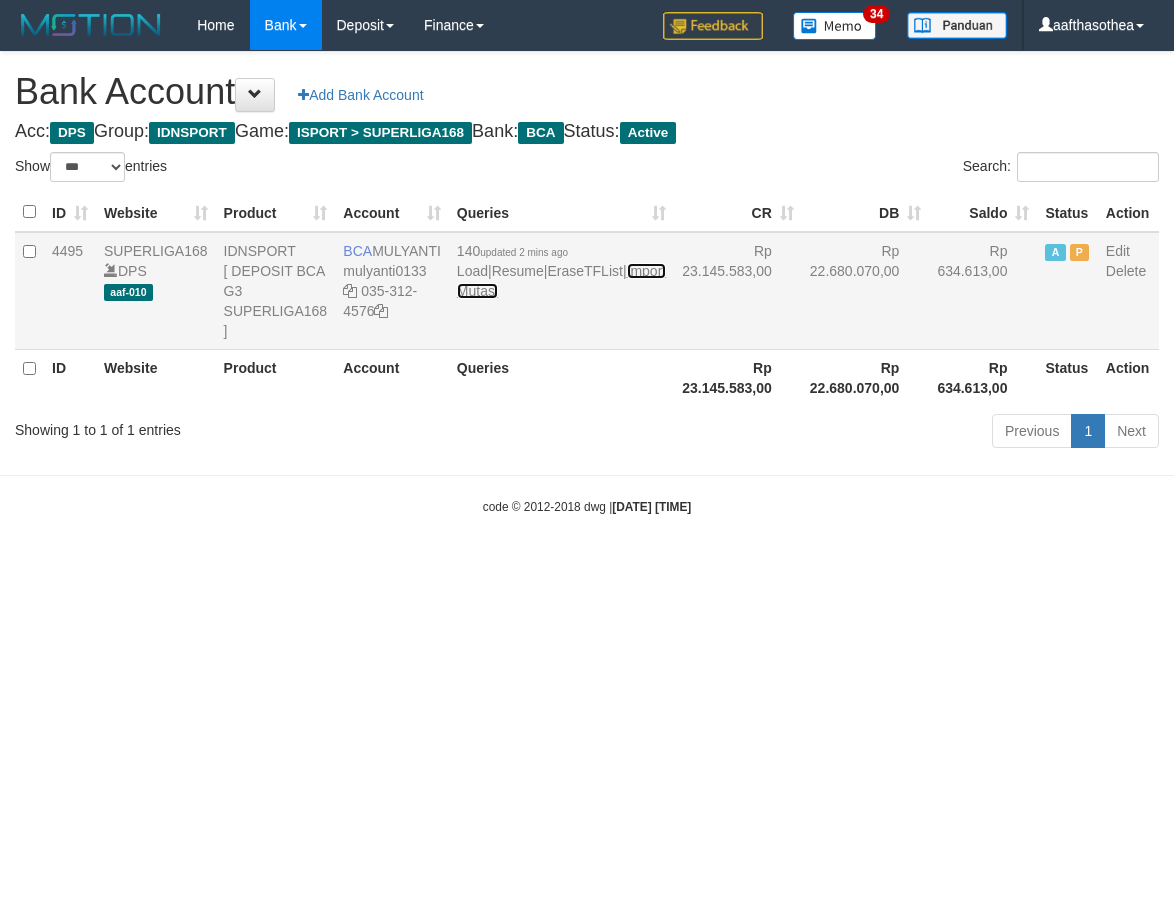 click on "Import Mutasi" at bounding box center [561, 281] 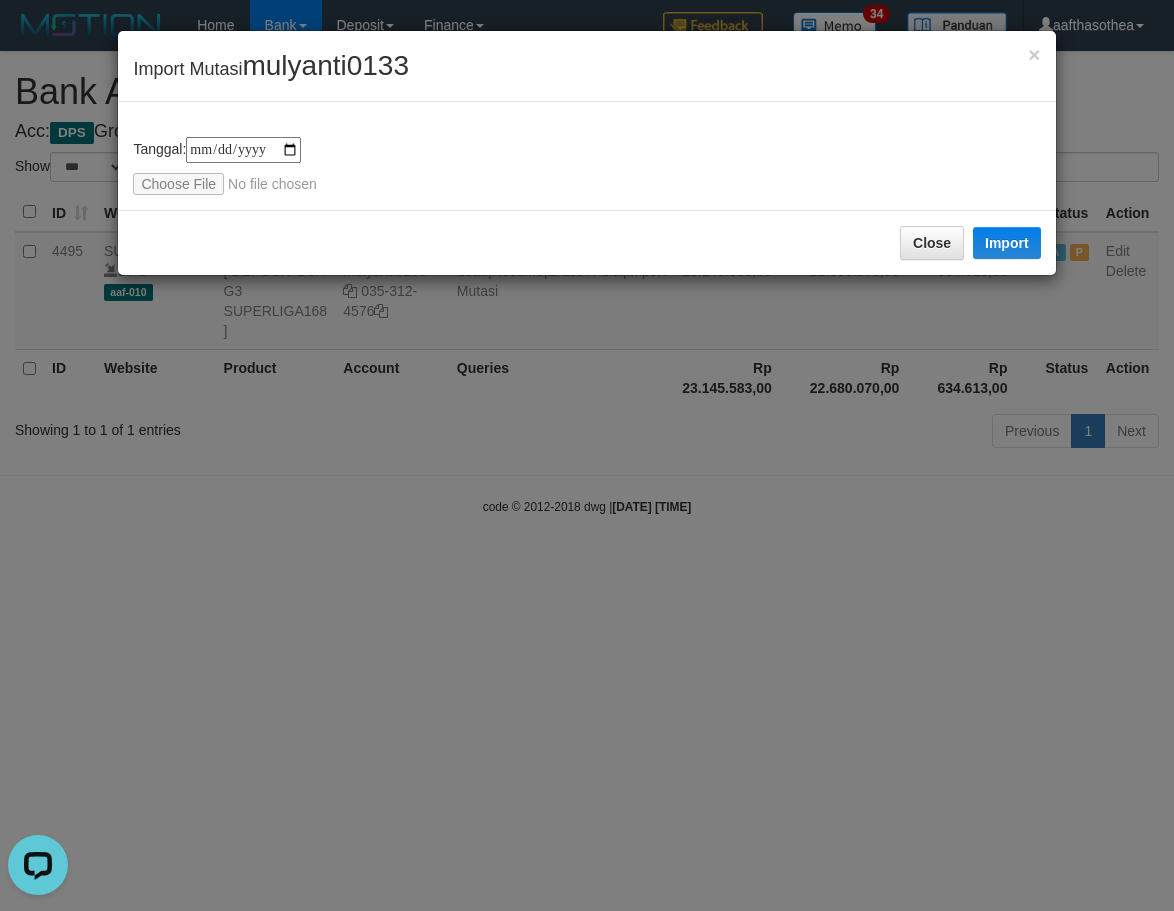 scroll, scrollTop: 0, scrollLeft: 0, axis: both 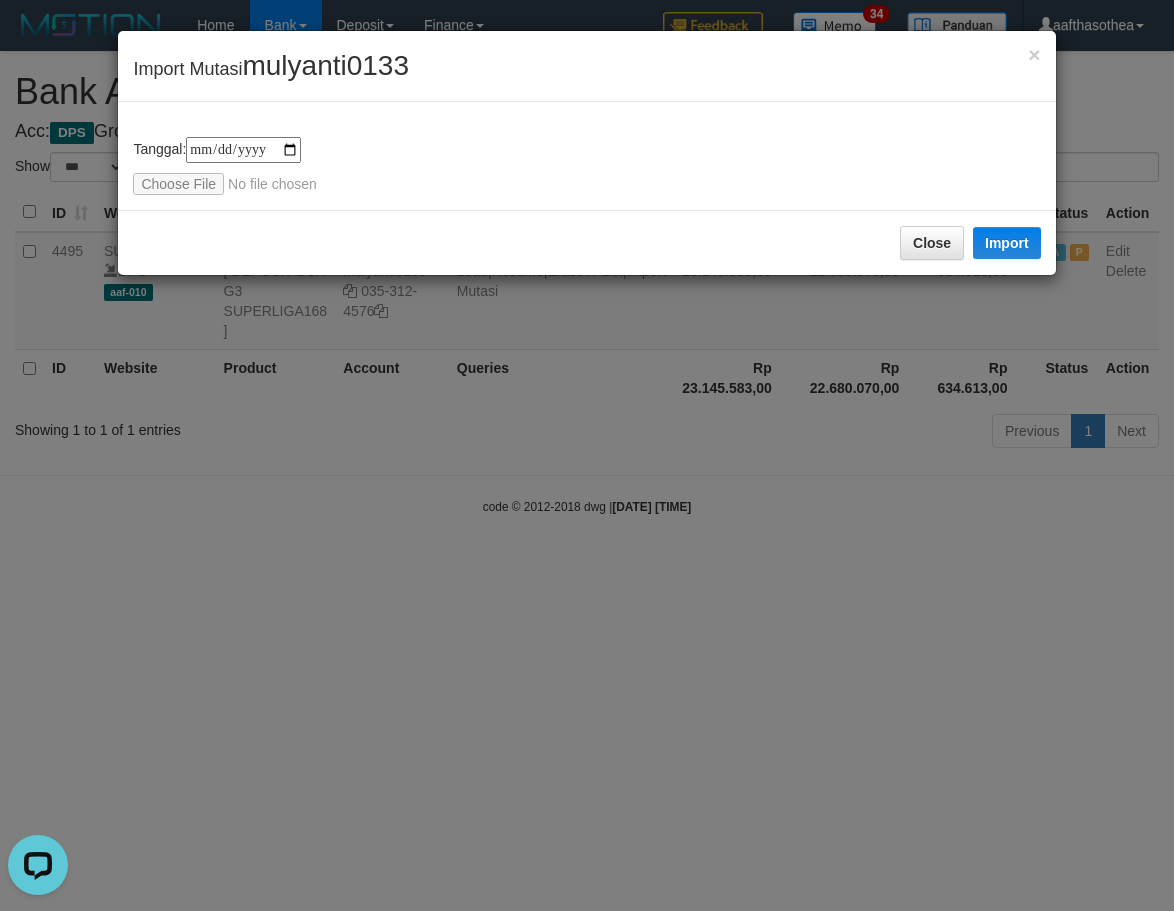type on "**********" 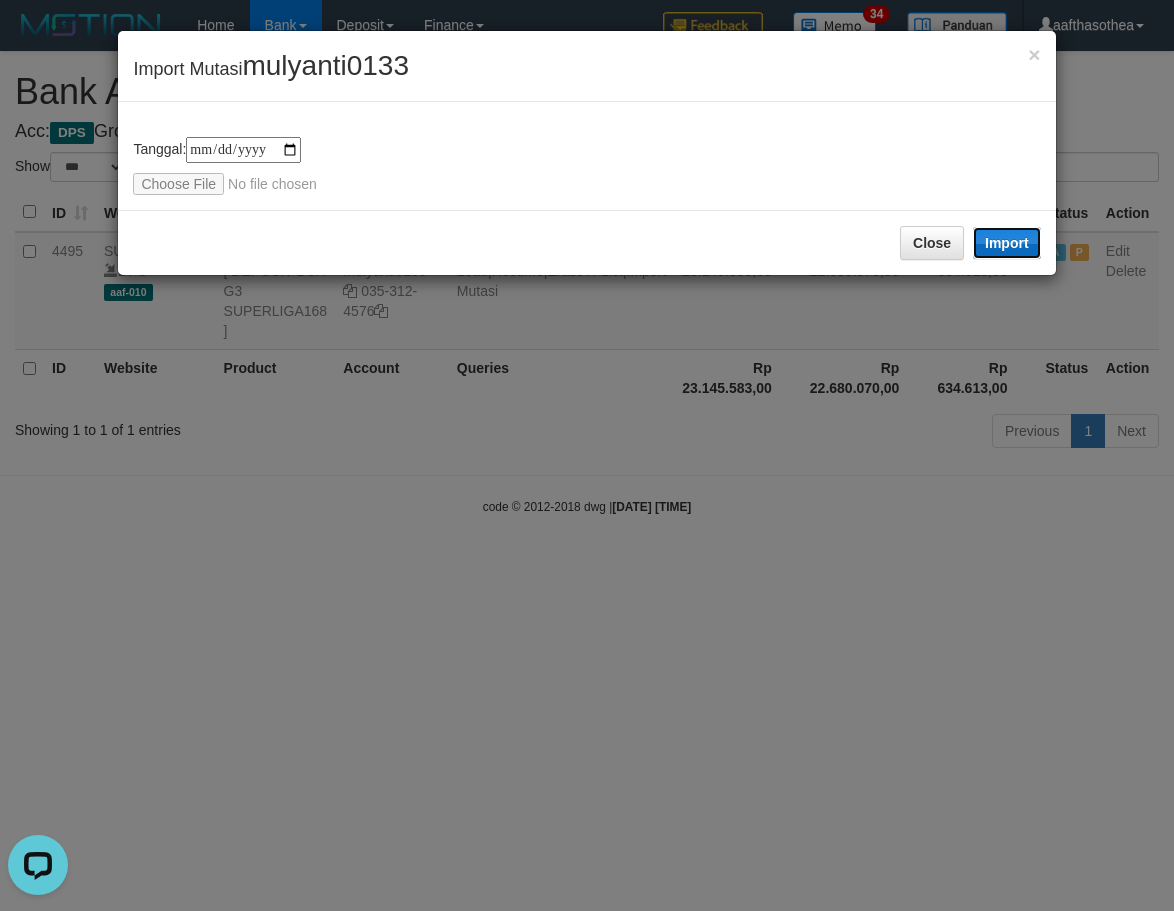 click on "Import" at bounding box center [1007, 243] 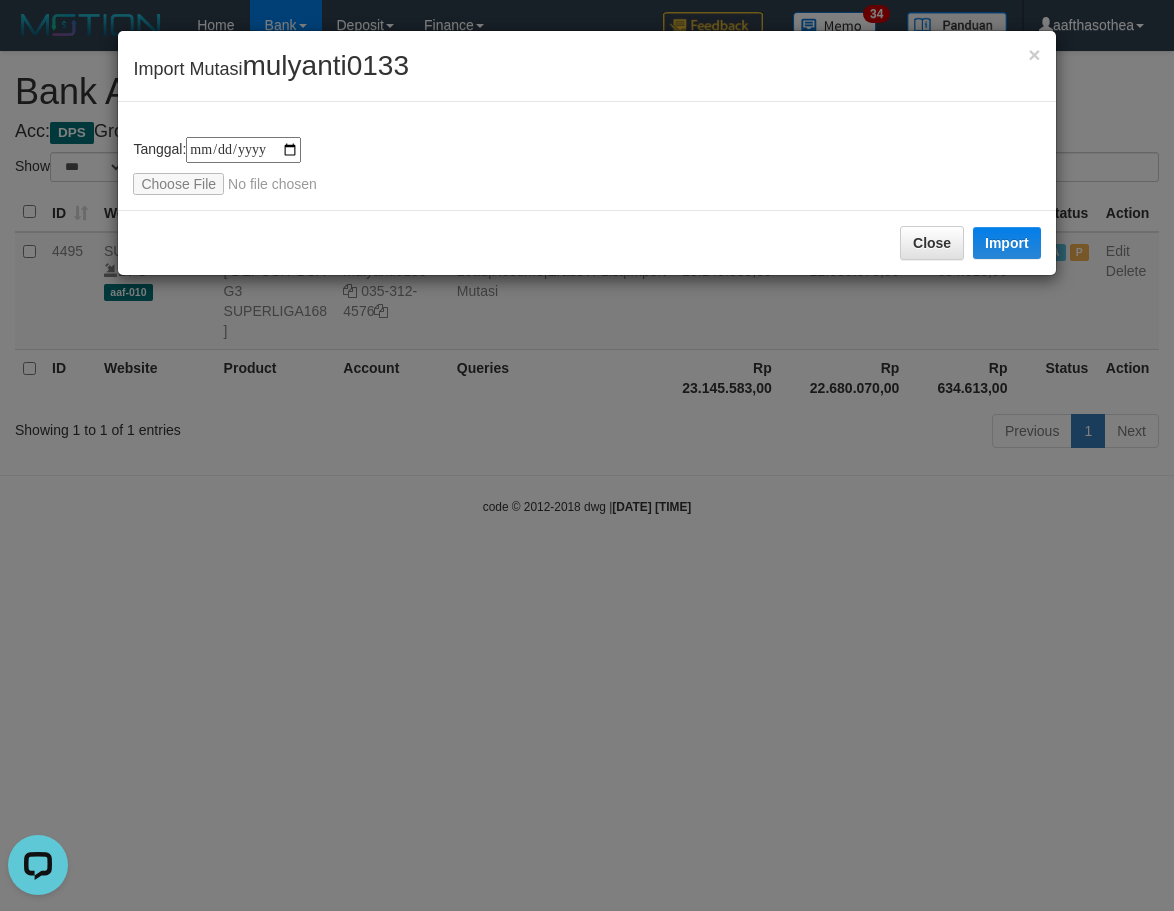 click on "**********" at bounding box center (587, 455) 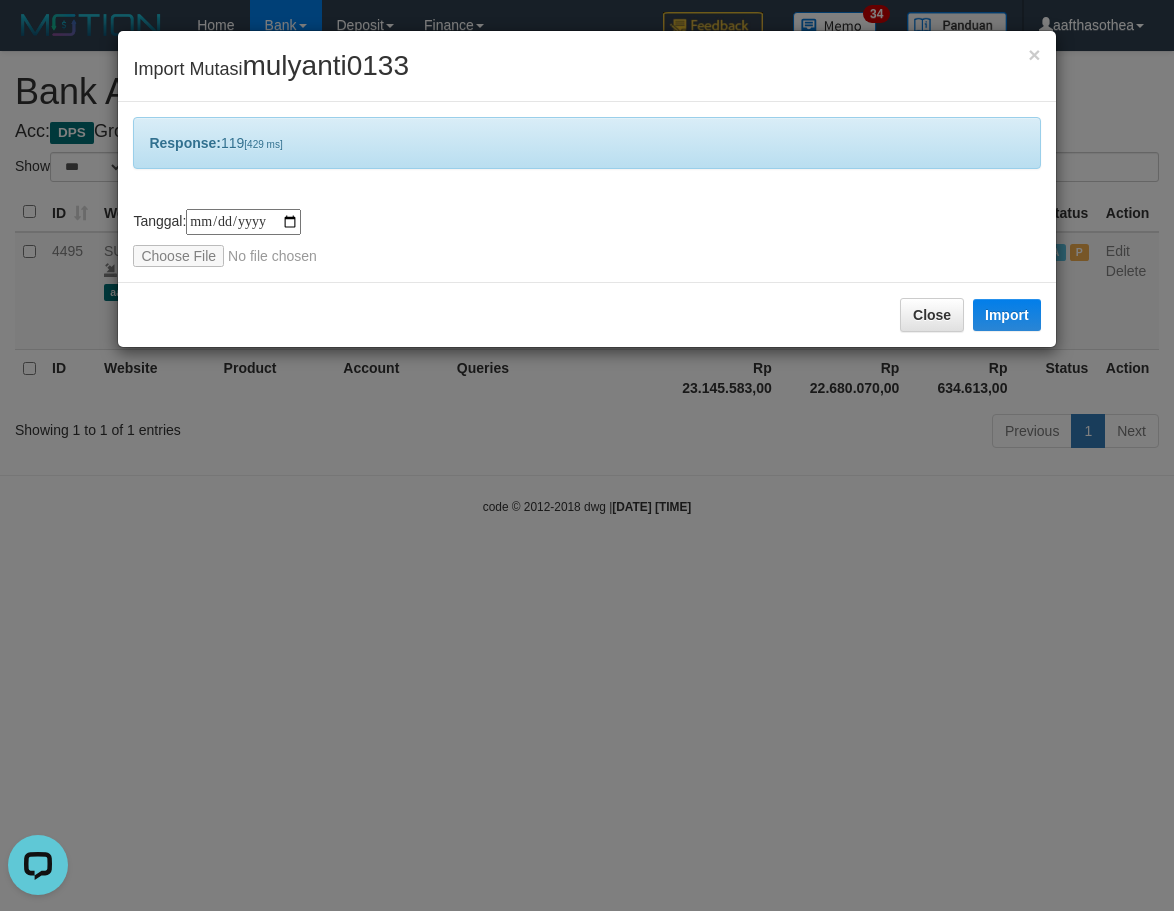 drag, startPoint x: 849, startPoint y: 460, endPoint x: 826, endPoint y: 451, distance: 24.698177 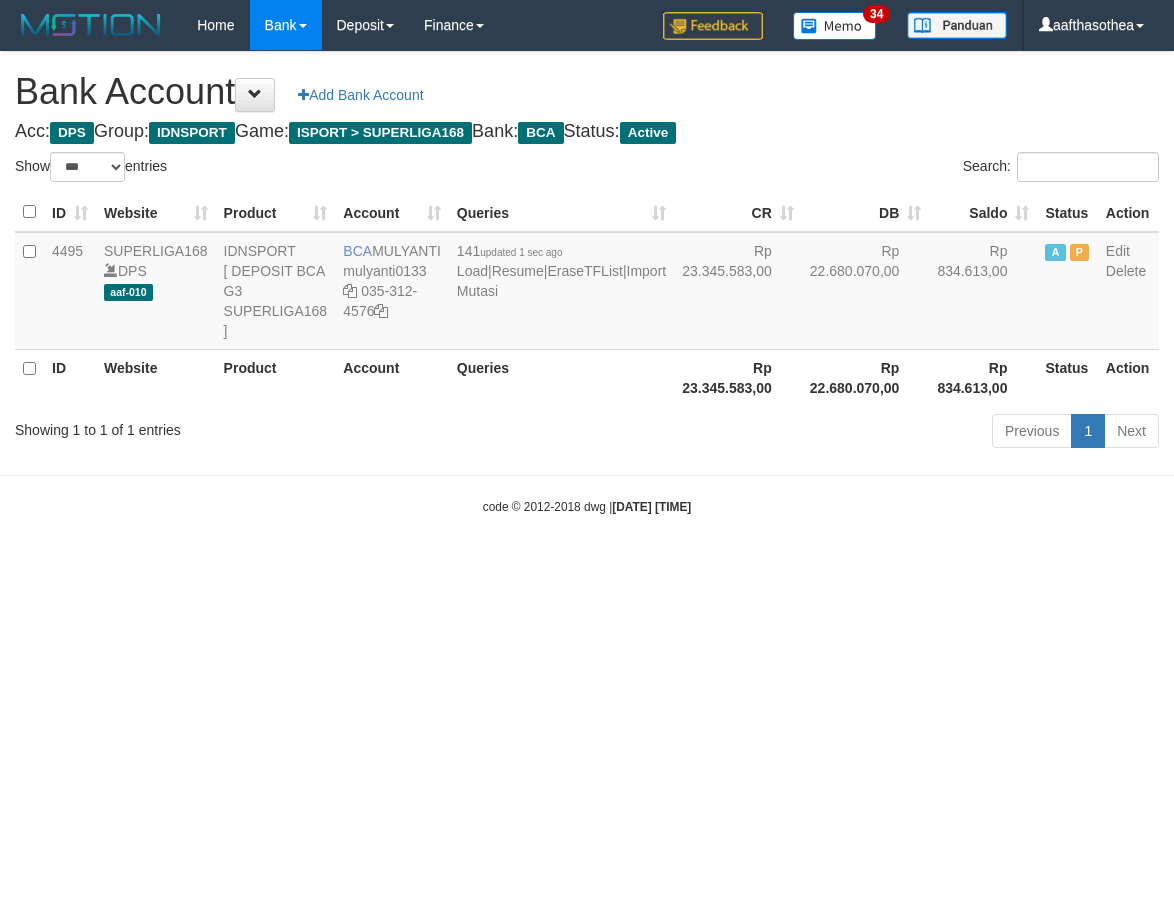 select on "***" 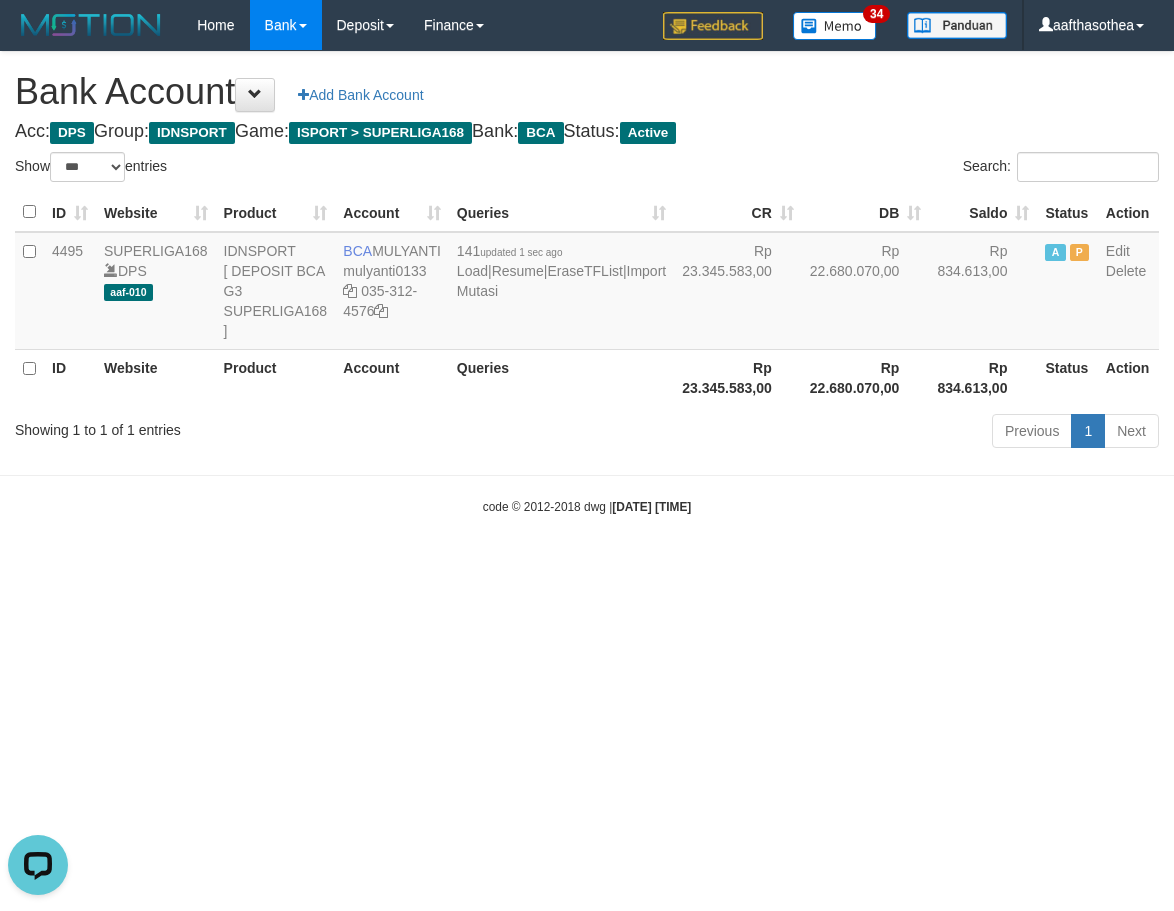 scroll, scrollTop: 0, scrollLeft: 0, axis: both 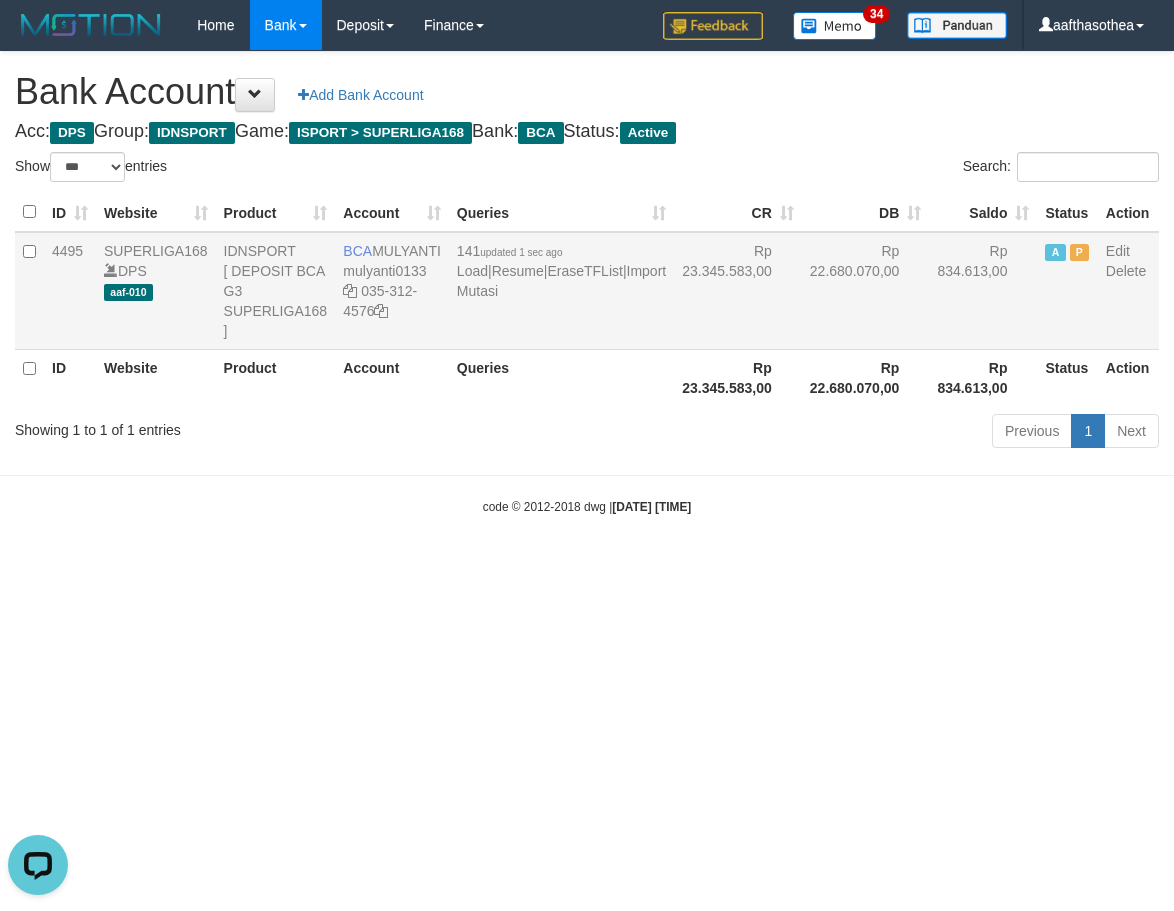 click on "141  updated 1 sec ago
Load
|
Resume
|
EraseTFList
|
Import Mutasi" at bounding box center [561, 291] 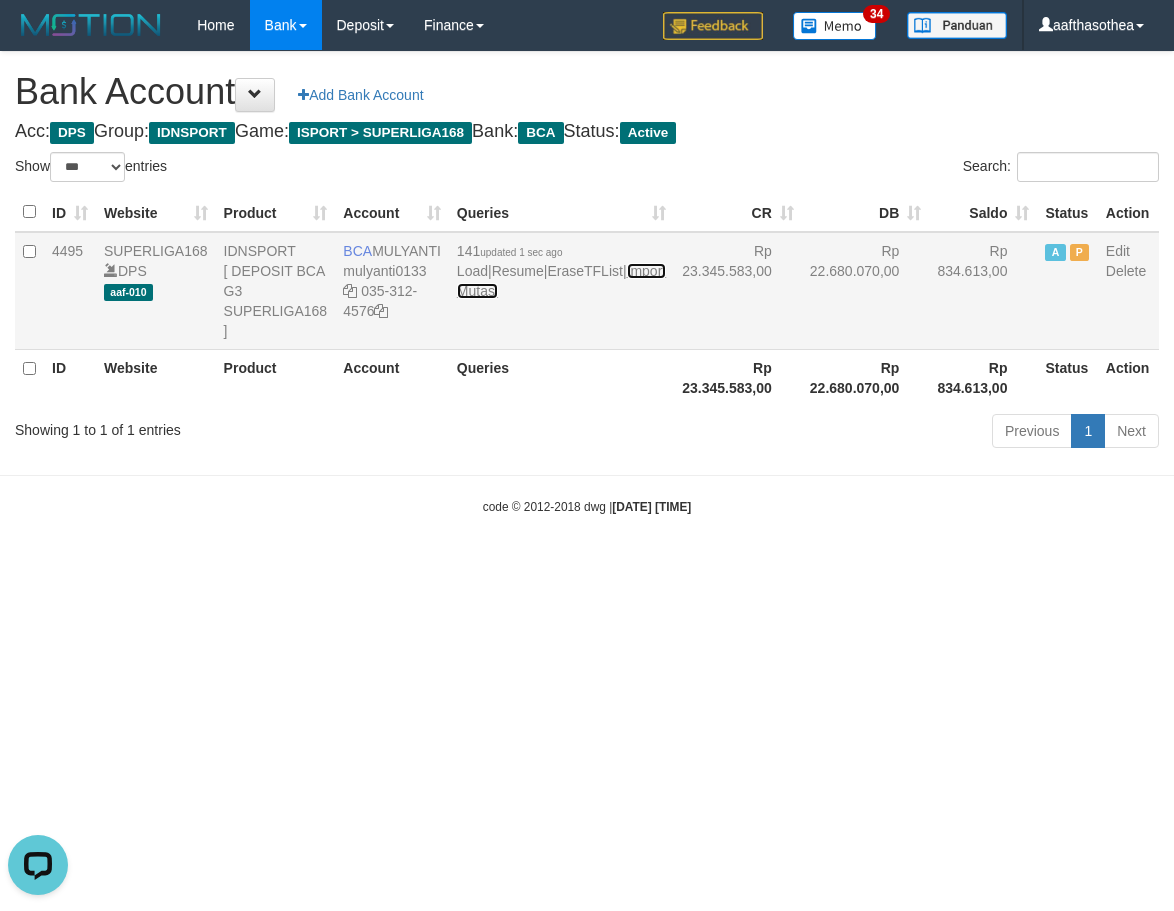 click on "Import Mutasi" at bounding box center (561, 281) 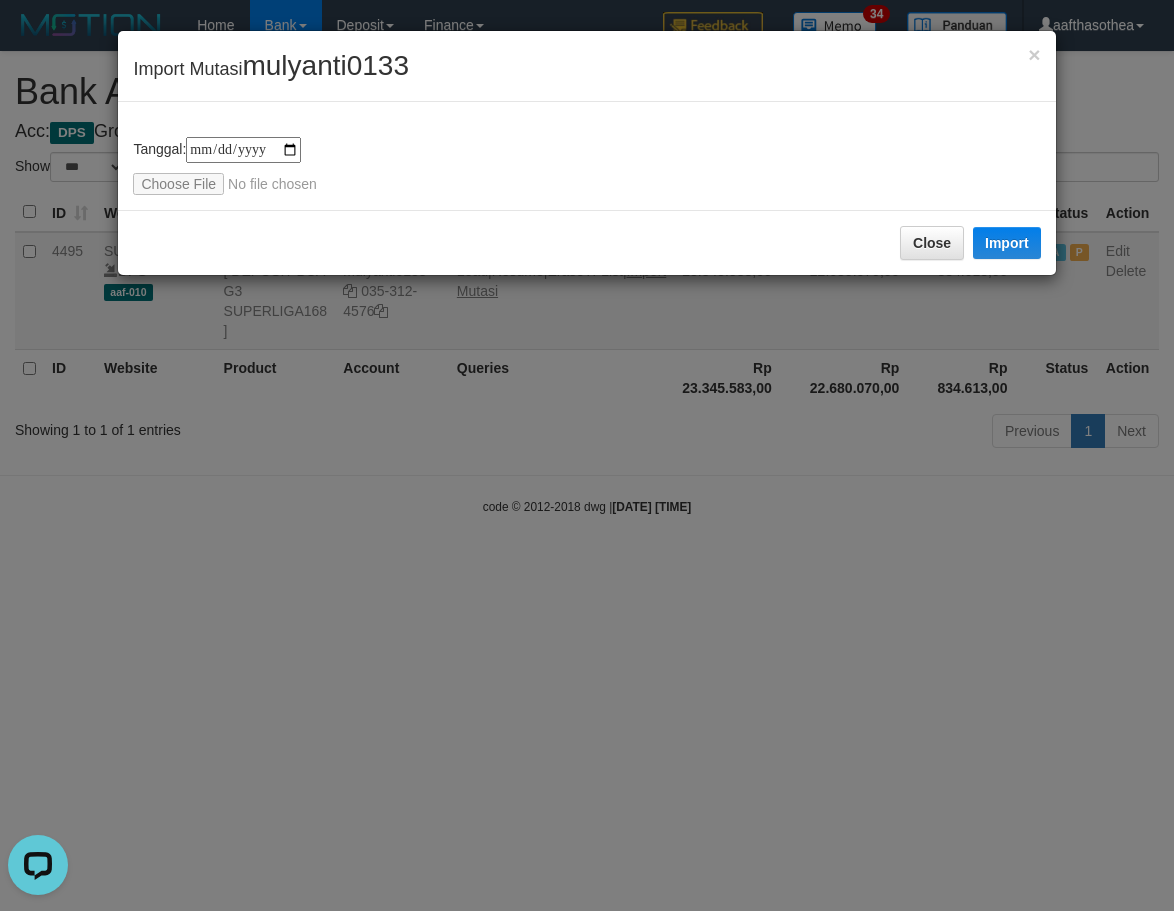 type on "**********" 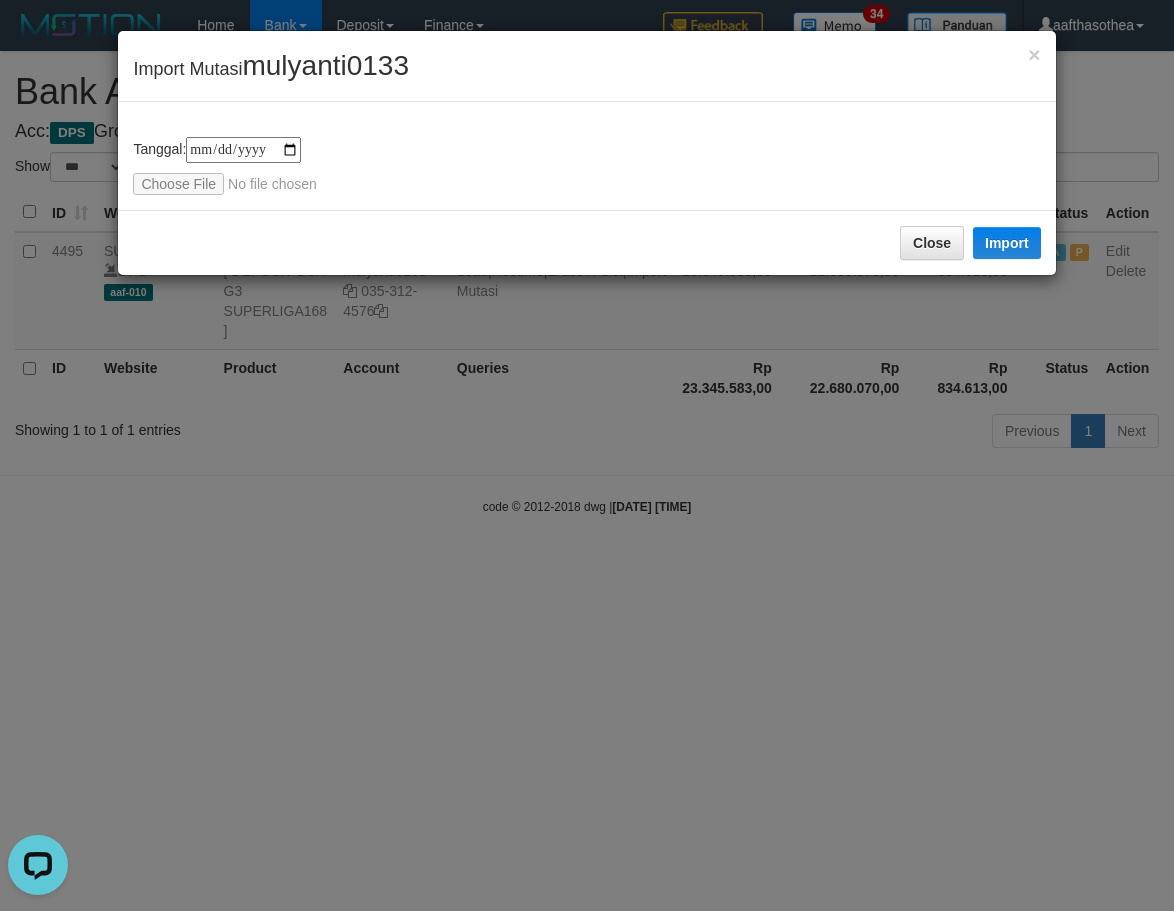 click on "**********" at bounding box center (586, 166) 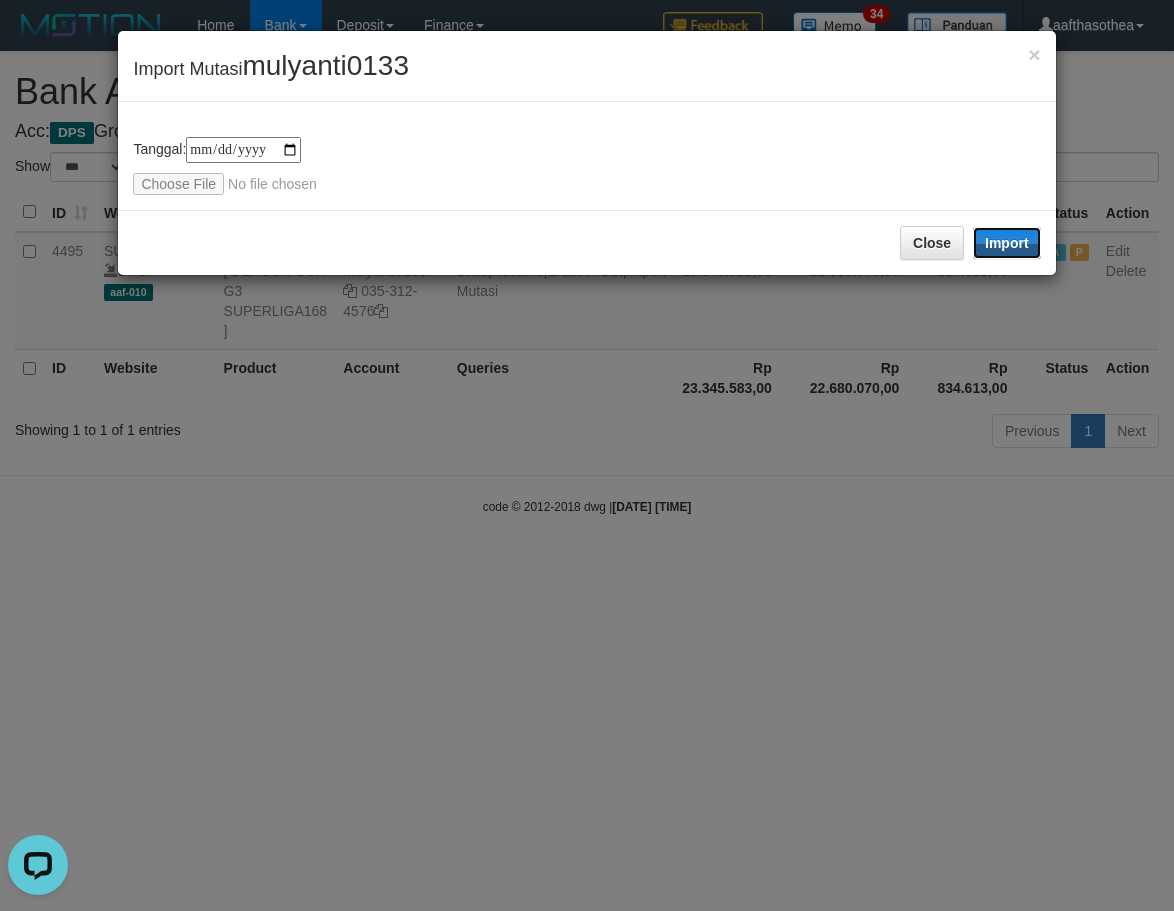 click on "Import" at bounding box center [1007, 243] 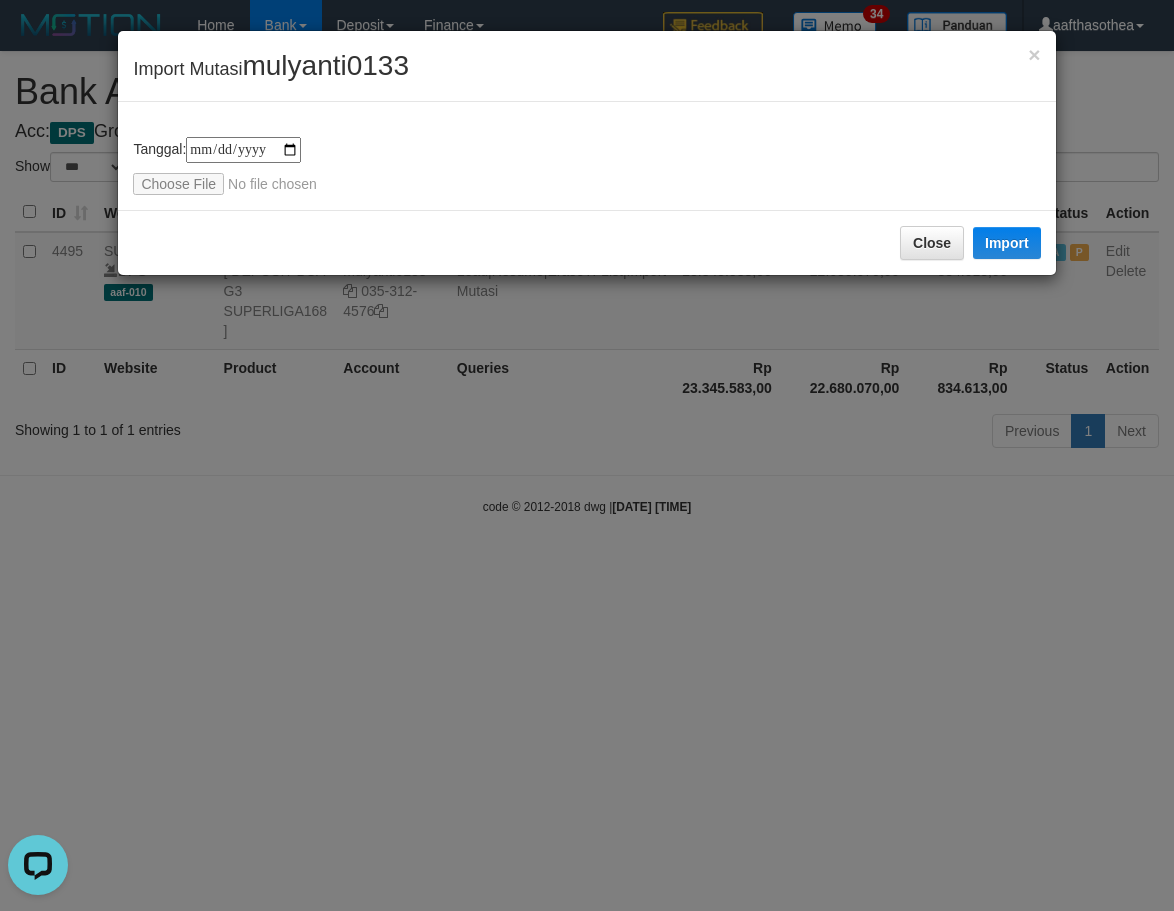 click on "**********" at bounding box center [587, 455] 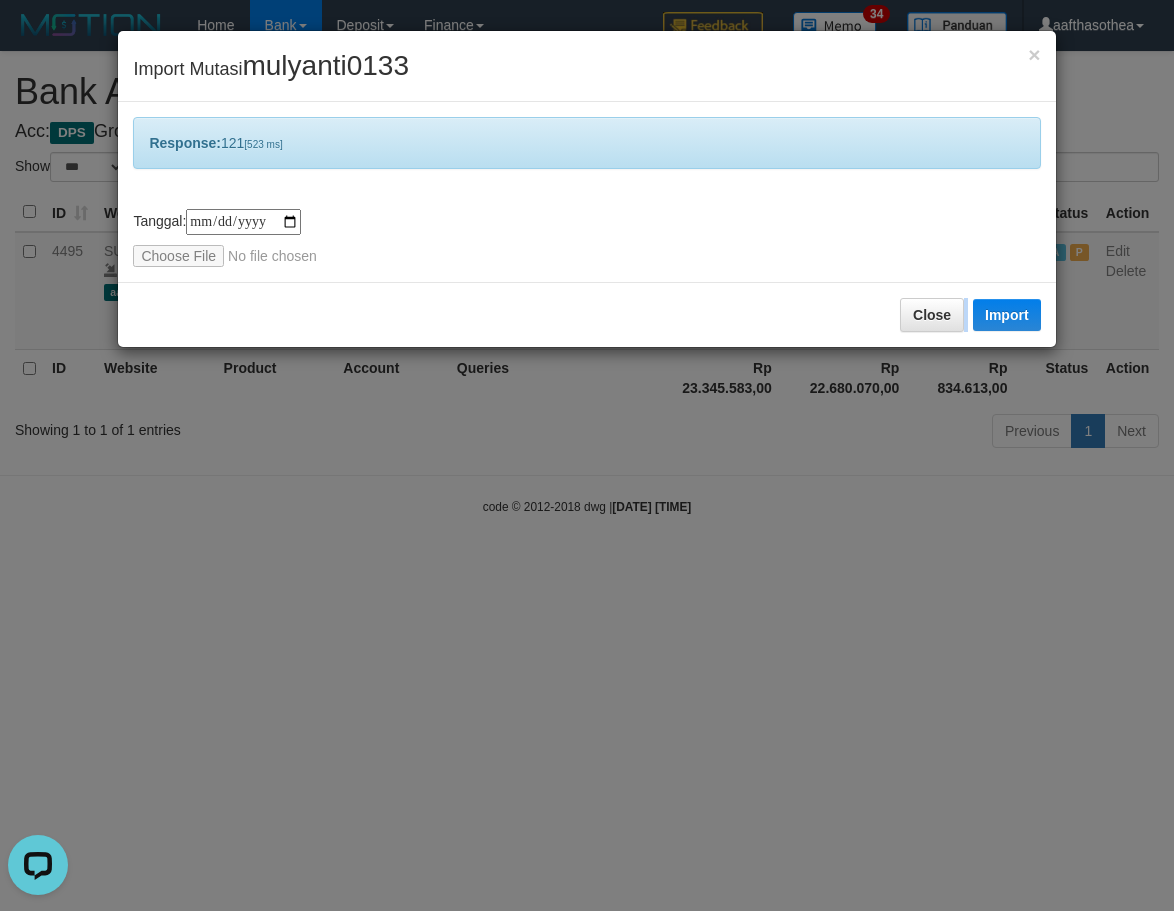 click on "**********" at bounding box center (587, 455) 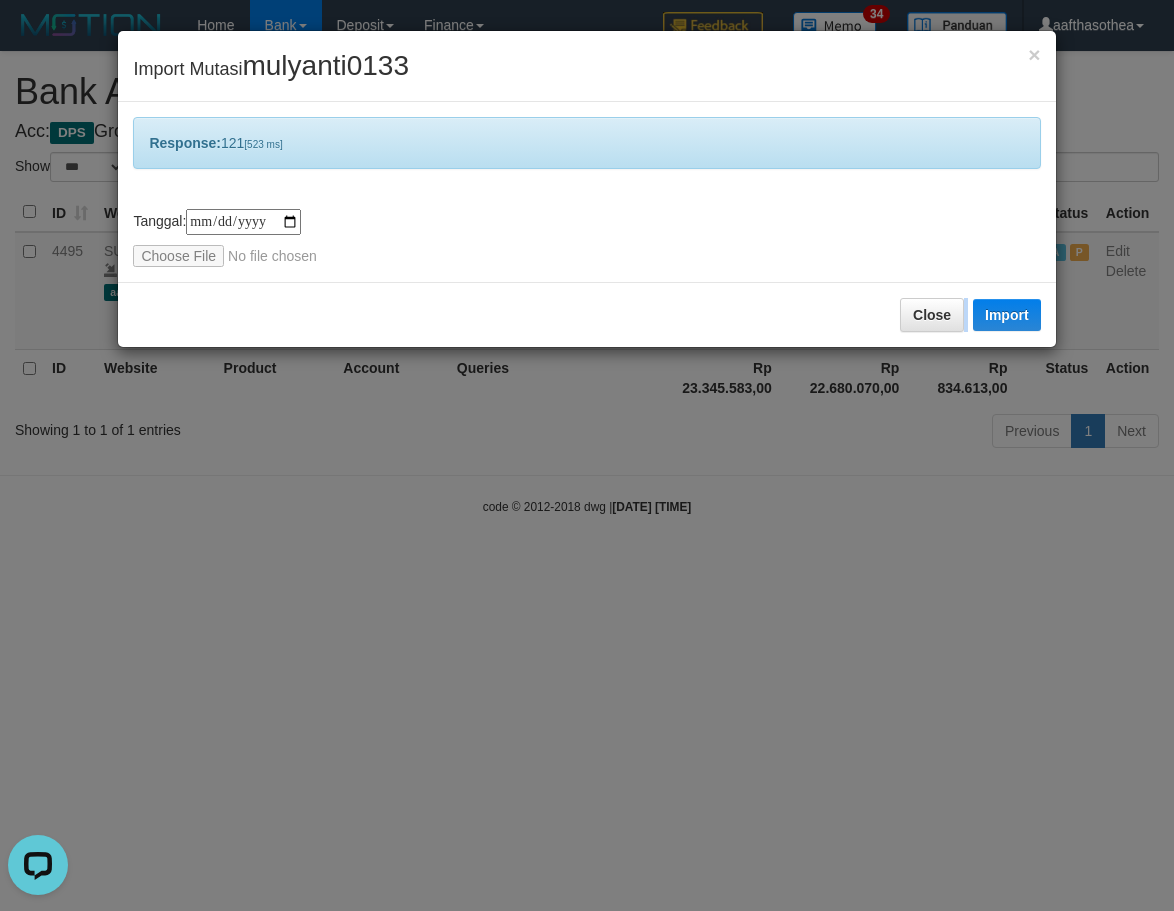 click on "**********" at bounding box center (587, 455) 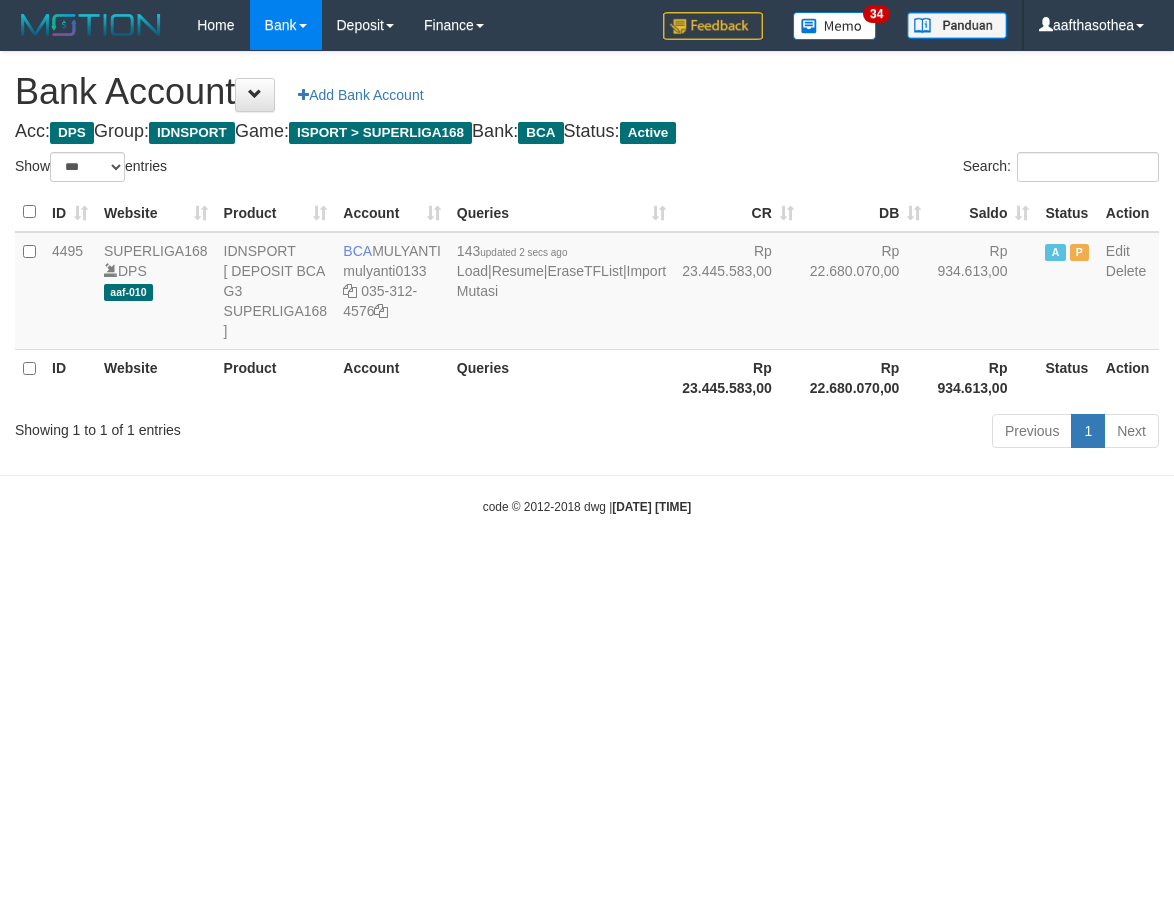 select on "***" 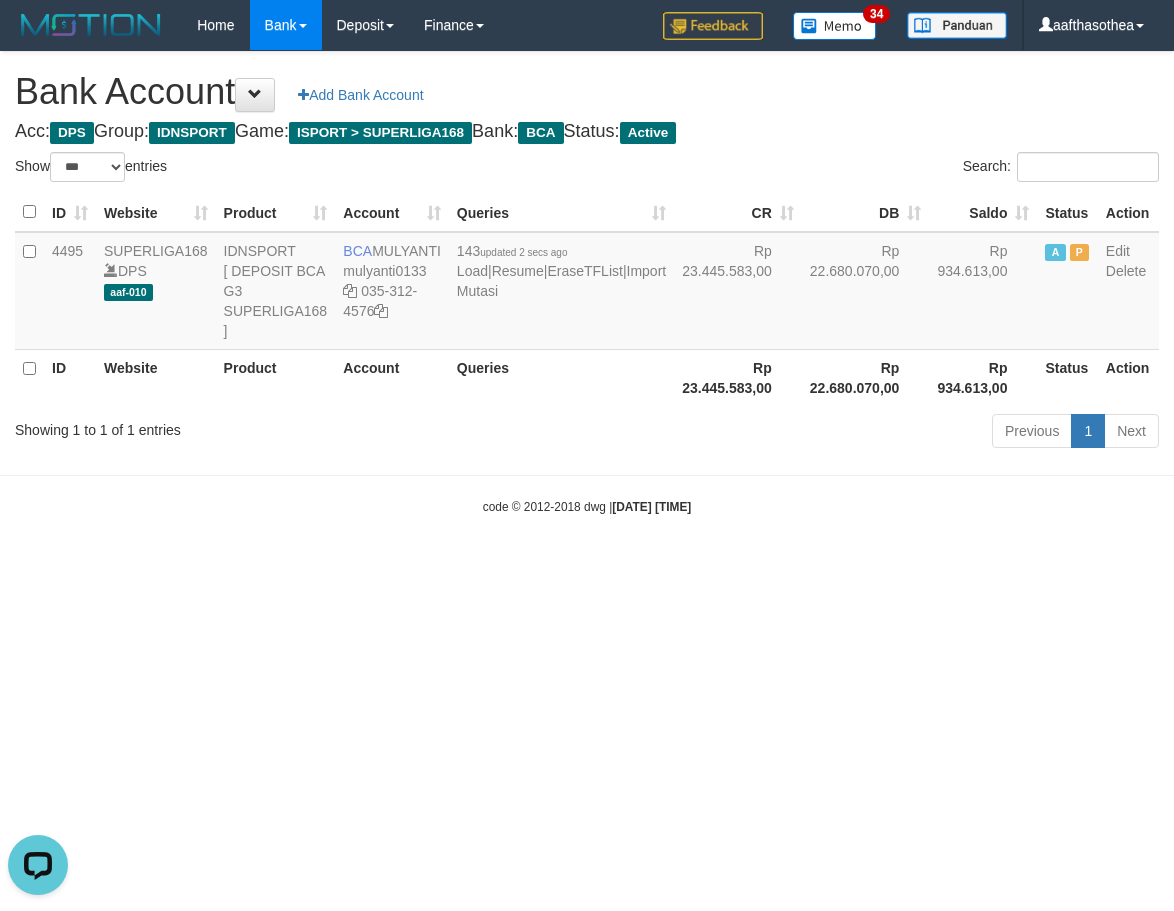 scroll, scrollTop: 0, scrollLeft: 0, axis: both 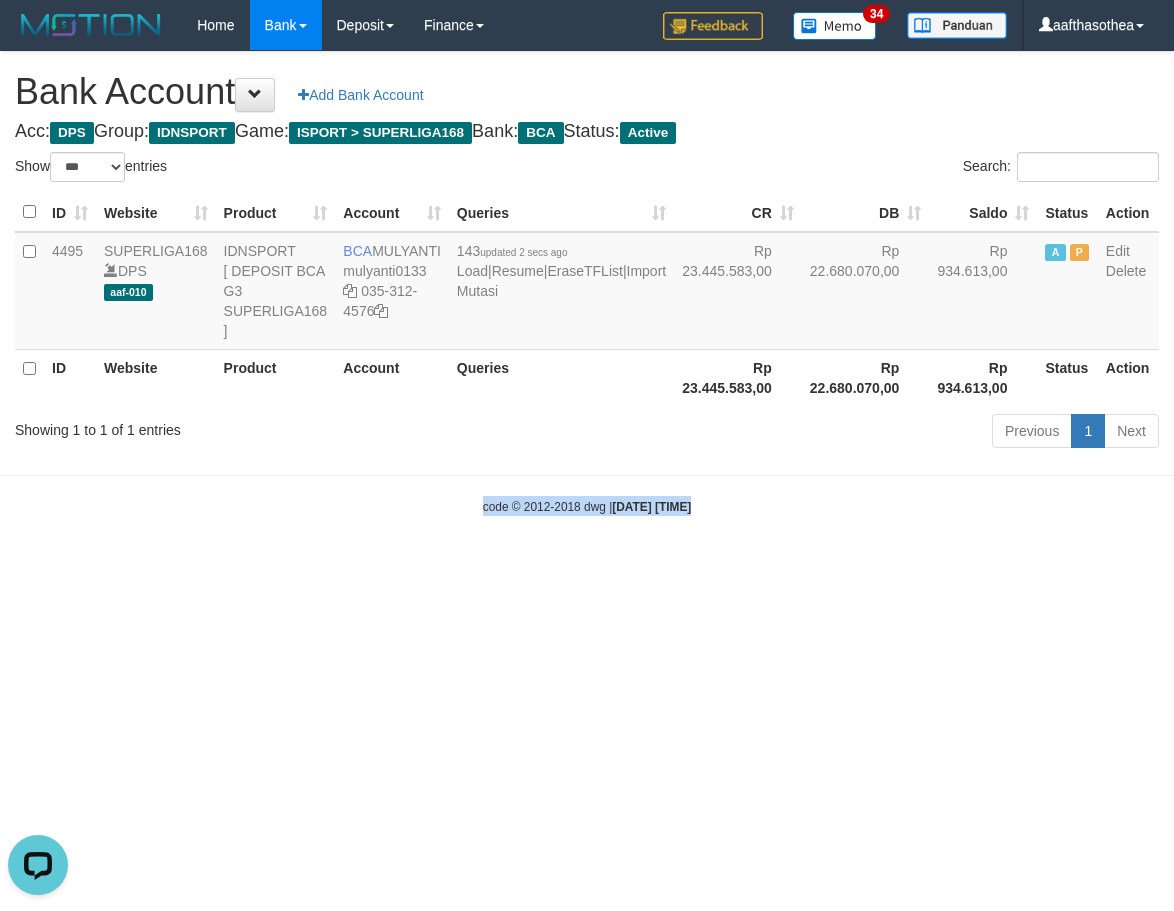 click on "code © 2012-2018 dwg |  2025/07/13 03:47:02" at bounding box center [587, 506] 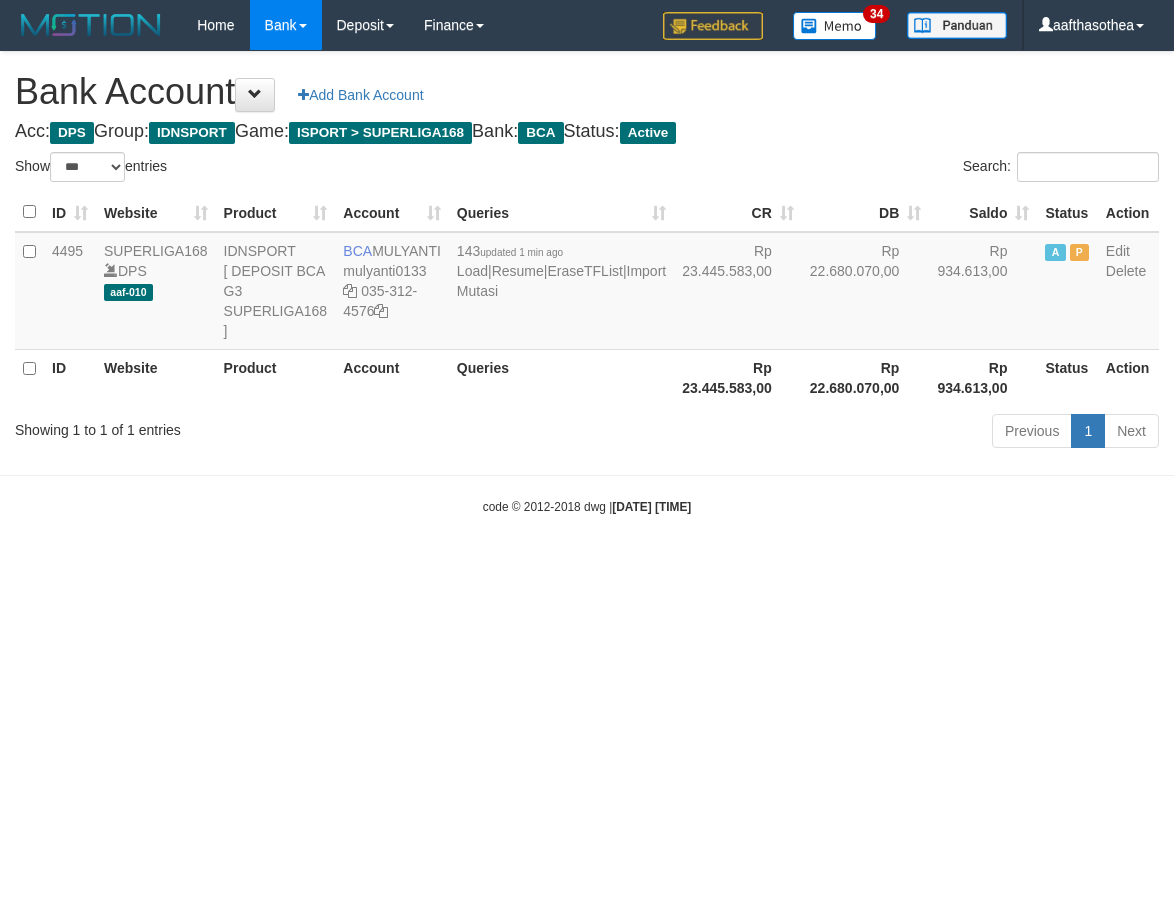 select on "***" 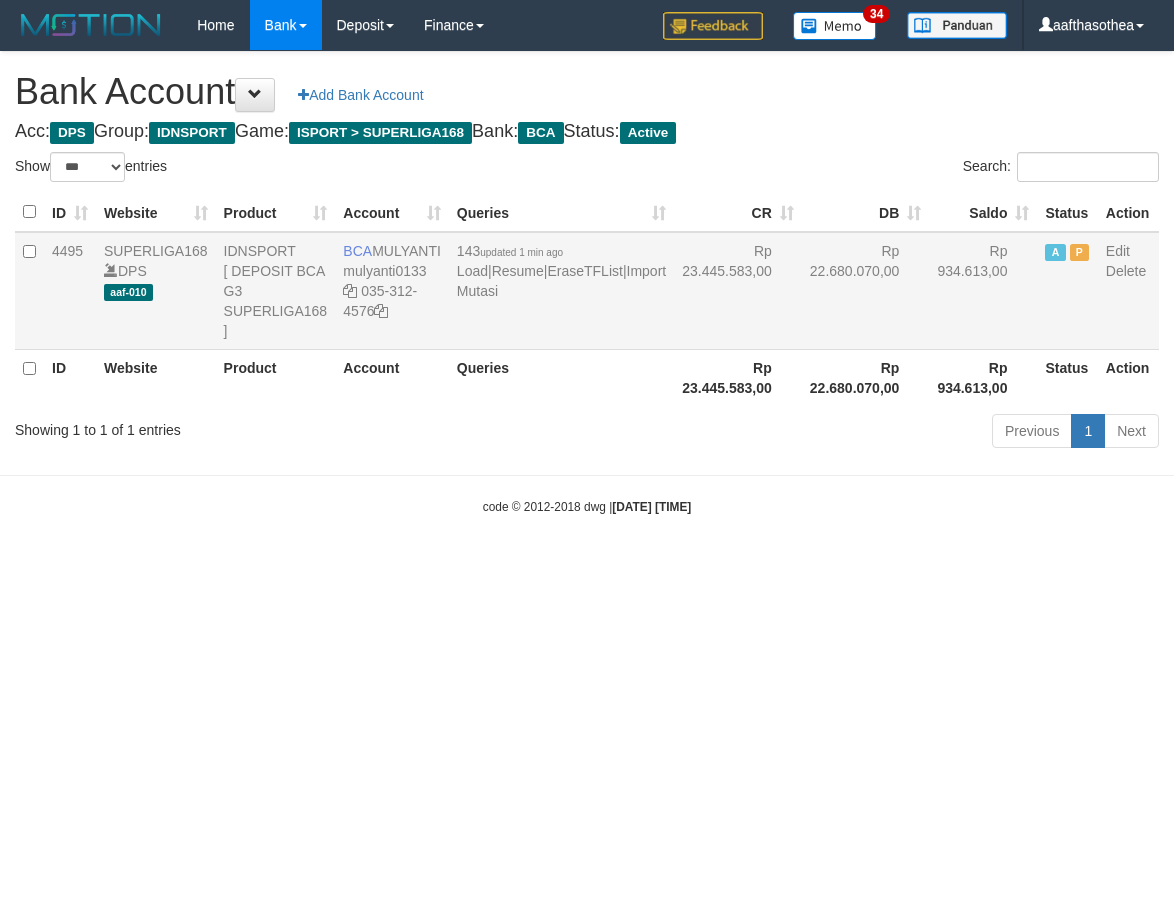 scroll, scrollTop: 0, scrollLeft: 0, axis: both 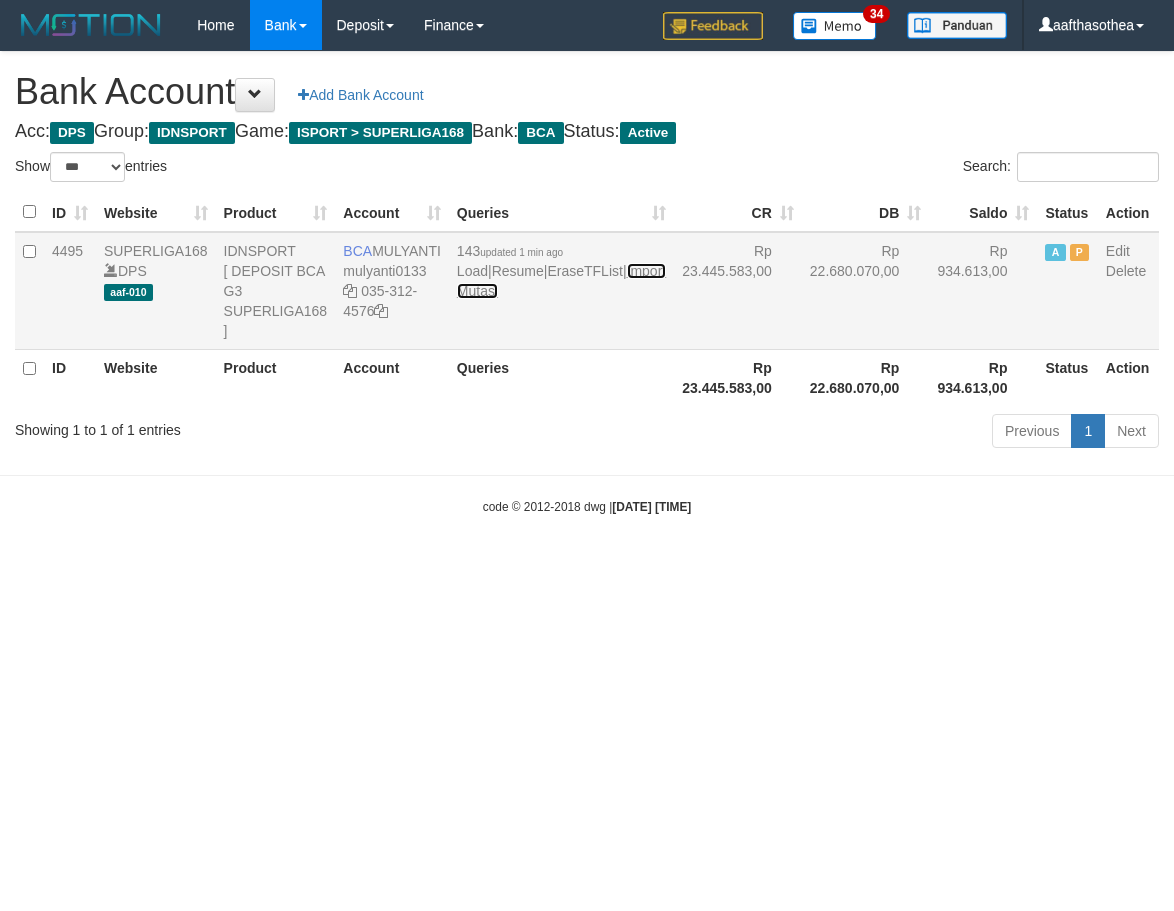 click on "Import Mutasi" at bounding box center (561, 281) 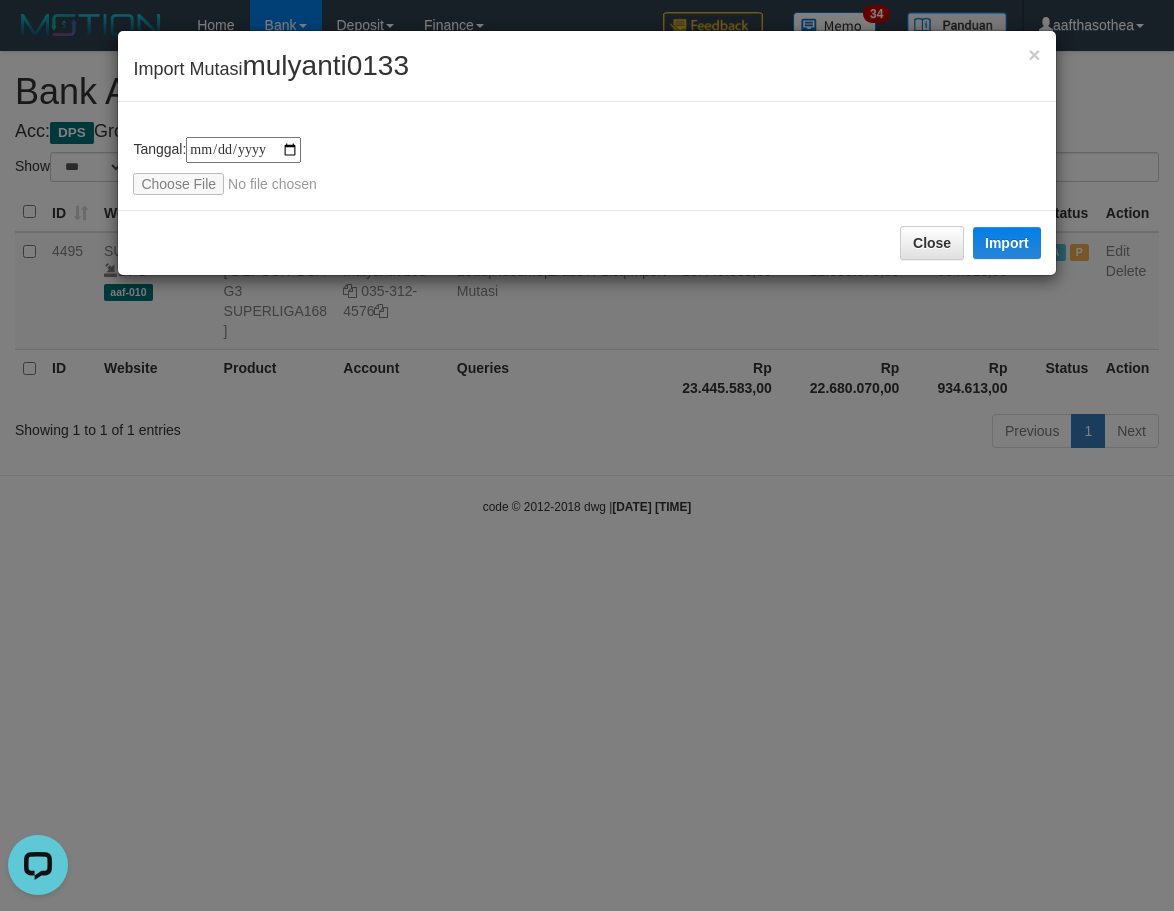 scroll, scrollTop: 0, scrollLeft: 0, axis: both 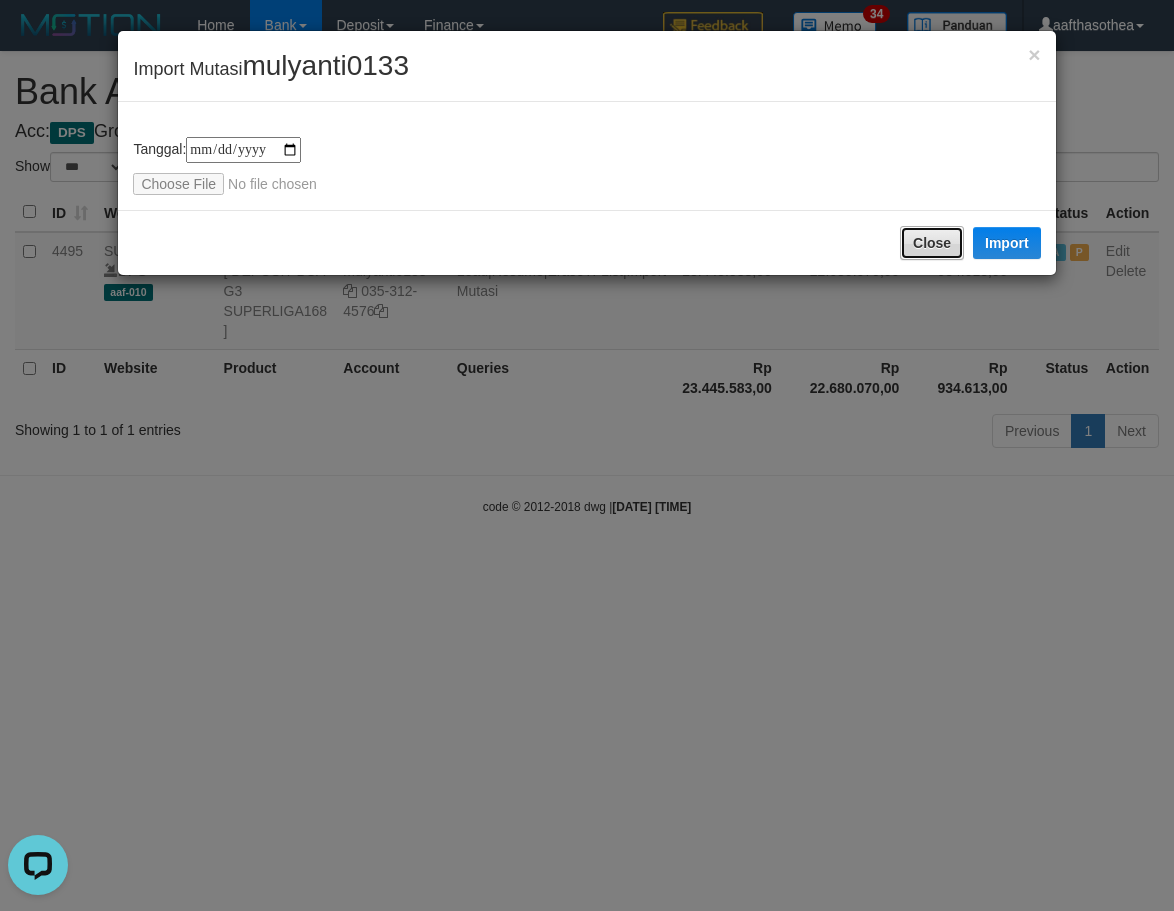 click on "Close" at bounding box center (932, 243) 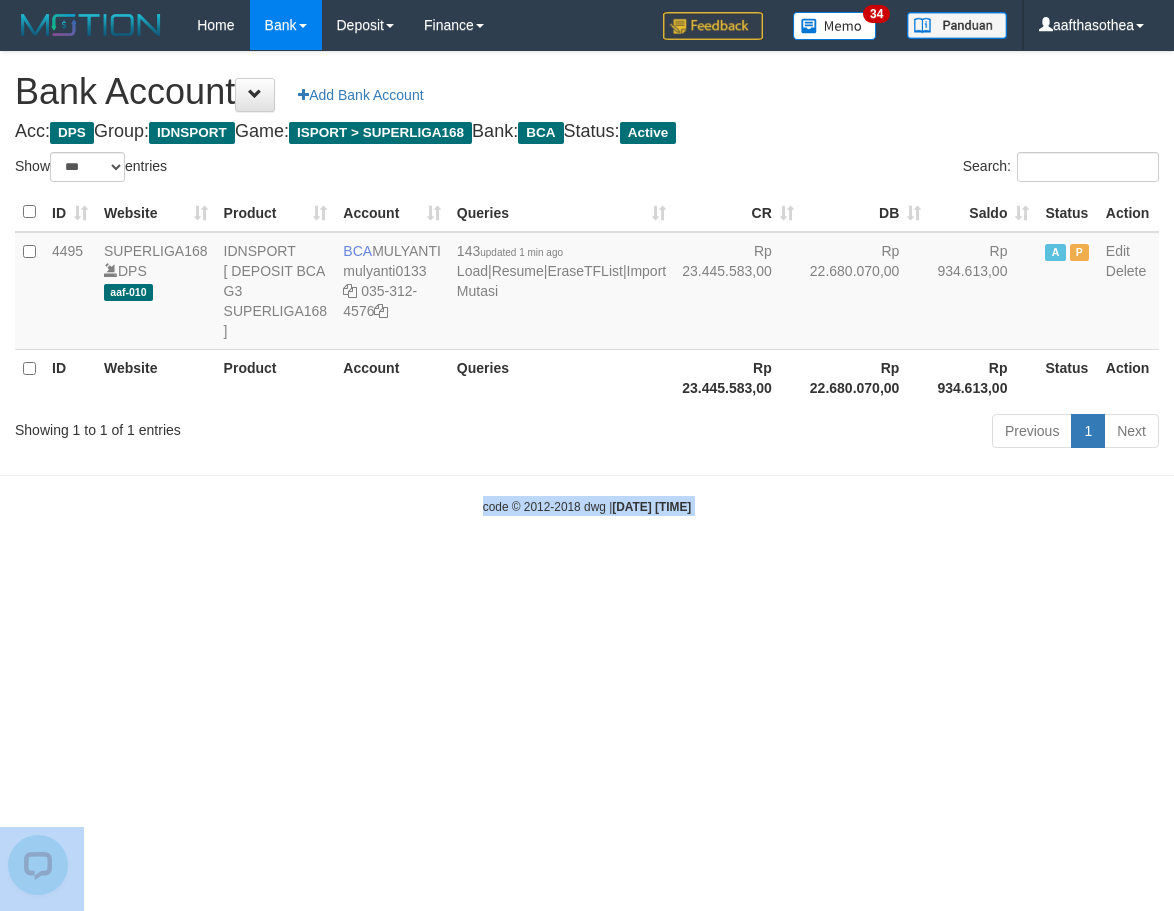 drag, startPoint x: 276, startPoint y: 480, endPoint x: 330, endPoint y: 461, distance: 57.245087 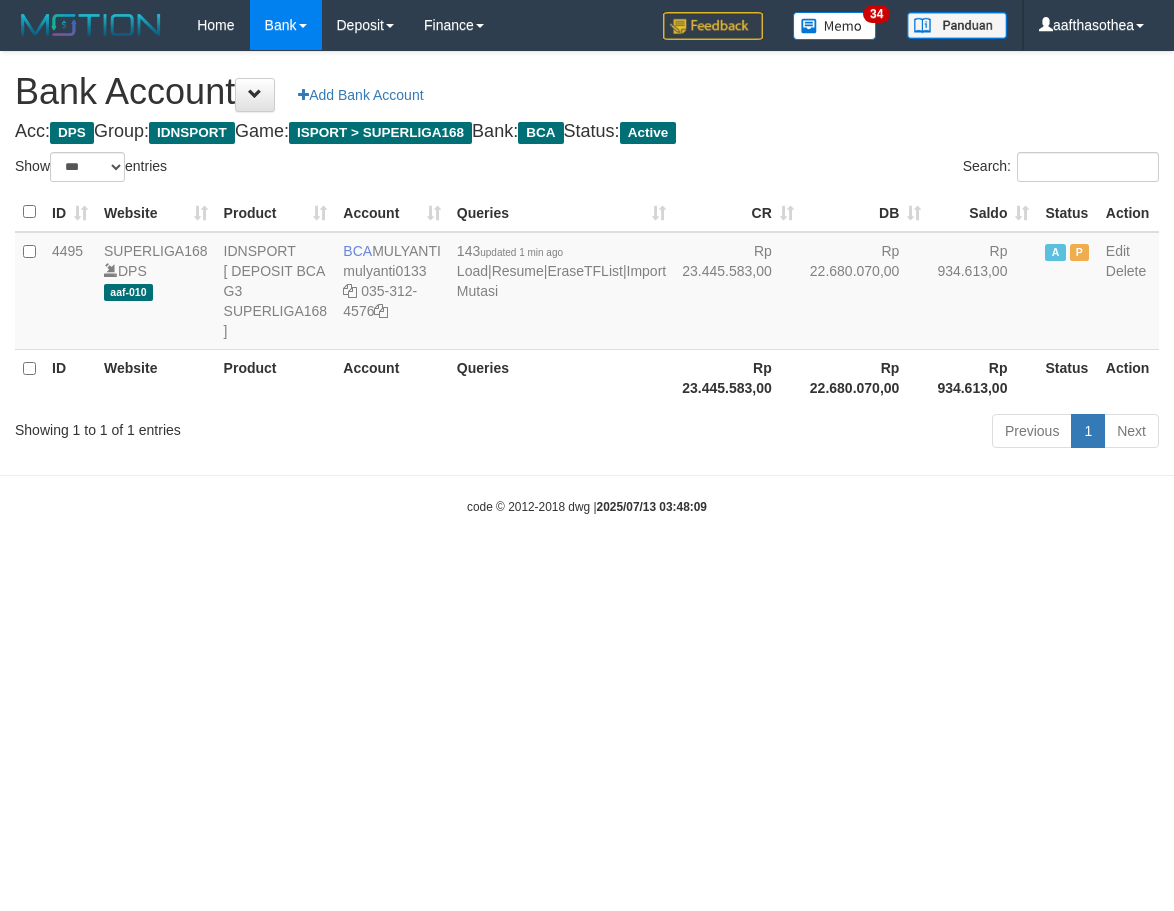 select on "***" 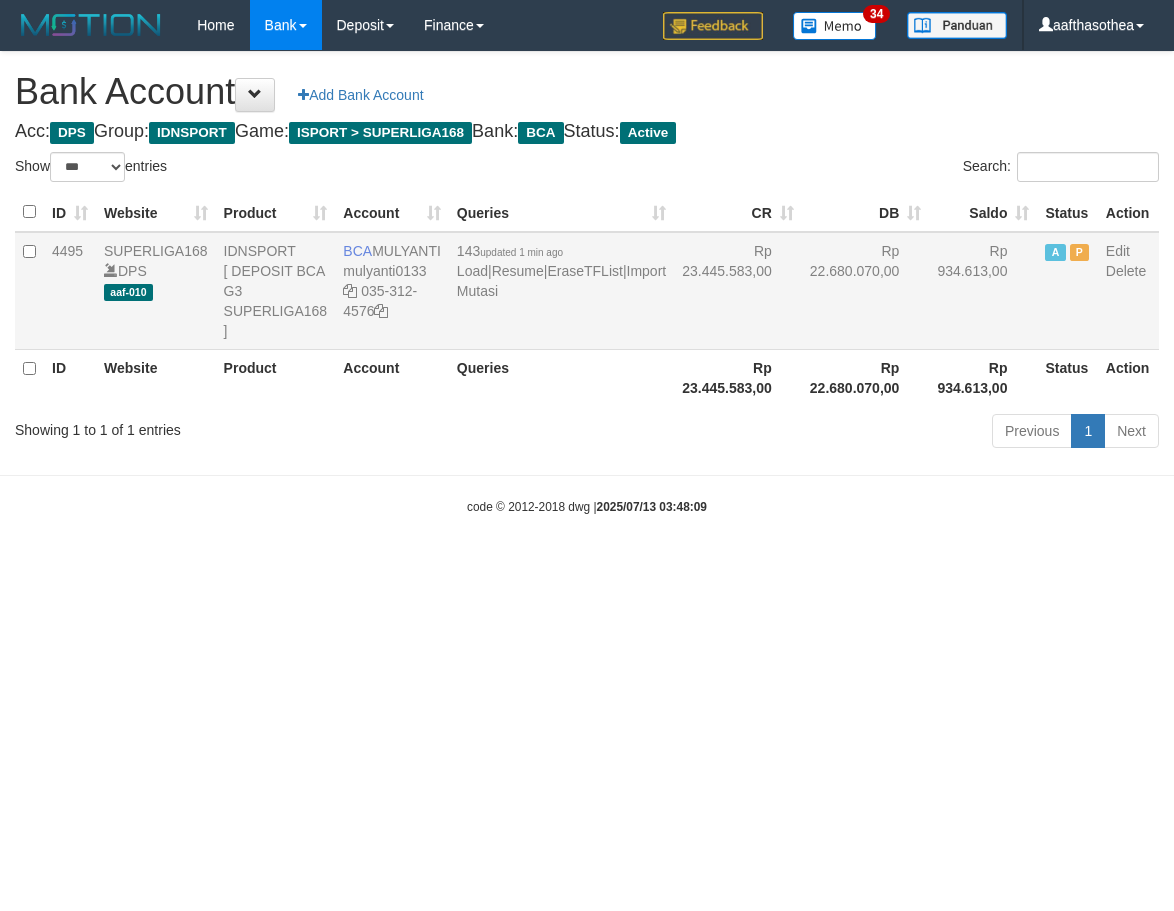 scroll, scrollTop: 0, scrollLeft: 0, axis: both 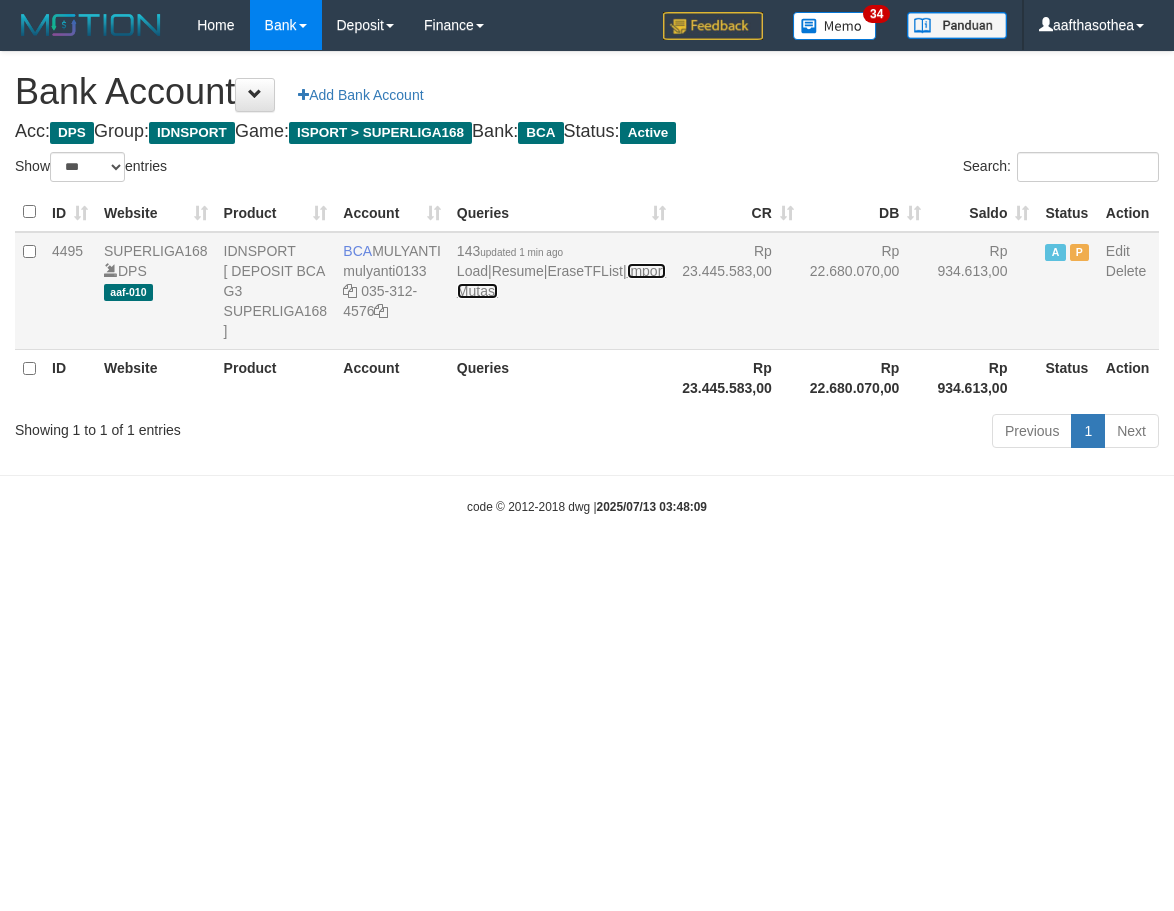 click on "Import Mutasi" at bounding box center (561, 281) 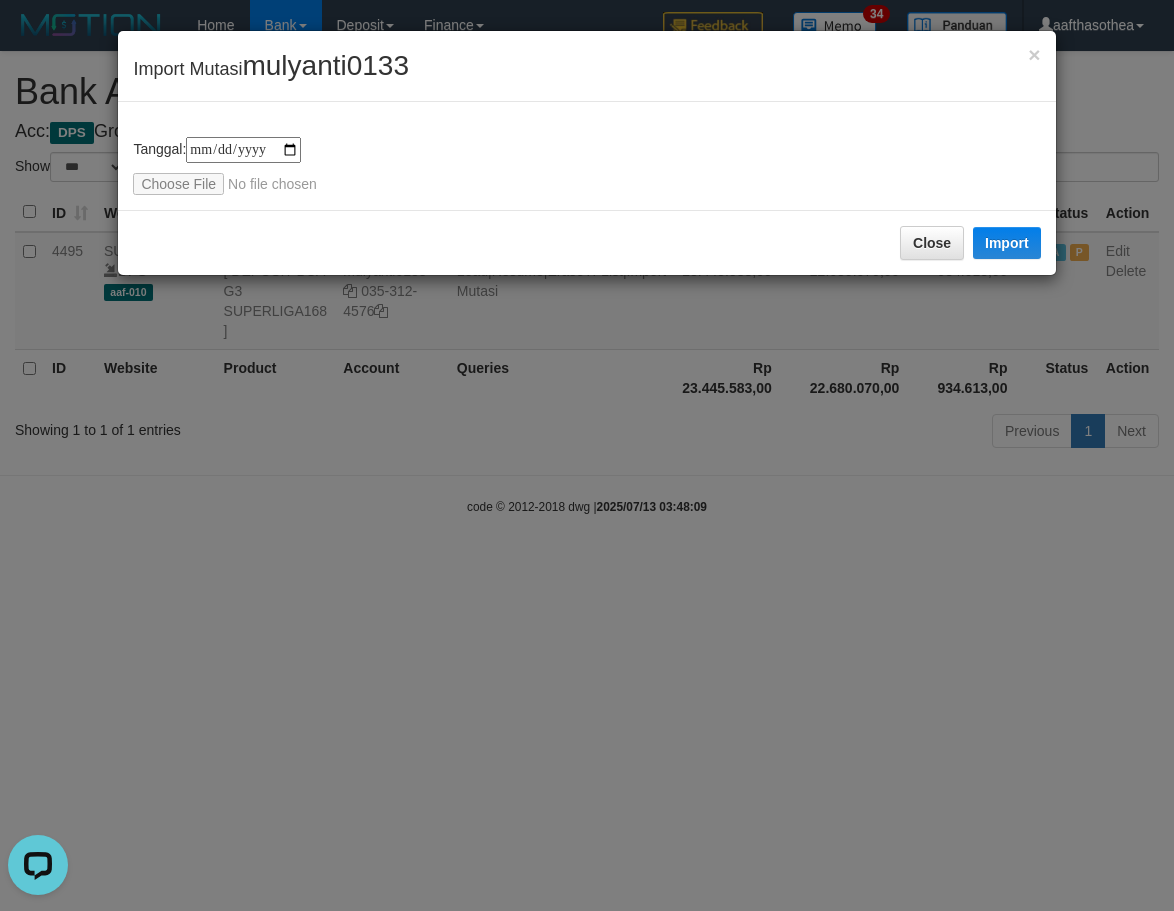 scroll, scrollTop: 0, scrollLeft: 0, axis: both 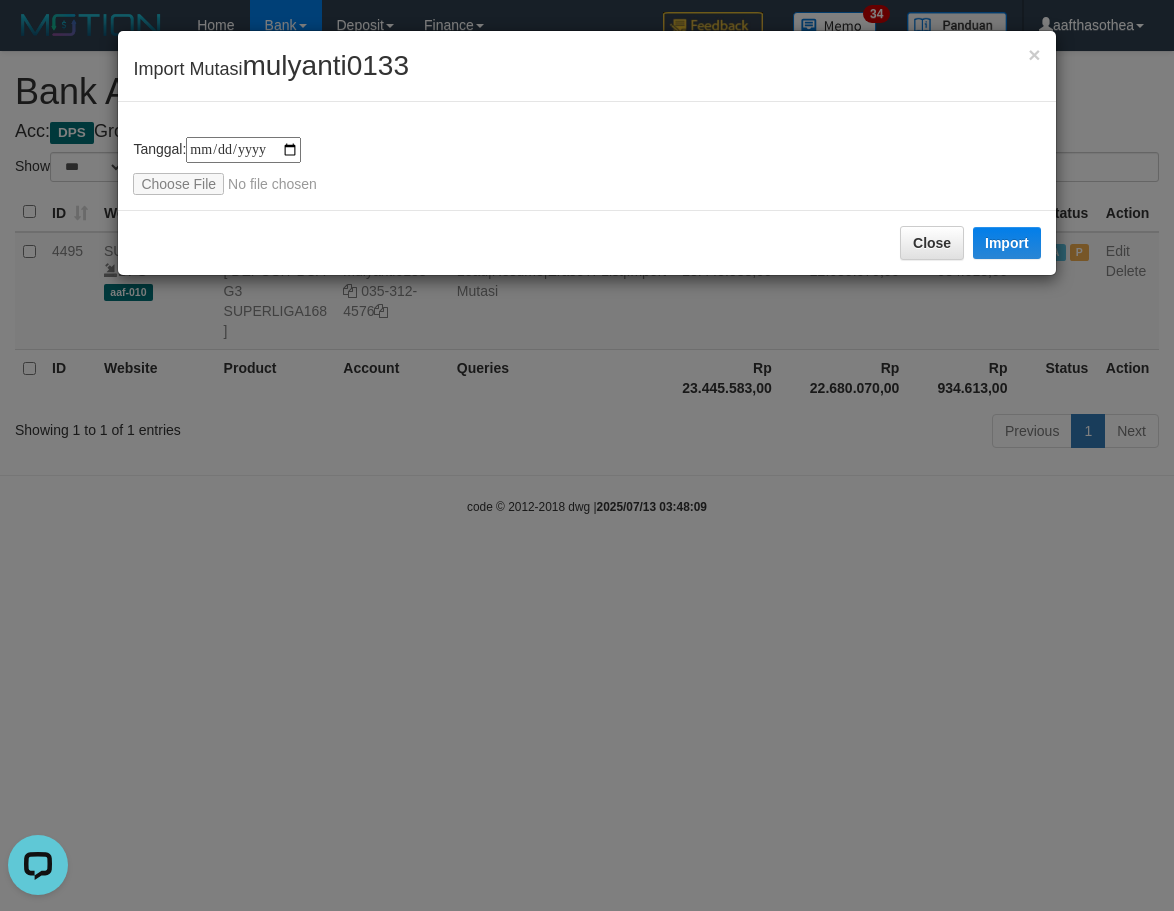 type on "**********" 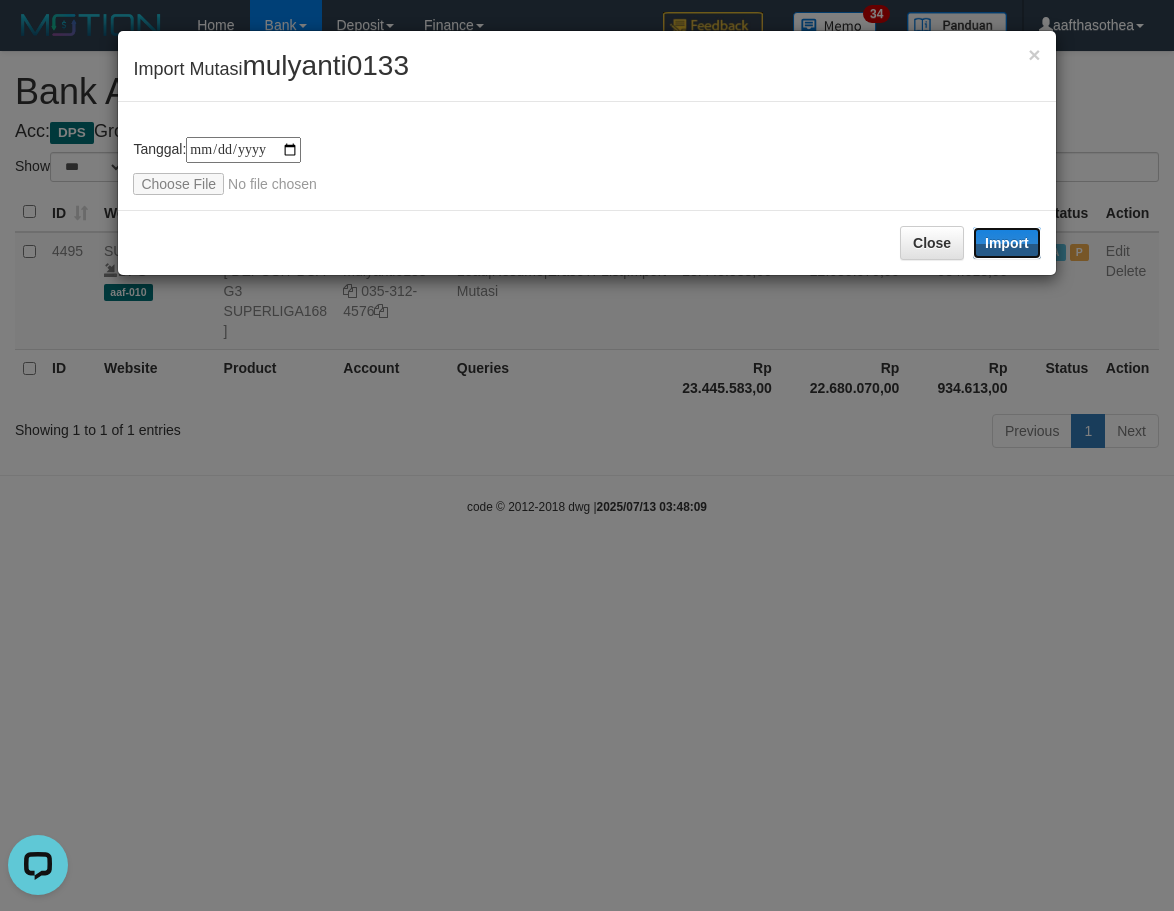 drag, startPoint x: 983, startPoint y: 239, endPoint x: 1007, endPoint y: 550, distance: 311.92468 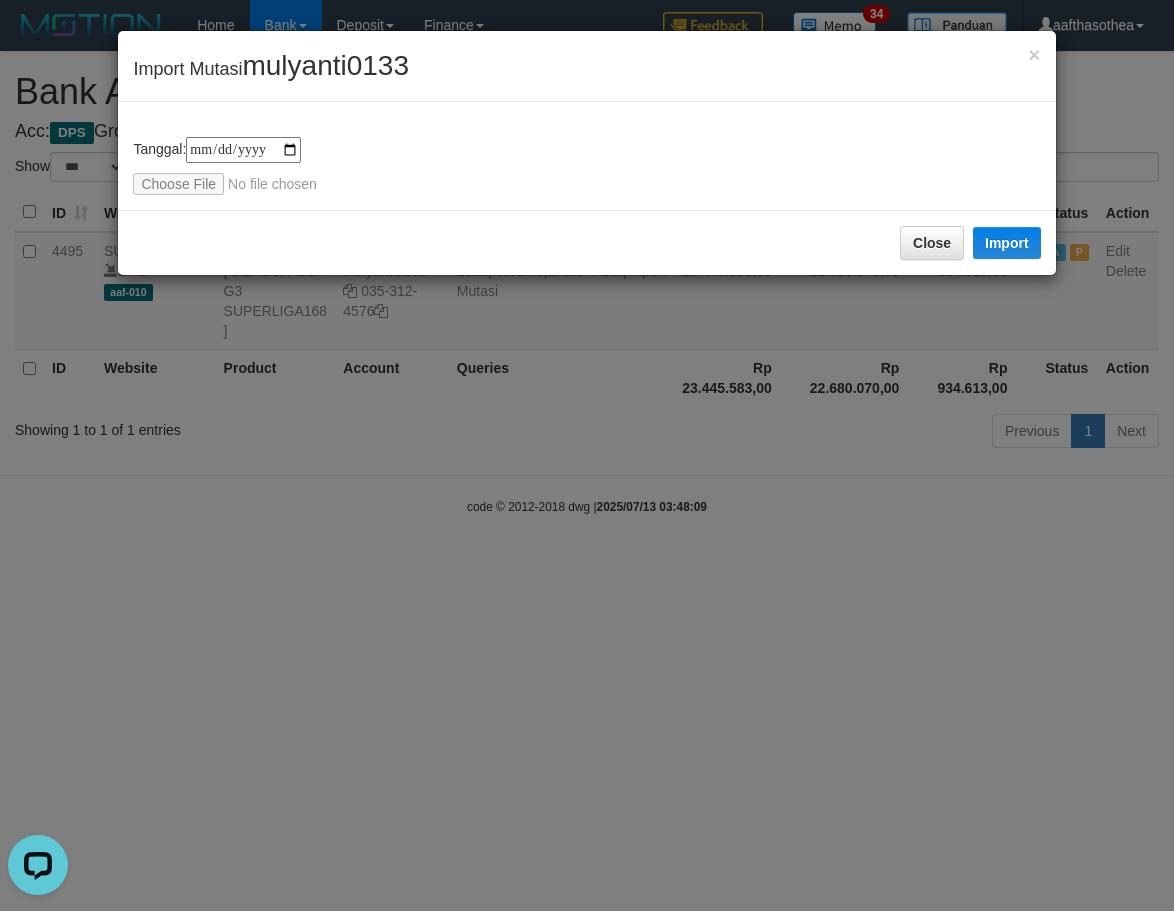click on "**********" at bounding box center [587, 455] 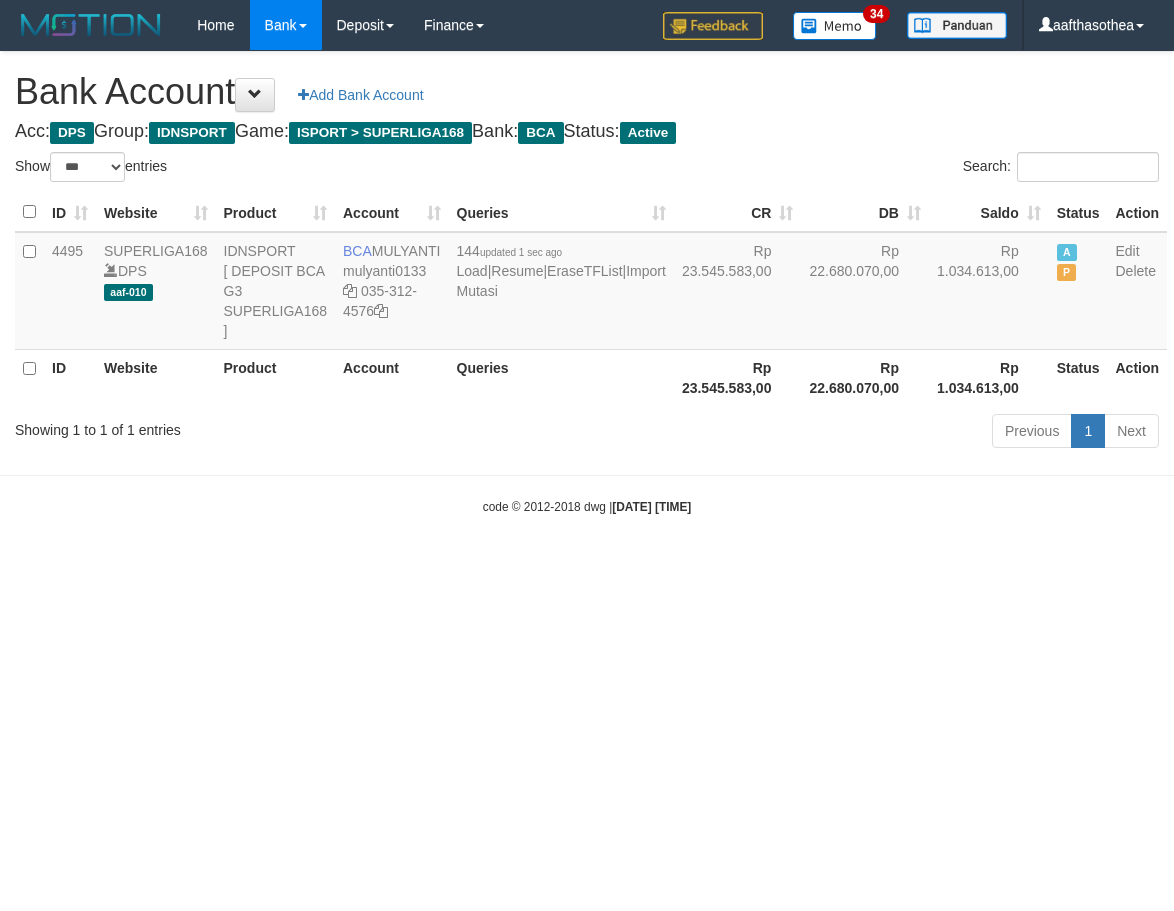 select on "***" 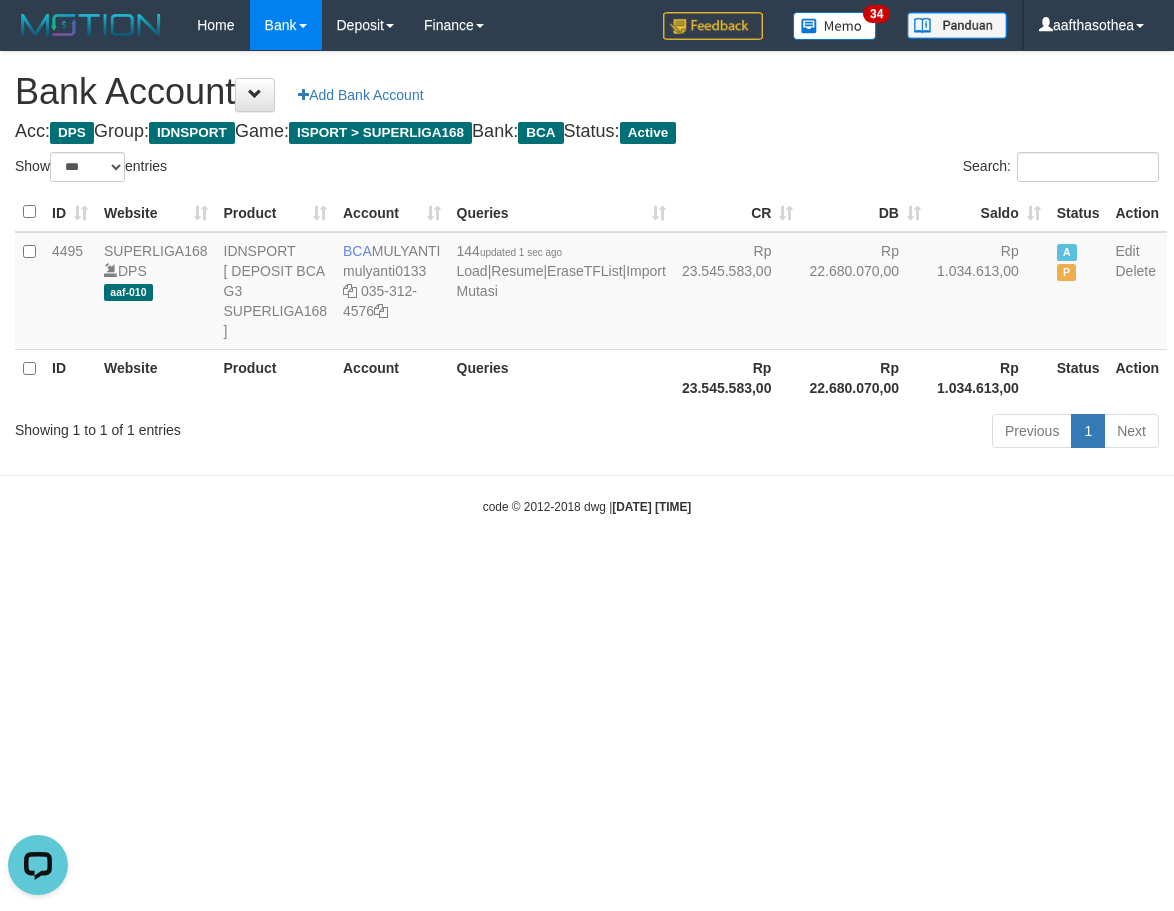 scroll, scrollTop: 0, scrollLeft: 0, axis: both 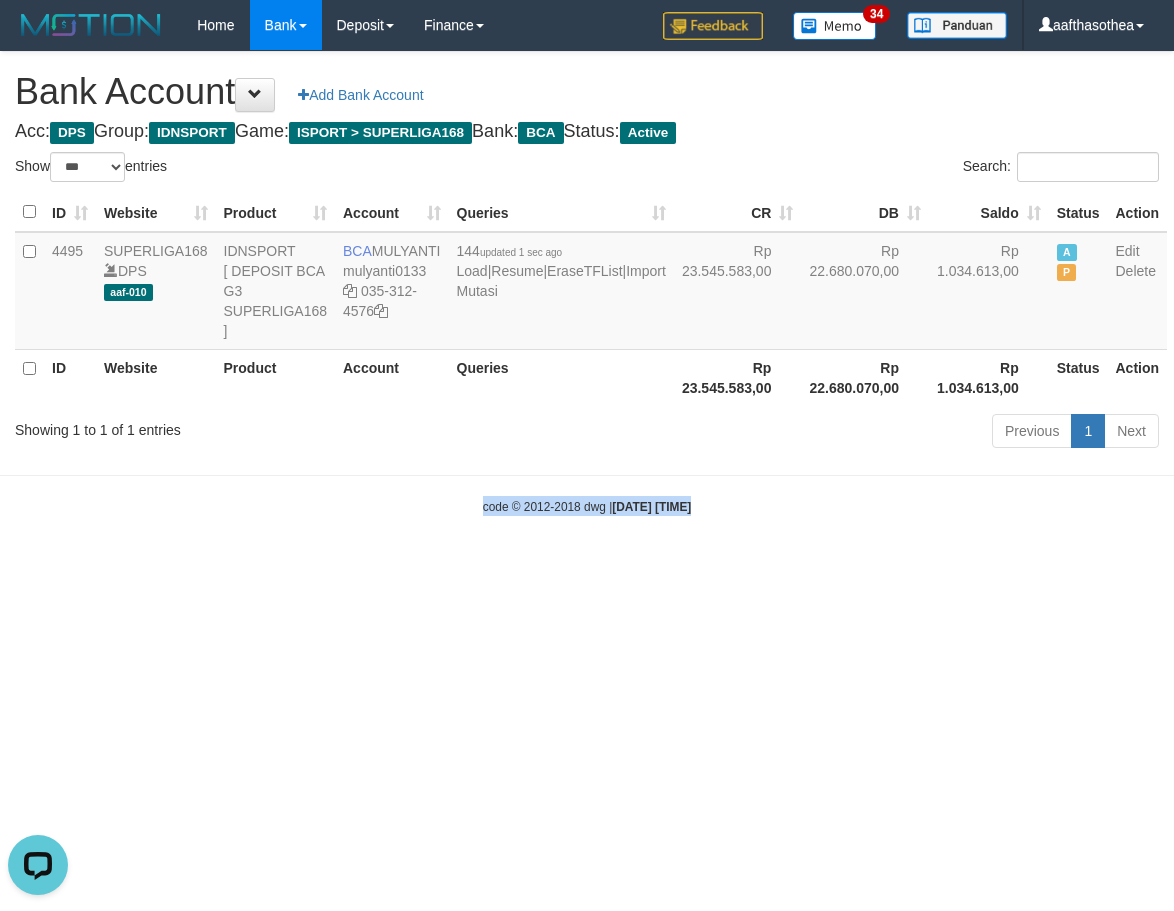 click on "Toggle navigation
Home
Bank
Account List
Load
By Website
Group
[ISPORT]													SUPERLIGA168
By Load Group (DPS)" at bounding box center (587, 283) 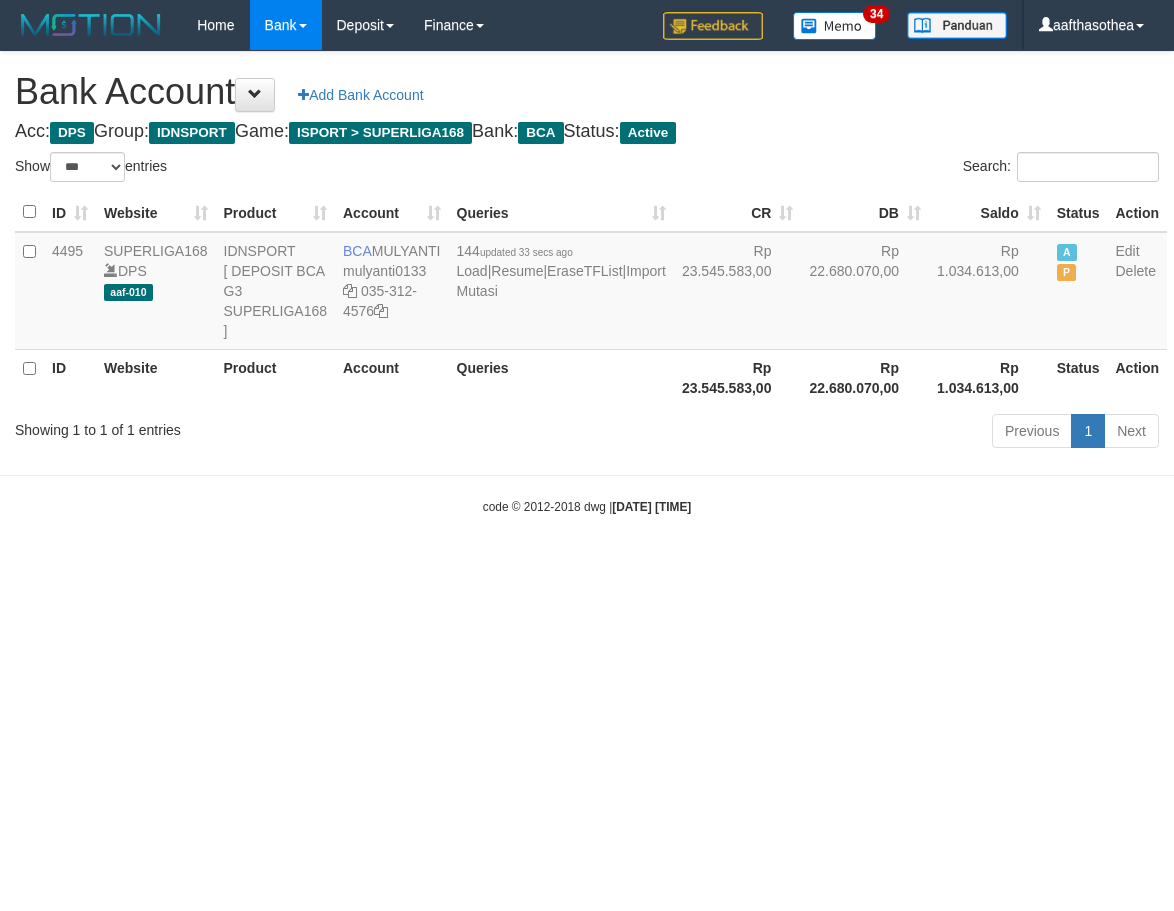 select on "***" 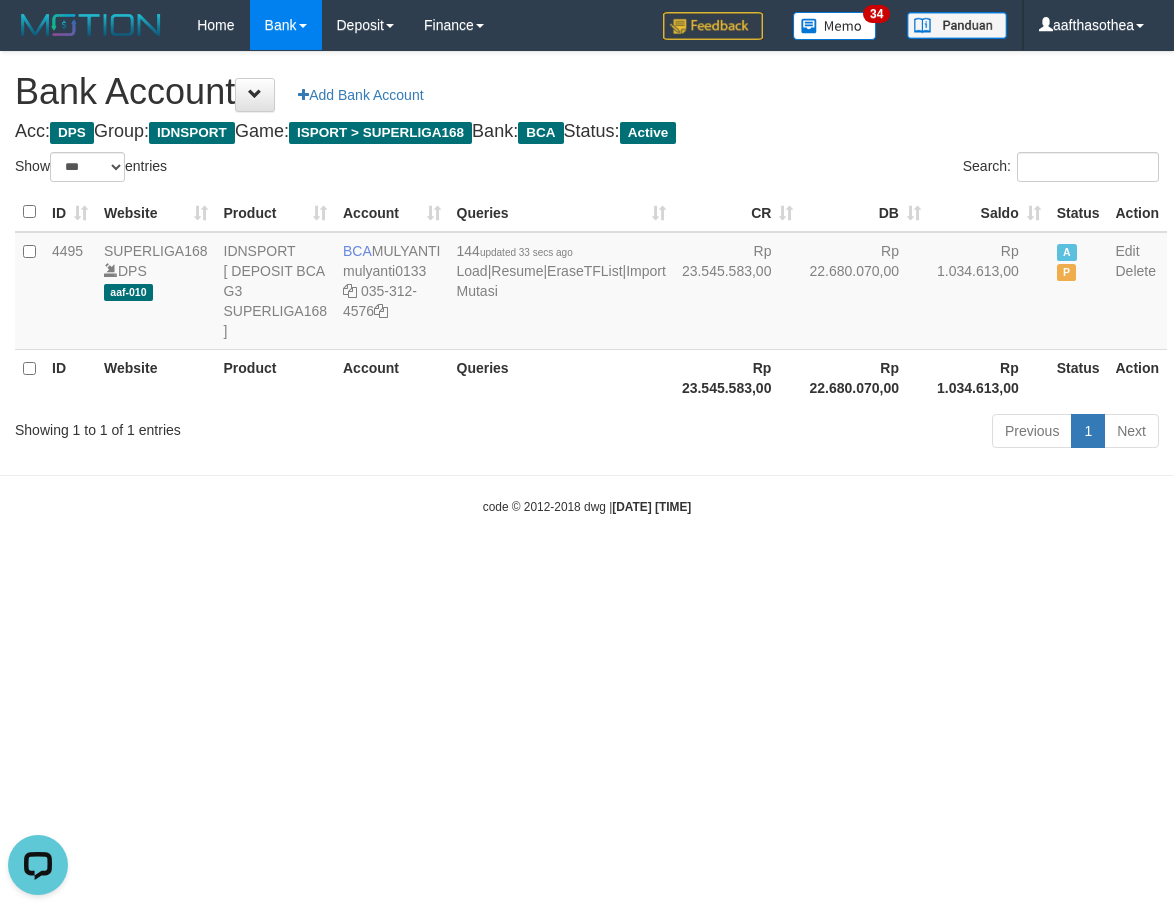 scroll, scrollTop: 0, scrollLeft: 0, axis: both 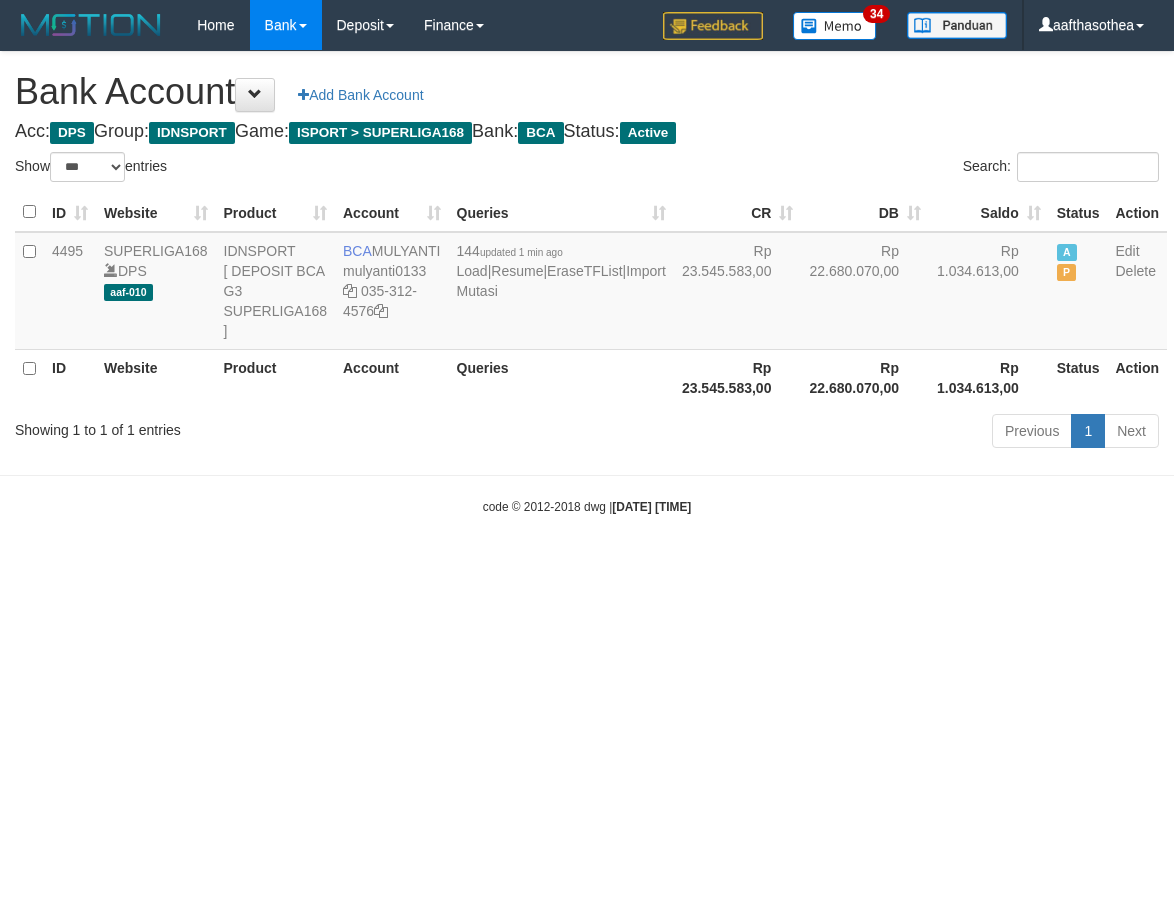 select on "***" 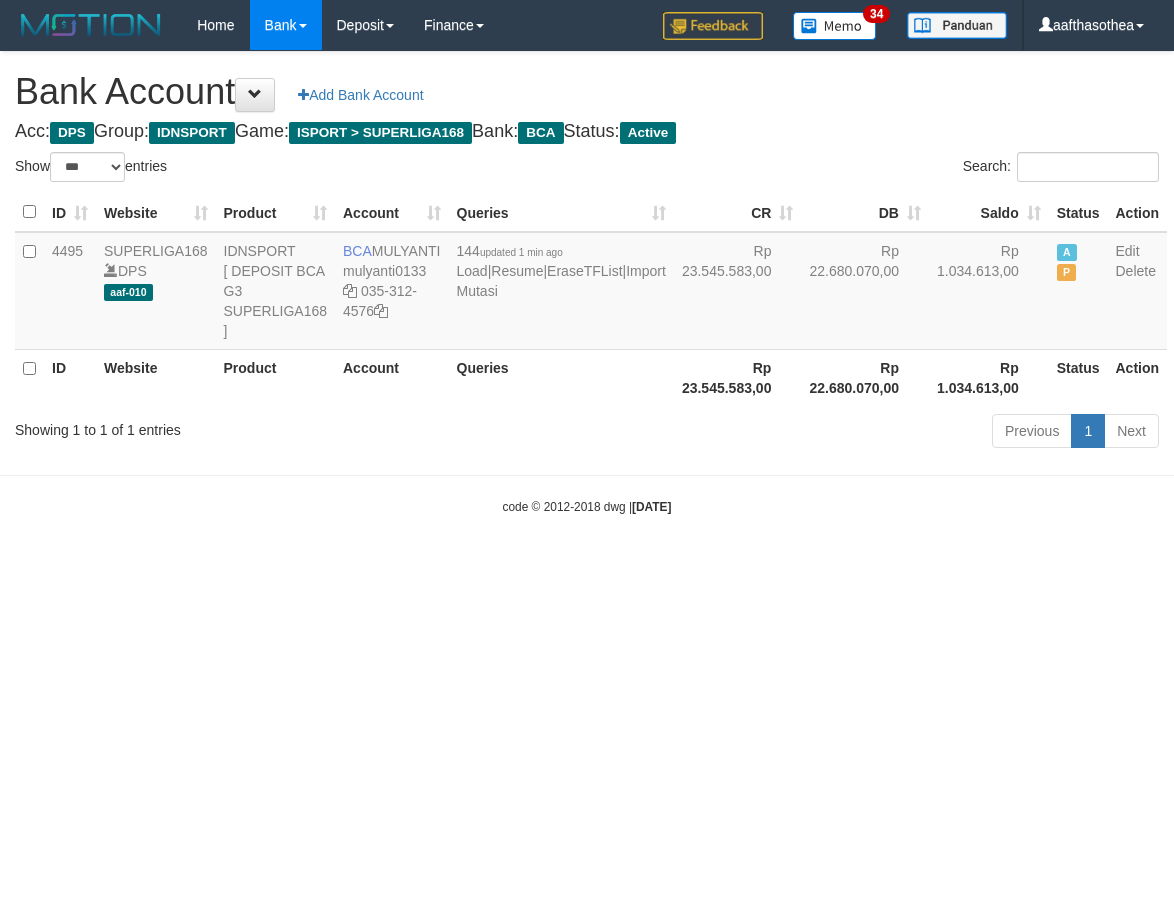 select on "***" 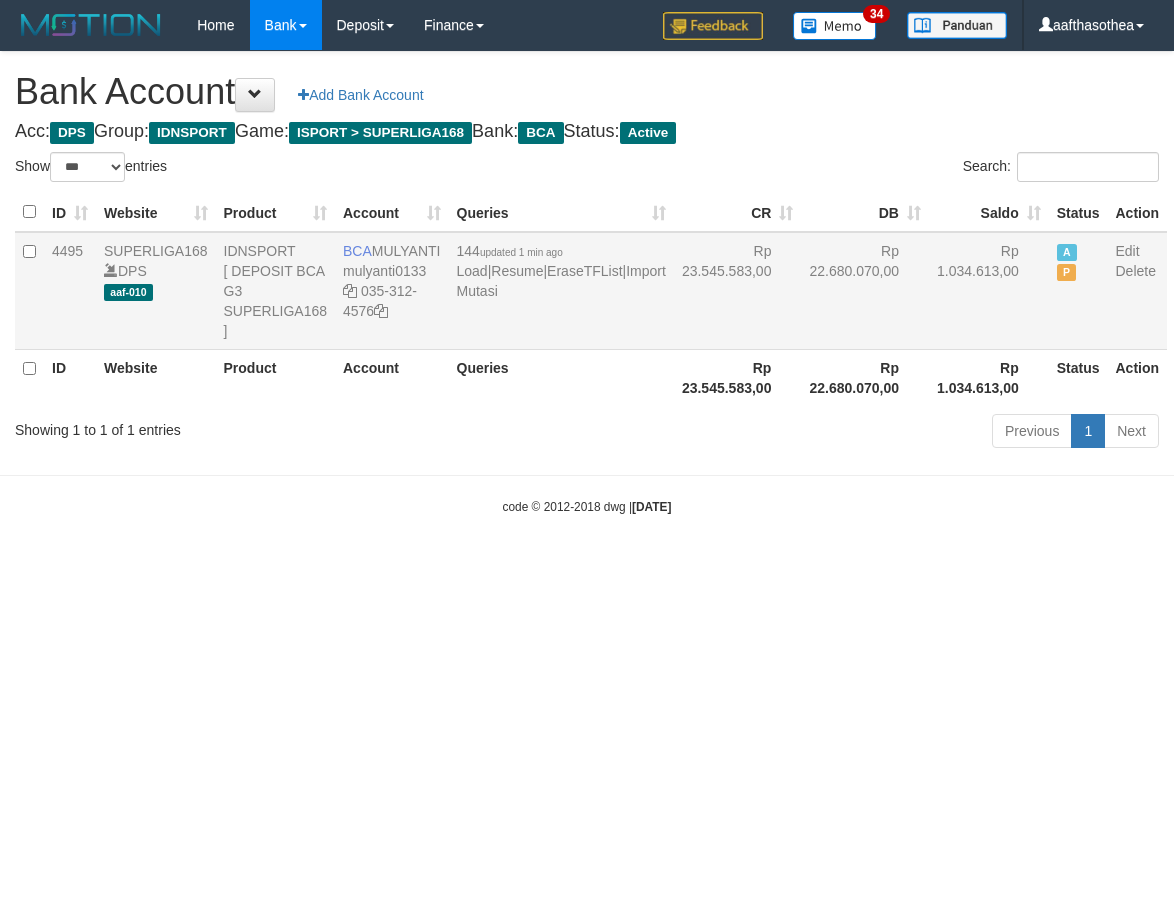 click on "144  updated 1 min ago
Load
|
Resume
|
EraseTFList
|
Import Mutasi" at bounding box center (561, 291) 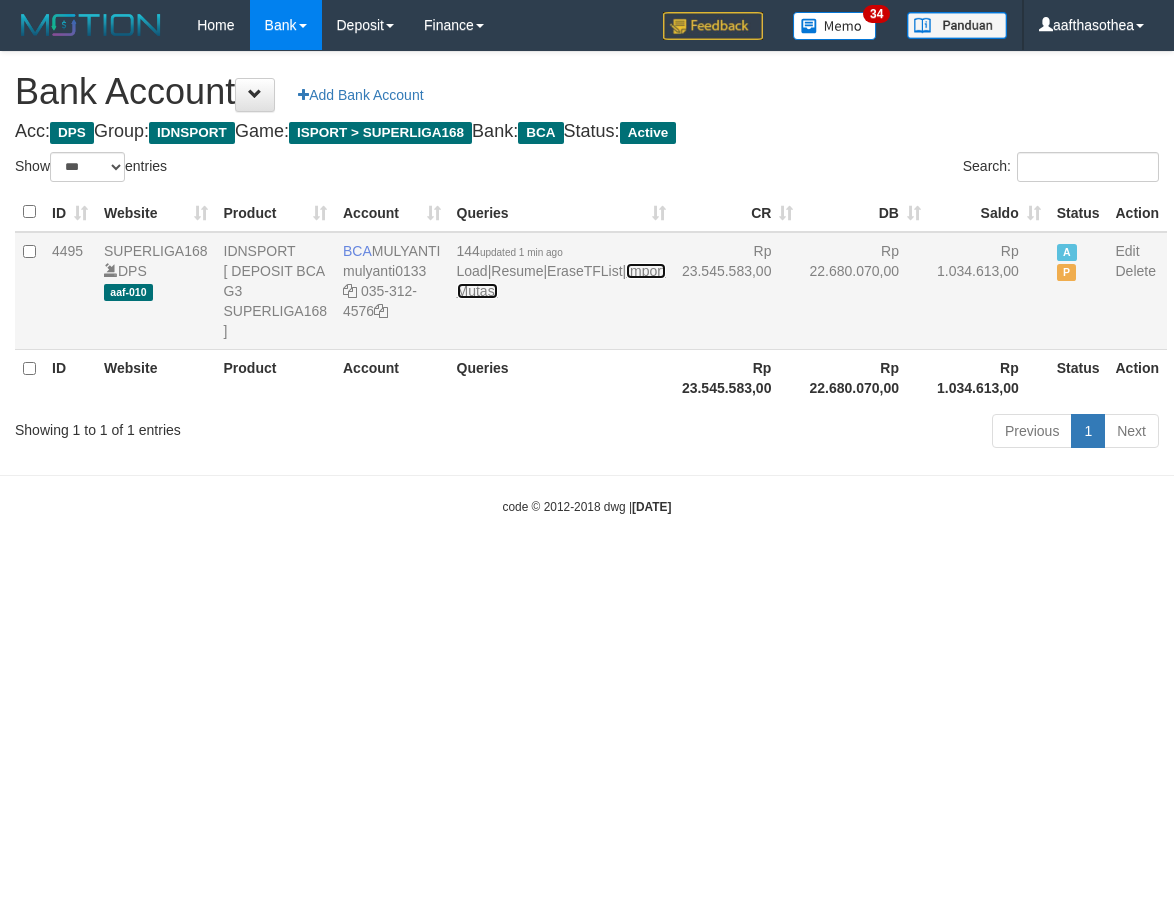 click on "Import Mutasi" at bounding box center [561, 281] 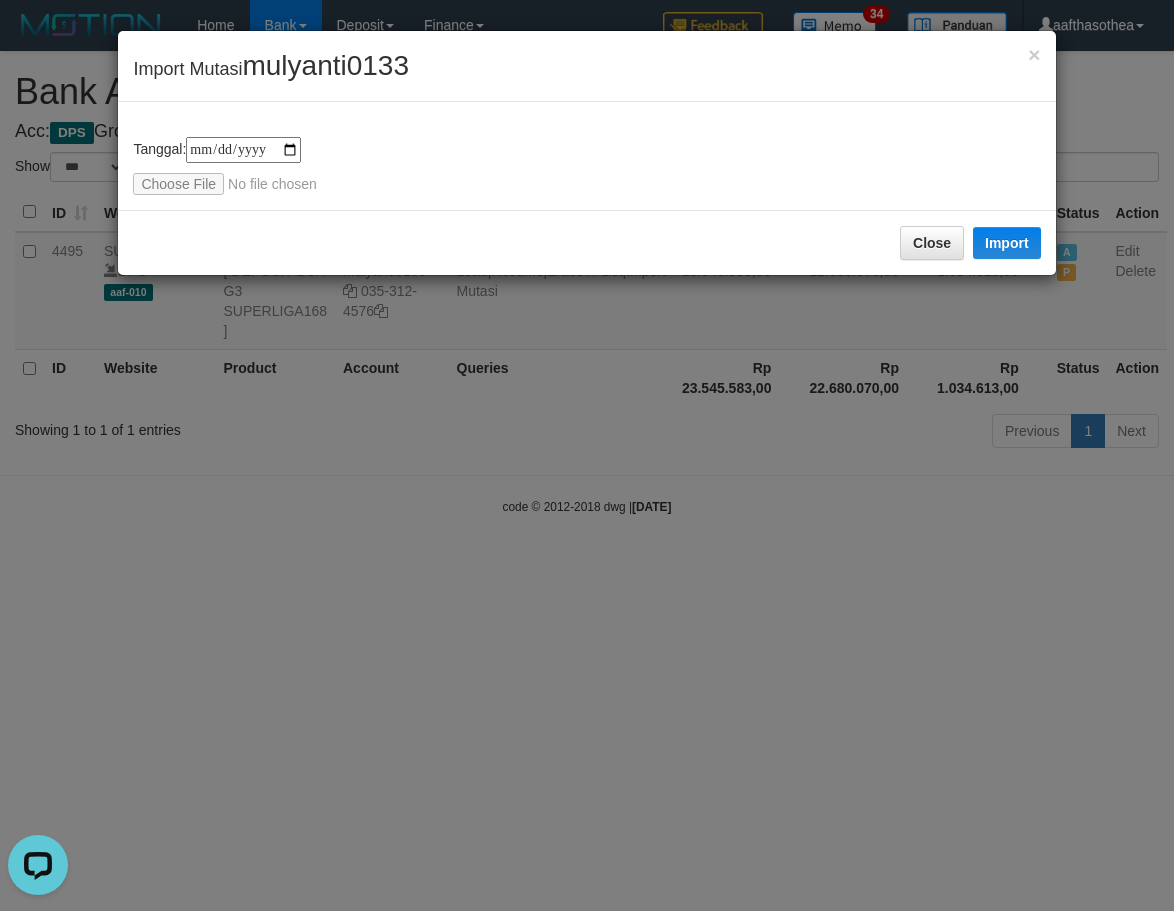 scroll, scrollTop: 0, scrollLeft: 0, axis: both 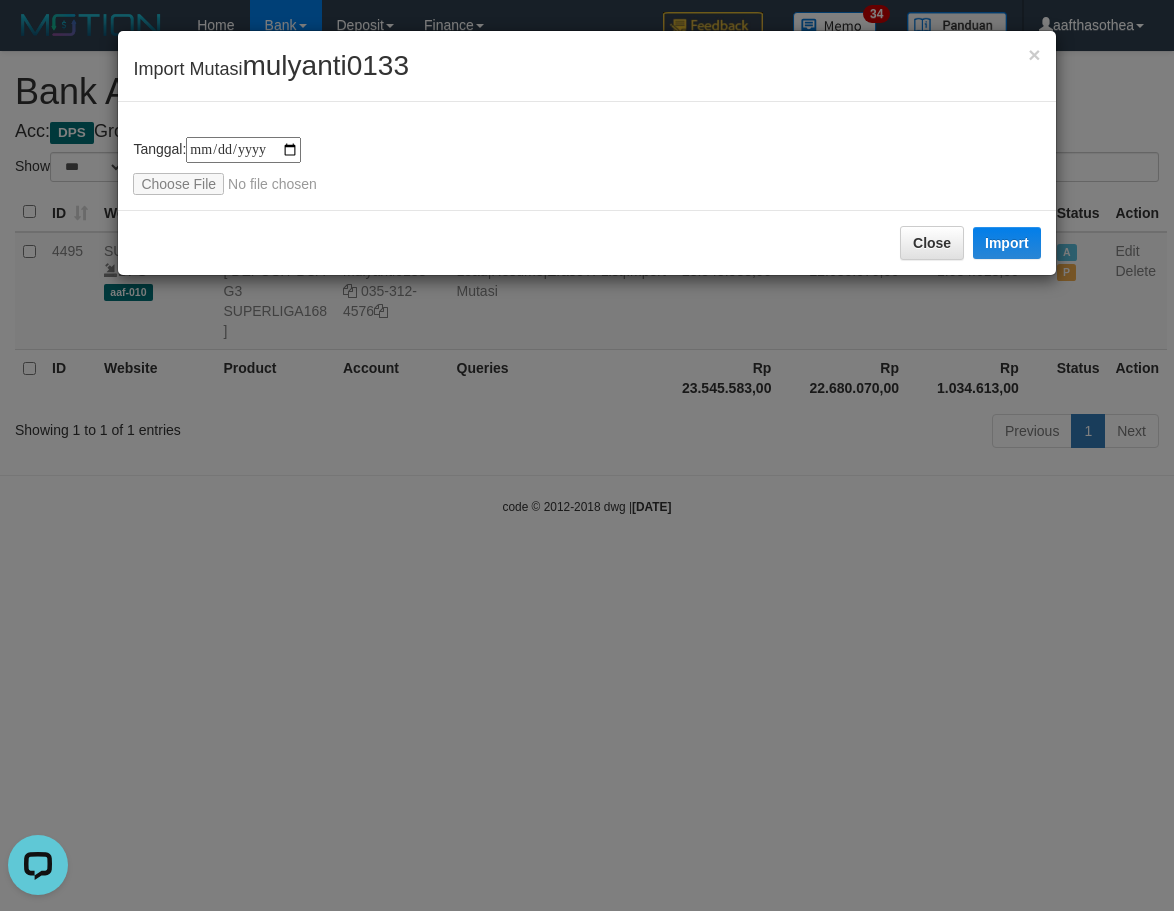 type on "**********" 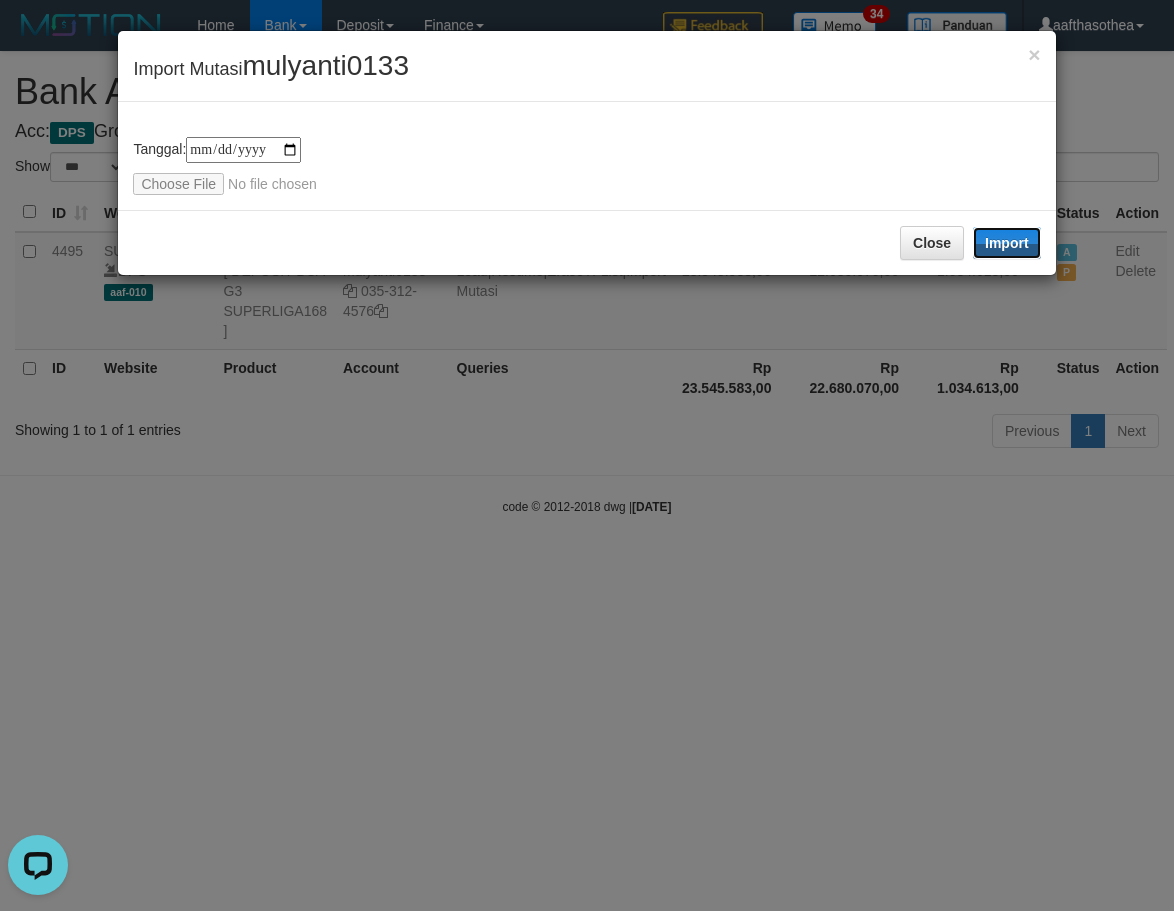click on "Import" at bounding box center [1007, 243] 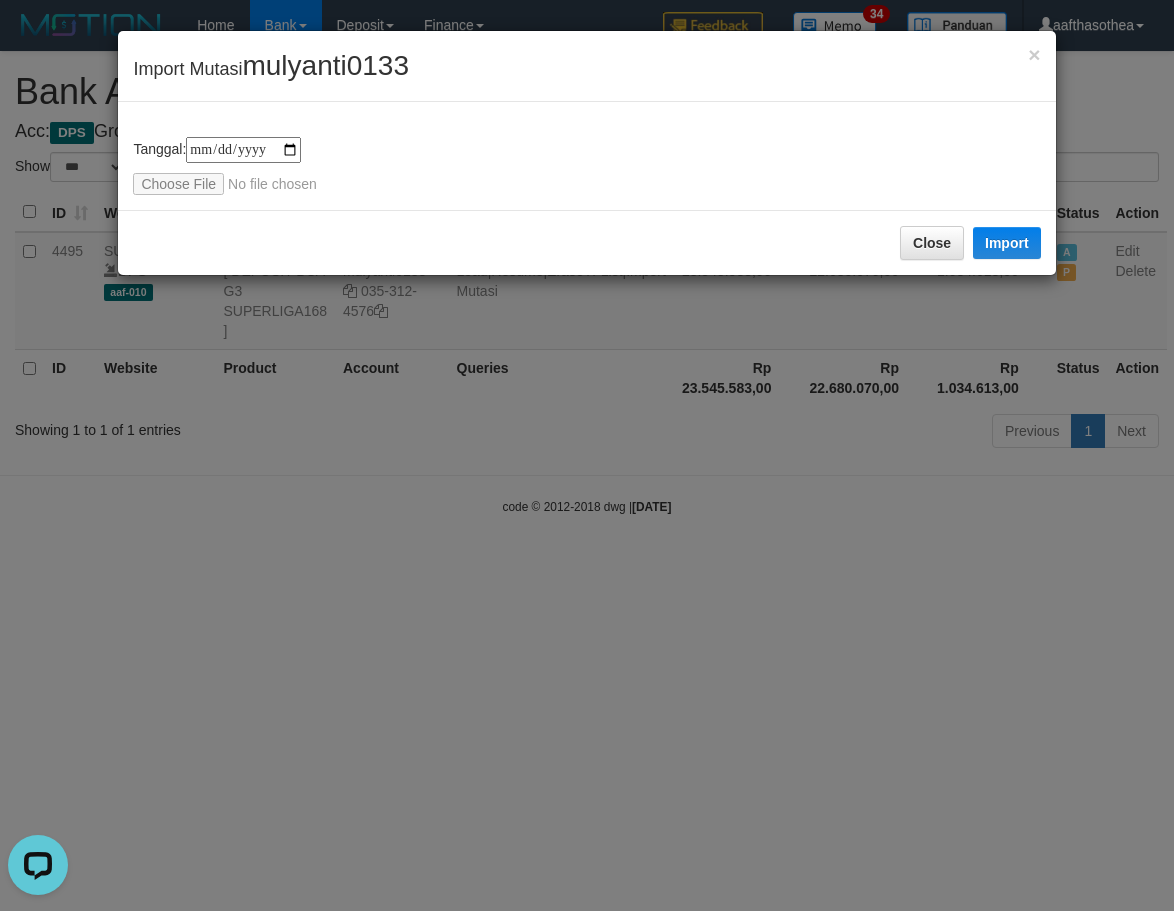 click on "**********" at bounding box center [587, 455] 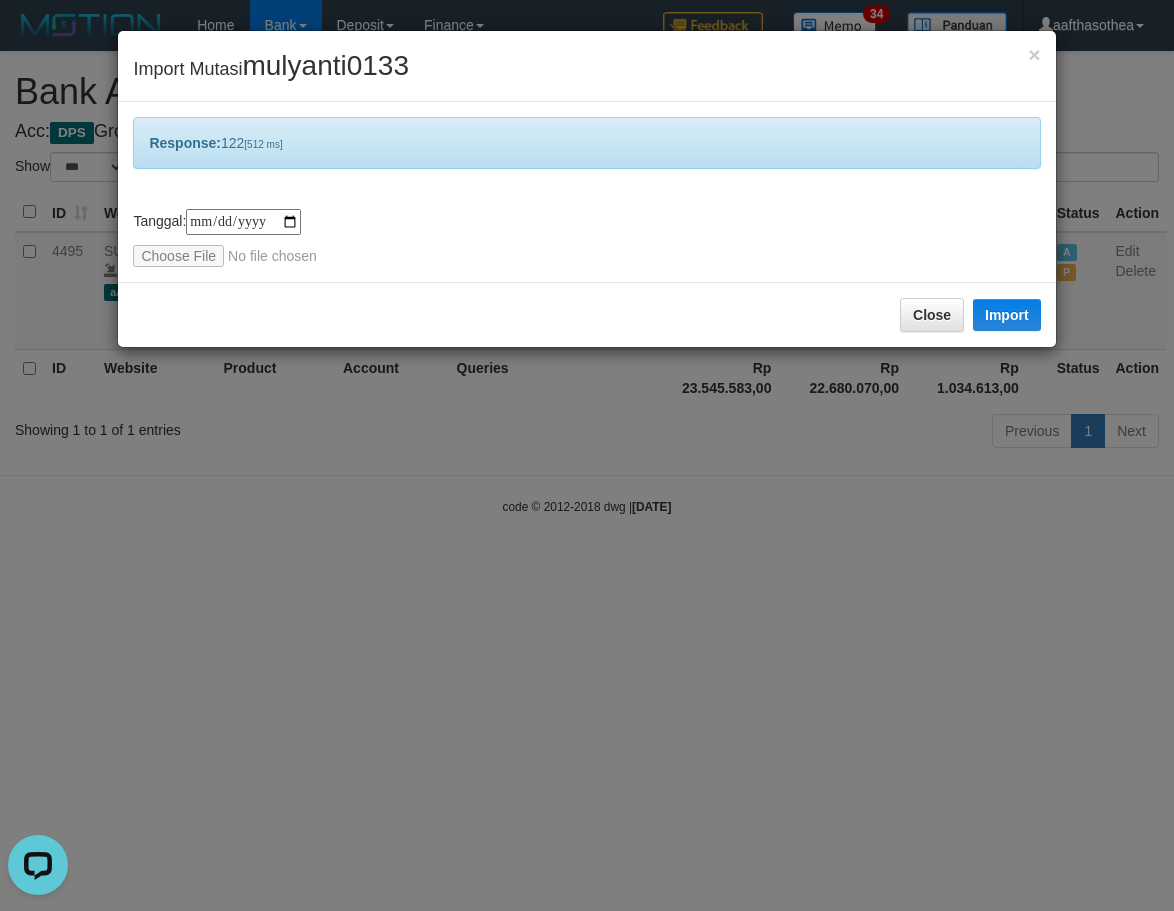 drag, startPoint x: 782, startPoint y: 570, endPoint x: 753, endPoint y: 590, distance: 35.22783 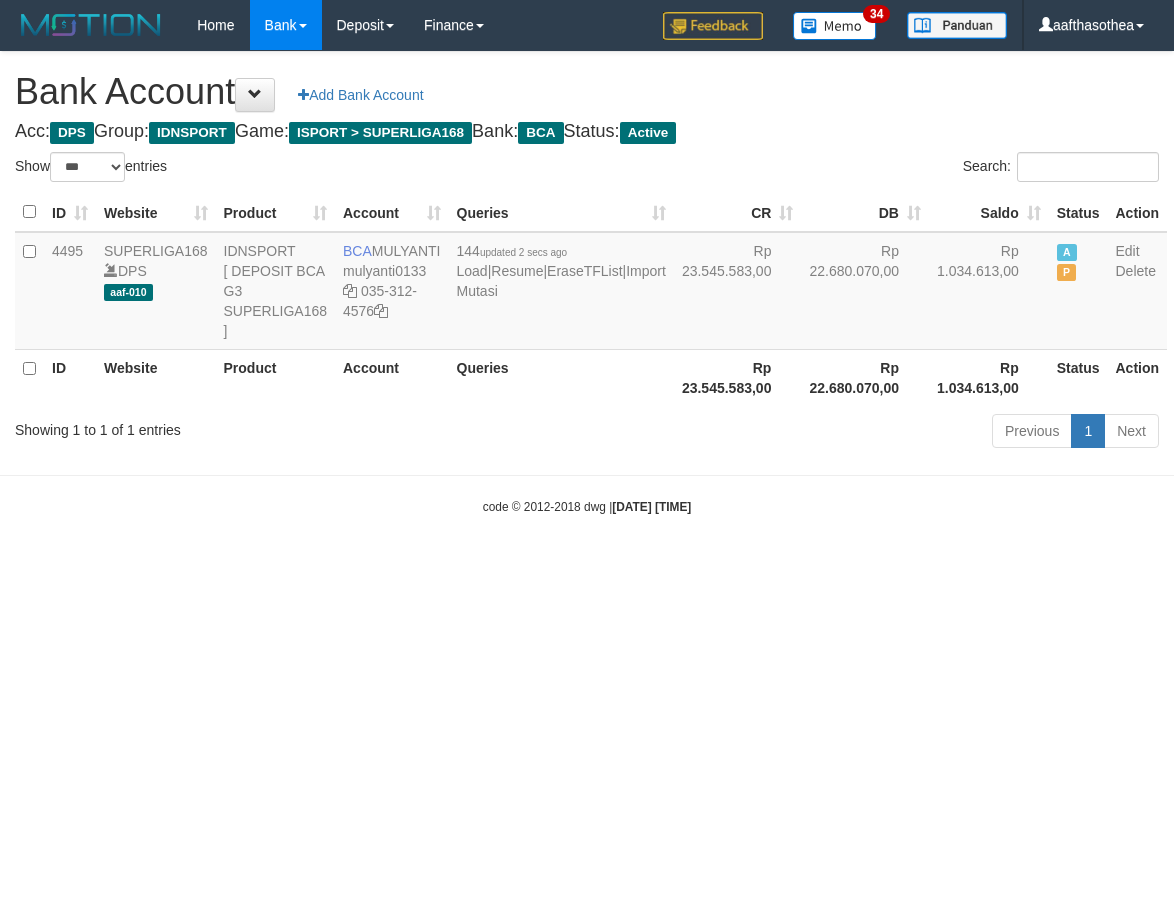 select on "***" 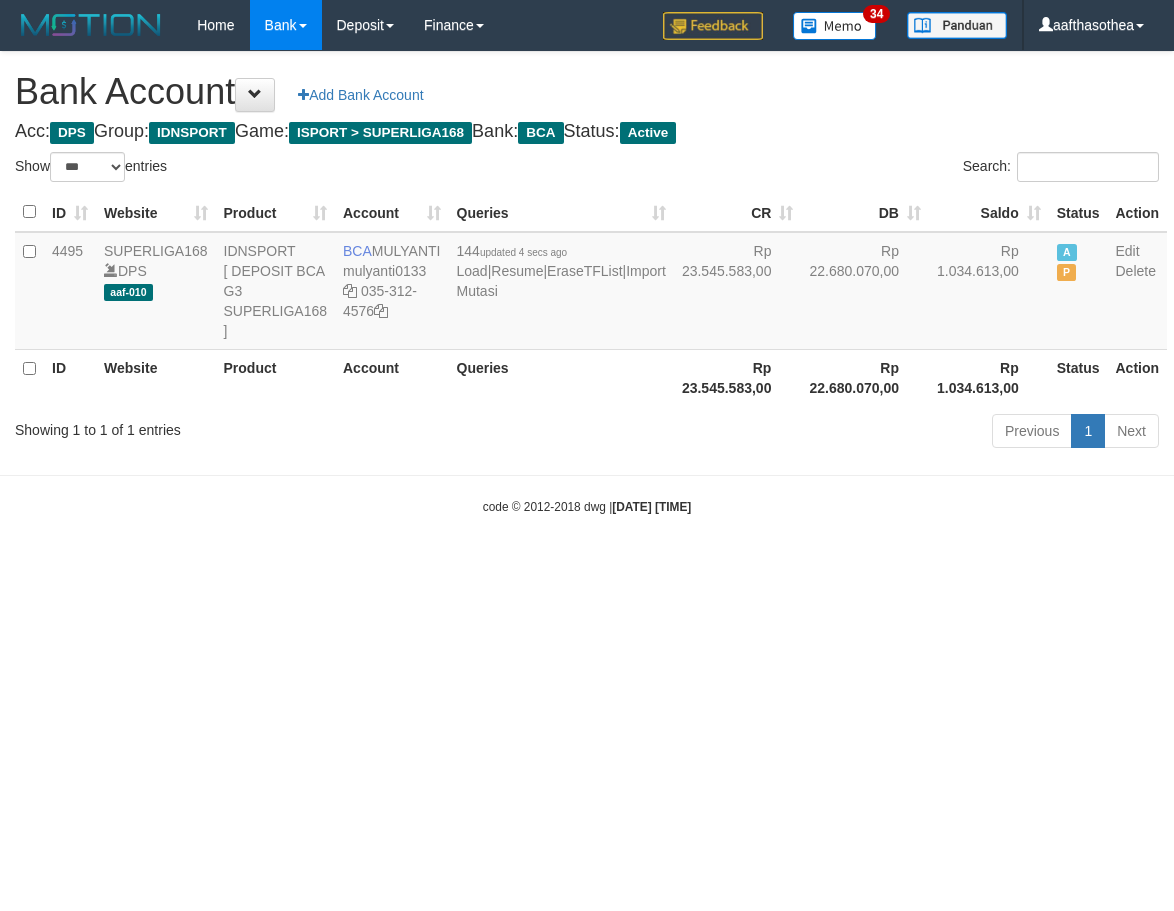 select on "***" 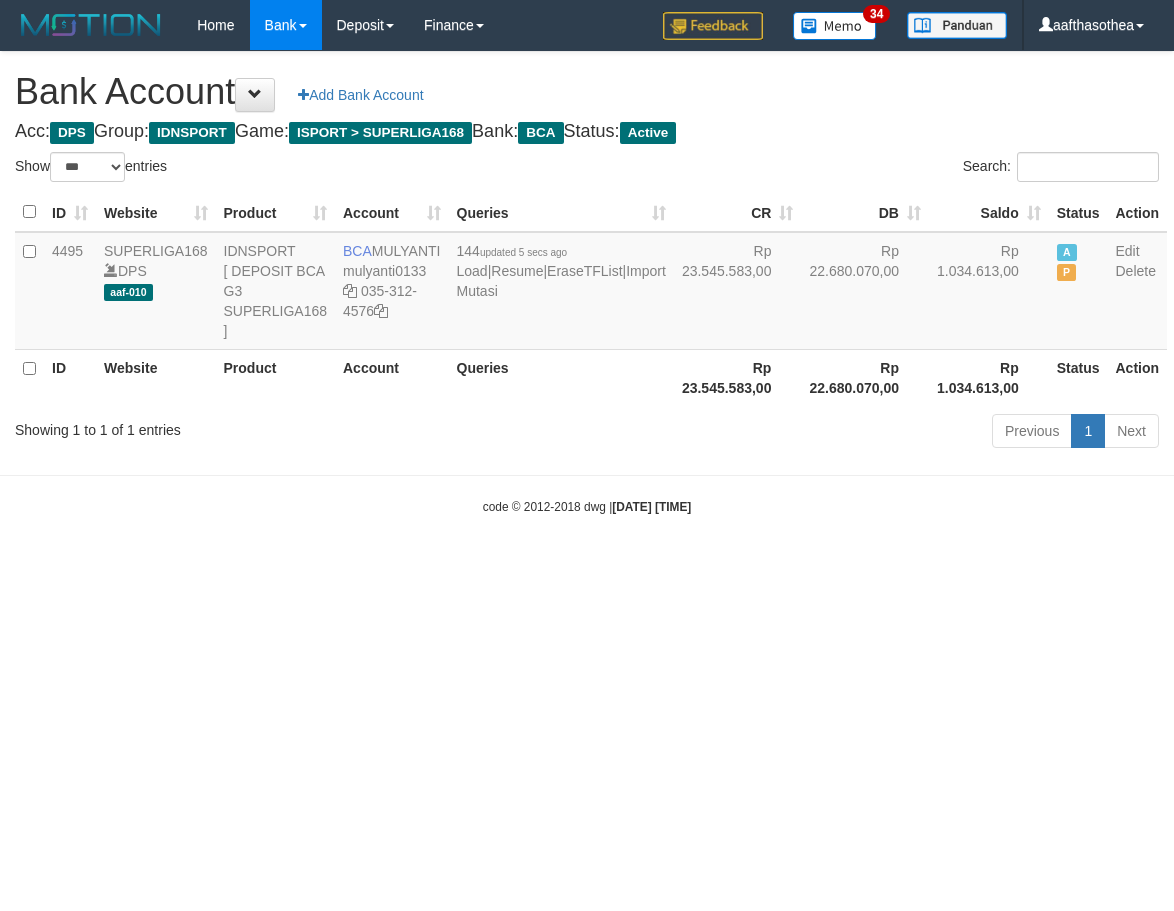 select on "***" 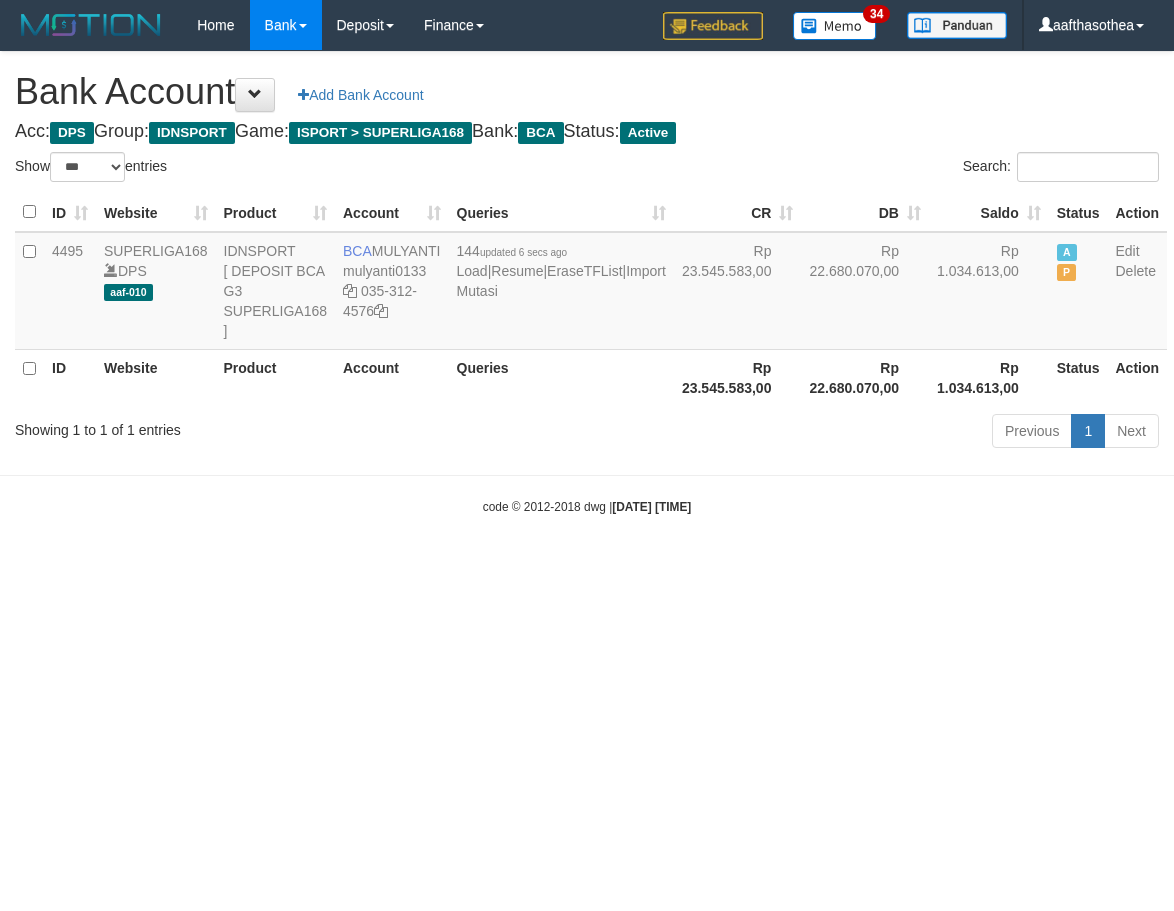 select on "***" 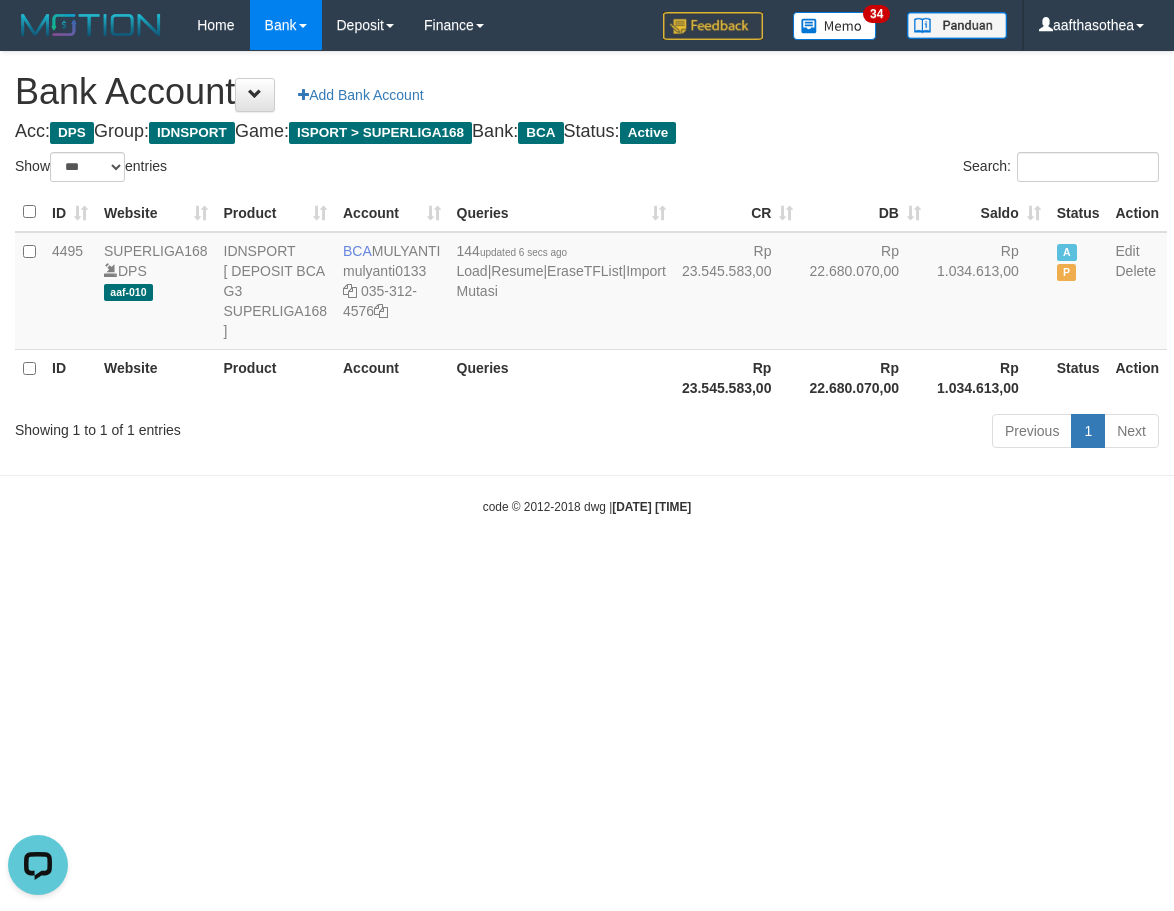 scroll, scrollTop: 0, scrollLeft: 0, axis: both 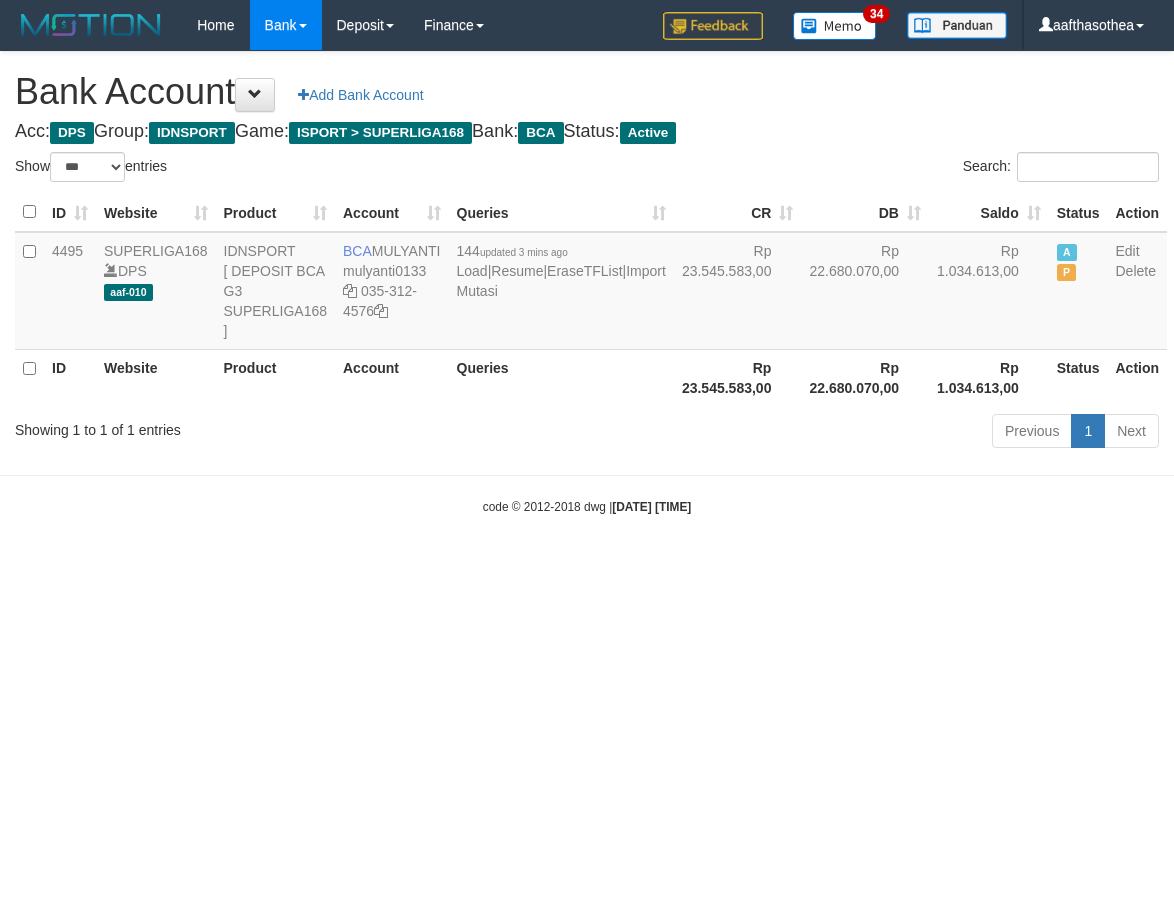 select on "***" 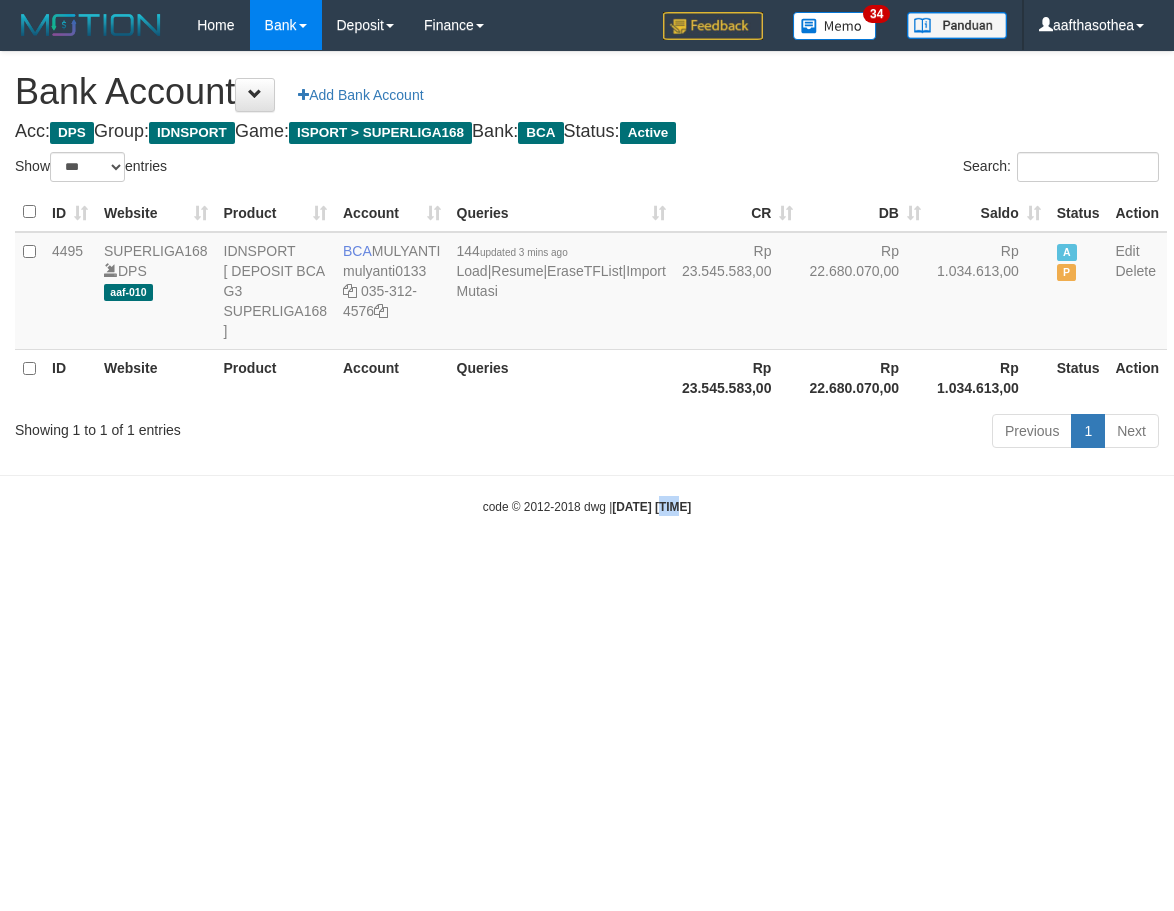 drag, startPoint x: 0, startPoint y: 0, endPoint x: 656, endPoint y: 601, distance: 889.68365 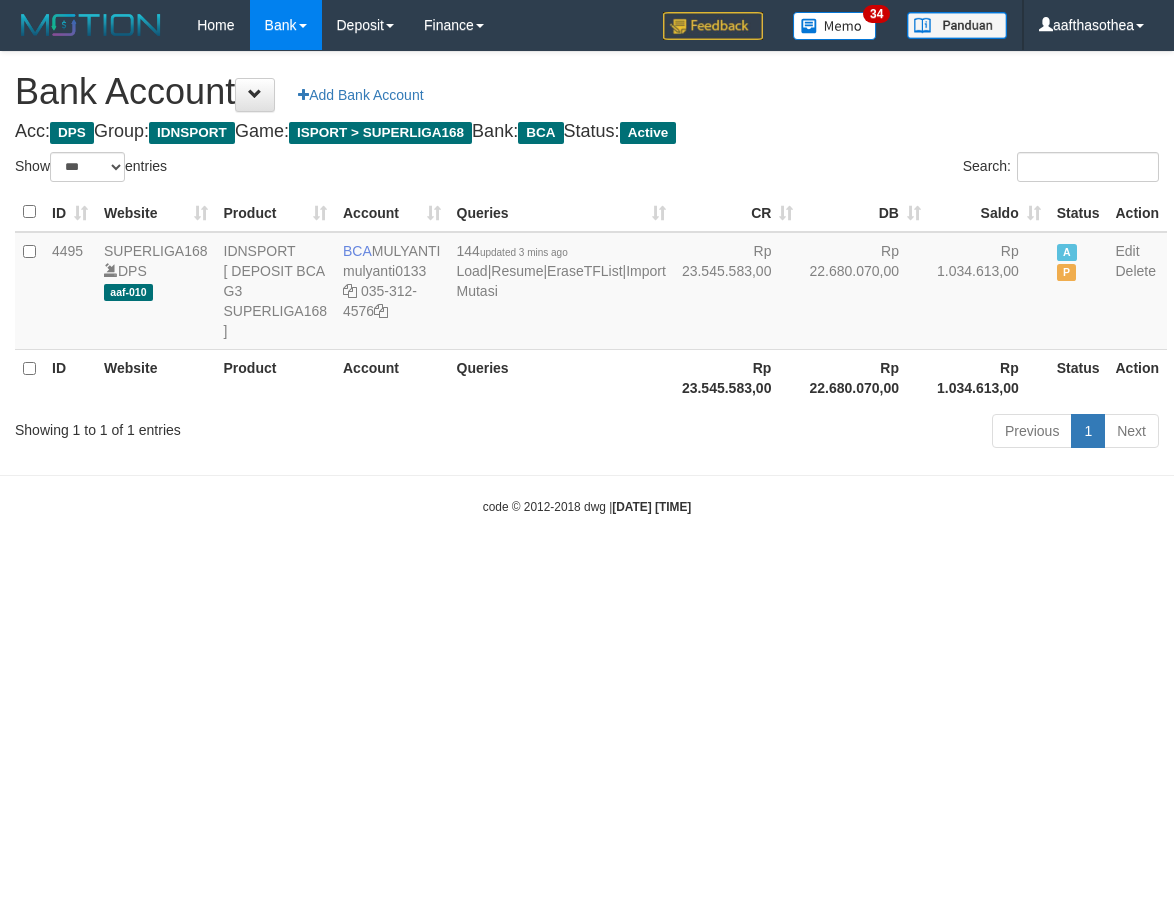 select on "***" 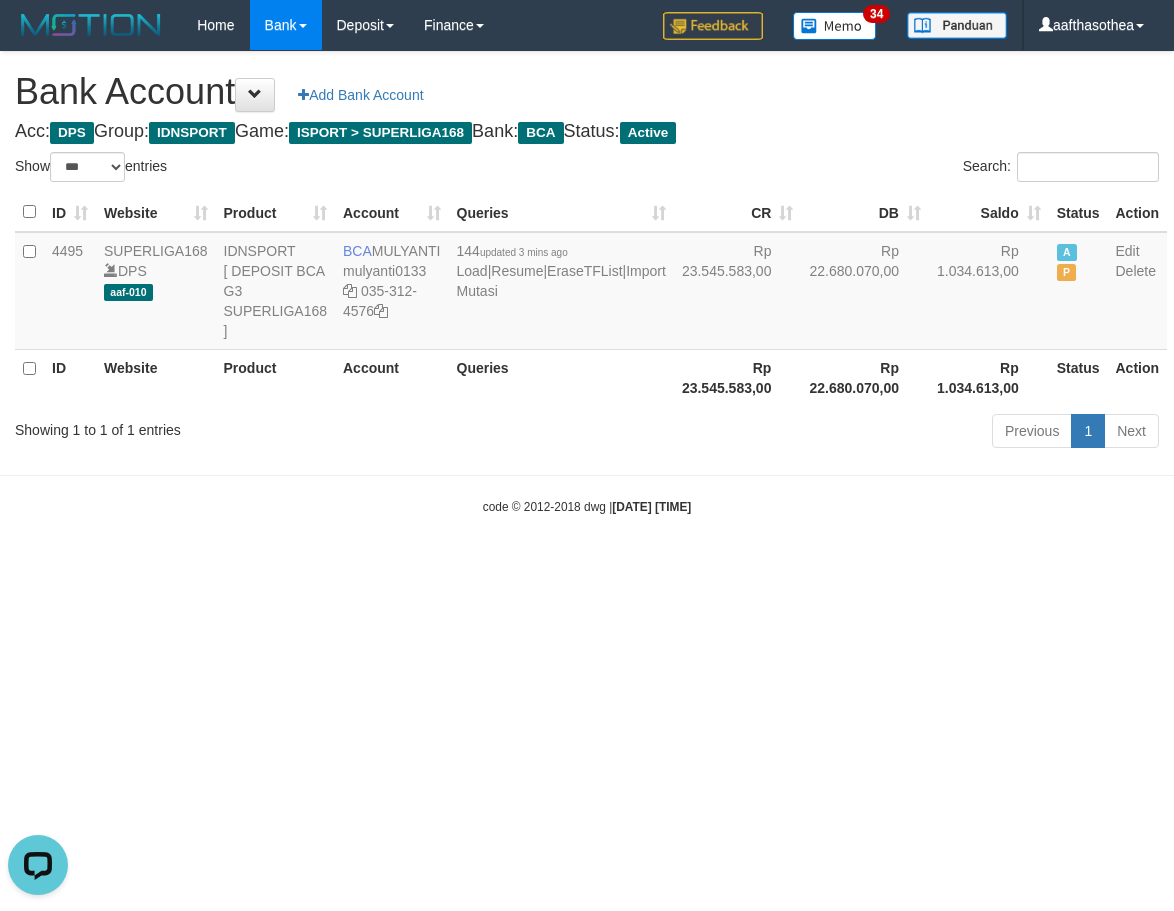 scroll, scrollTop: 0, scrollLeft: 0, axis: both 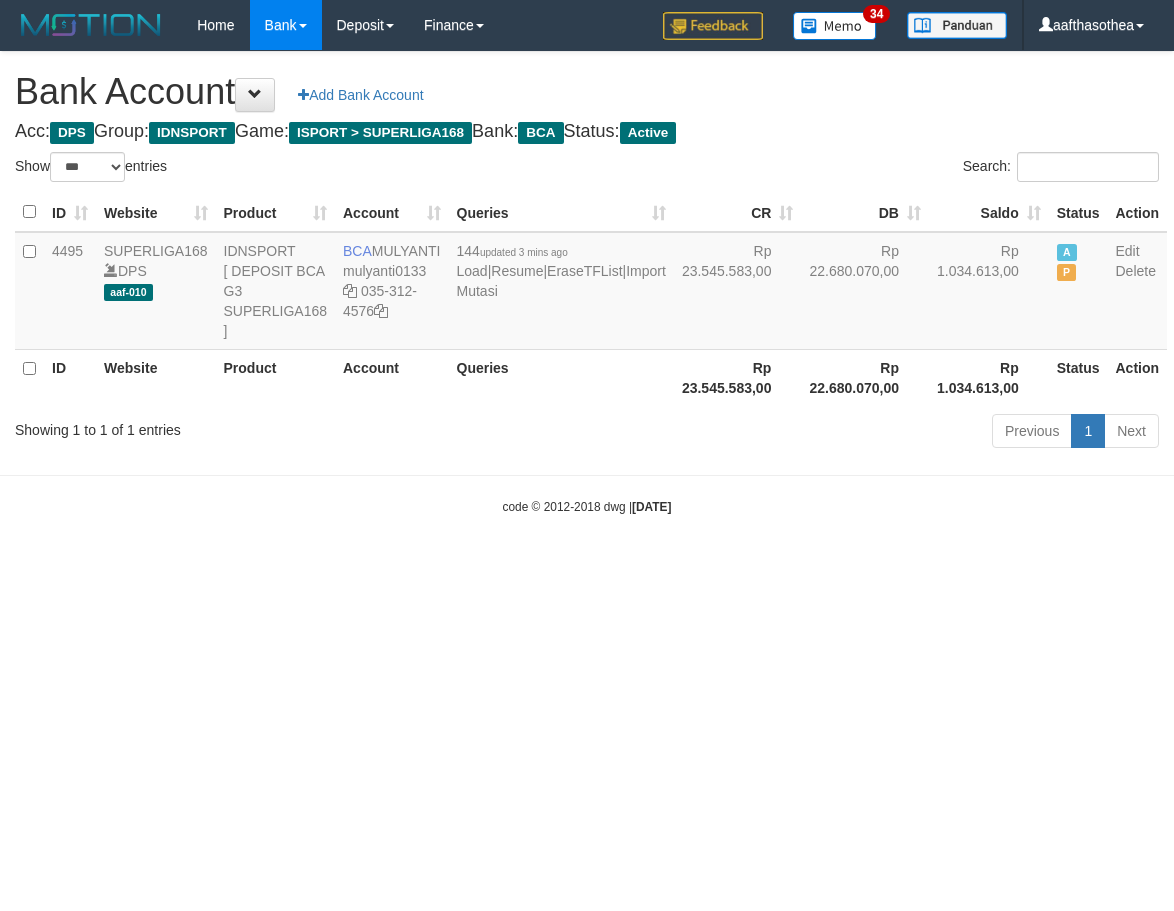 select on "***" 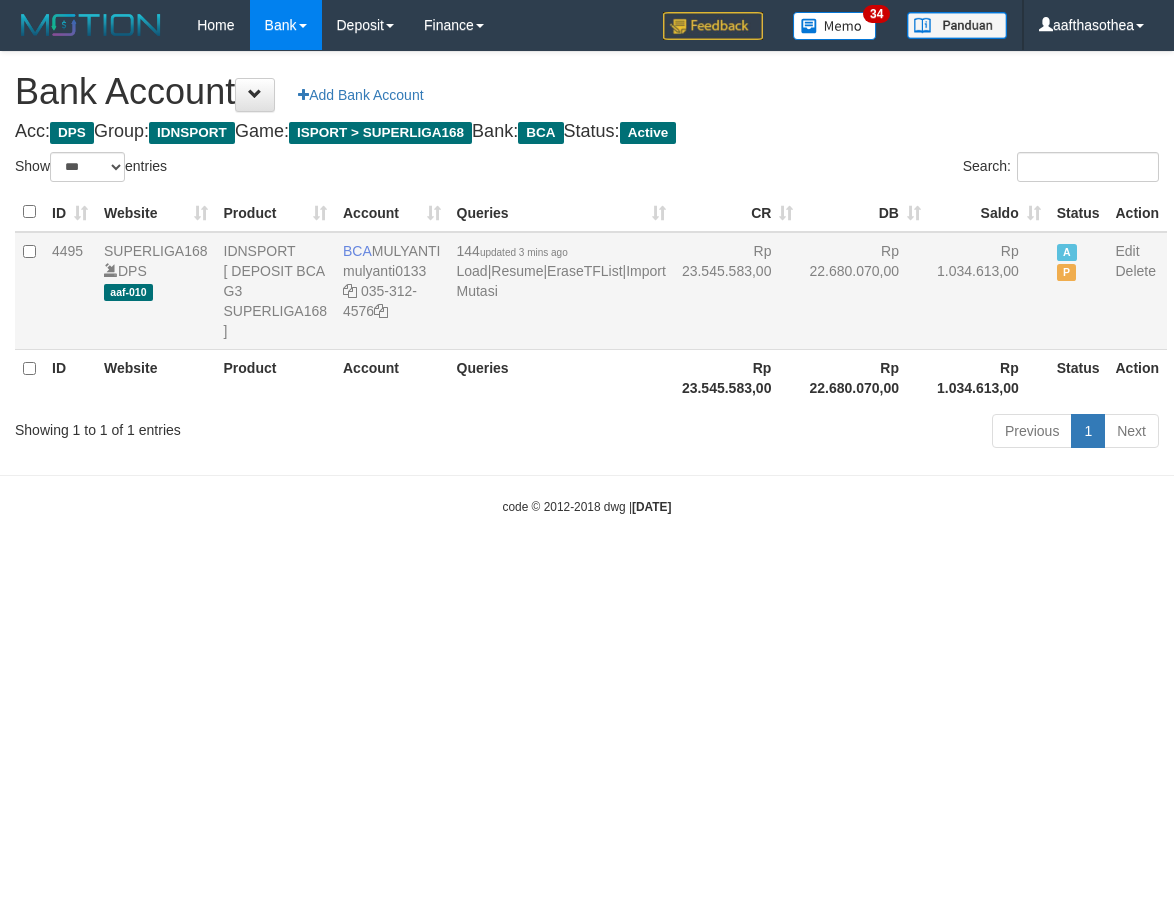 scroll, scrollTop: 0, scrollLeft: 0, axis: both 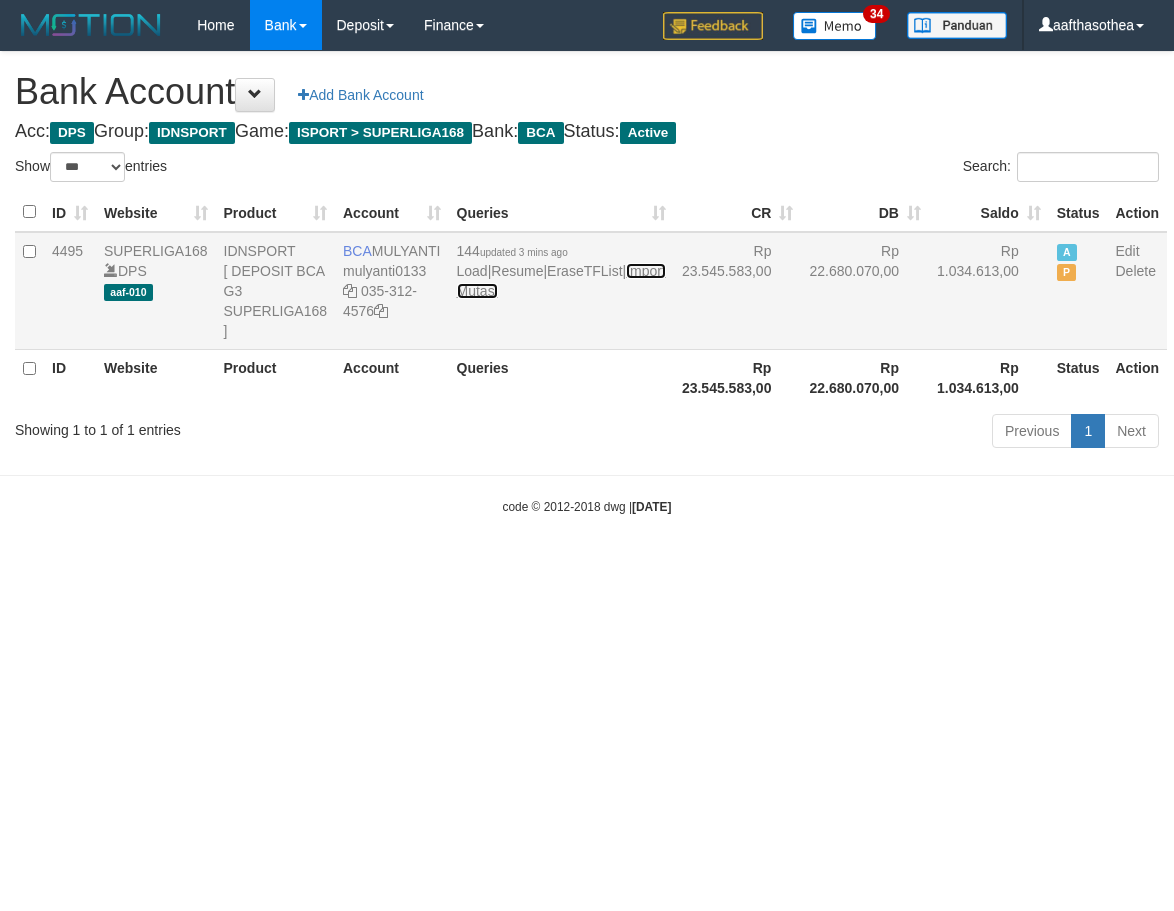 click on "Import Mutasi" at bounding box center (561, 281) 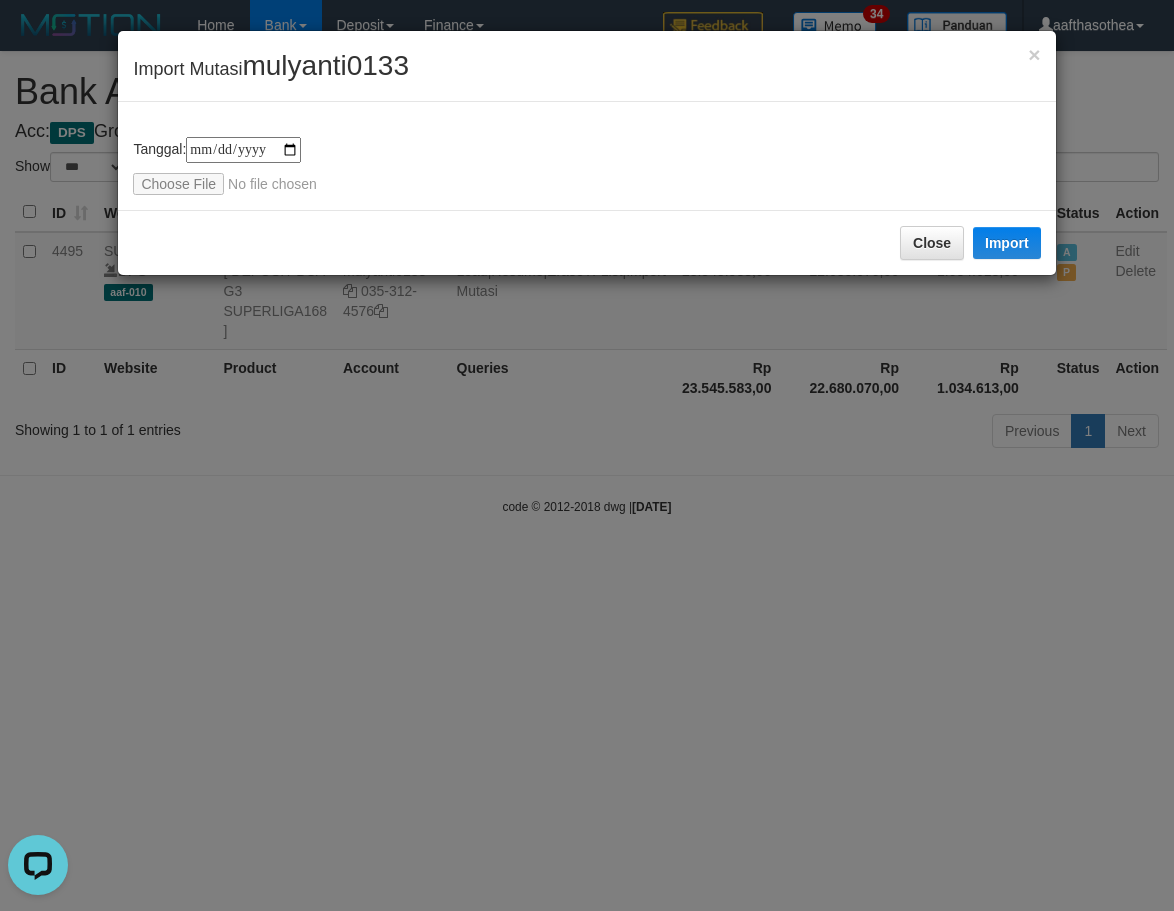 scroll, scrollTop: 0, scrollLeft: 0, axis: both 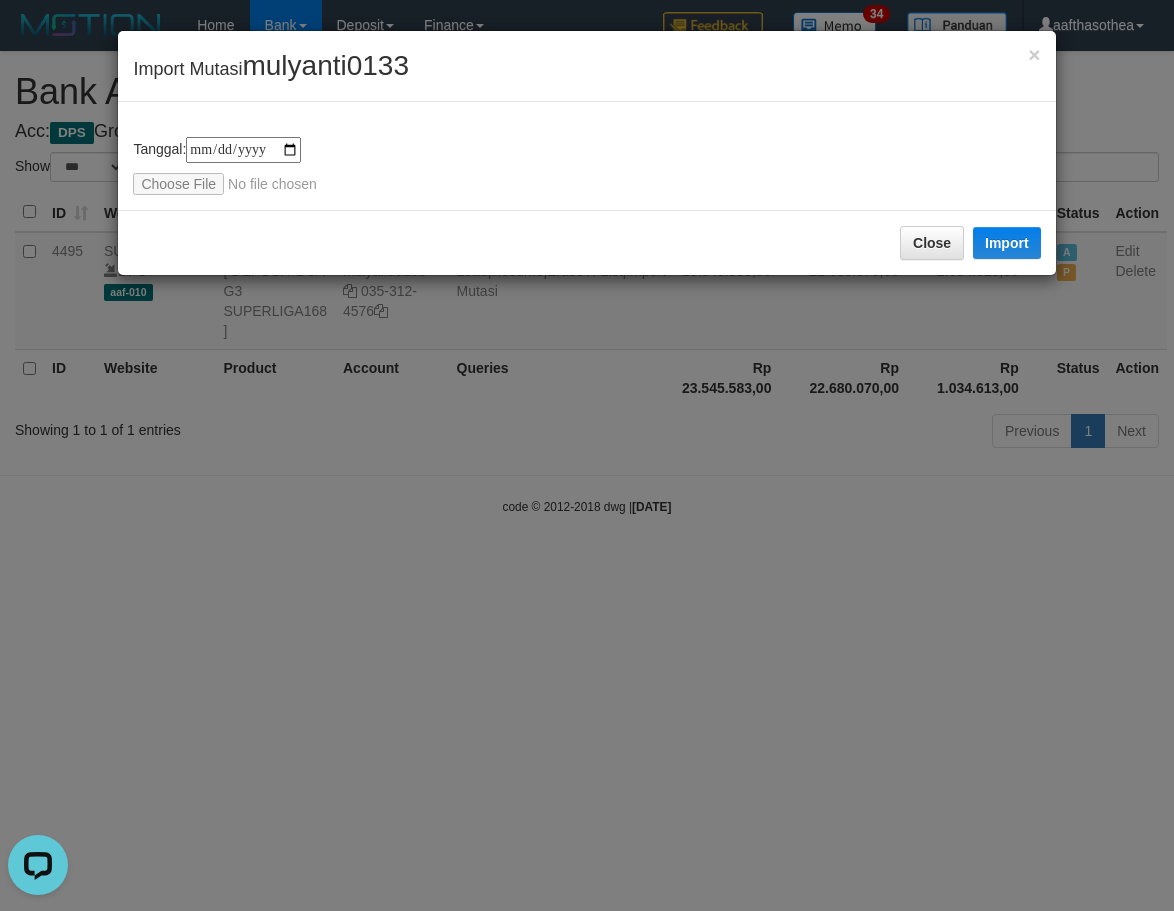 type on "**********" 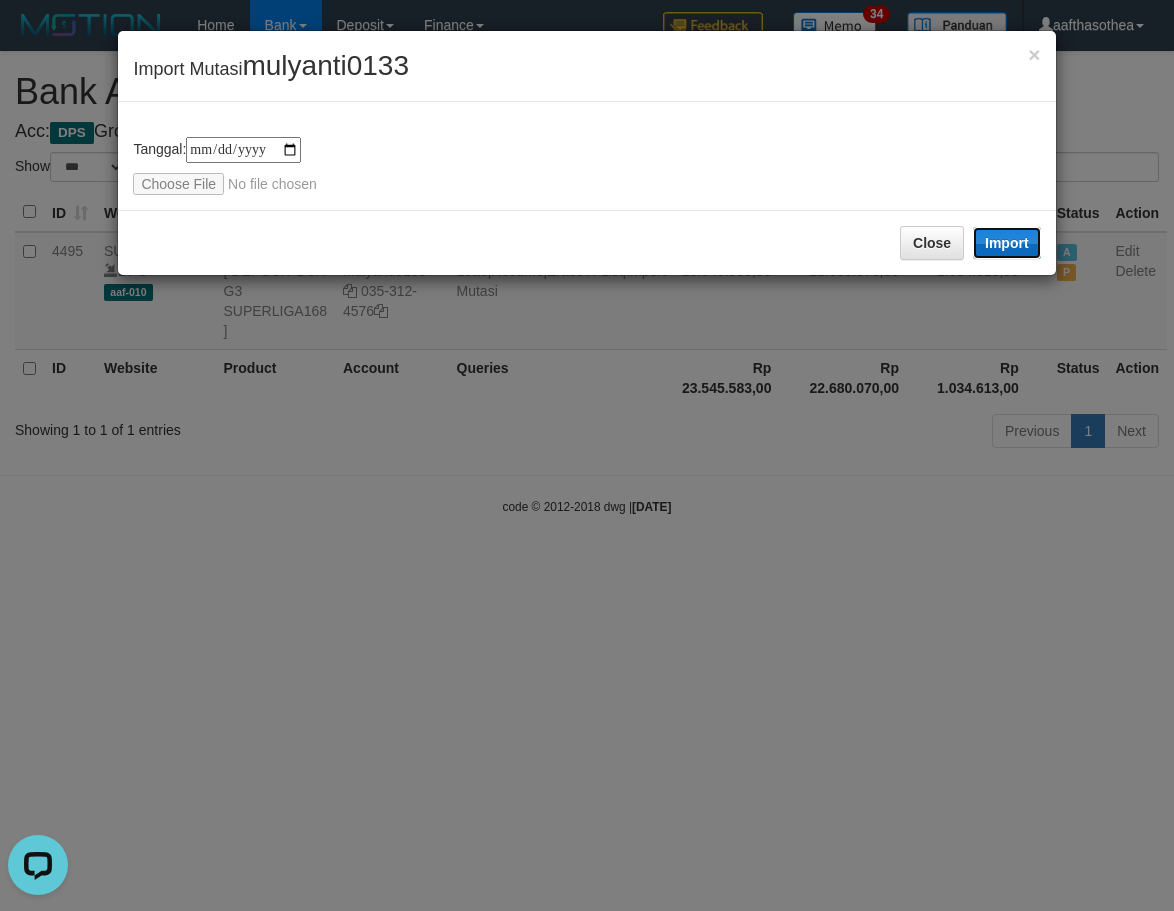 click on "Import" at bounding box center (1007, 243) 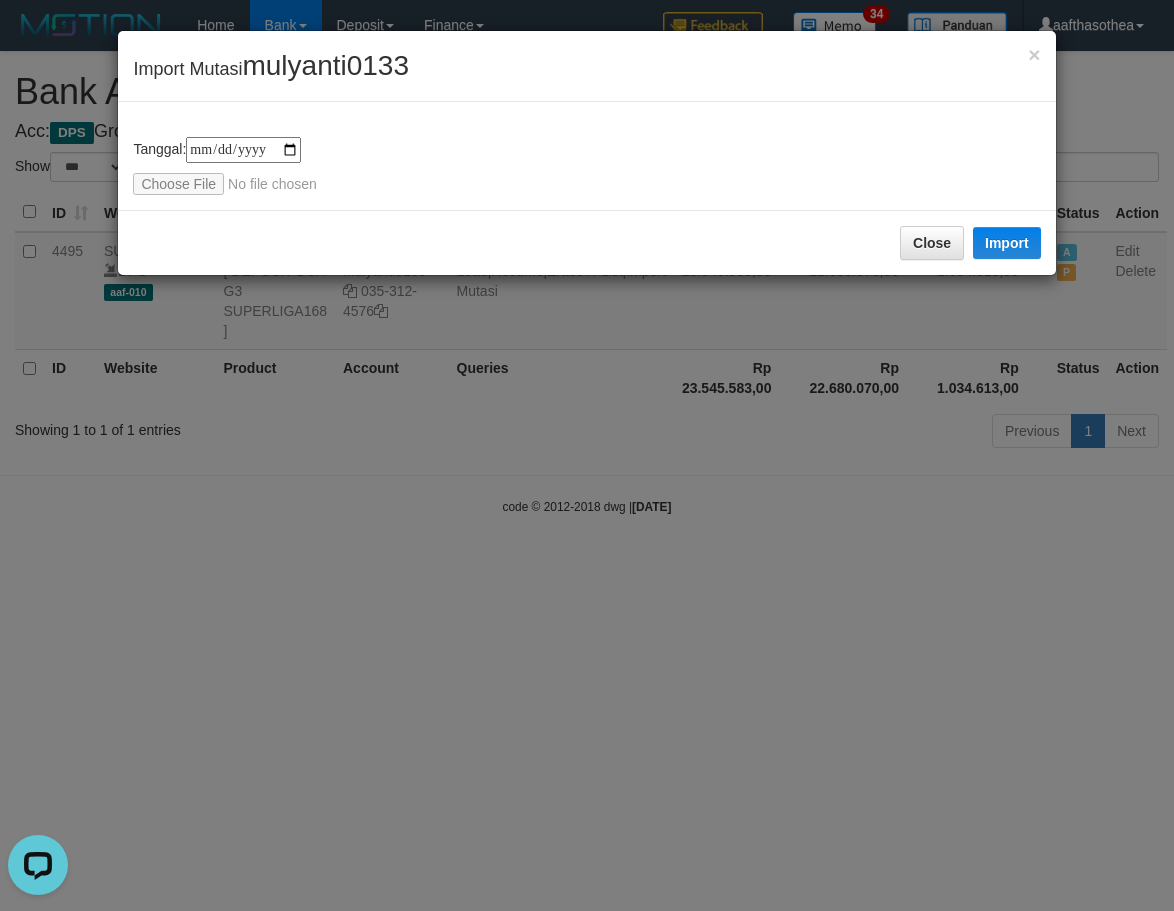 click on "**********" at bounding box center [587, 455] 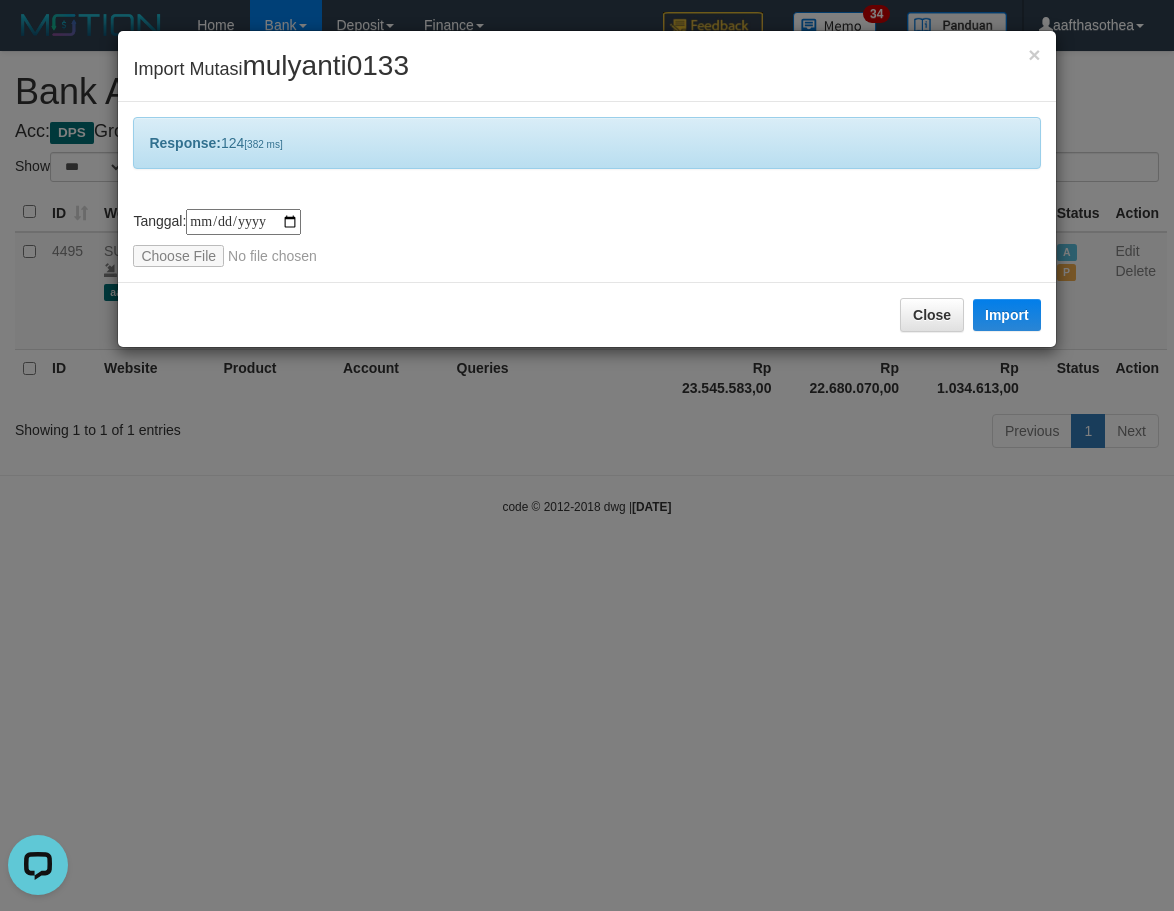 click on "**********" at bounding box center [587, 455] 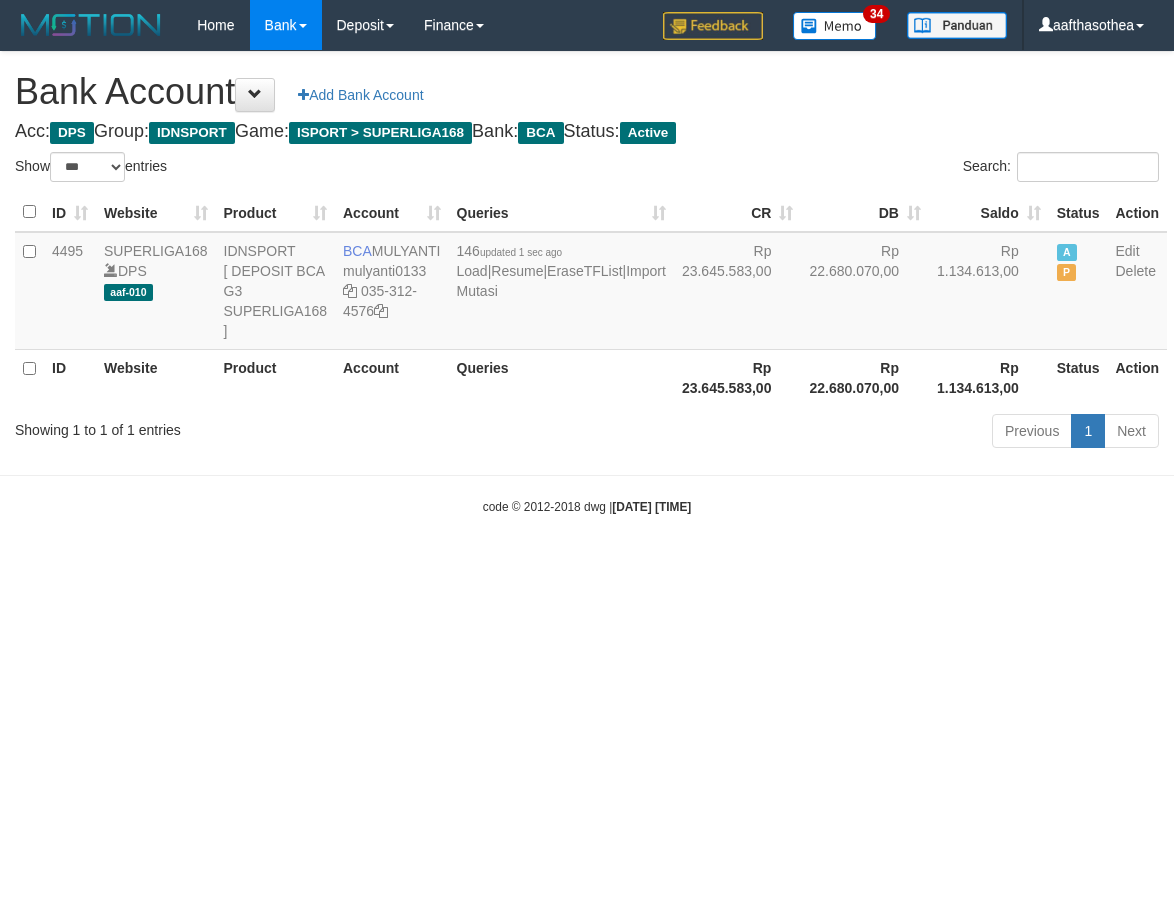 select on "***" 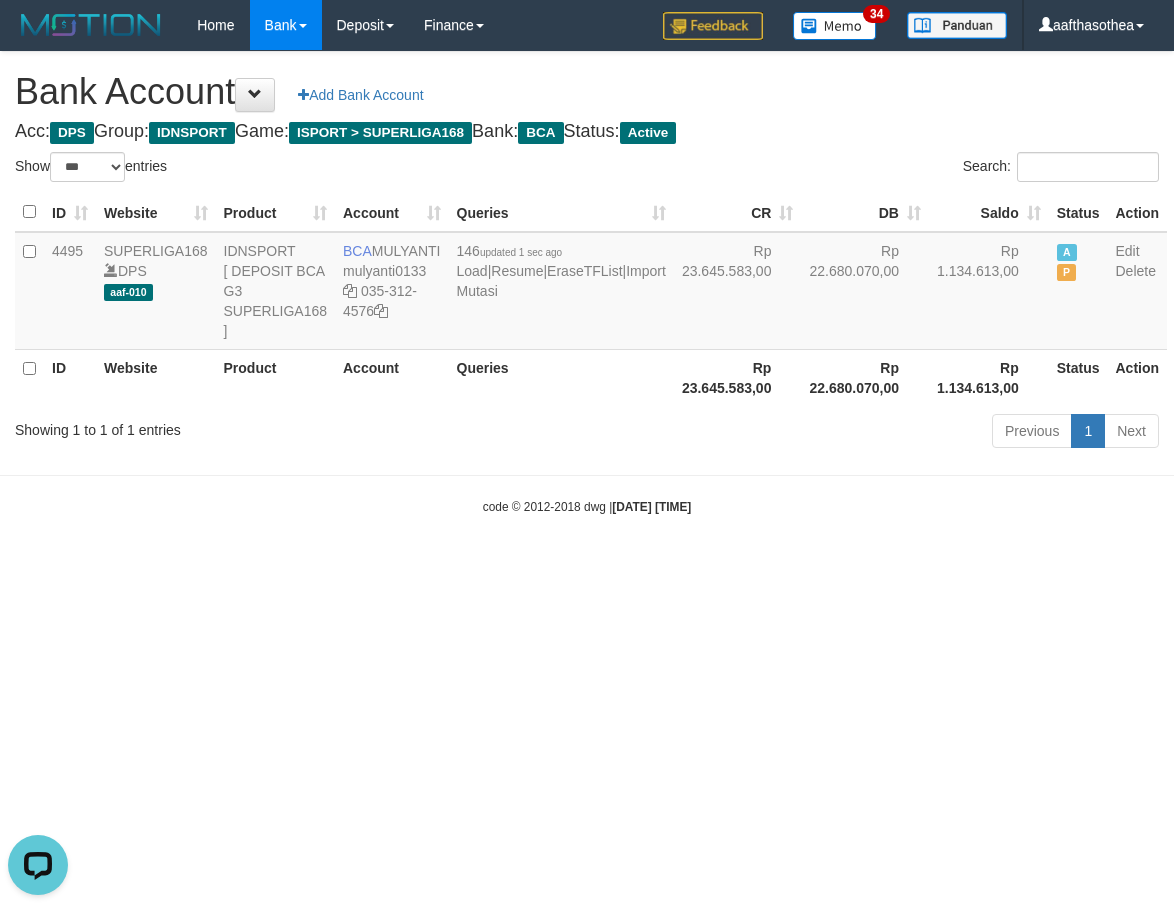 scroll, scrollTop: 0, scrollLeft: 0, axis: both 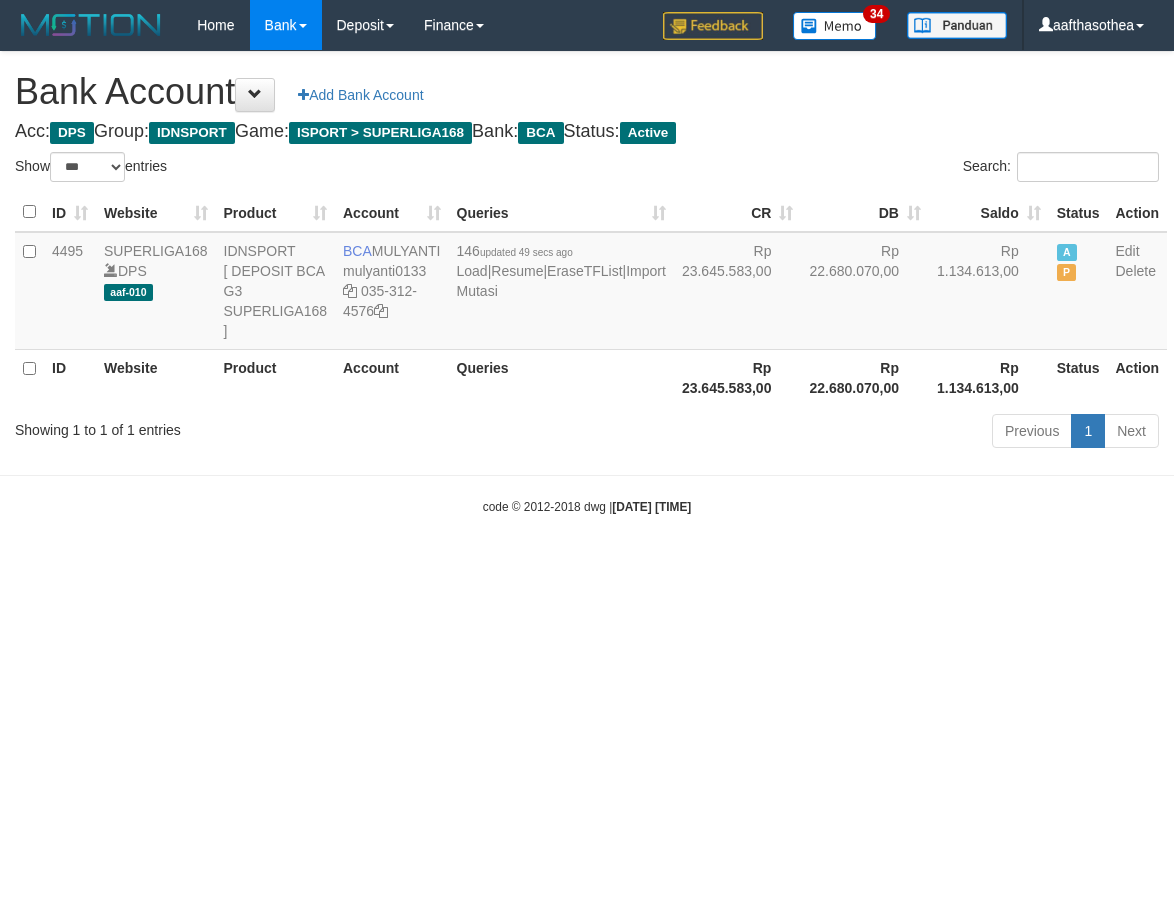 select on "***" 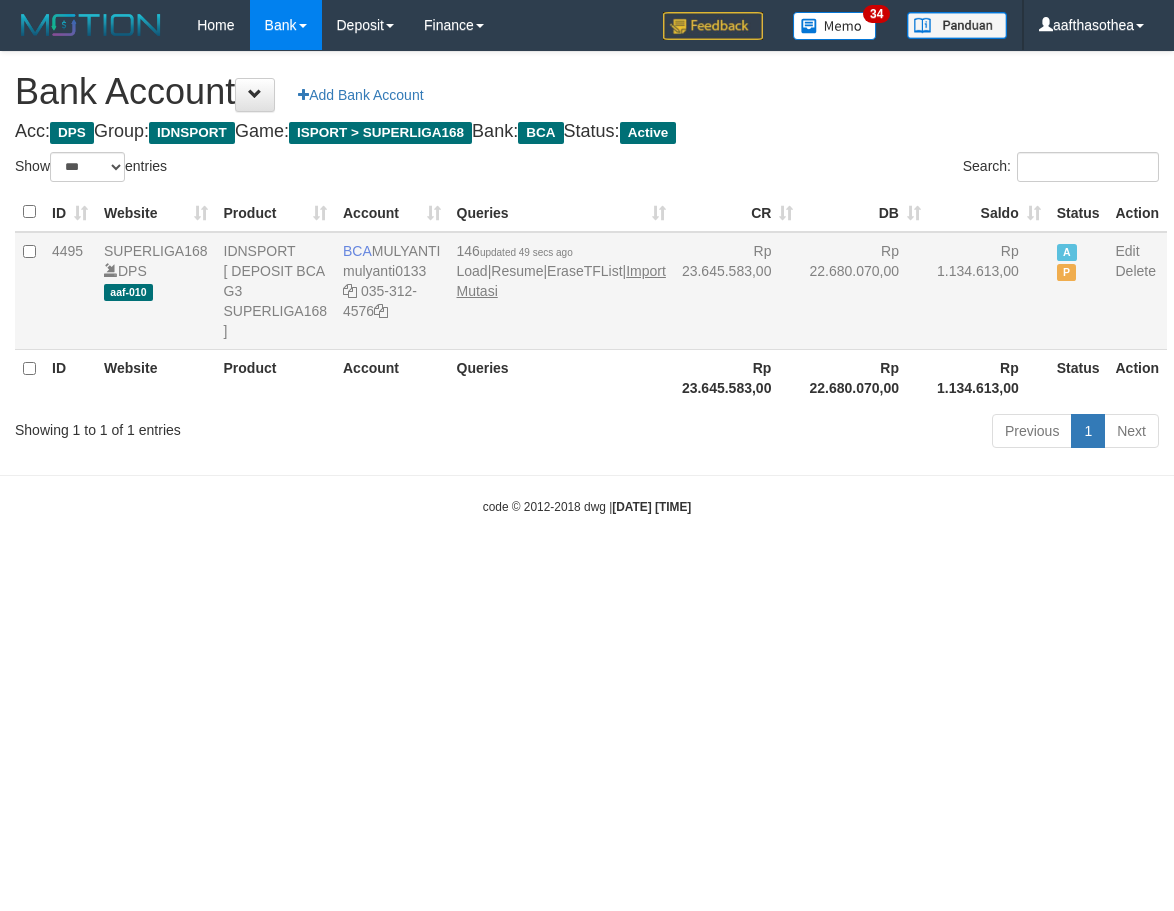 scroll, scrollTop: 0, scrollLeft: 0, axis: both 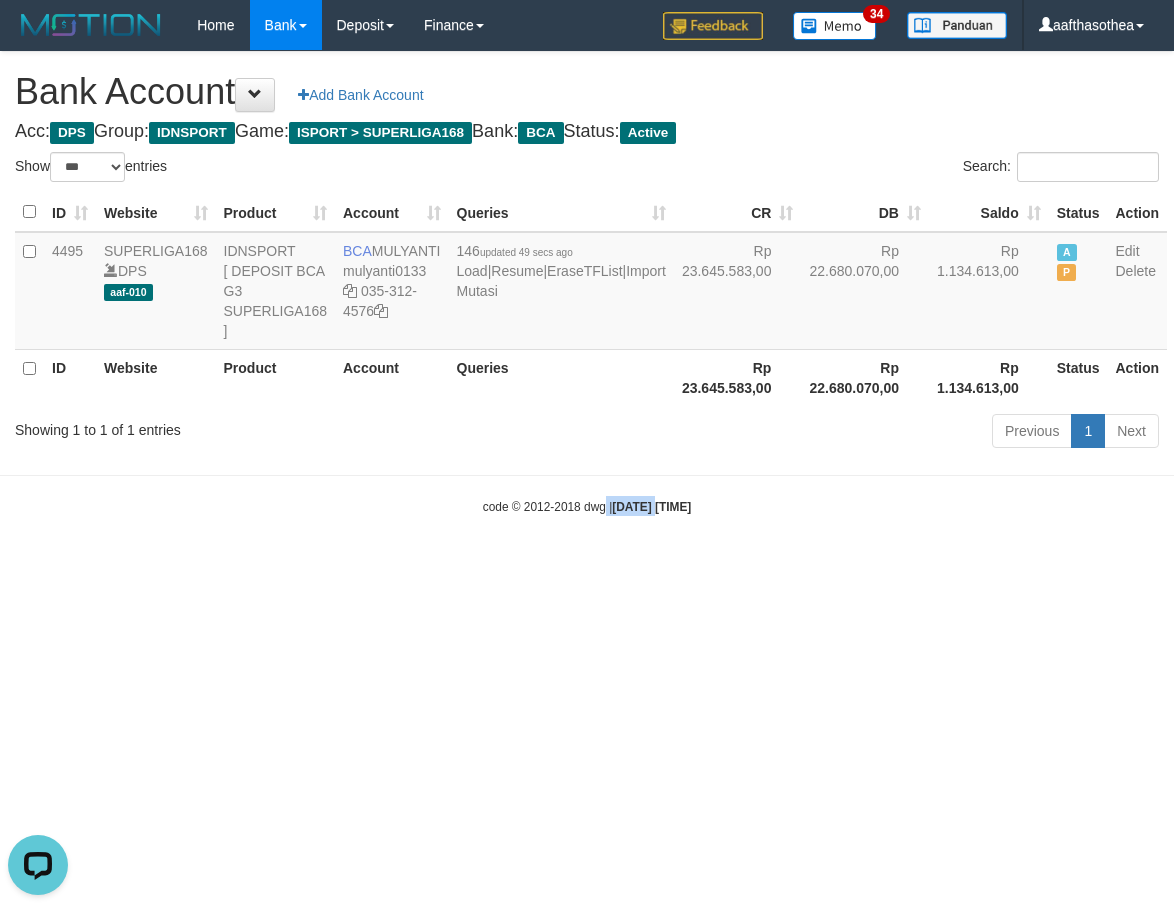 drag, startPoint x: 586, startPoint y: 588, endPoint x: 644, endPoint y: 589, distance: 58.00862 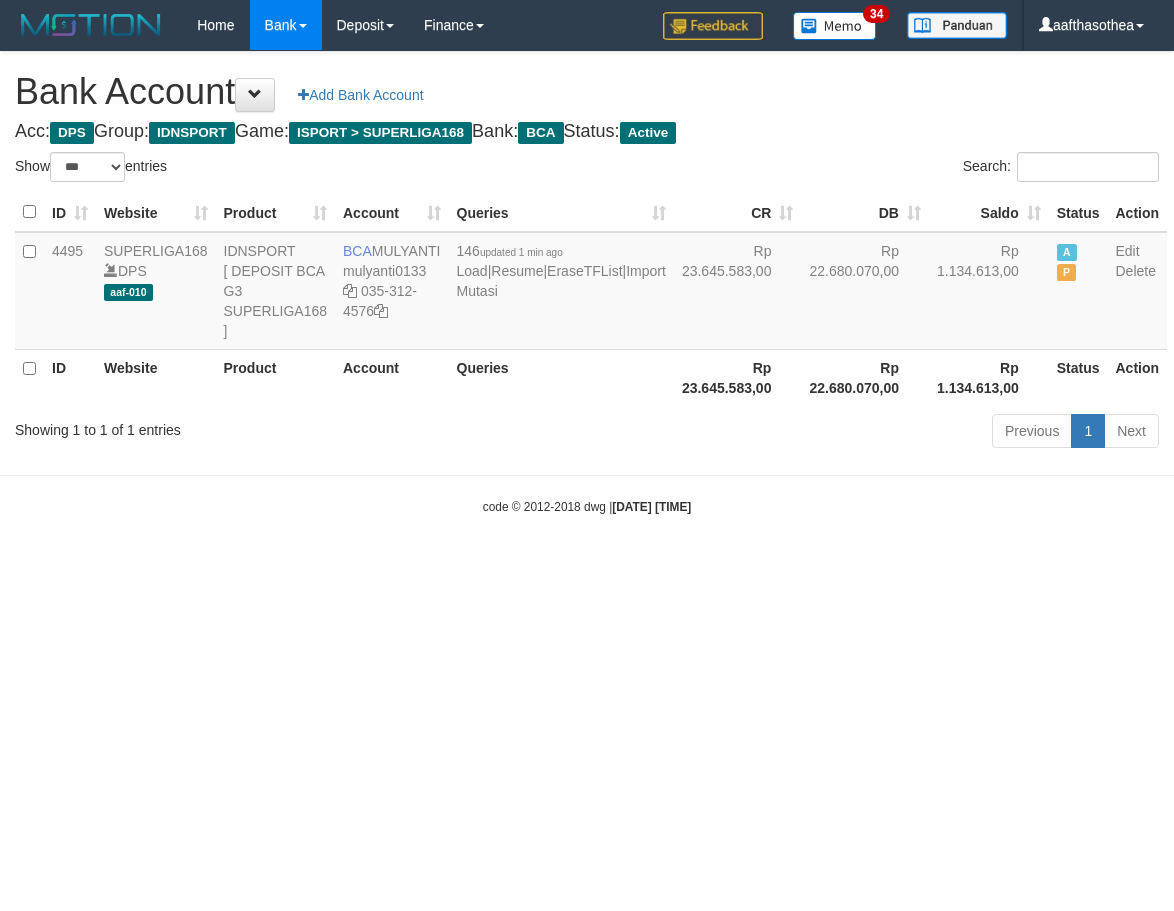 select on "***" 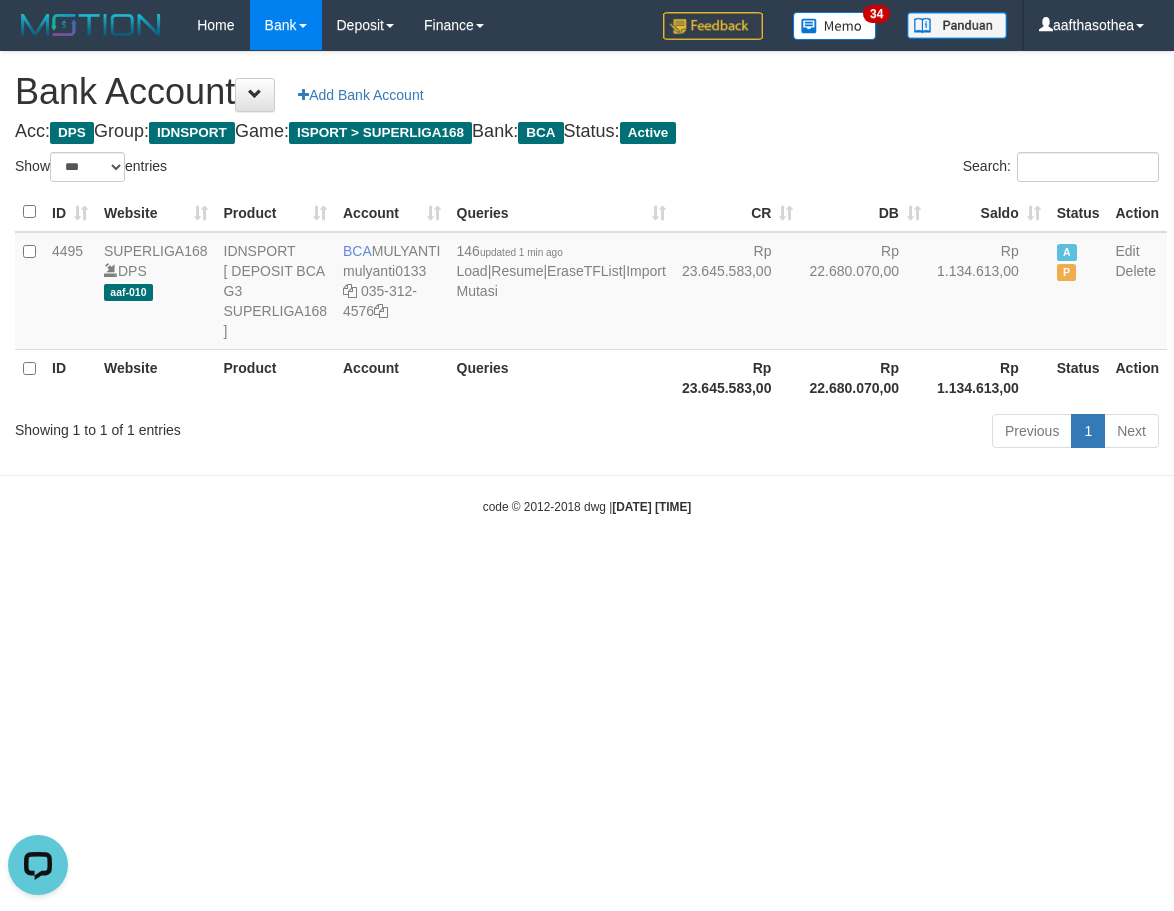 scroll, scrollTop: 0, scrollLeft: 0, axis: both 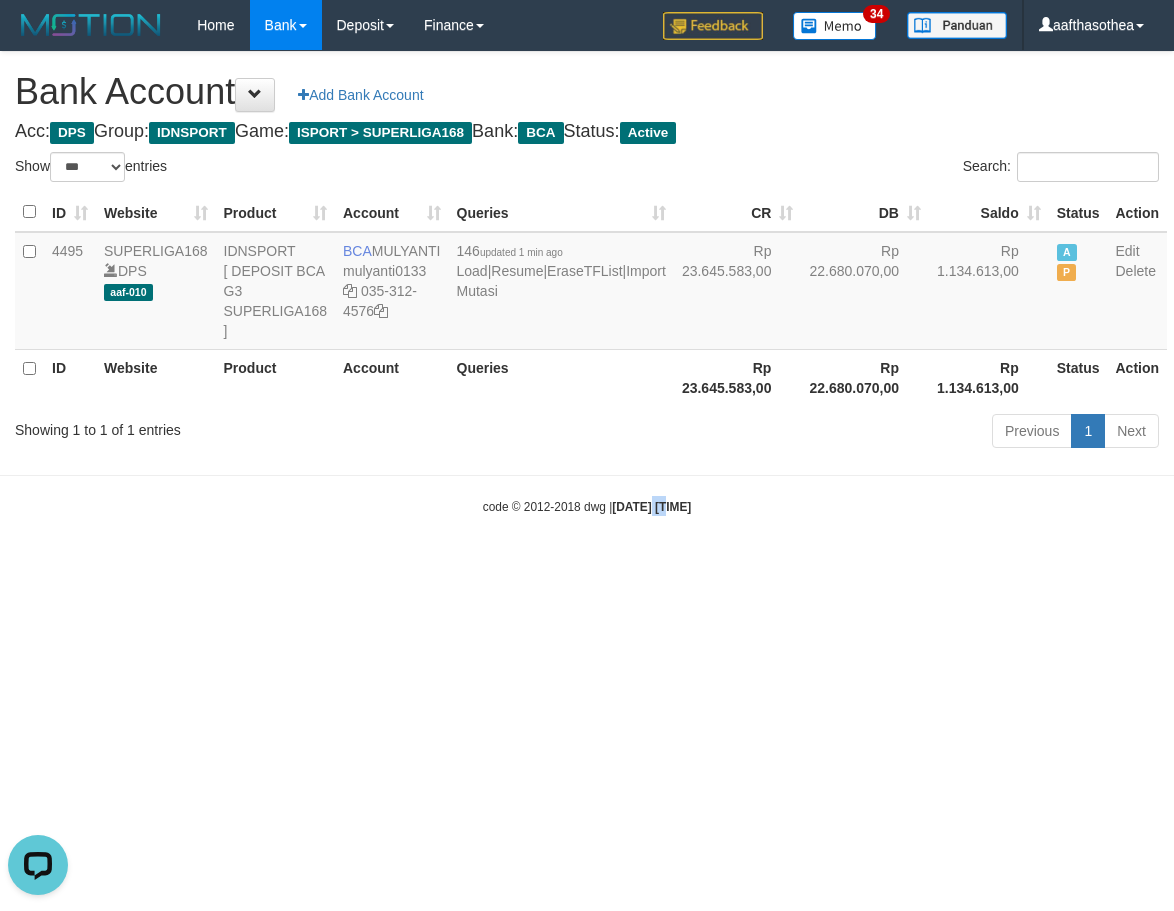drag, startPoint x: 637, startPoint y: 611, endPoint x: 650, endPoint y: 613, distance: 13.152946 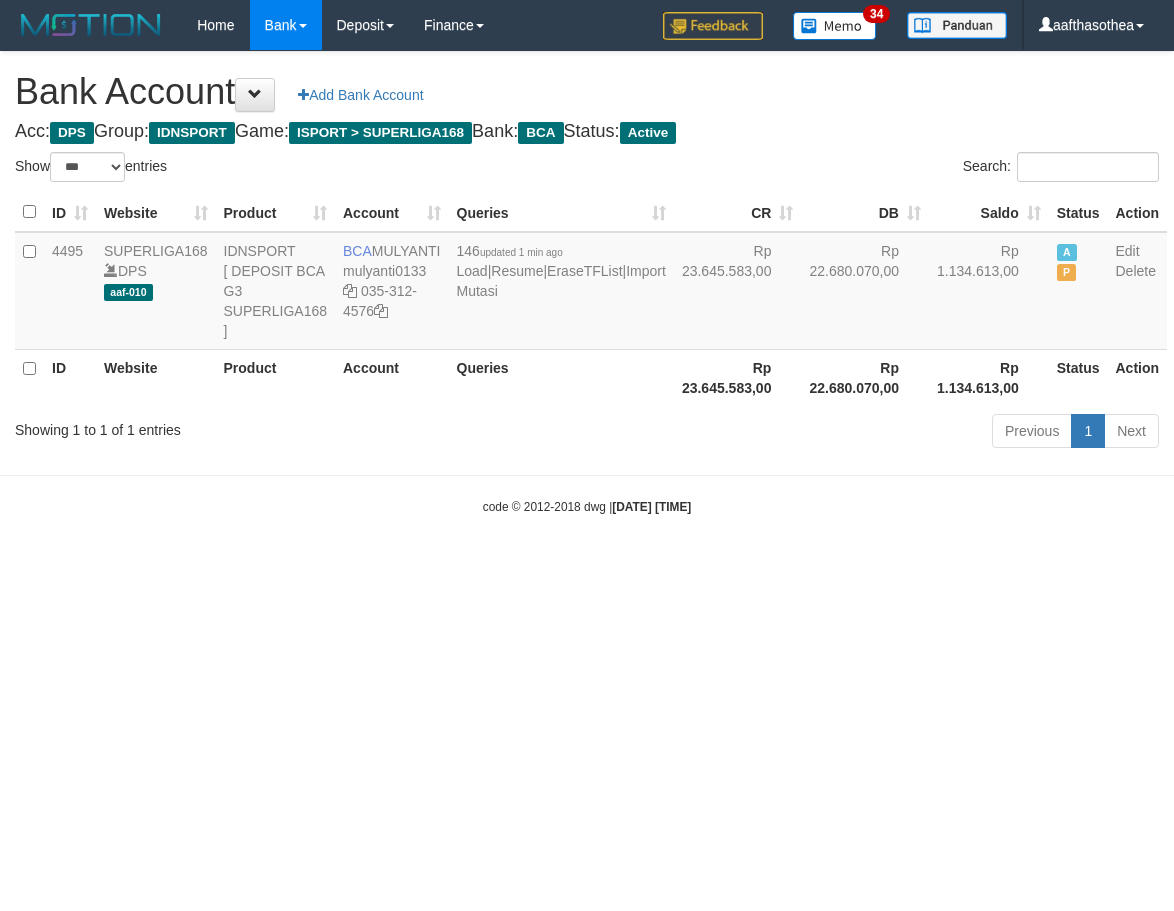 select on "***" 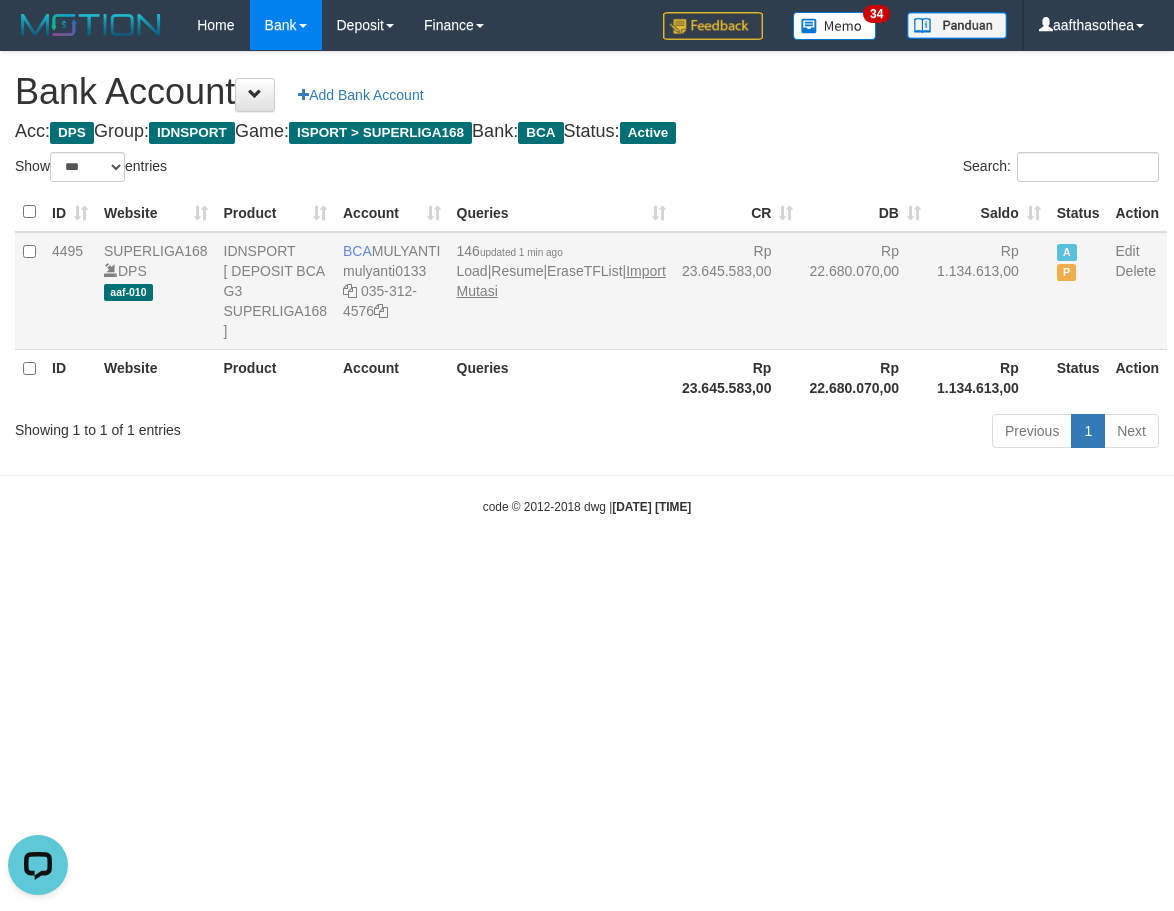 scroll, scrollTop: 0, scrollLeft: 0, axis: both 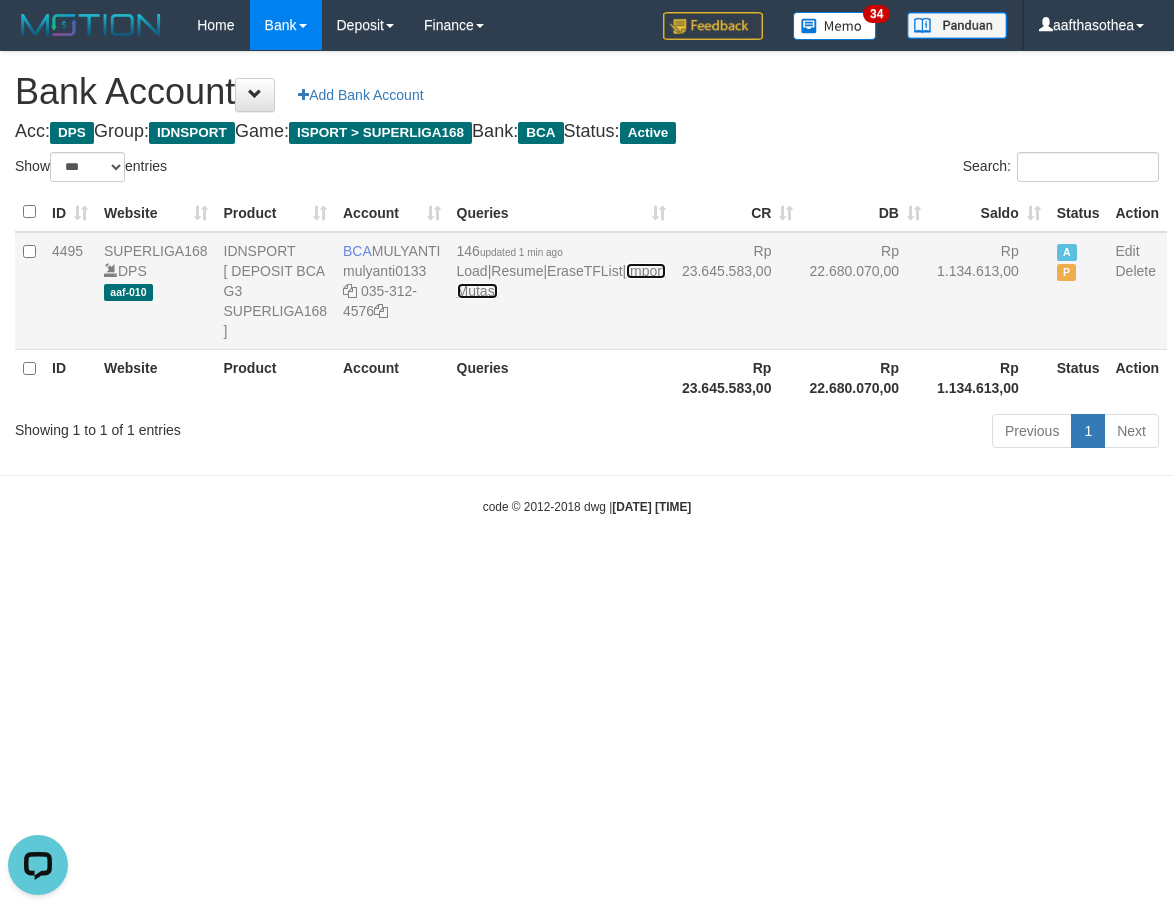 click on "Import Mutasi" at bounding box center [561, 281] 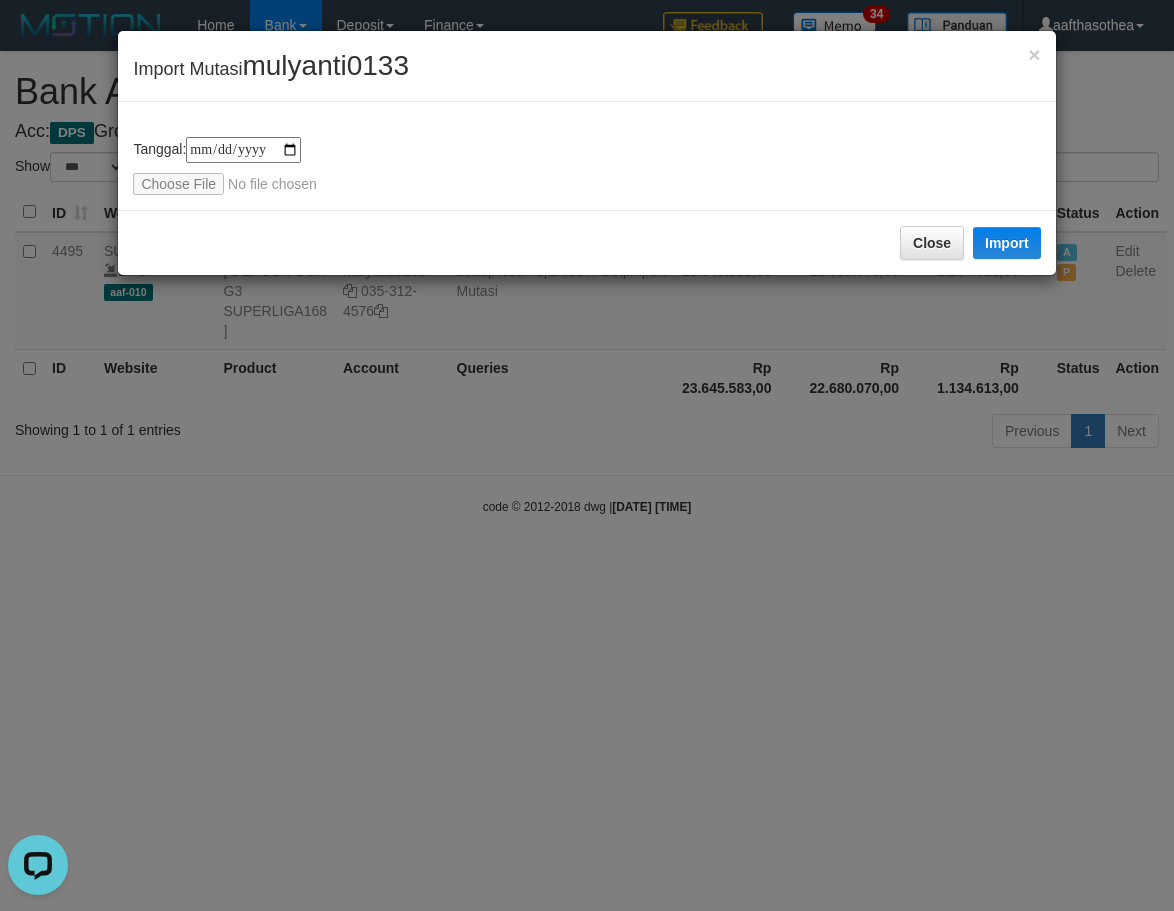 type on "**********" 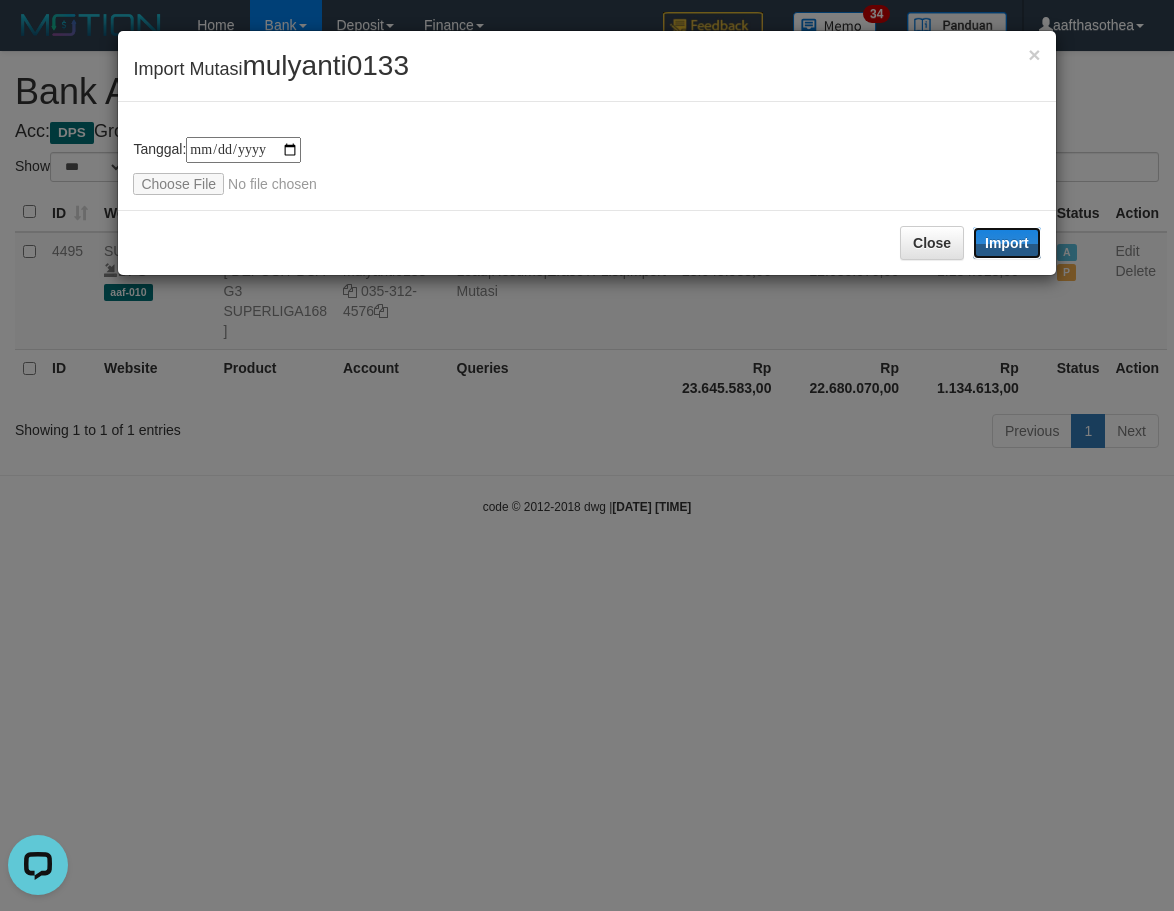 drag, startPoint x: 1012, startPoint y: 238, endPoint x: 678, endPoint y: 673, distance: 548.43506 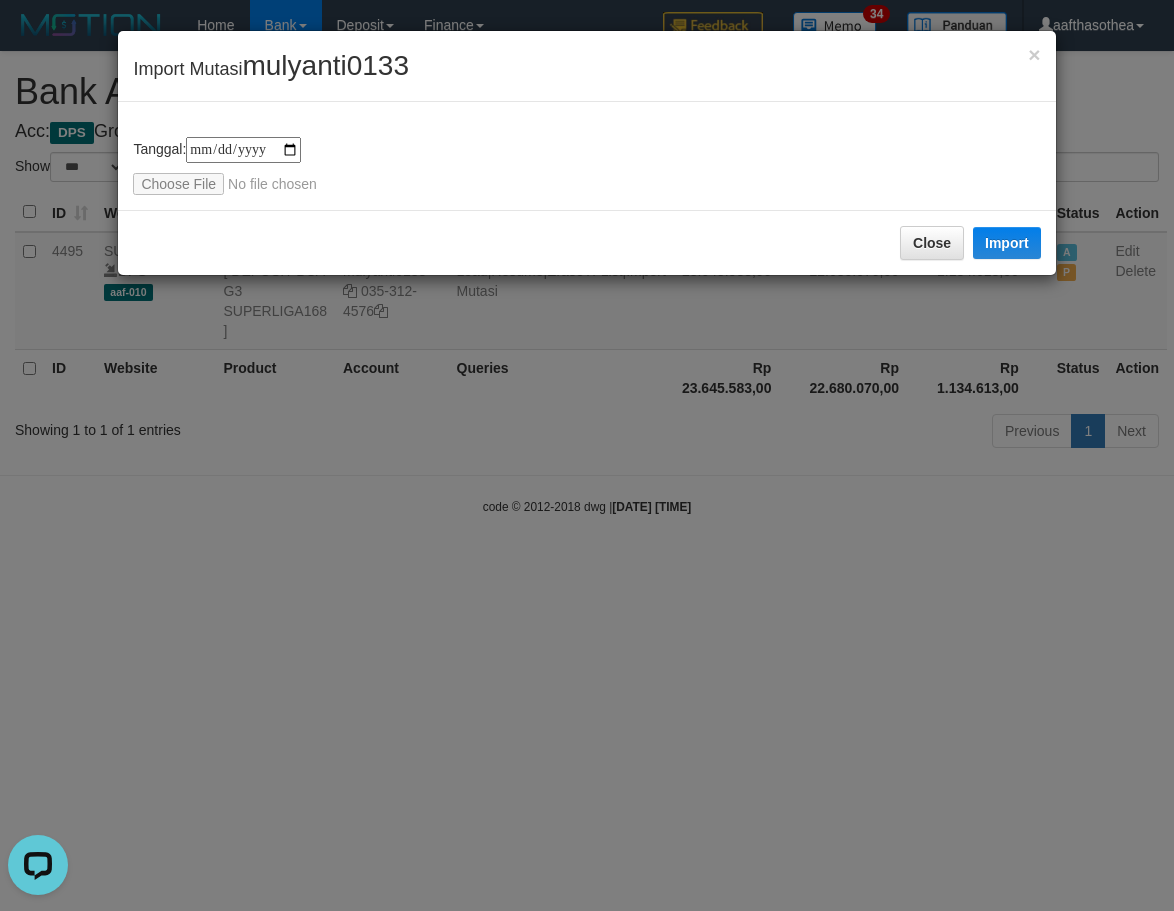 click on "**********" at bounding box center [587, 455] 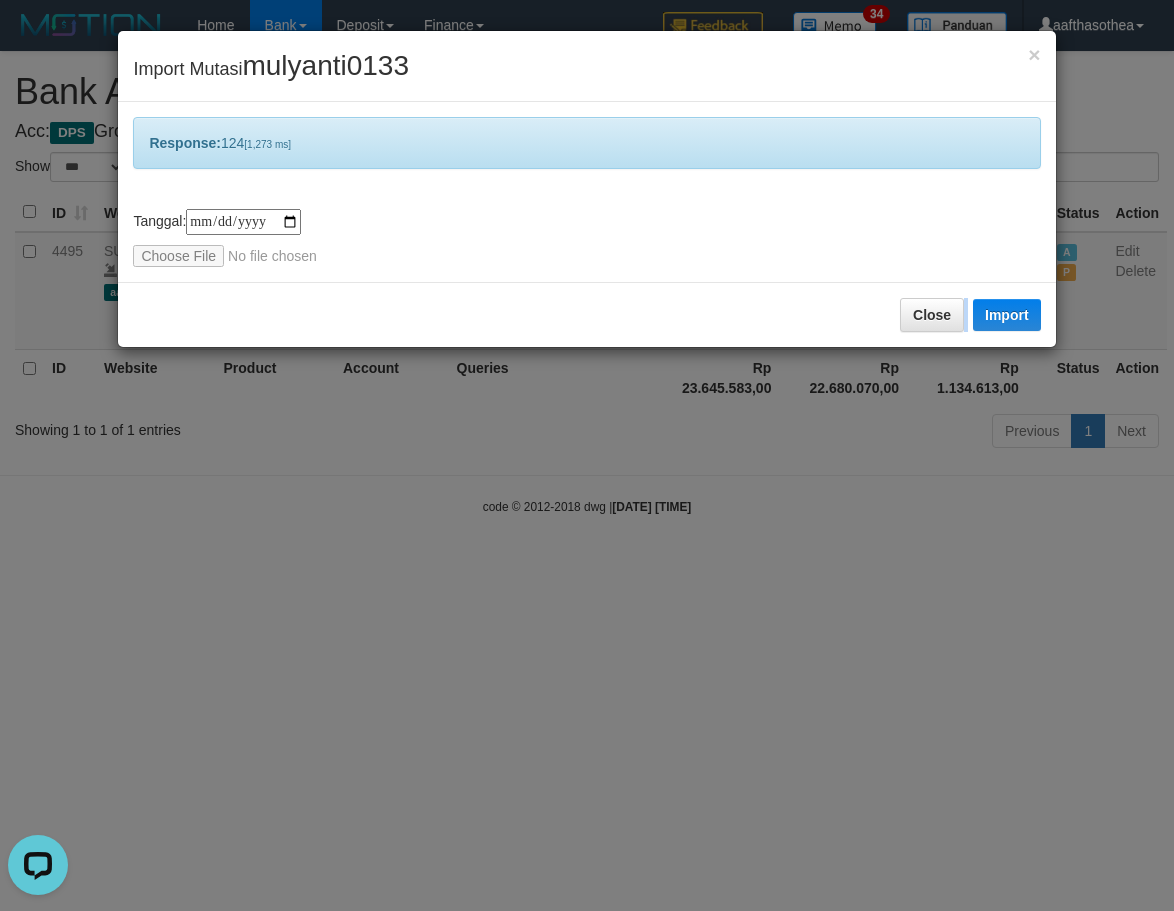click on "**********" at bounding box center [587, 455] 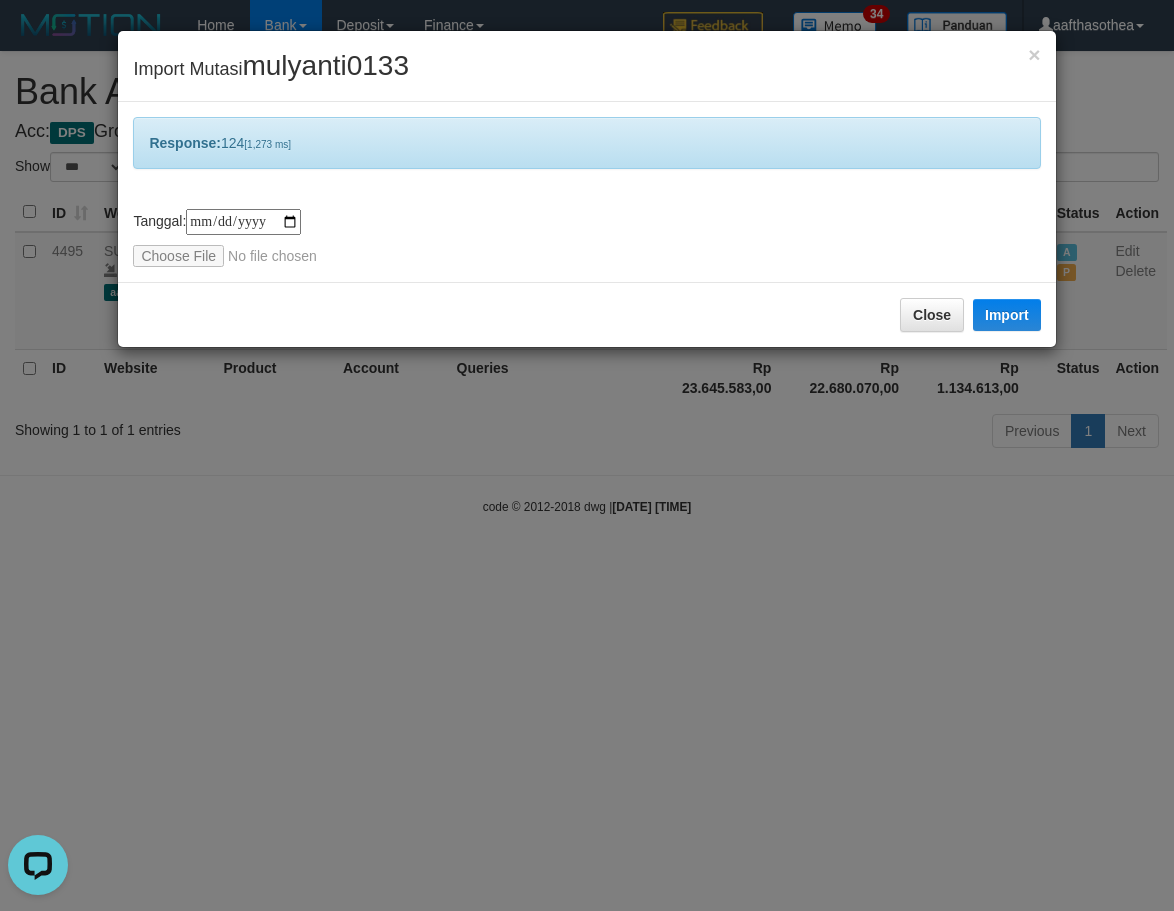 click on "**********" at bounding box center (587, 455) 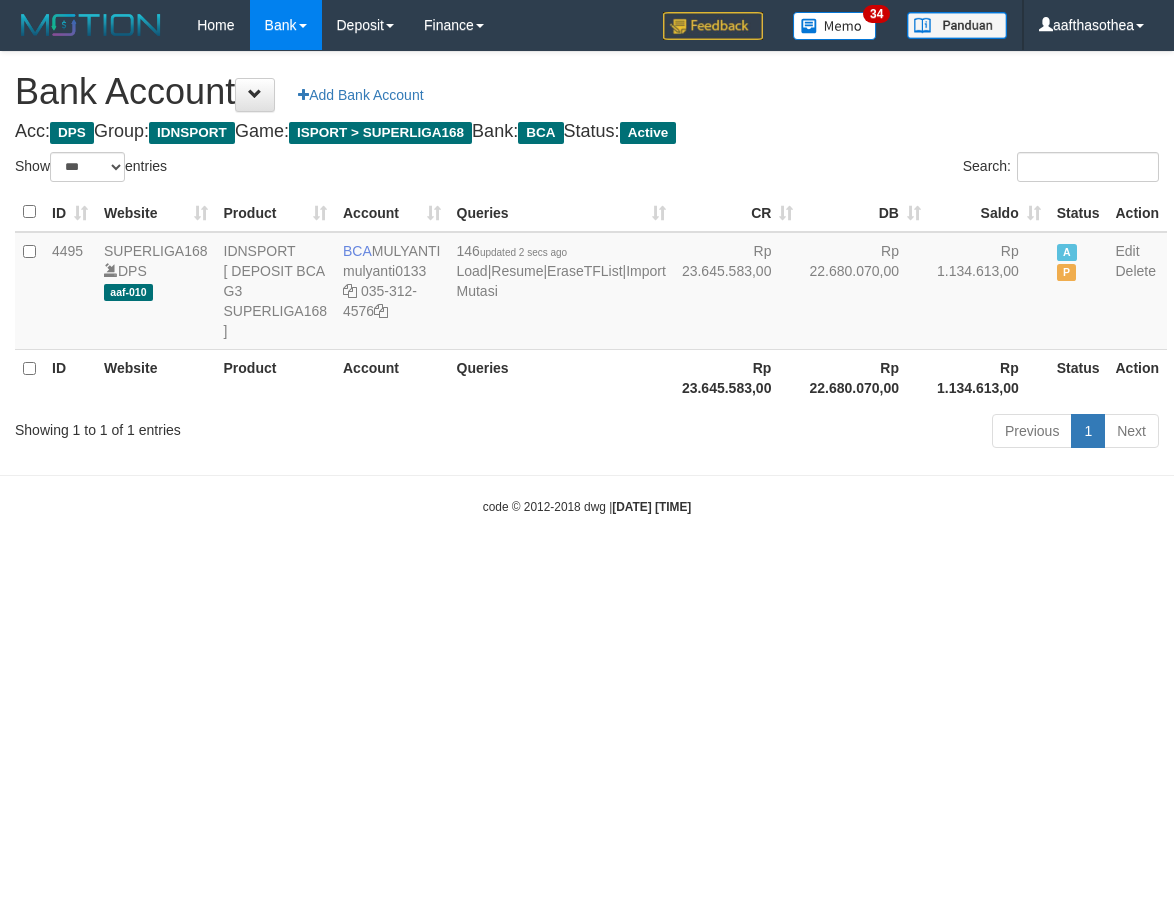 select on "***" 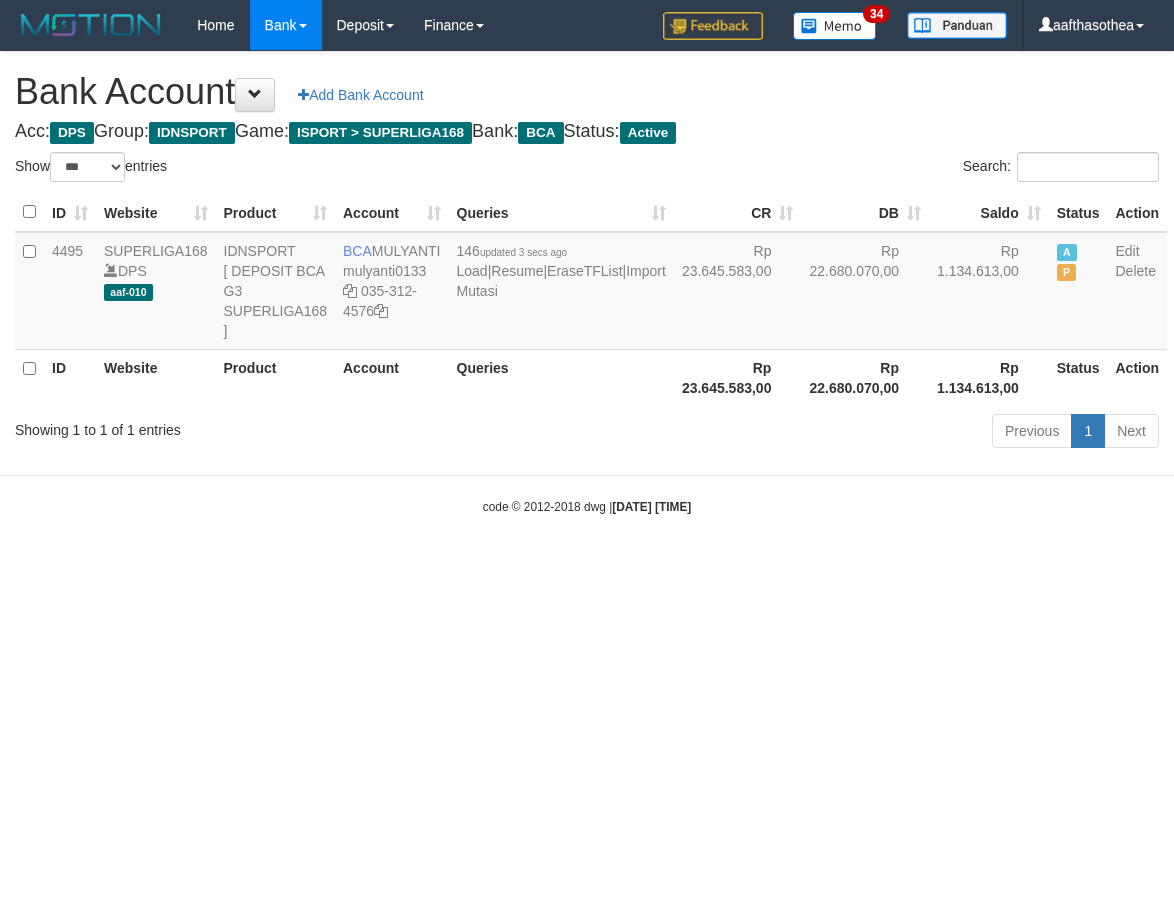 select on "***" 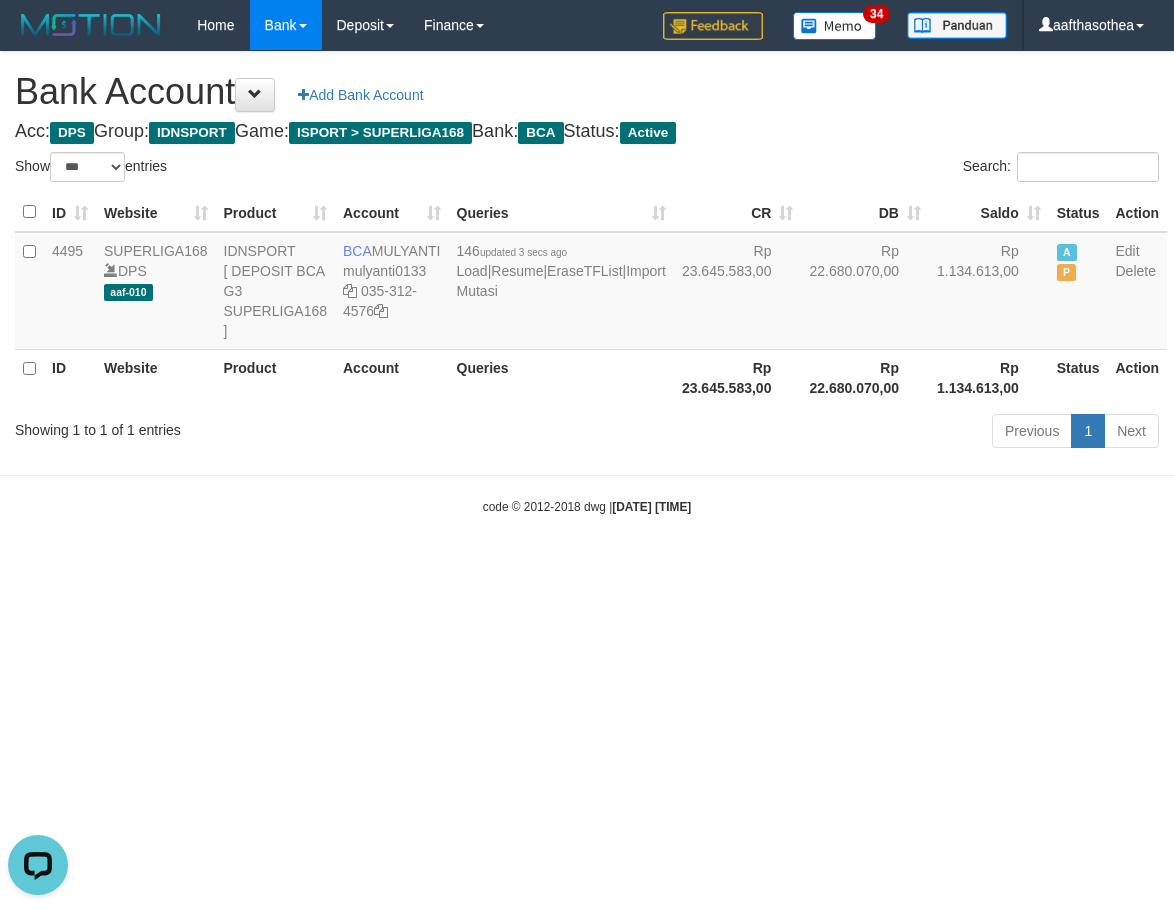 scroll, scrollTop: 0, scrollLeft: 0, axis: both 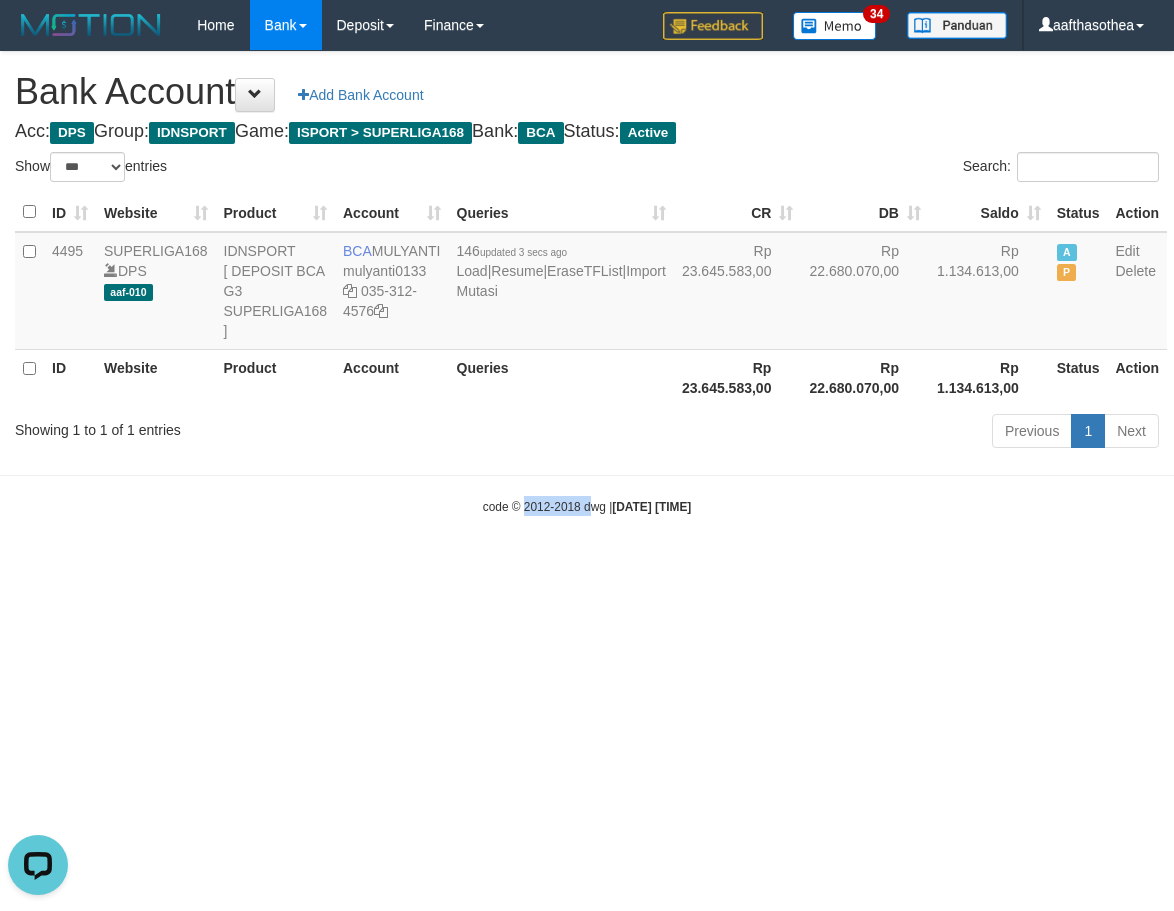 drag, startPoint x: 497, startPoint y: 580, endPoint x: 508, endPoint y: 583, distance: 11.401754 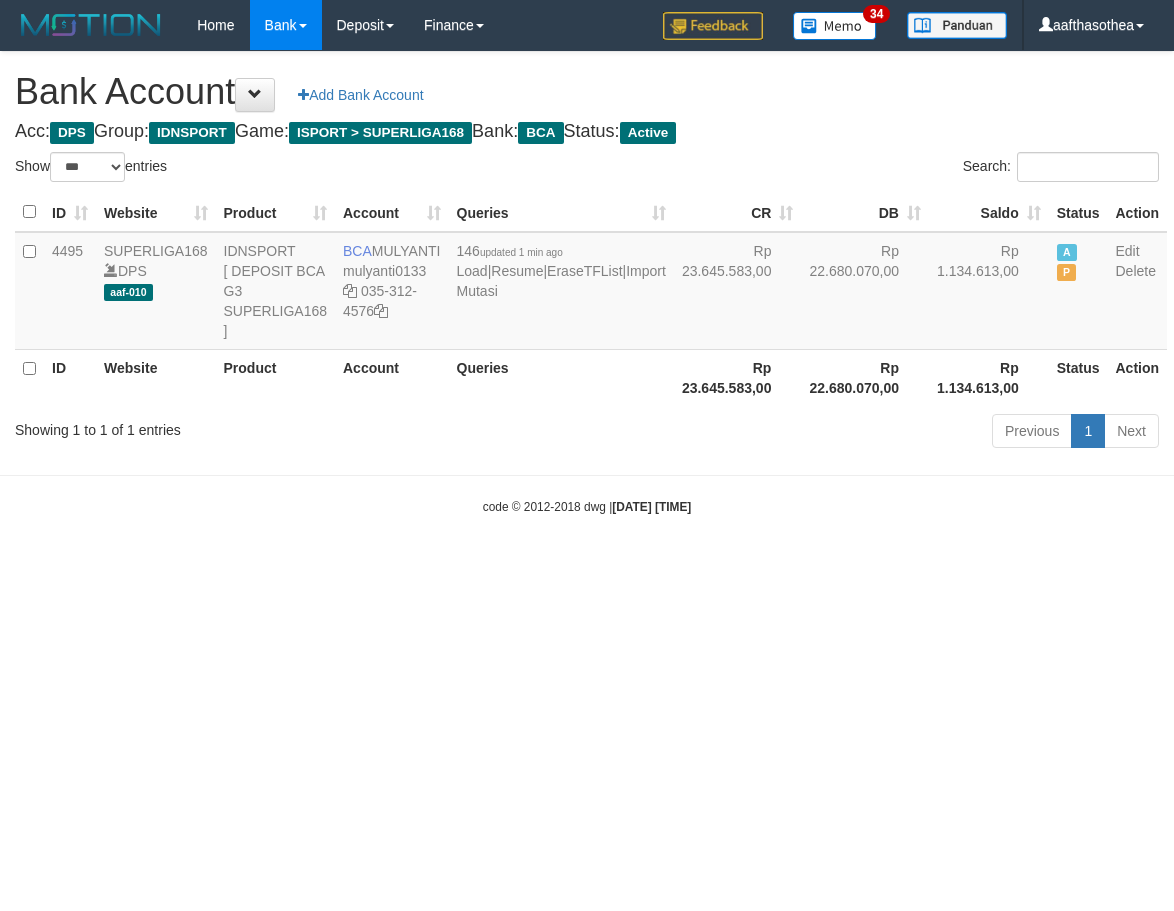 select on "***" 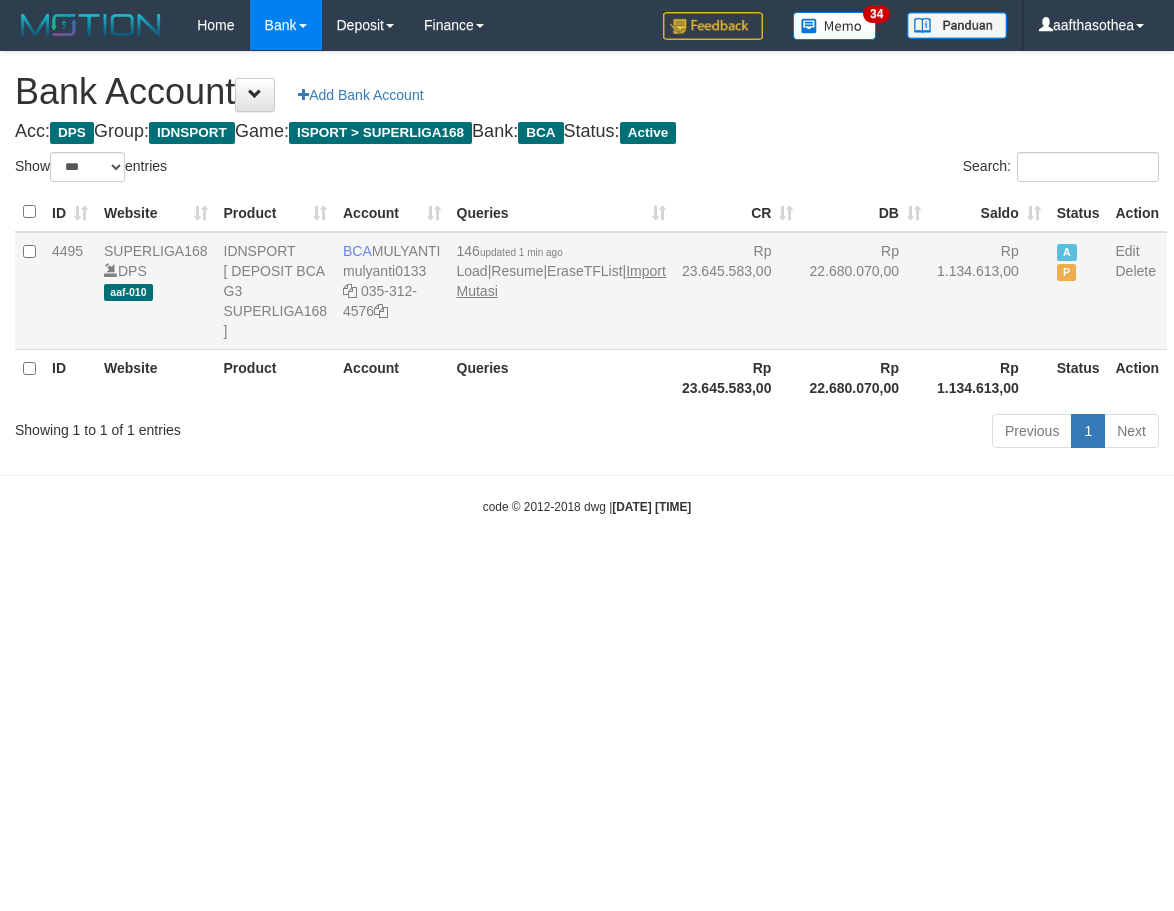 scroll, scrollTop: 0, scrollLeft: 0, axis: both 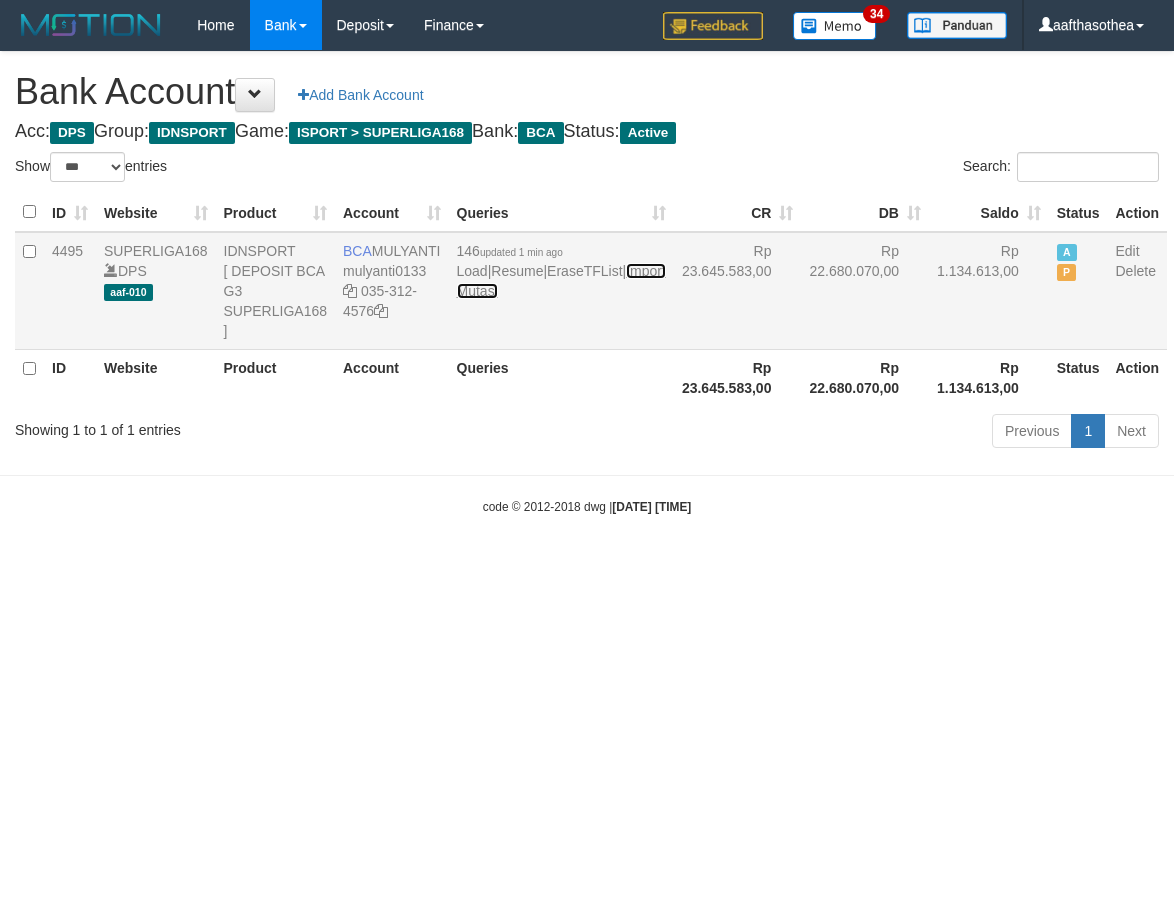 click on "Import Mutasi" at bounding box center (561, 281) 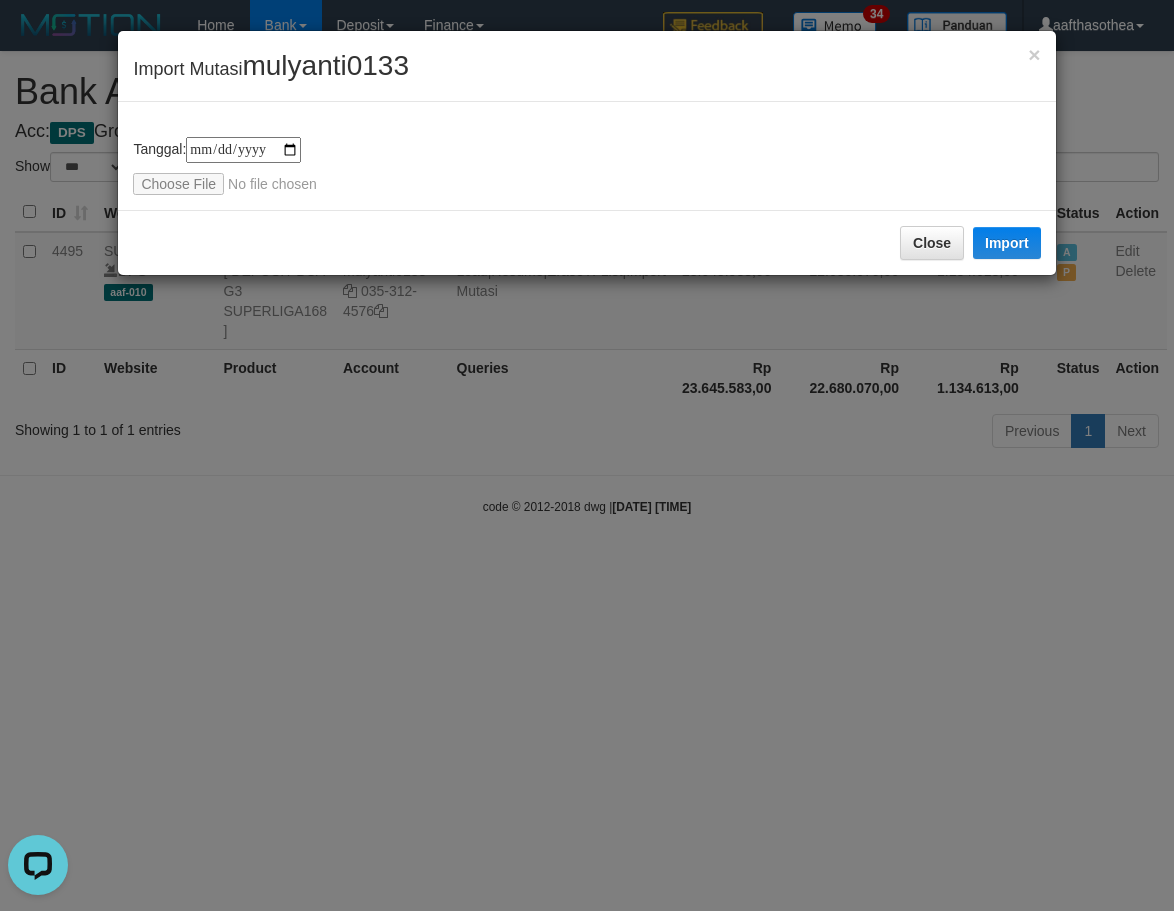 scroll, scrollTop: 0, scrollLeft: 0, axis: both 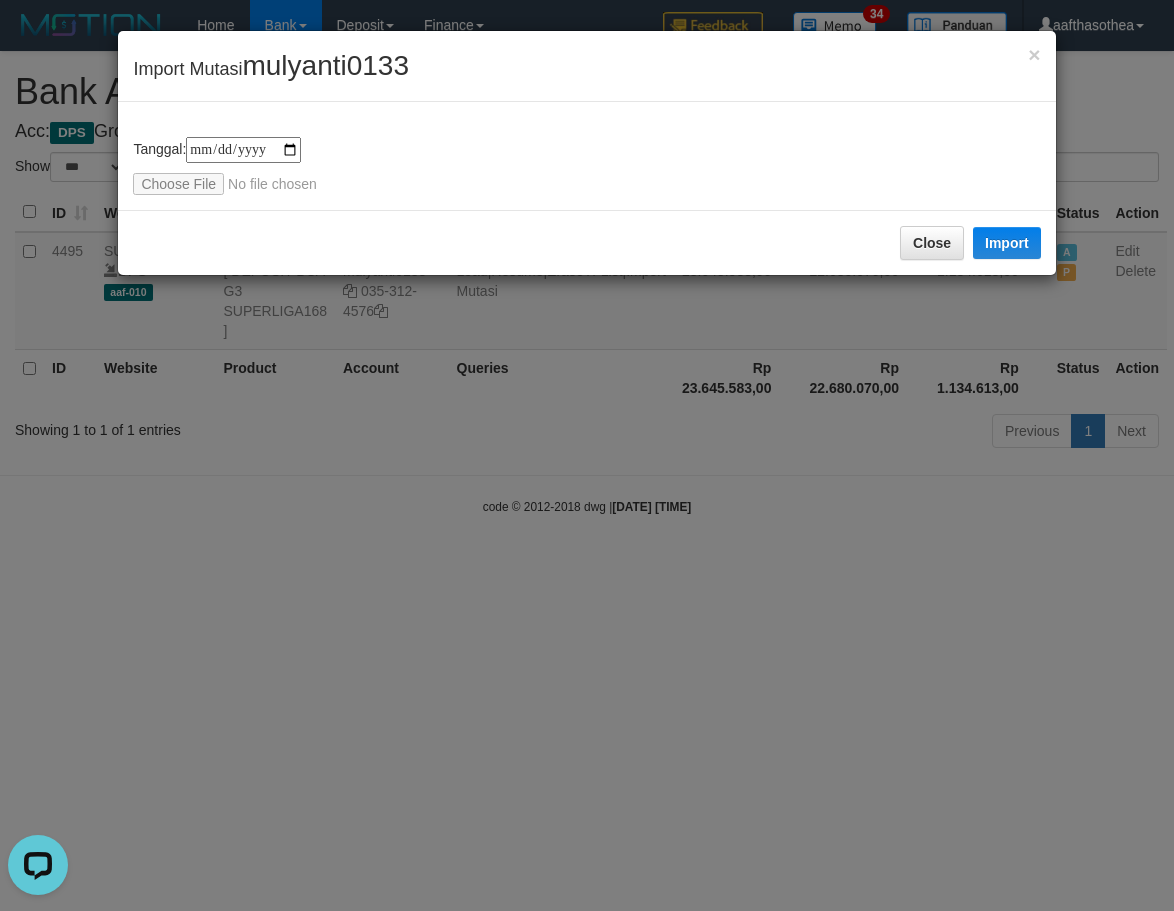type on "**********" 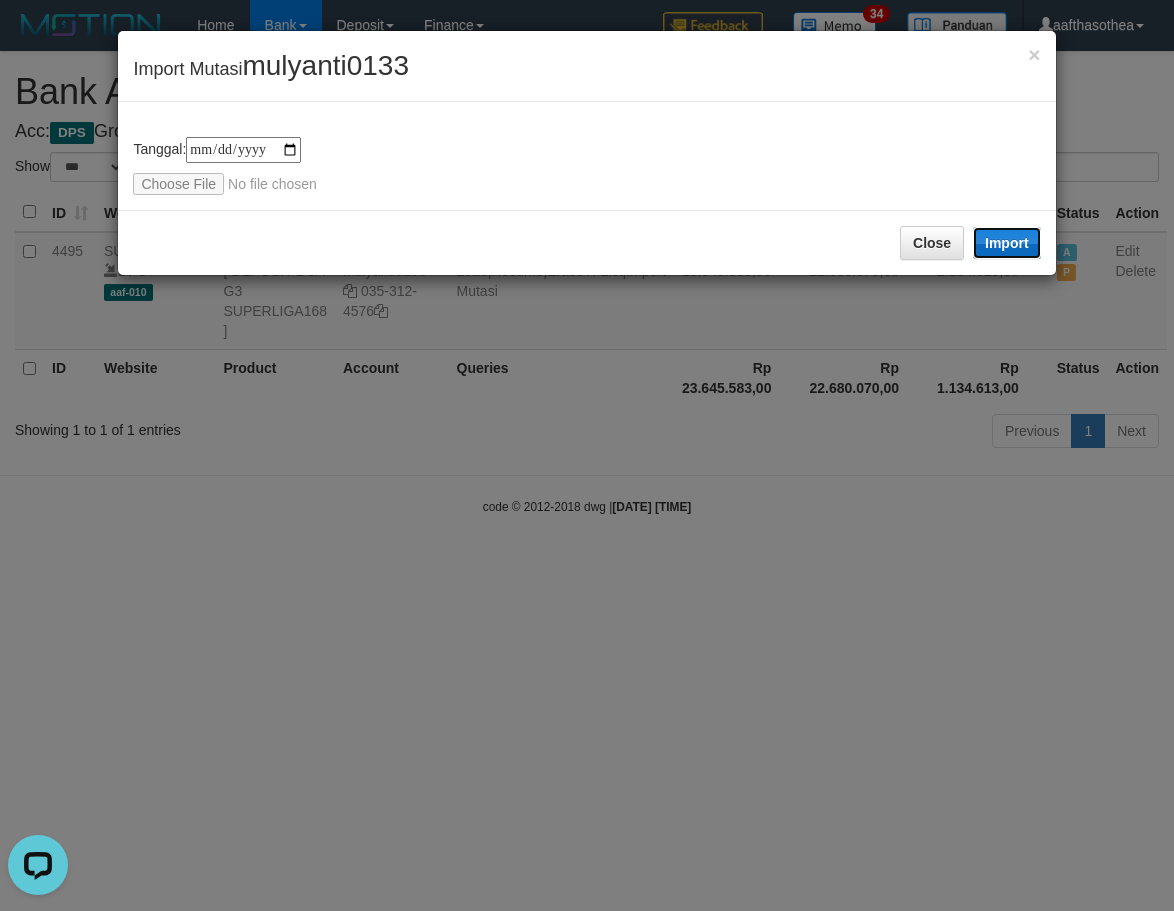 click on "Import" at bounding box center (1007, 243) 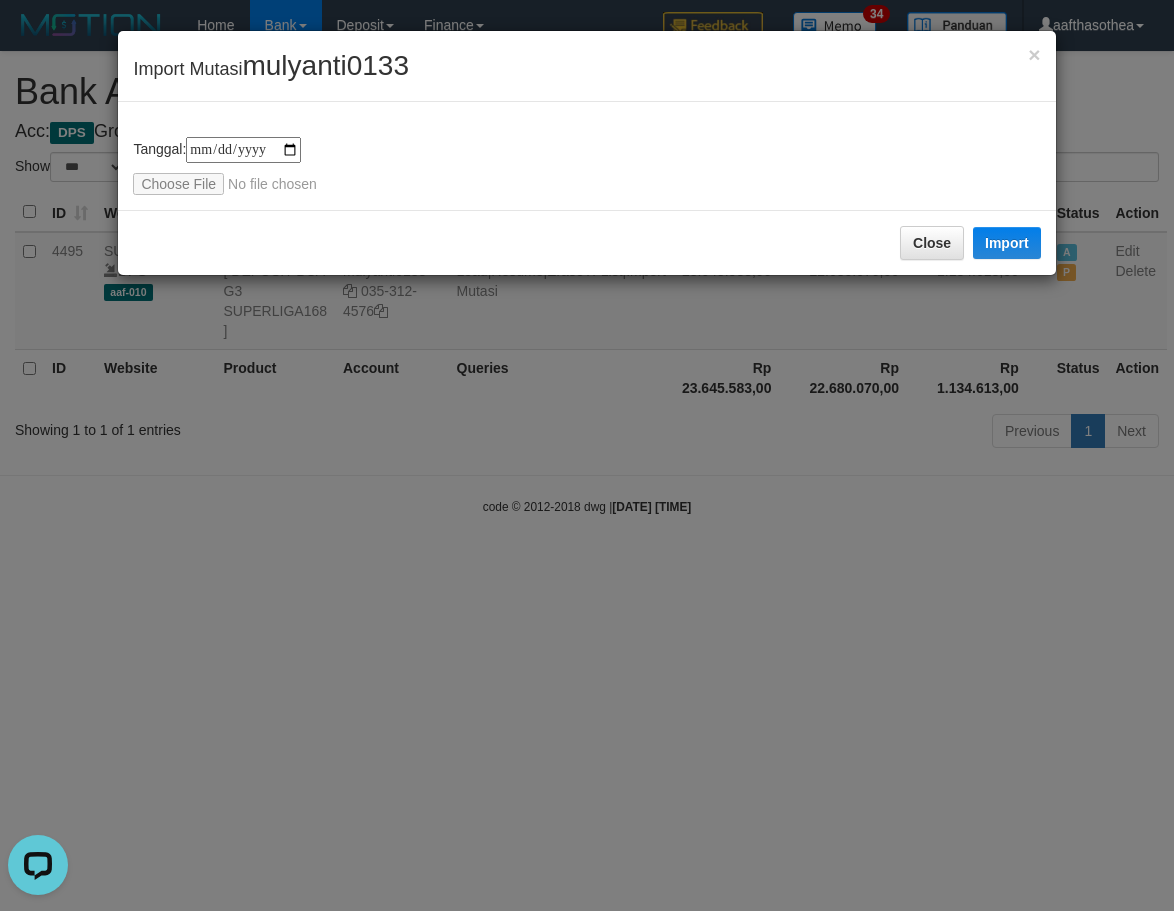 click on "**********" at bounding box center (587, 455) 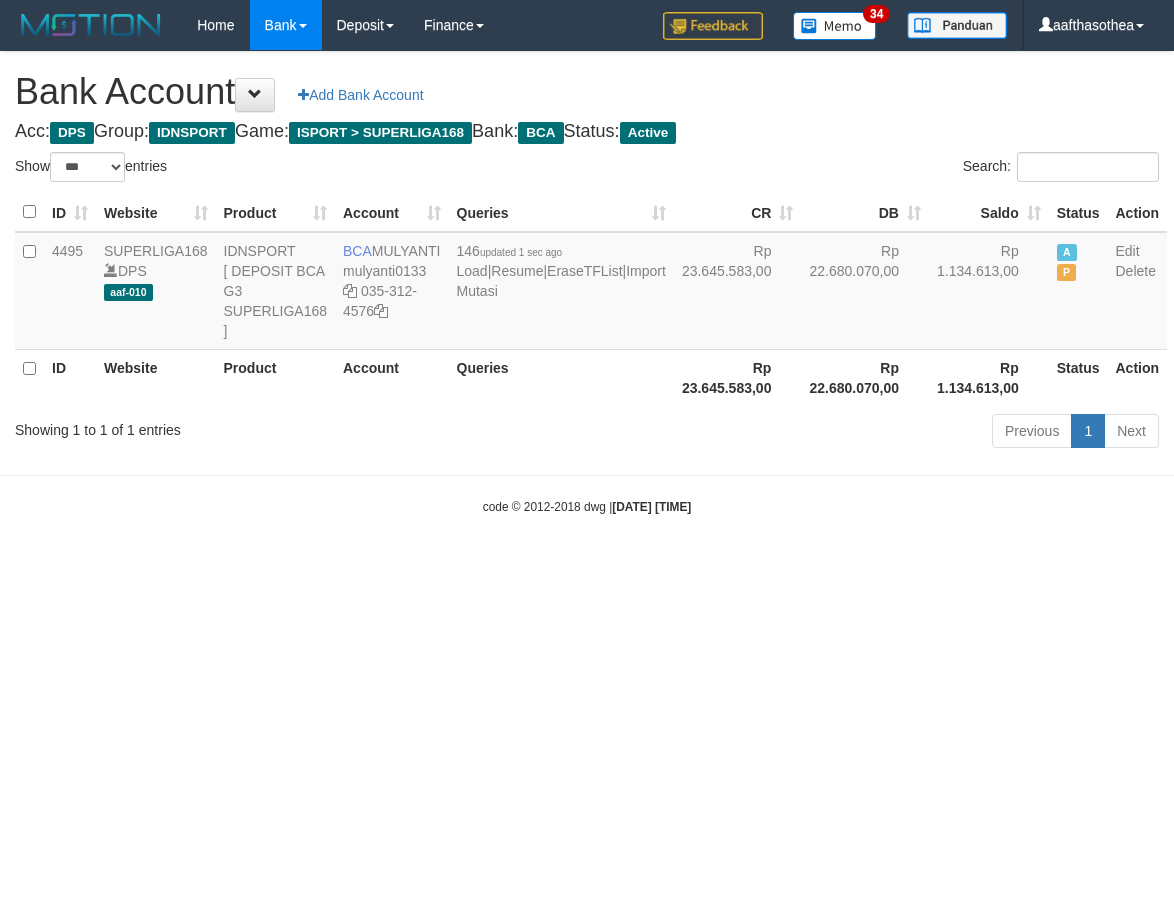 select on "***" 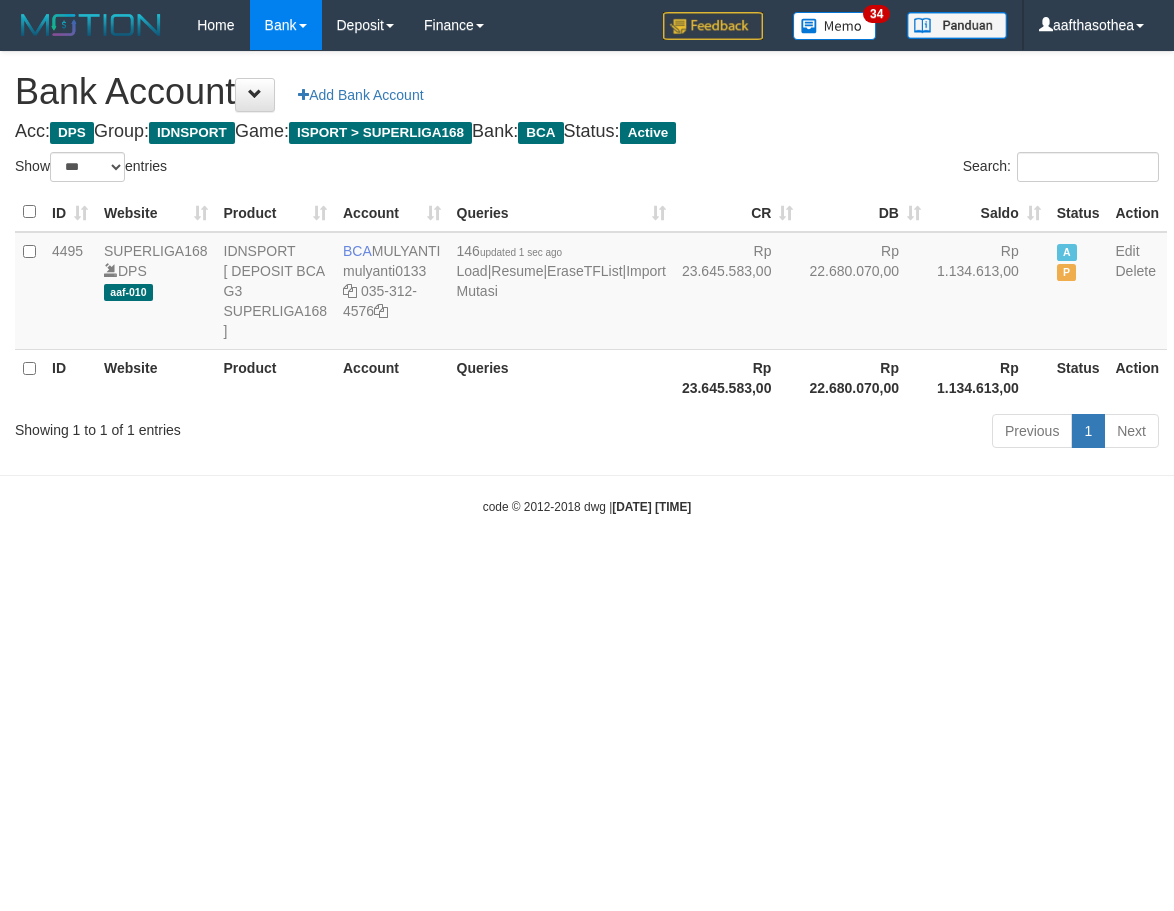 scroll, scrollTop: 0, scrollLeft: 0, axis: both 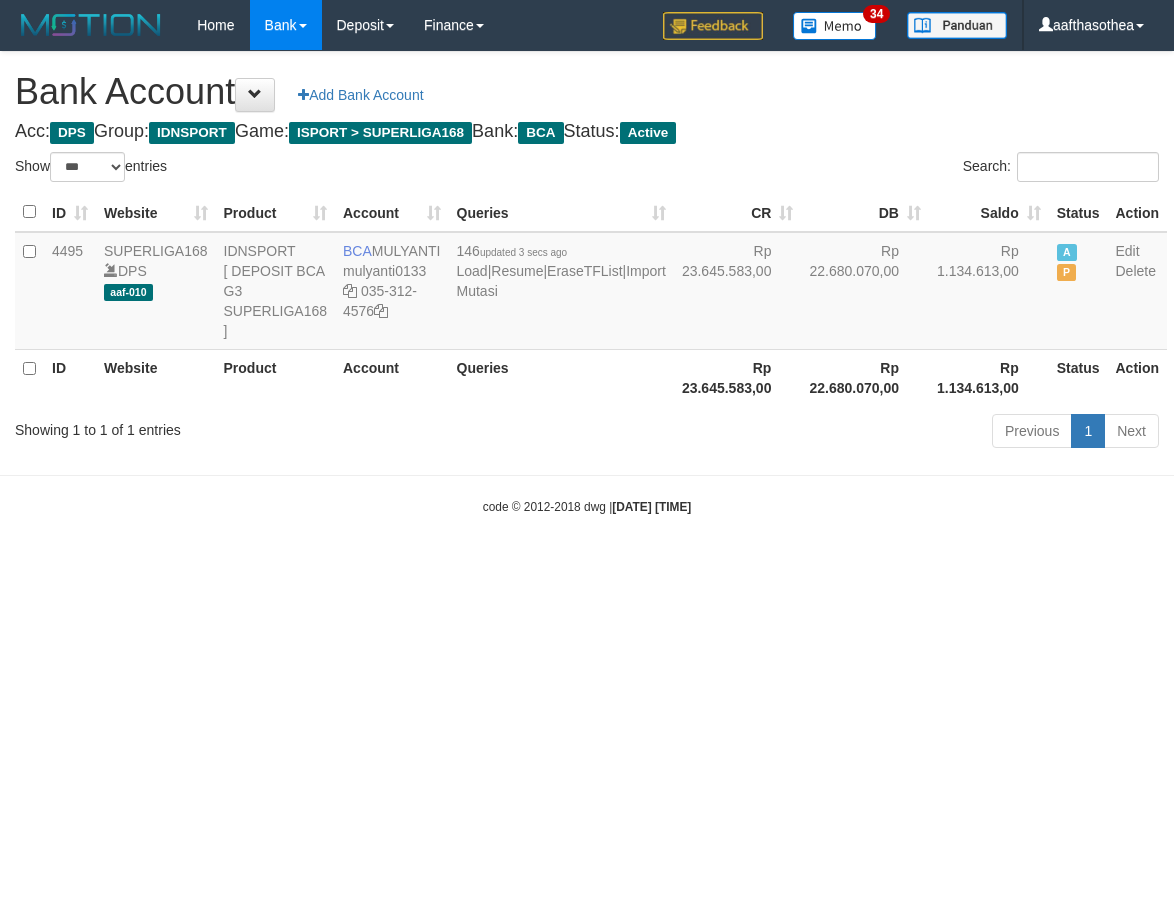 select on "***" 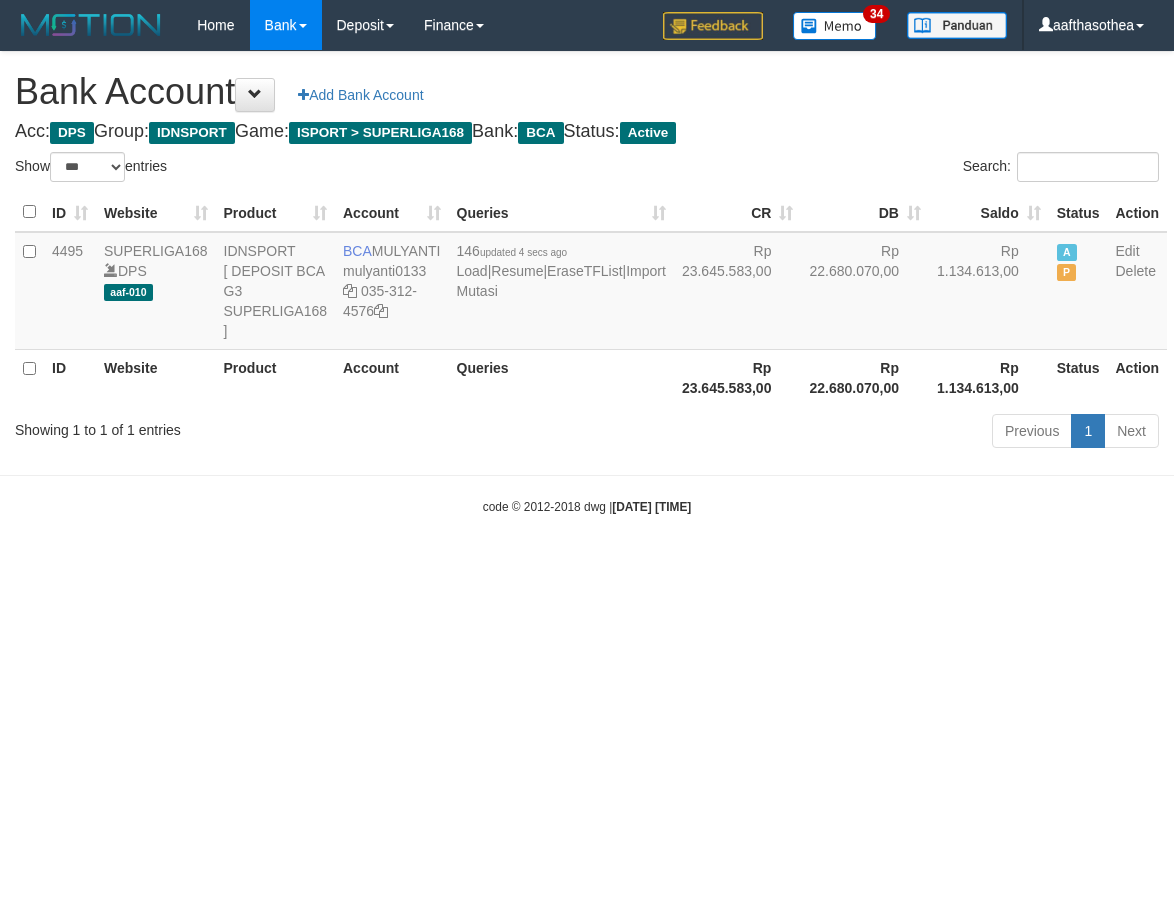 select on "***" 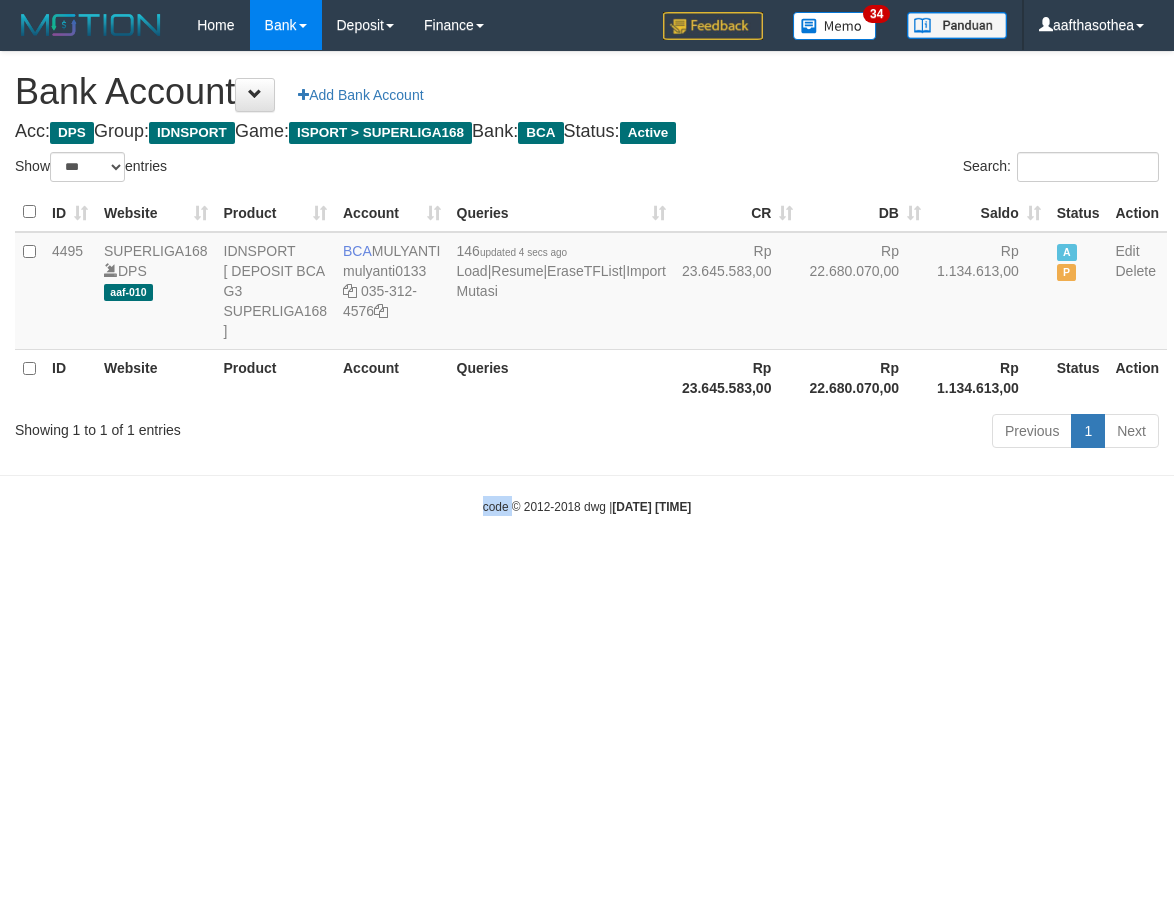 click on "Toggle navigation
Home
Bank
Account List
Load
By Website
Group
[ISPORT]													SUPERLIGA168
By Load Group (DPS)" at bounding box center (587, 283) 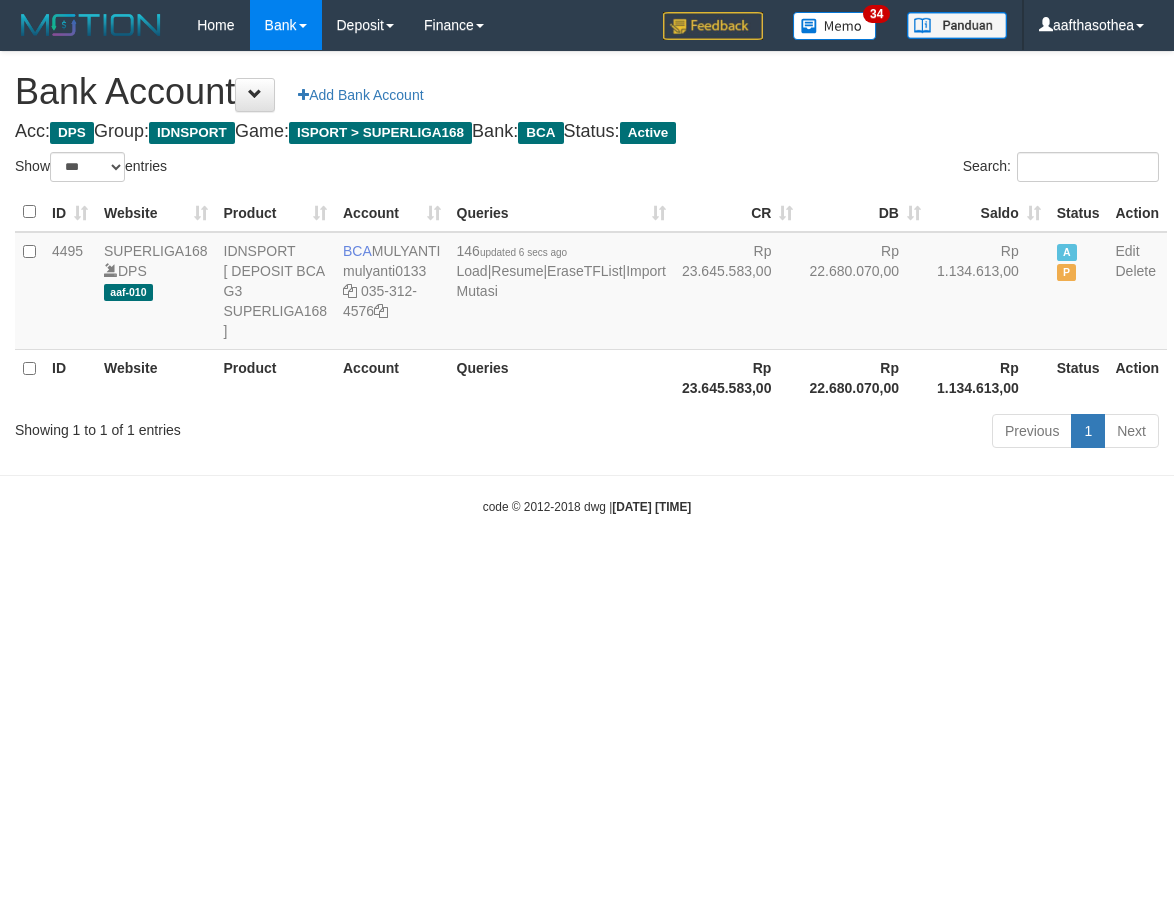 select on "***" 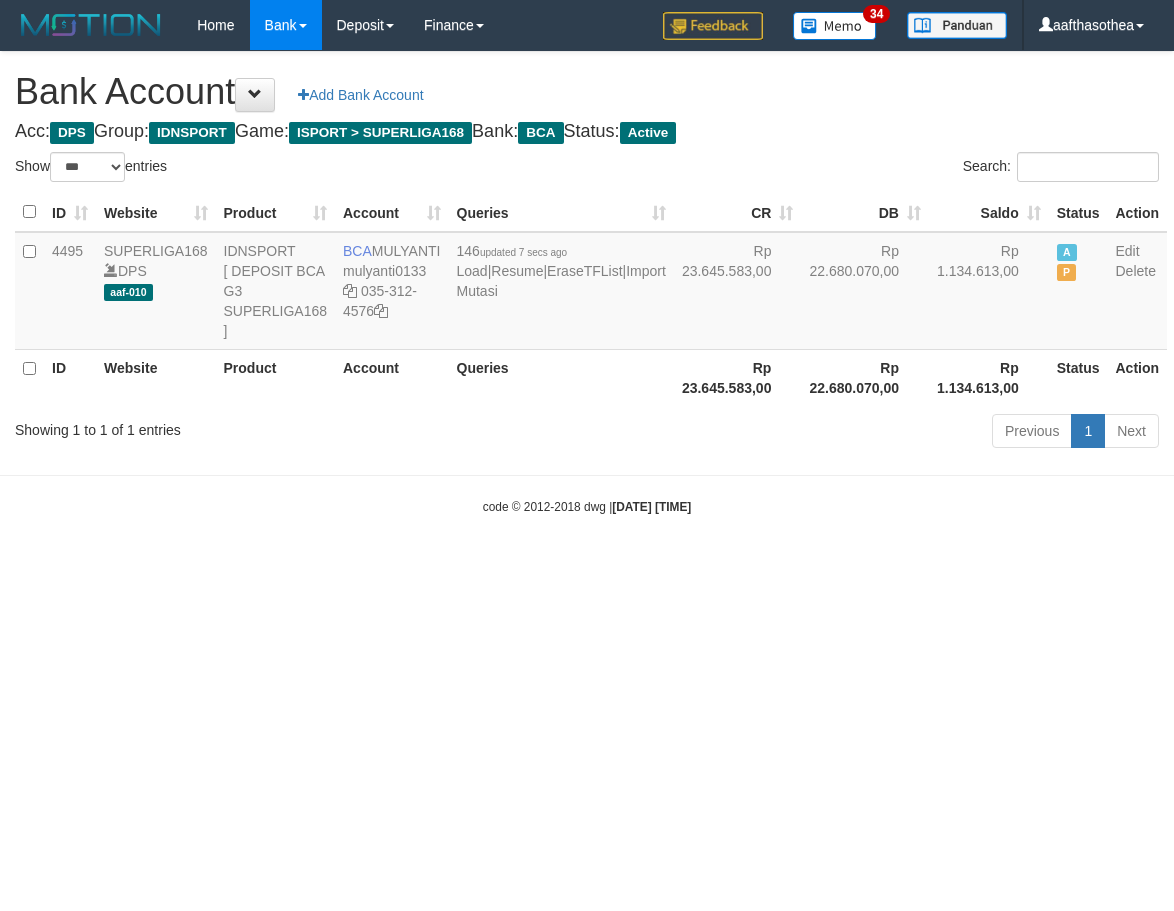 select on "***" 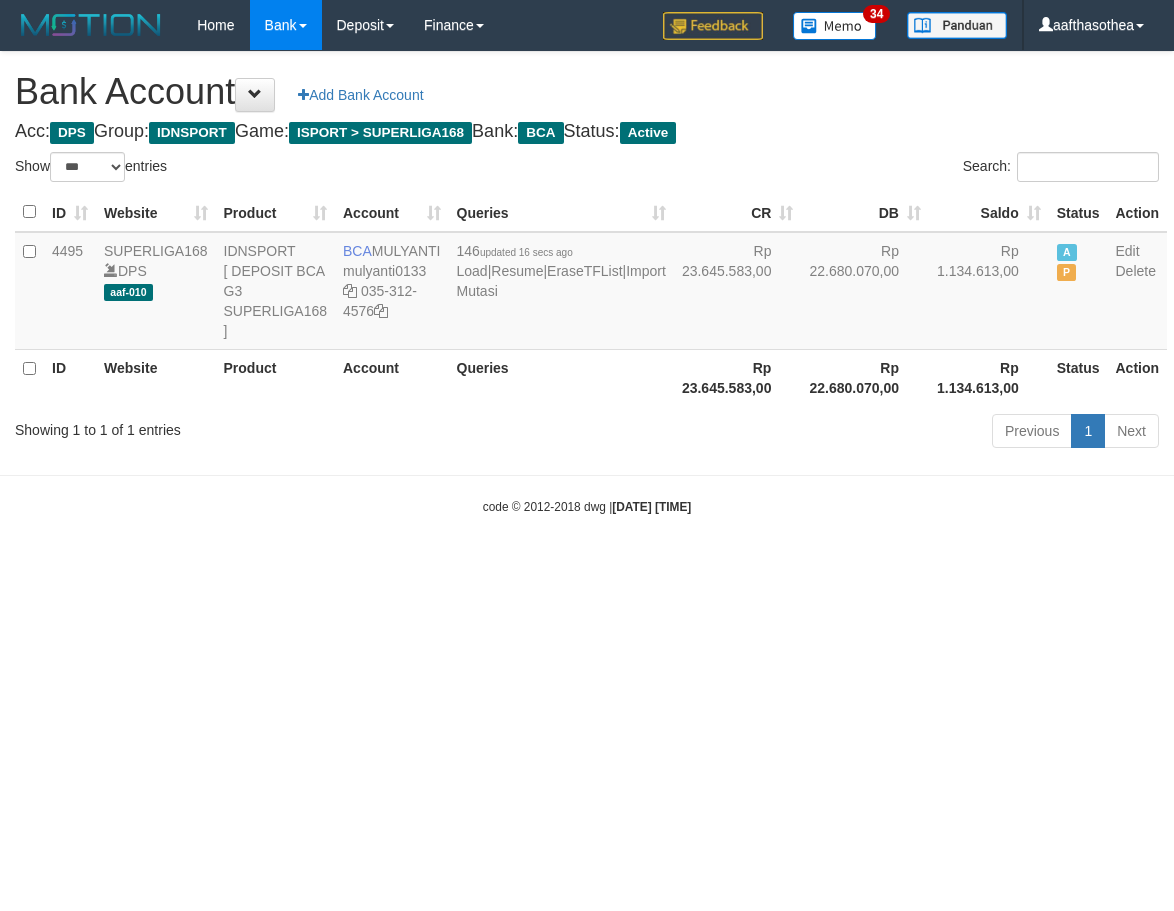 select on "***" 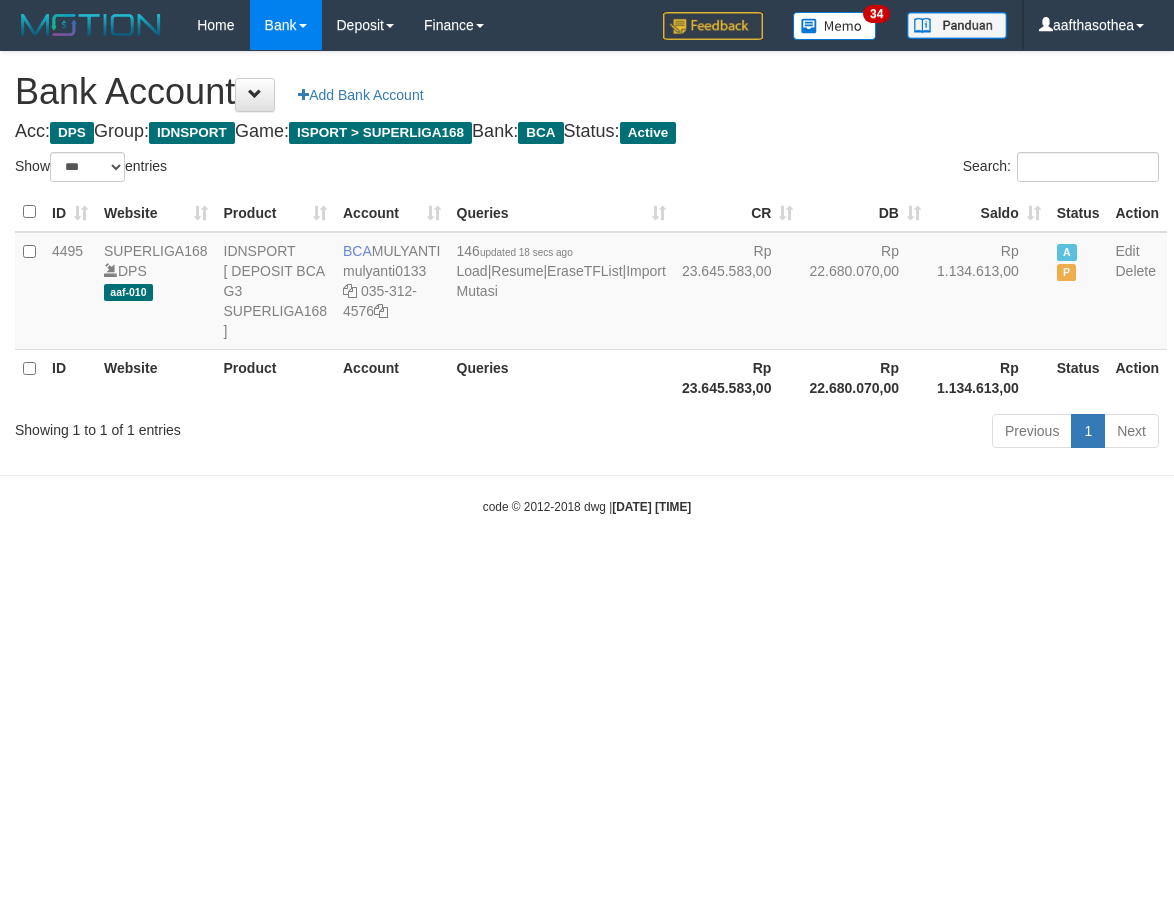 select on "***" 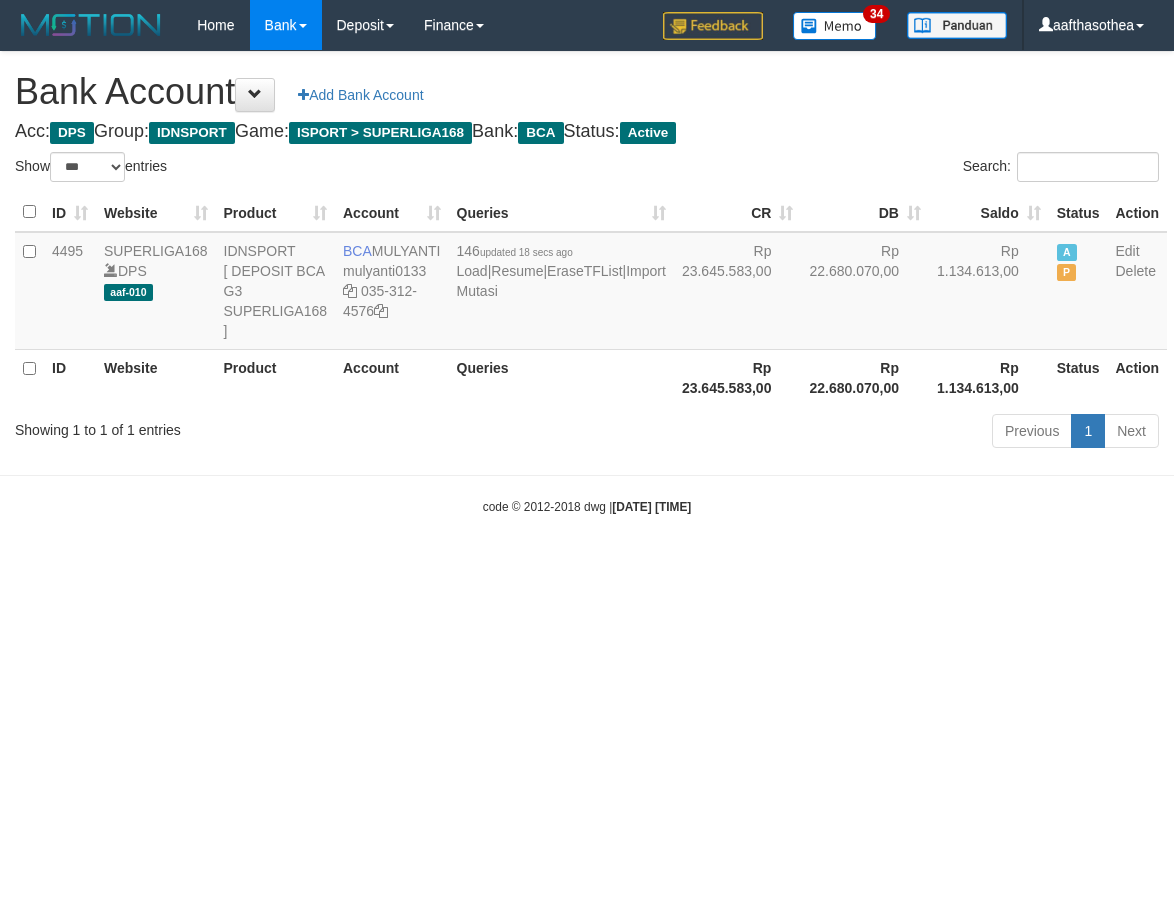 drag, startPoint x: 603, startPoint y: 838, endPoint x: 649, endPoint y: 825, distance: 47.801674 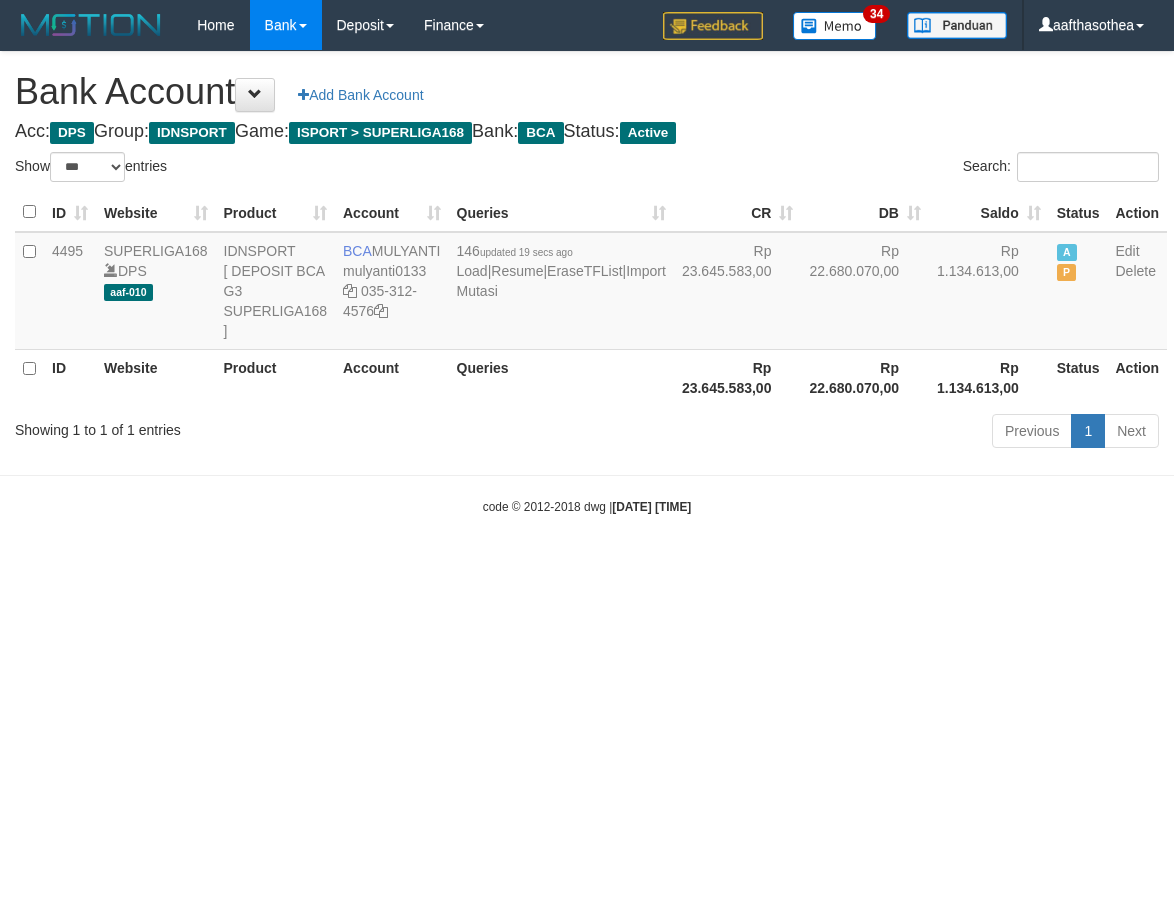 select on "***" 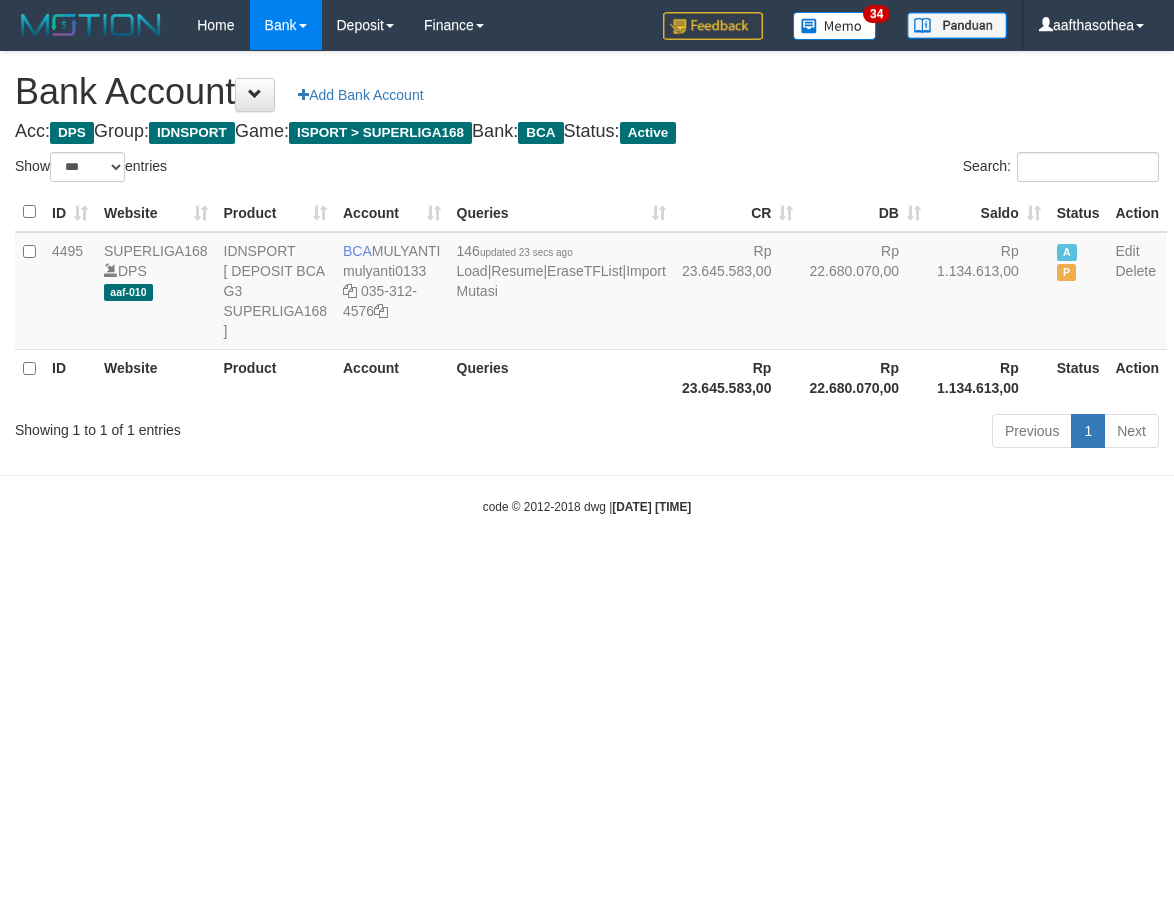 select on "***" 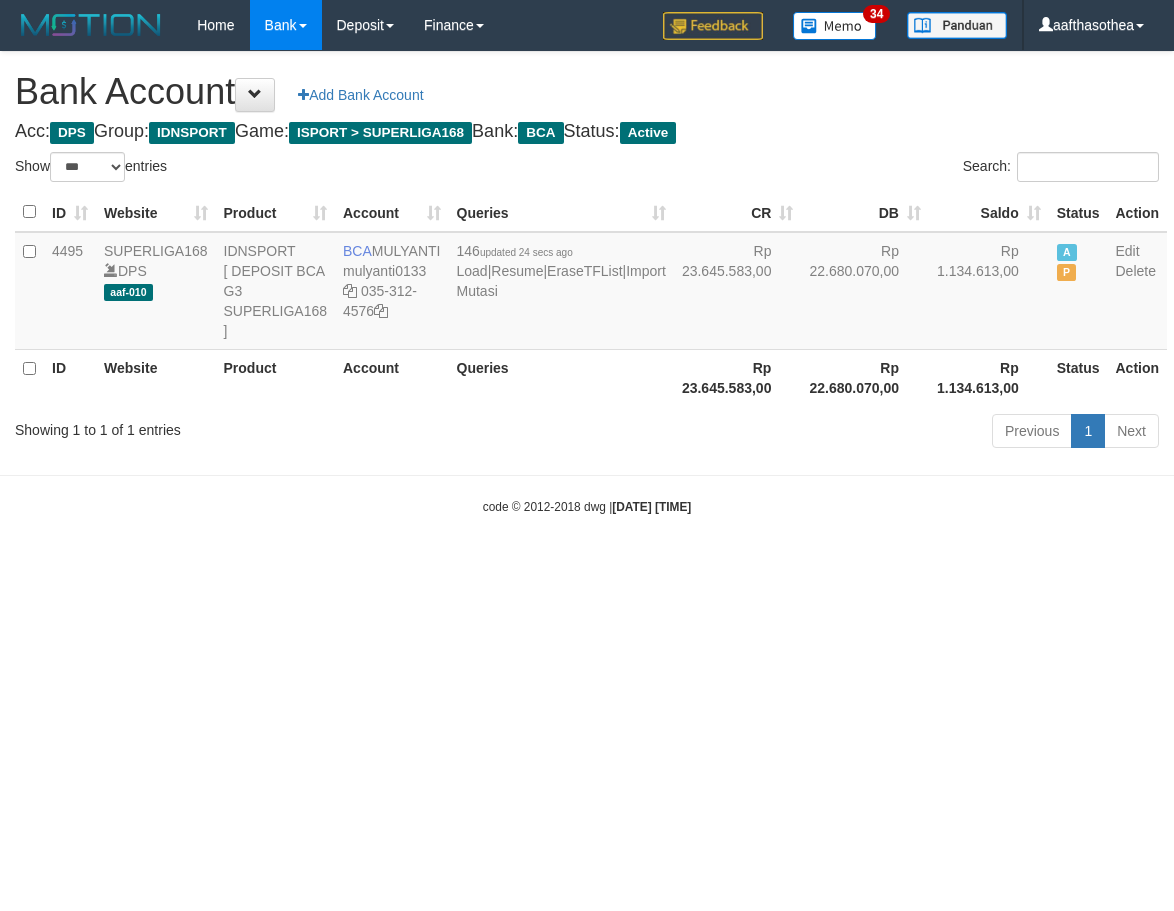 select on "***" 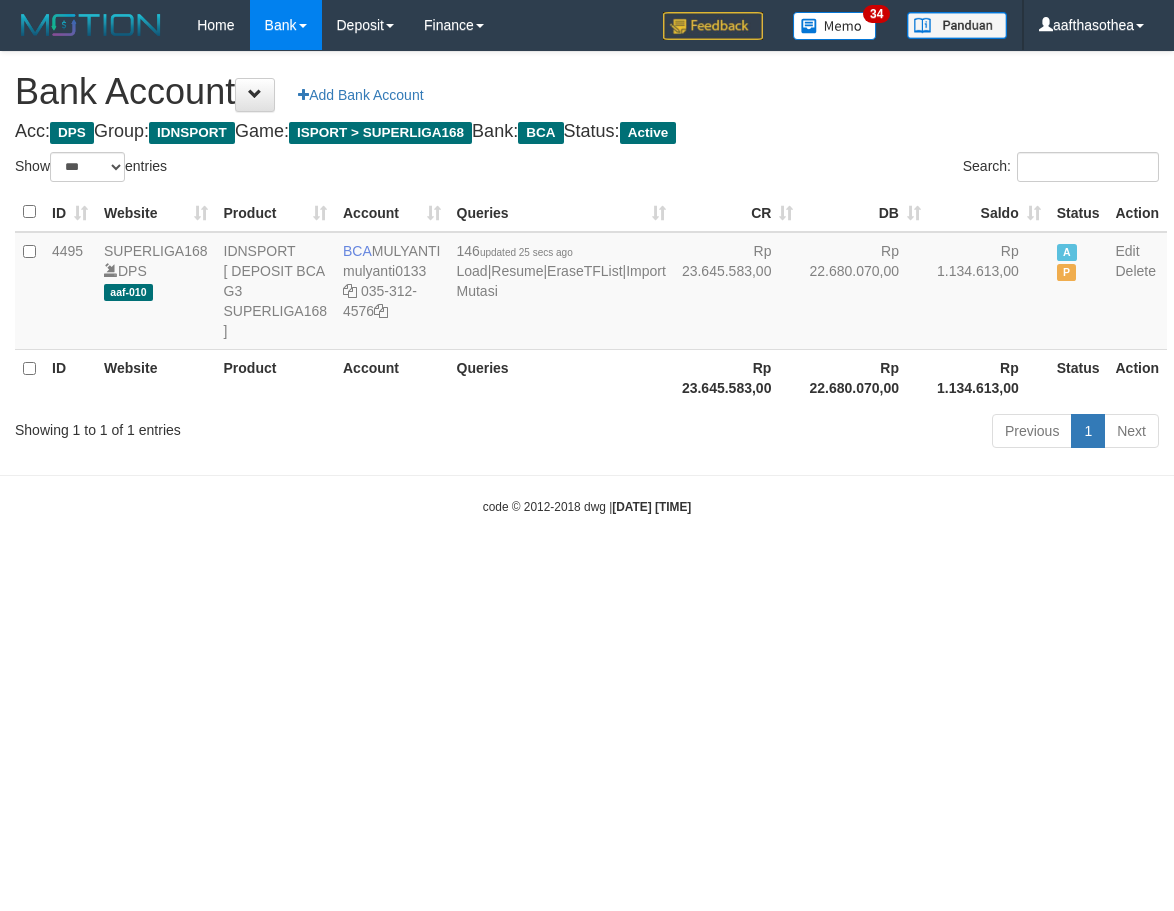 select on "***" 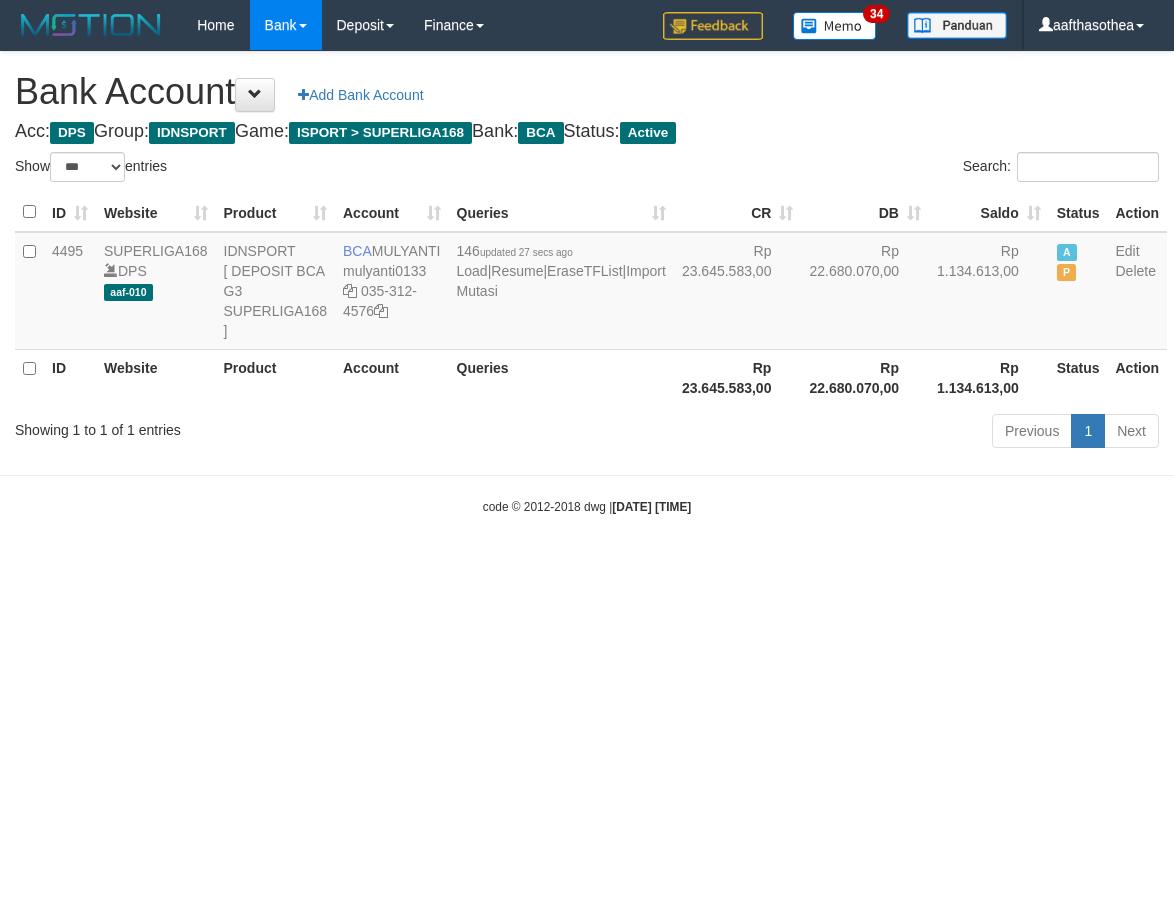select on "***" 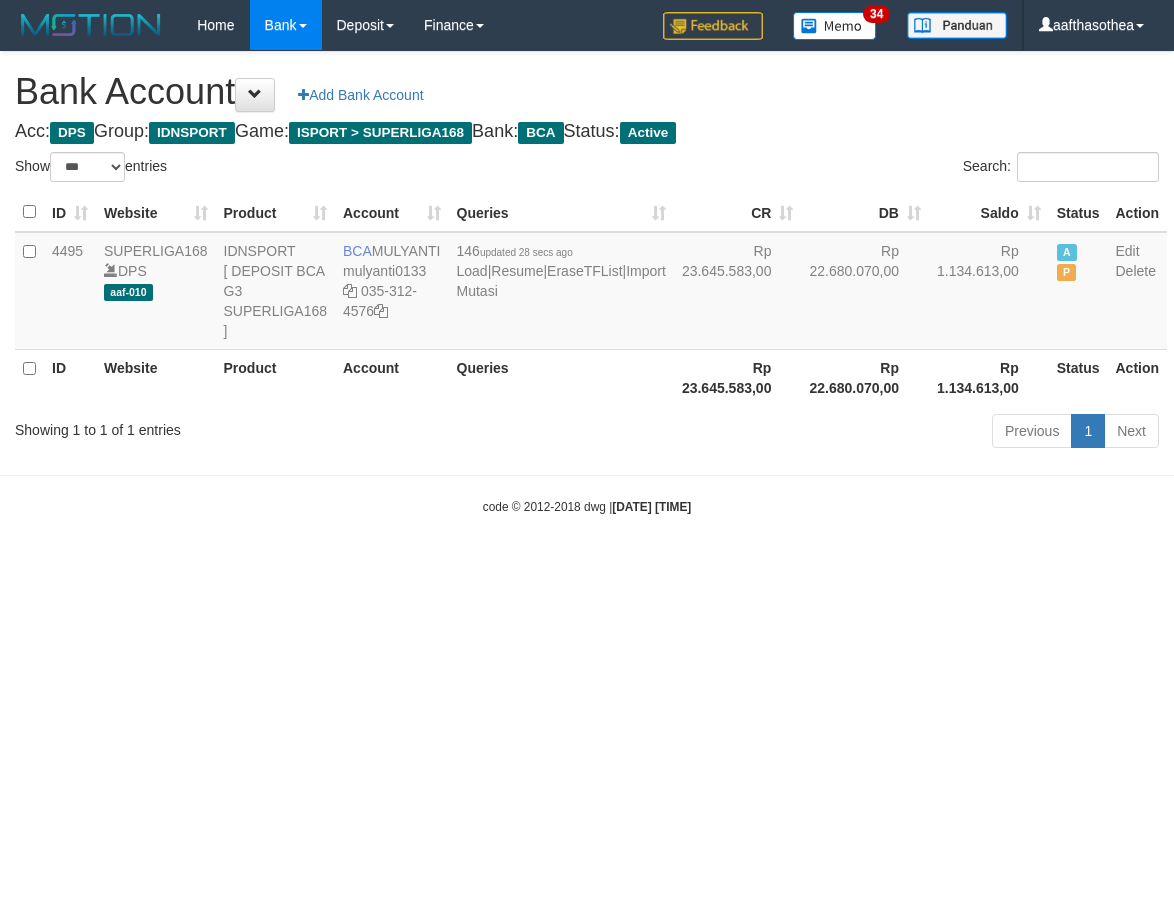 select on "***" 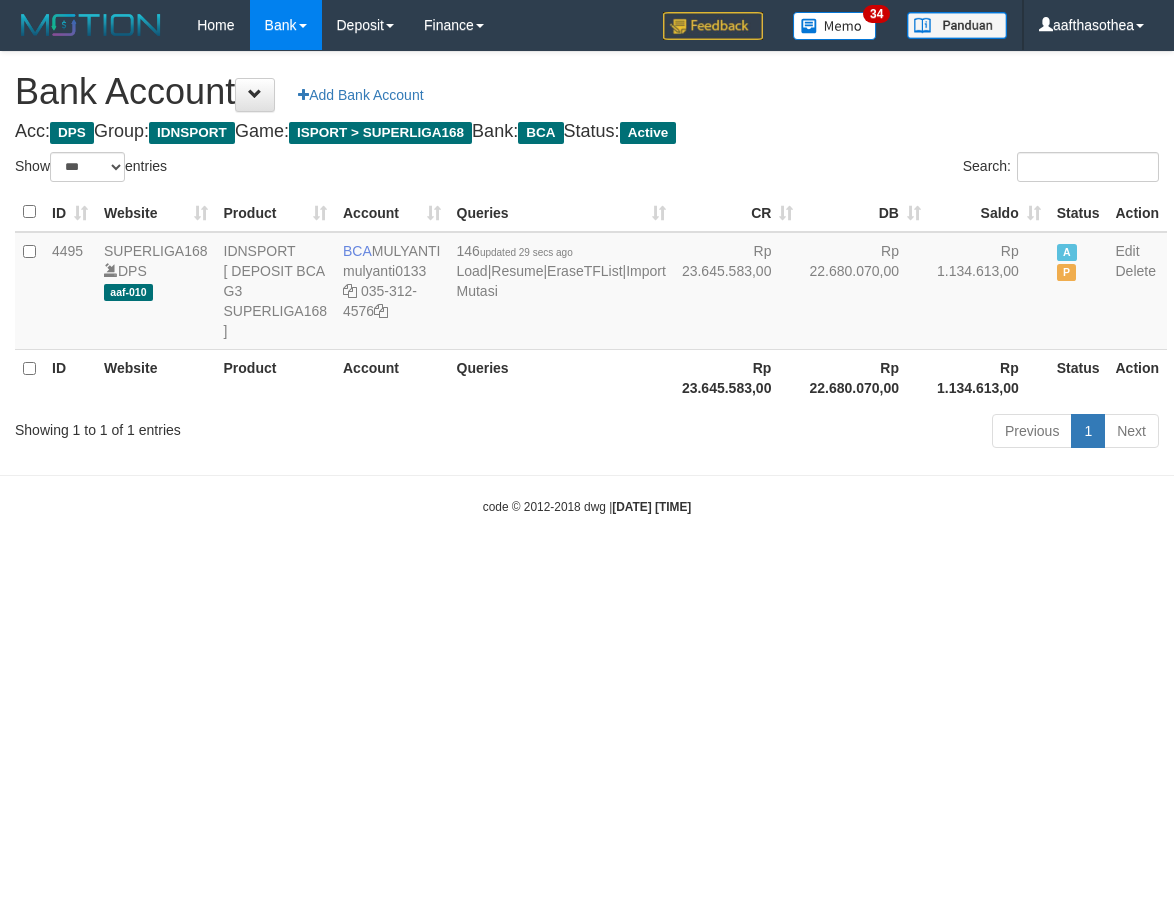 select on "***" 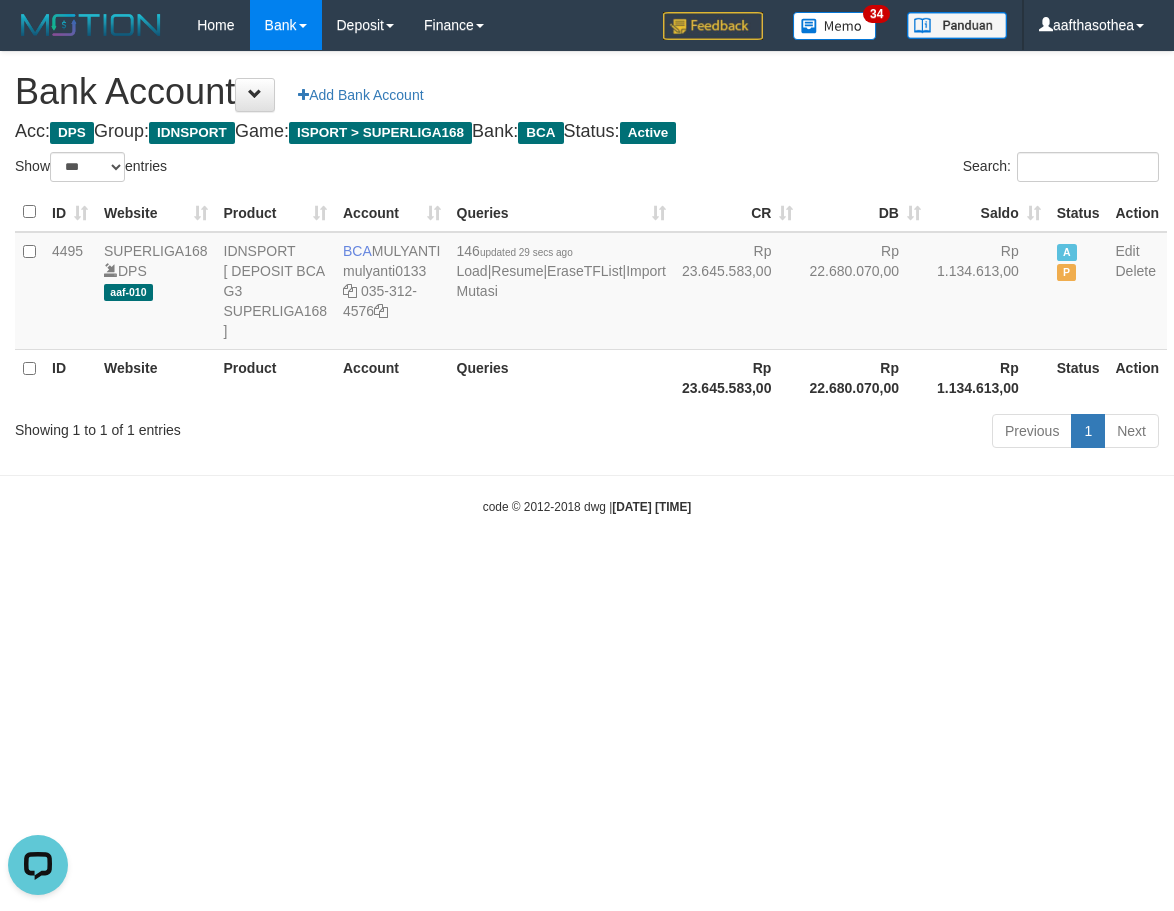 scroll, scrollTop: 0, scrollLeft: 0, axis: both 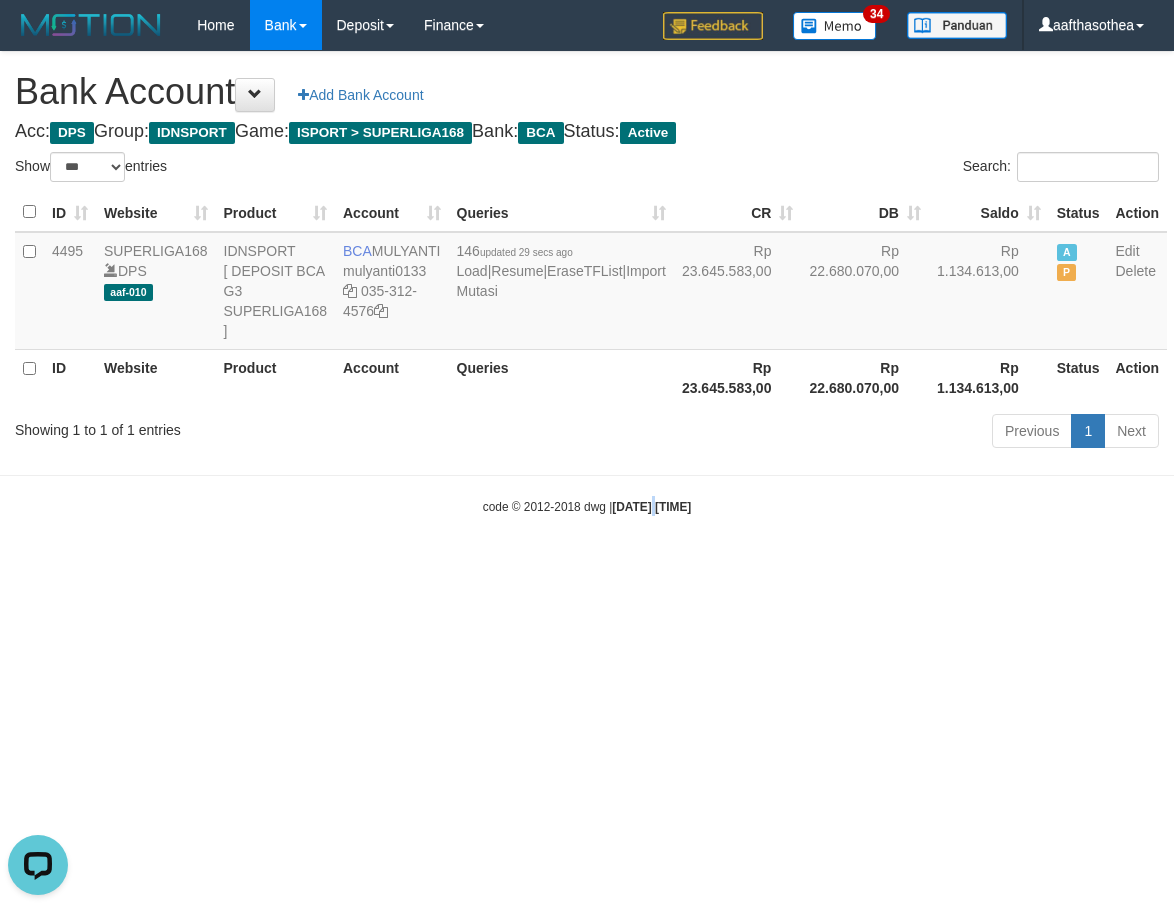 drag, startPoint x: 637, startPoint y: 514, endPoint x: 584, endPoint y: 501, distance: 54.571056 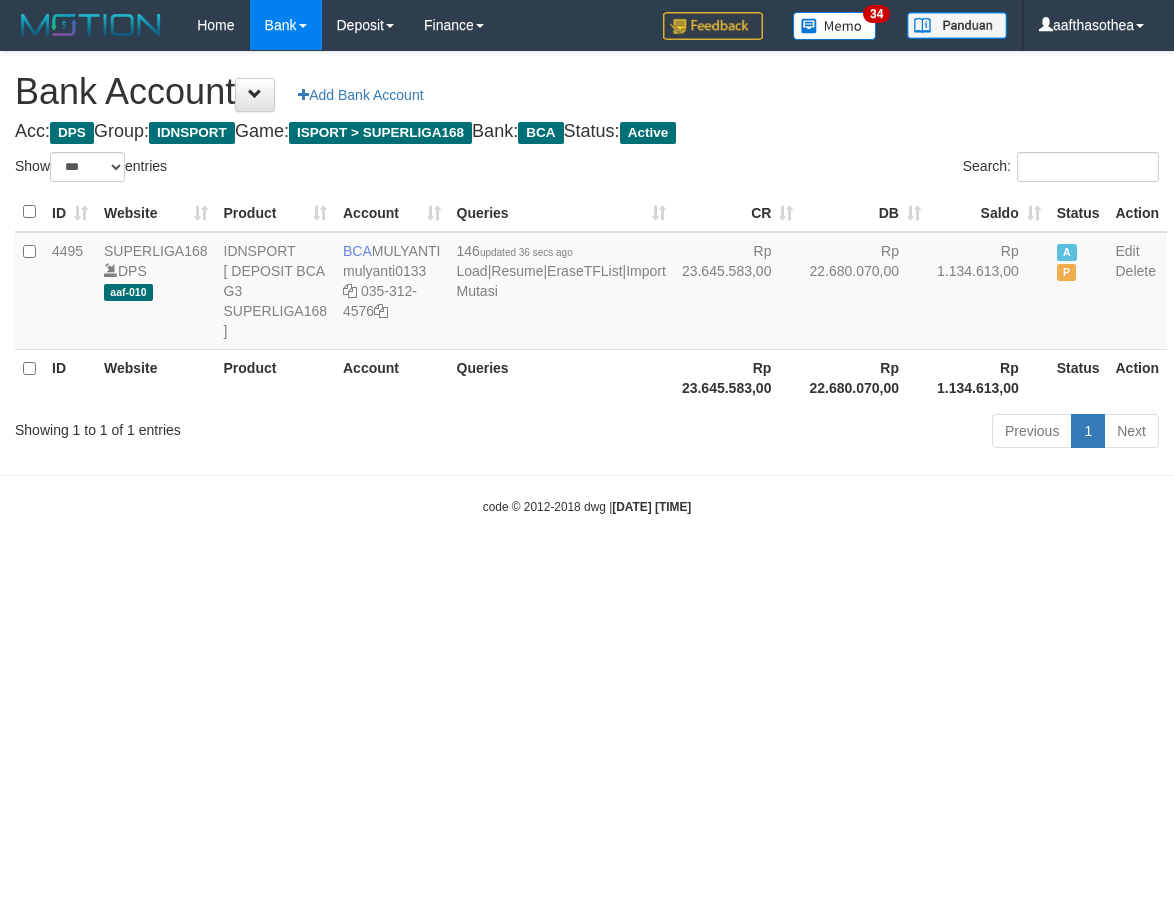 select on "***" 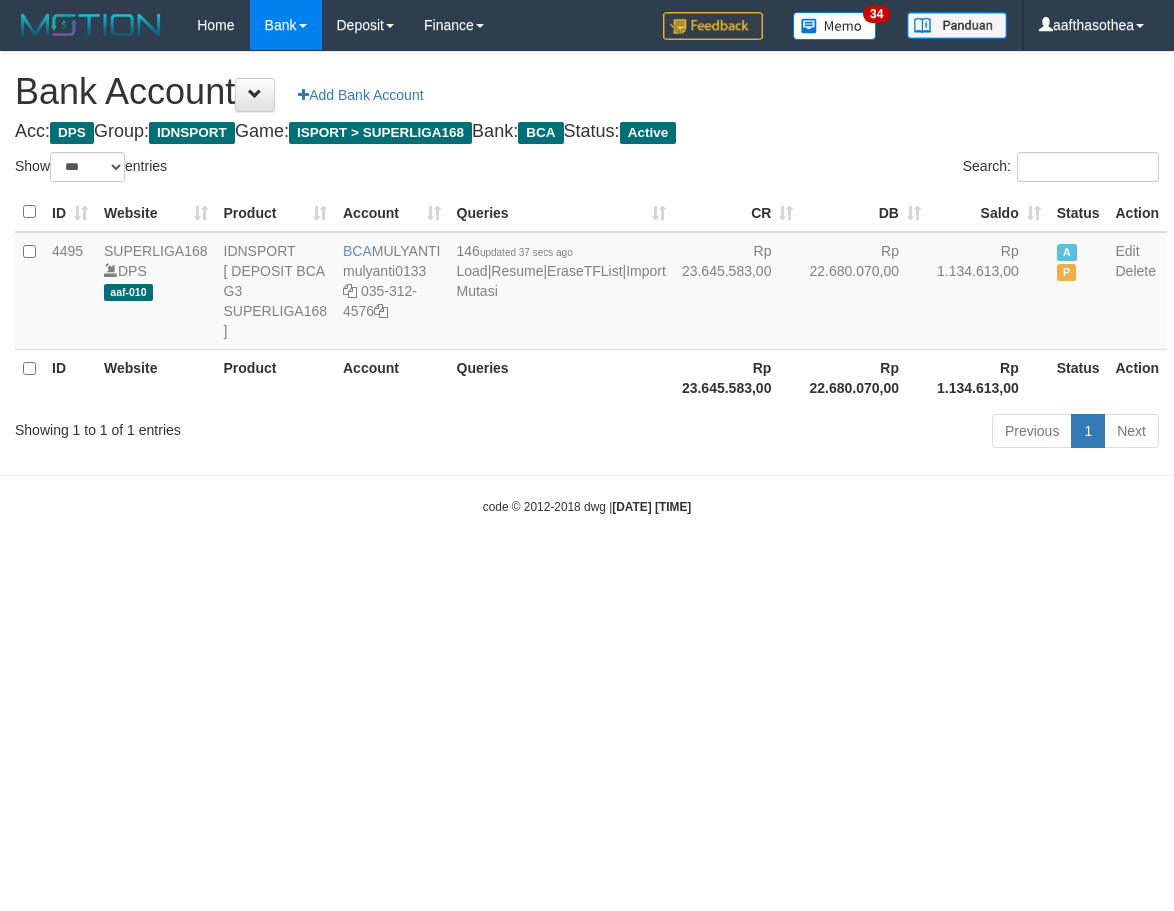 select on "***" 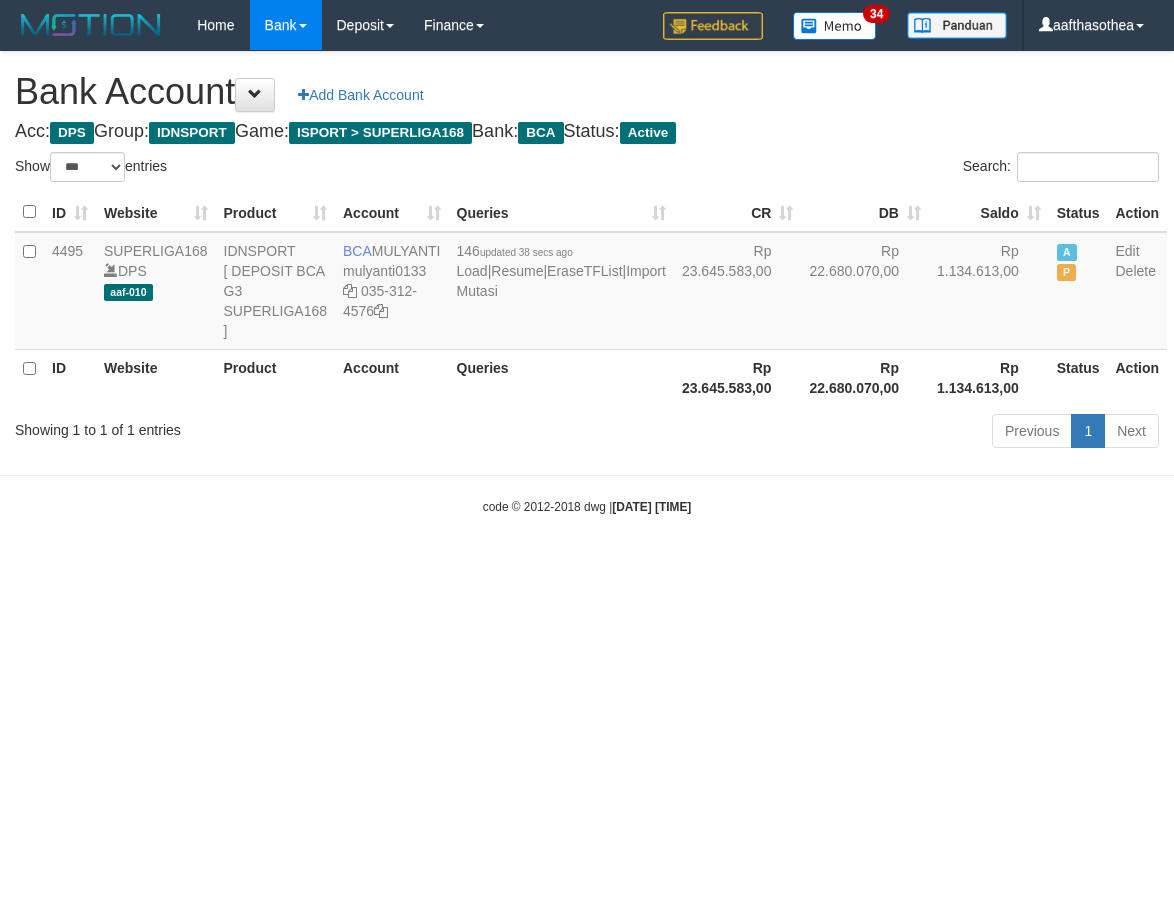 select on "***" 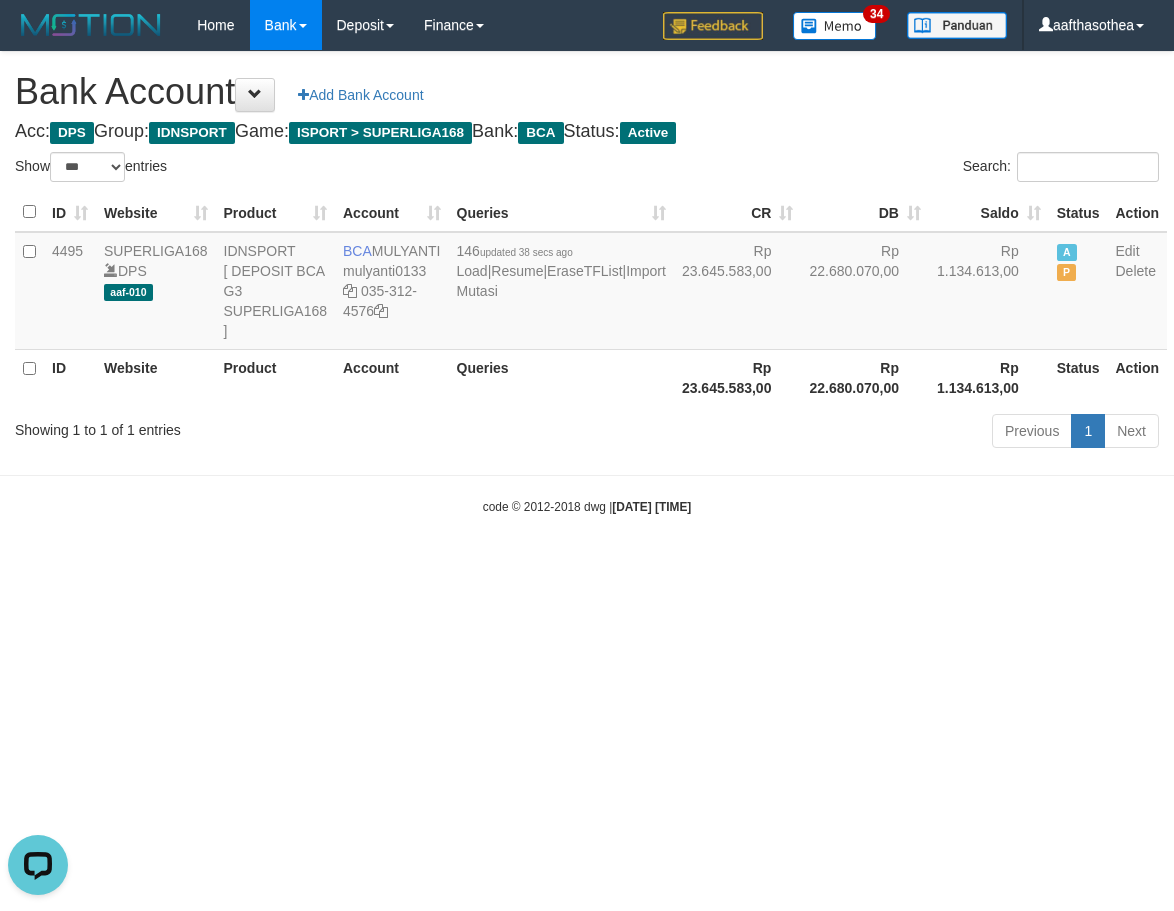 scroll, scrollTop: 0, scrollLeft: 0, axis: both 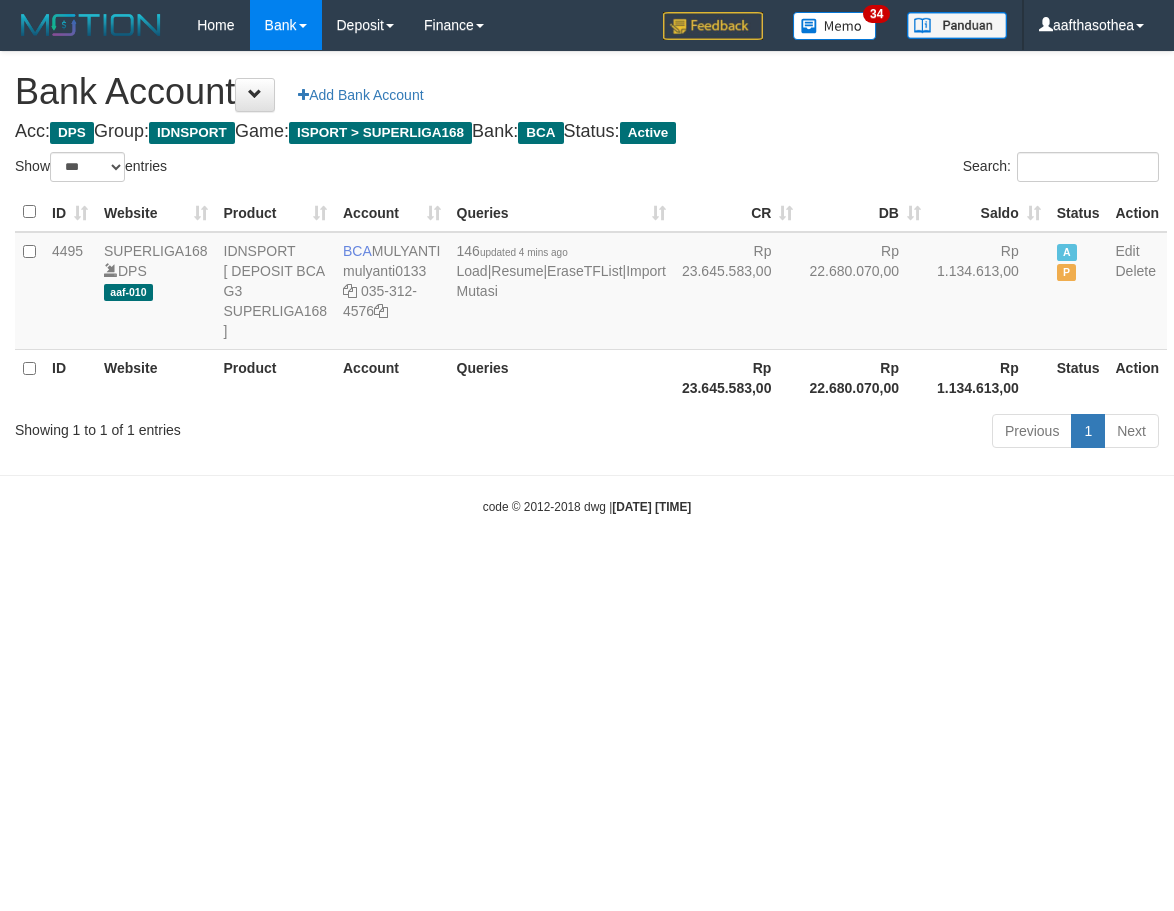 select on "***" 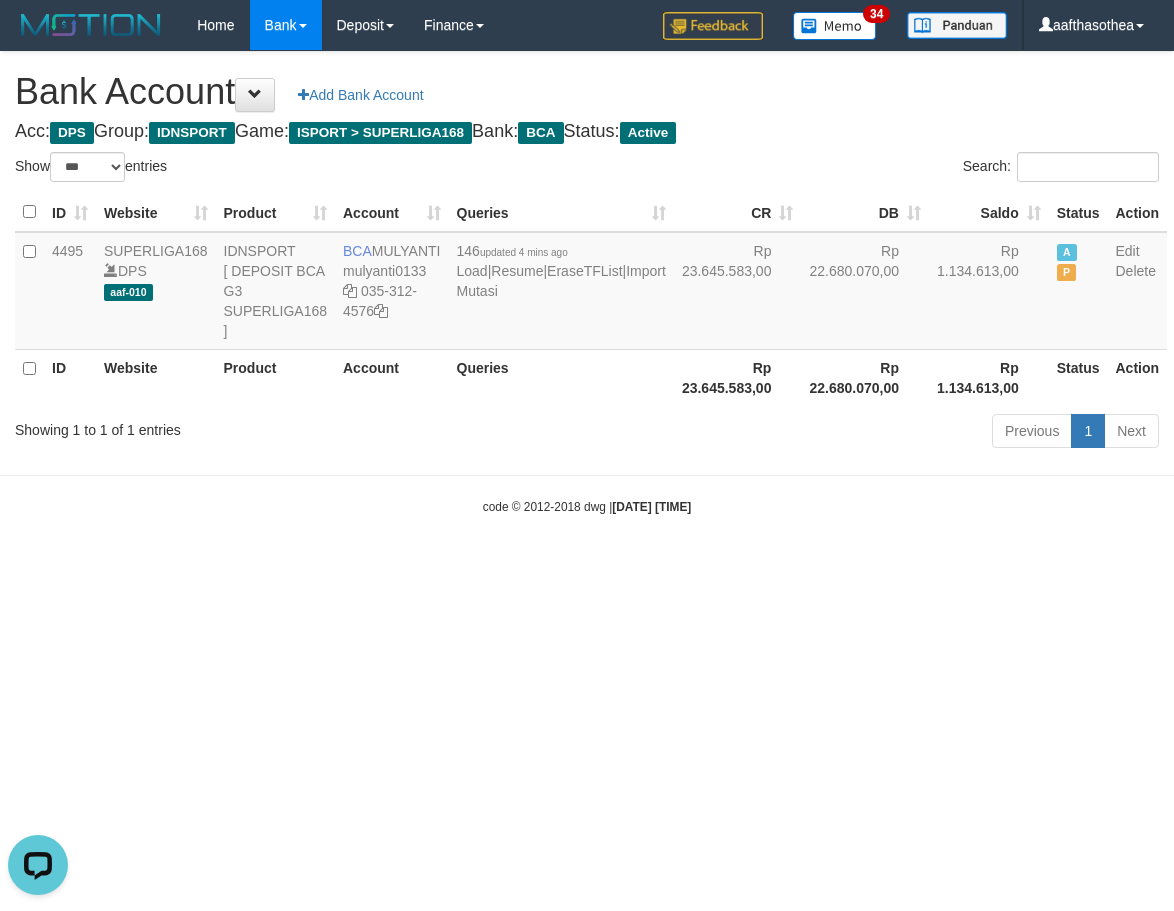 scroll, scrollTop: 0, scrollLeft: 0, axis: both 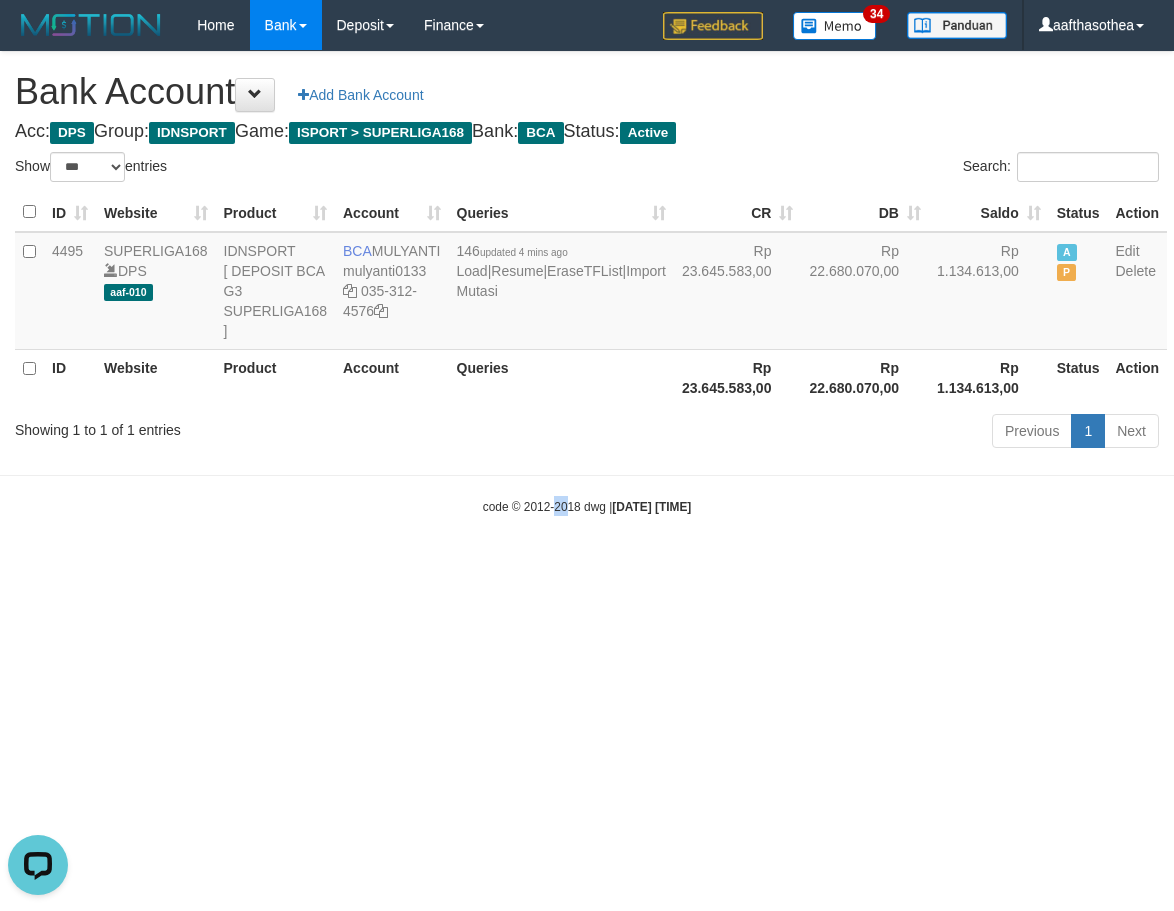 drag, startPoint x: 539, startPoint y: 753, endPoint x: 549, endPoint y: 765, distance: 15.6205 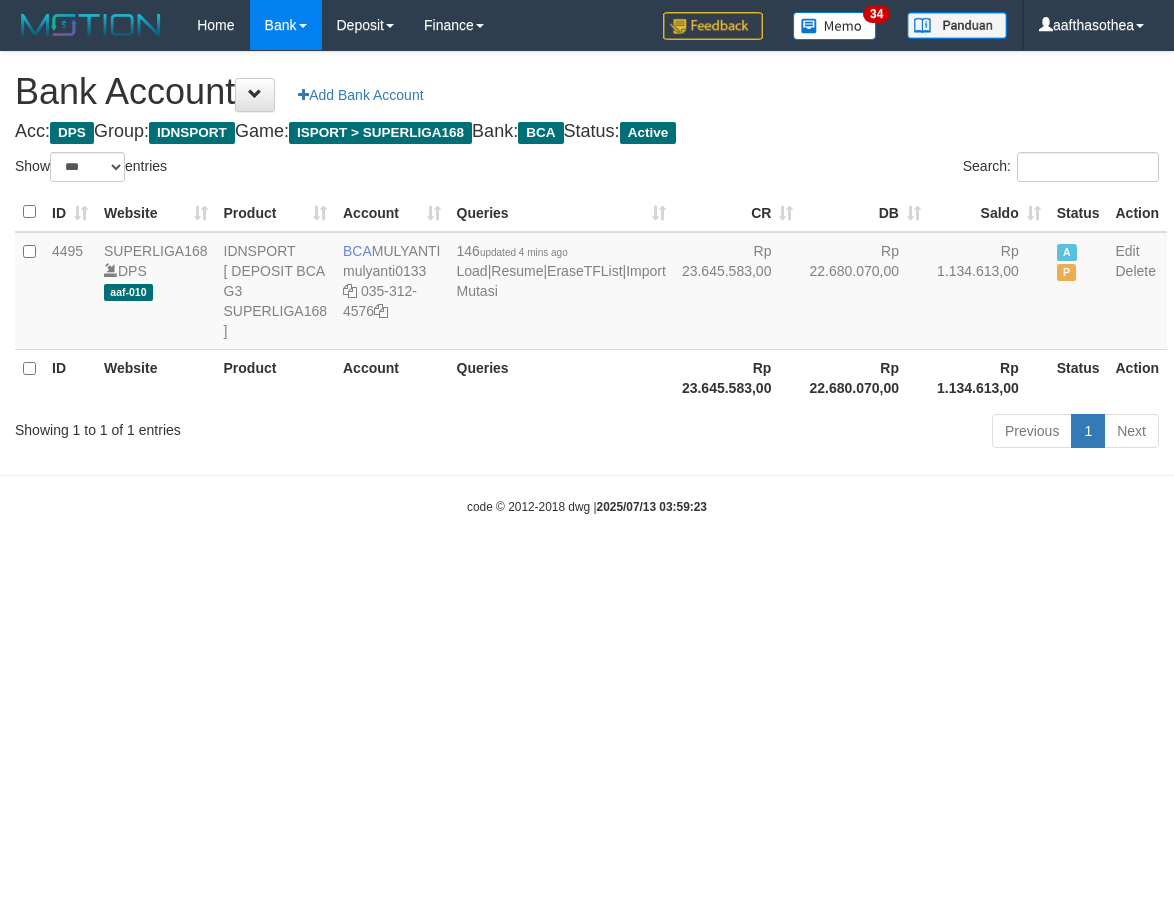 select on "***" 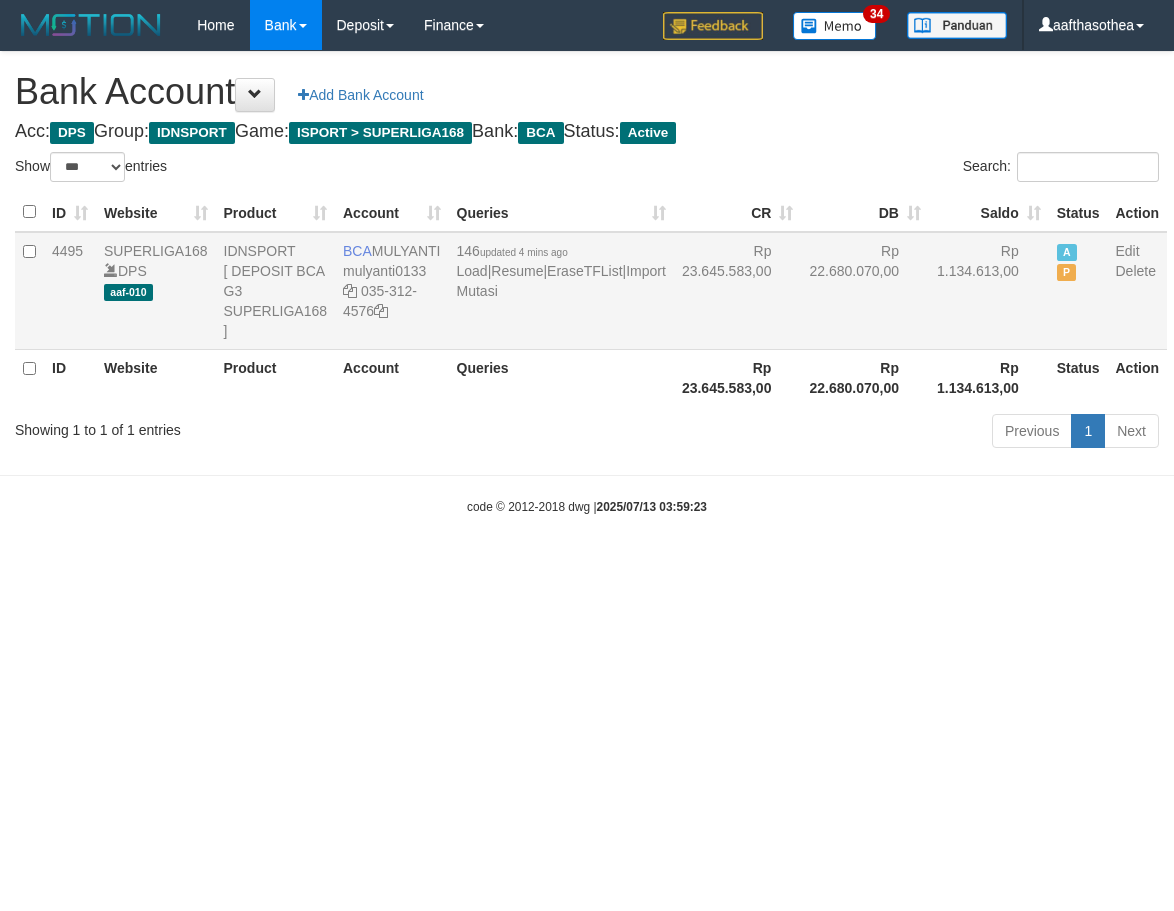 scroll, scrollTop: 0, scrollLeft: 0, axis: both 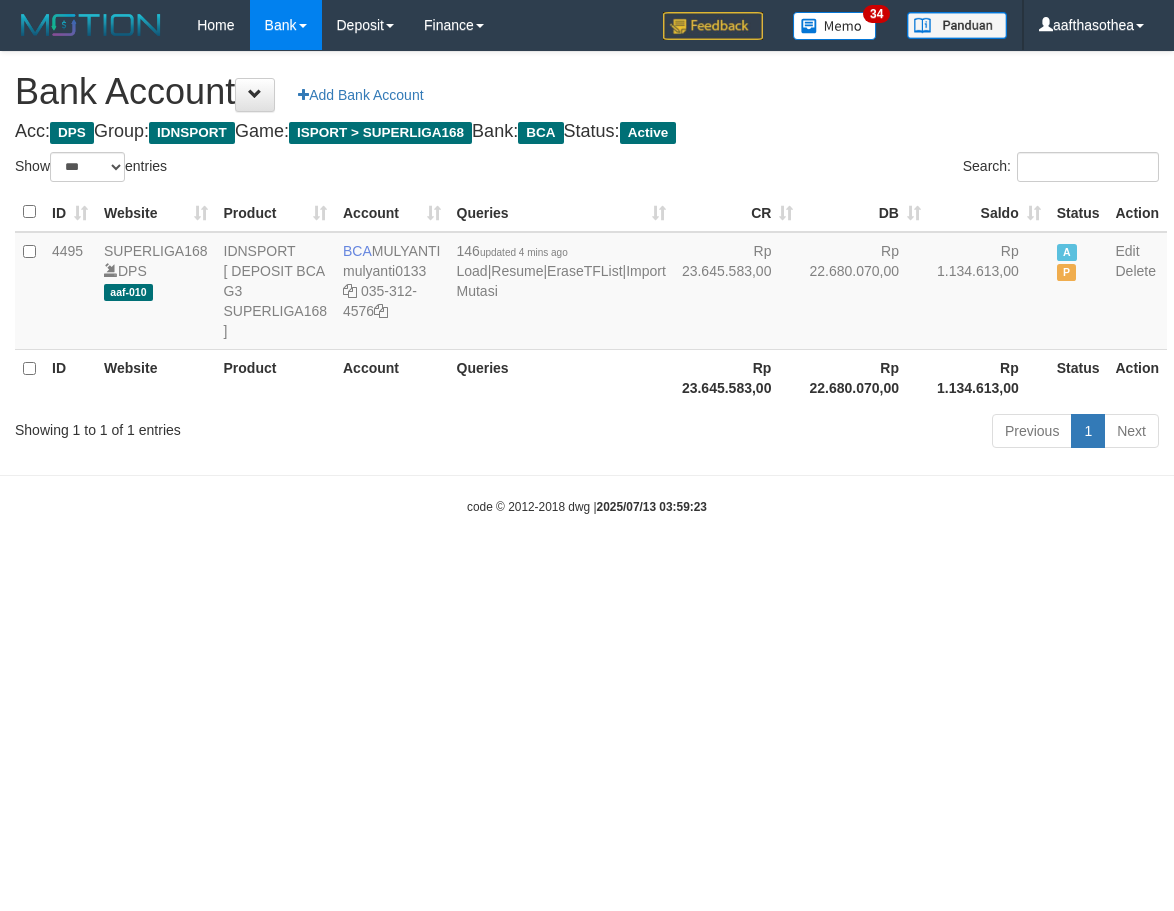 click on "Showing 1 to 1 of 1 entries" at bounding box center [244, 426] 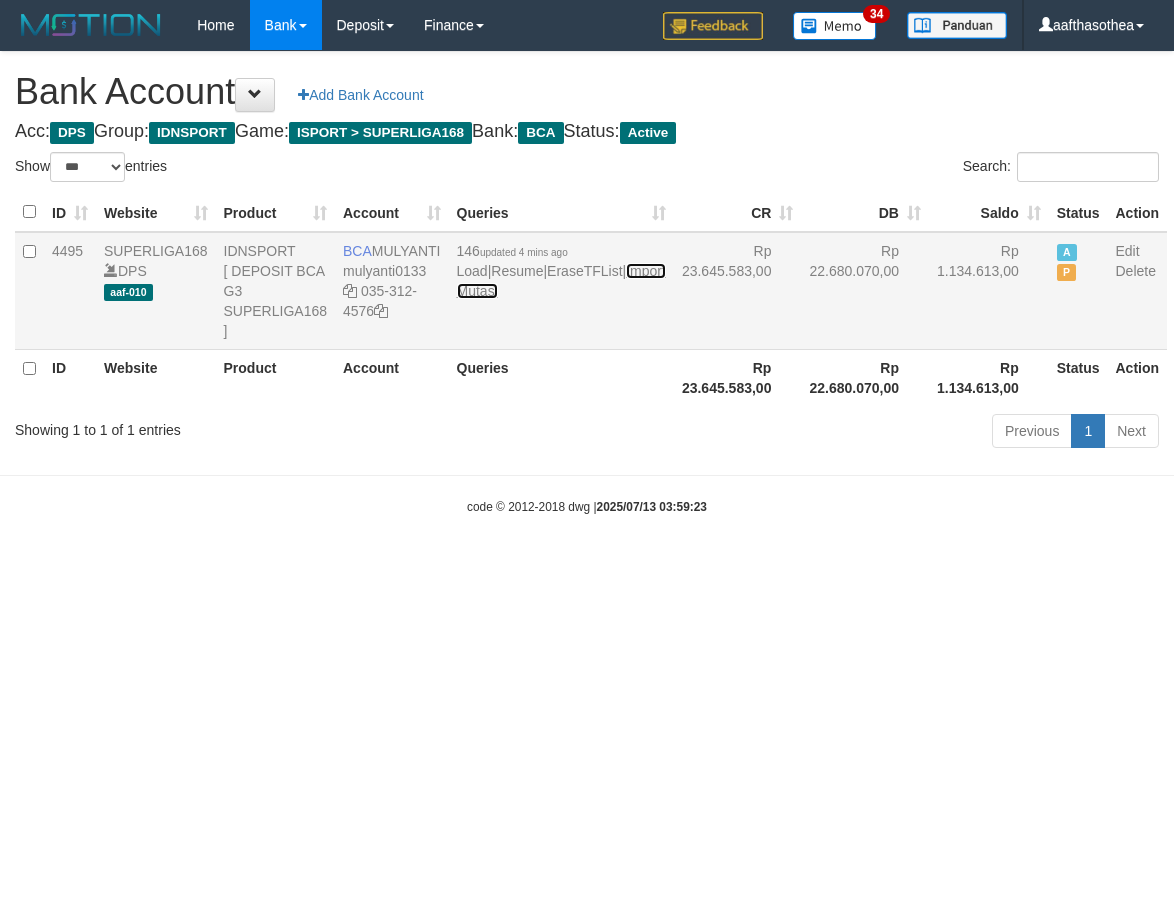 click on "Import Mutasi" at bounding box center [561, 281] 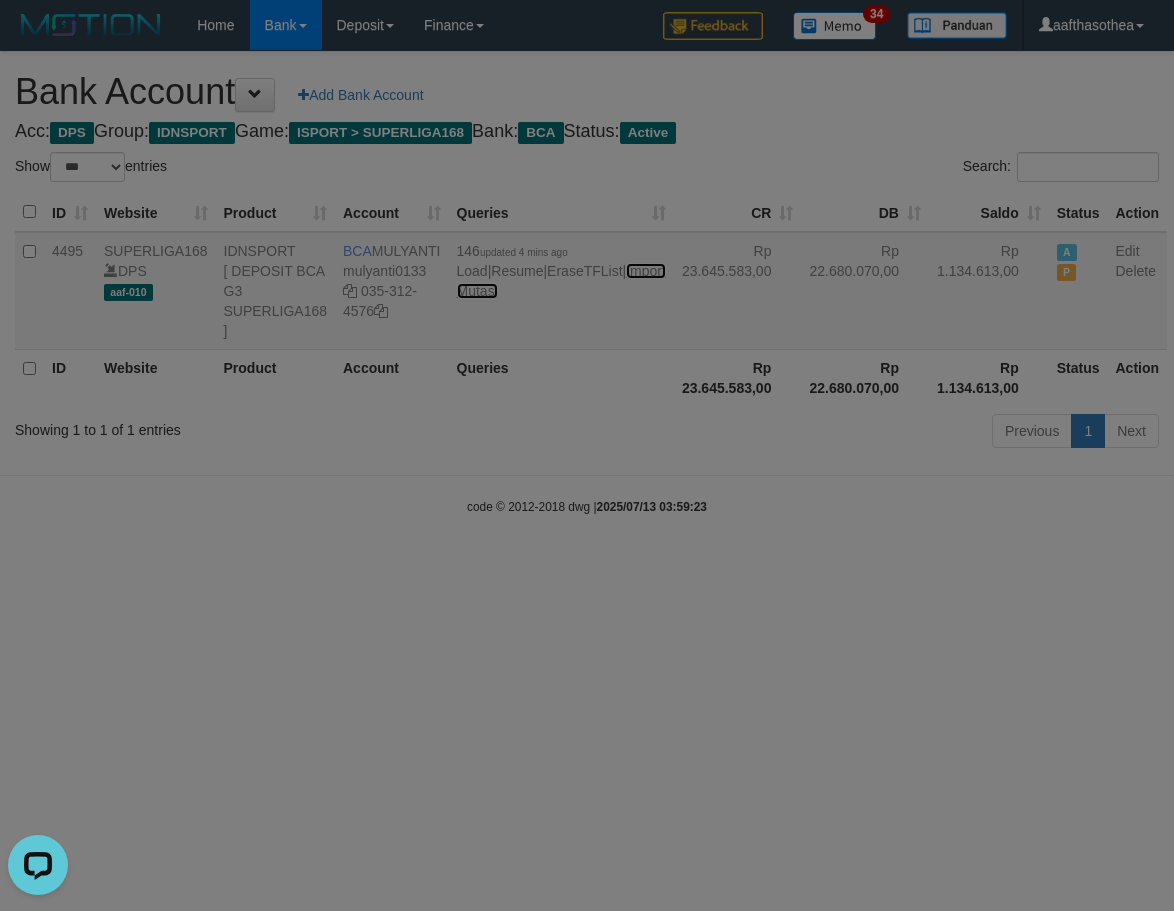 scroll, scrollTop: 0, scrollLeft: 0, axis: both 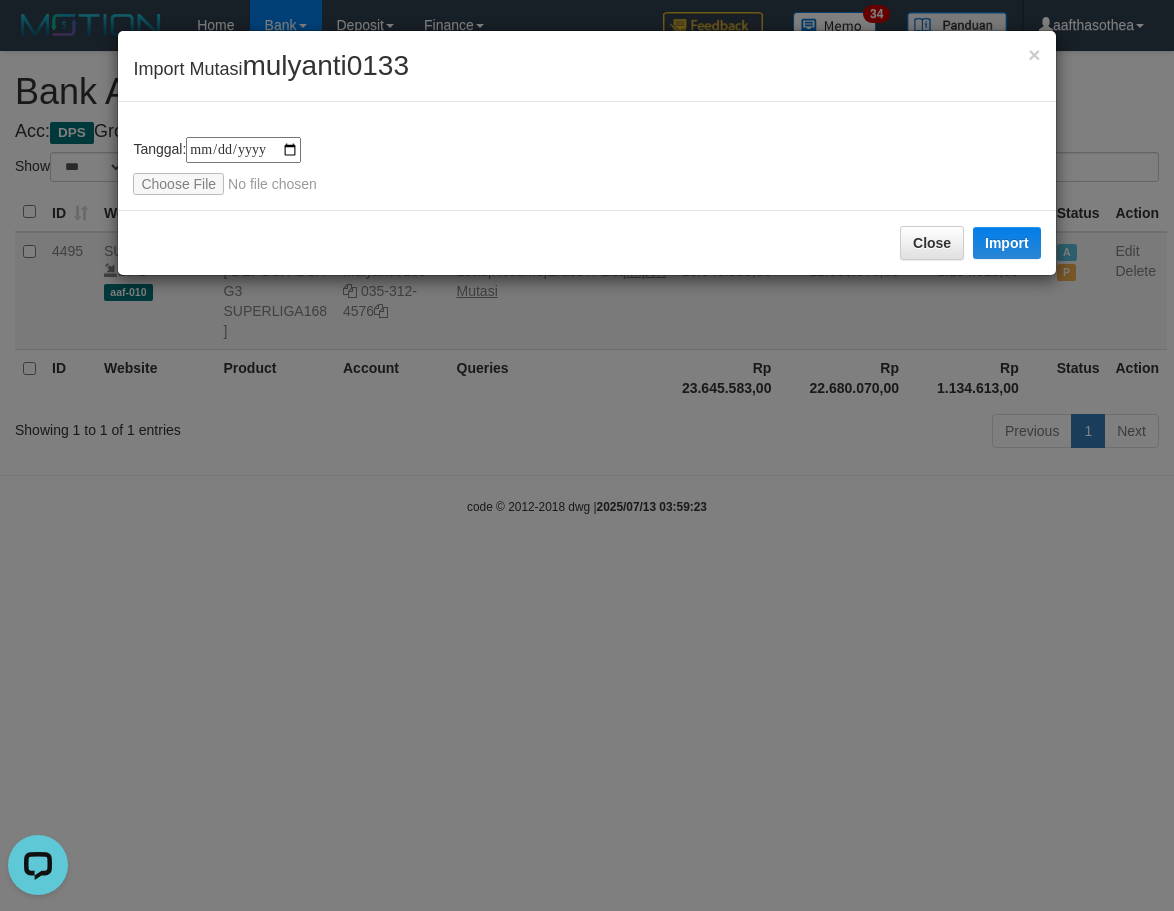 type on "**********" 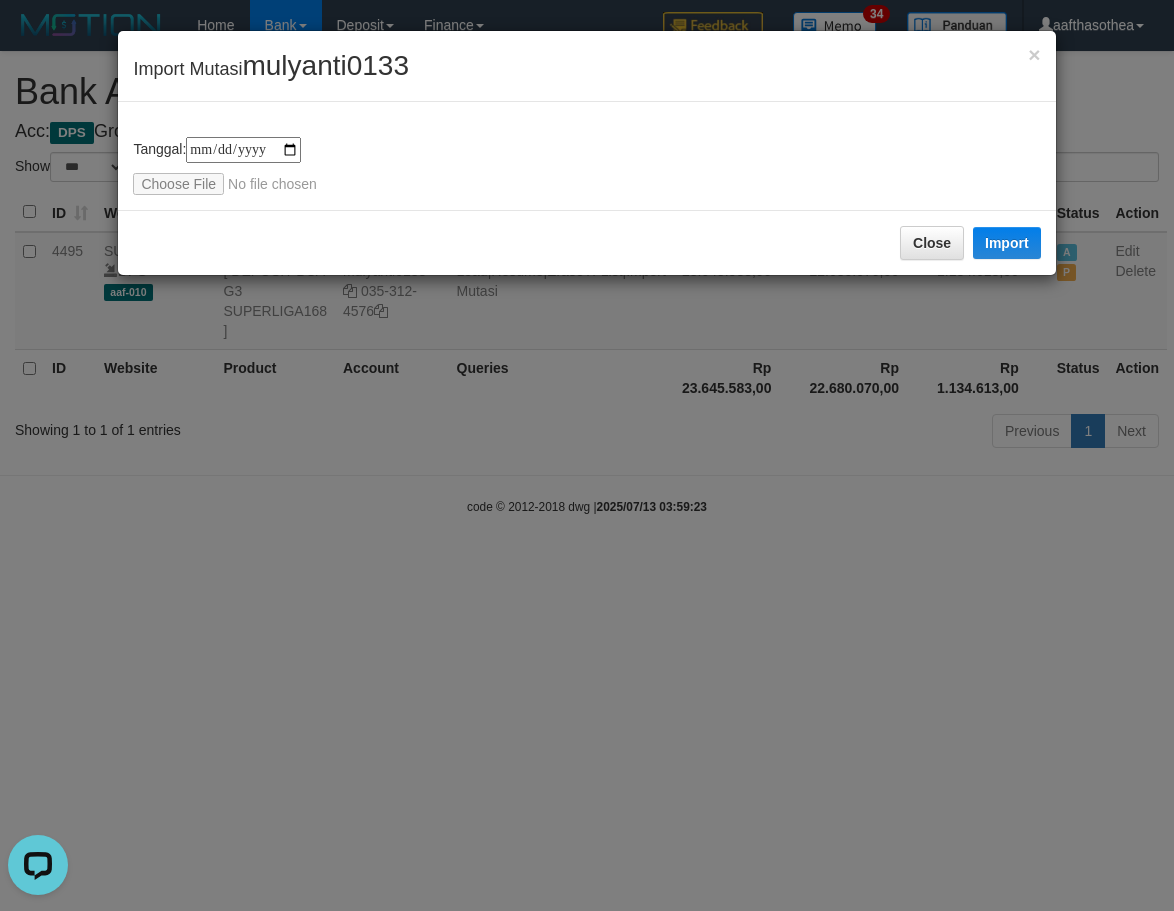 click on "**********" at bounding box center [586, 166] 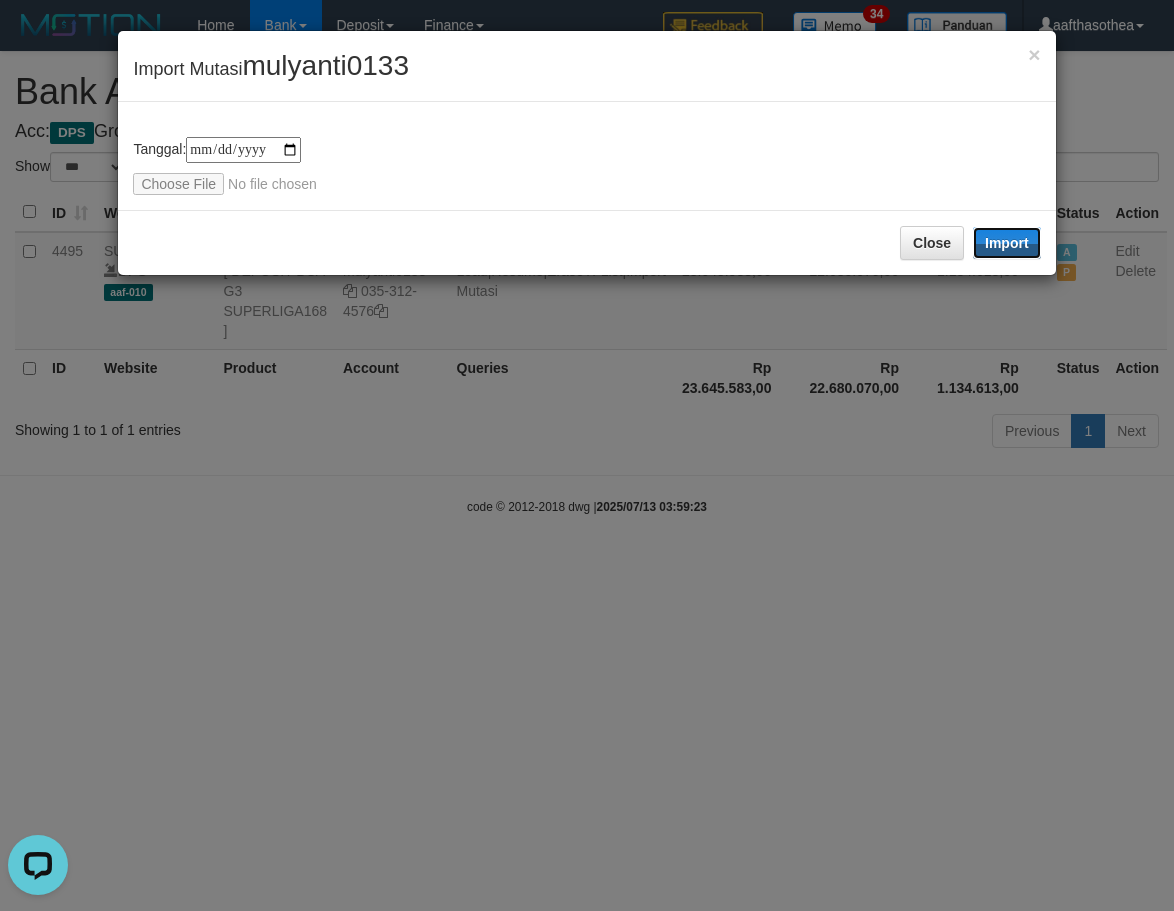 click on "Import" at bounding box center (1007, 243) 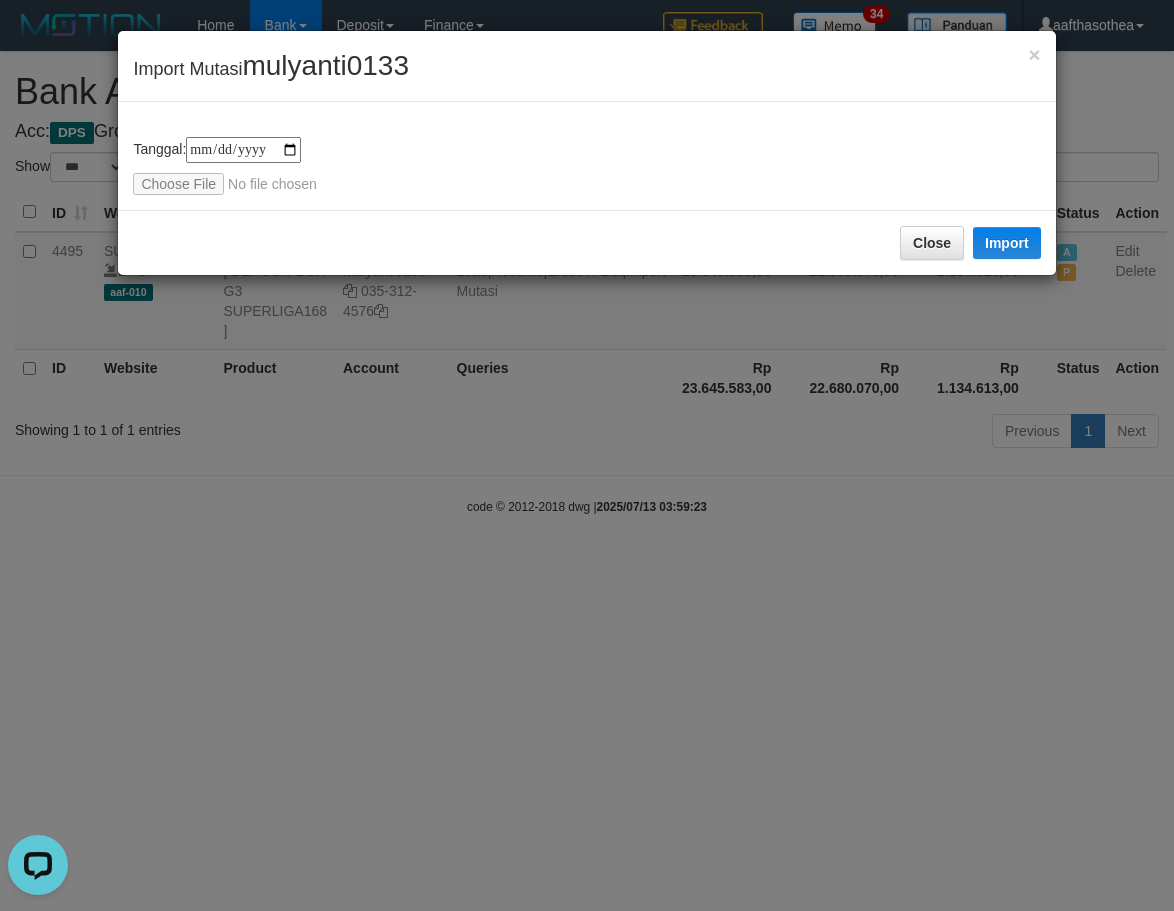 click on "**********" at bounding box center (587, 455) 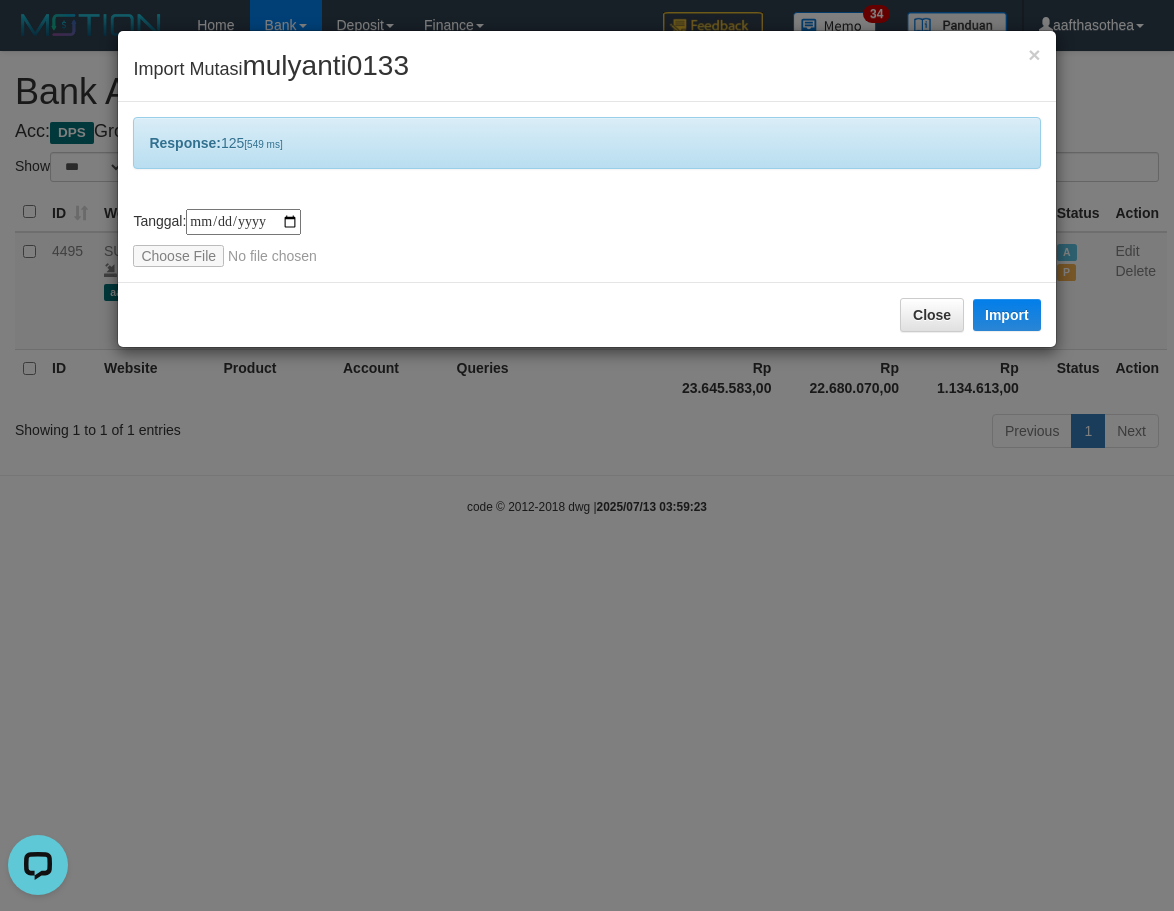 click on "**********" at bounding box center (587, 455) 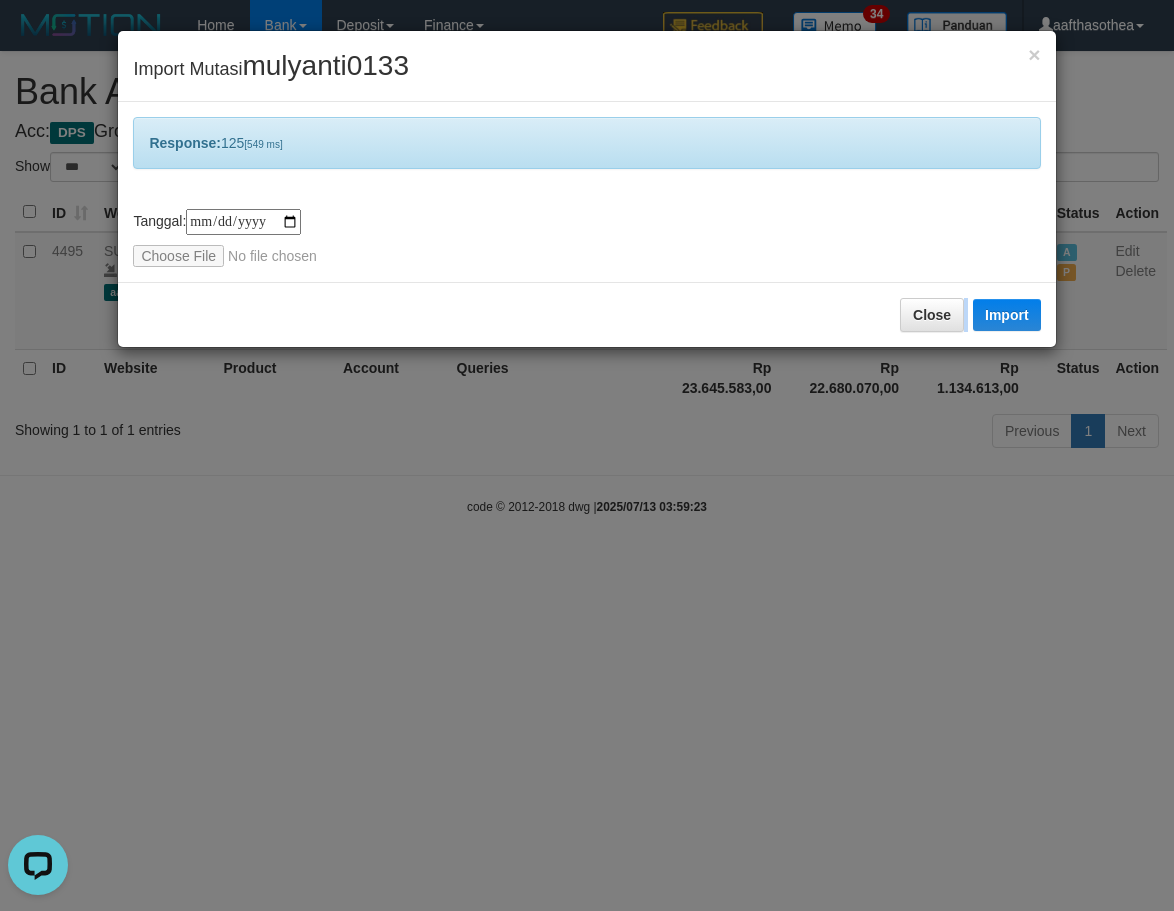 click on "**********" at bounding box center [587, 455] 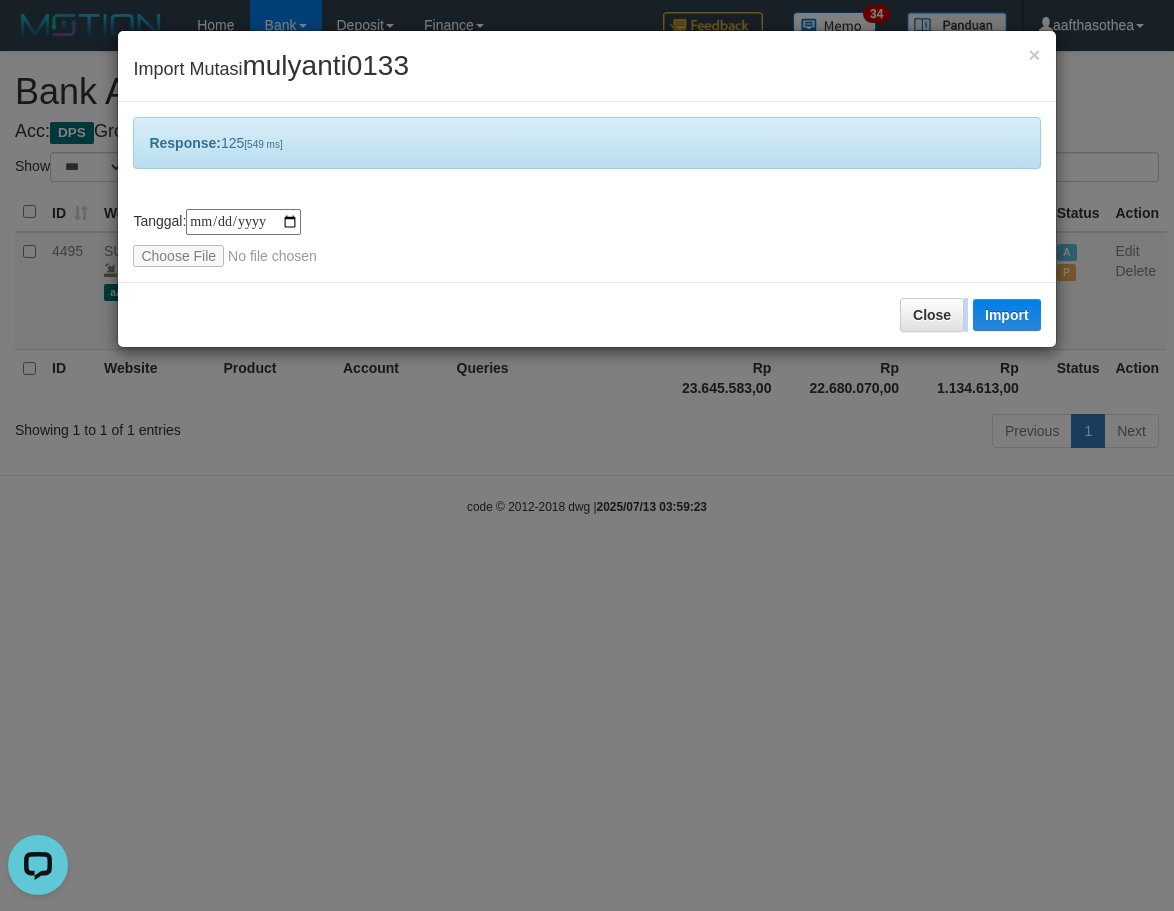 click on "**********" at bounding box center [587, 455] 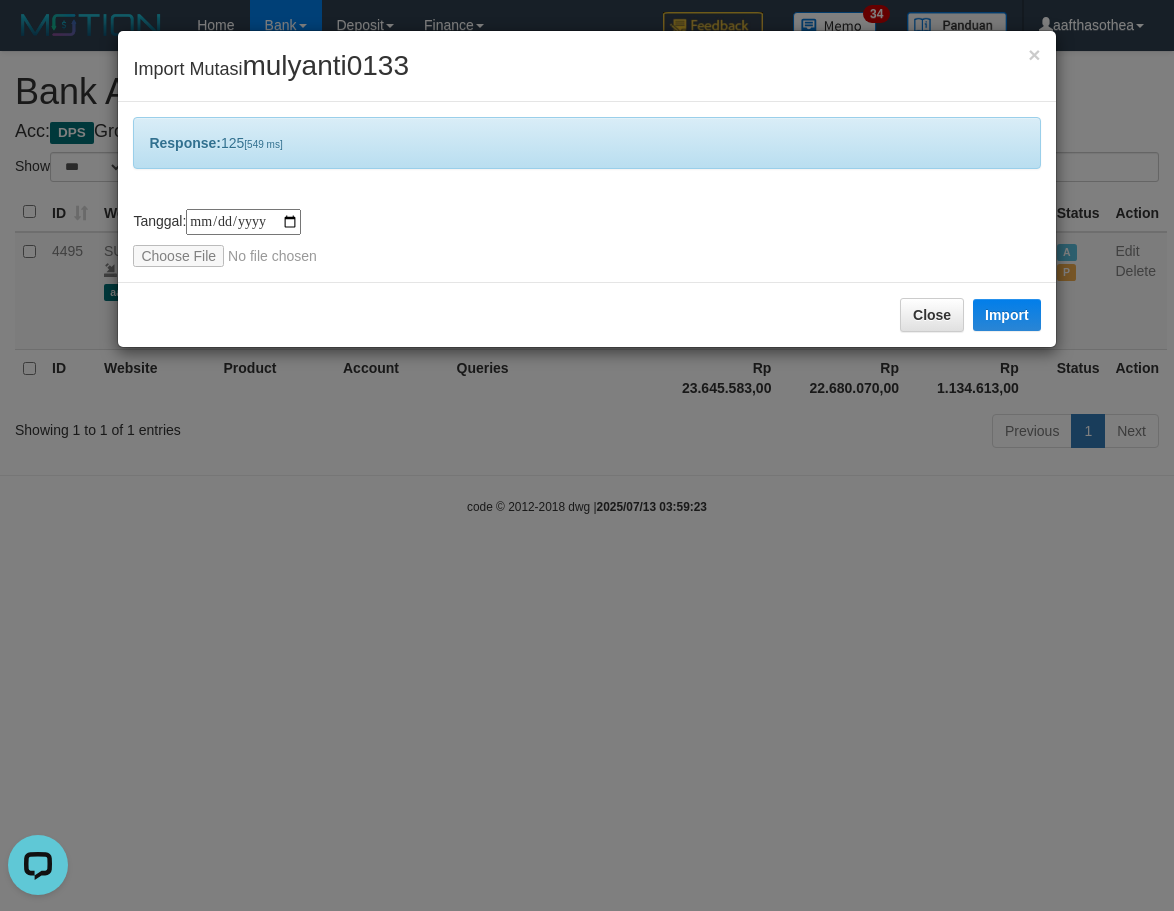 click on "**********" at bounding box center (587, 455) 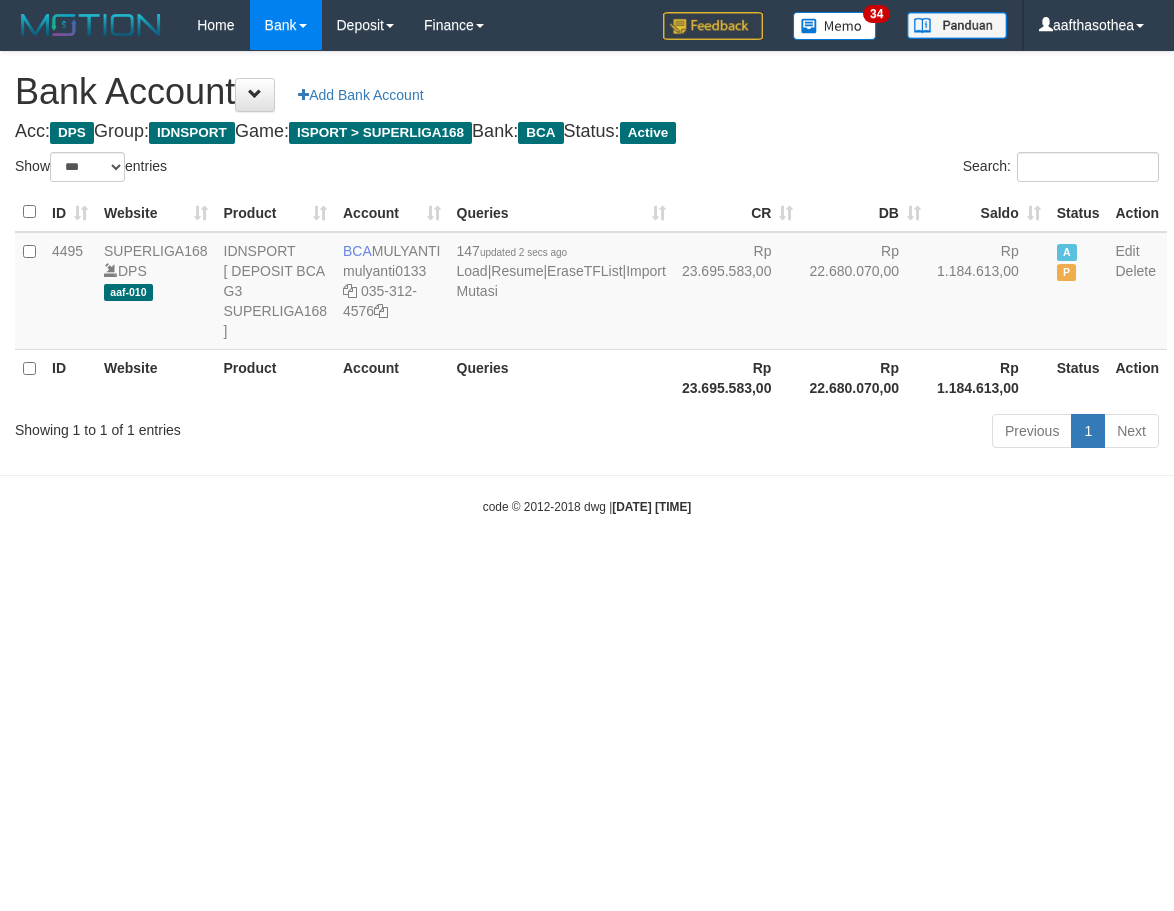 select on "***" 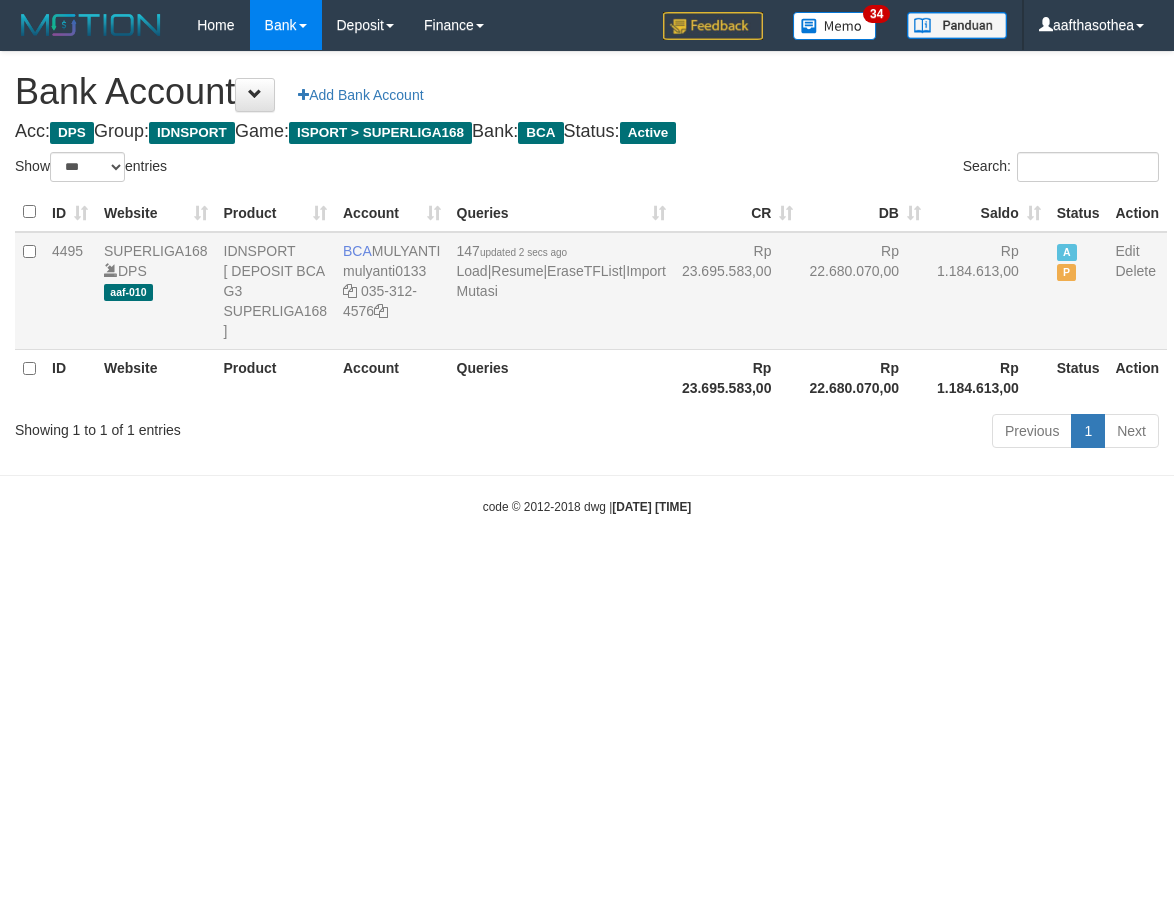 scroll, scrollTop: 0, scrollLeft: 0, axis: both 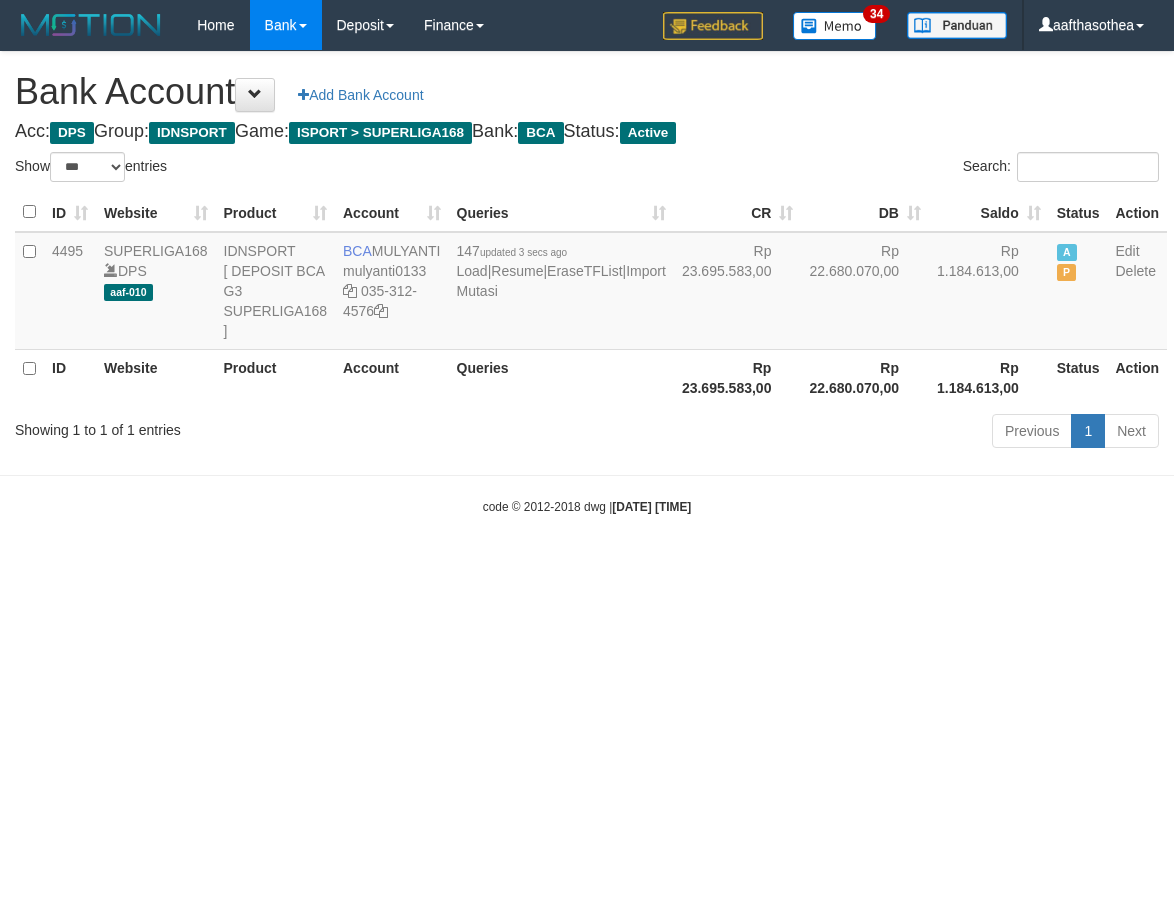 select on "***" 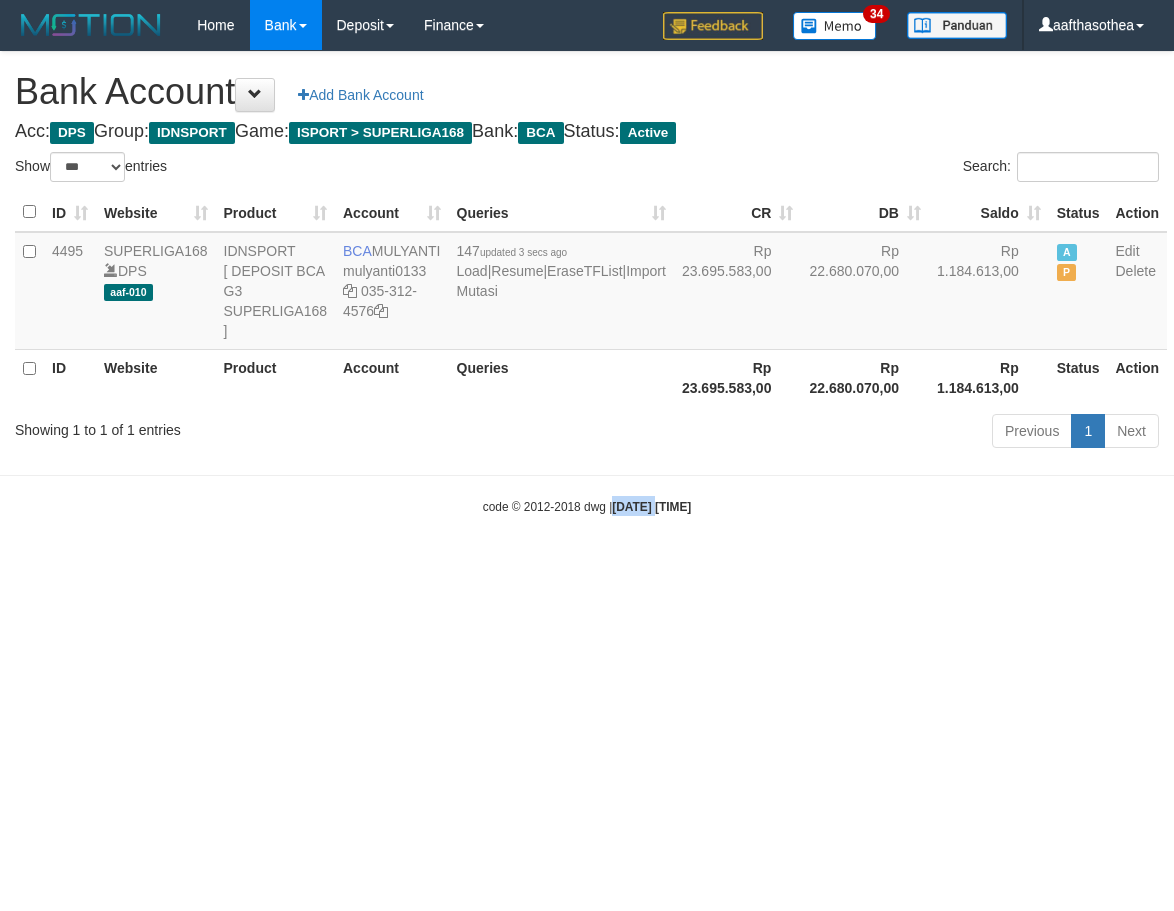 drag, startPoint x: 594, startPoint y: 651, endPoint x: 646, endPoint y: 617, distance: 62.1289 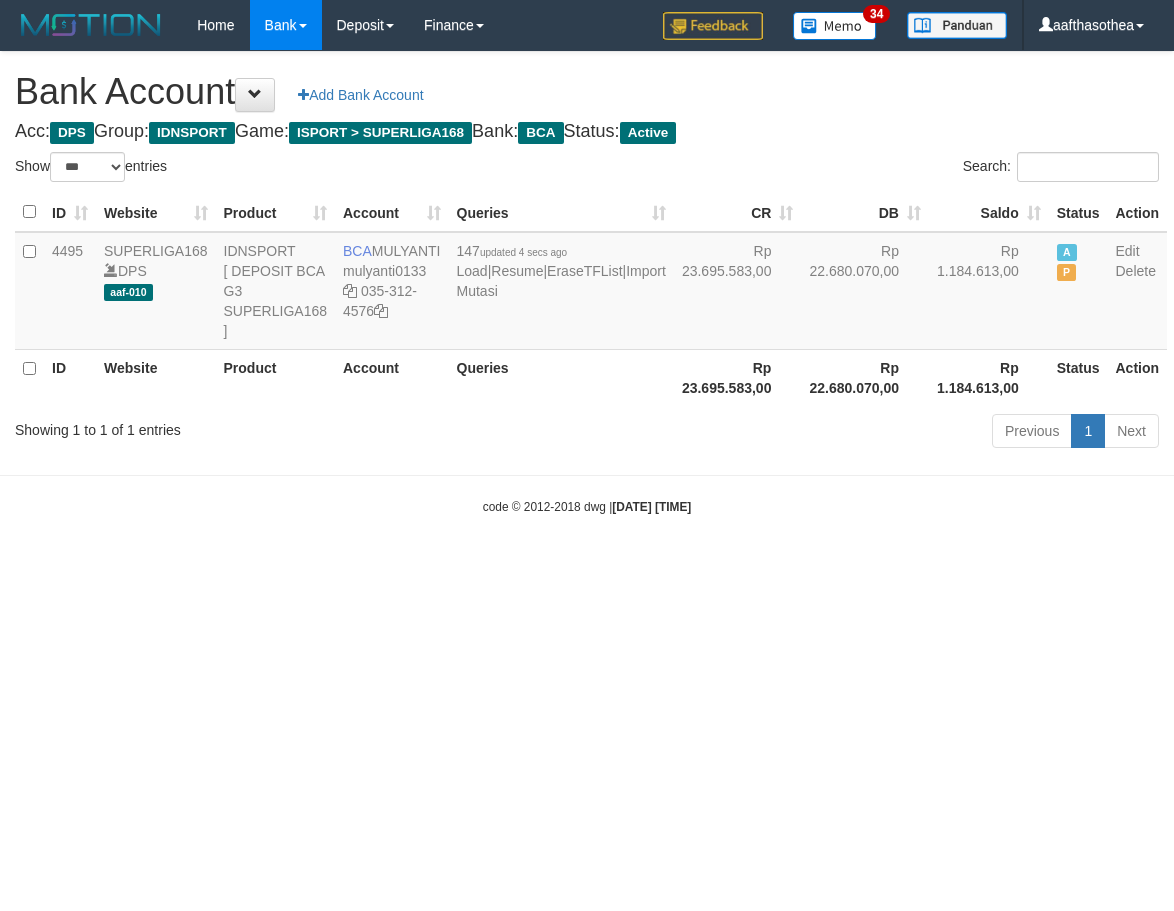 select on "***" 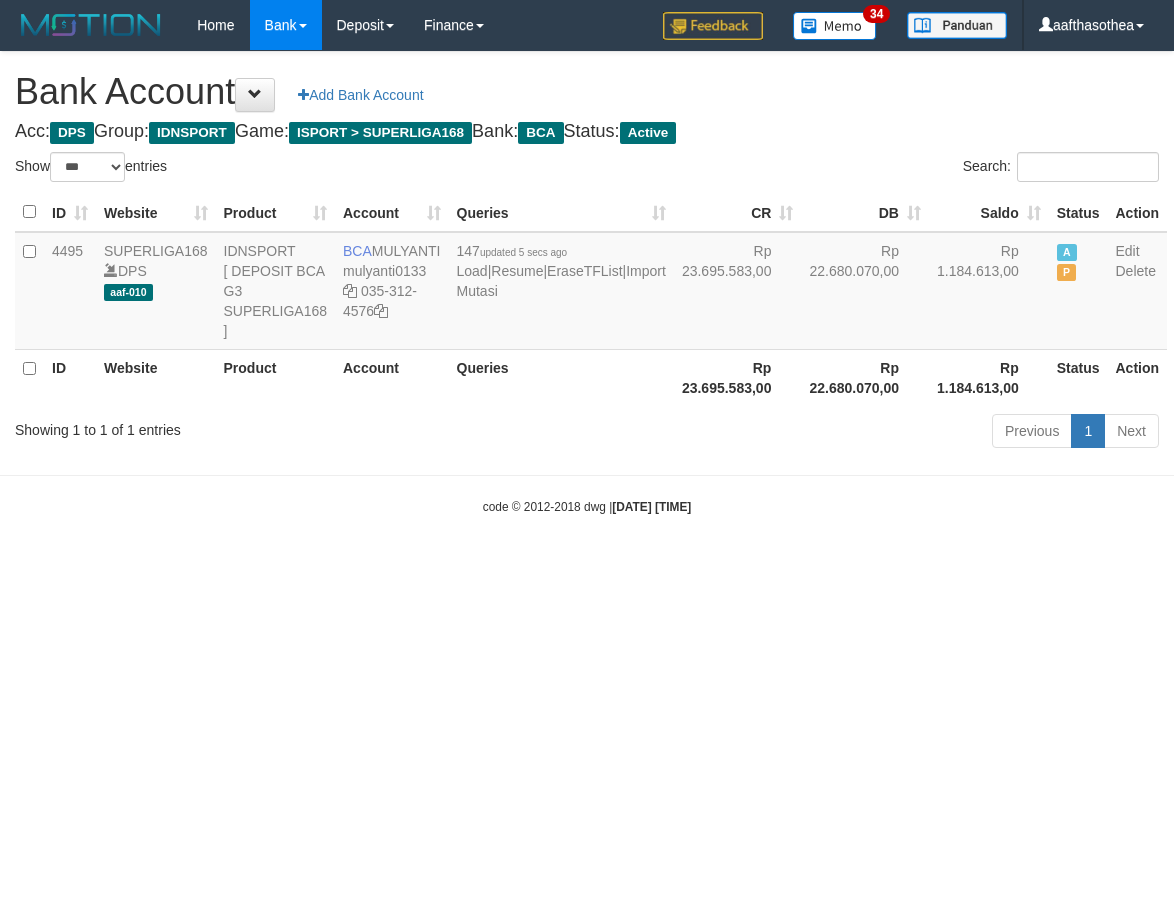 select on "***" 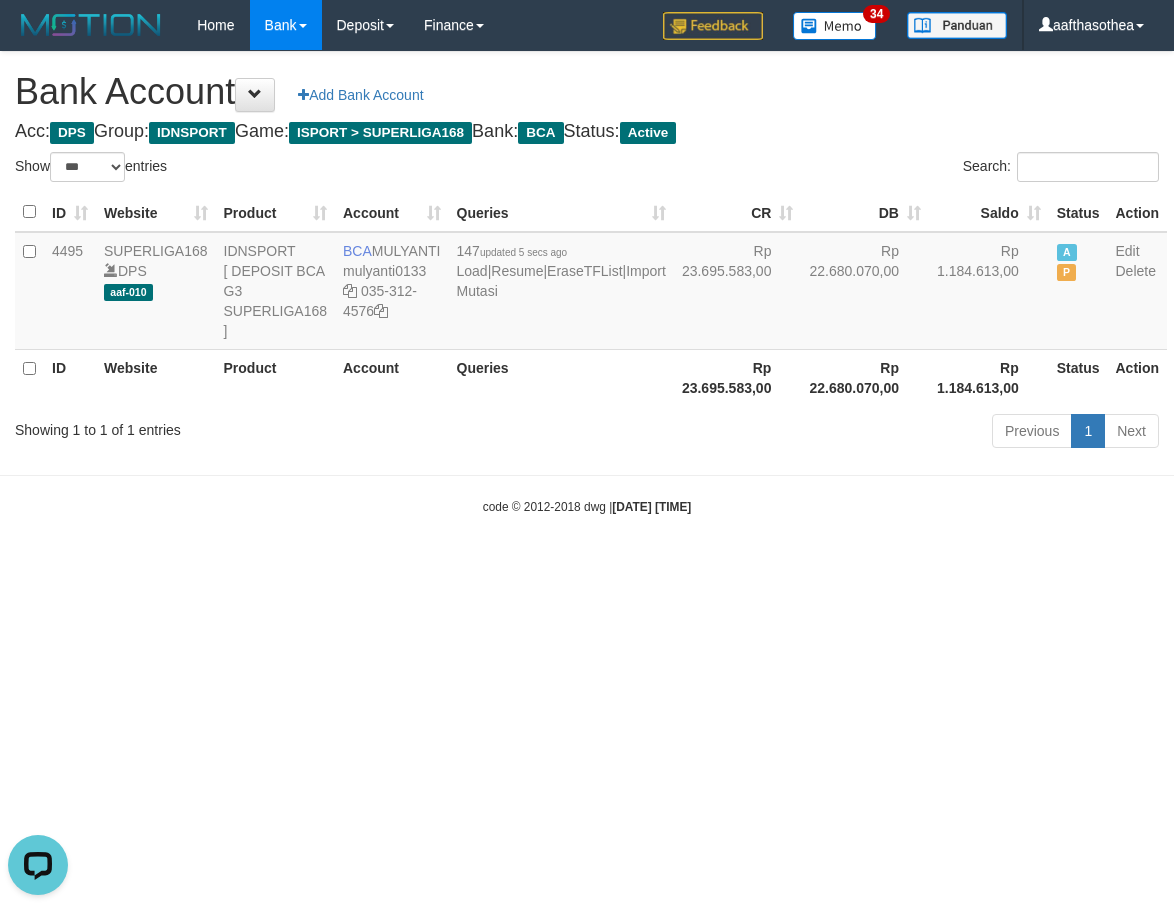 scroll, scrollTop: 0, scrollLeft: 0, axis: both 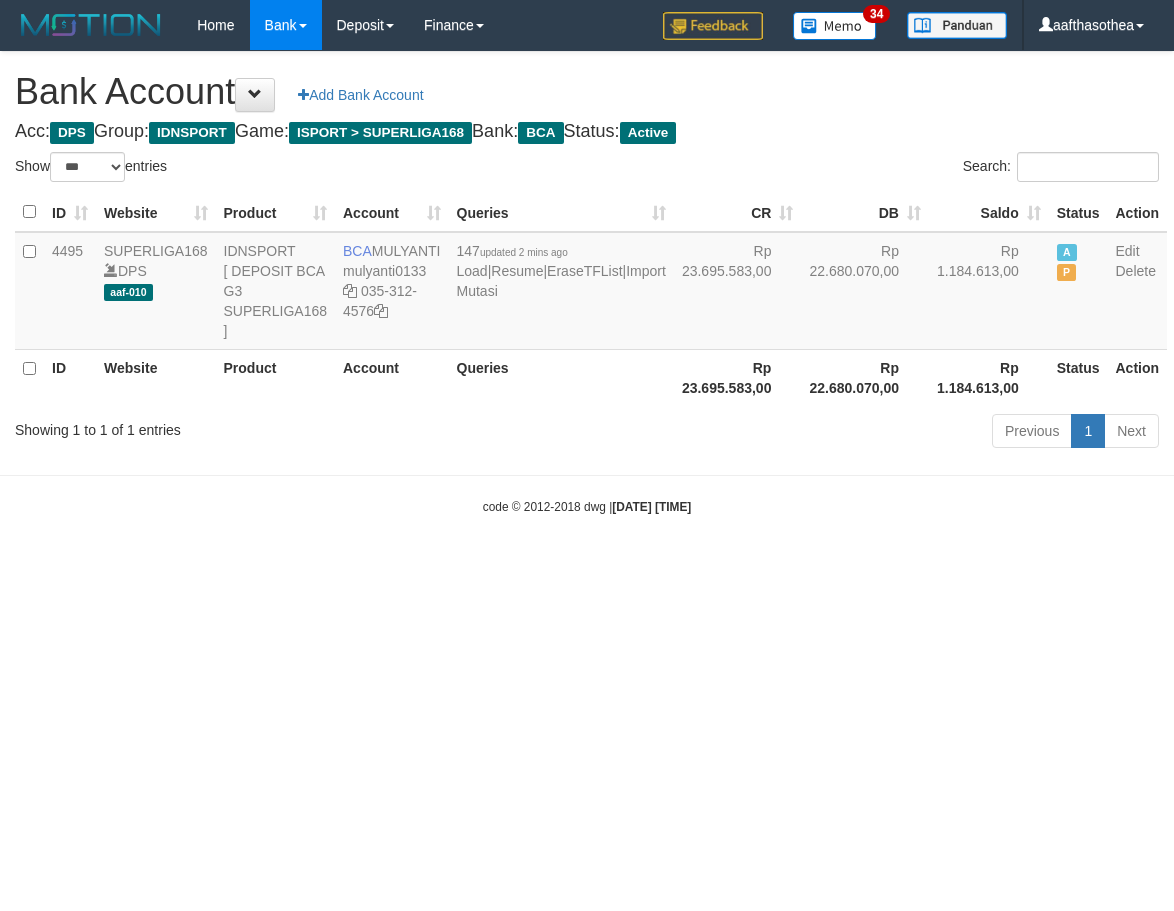select on "***" 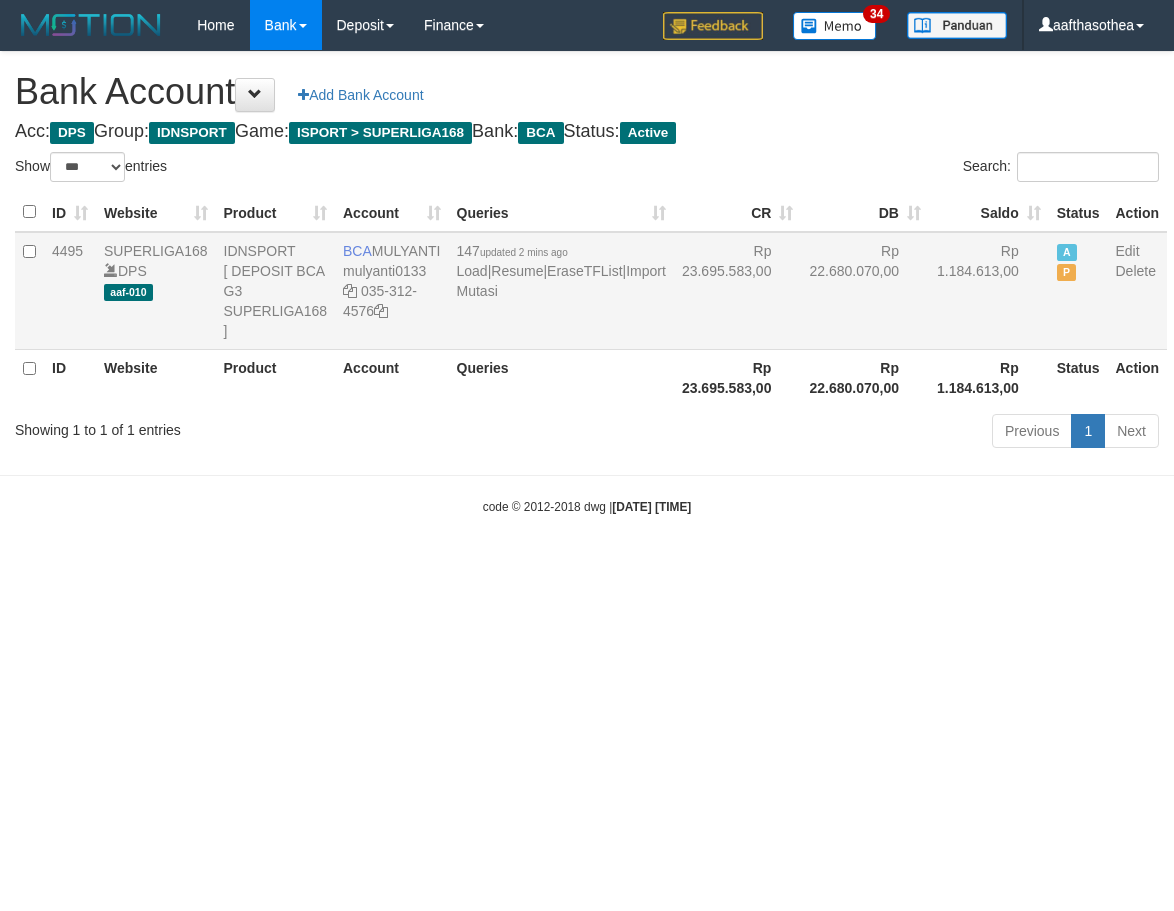 scroll, scrollTop: 0, scrollLeft: 0, axis: both 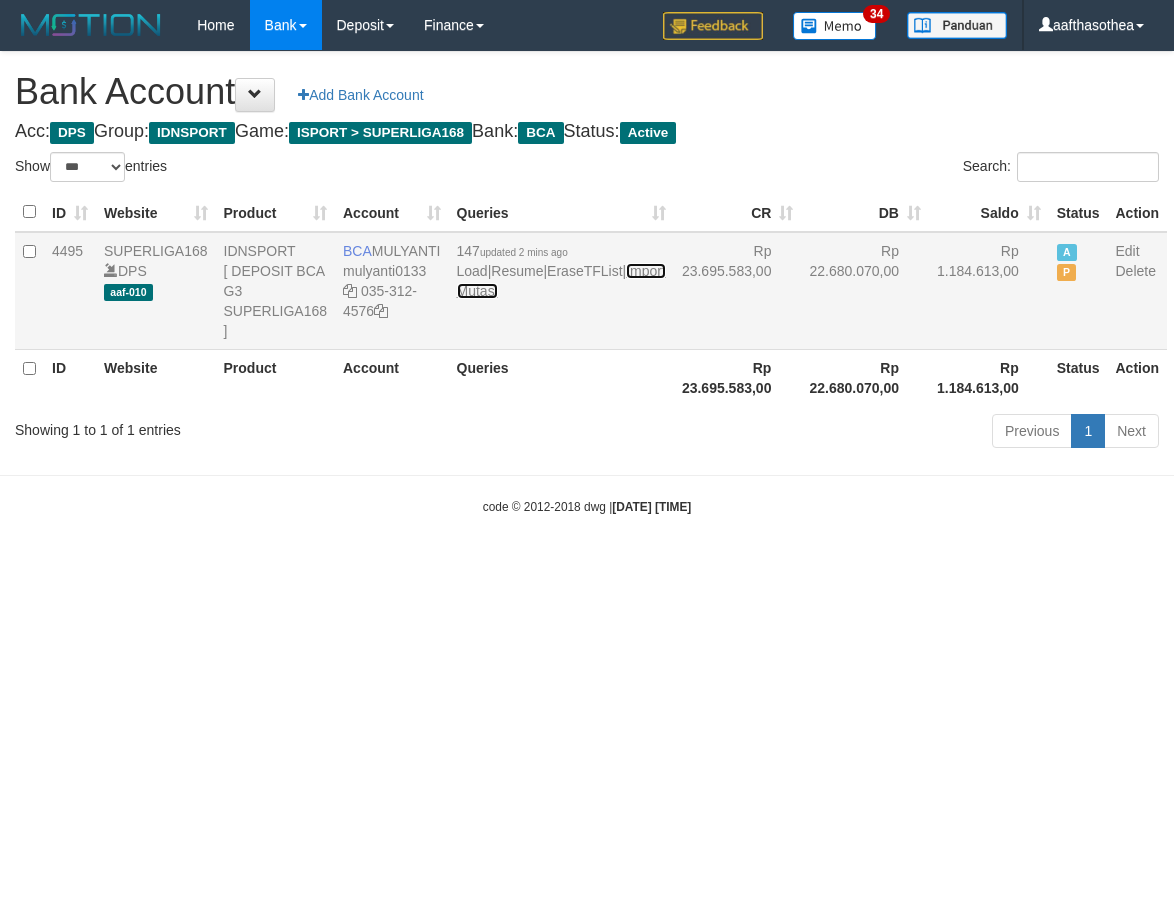 click on "Import Mutasi" at bounding box center (561, 281) 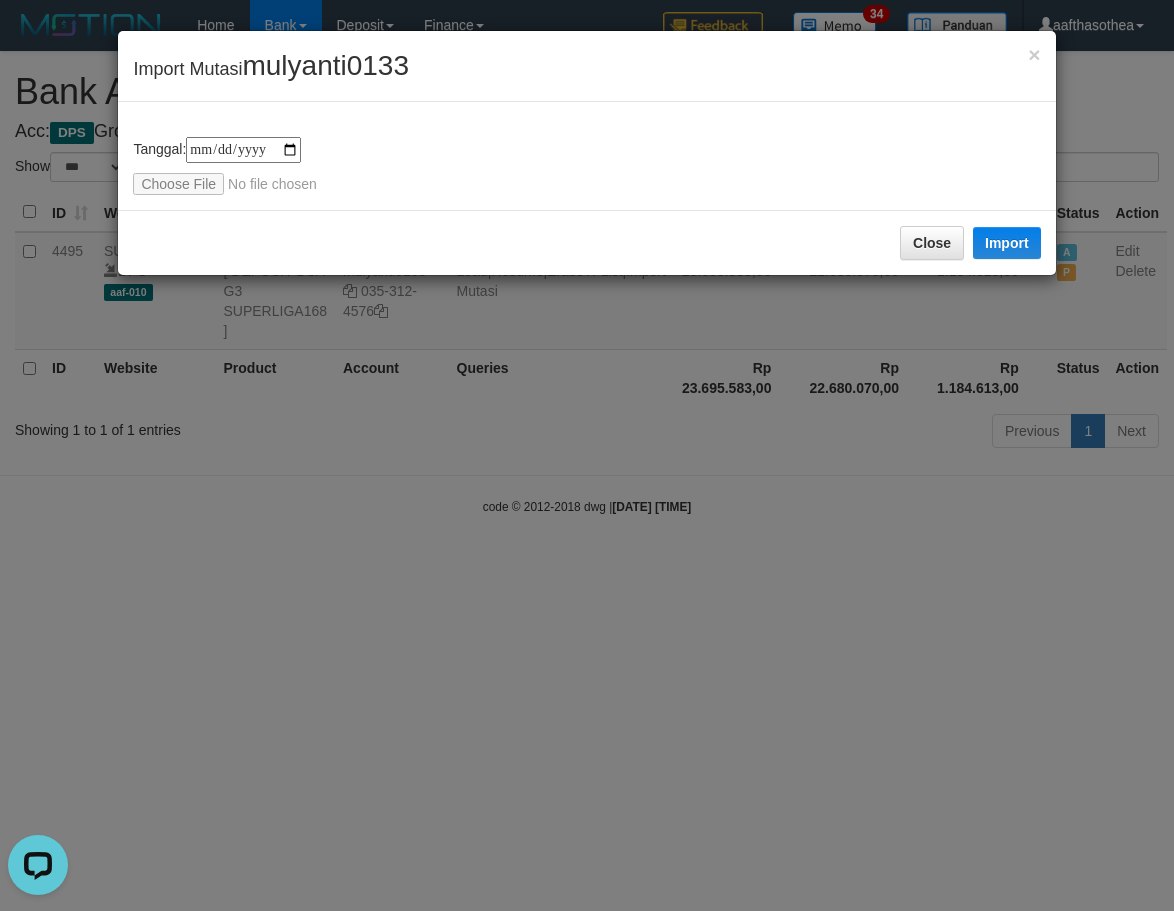 scroll, scrollTop: 0, scrollLeft: 0, axis: both 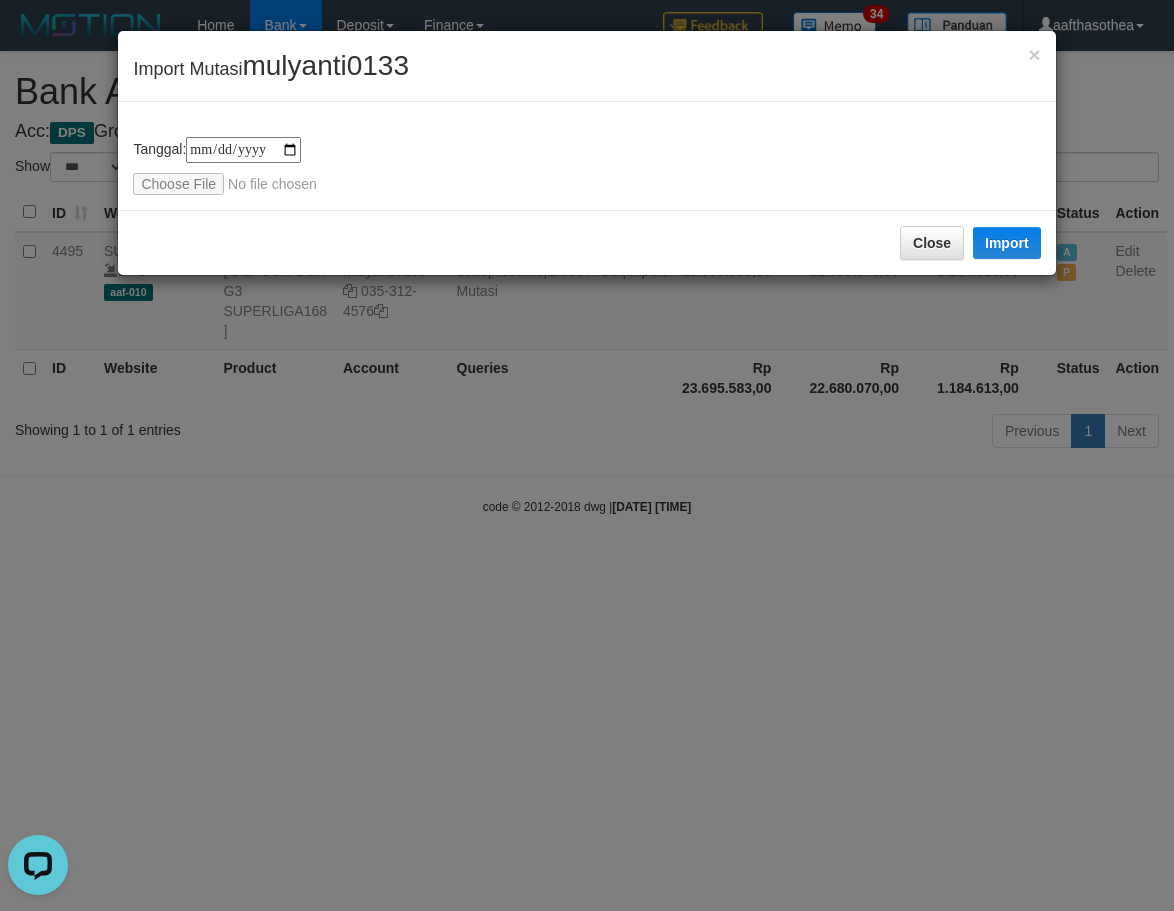type on "**********" 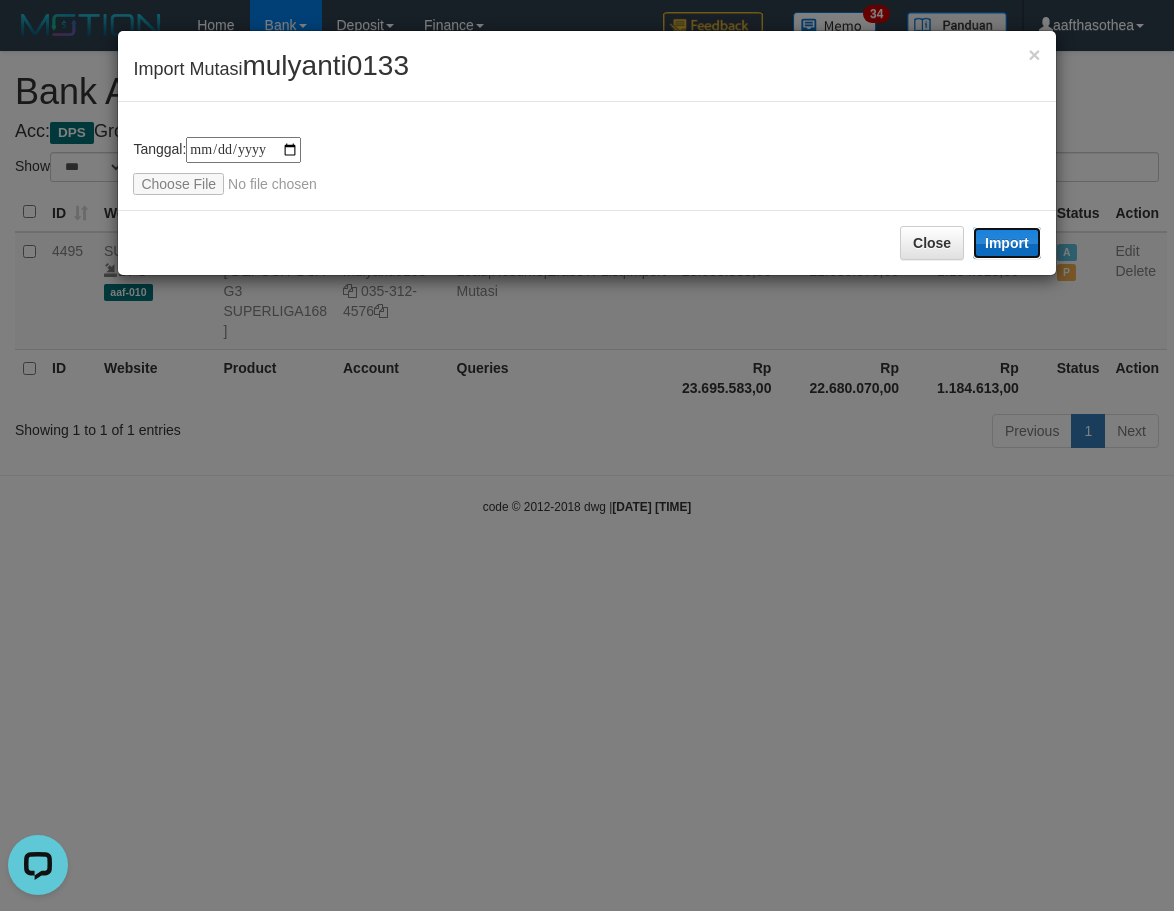 click on "Import" at bounding box center [1007, 243] 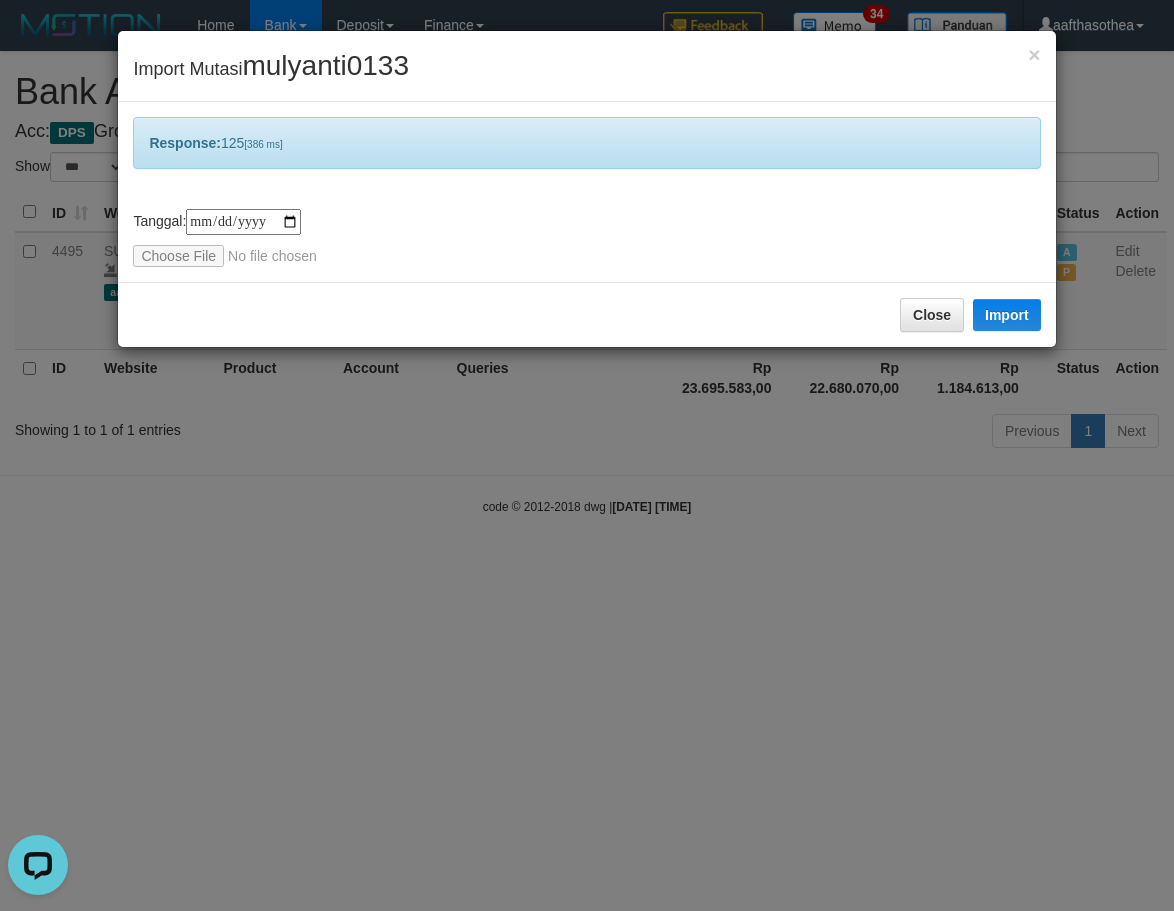 click on "**********" at bounding box center (587, 455) 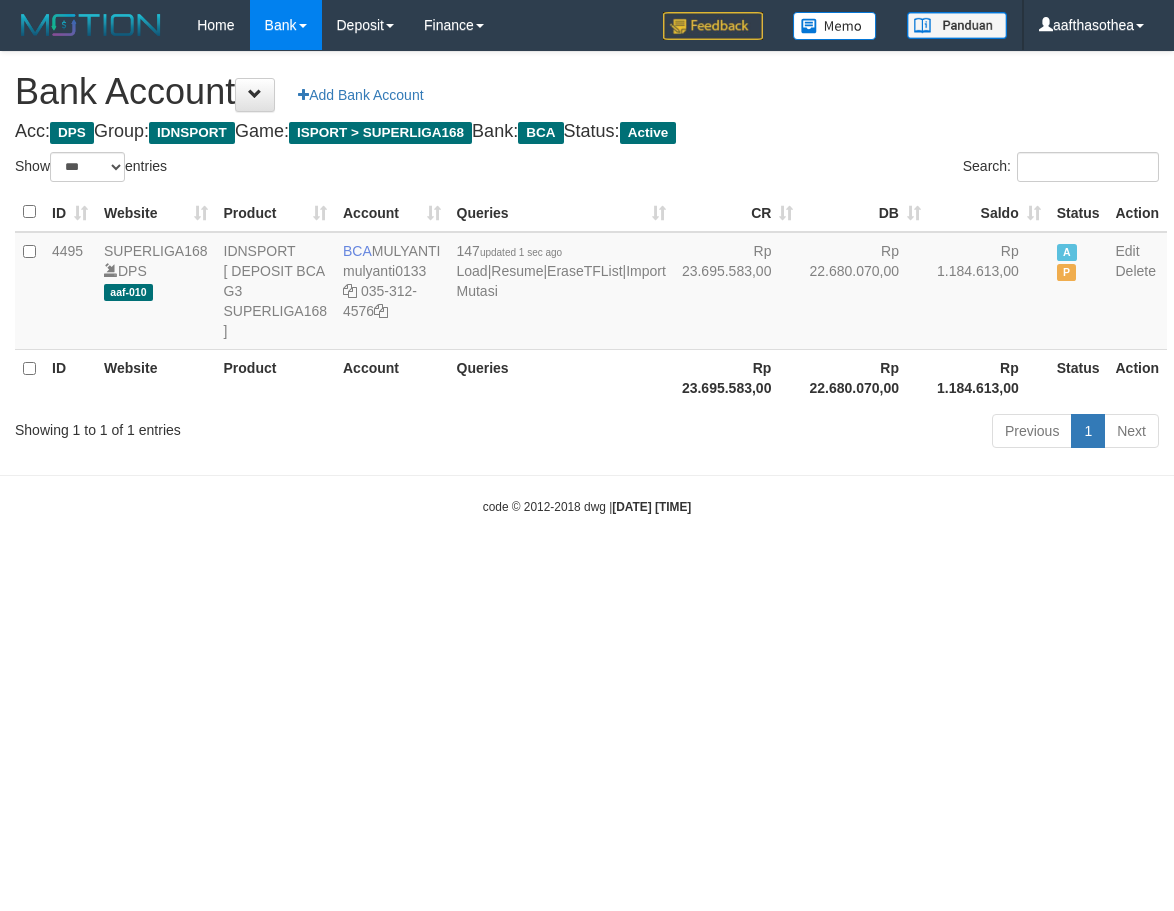 select on "***" 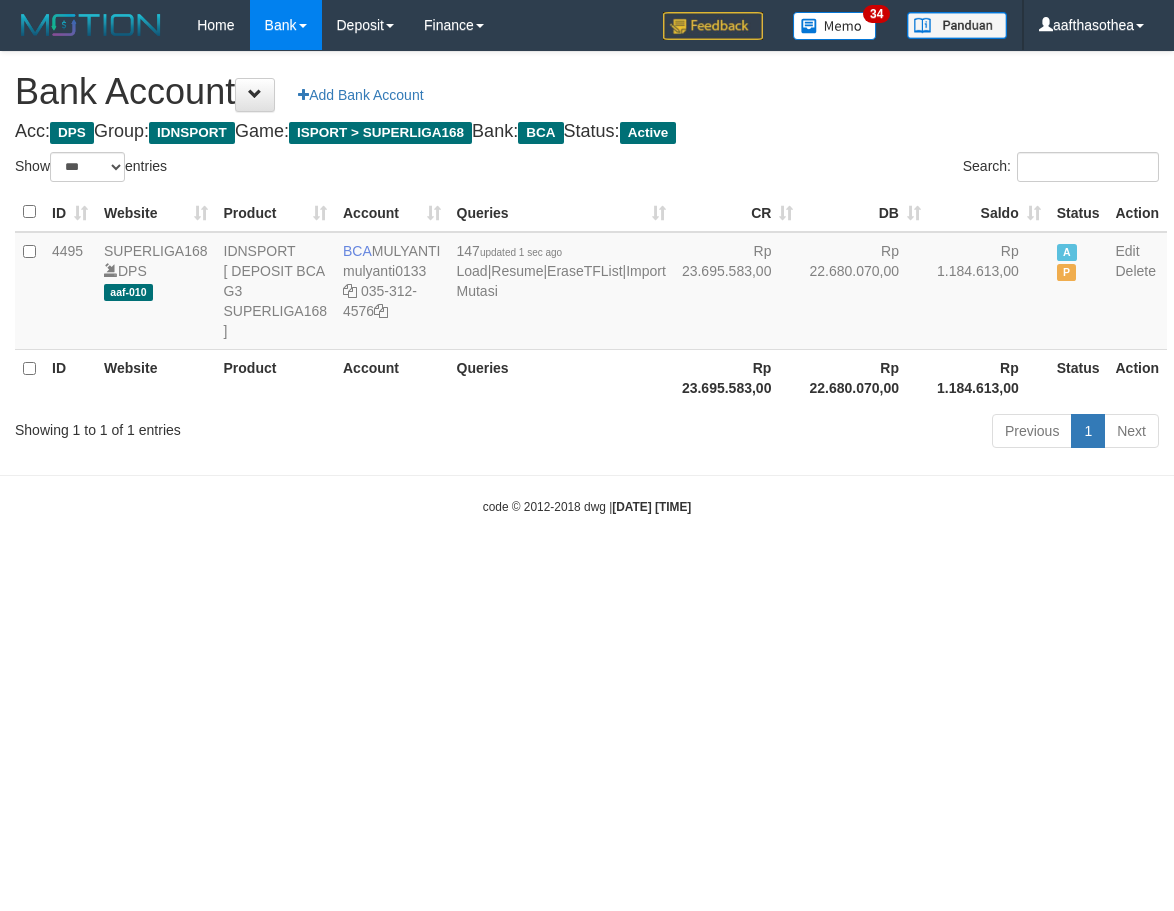 select on "***" 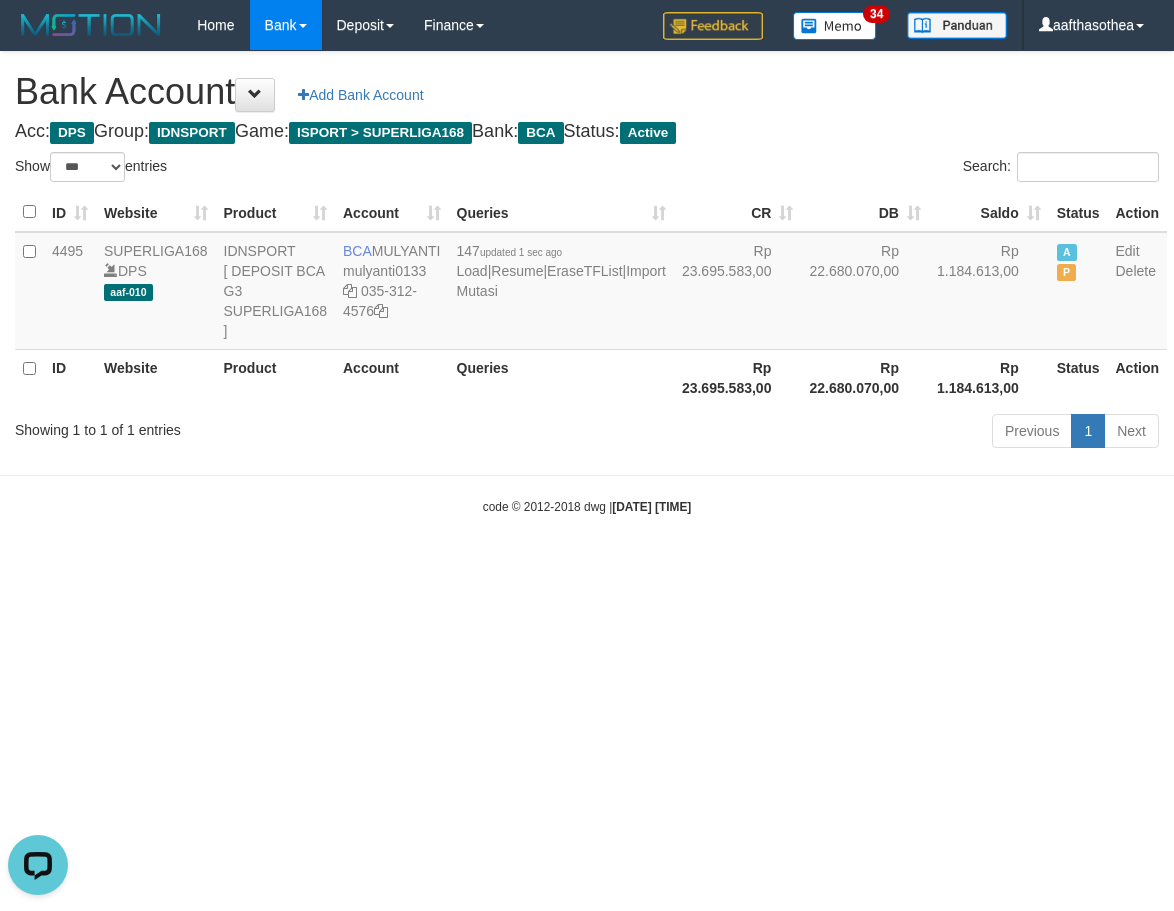 scroll, scrollTop: 0, scrollLeft: 0, axis: both 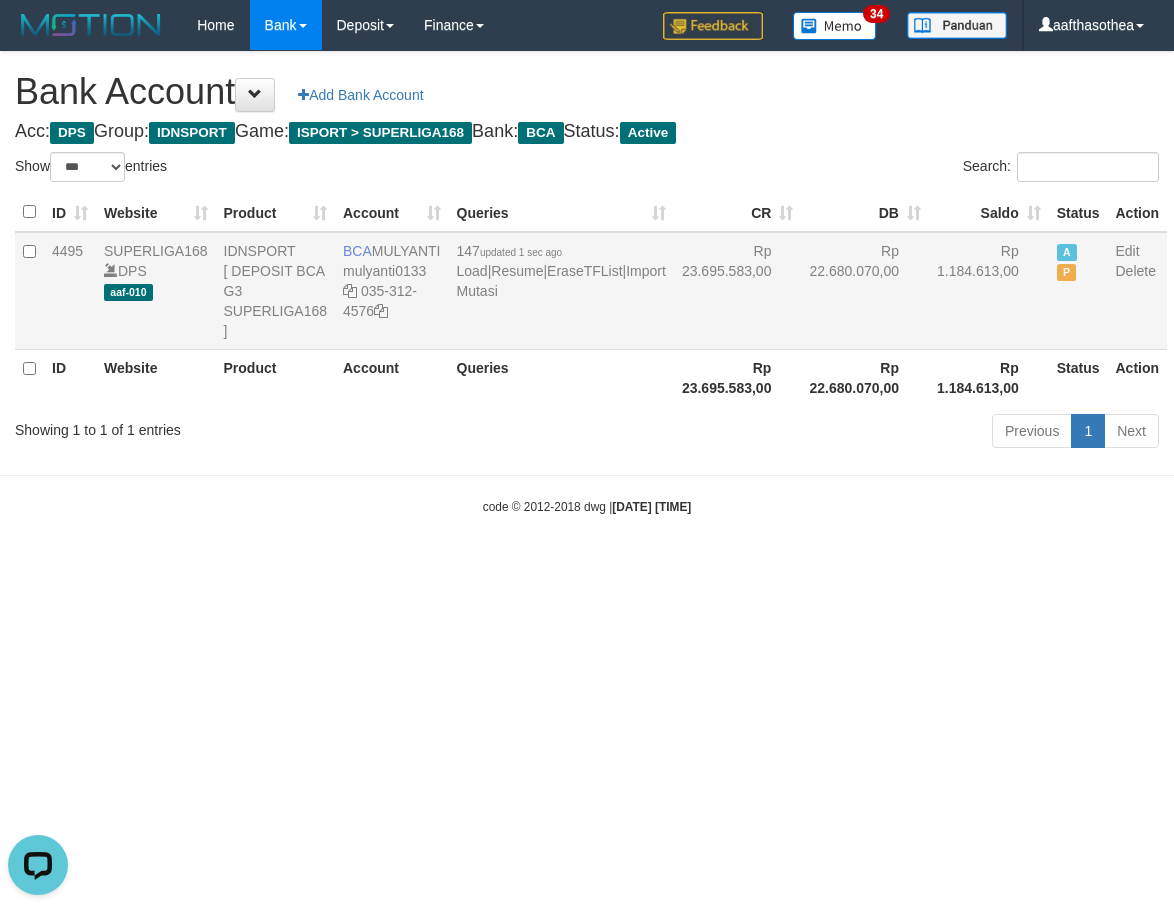 click on "147 updated 1 sec ago Load | Resume | EraseTFList | Import Mutasi" at bounding box center (561, 291) 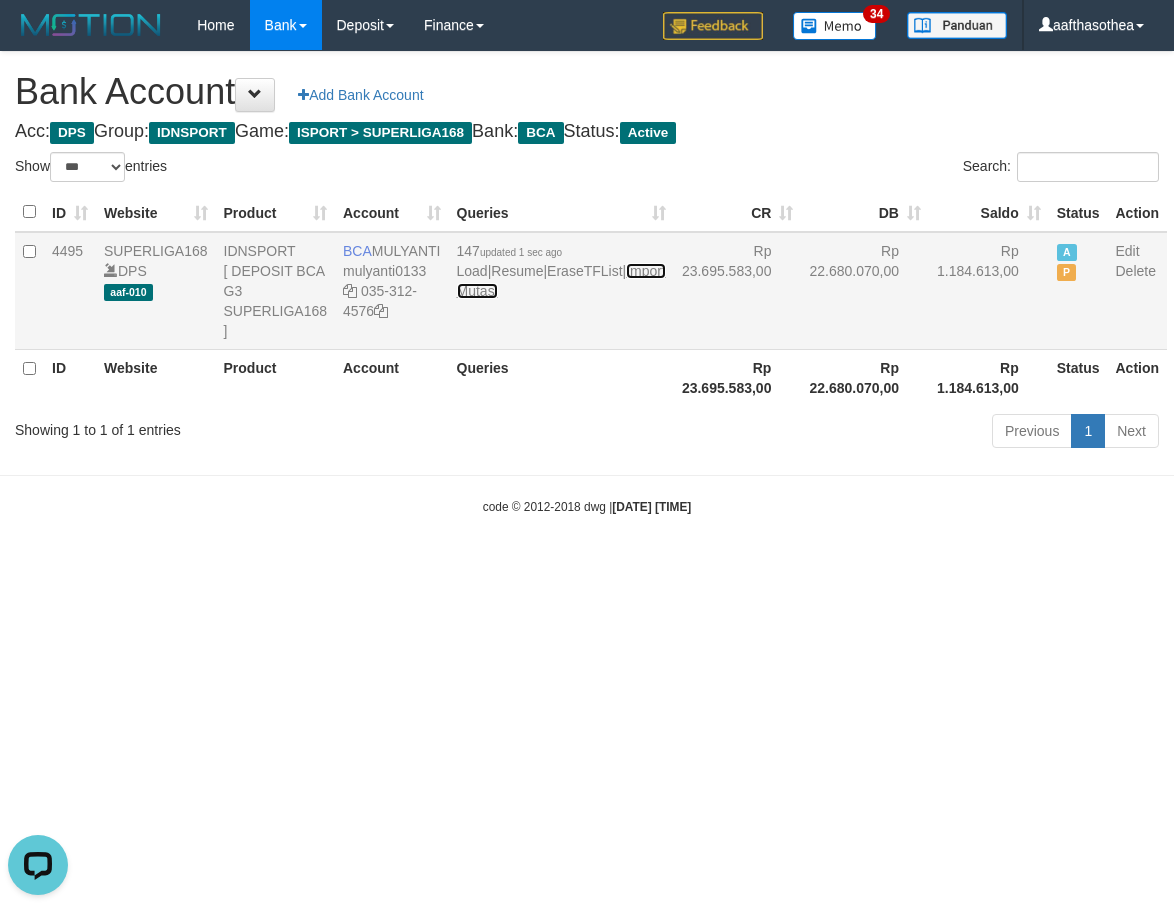 click on "Import Mutasi" at bounding box center (561, 281) 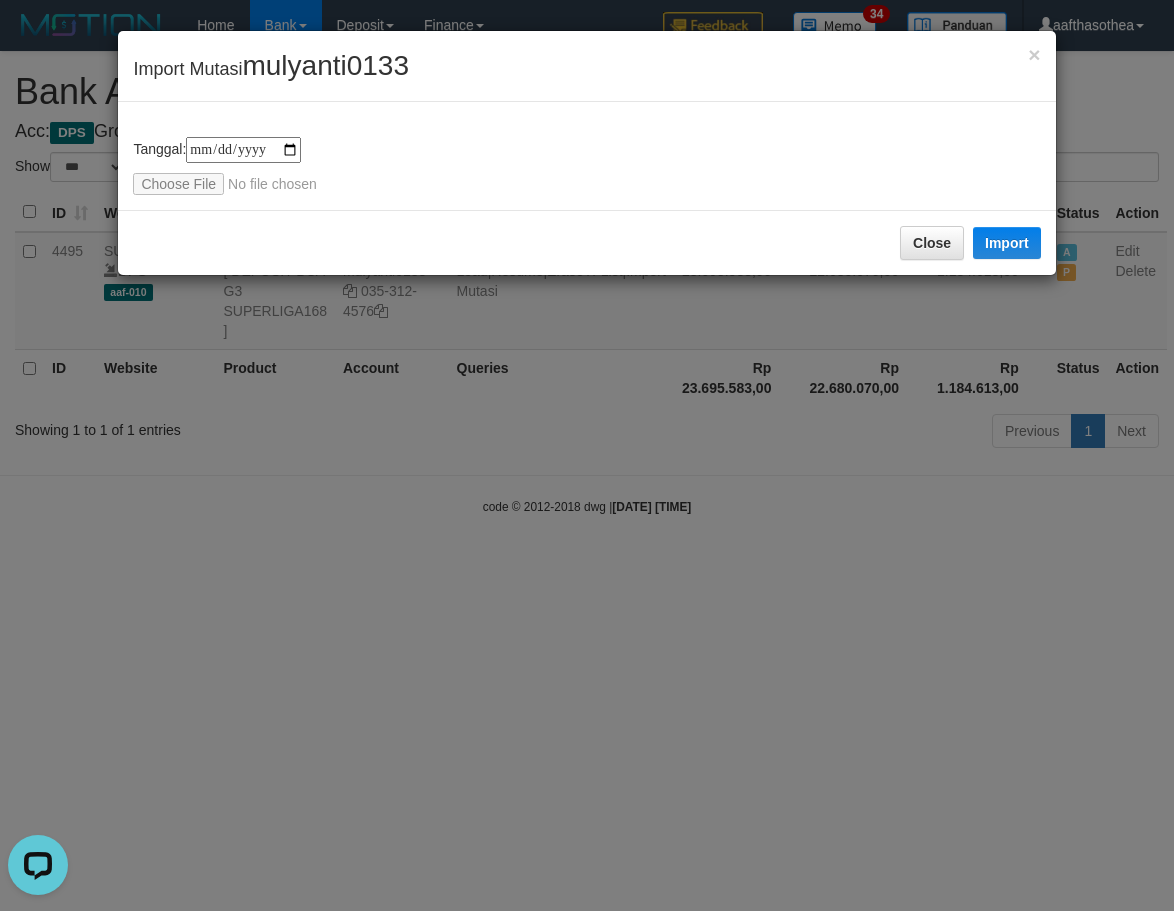type on "**********" 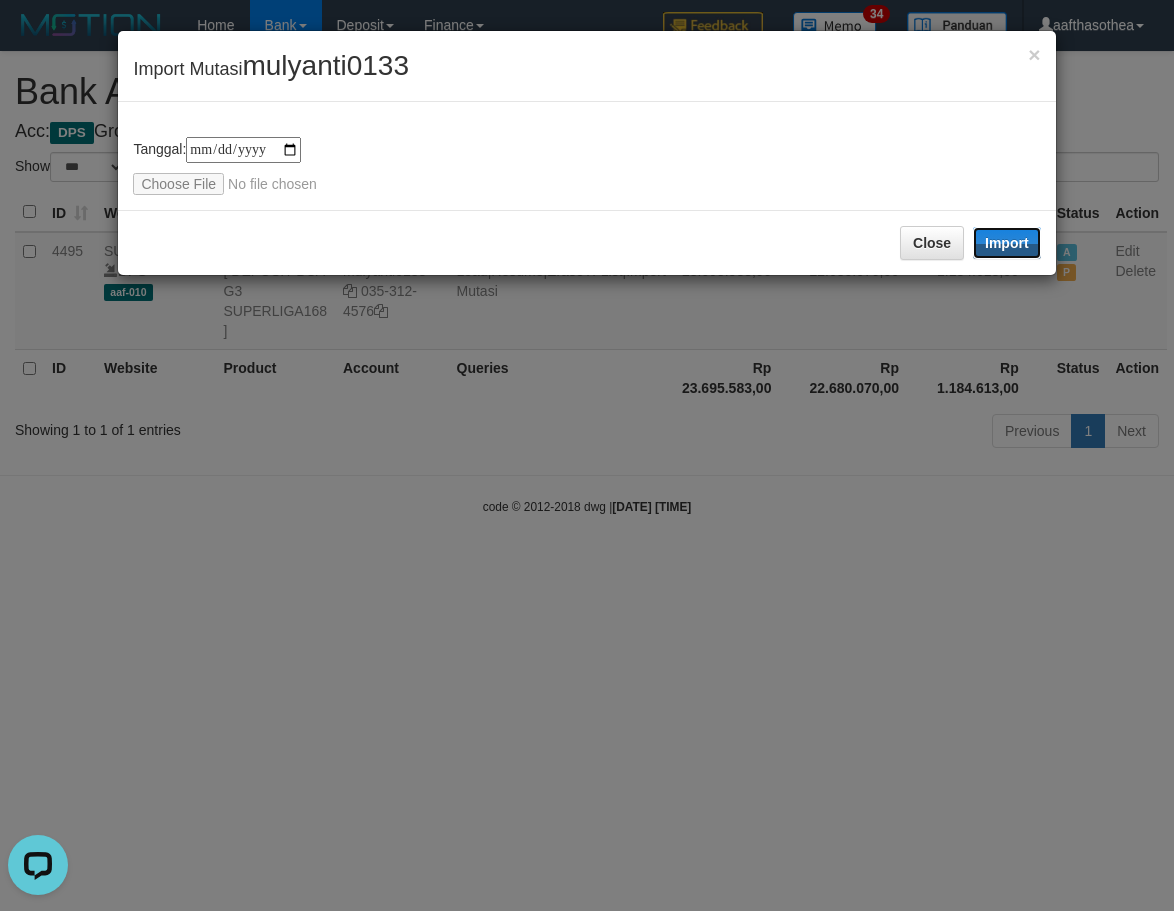 click on "Import" at bounding box center (1007, 243) 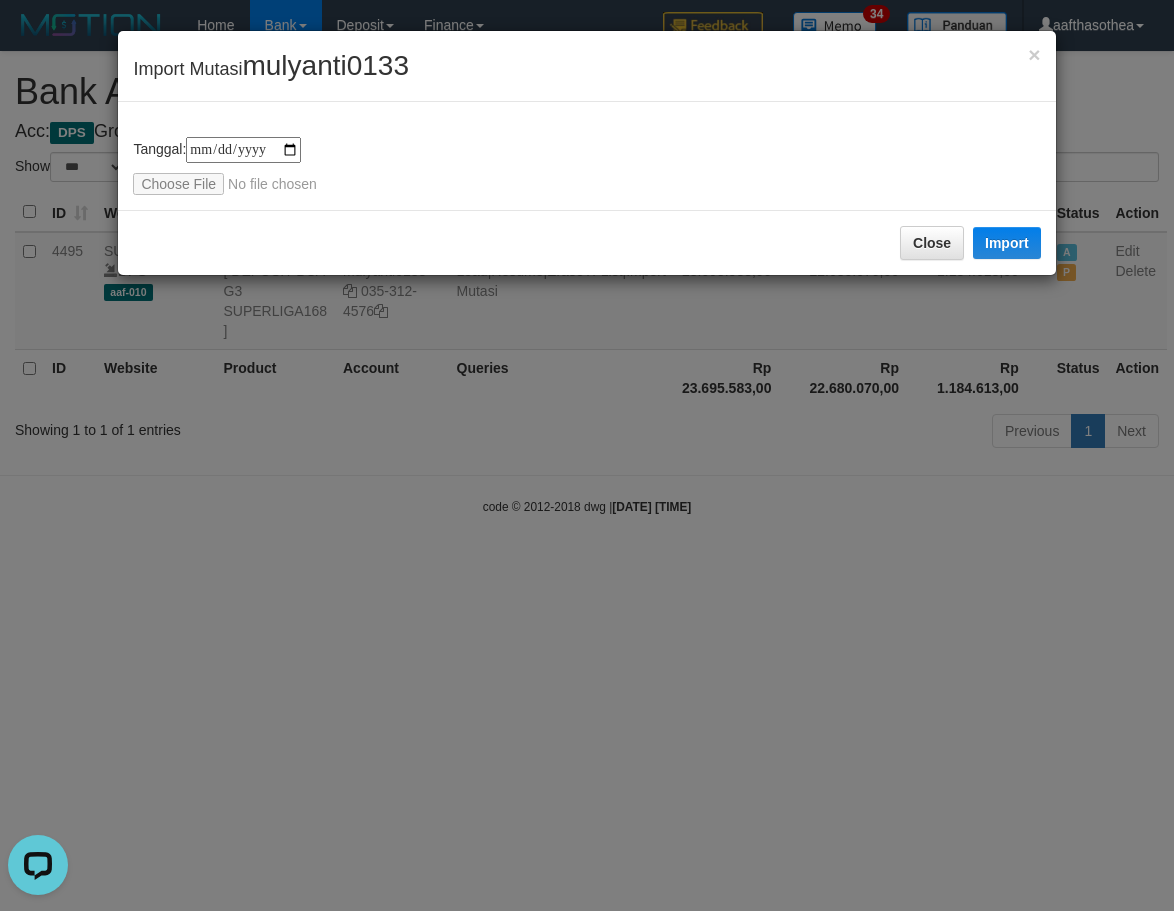click on "**********" at bounding box center (587, 455) 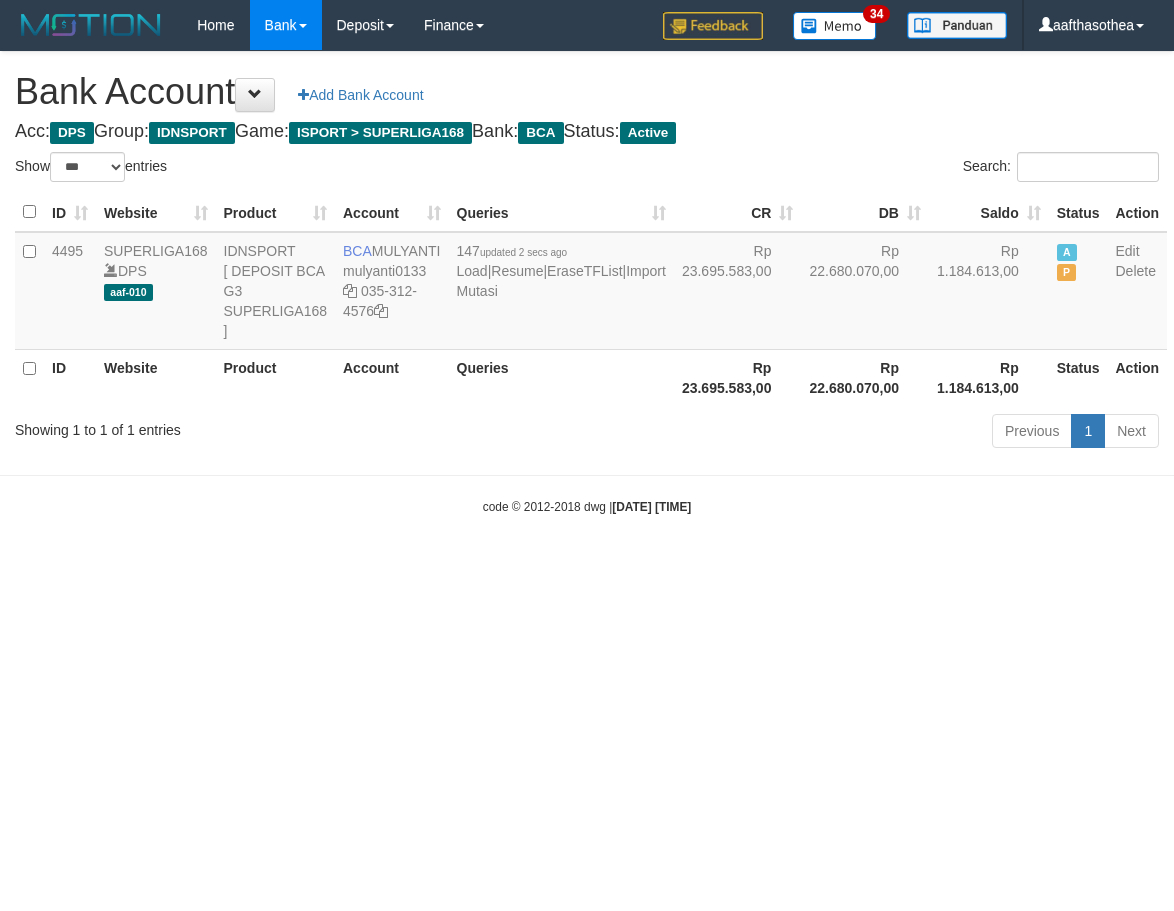 select on "***" 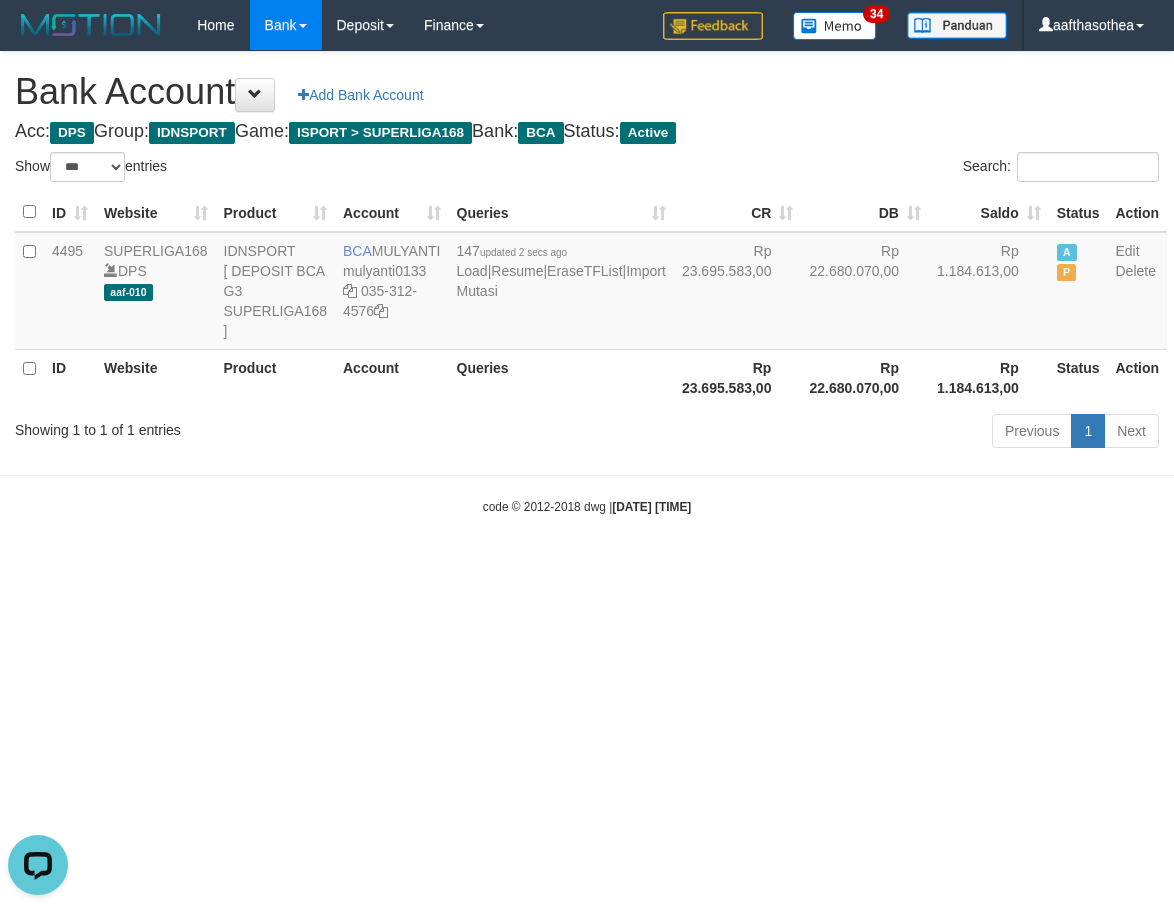 scroll, scrollTop: 0, scrollLeft: 0, axis: both 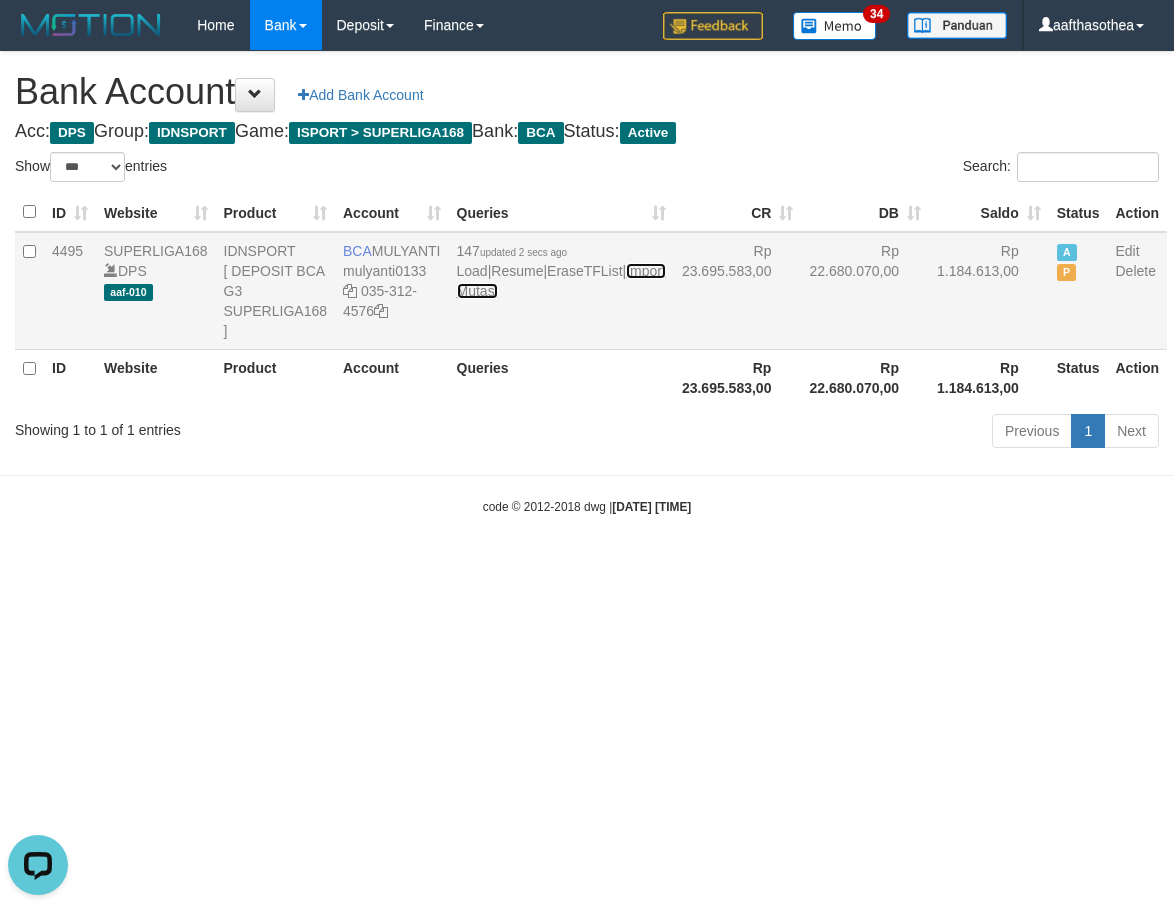 click on "Import Mutasi" at bounding box center (561, 281) 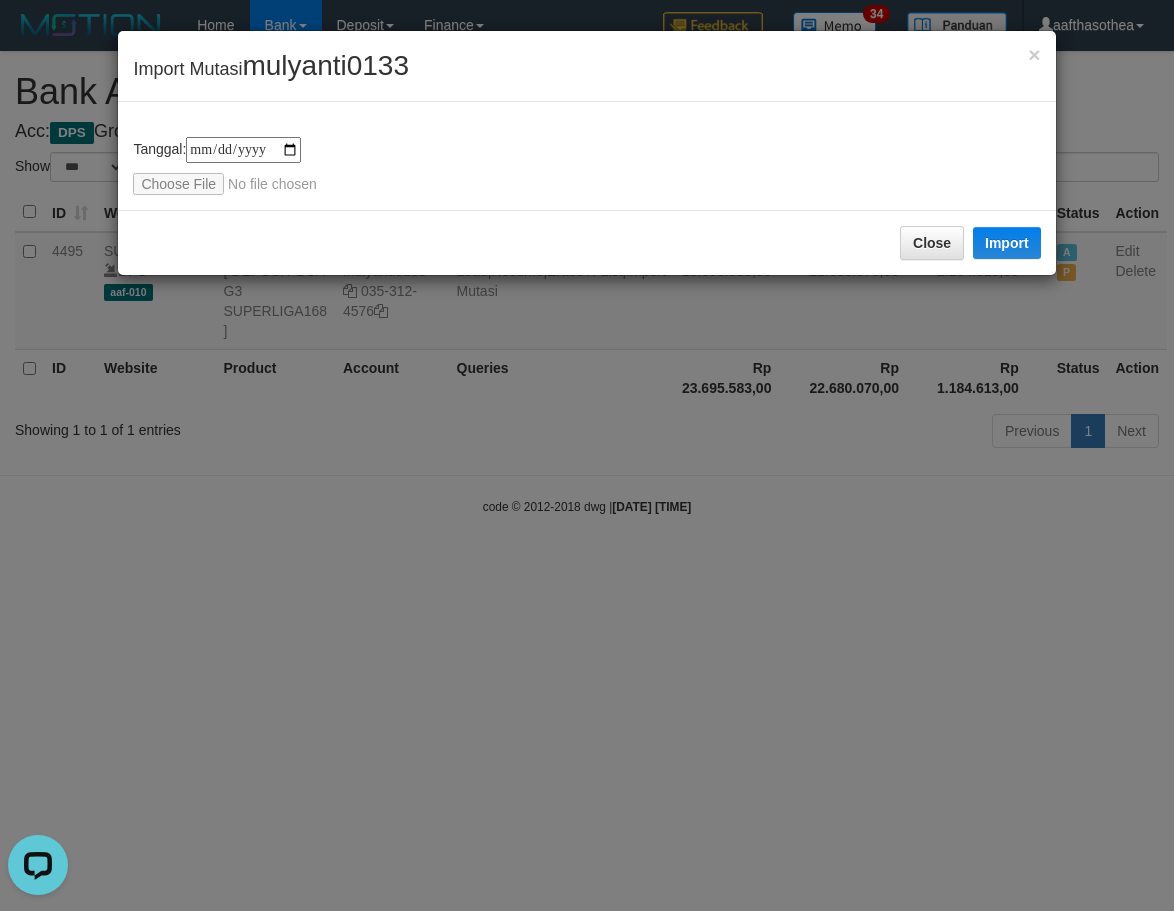 type on "**********" 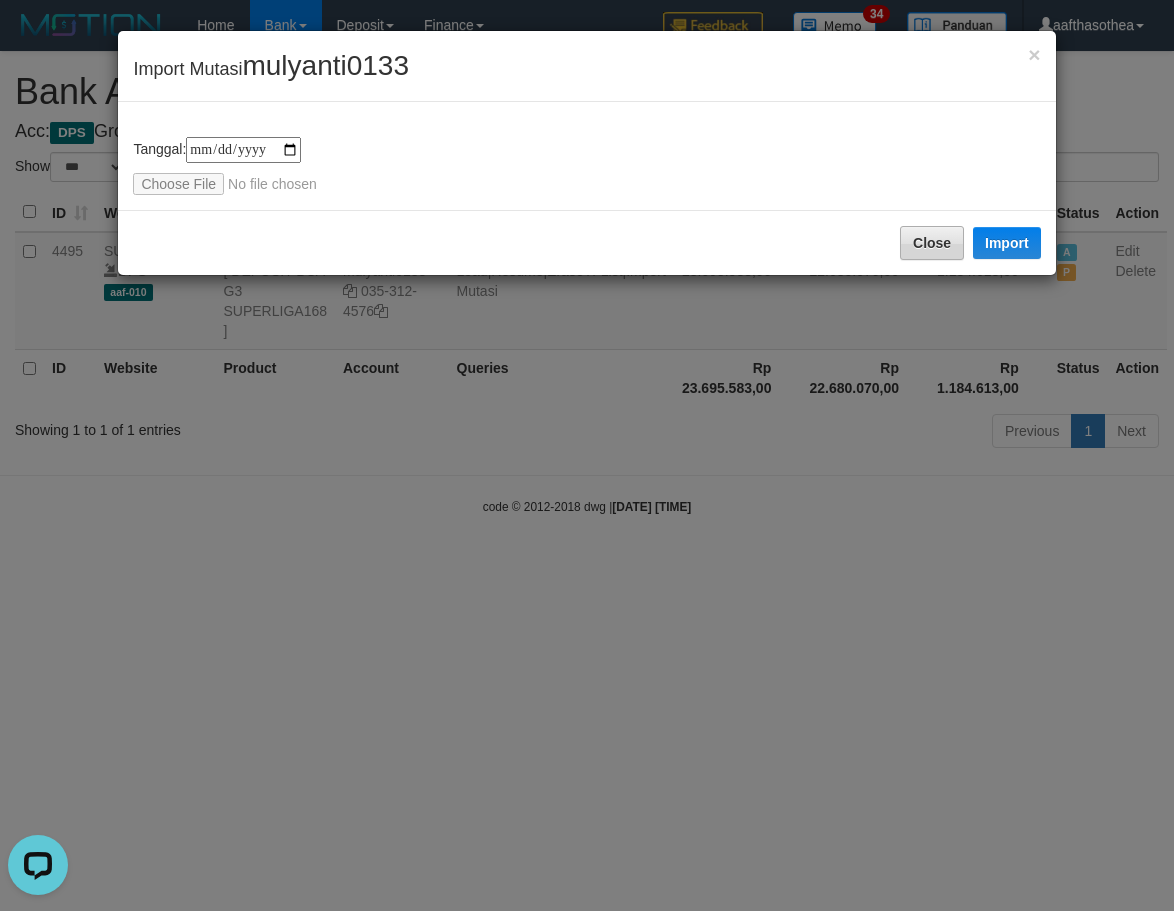 drag, startPoint x: 825, startPoint y: 168, endPoint x: 956, endPoint y: 251, distance: 155.08063 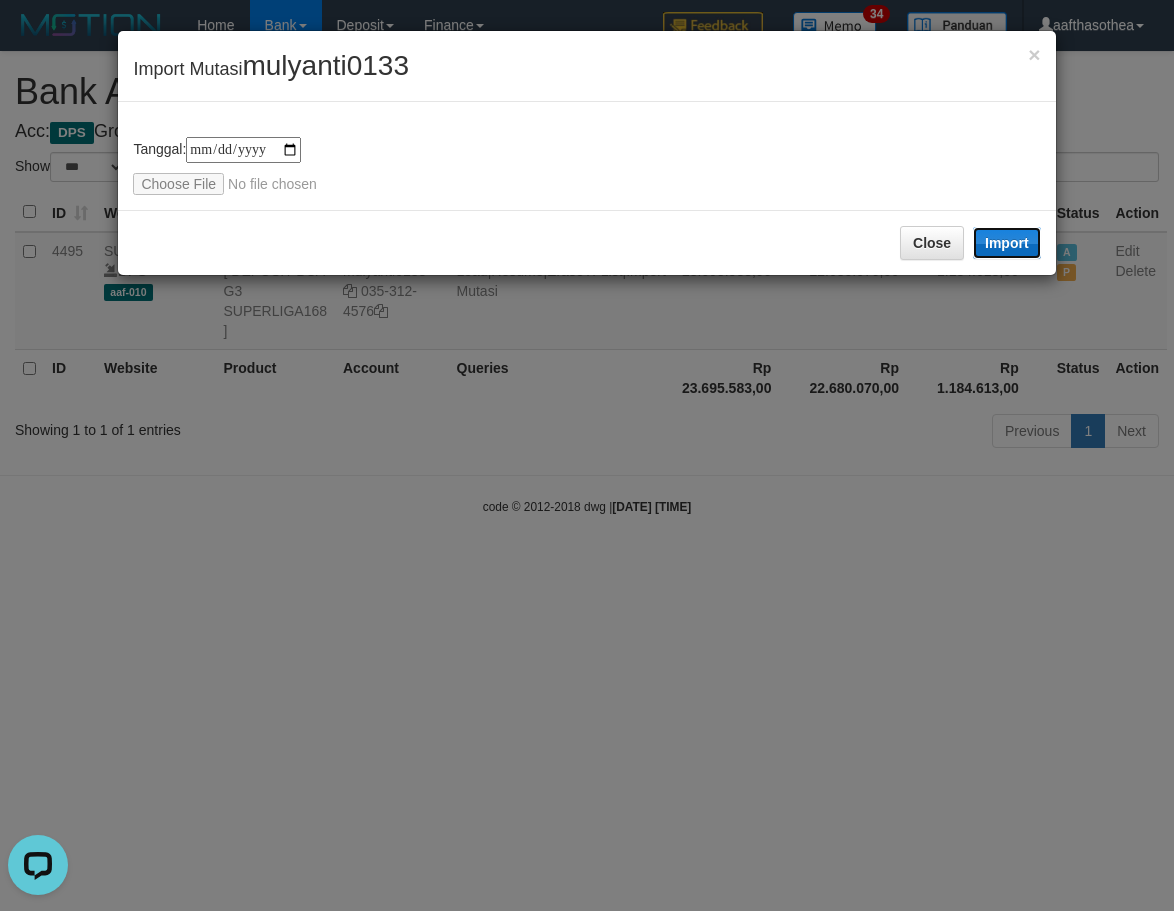 click on "Import" at bounding box center (1007, 243) 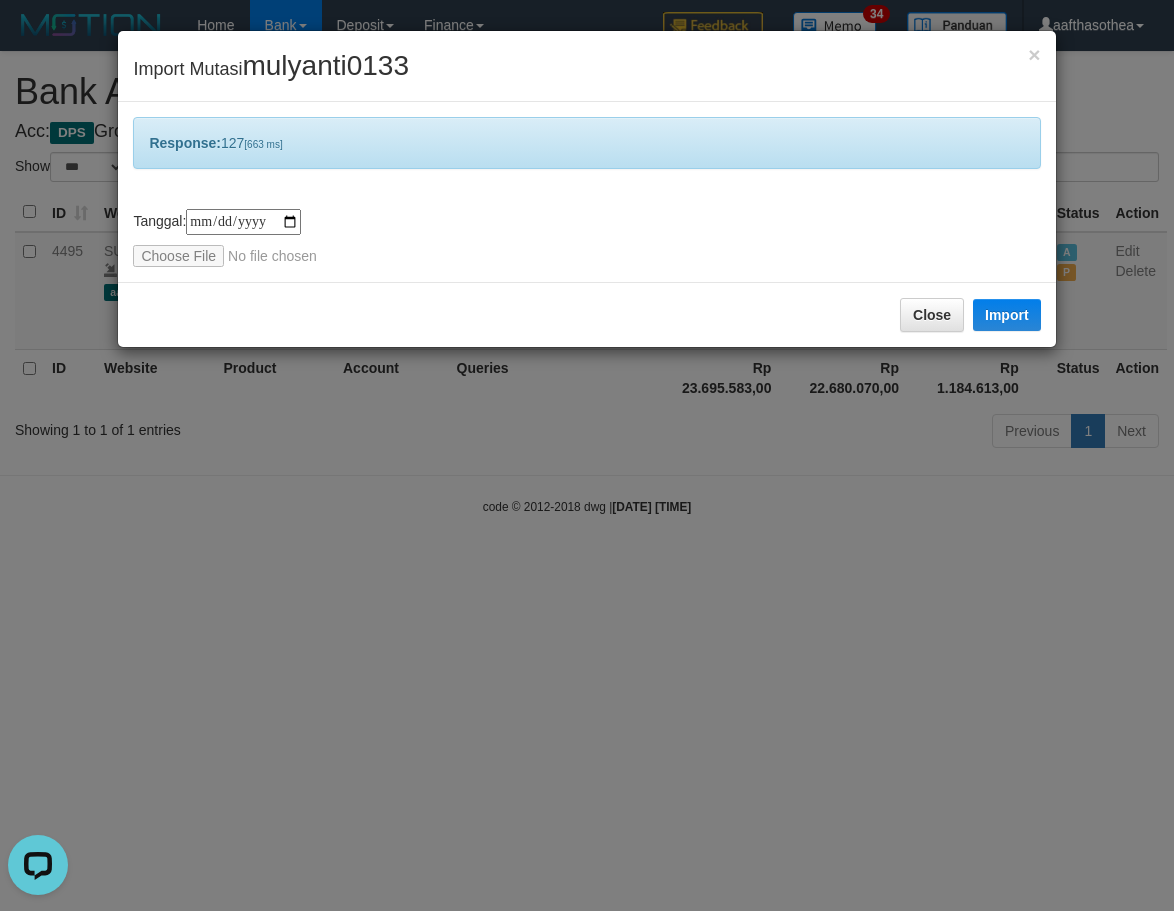 drag, startPoint x: 651, startPoint y: 474, endPoint x: 661, endPoint y: 473, distance: 10.049875 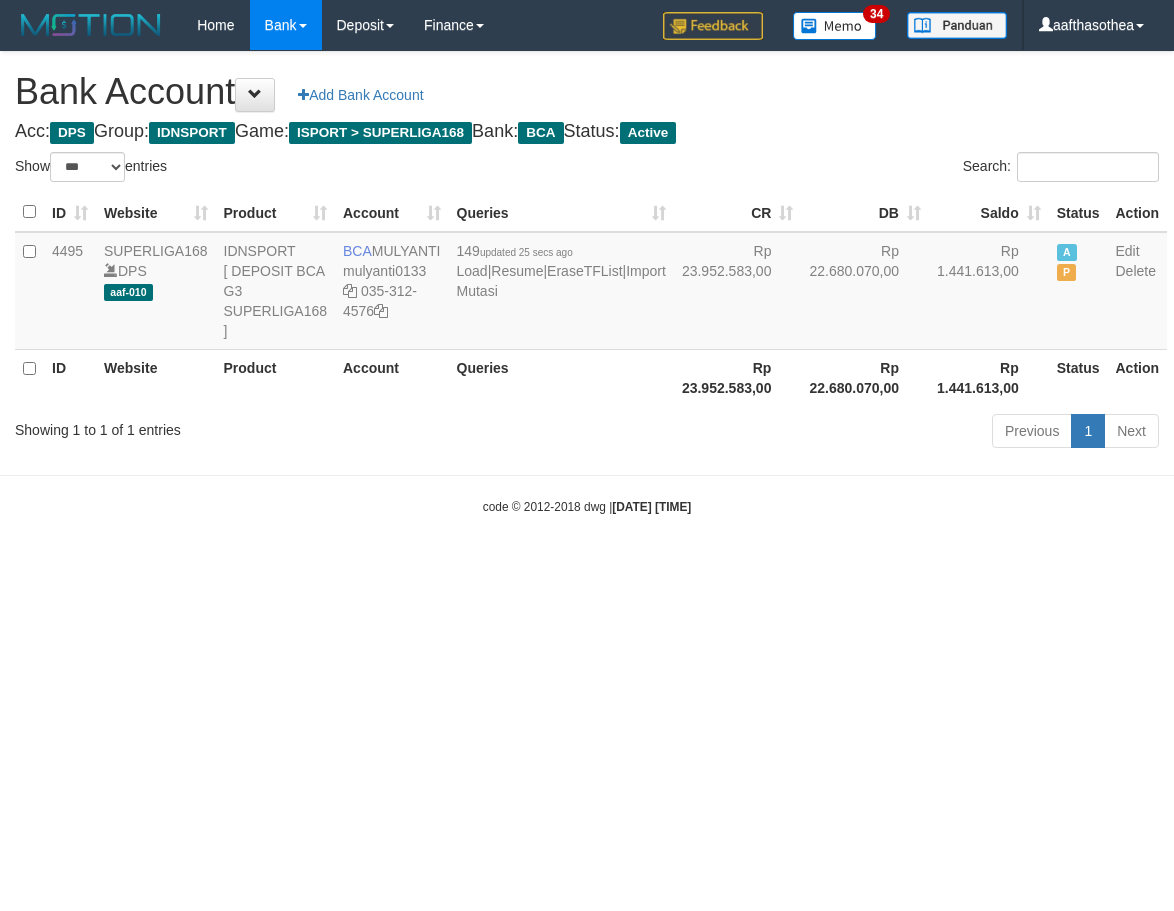select on "***" 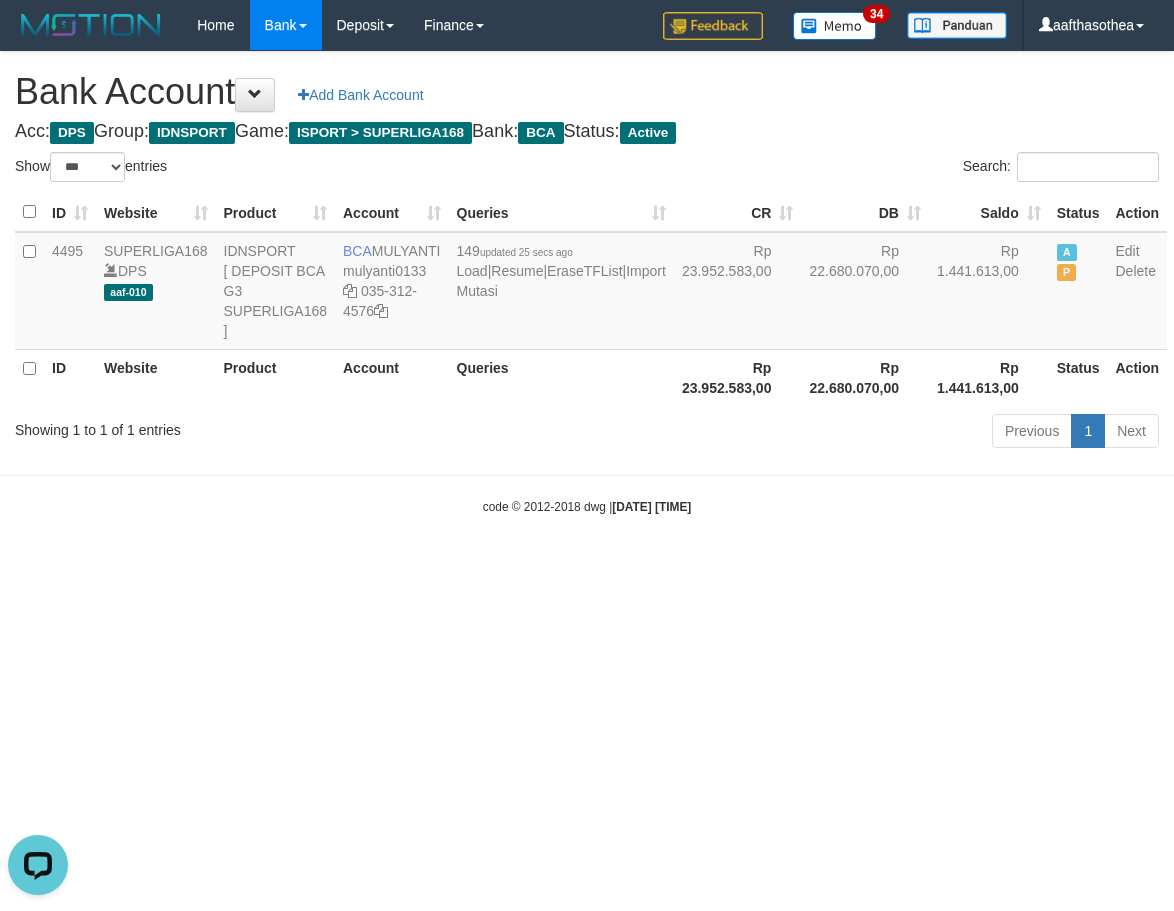 scroll, scrollTop: 0, scrollLeft: 0, axis: both 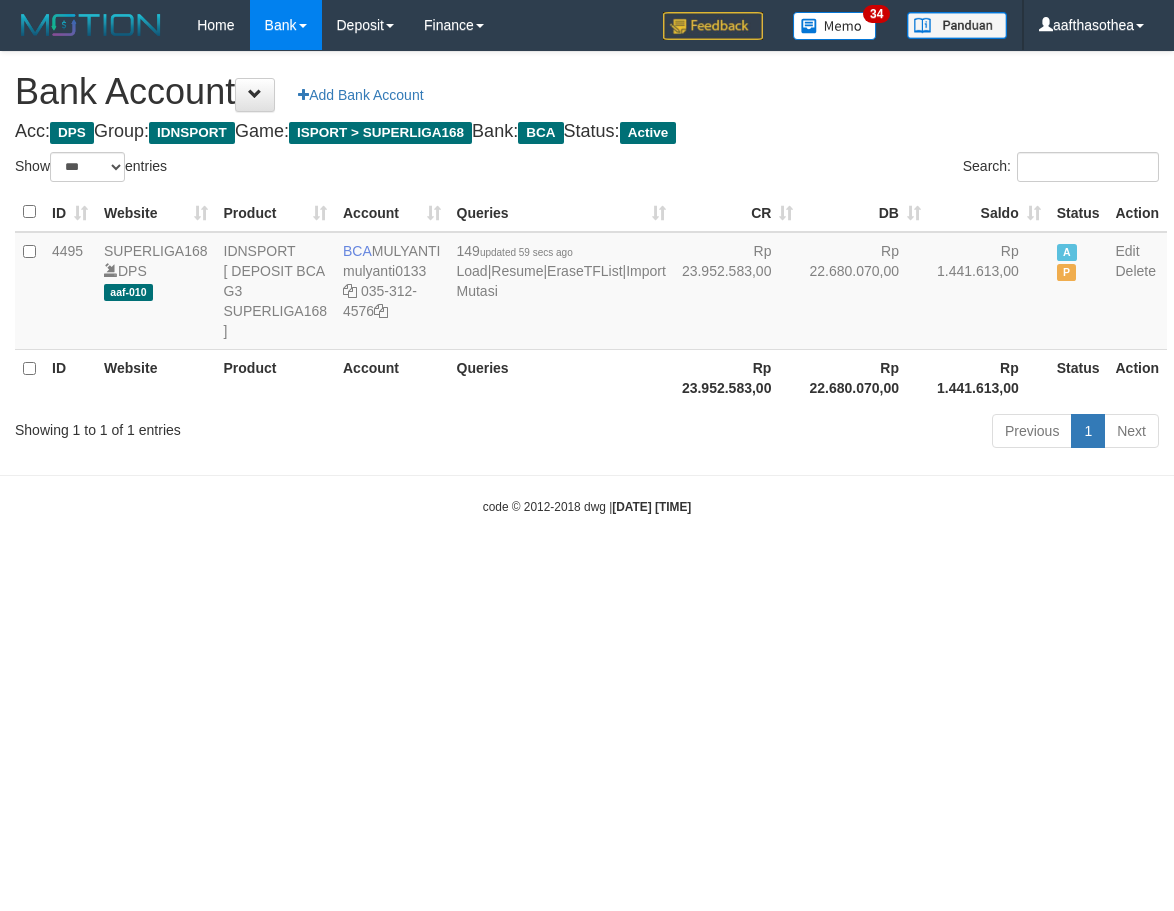 select on "***" 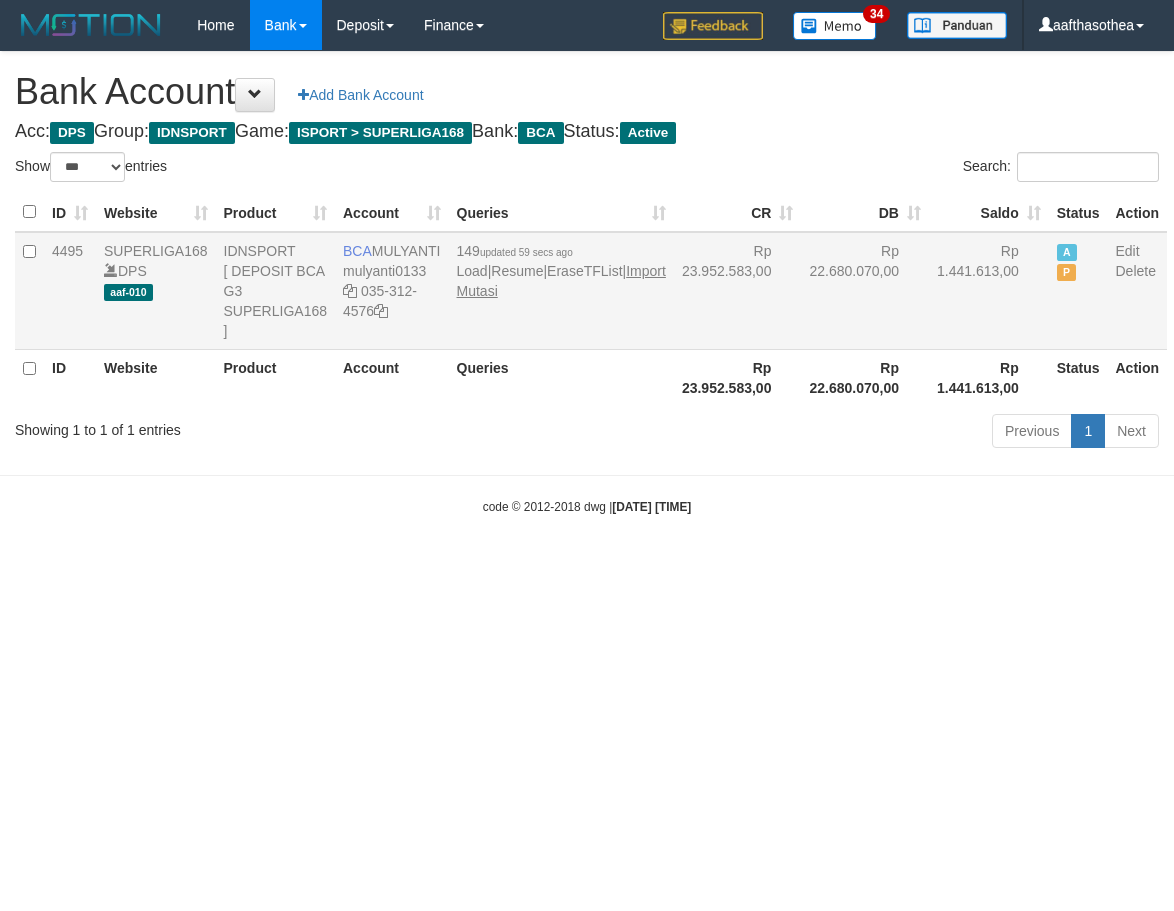 scroll, scrollTop: 0, scrollLeft: 0, axis: both 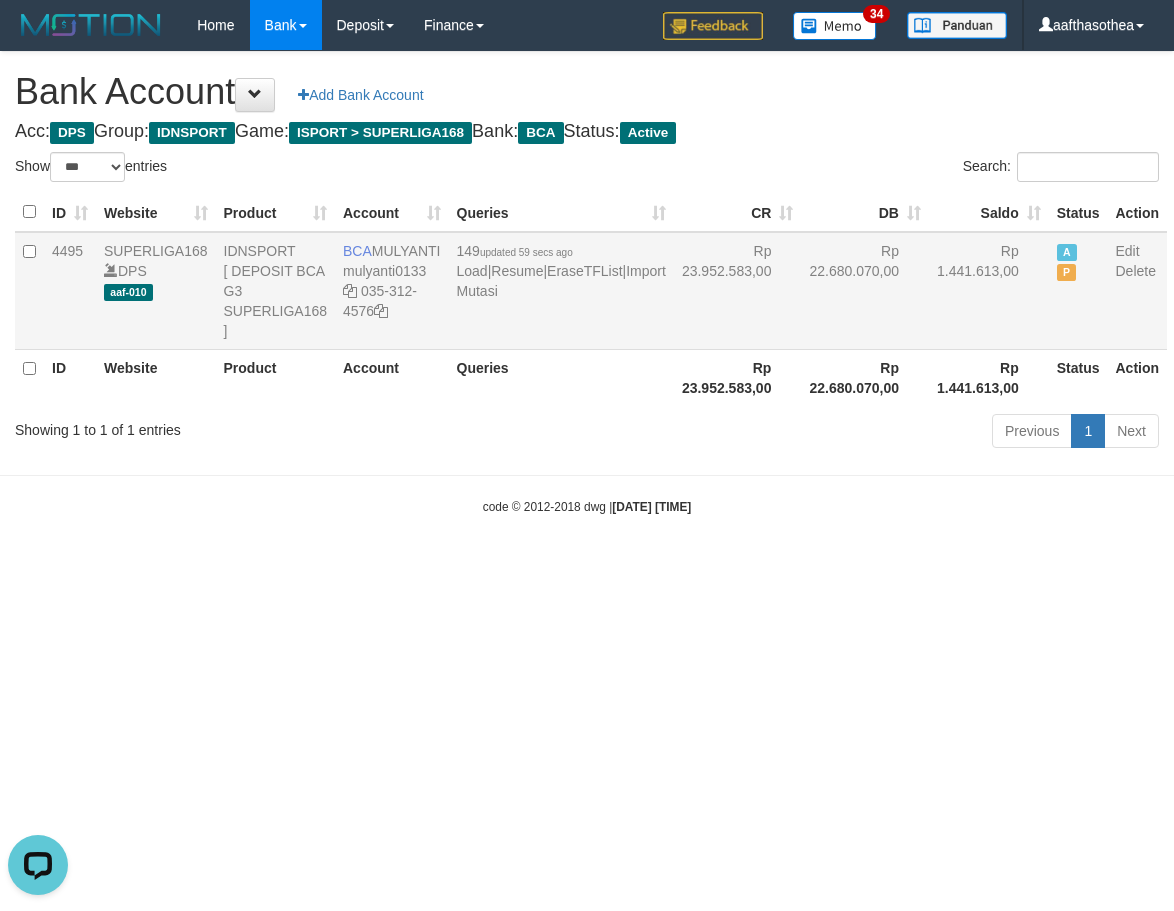 click on "149  updated 59 secs ago
Load
|
Resume
|
EraseTFList
|
Import Mutasi" at bounding box center (561, 291) 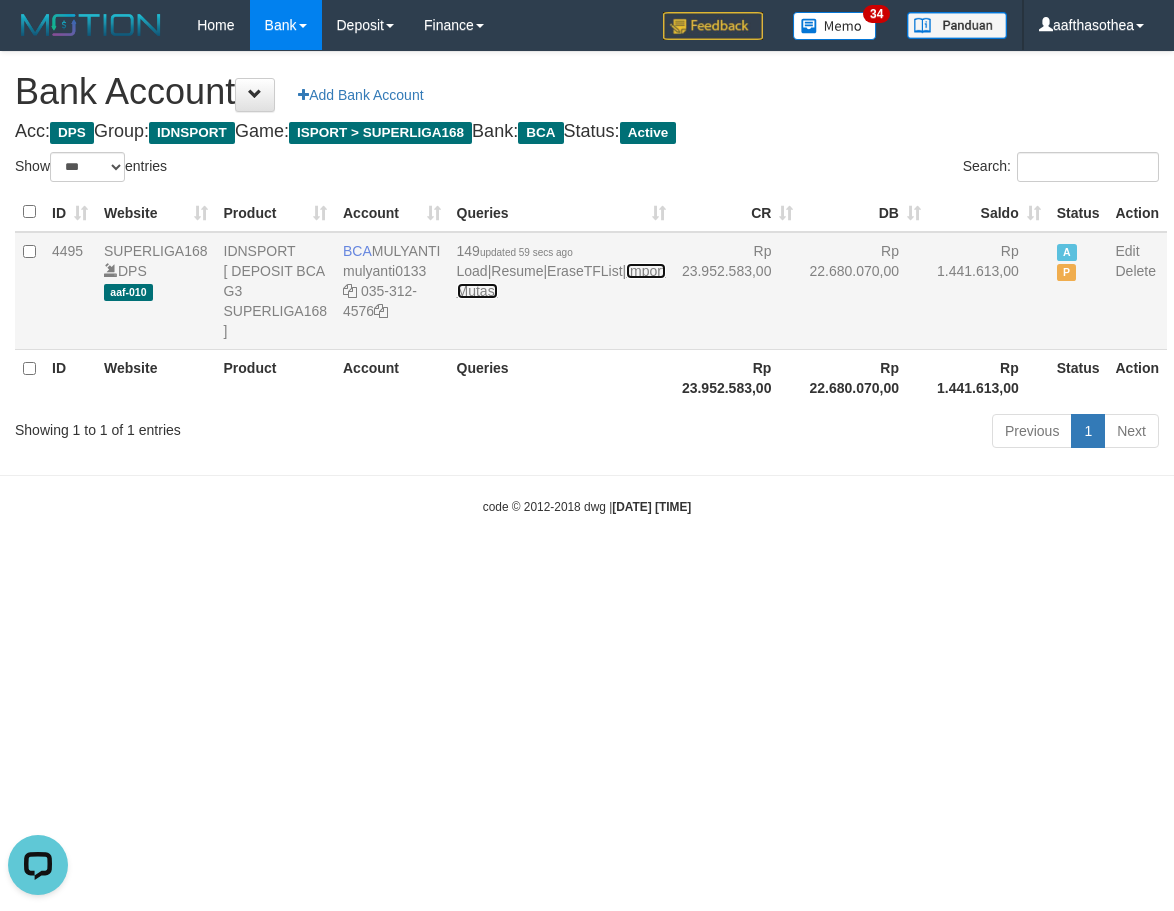 click on "Import Mutasi" at bounding box center (561, 281) 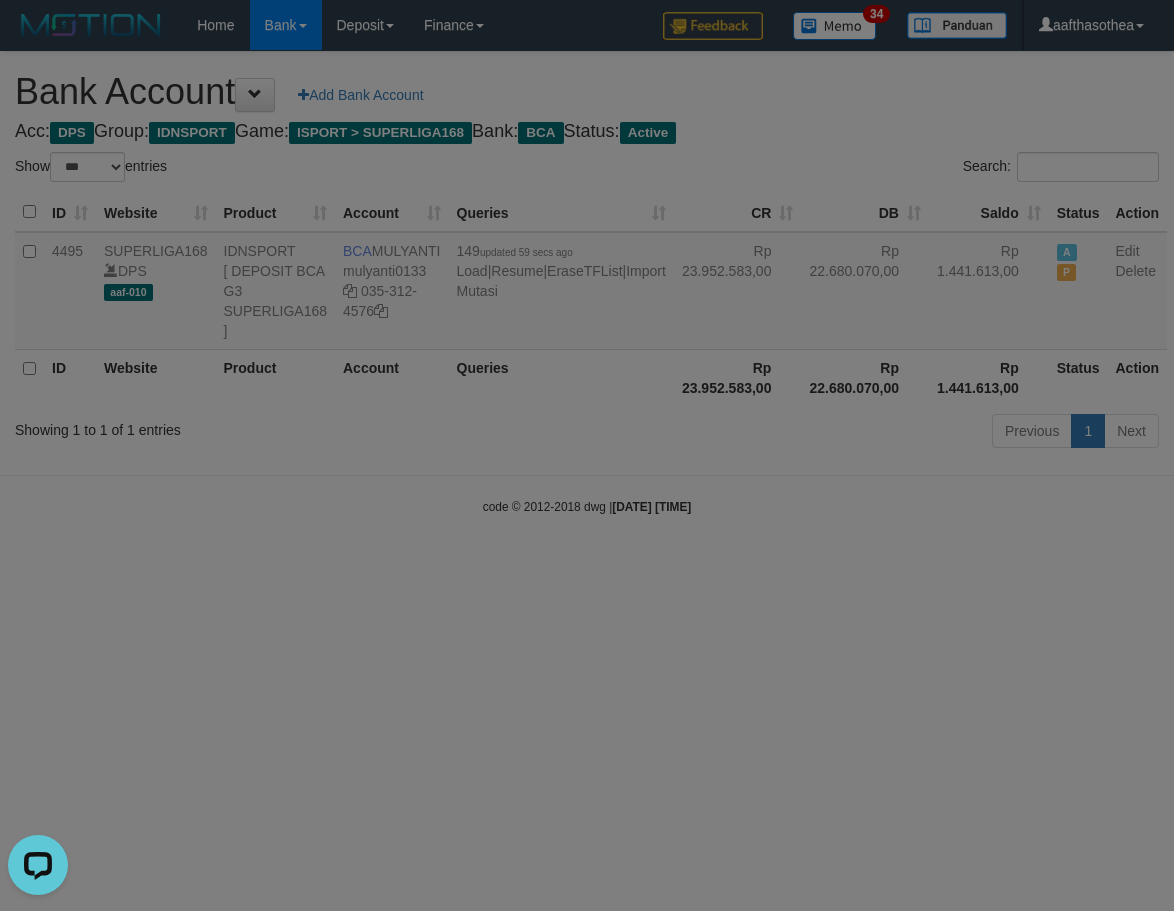 drag, startPoint x: 527, startPoint y: 342, endPoint x: 585, endPoint y: 351, distance: 58.694122 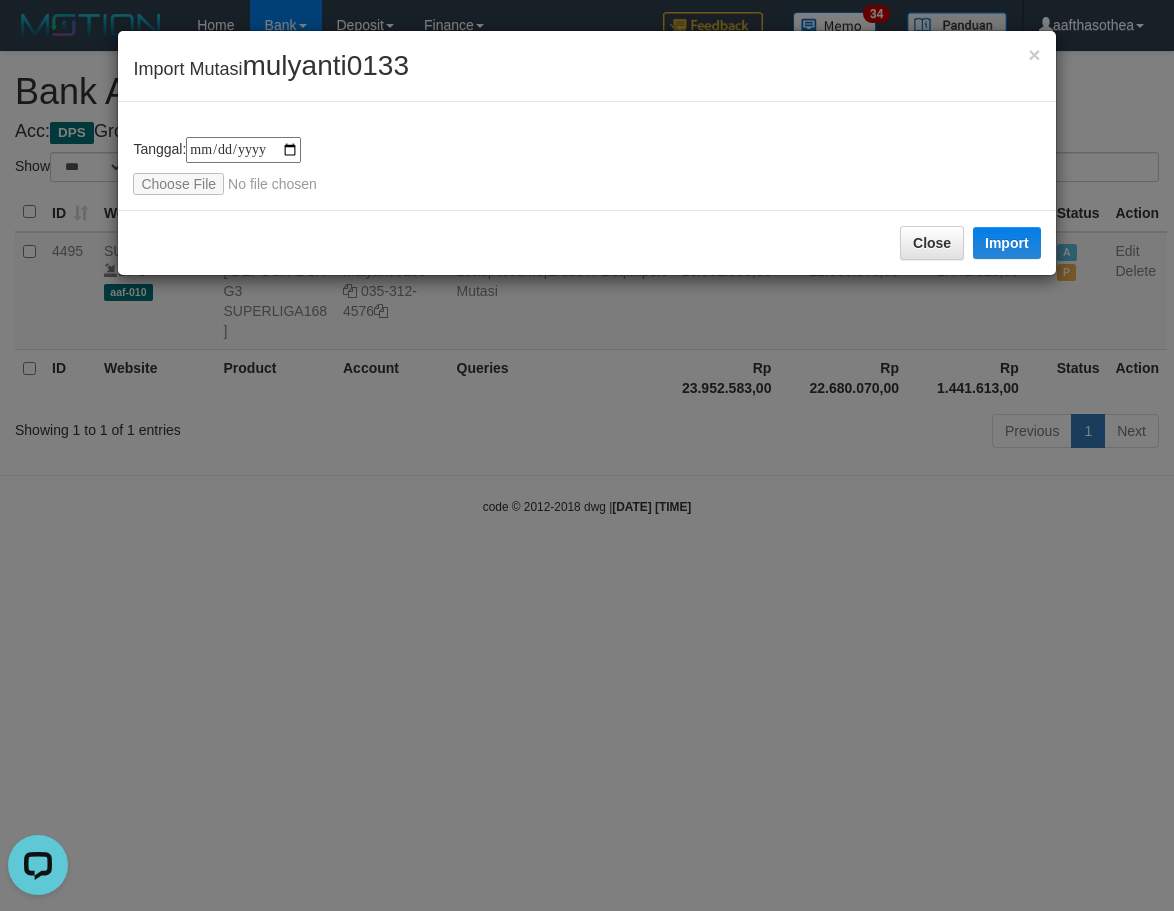 type on "**********" 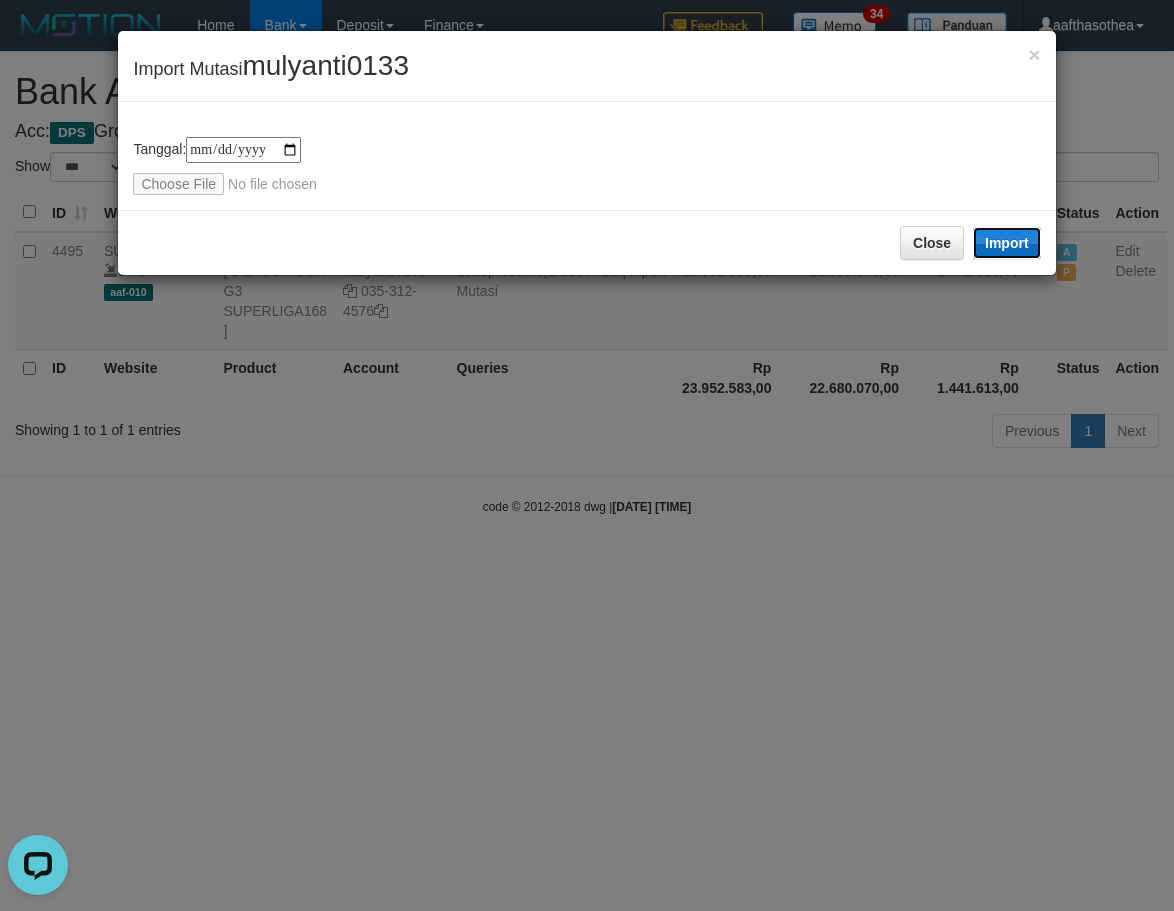 click on "Import" at bounding box center (1007, 243) 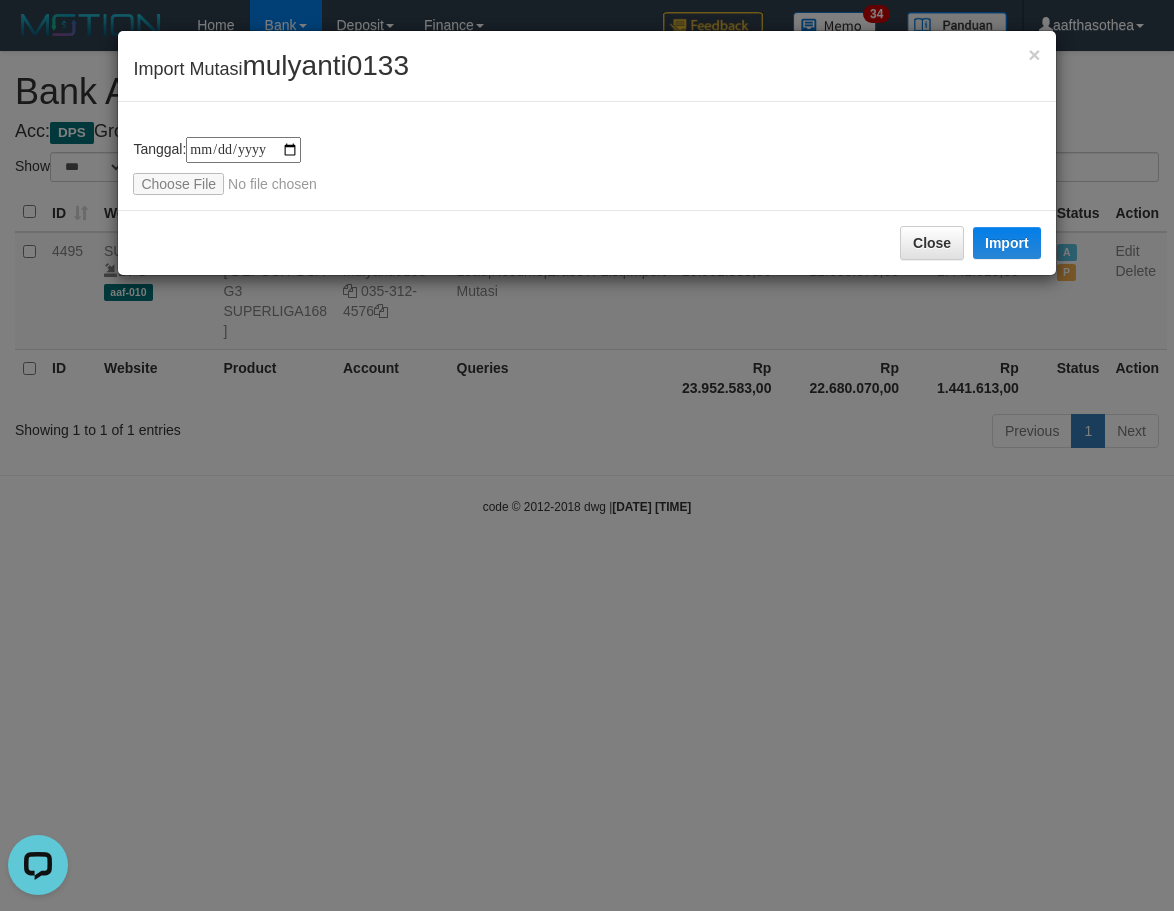 click on "**********" at bounding box center (587, 455) 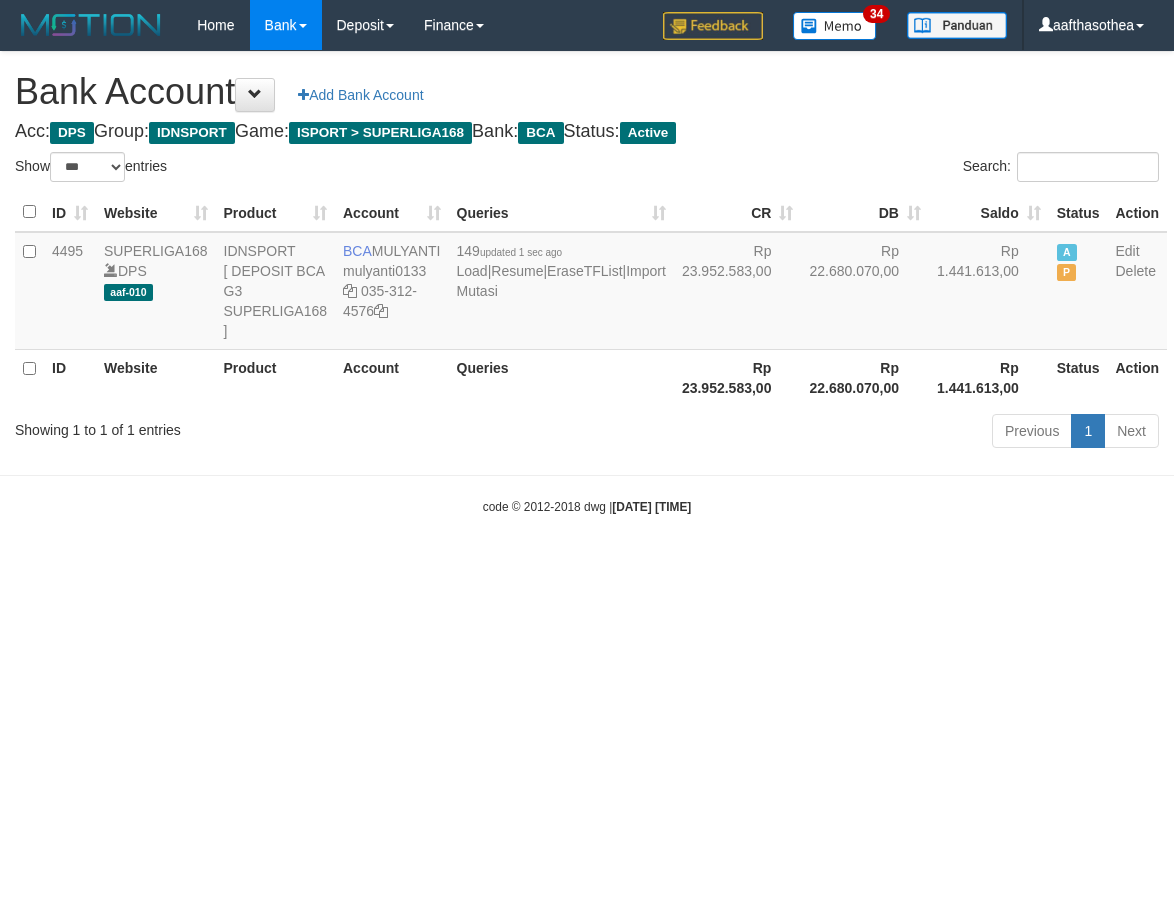 select on "***" 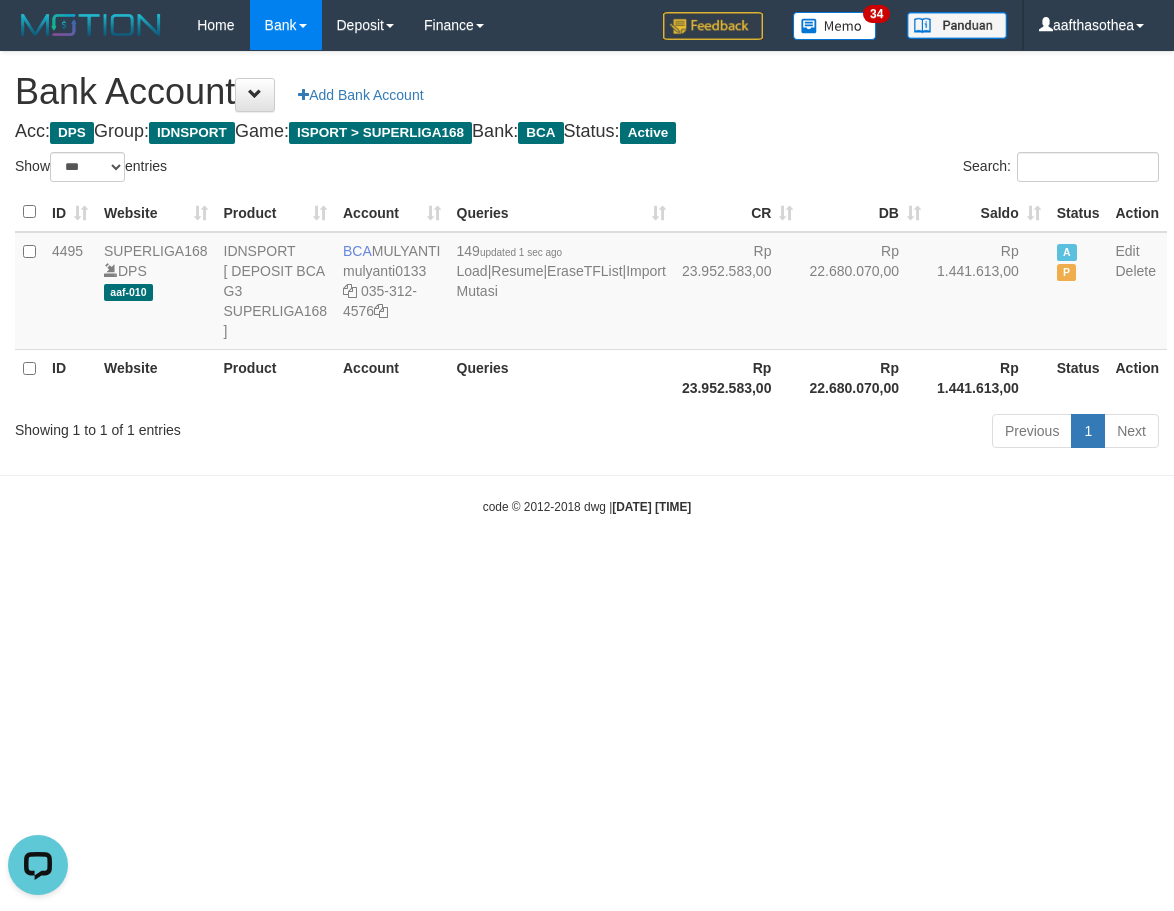 scroll, scrollTop: 0, scrollLeft: 0, axis: both 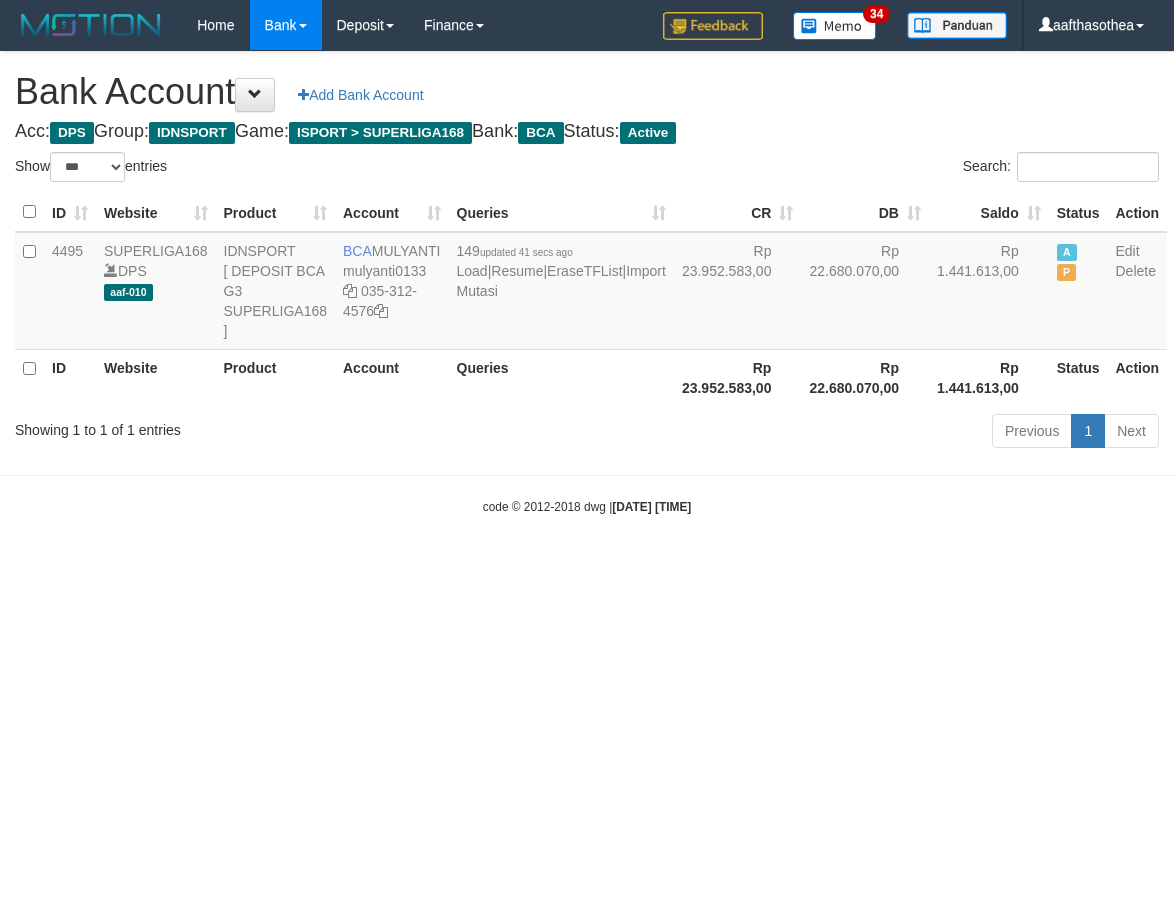 select on "***" 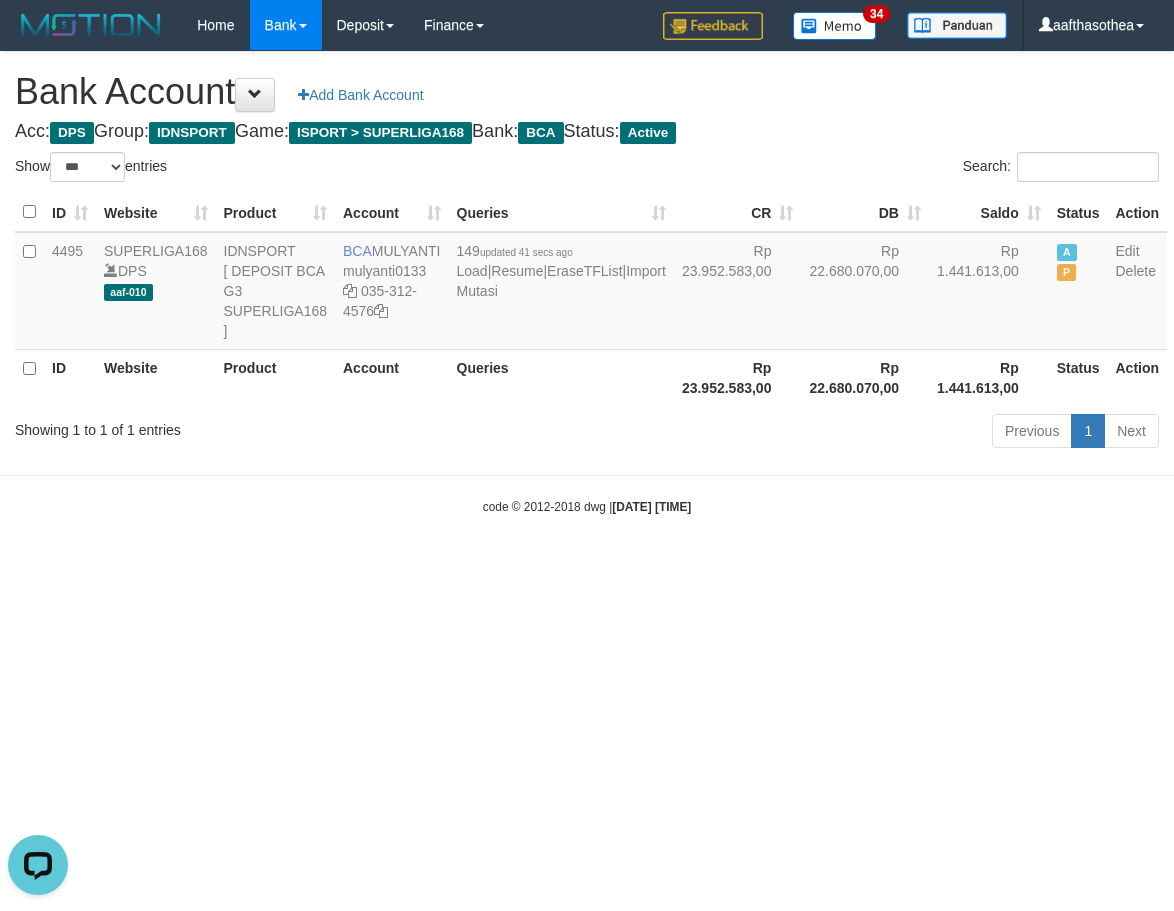 scroll, scrollTop: 0, scrollLeft: 0, axis: both 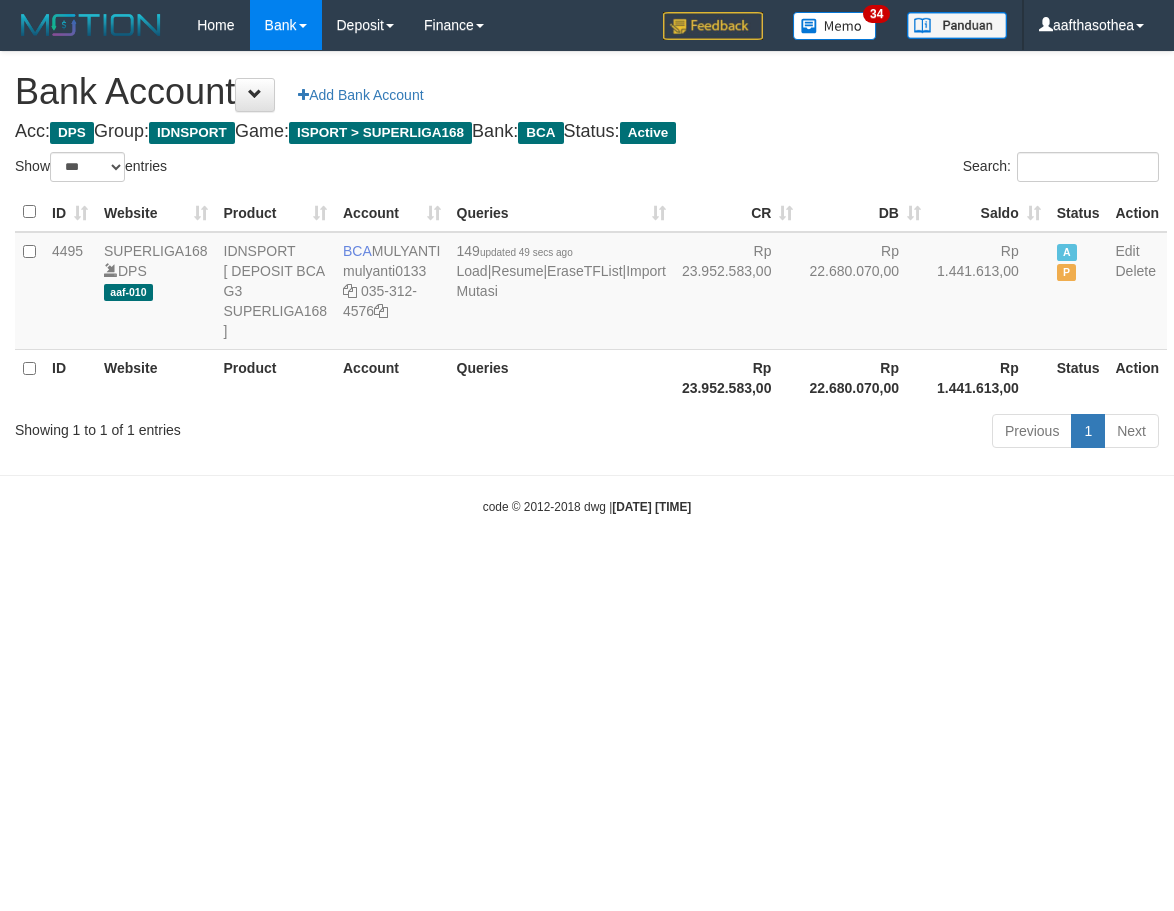 select on "***" 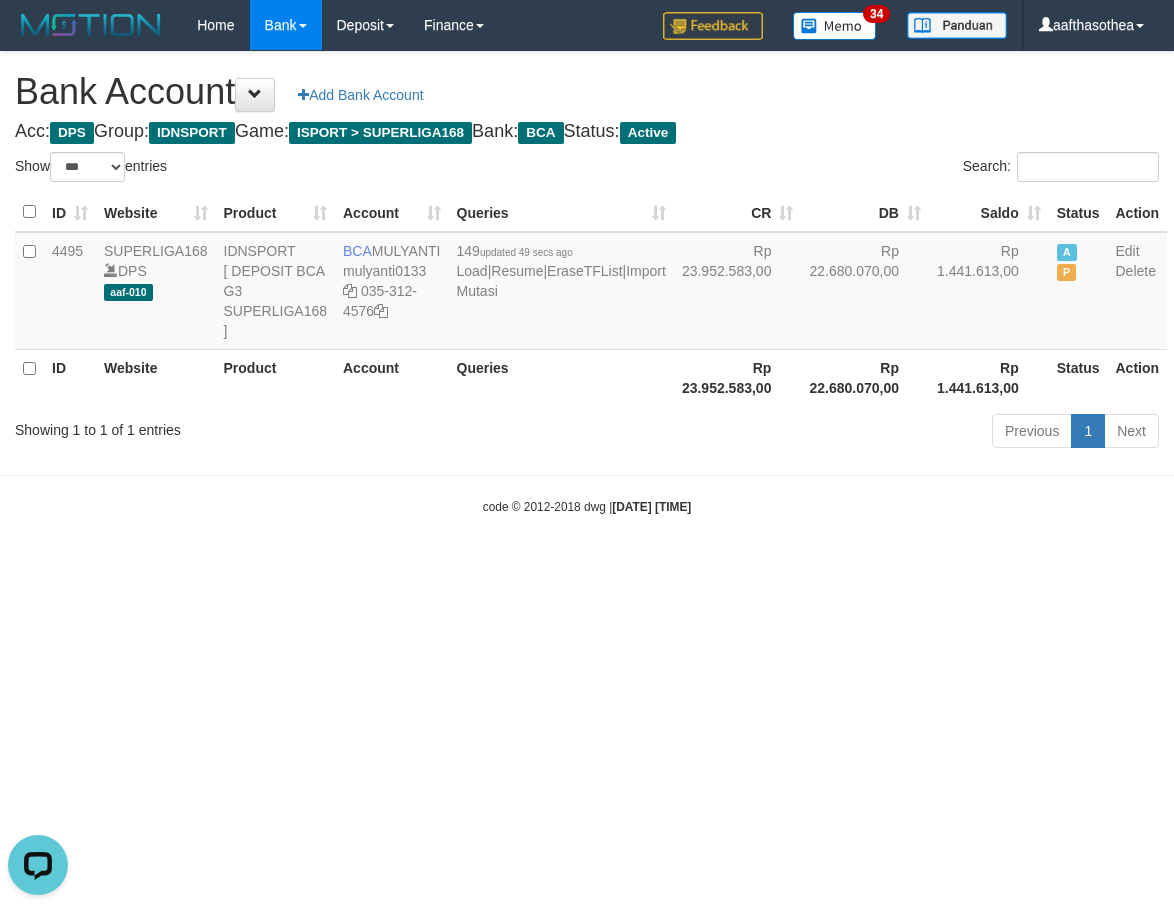 scroll, scrollTop: 0, scrollLeft: 0, axis: both 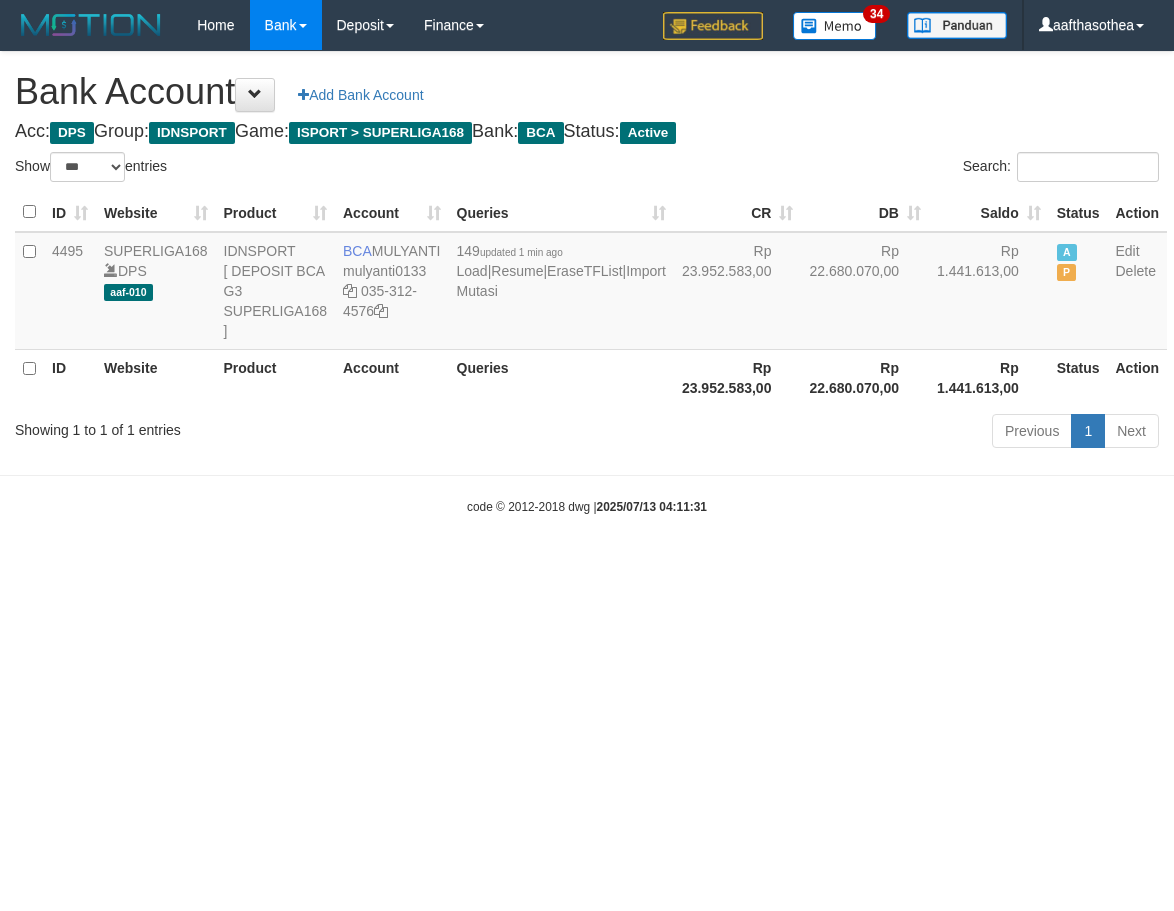 select on "***" 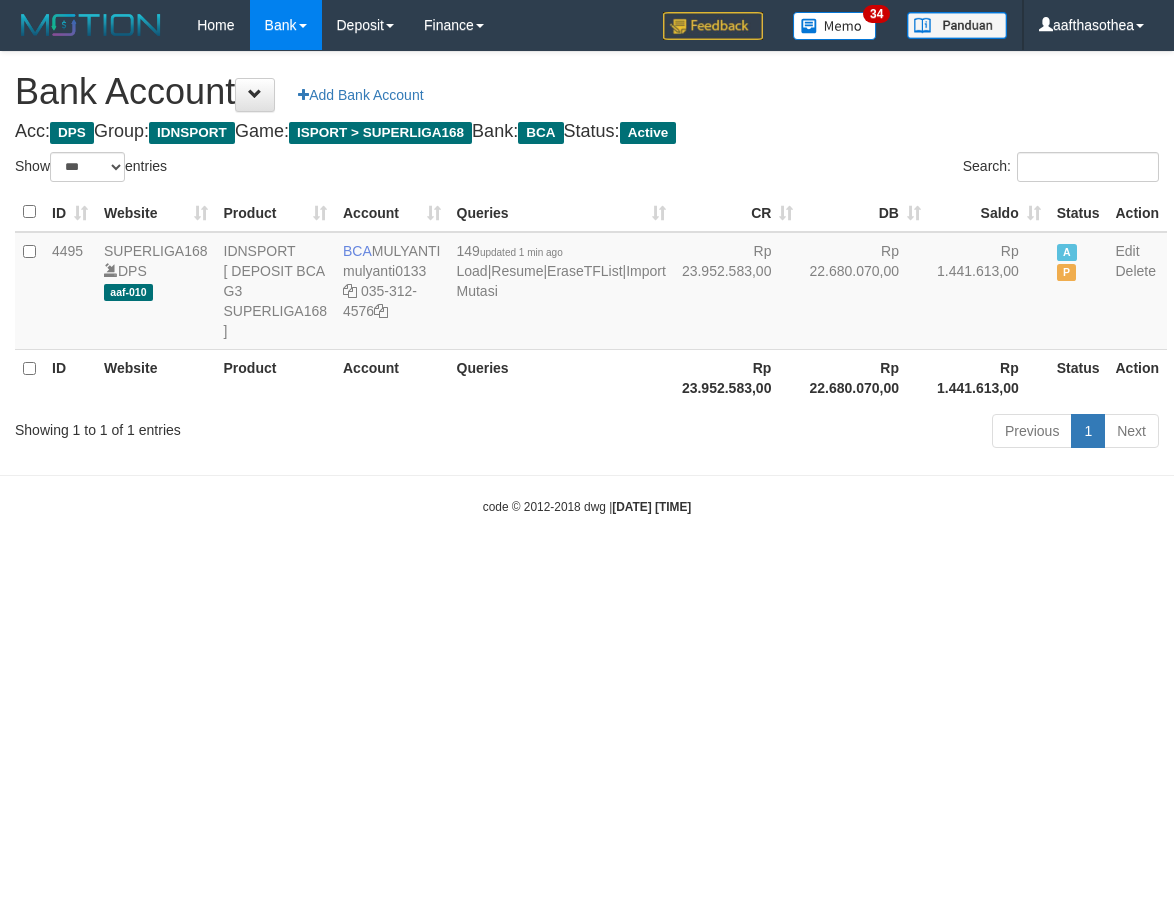 select on "***" 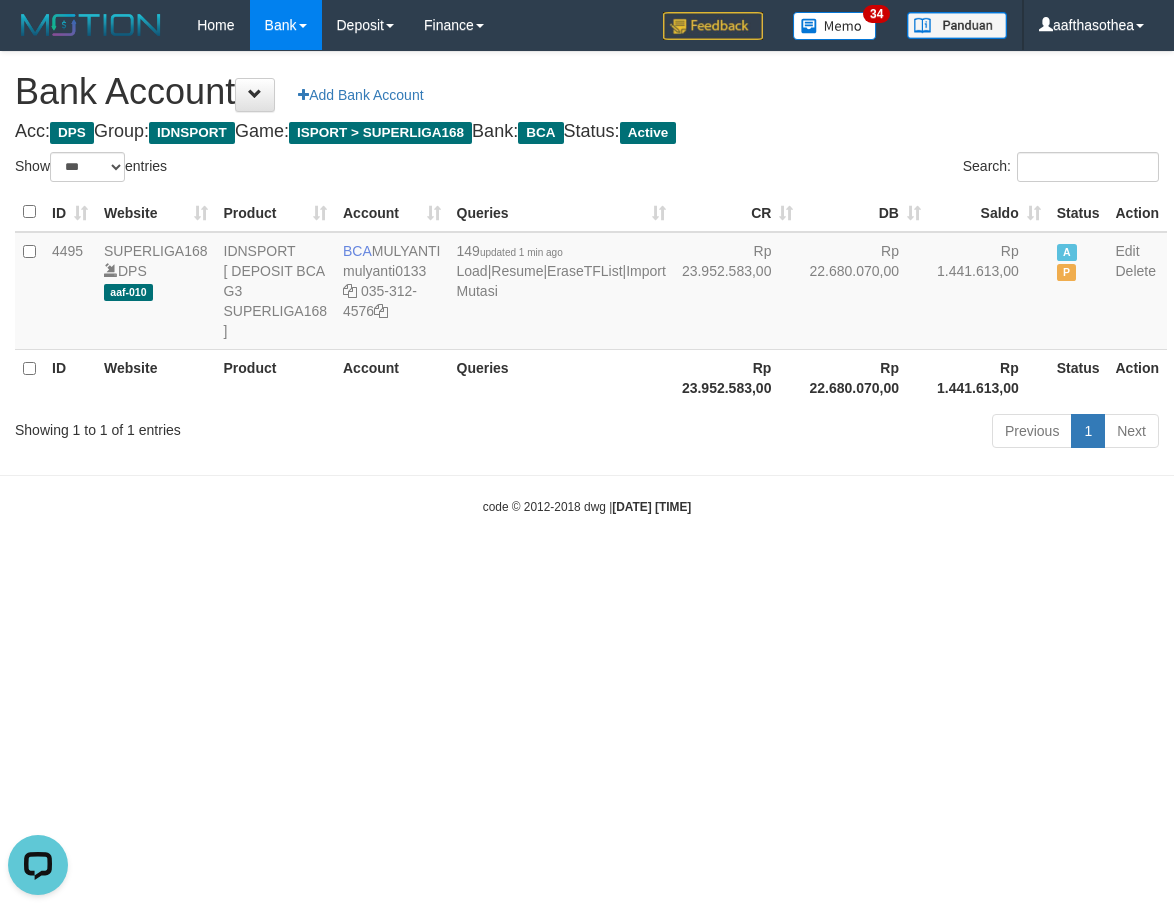 scroll, scrollTop: 0, scrollLeft: 0, axis: both 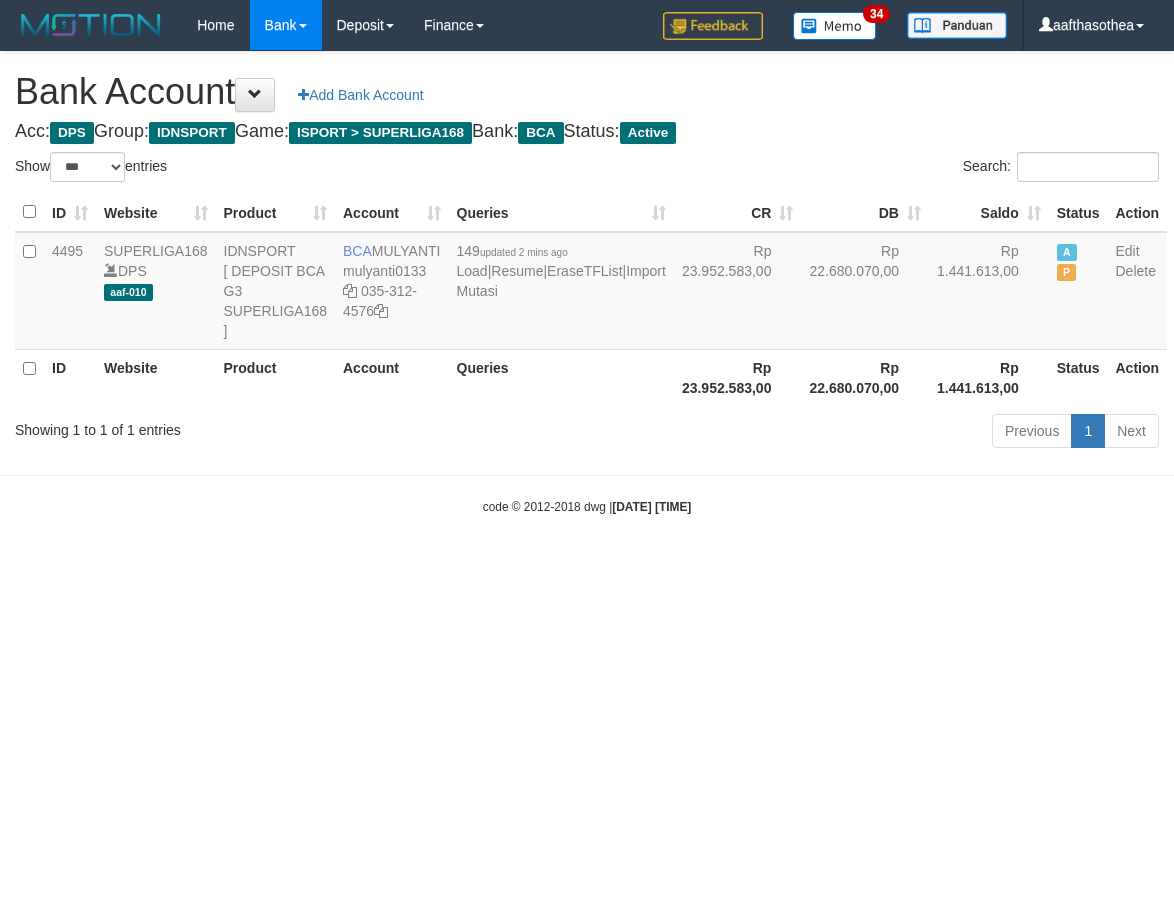 select on "***" 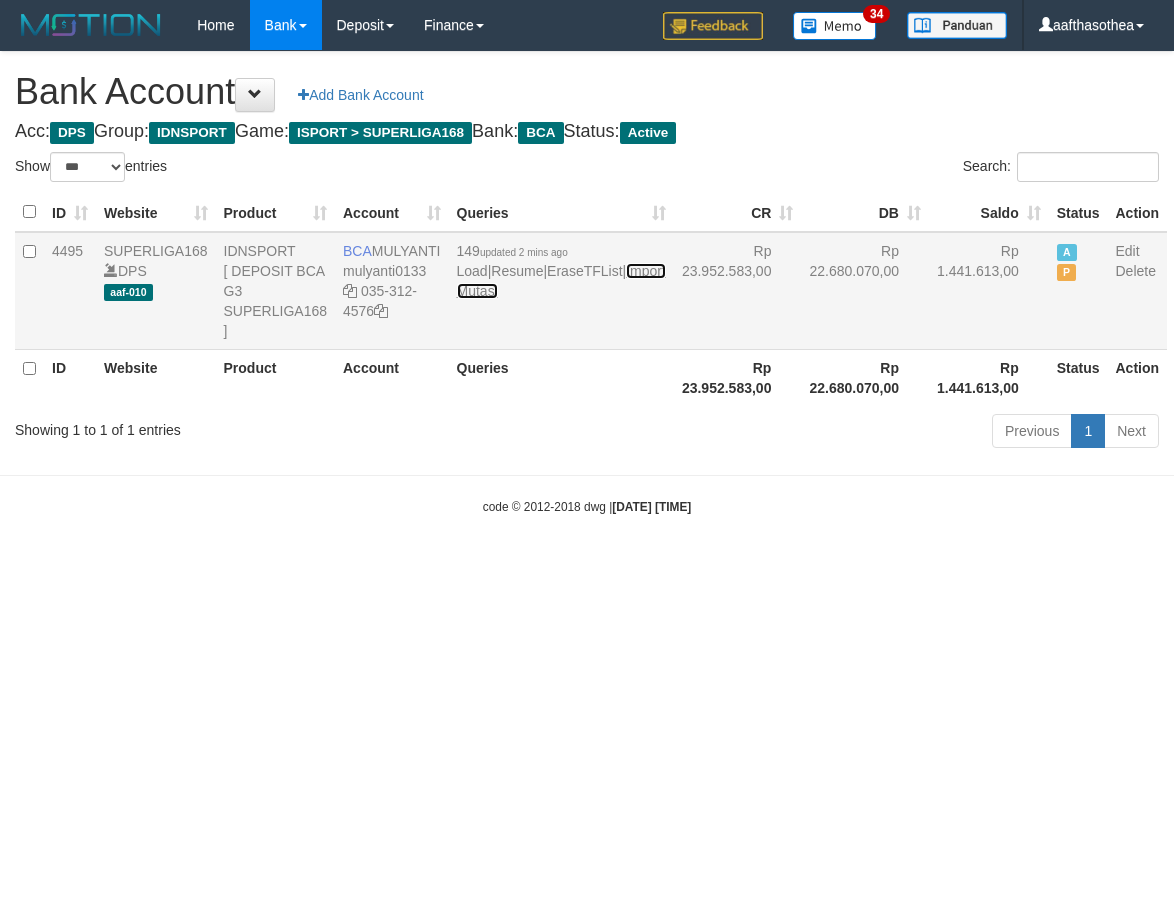 click on "Import Mutasi" at bounding box center [561, 281] 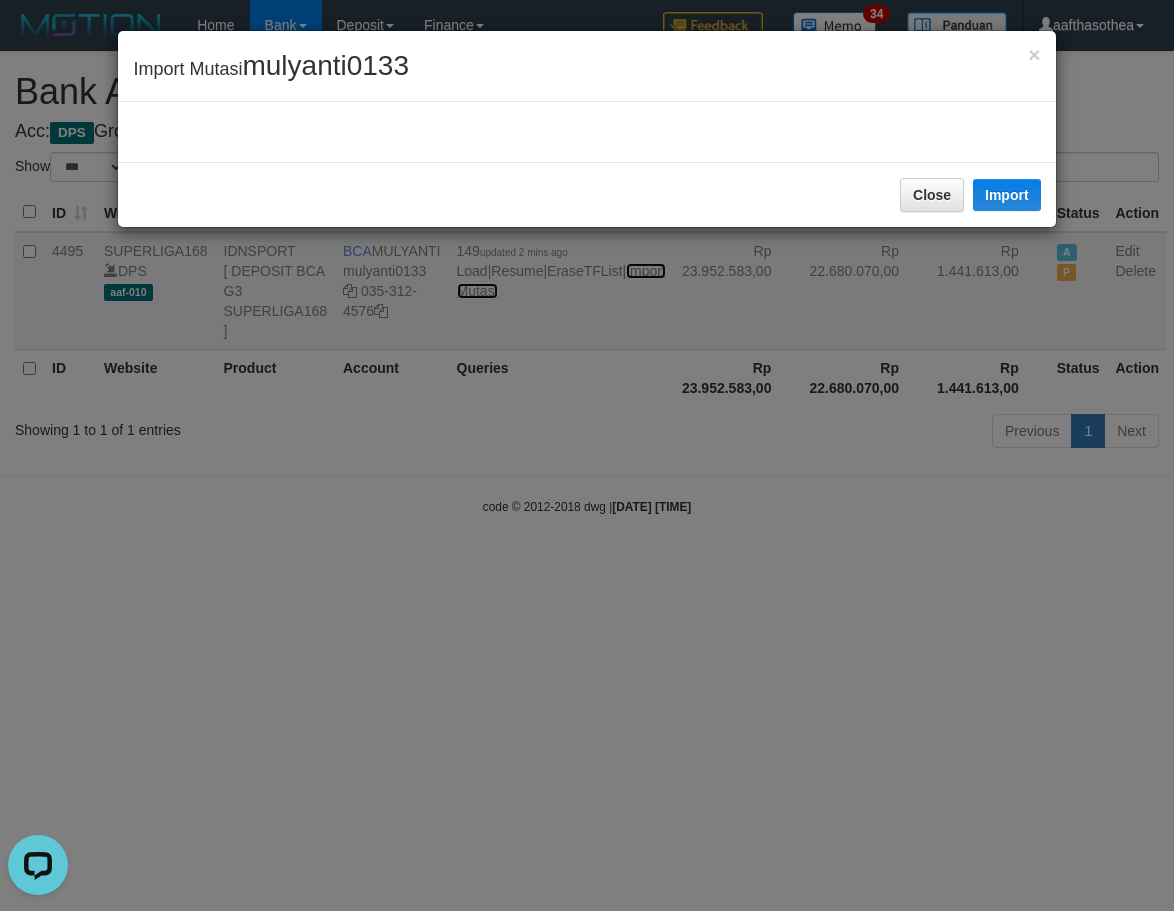 scroll, scrollTop: 0, scrollLeft: 0, axis: both 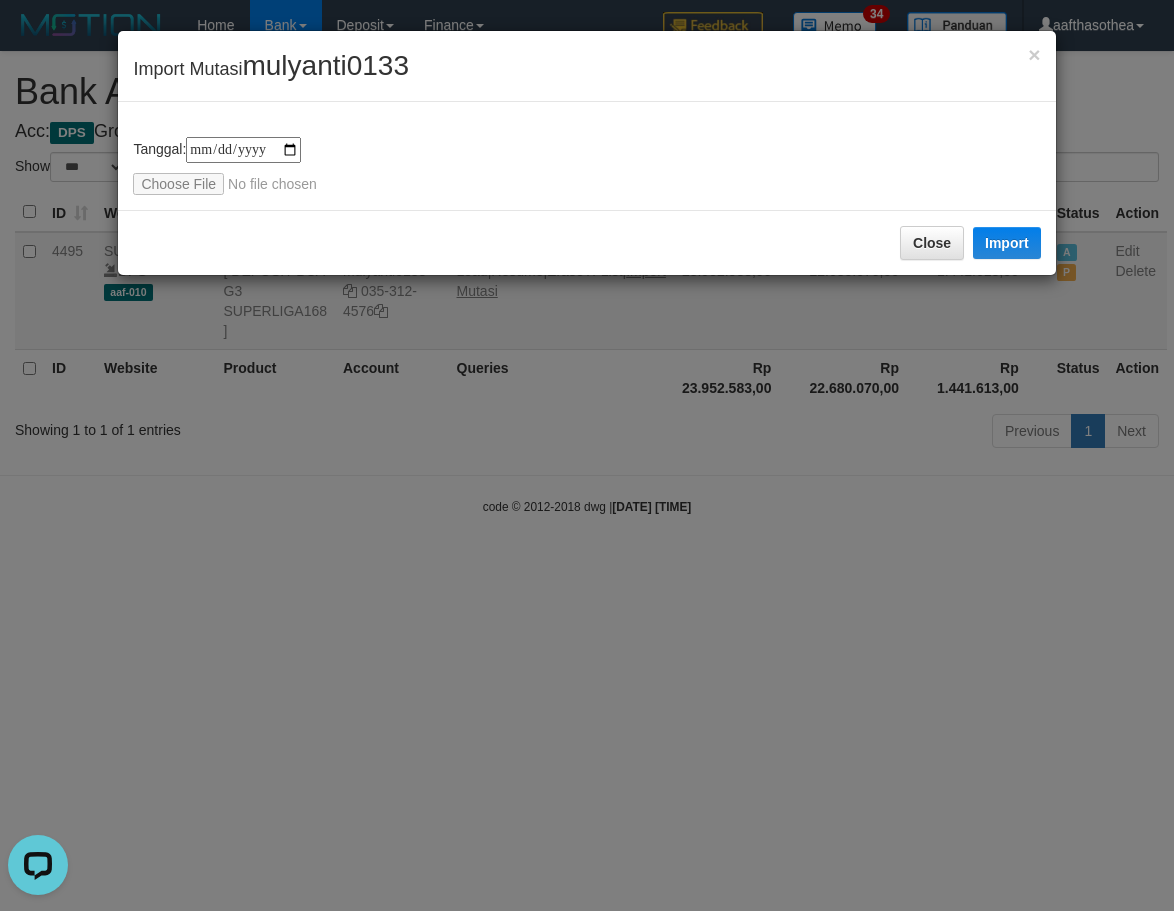 type on "**********" 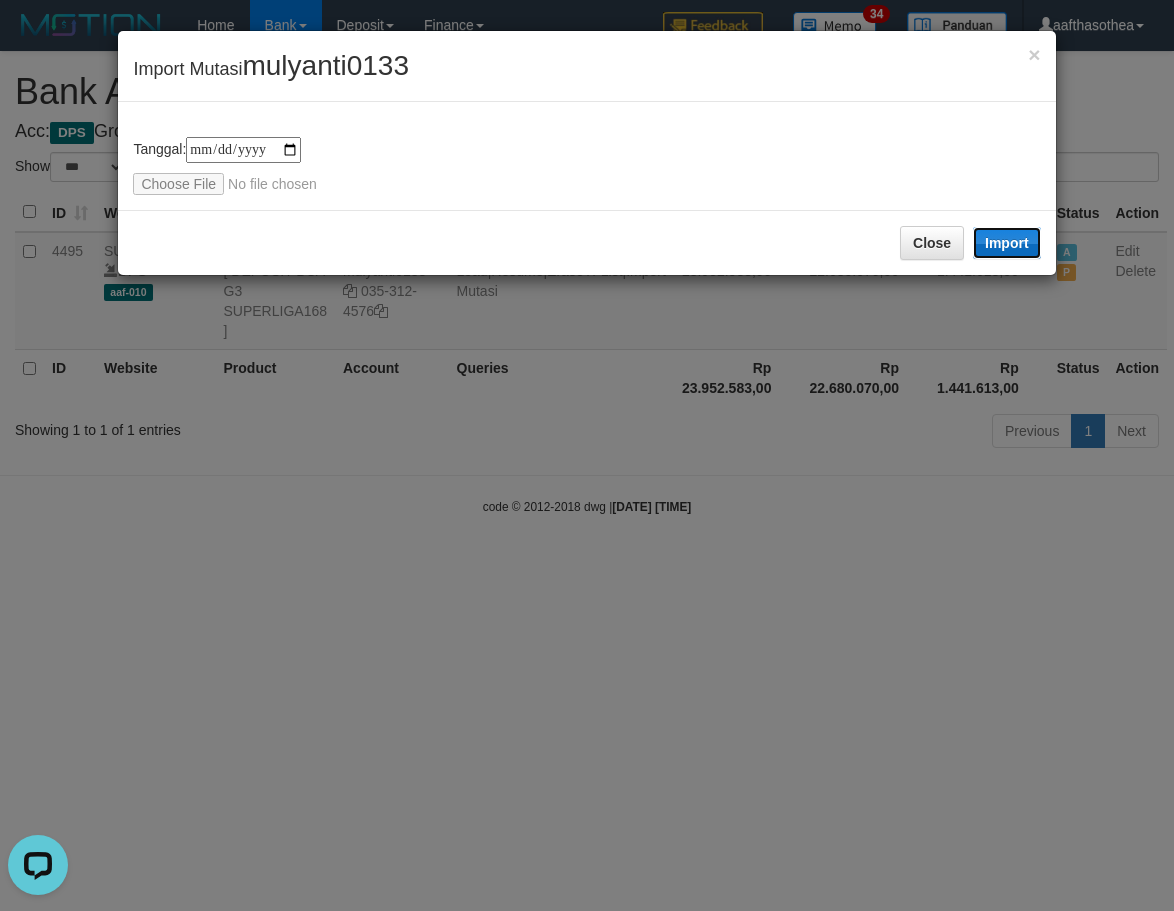 click on "Import" at bounding box center (1007, 243) 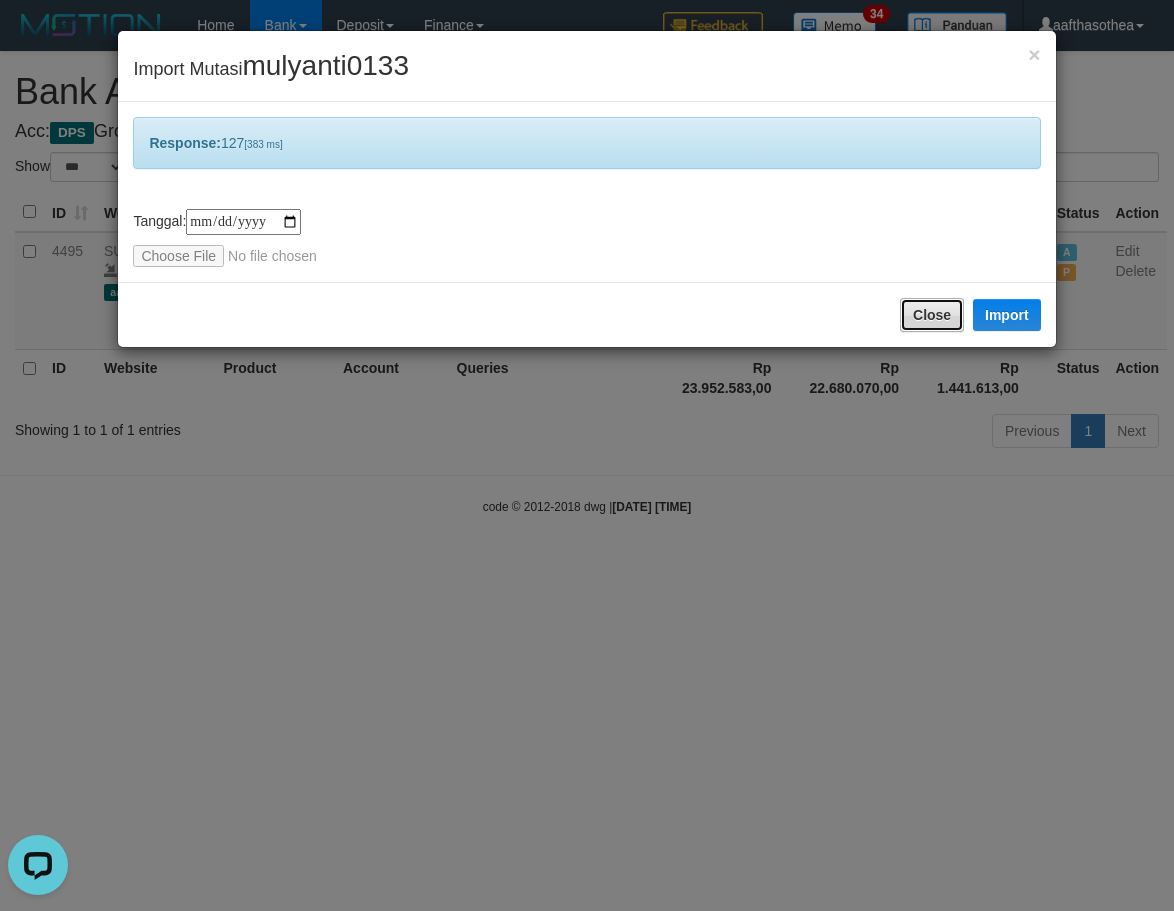 click on "Close" at bounding box center [932, 315] 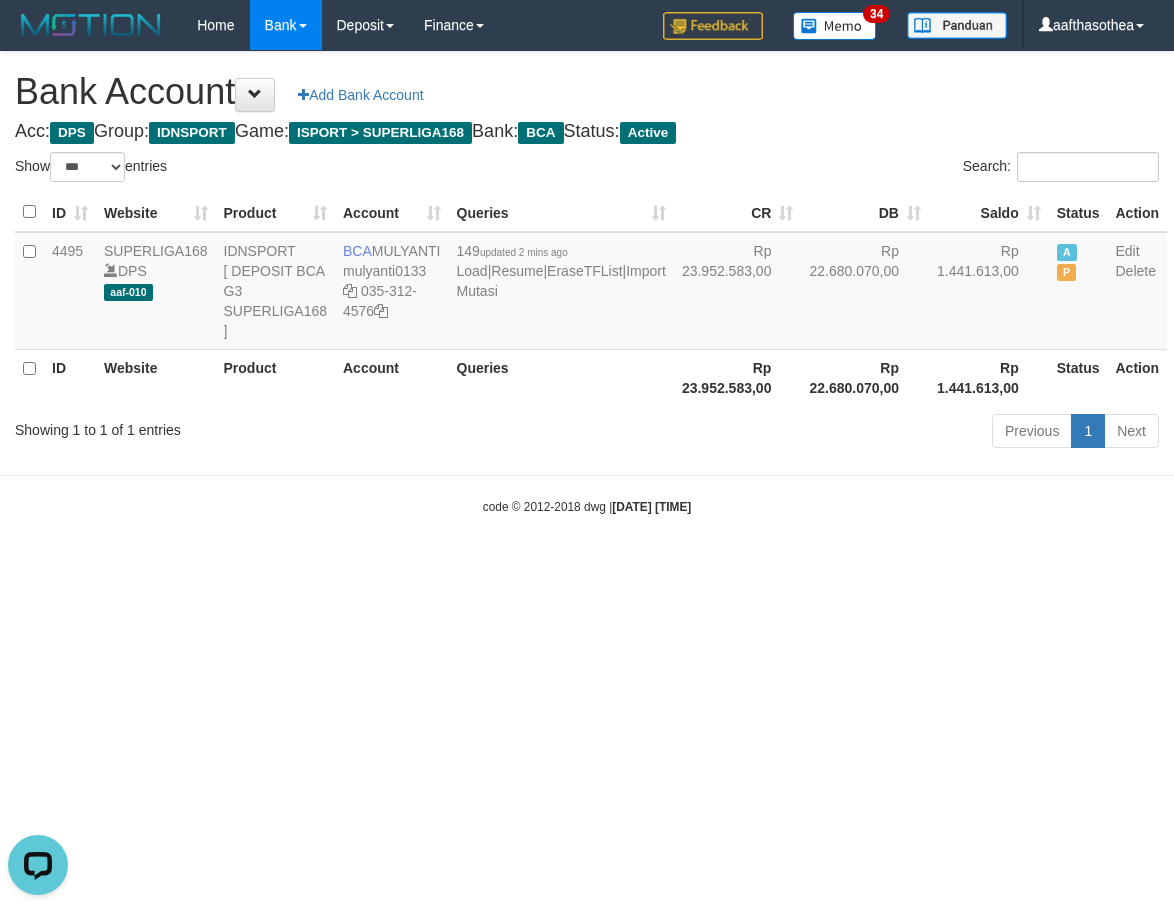 drag, startPoint x: 705, startPoint y: 688, endPoint x: 691, endPoint y: 684, distance: 14.56022 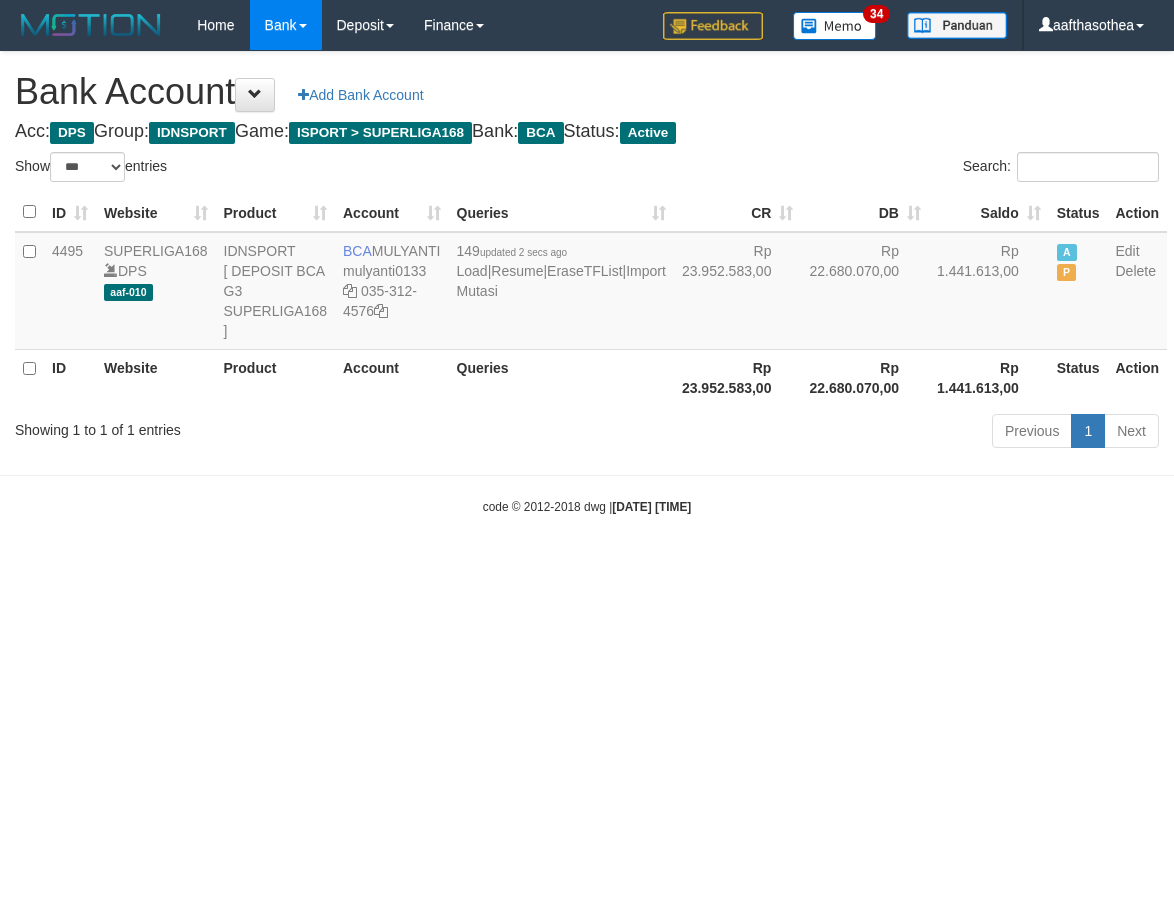 select on "***" 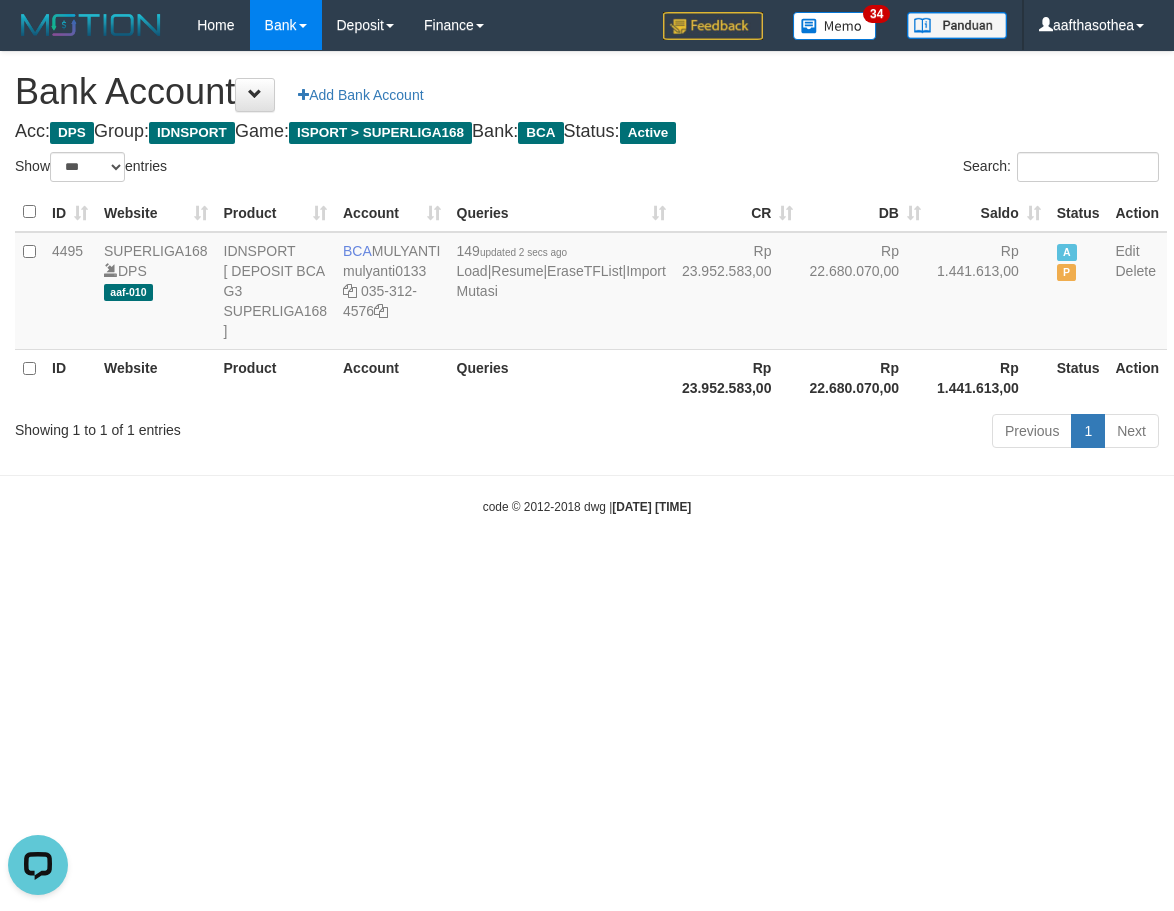 scroll, scrollTop: 0, scrollLeft: 0, axis: both 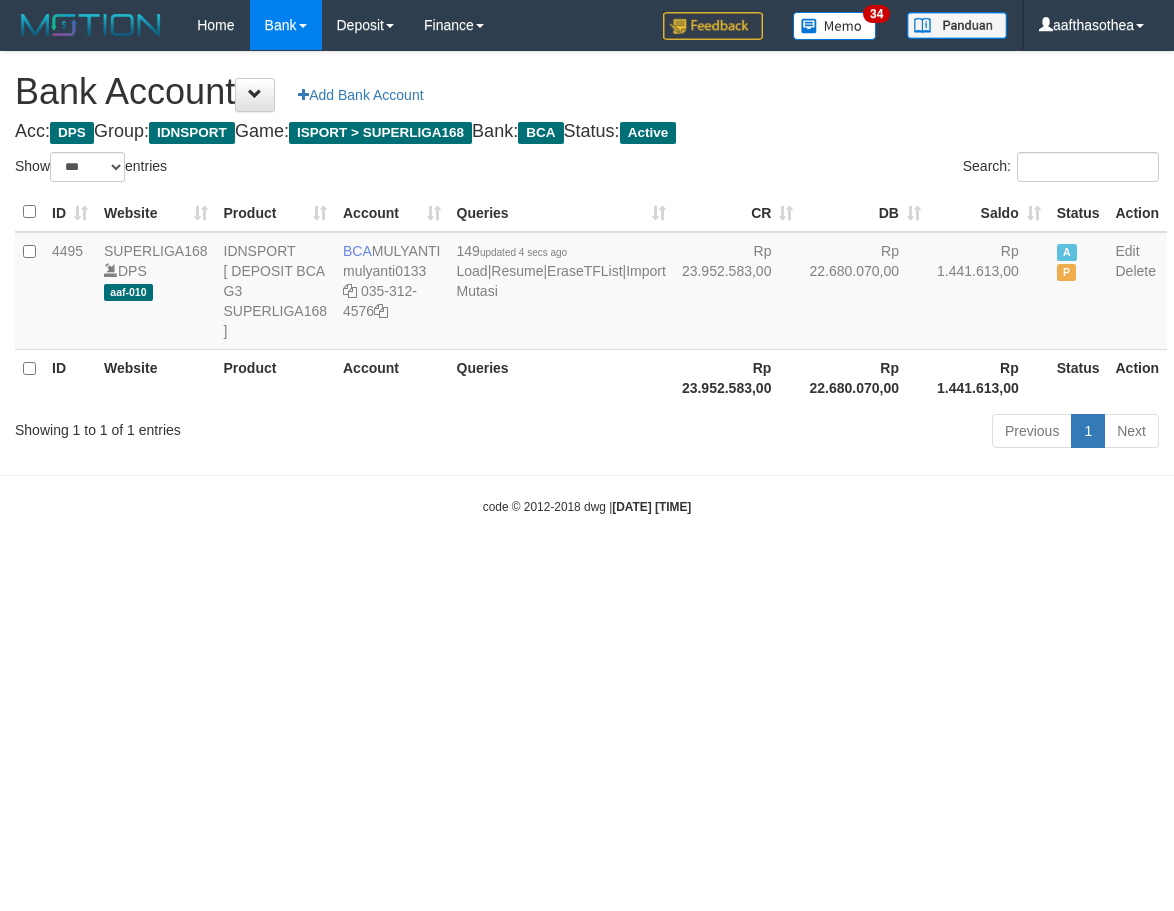 select on "***" 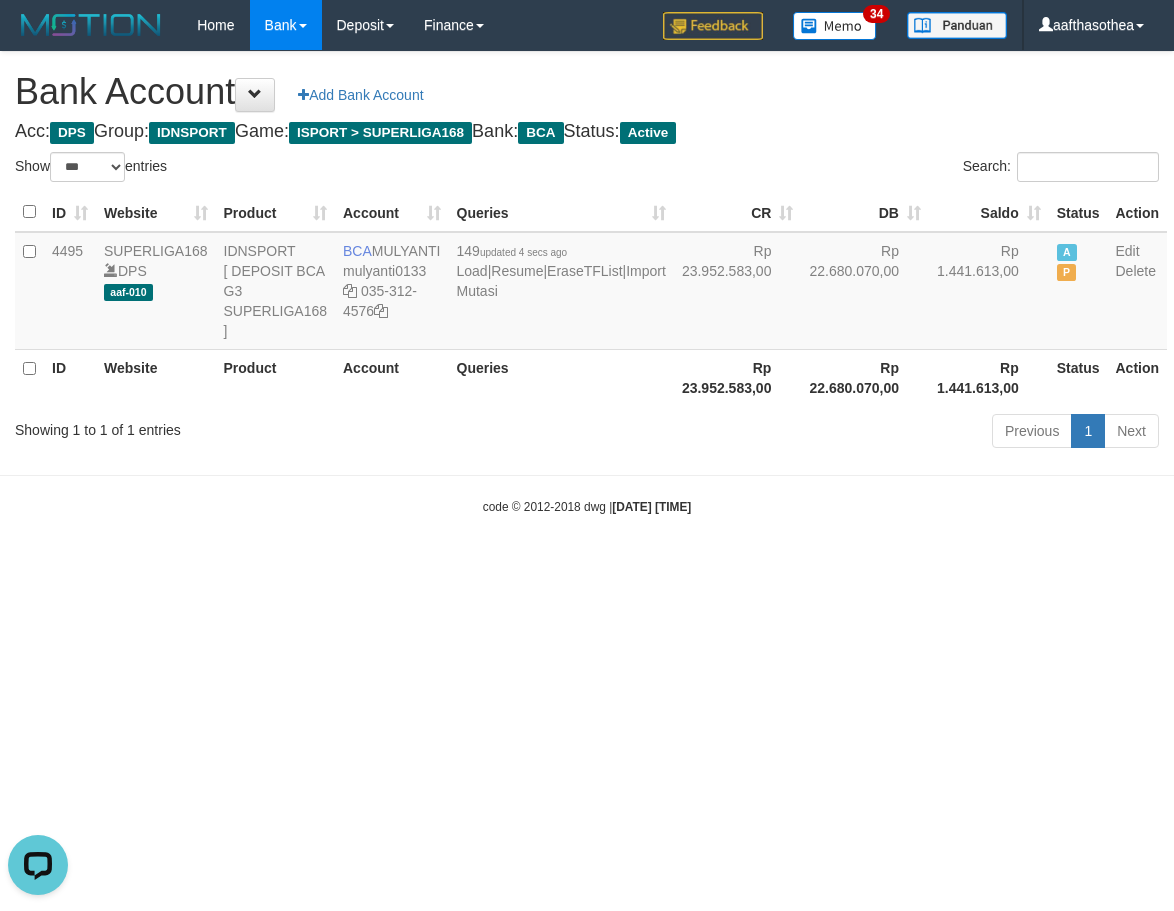 scroll, scrollTop: 0, scrollLeft: 0, axis: both 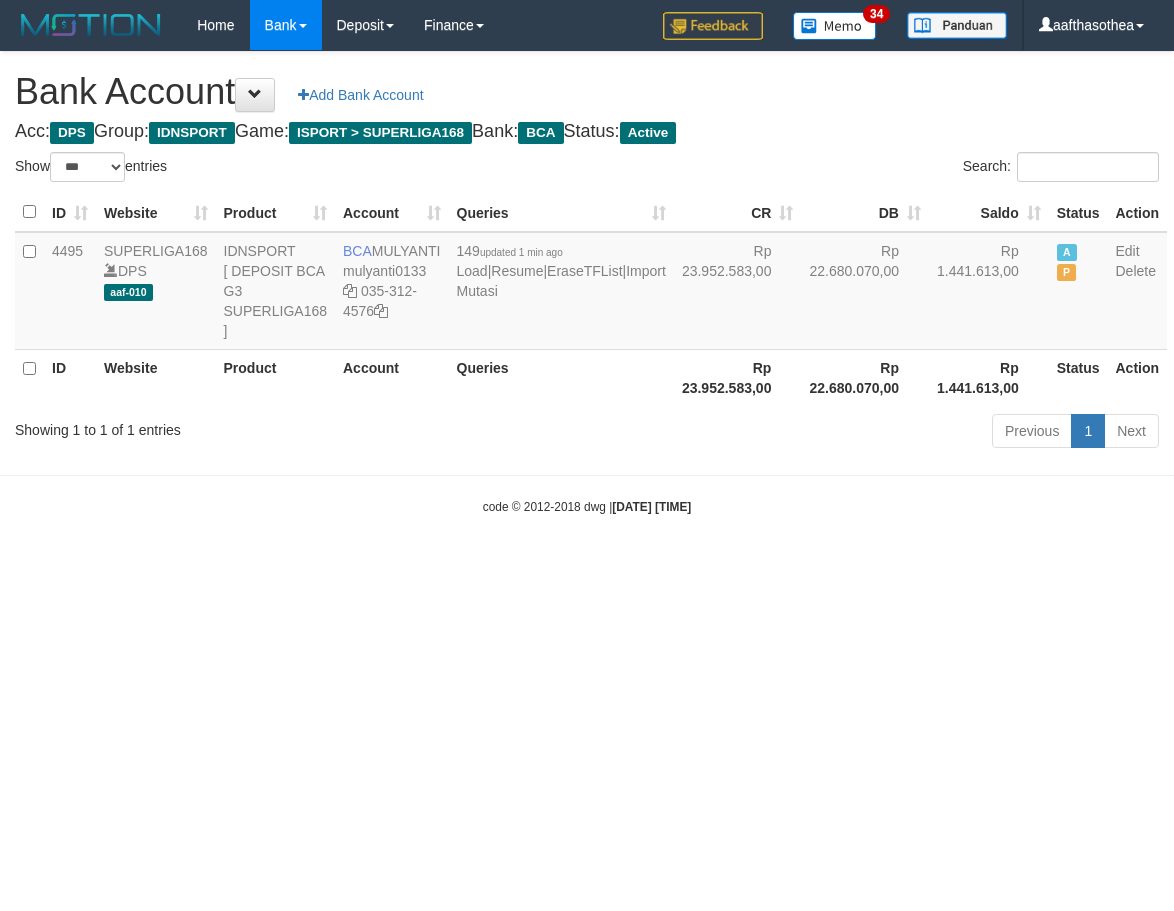 select on "***" 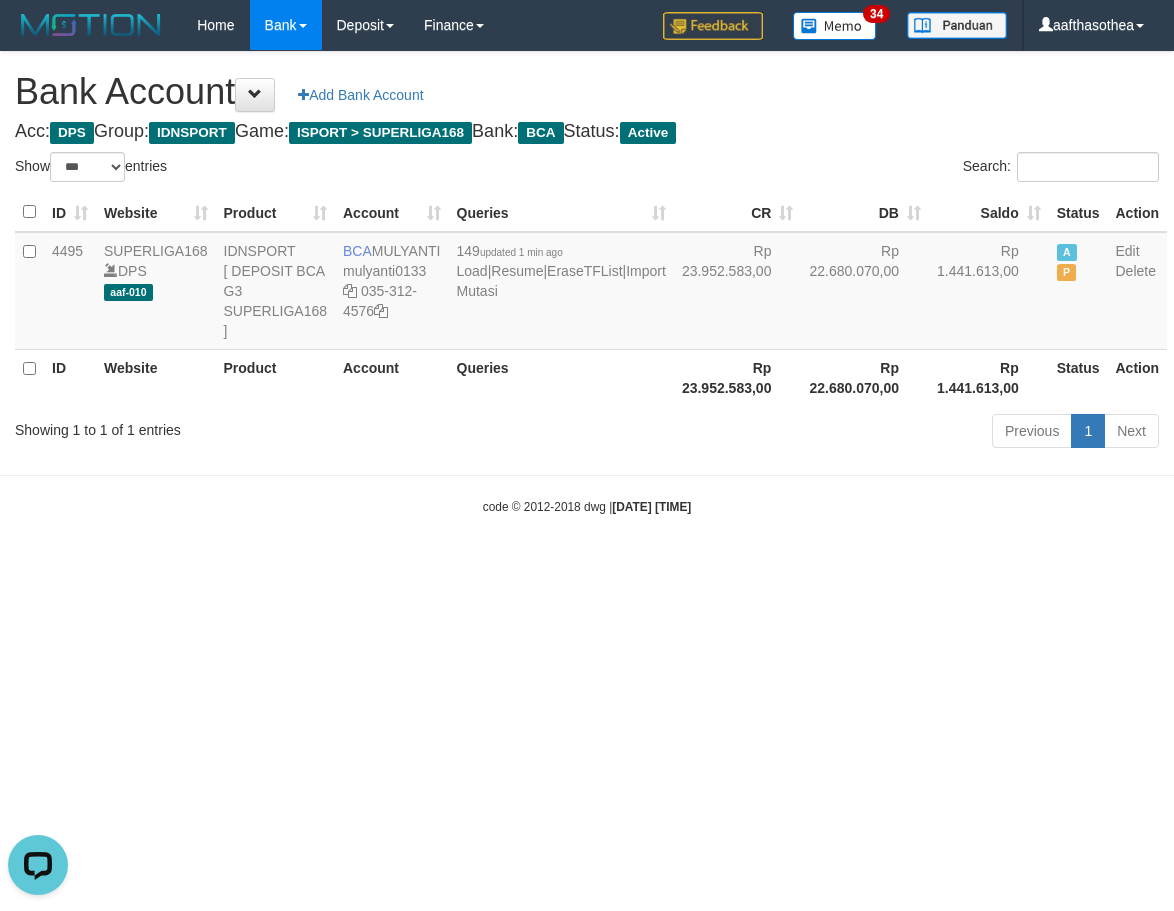 scroll, scrollTop: 0, scrollLeft: 0, axis: both 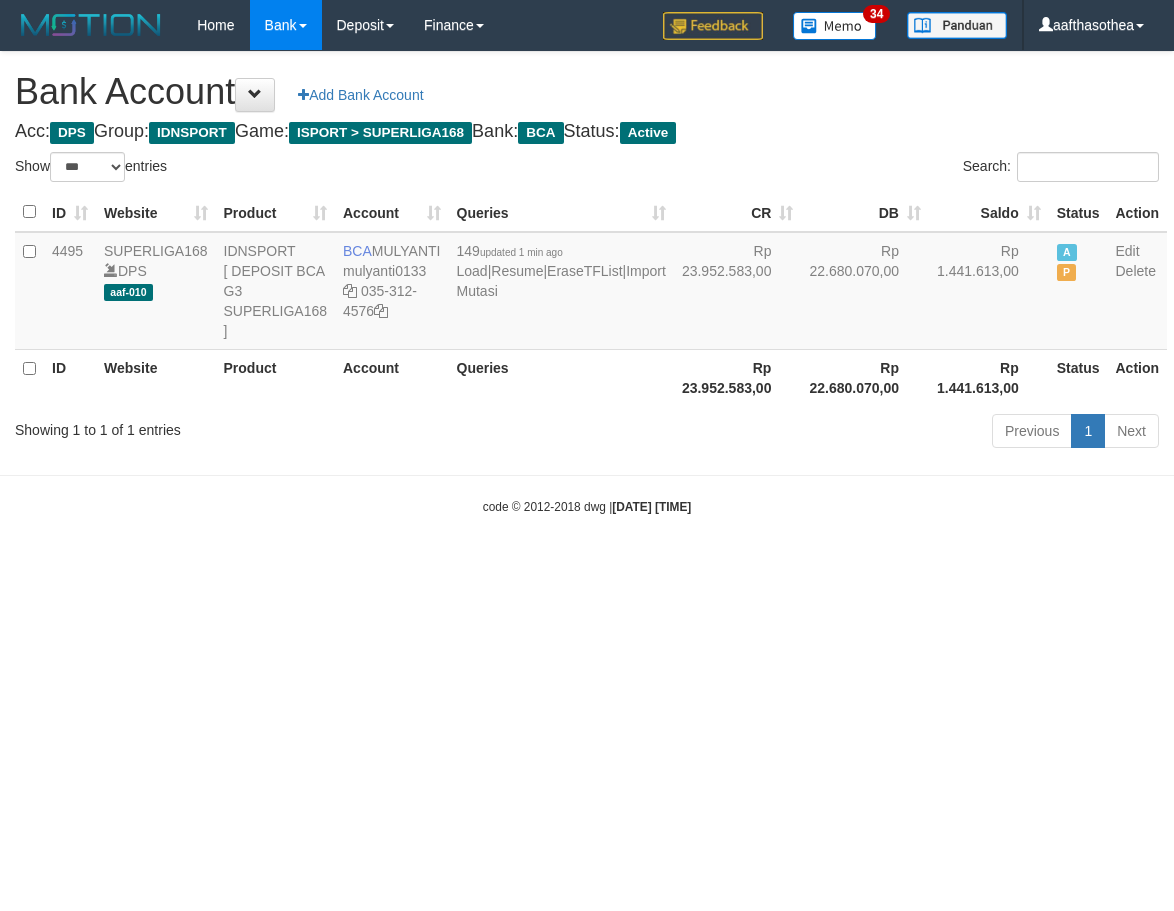 select on "***" 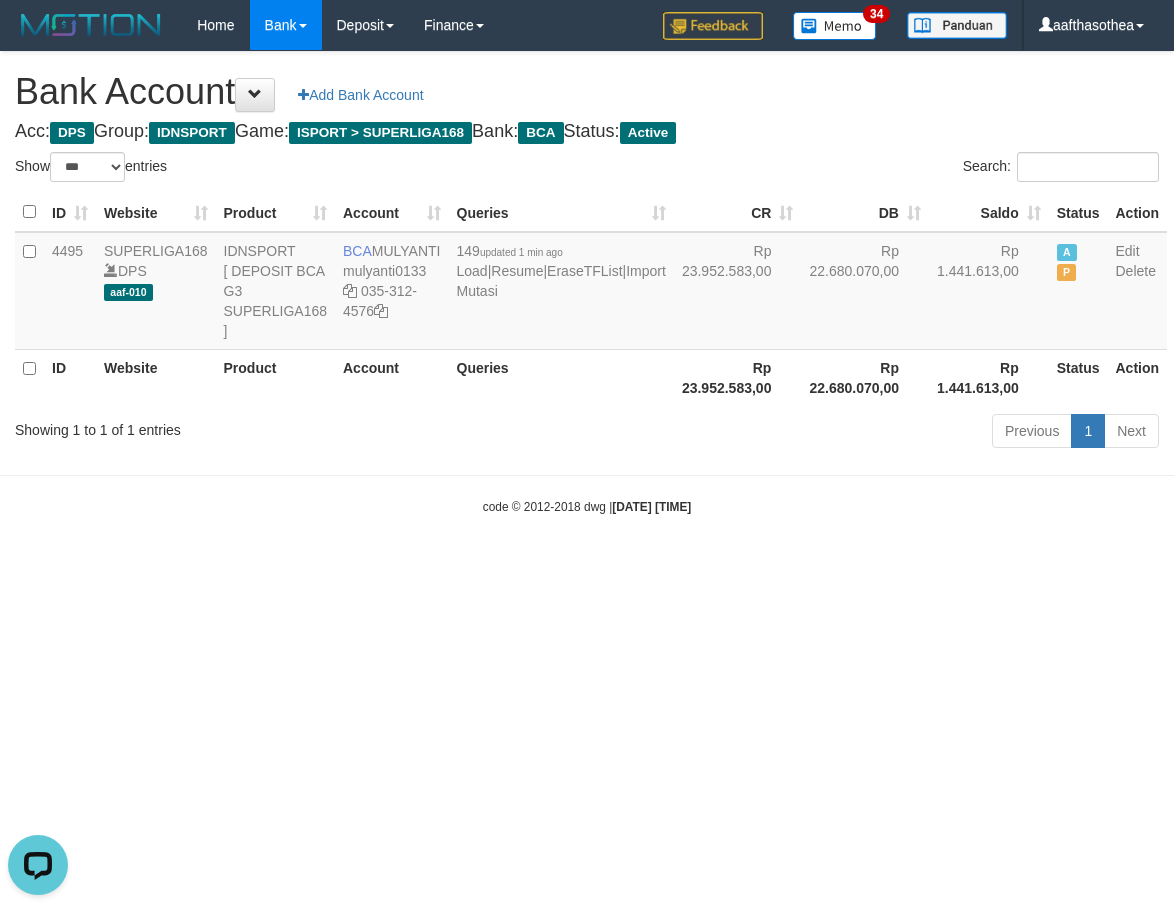 scroll, scrollTop: 0, scrollLeft: 0, axis: both 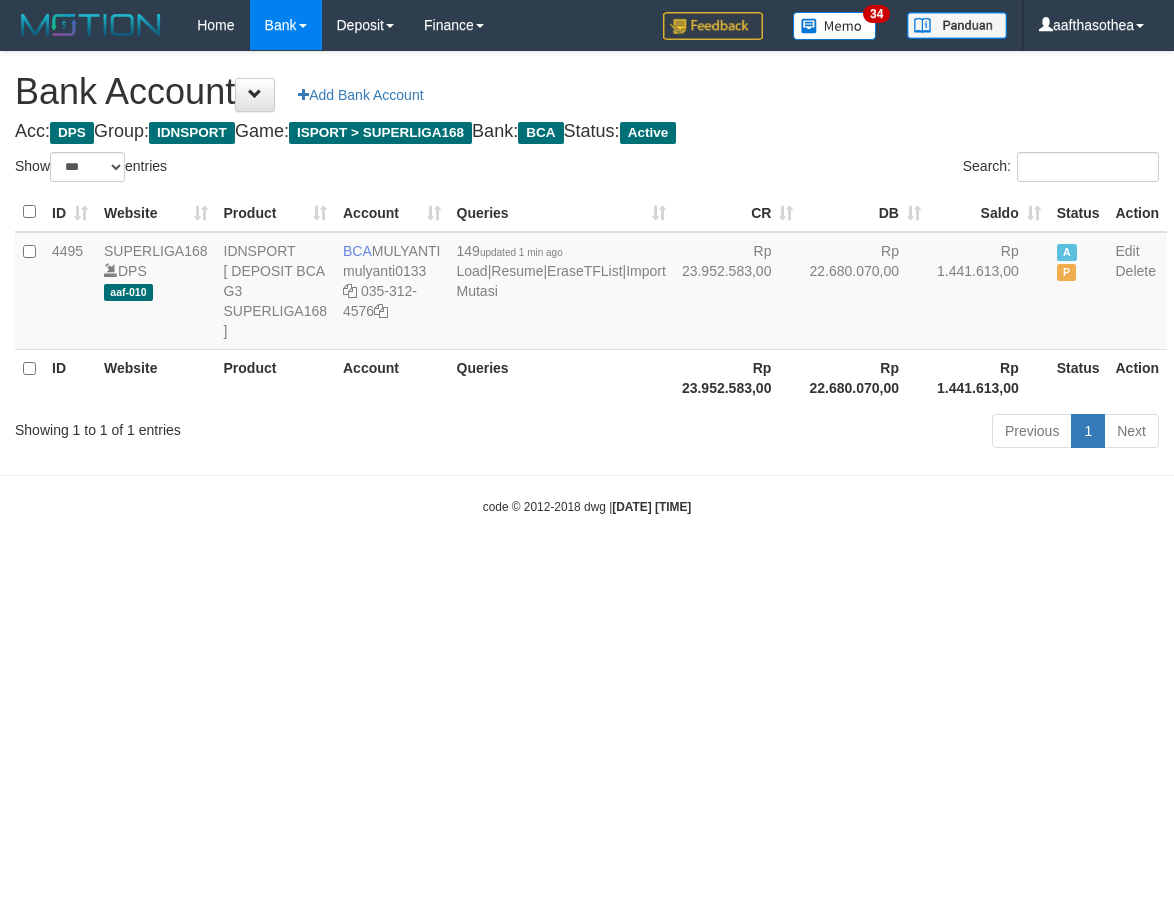 select on "***" 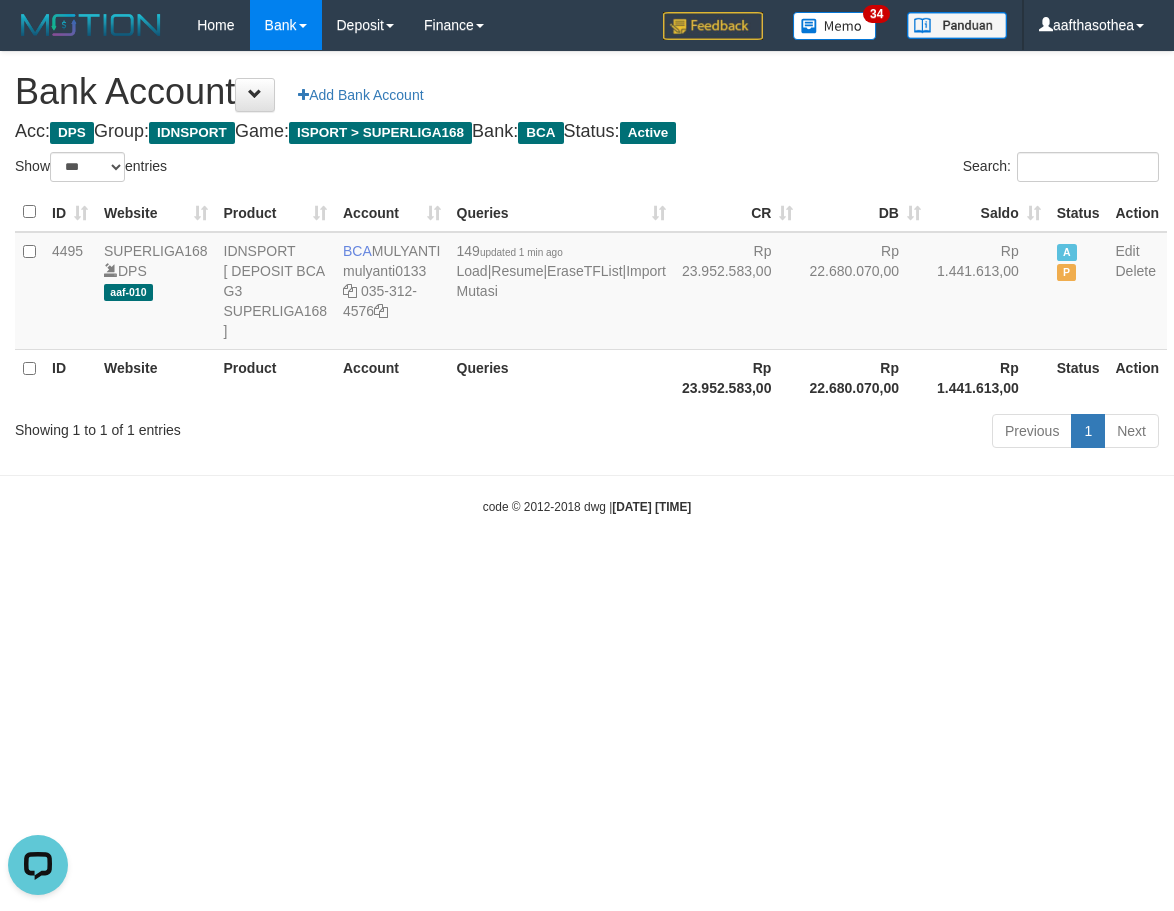 scroll, scrollTop: 0, scrollLeft: 0, axis: both 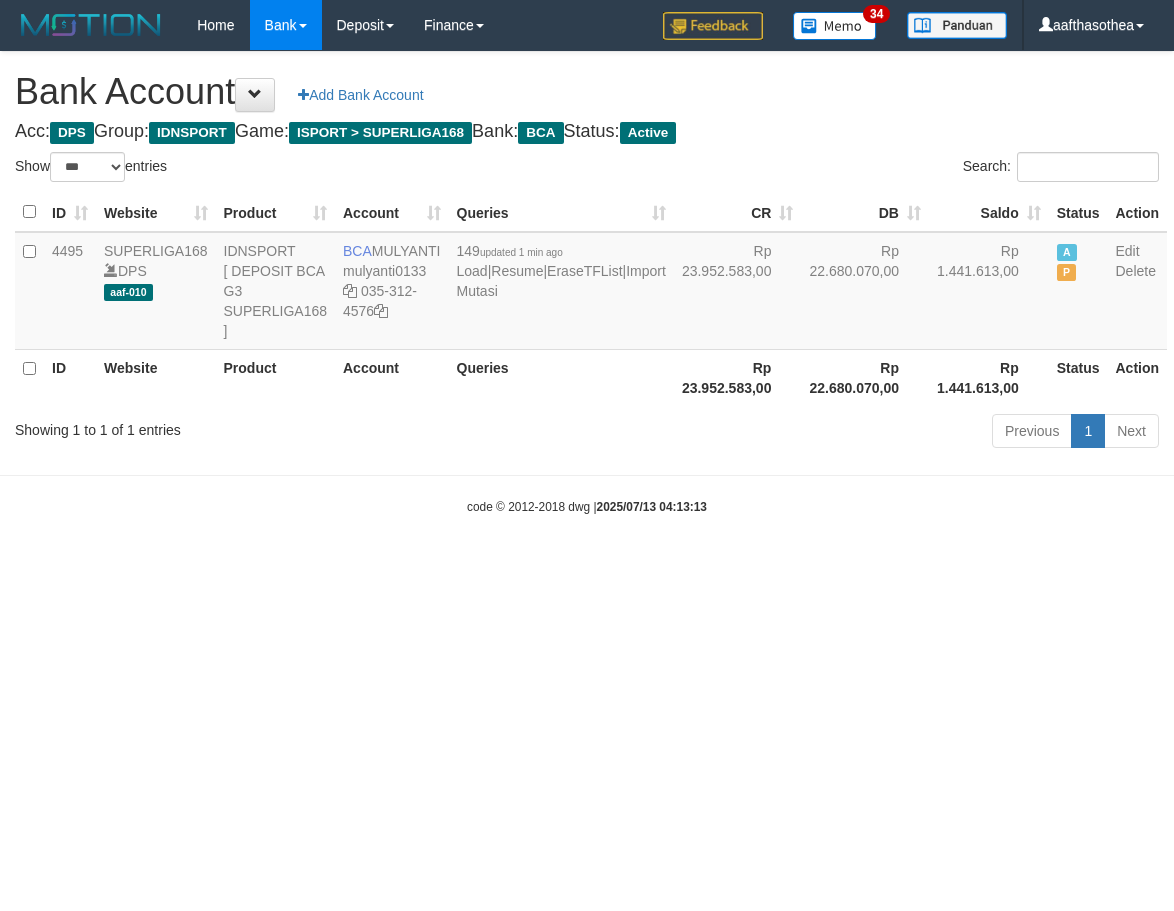 select on "***" 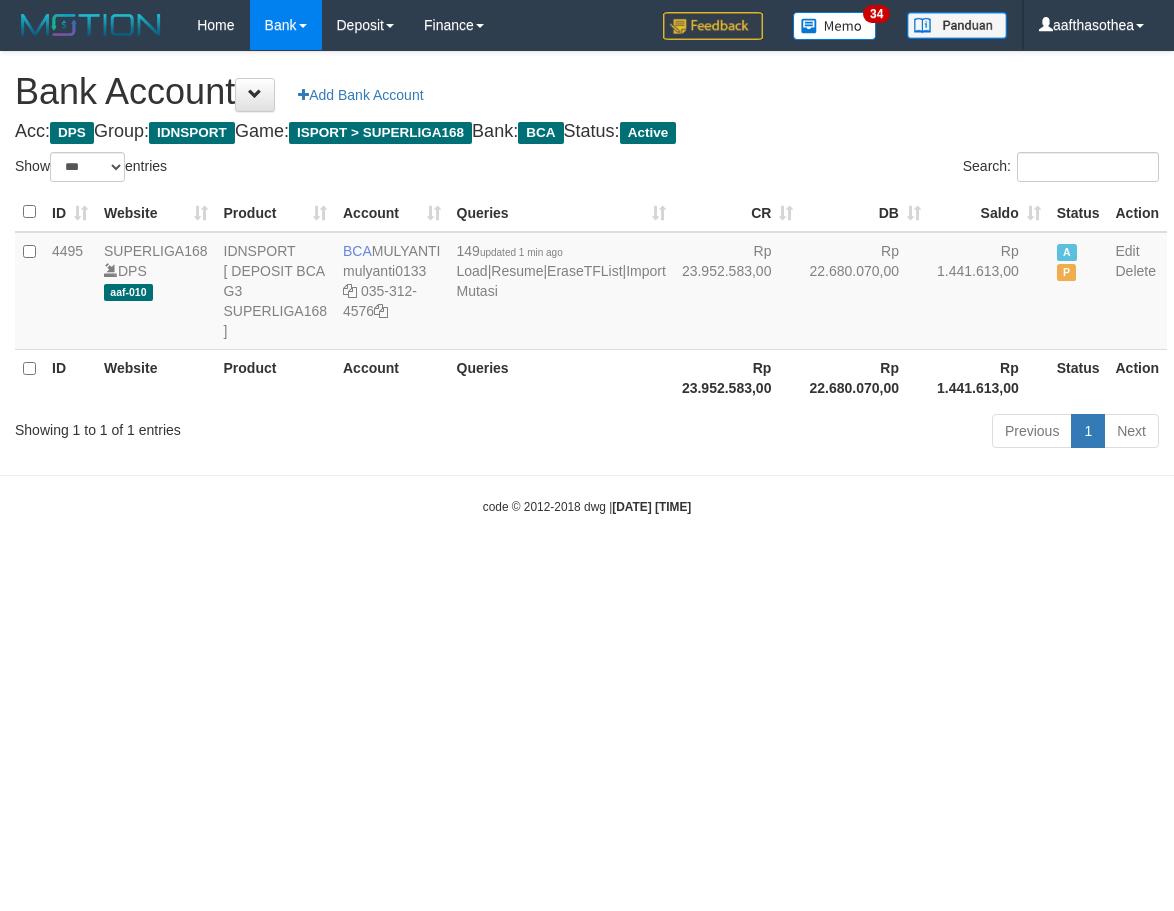 select on "***" 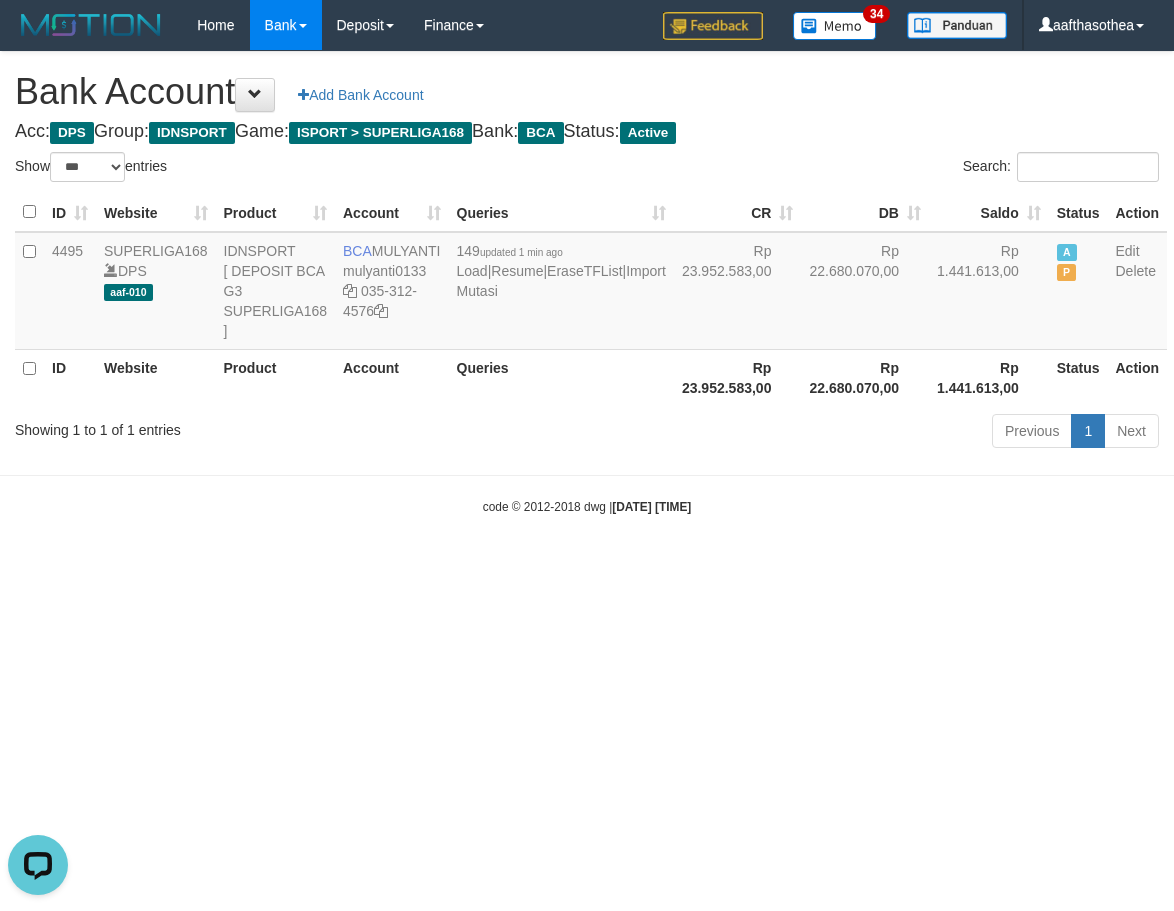 scroll, scrollTop: 0, scrollLeft: 0, axis: both 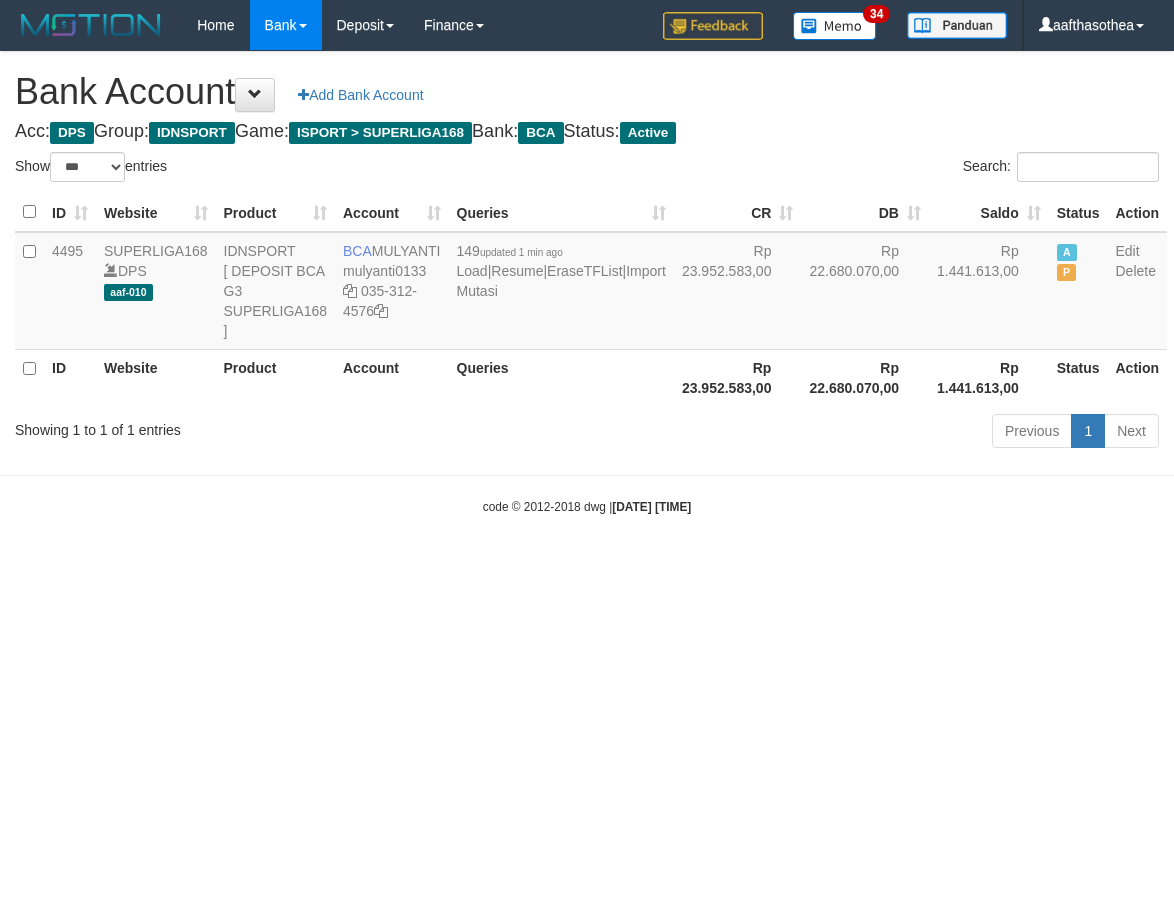 select on "***" 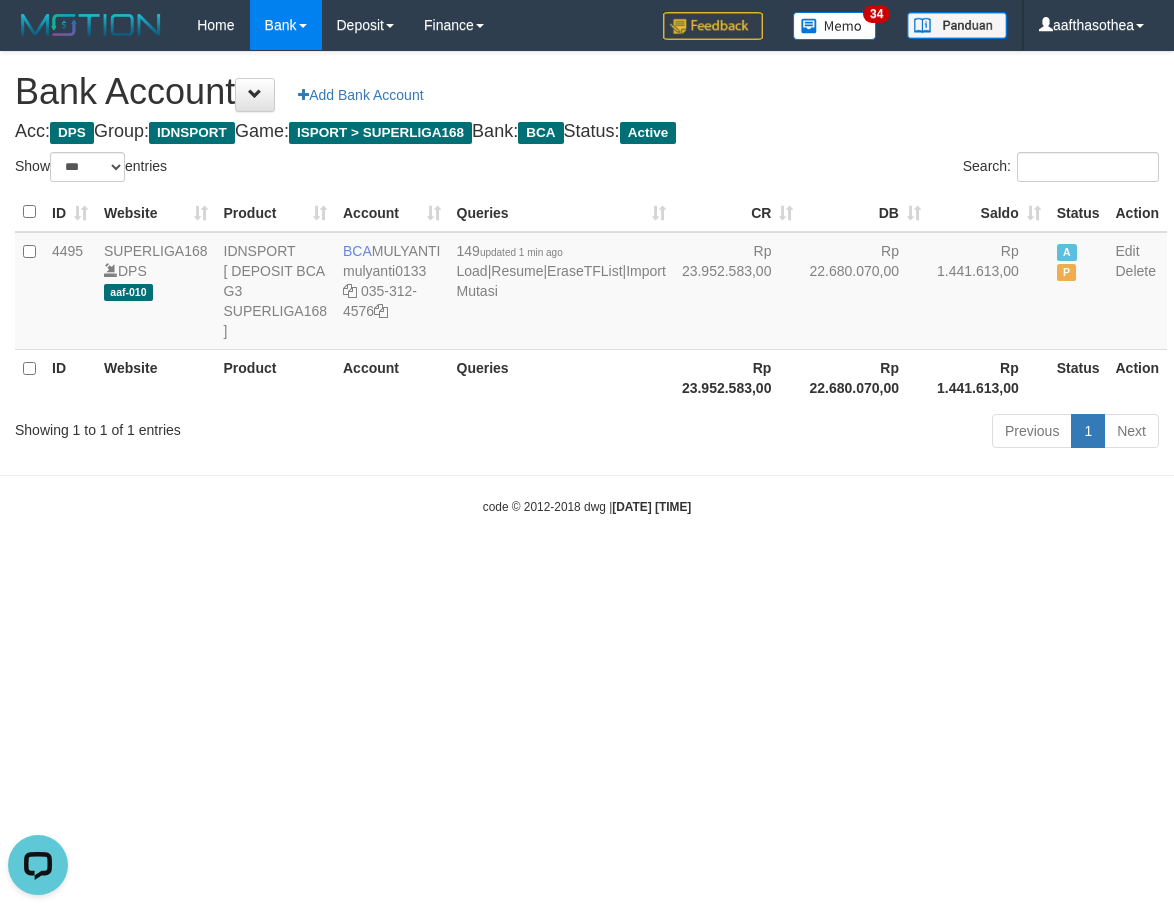scroll, scrollTop: 0, scrollLeft: 0, axis: both 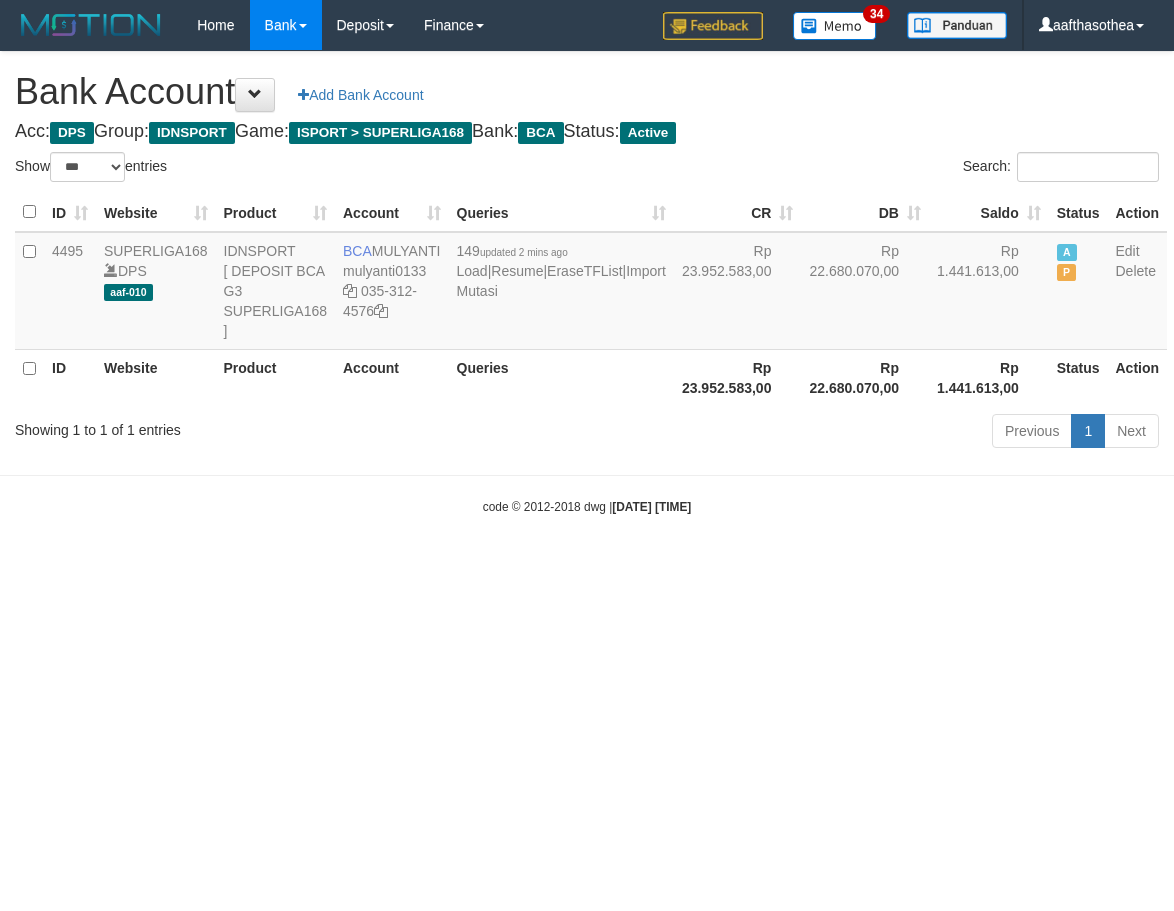 select on "***" 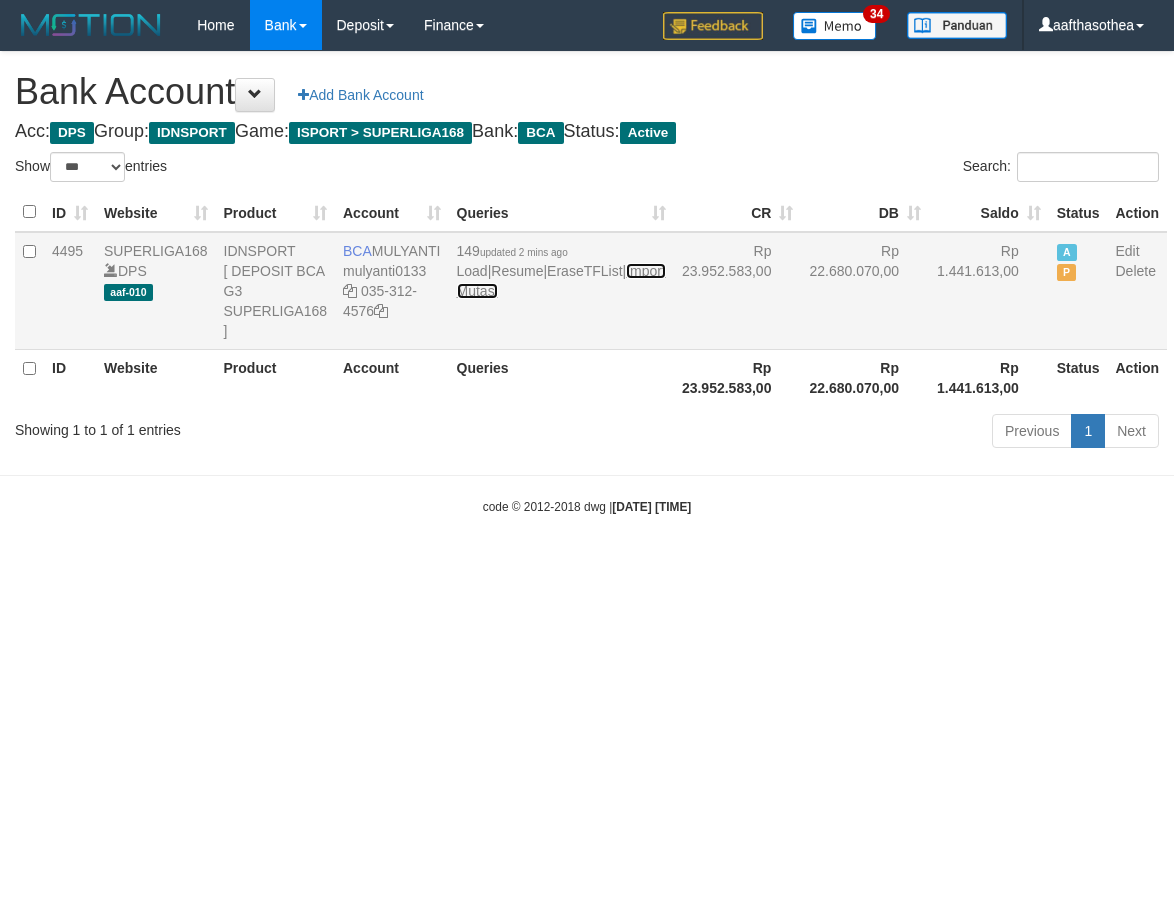 click on "Import Mutasi" at bounding box center (561, 281) 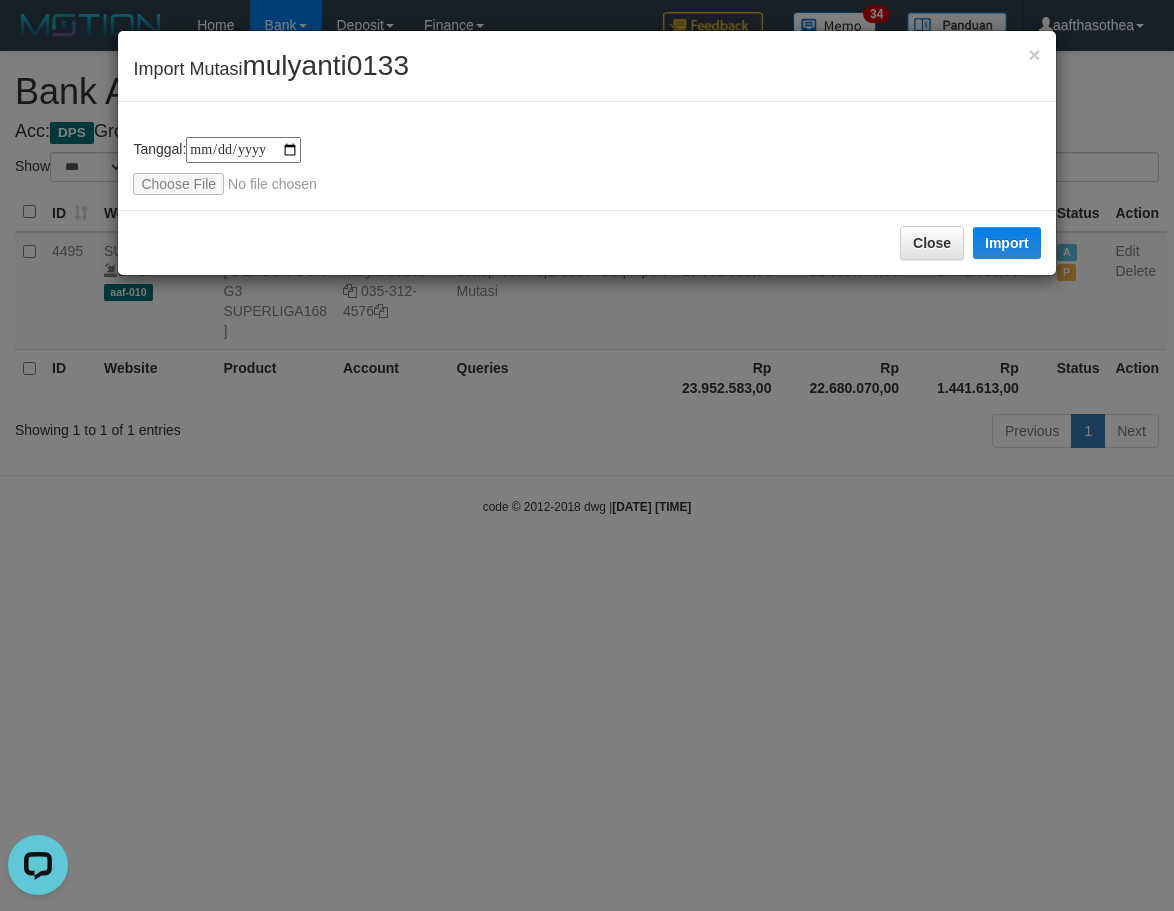 scroll, scrollTop: 0, scrollLeft: 0, axis: both 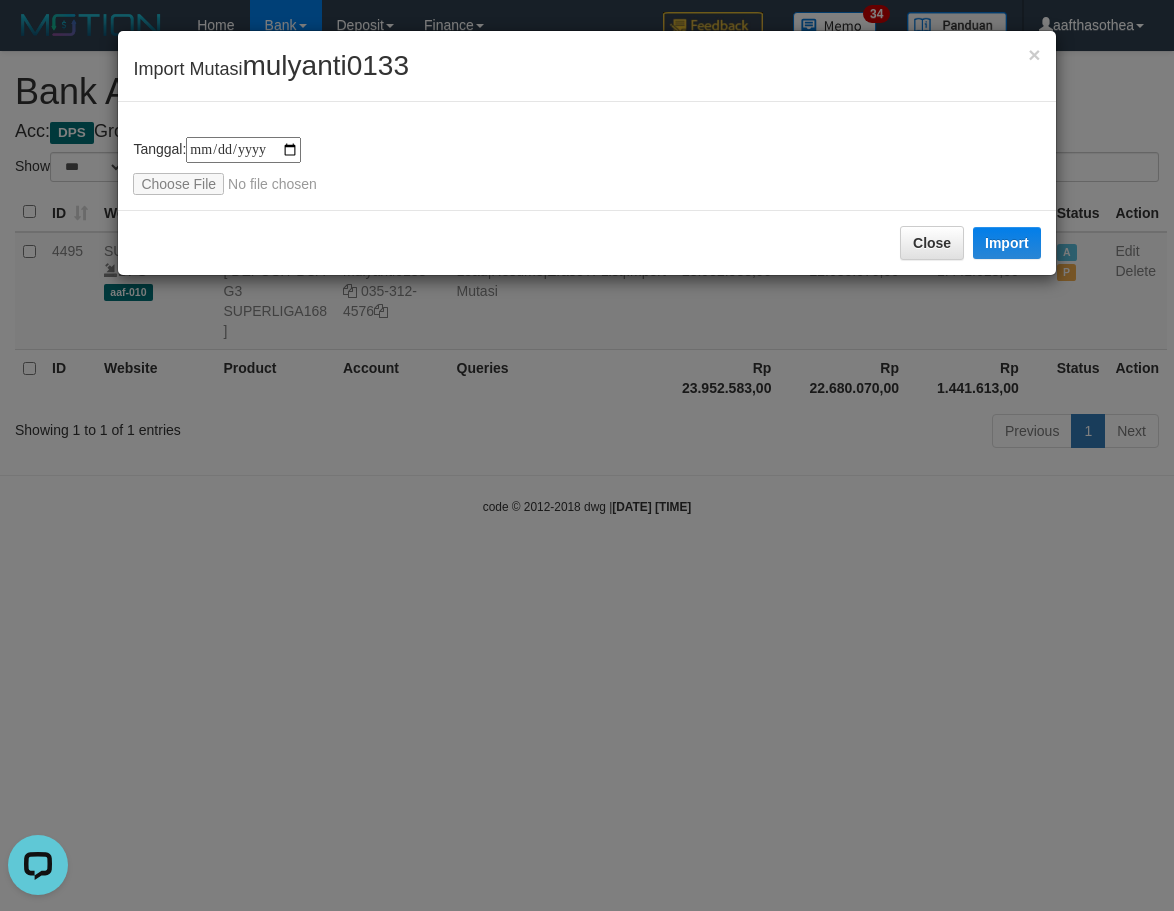 type on "**********" 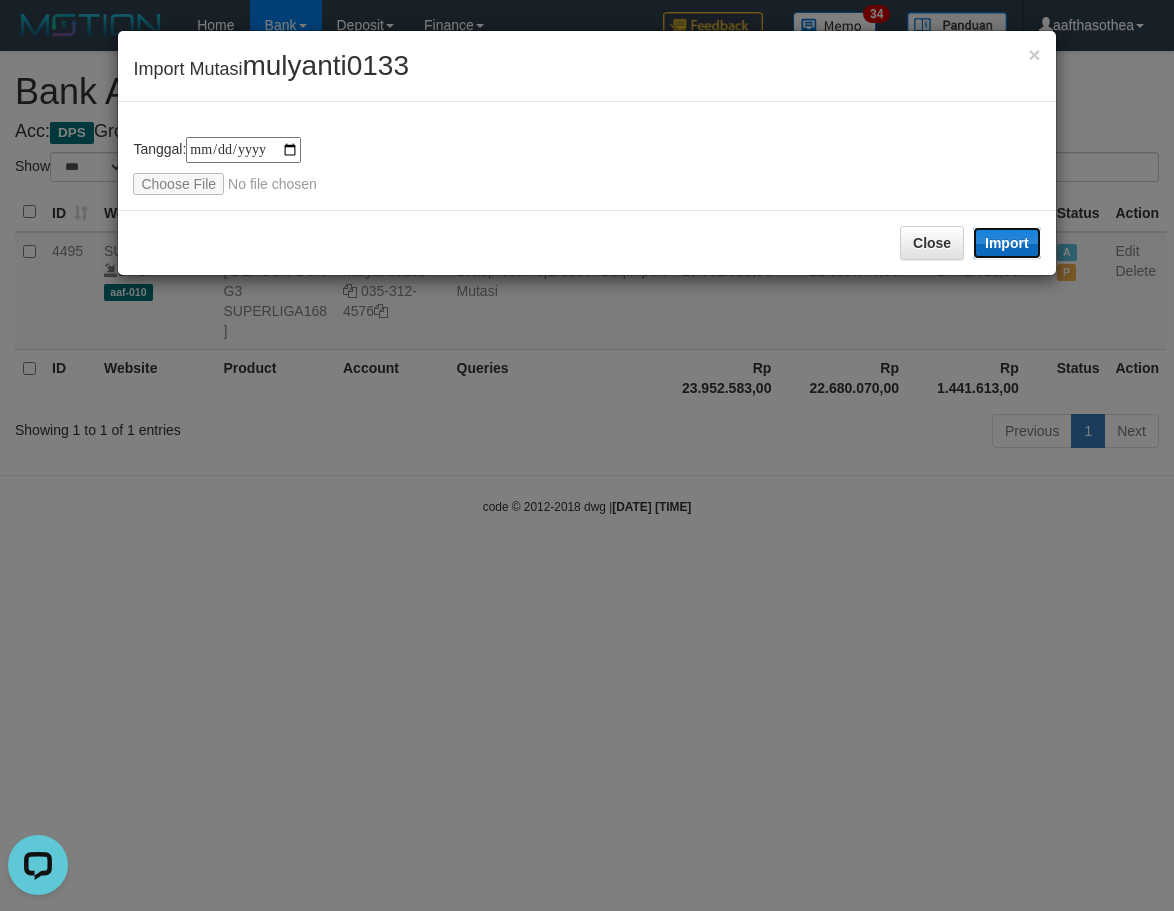 click on "Import" at bounding box center [1007, 243] 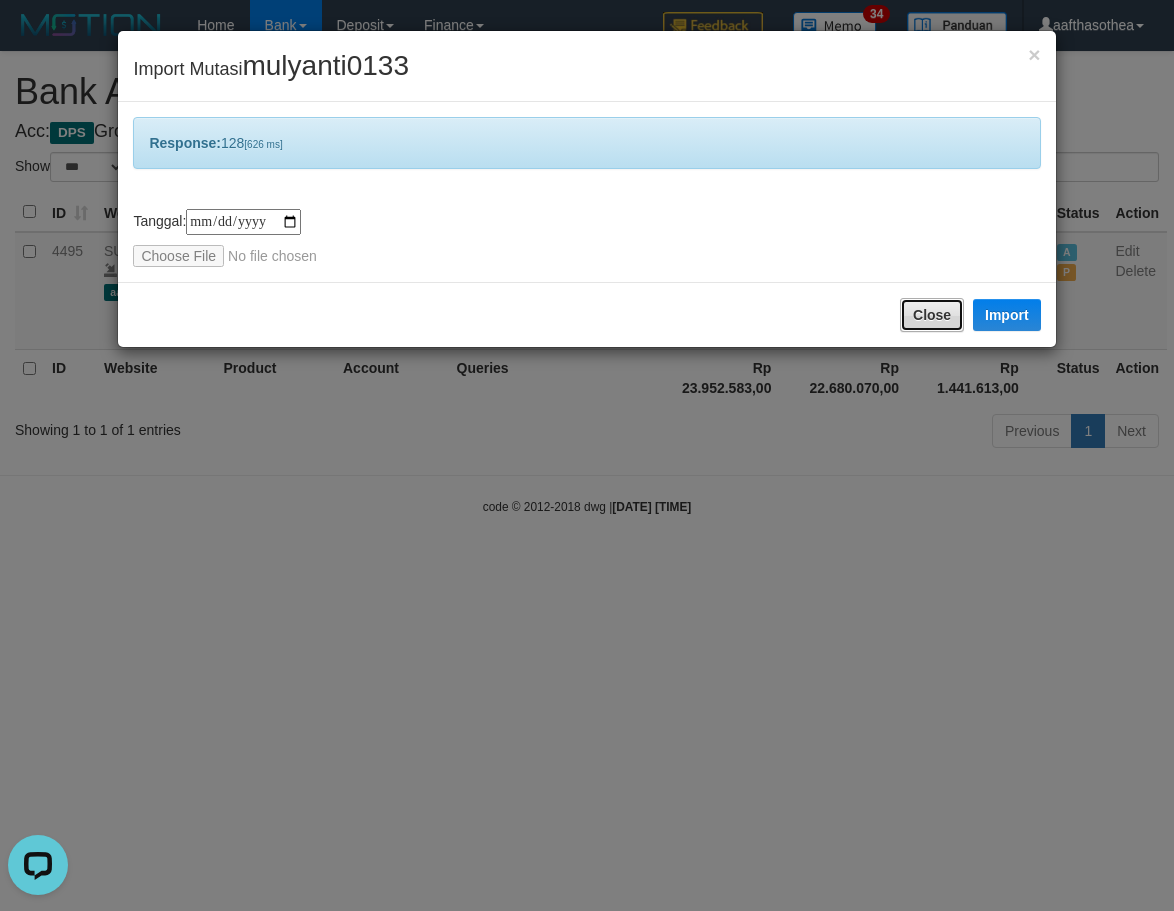 click on "Close" at bounding box center [932, 315] 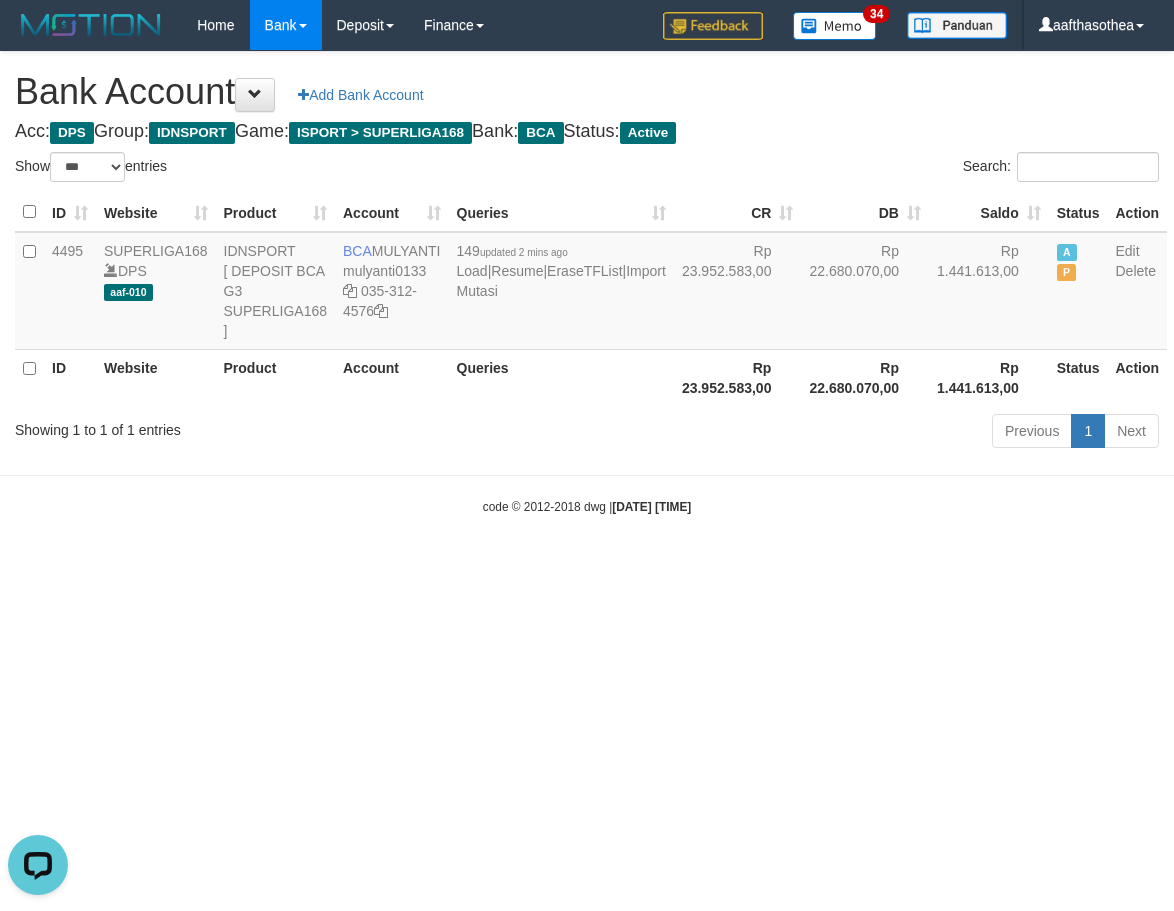 drag, startPoint x: 643, startPoint y: 708, endPoint x: 892, endPoint y: 617, distance: 265.1075 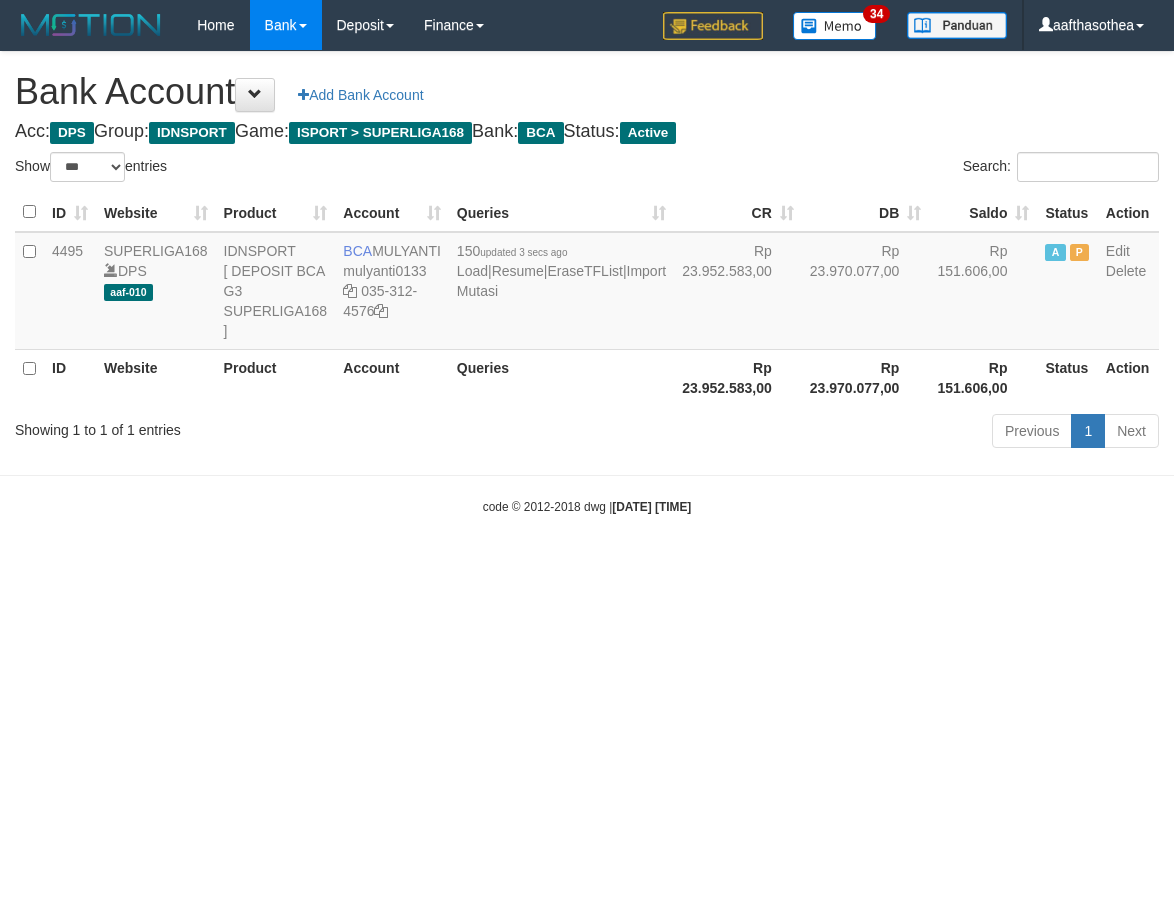 select on "***" 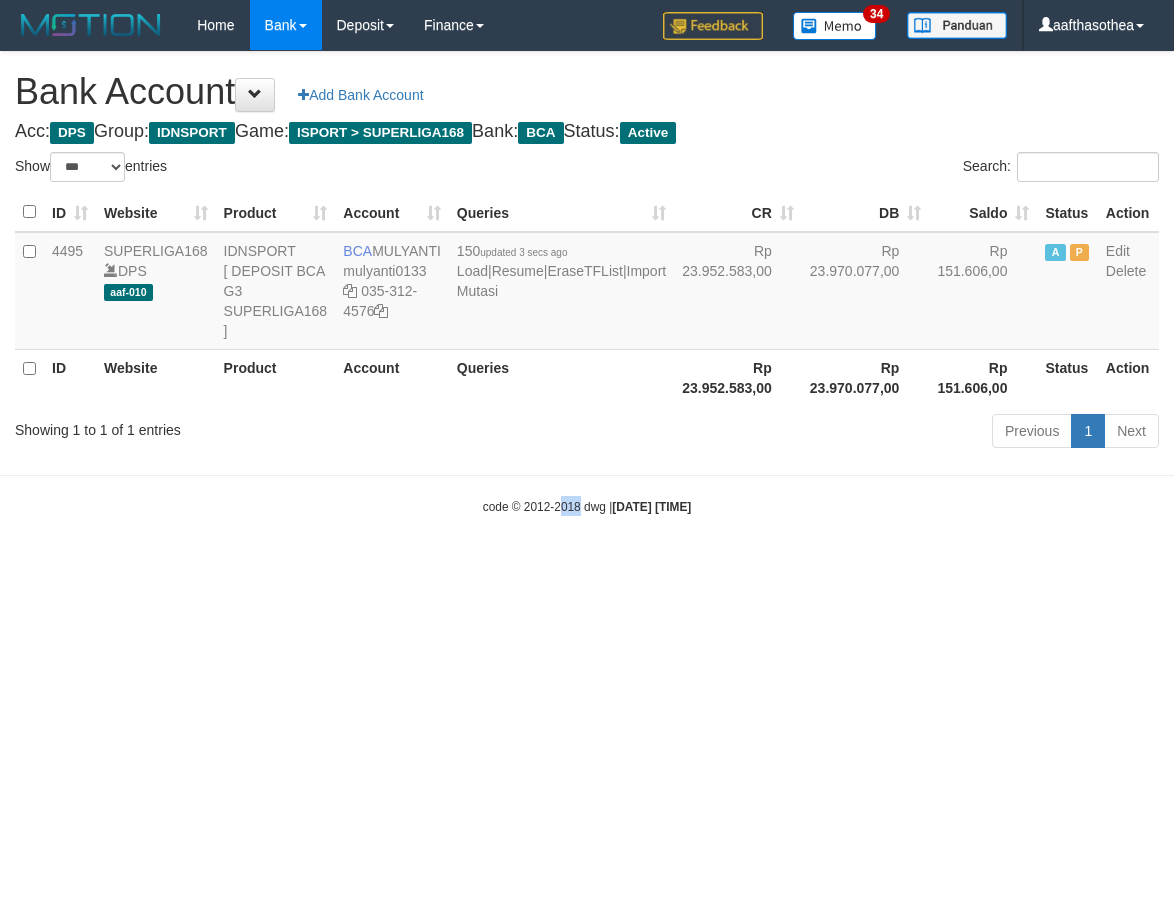 click on "Toggle navigation
Home
Bank
Account List
Load
By Website
Group
[ISPORT]													SUPERLIGA168
By Load Group (DPS)
34" at bounding box center [587, 283] 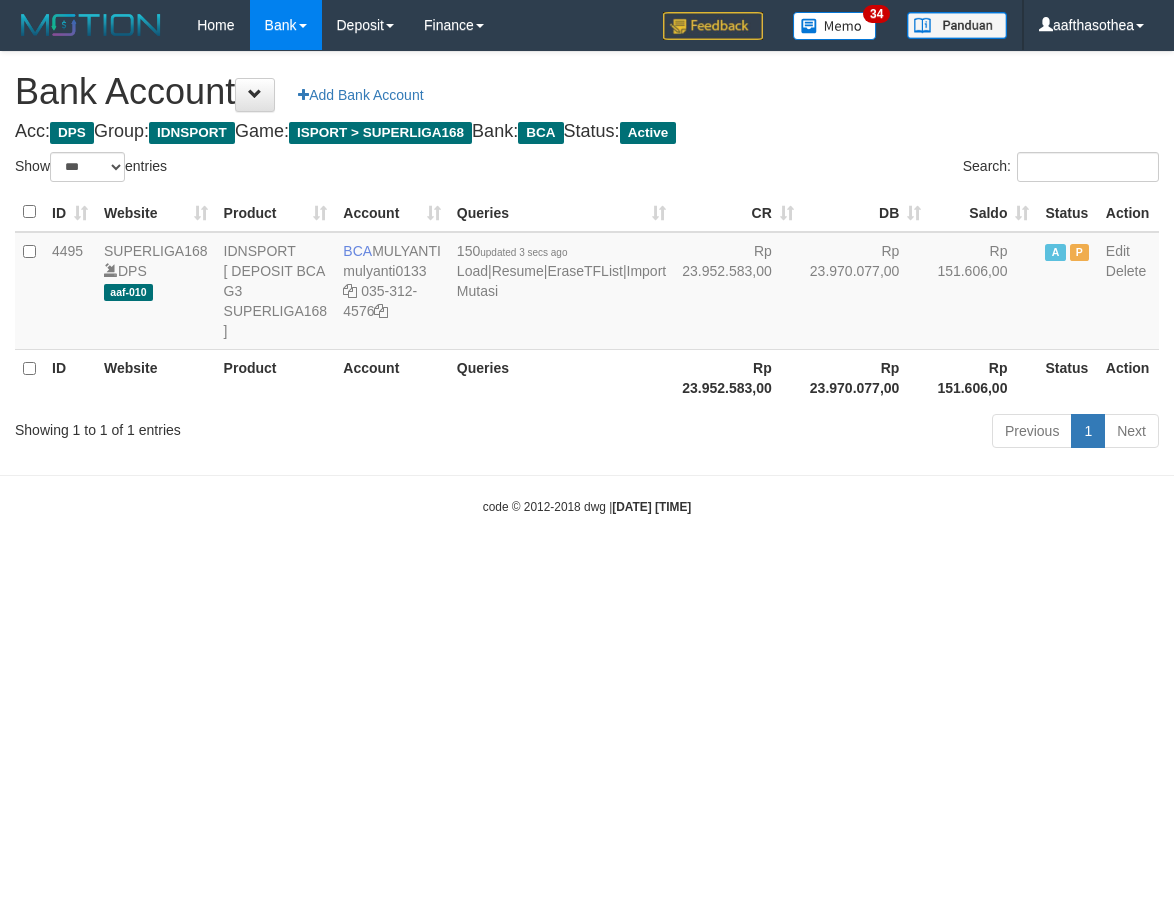 select on "***" 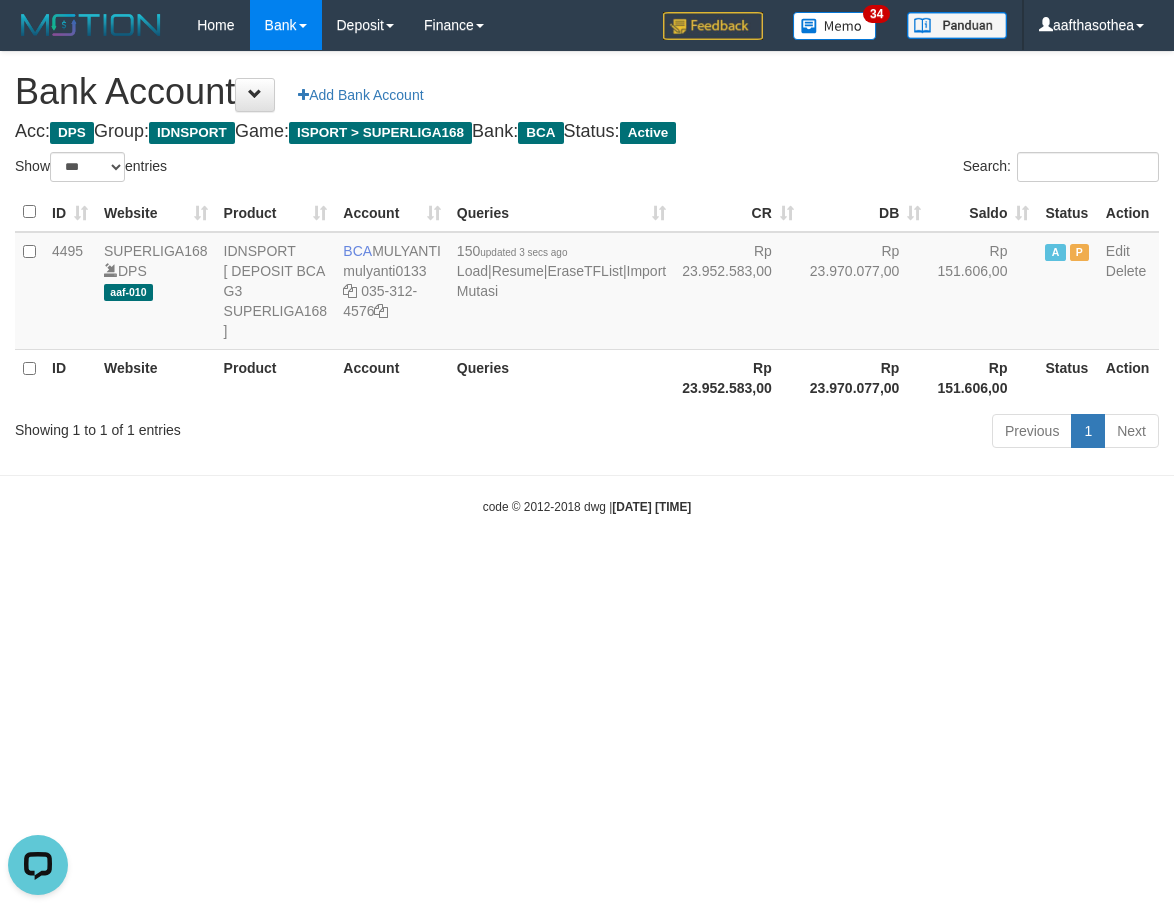 scroll, scrollTop: 0, scrollLeft: 0, axis: both 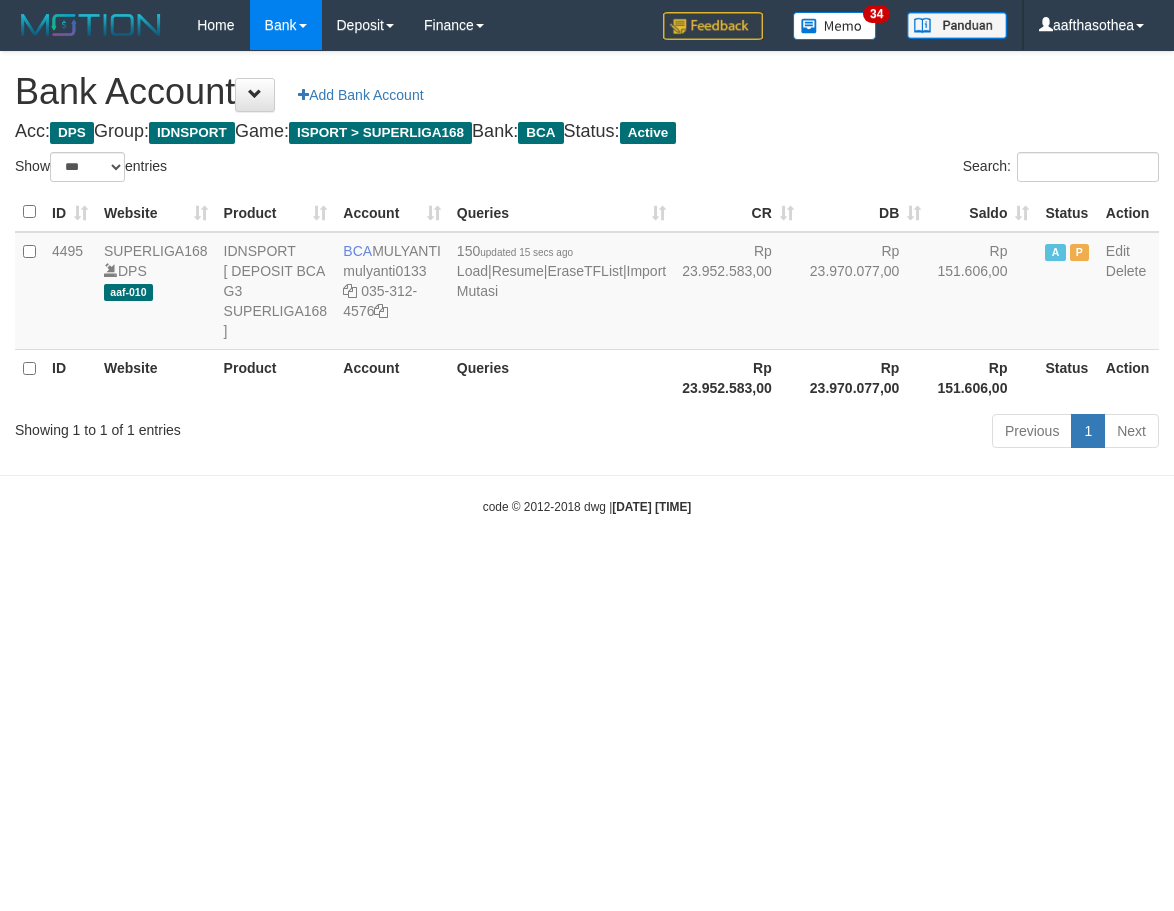 select on "***" 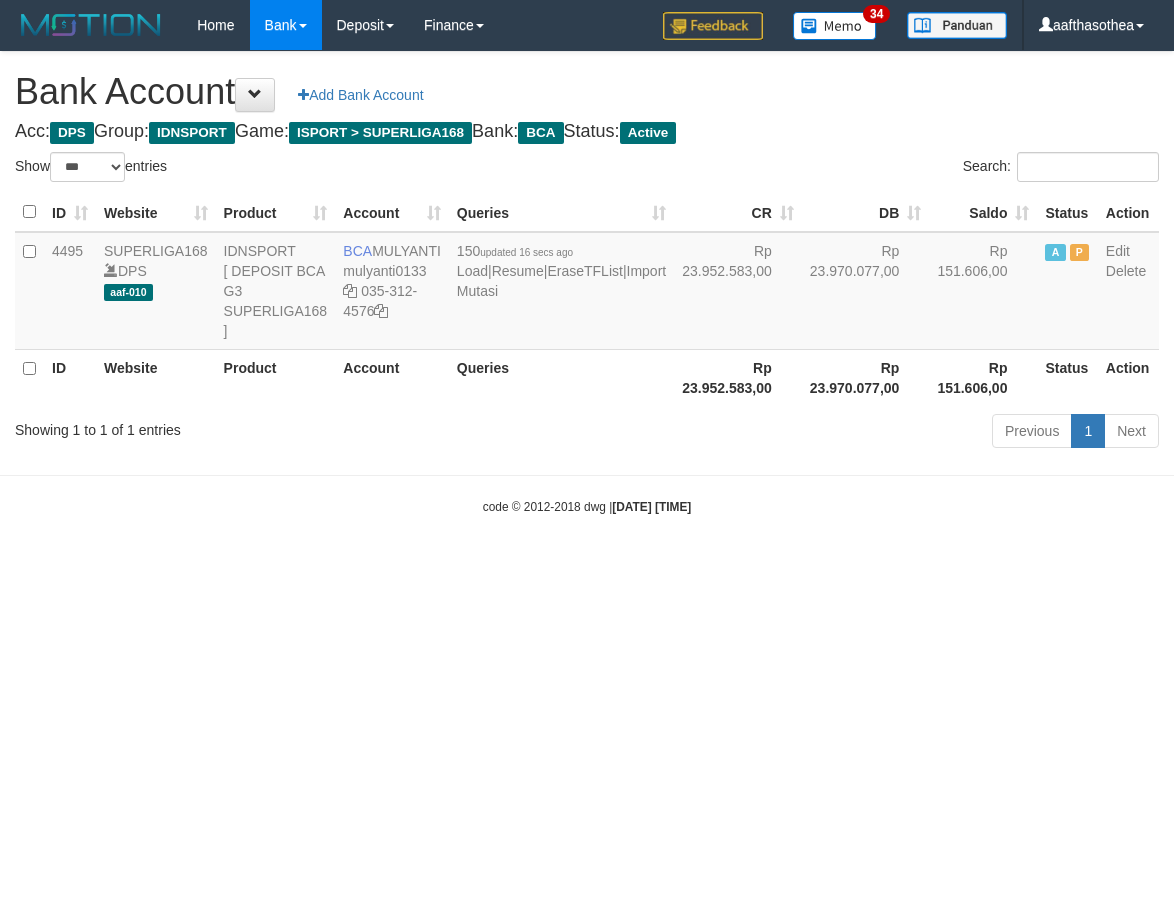 select on "***" 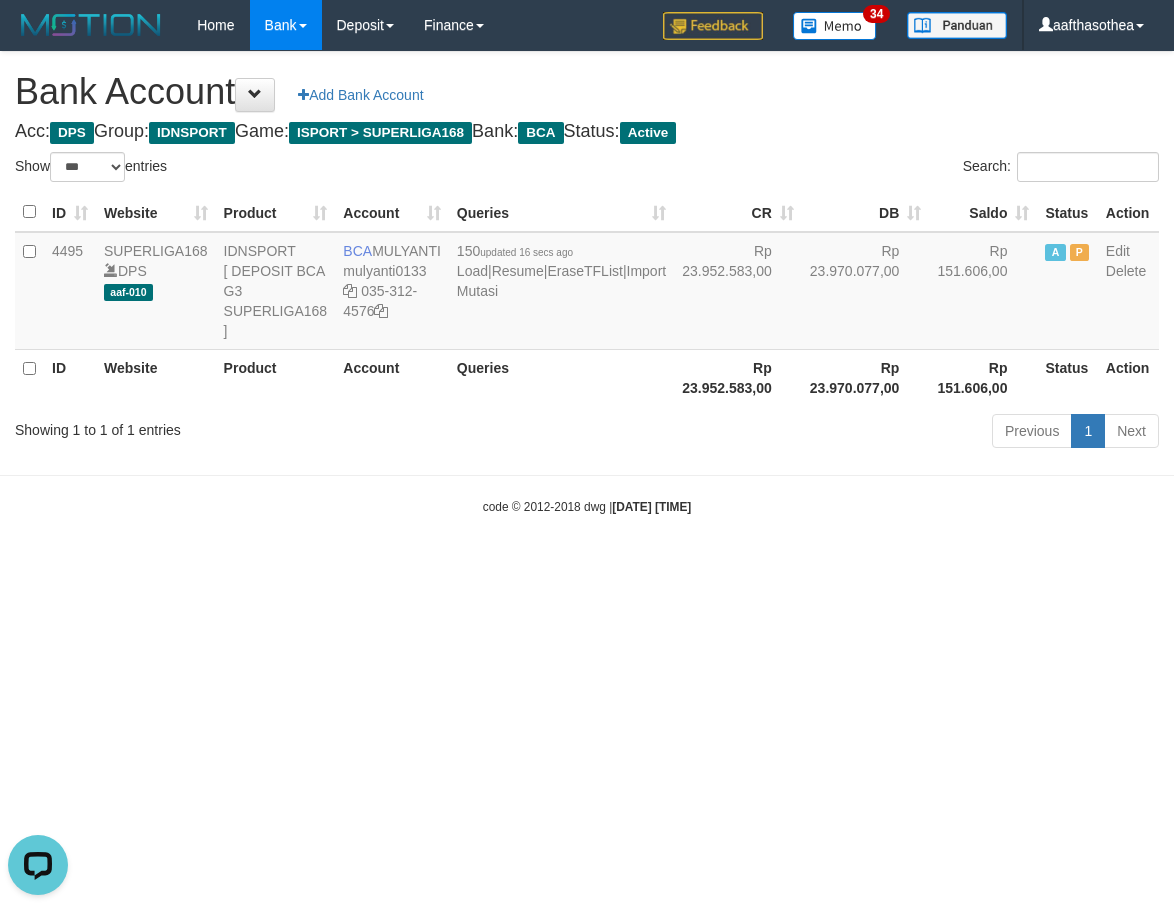 scroll, scrollTop: 0, scrollLeft: 0, axis: both 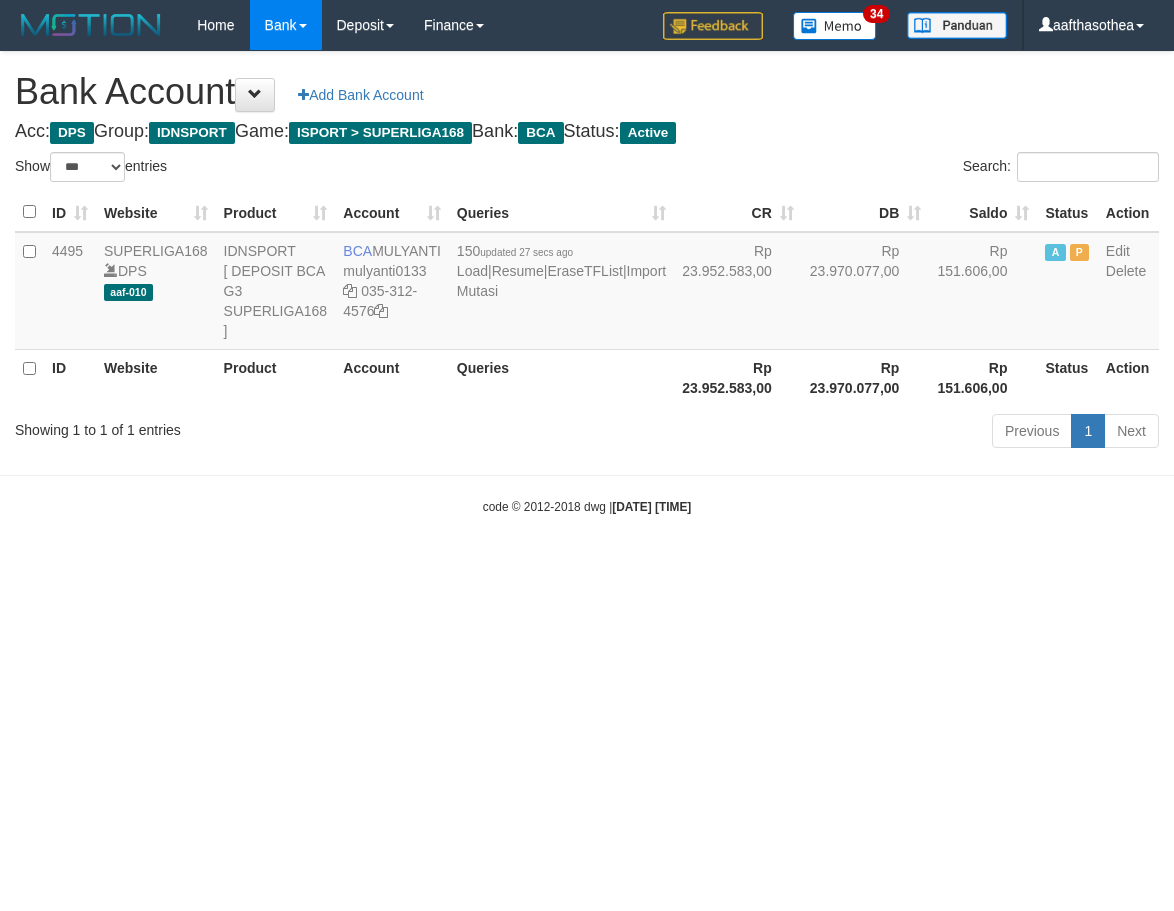 select on "***" 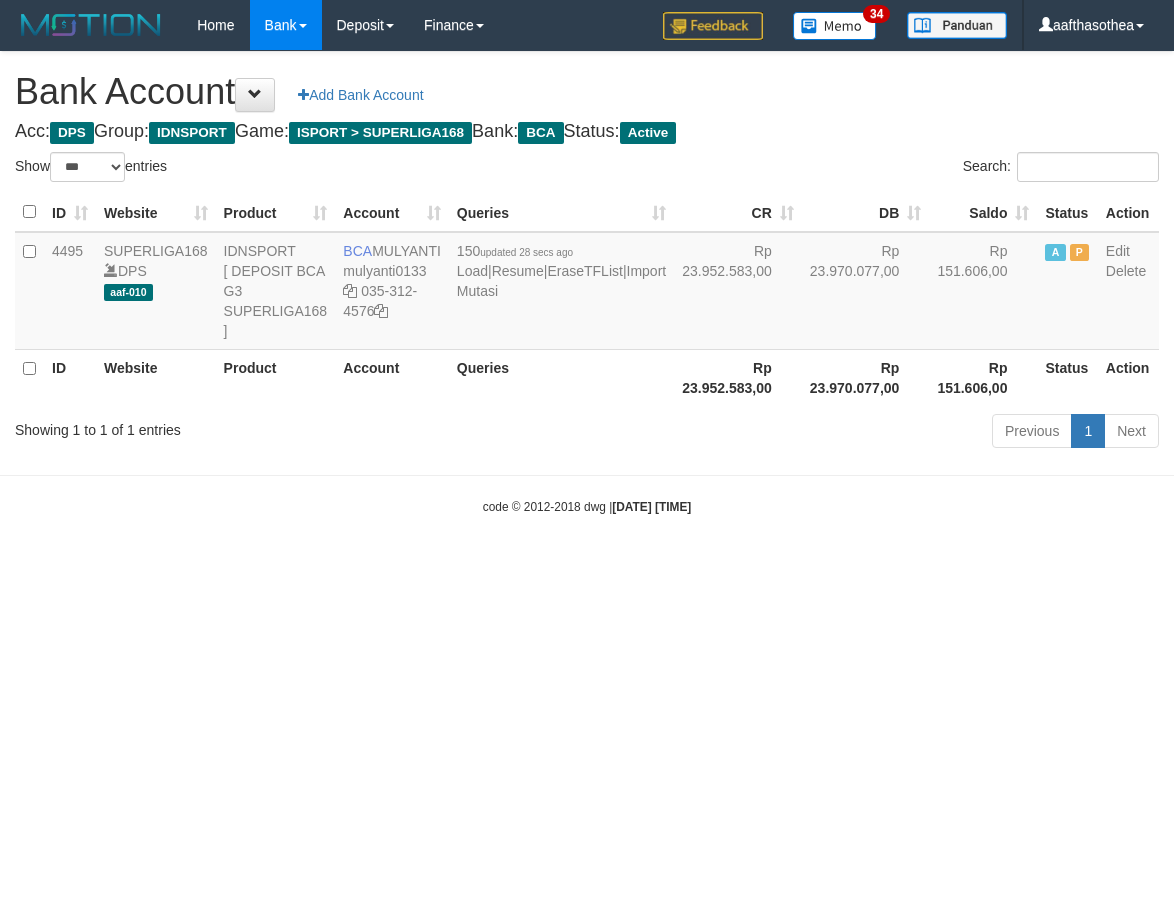 select on "***" 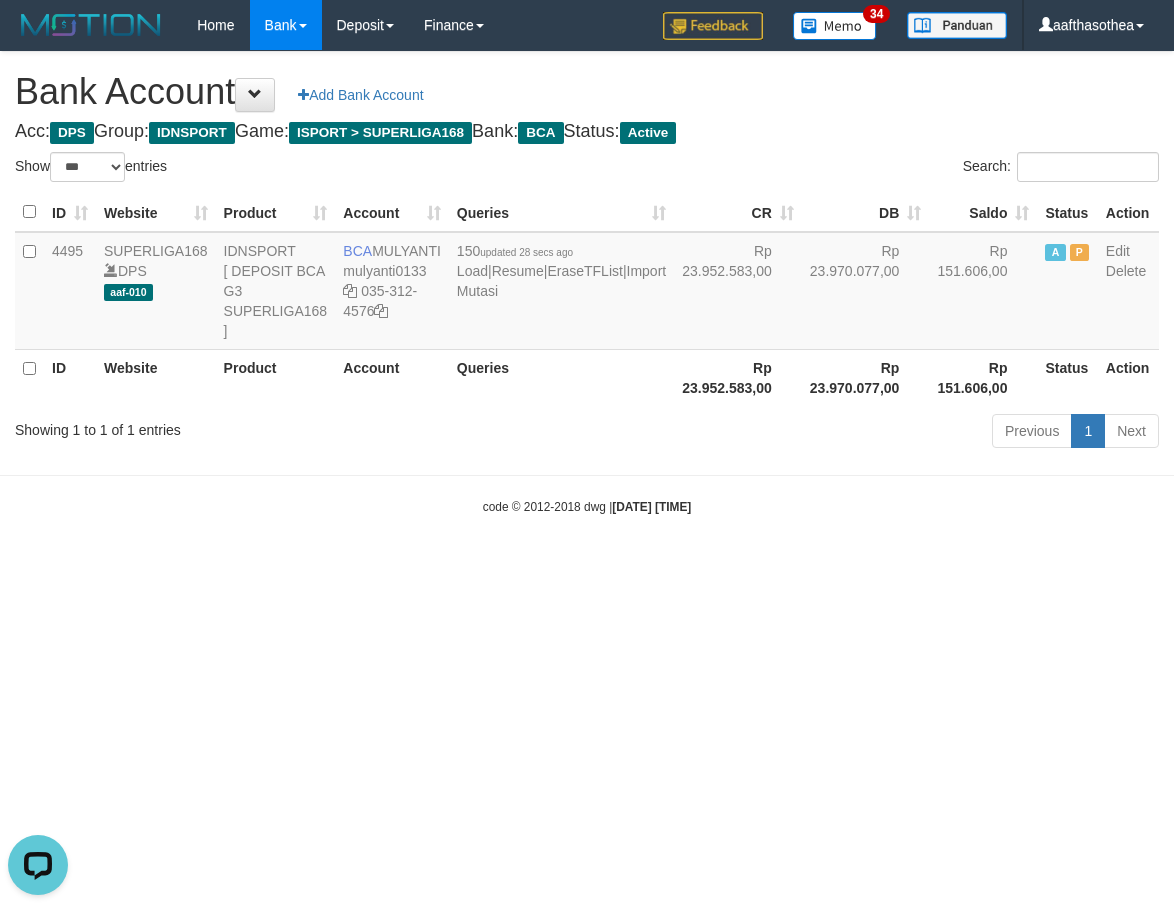 scroll, scrollTop: 0, scrollLeft: 0, axis: both 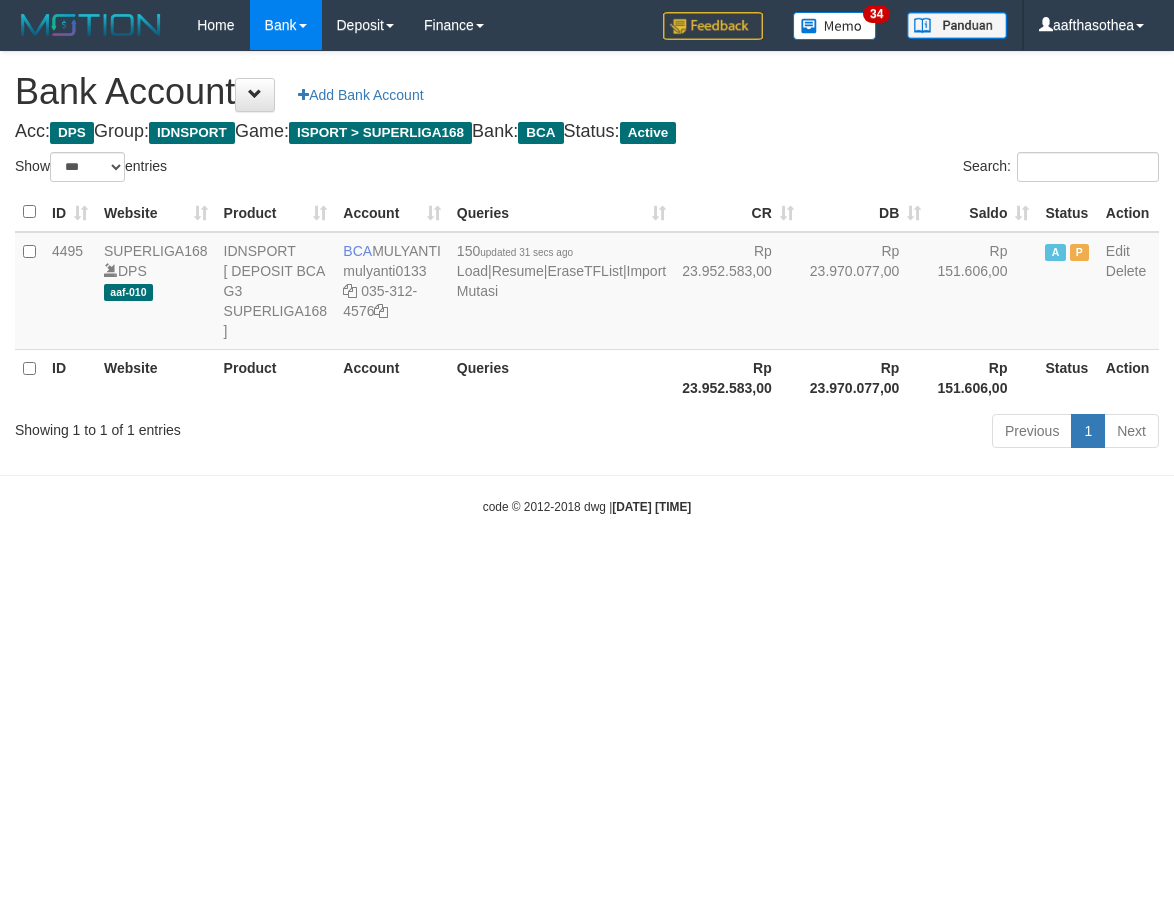 select on "***" 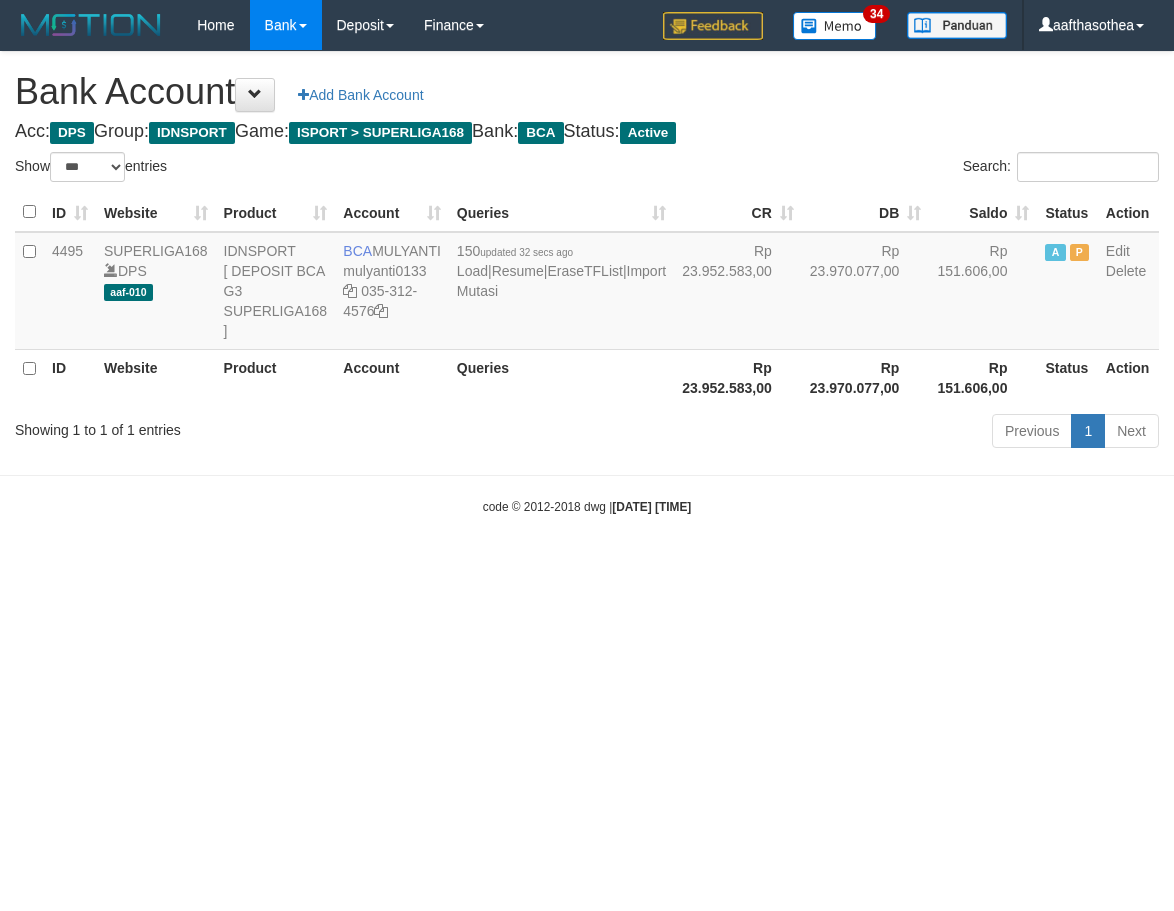 select on "***" 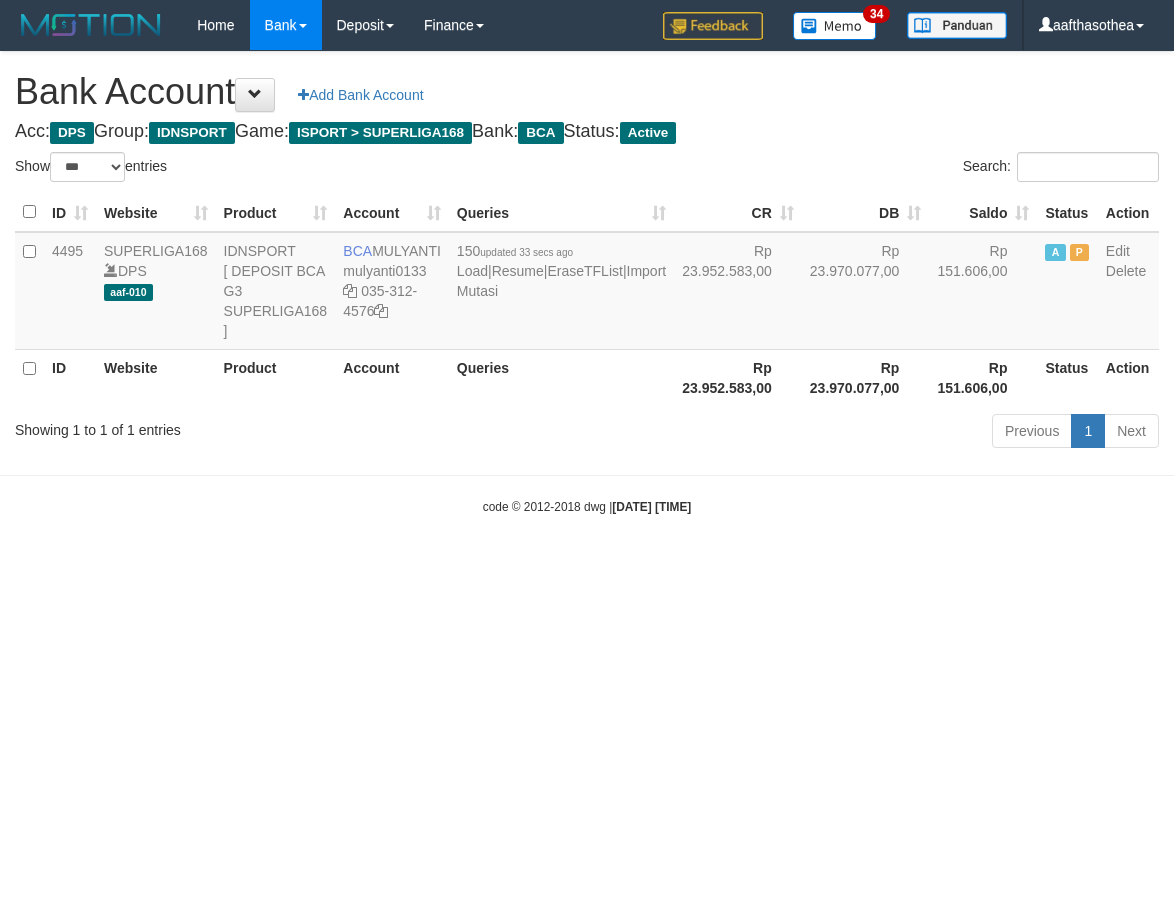 select on "***" 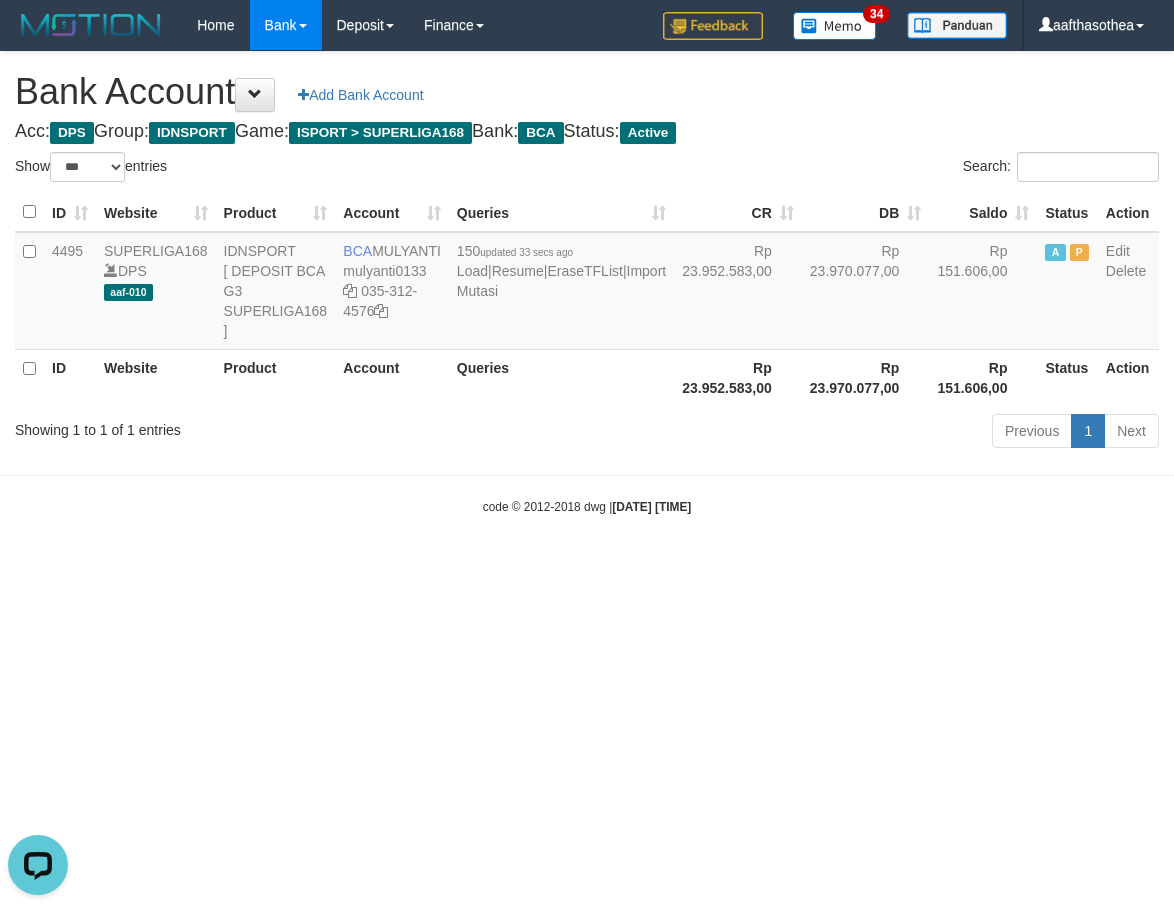 scroll, scrollTop: 0, scrollLeft: 0, axis: both 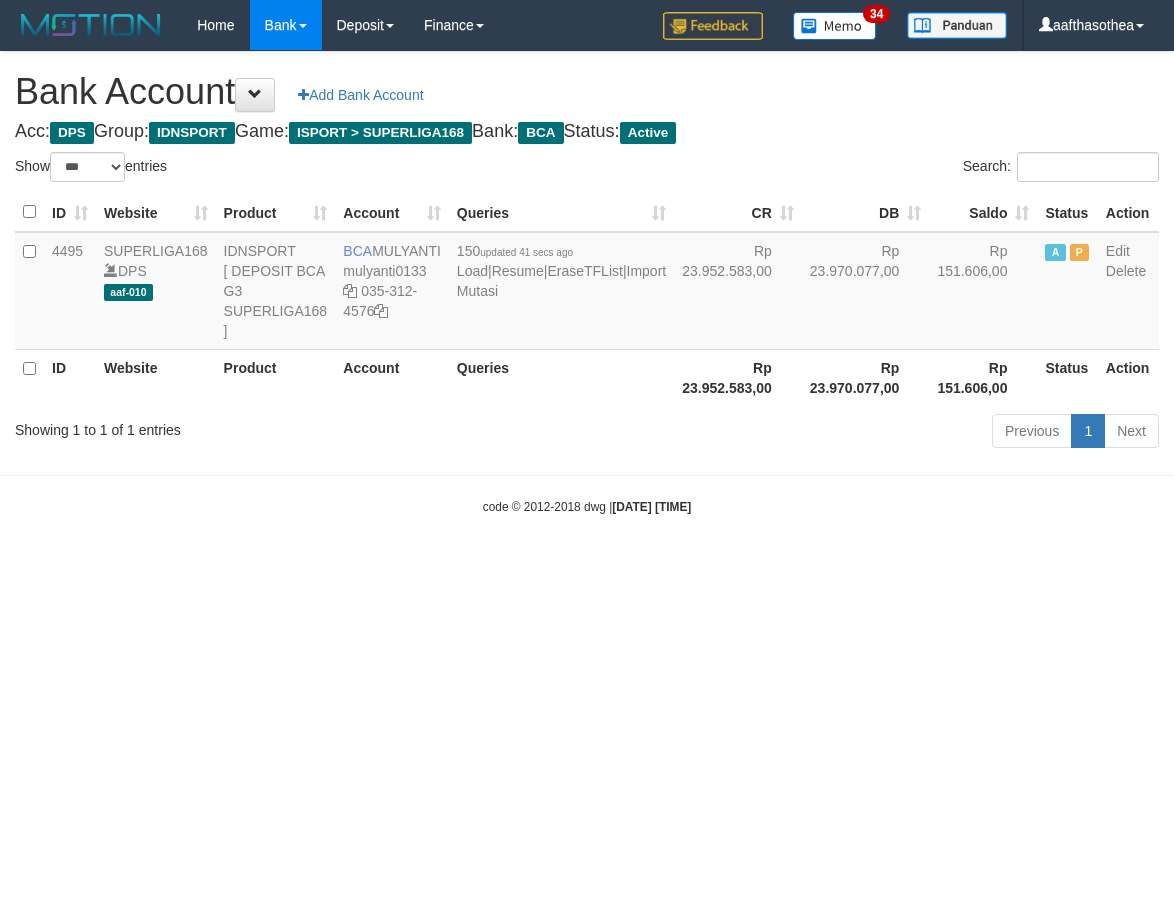 select on "***" 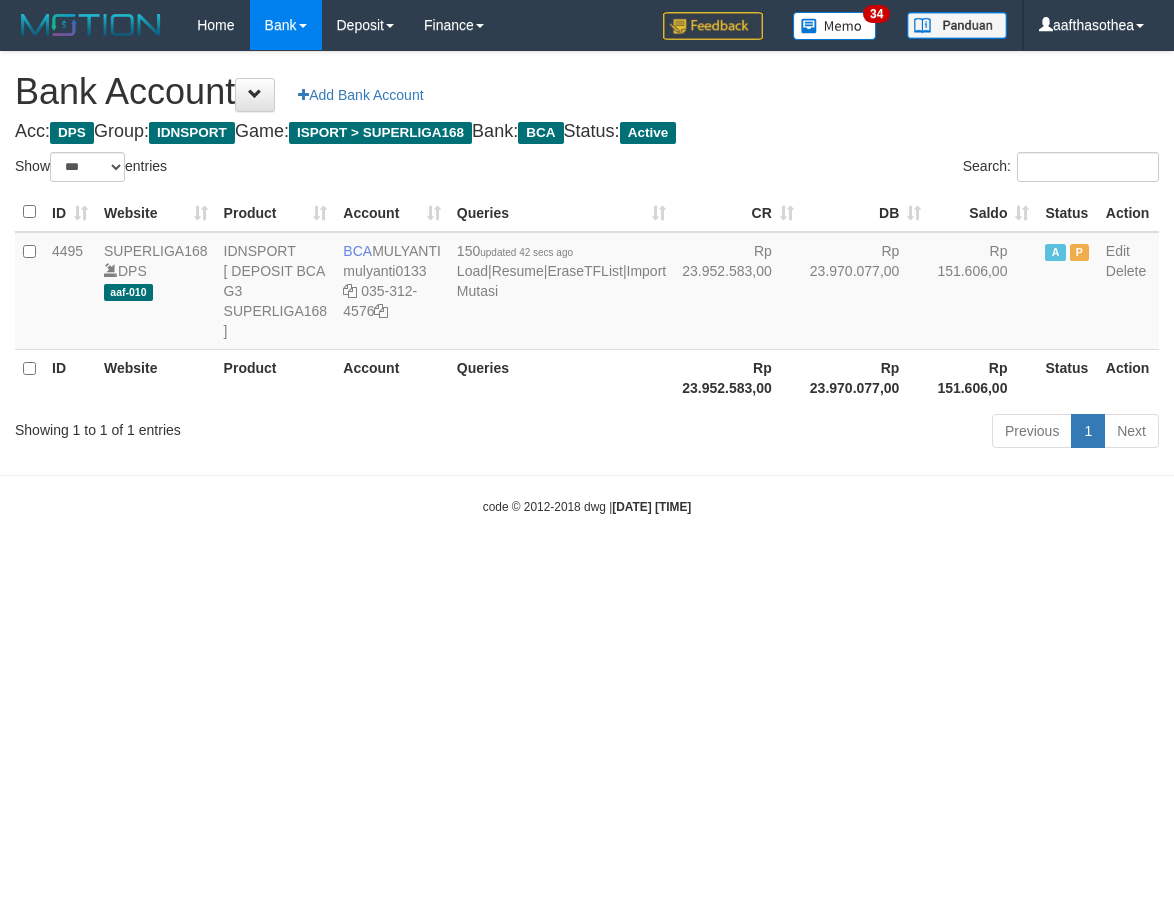 select on "***" 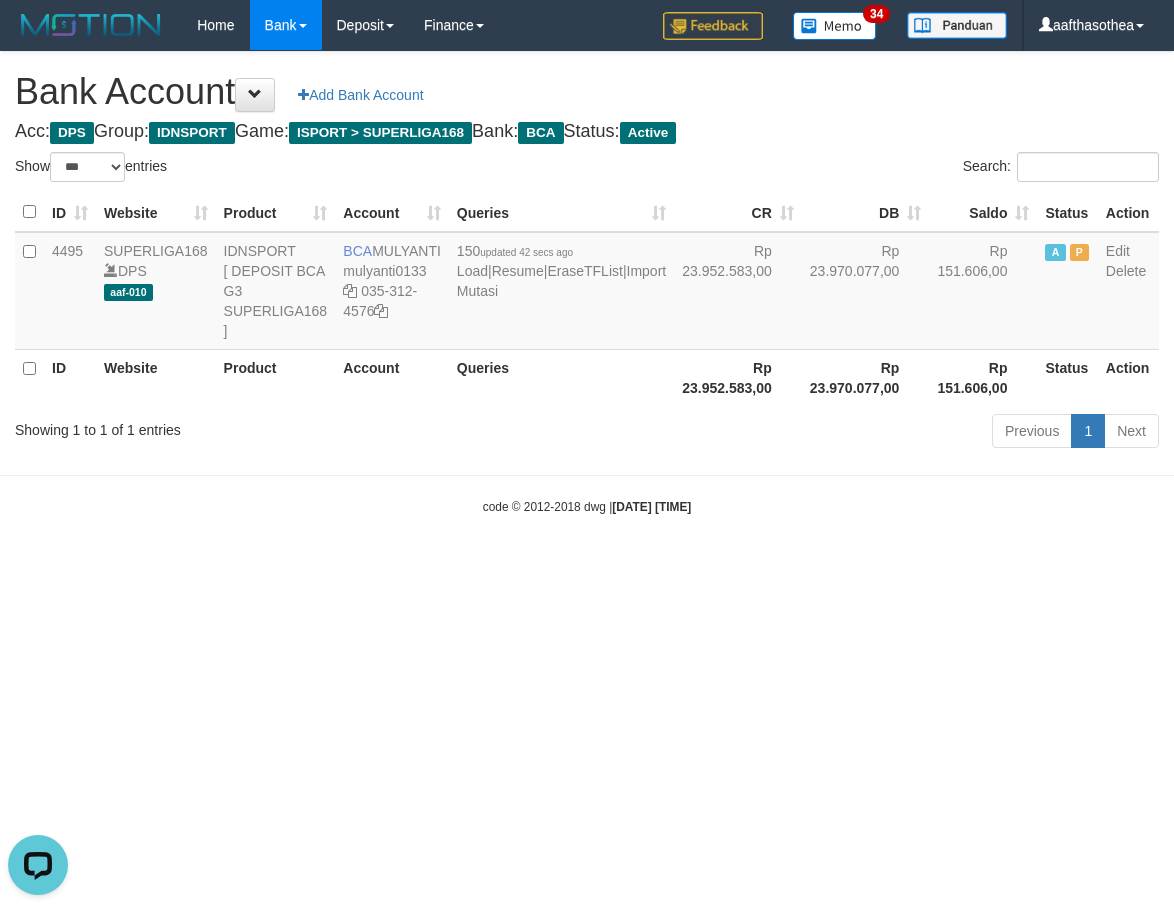 scroll, scrollTop: 0, scrollLeft: 0, axis: both 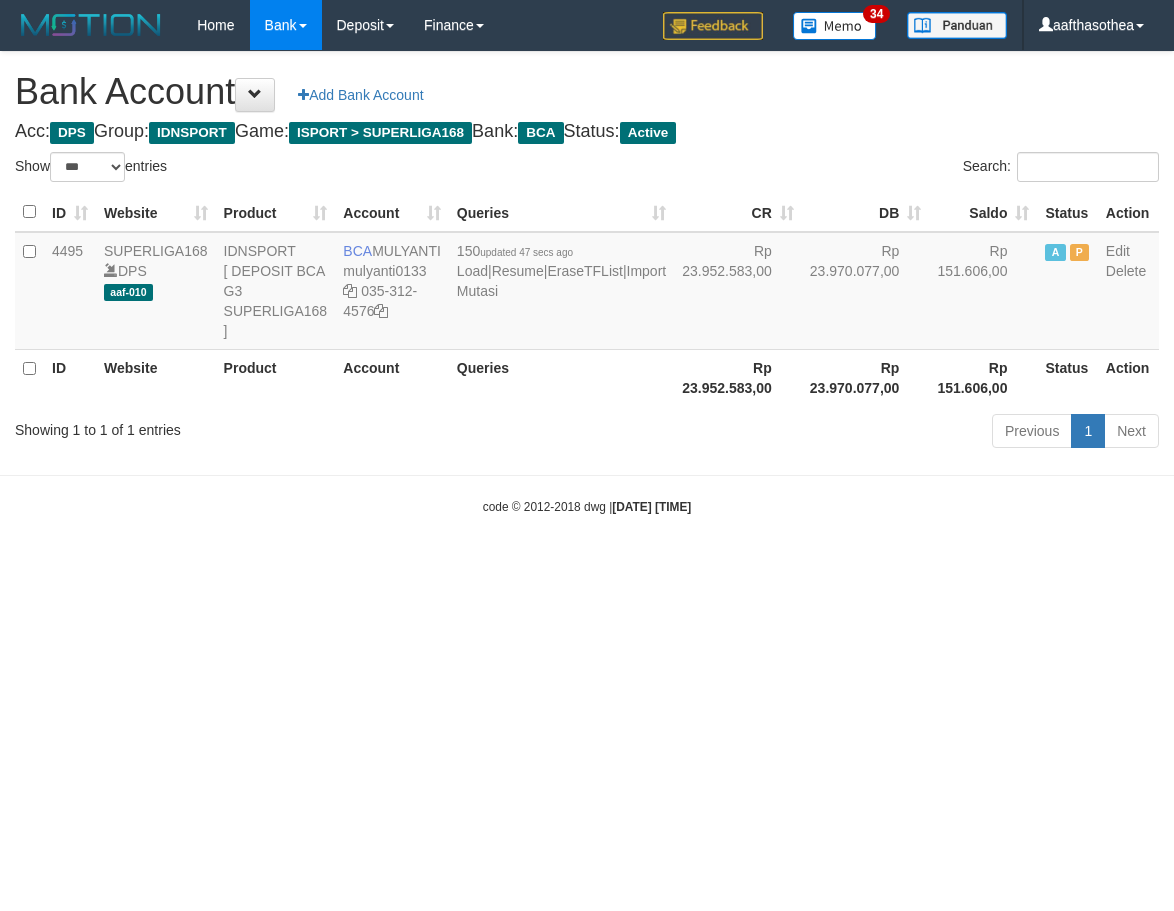 select on "***" 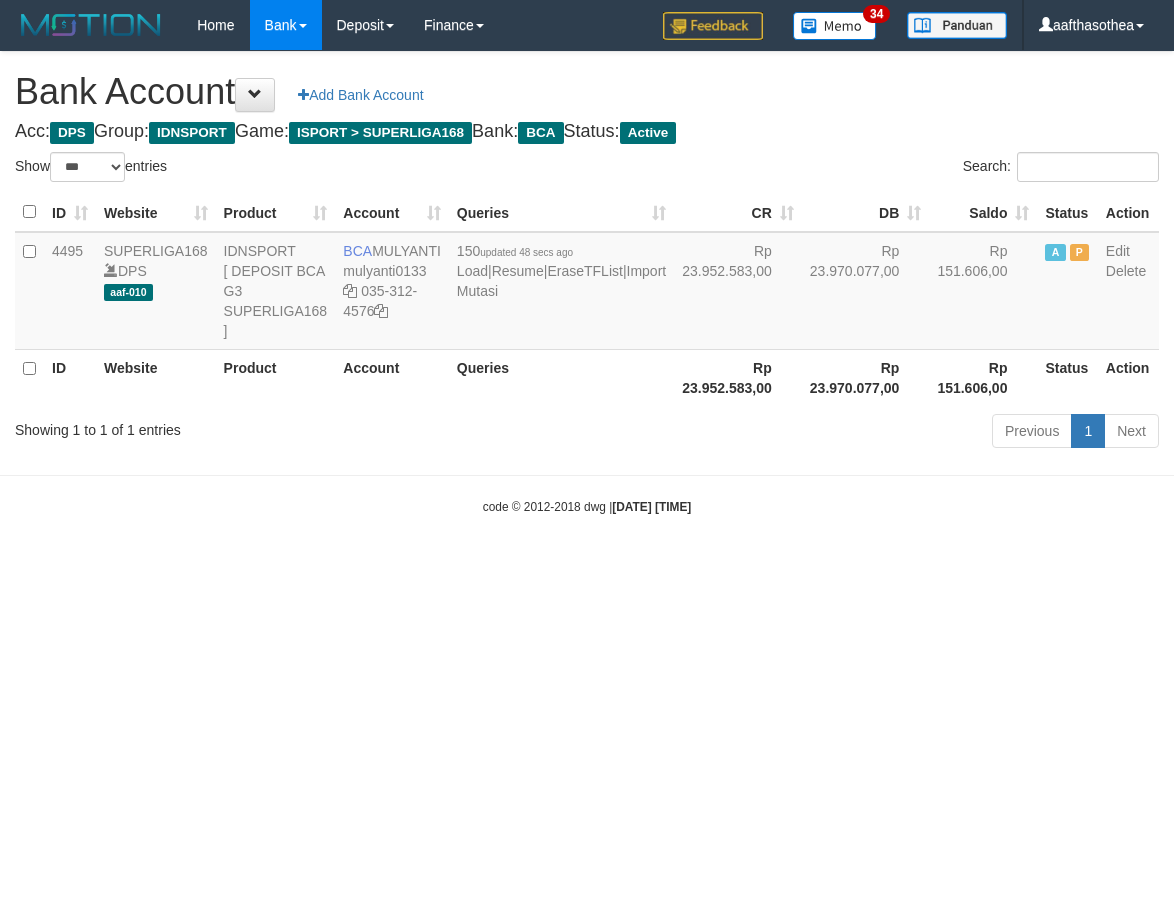 select on "***" 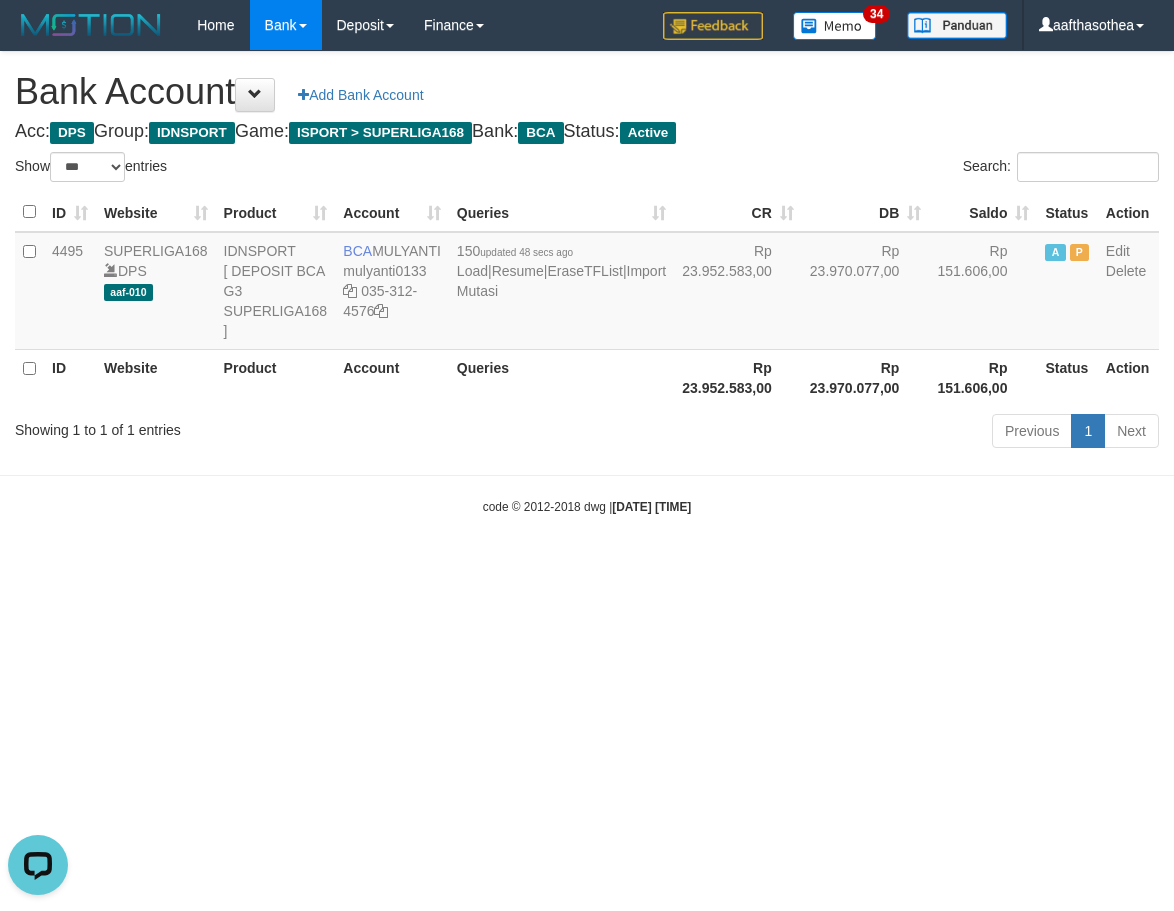 scroll, scrollTop: 0, scrollLeft: 0, axis: both 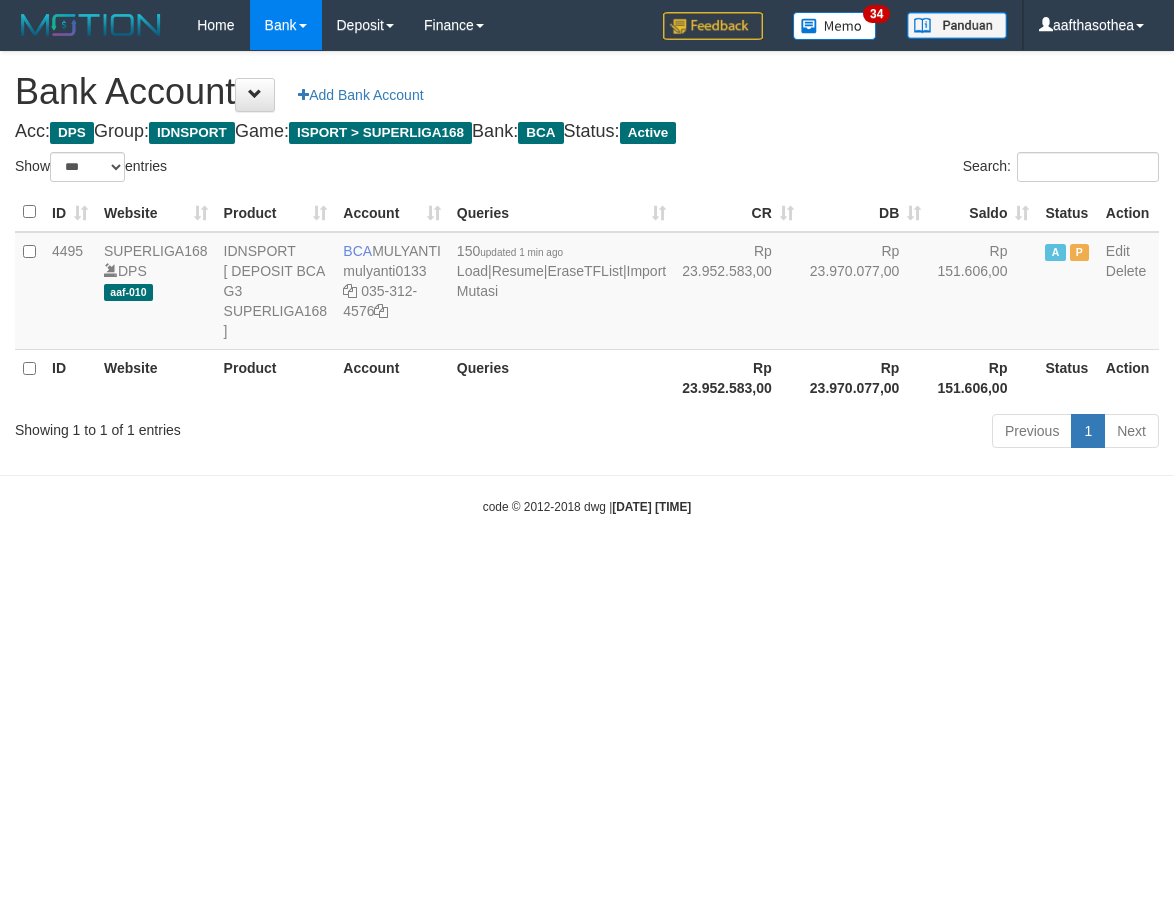 select on "***" 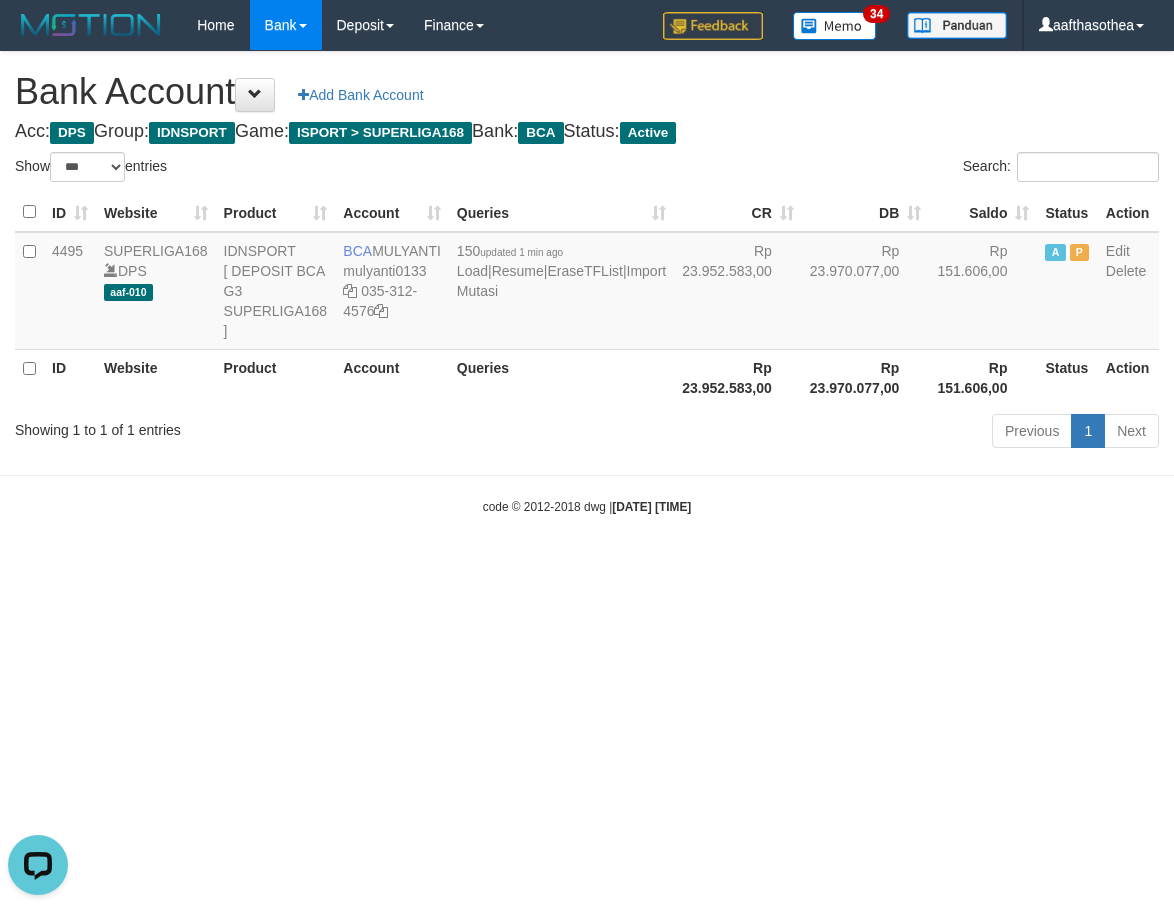 scroll, scrollTop: 0, scrollLeft: 0, axis: both 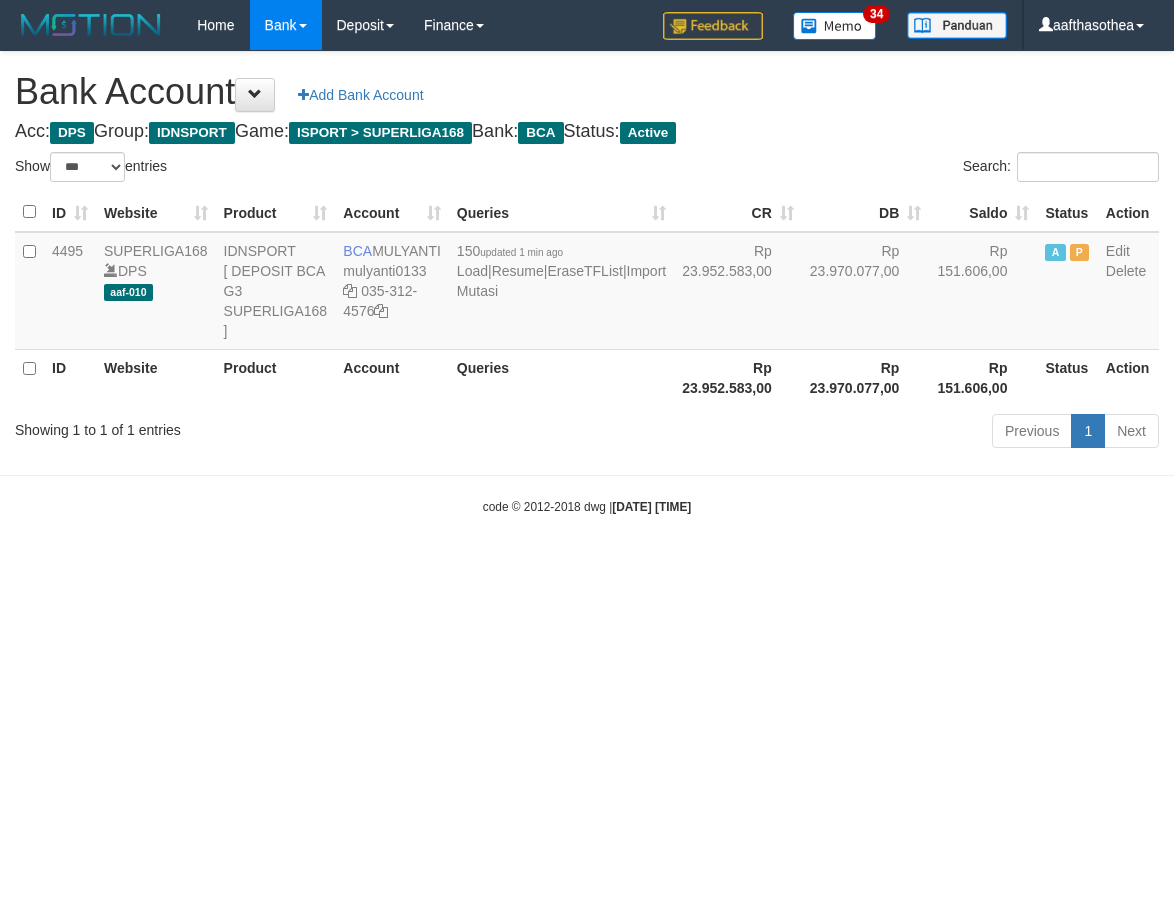 select on "***" 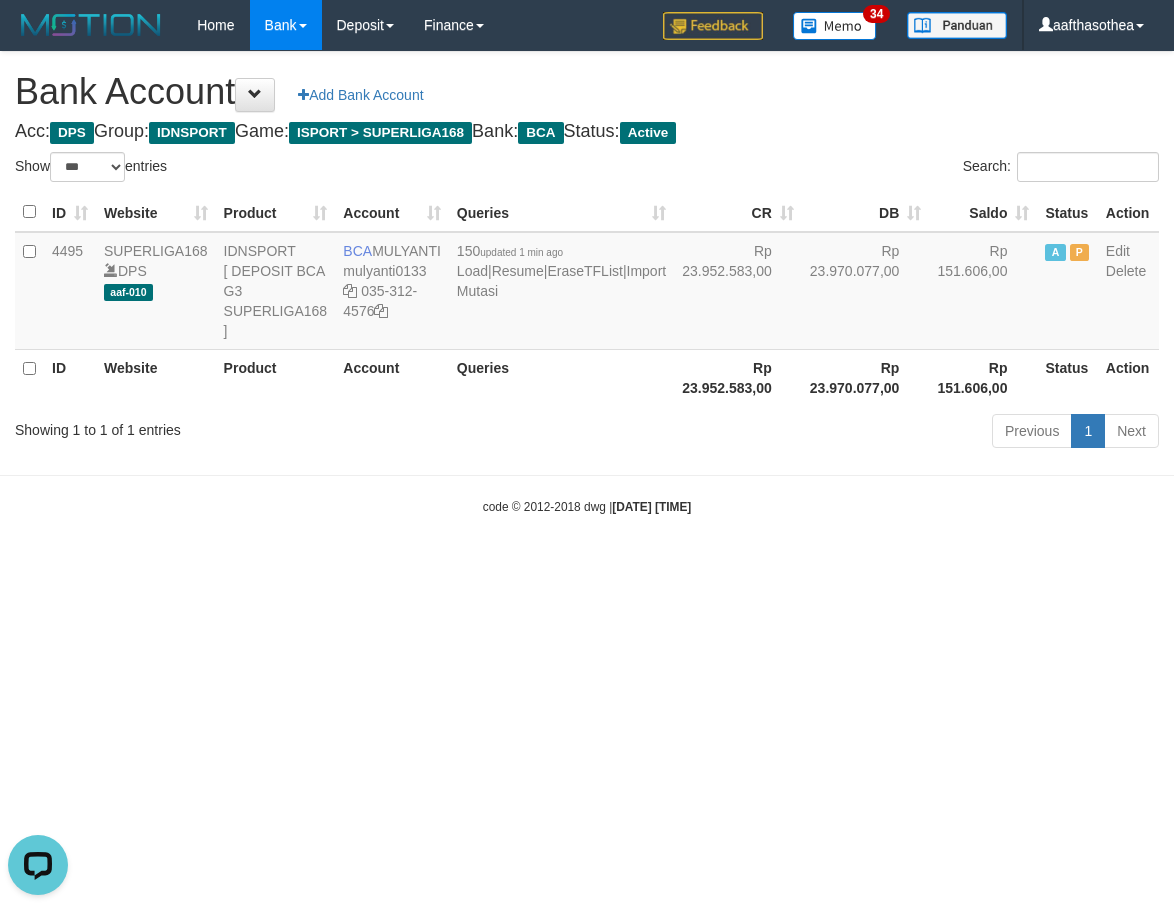 scroll, scrollTop: 0, scrollLeft: 0, axis: both 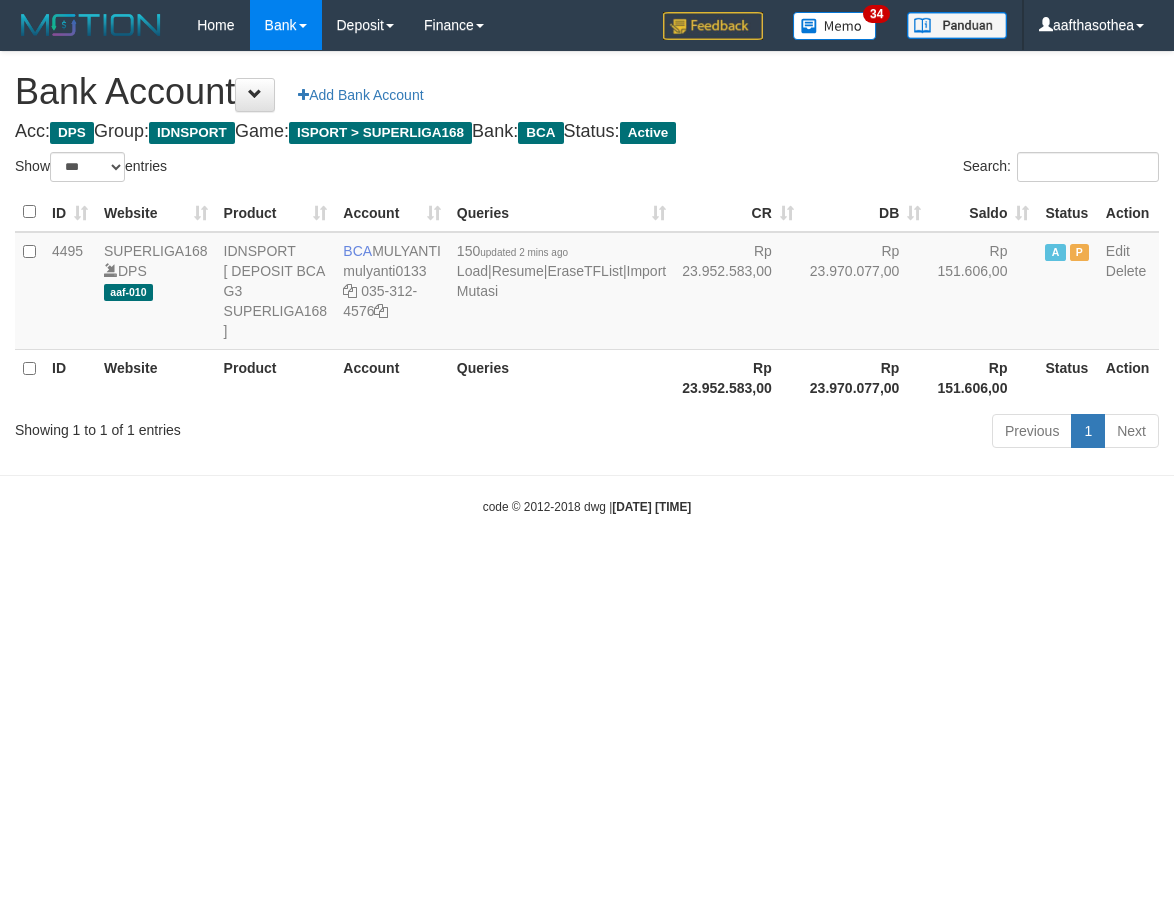 select on "***" 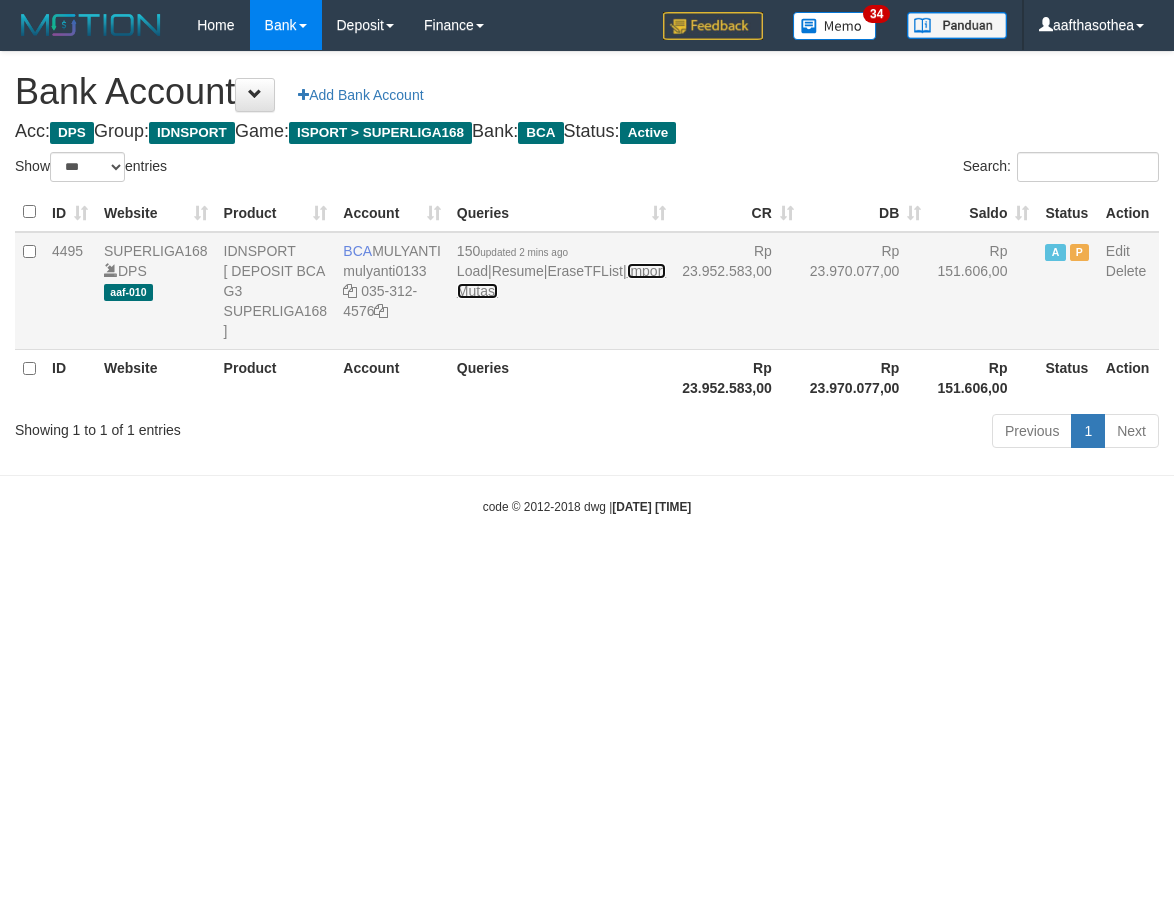 click on "Import Mutasi" at bounding box center (561, 281) 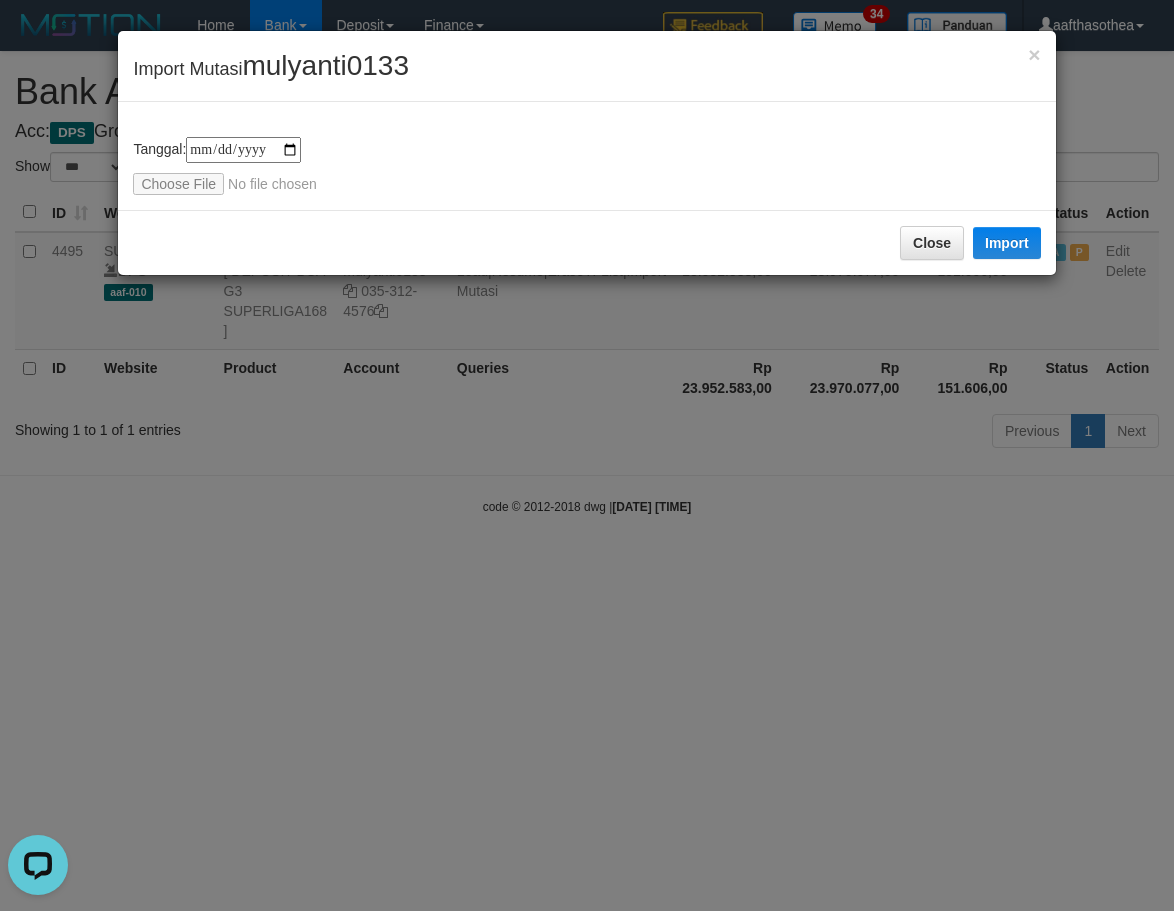 scroll, scrollTop: 0, scrollLeft: 0, axis: both 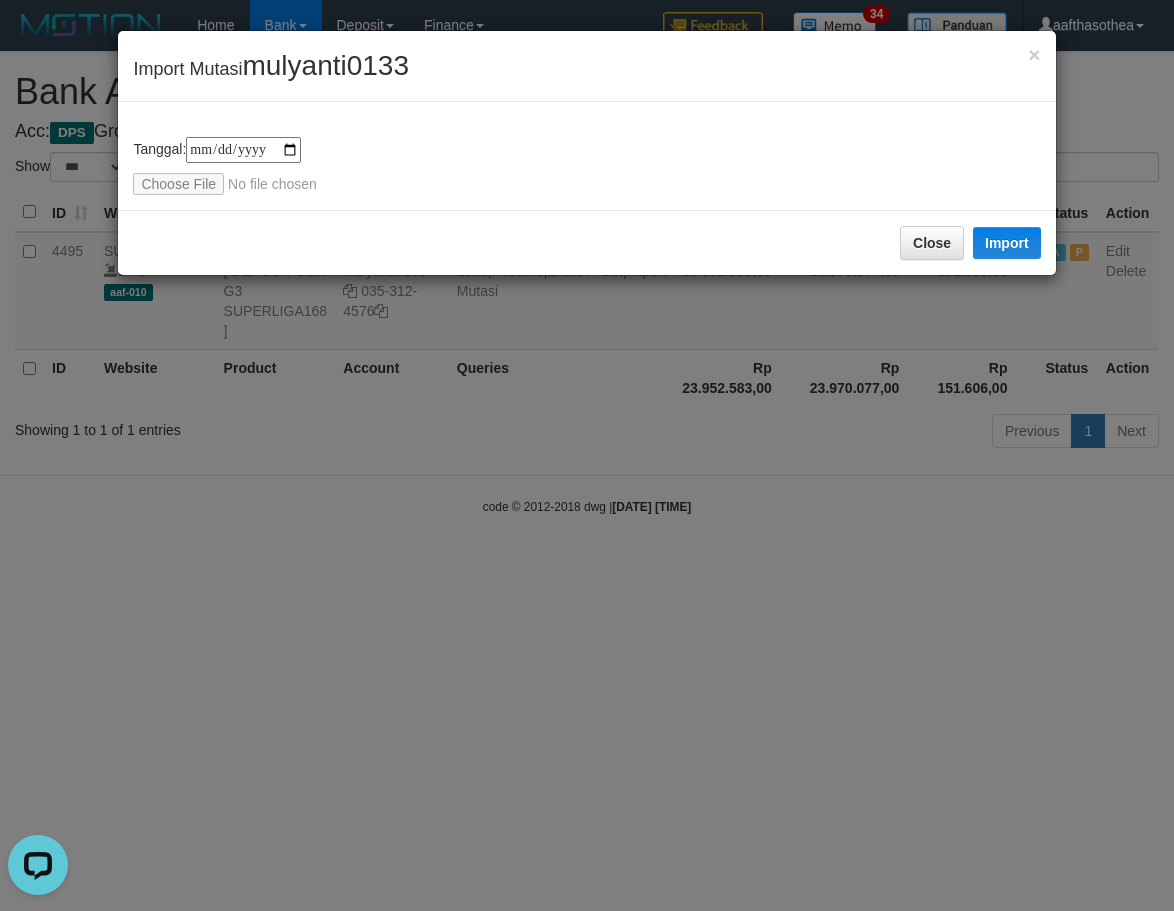 type on "**********" 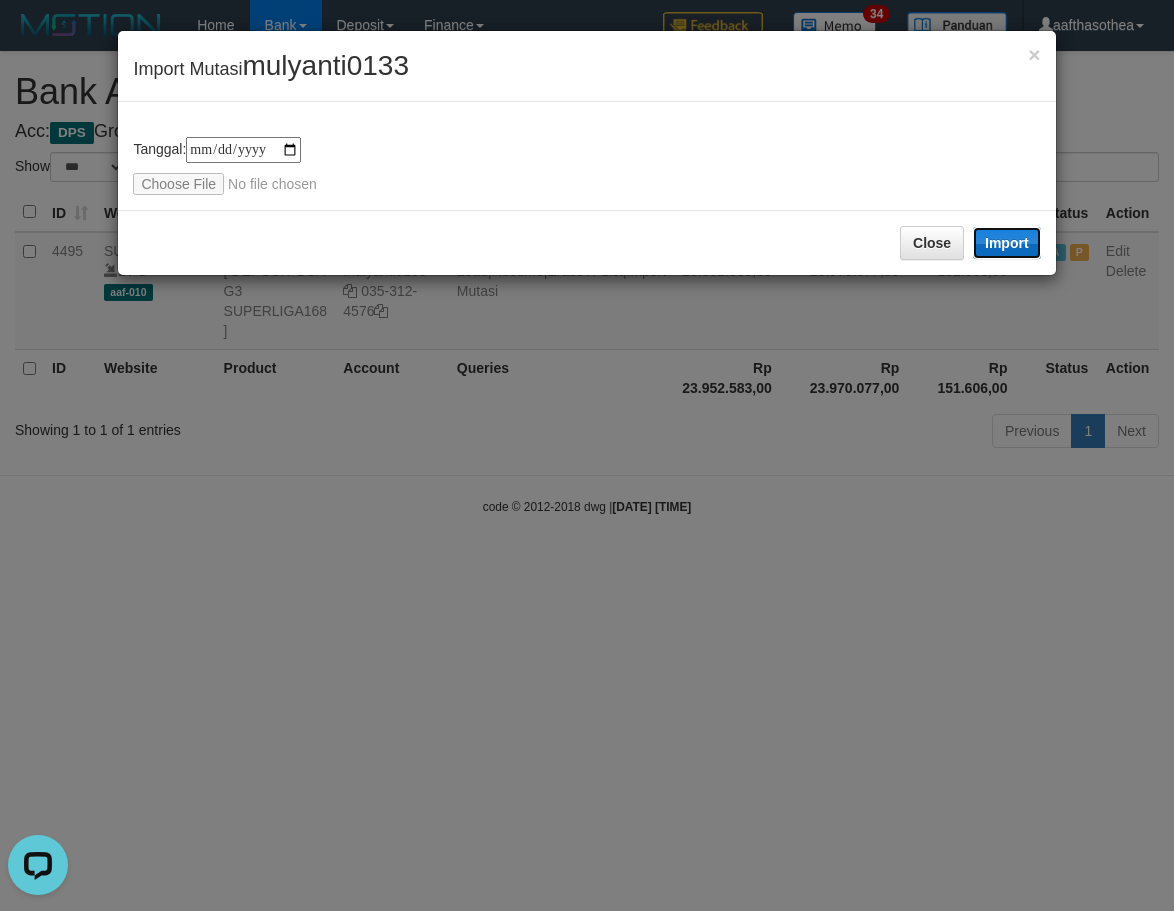 click on "Import" at bounding box center [1007, 243] 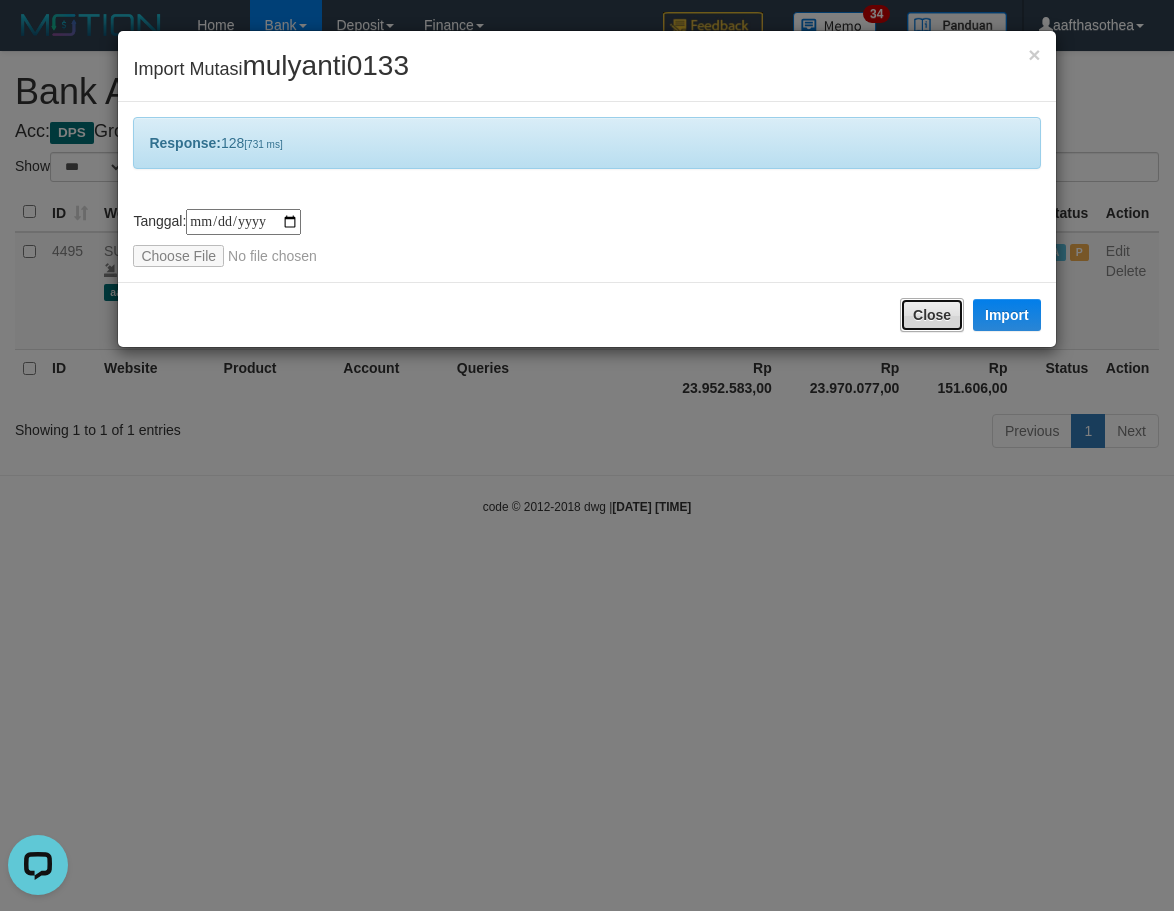 click on "Close" at bounding box center (932, 315) 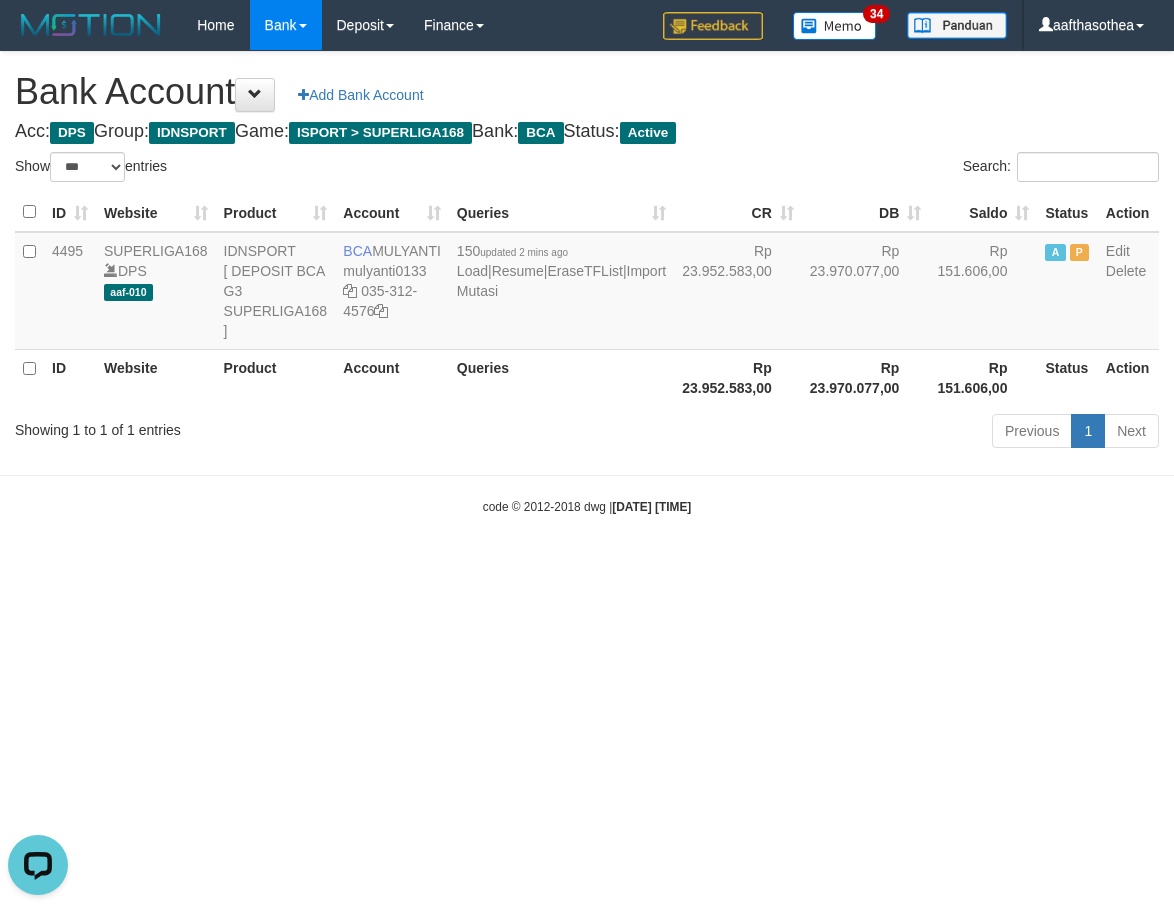 drag, startPoint x: 488, startPoint y: 675, endPoint x: 1173, endPoint y: 464, distance: 716.76074 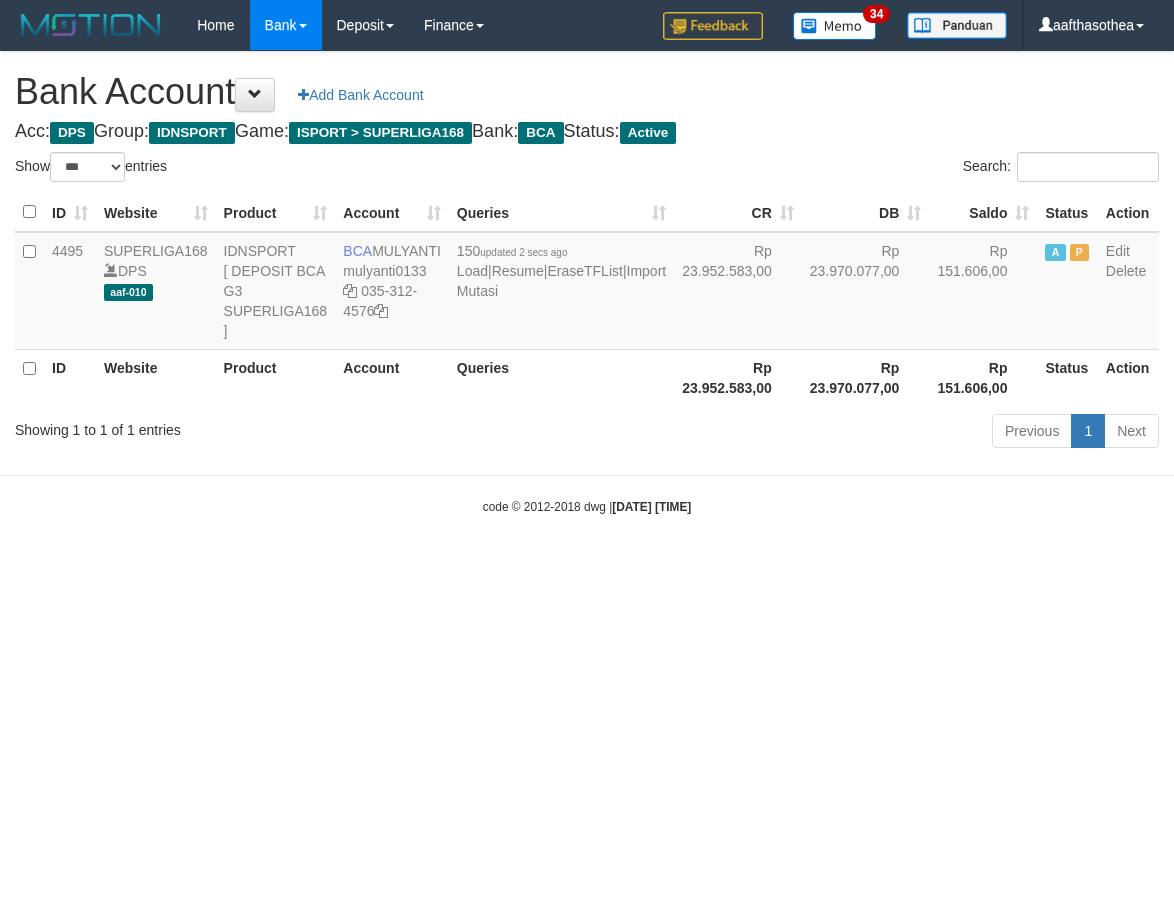 select on "***" 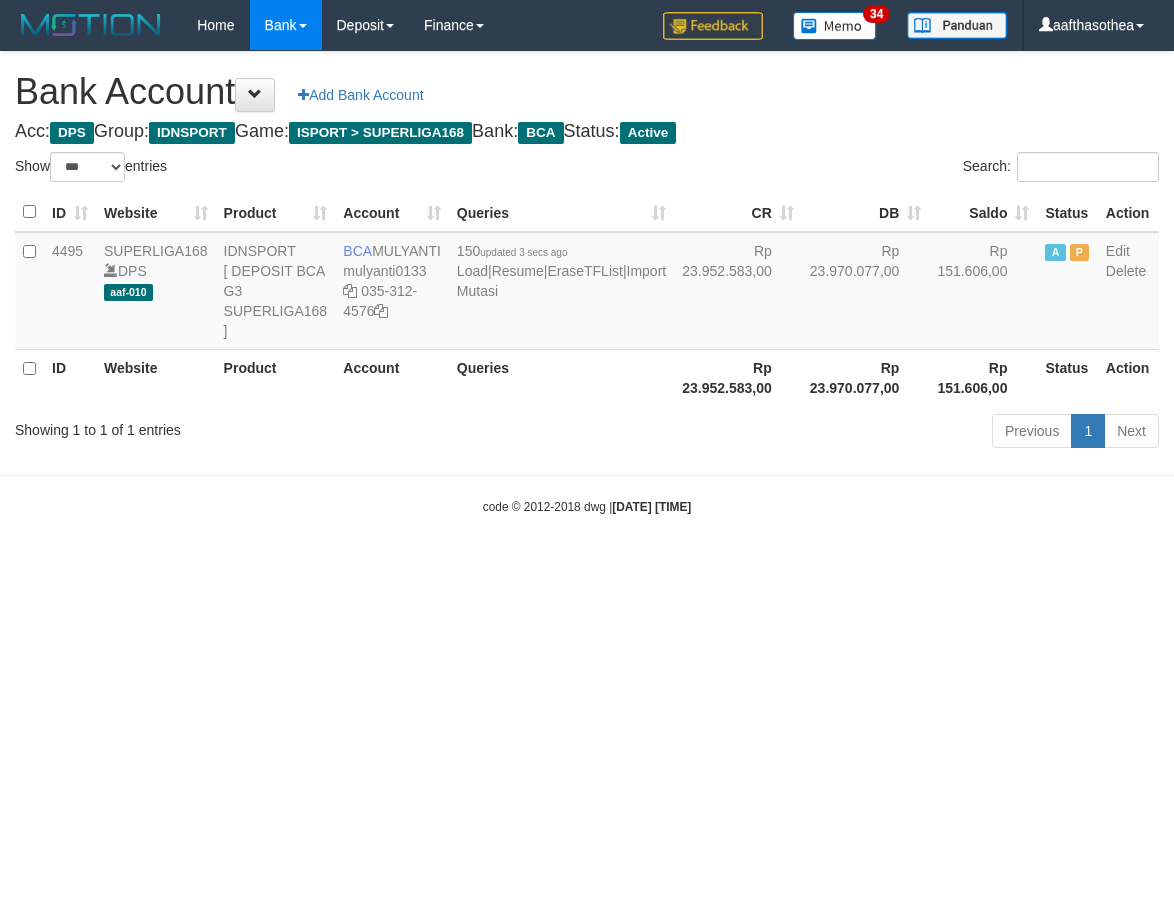 select on "***" 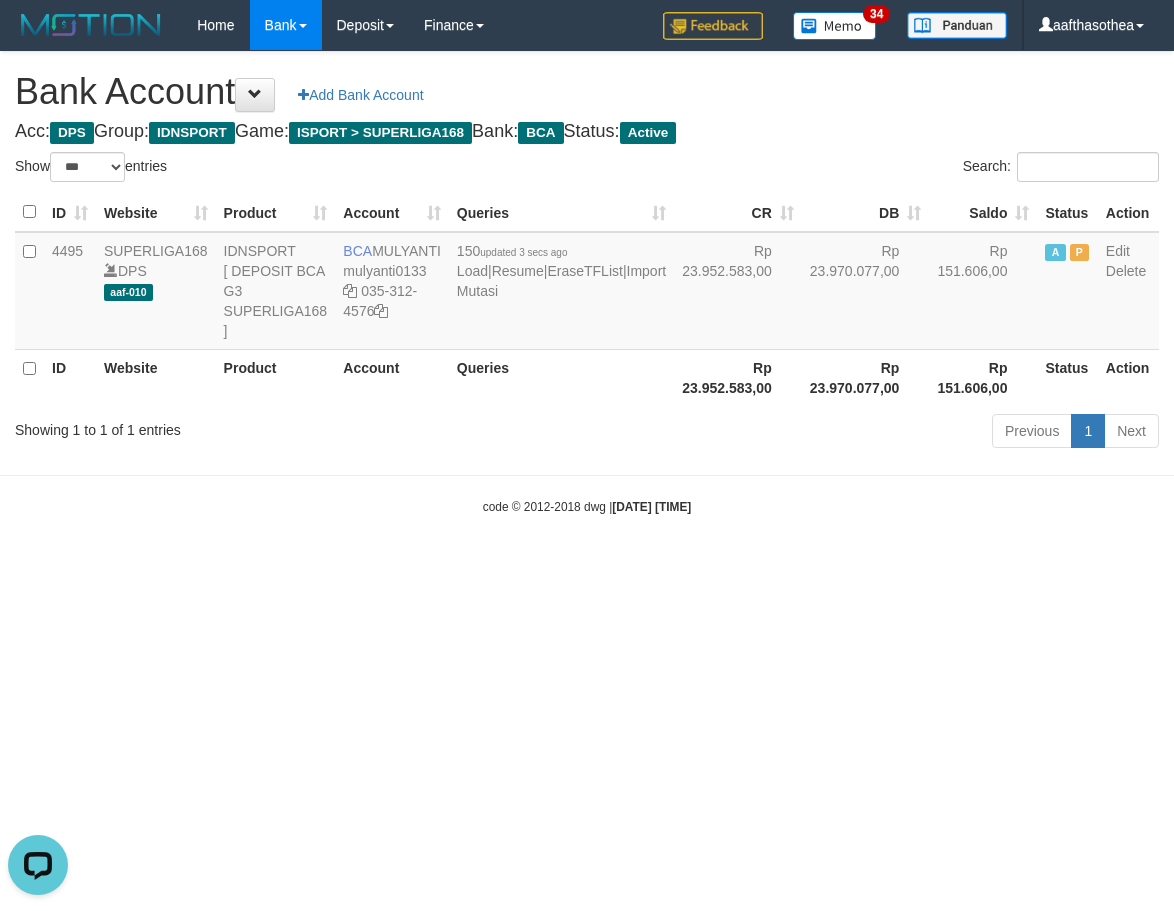 scroll, scrollTop: 0, scrollLeft: 0, axis: both 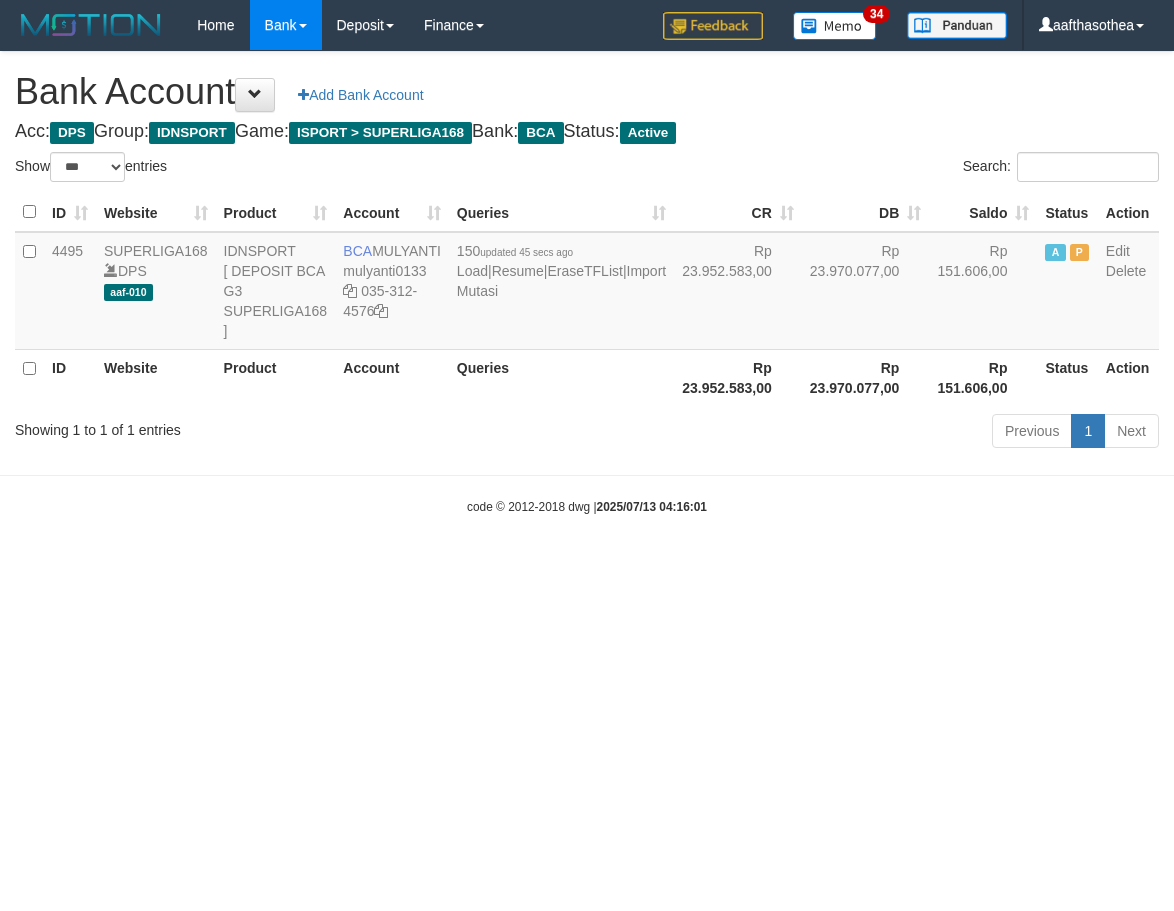 select on "***" 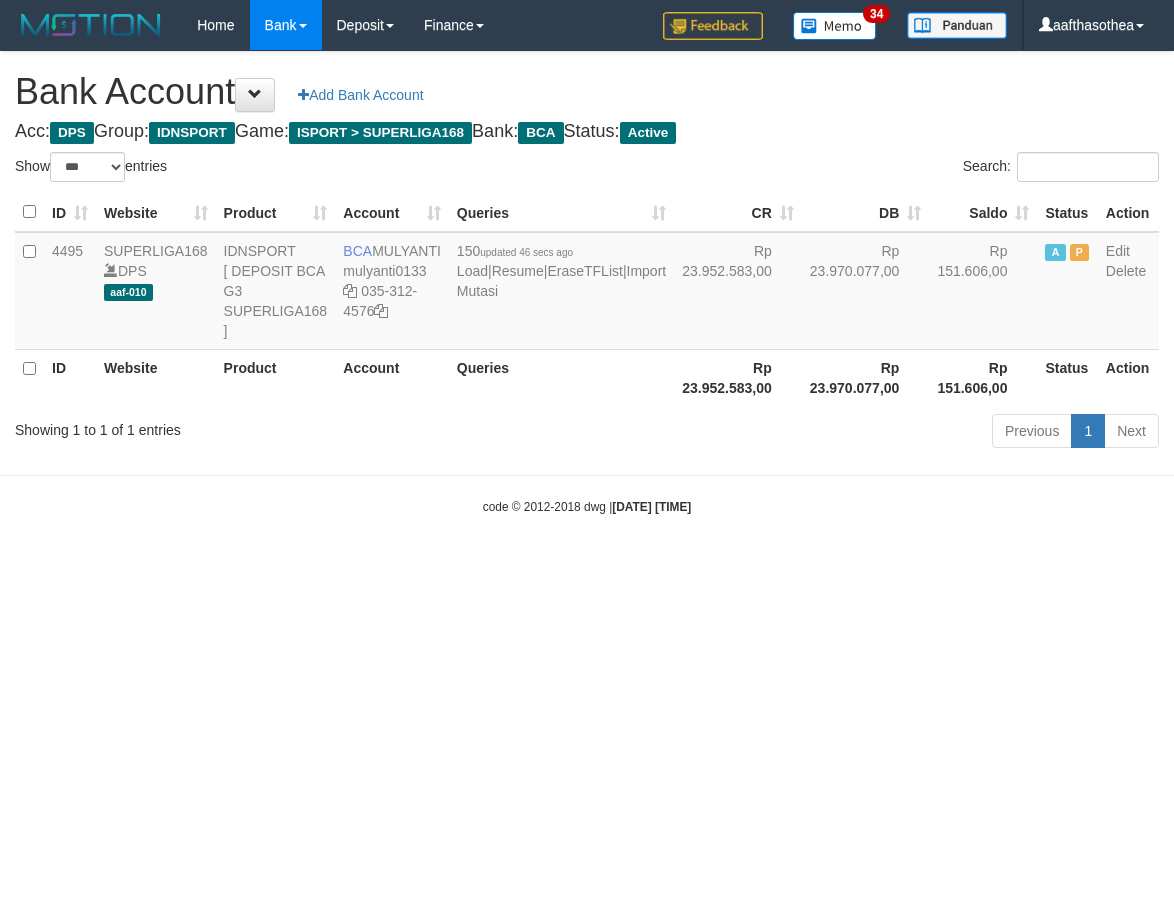 select on "***" 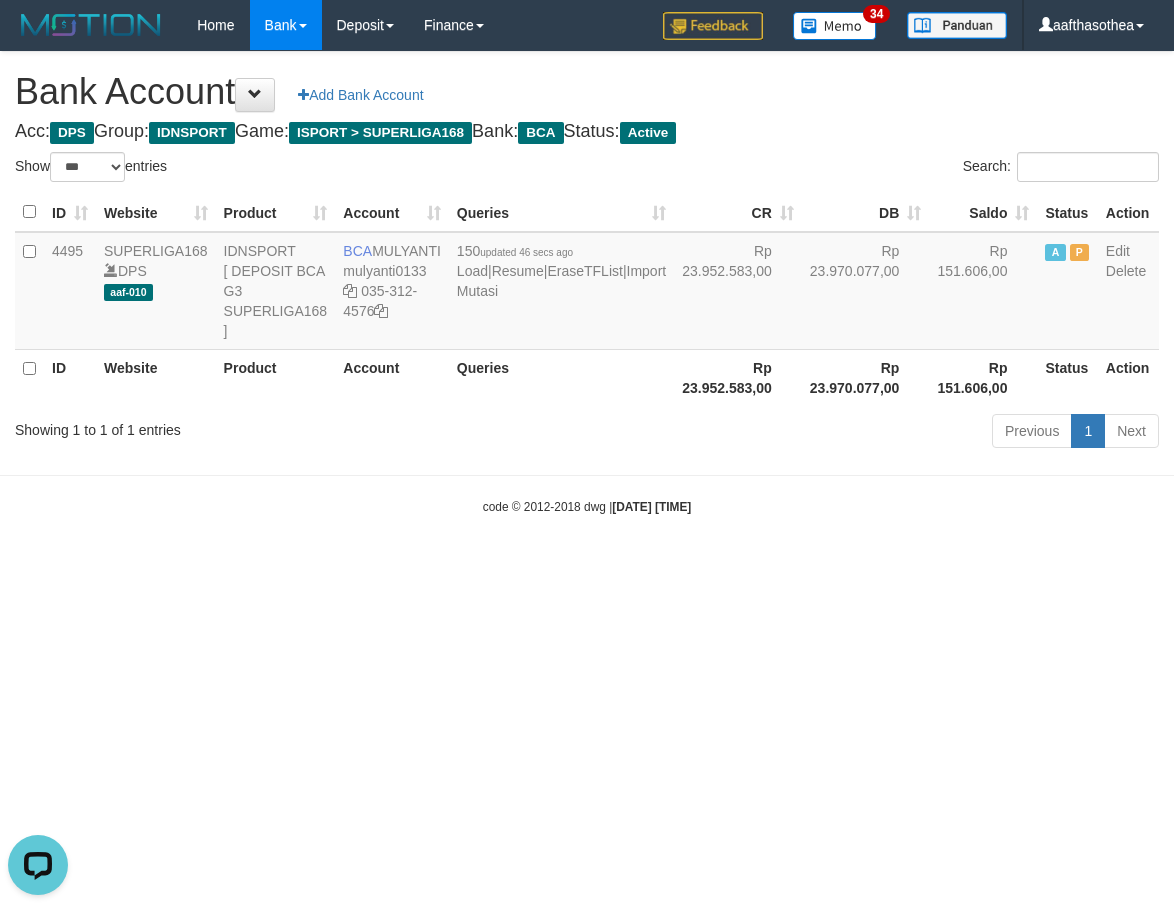 scroll, scrollTop: 0, scrollLeft: 0, axis: both 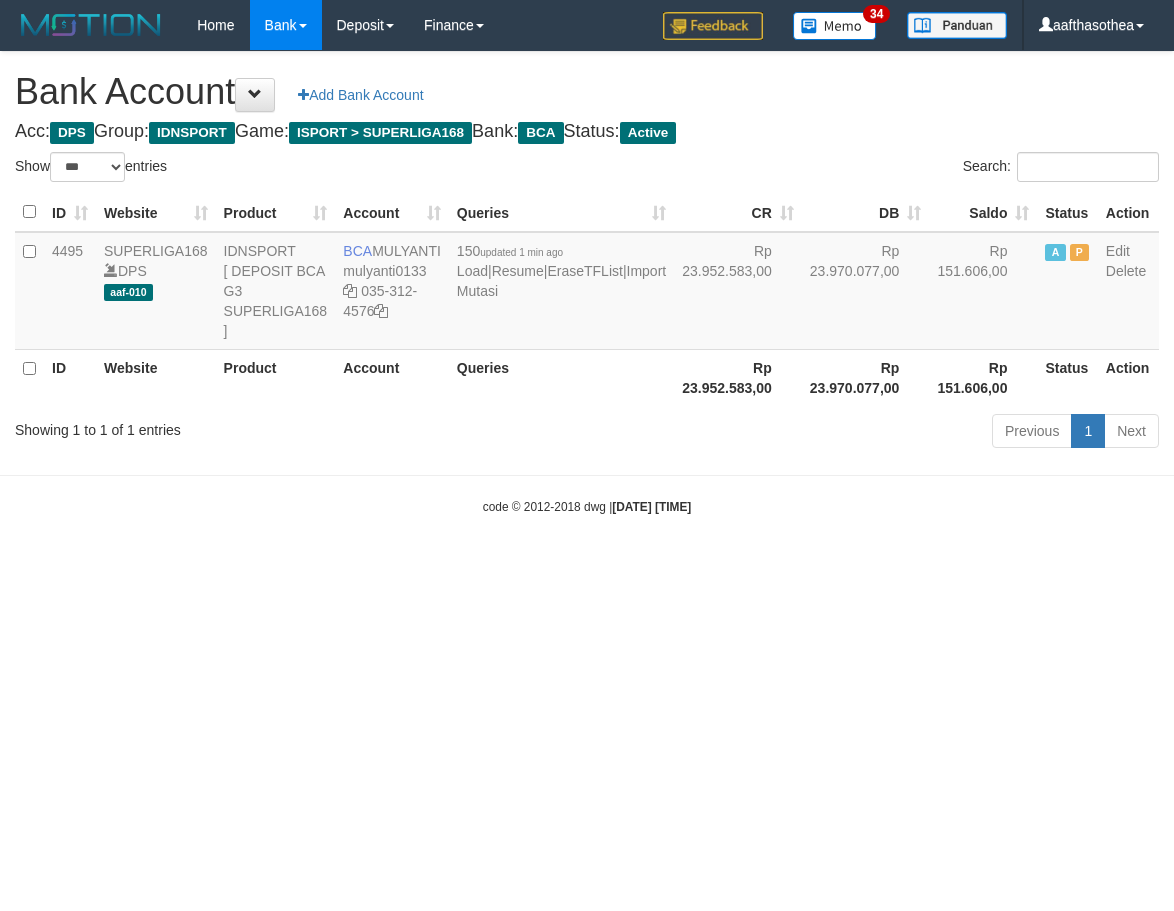 select on "***" 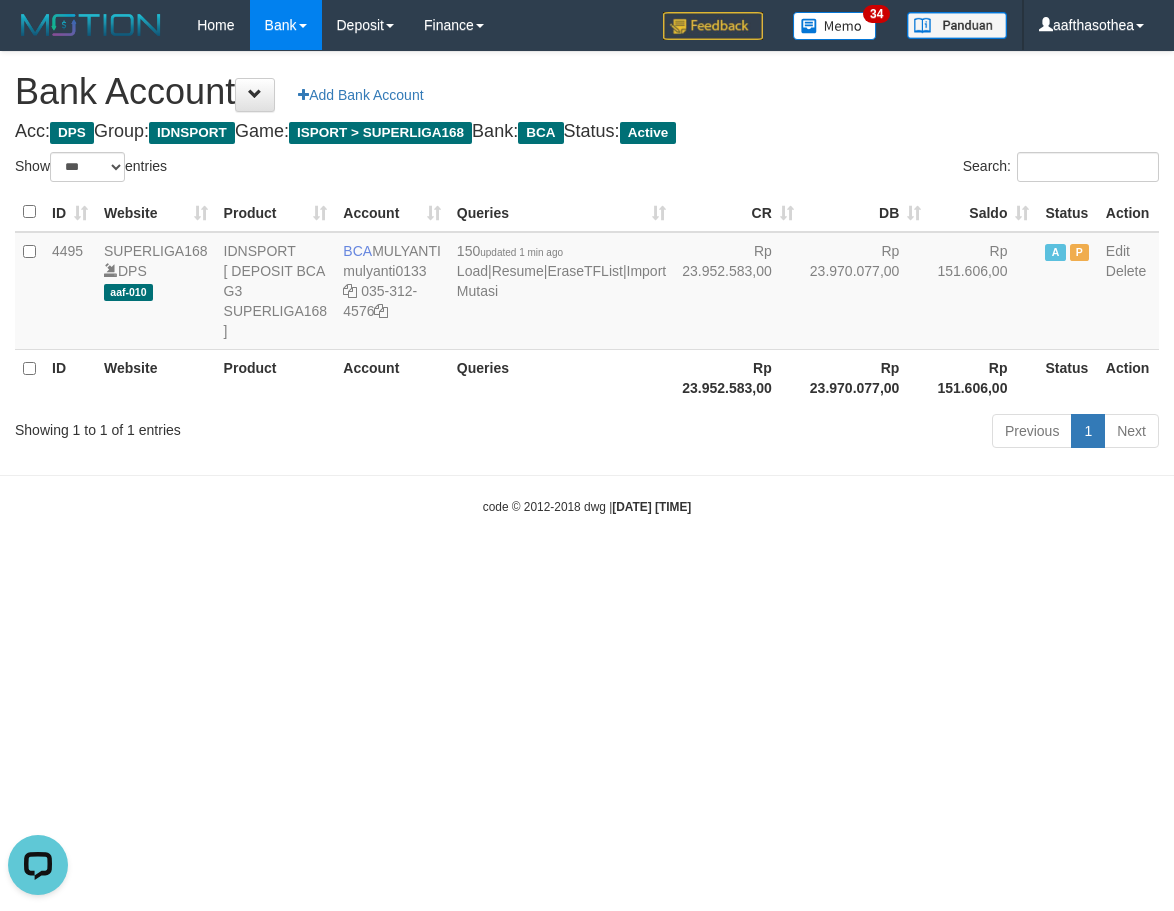 scroll, scrollTop: 0, scrollLeft: 0, axis: both 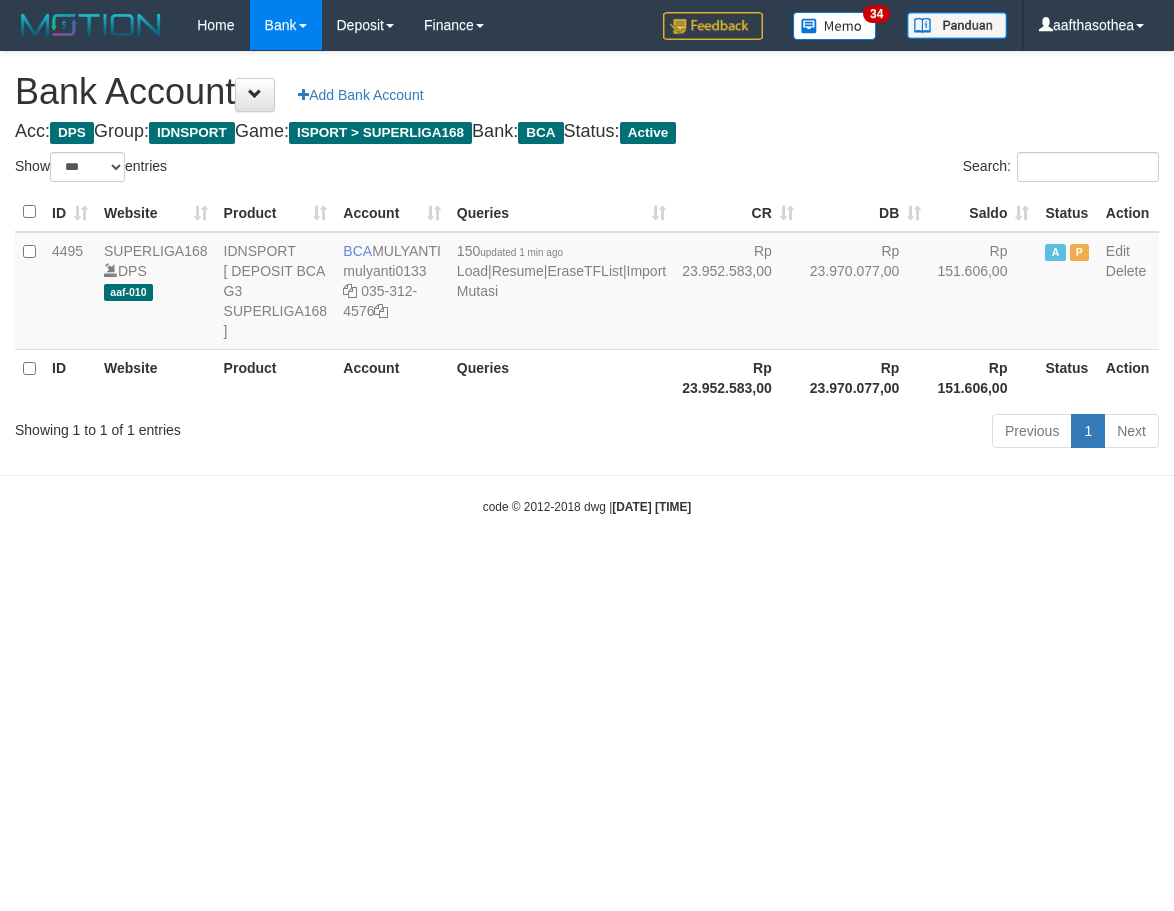 select on "***" 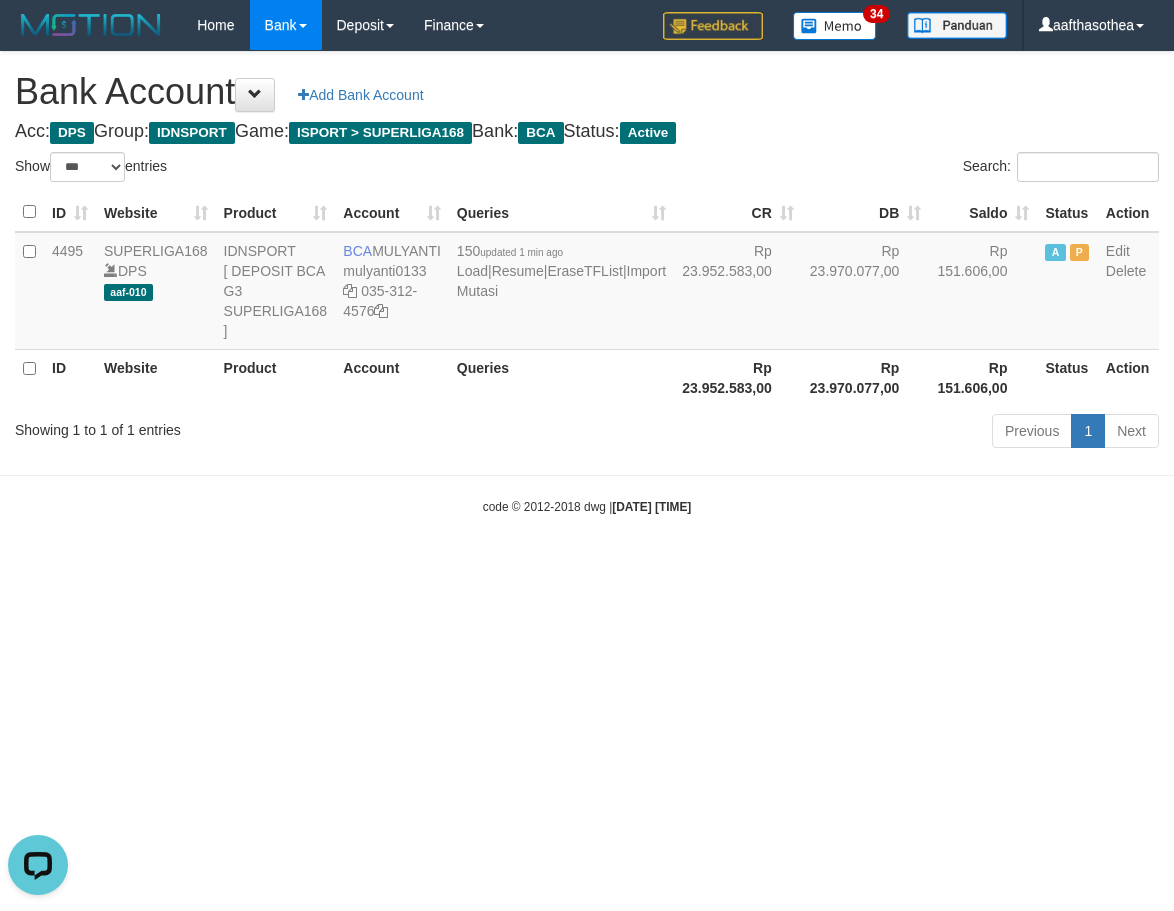 scroll, scrollTop: 0, scrollLeft: 0, axis: both 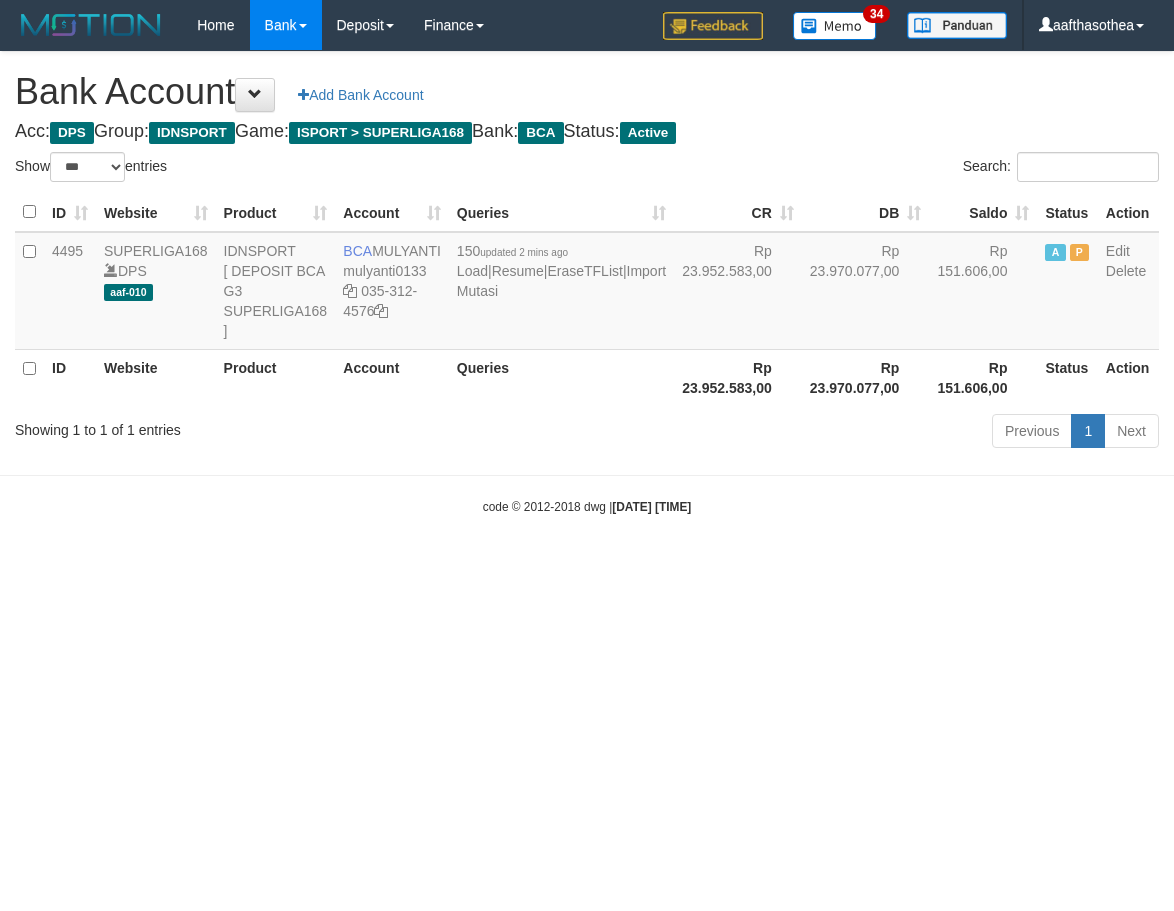 select on "***" 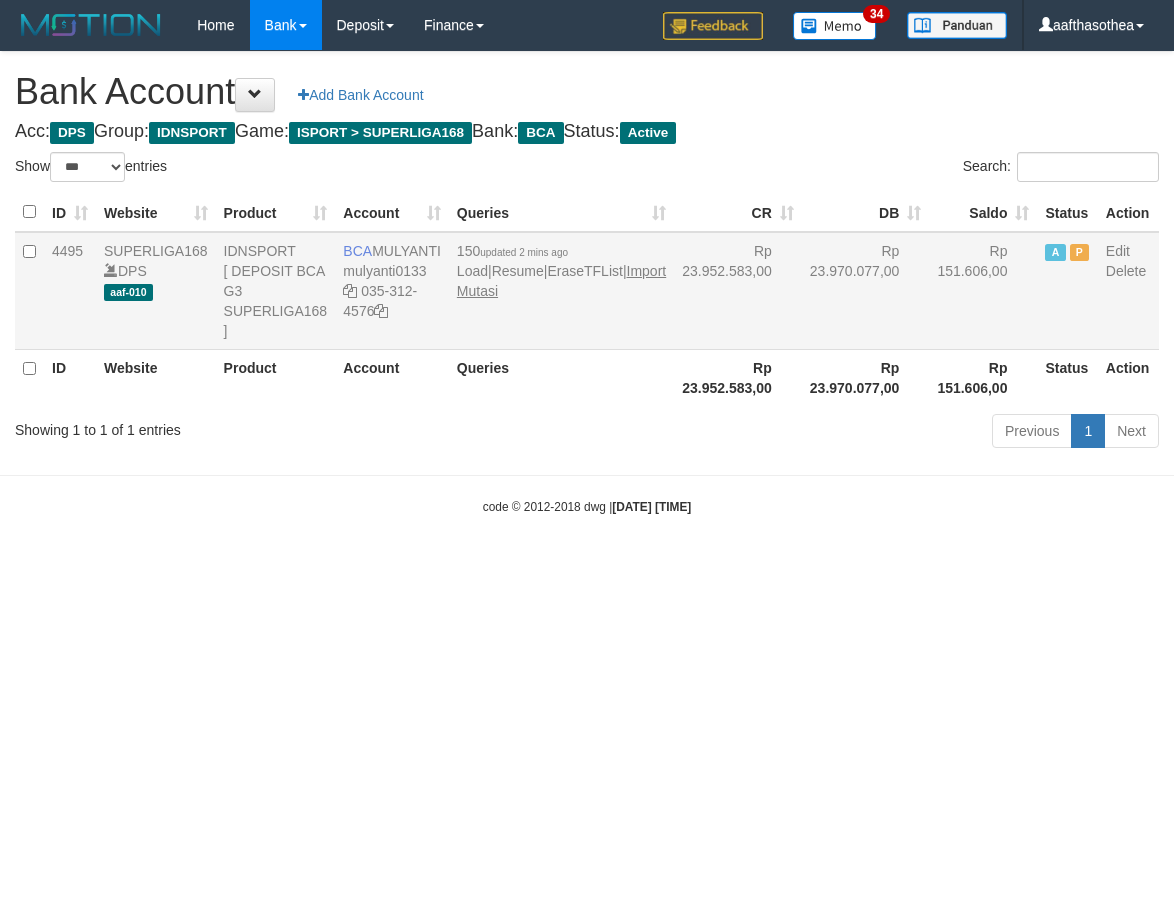 scroll, scrollTop: 0, scrollLeft: 0, axis: both 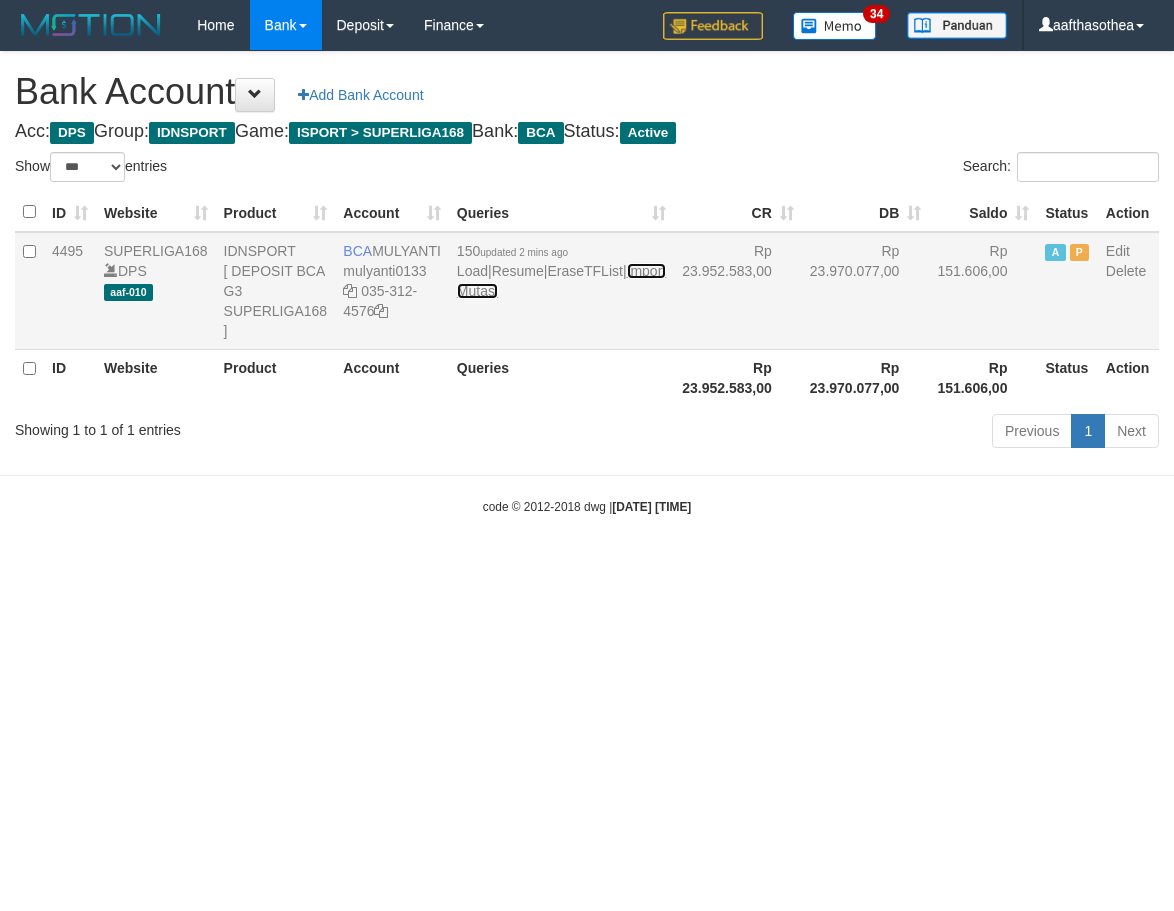 click on "Import Mutasi" at bounding box center [561, 281] 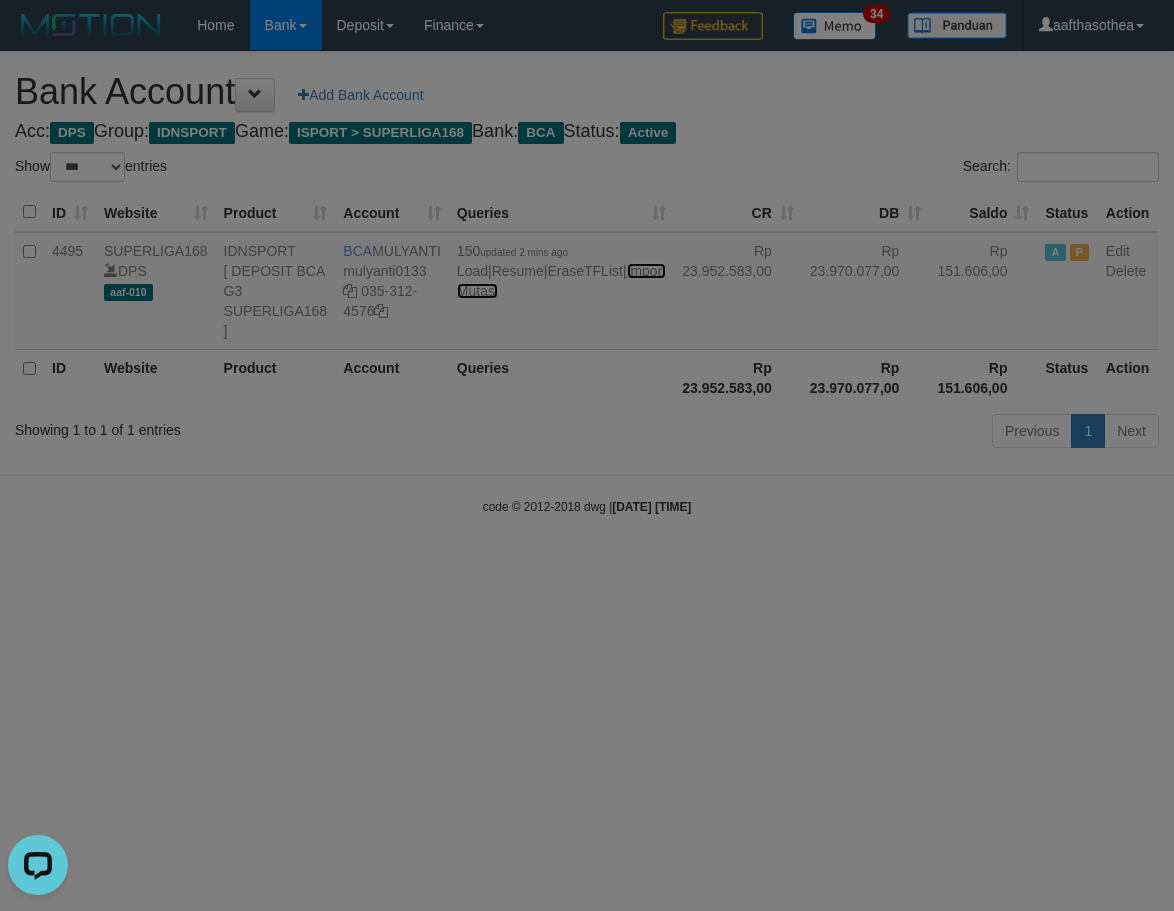 scroll, scrollTop: 0, scrollLeft: 0, axis: both 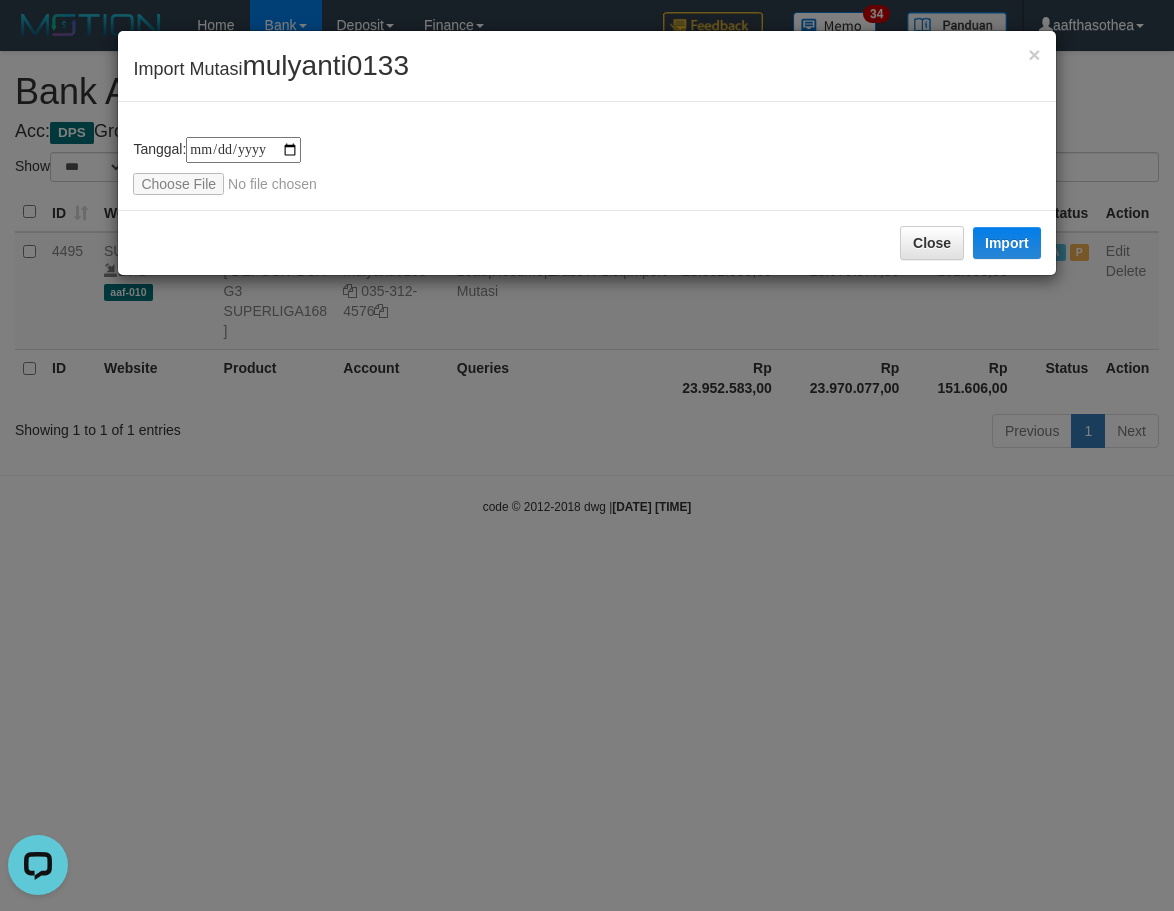 type on "**********" 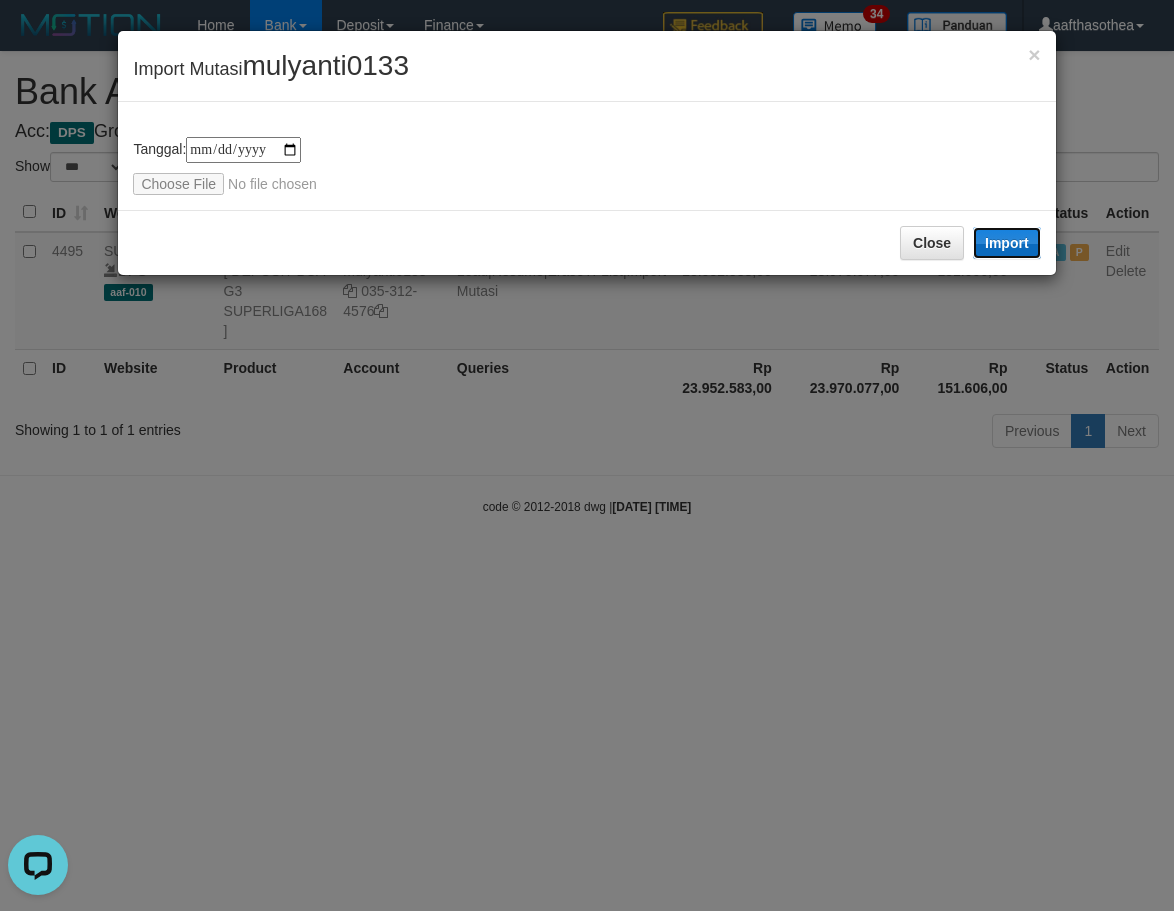 click on "Import" at bounding box center [1007, 243] 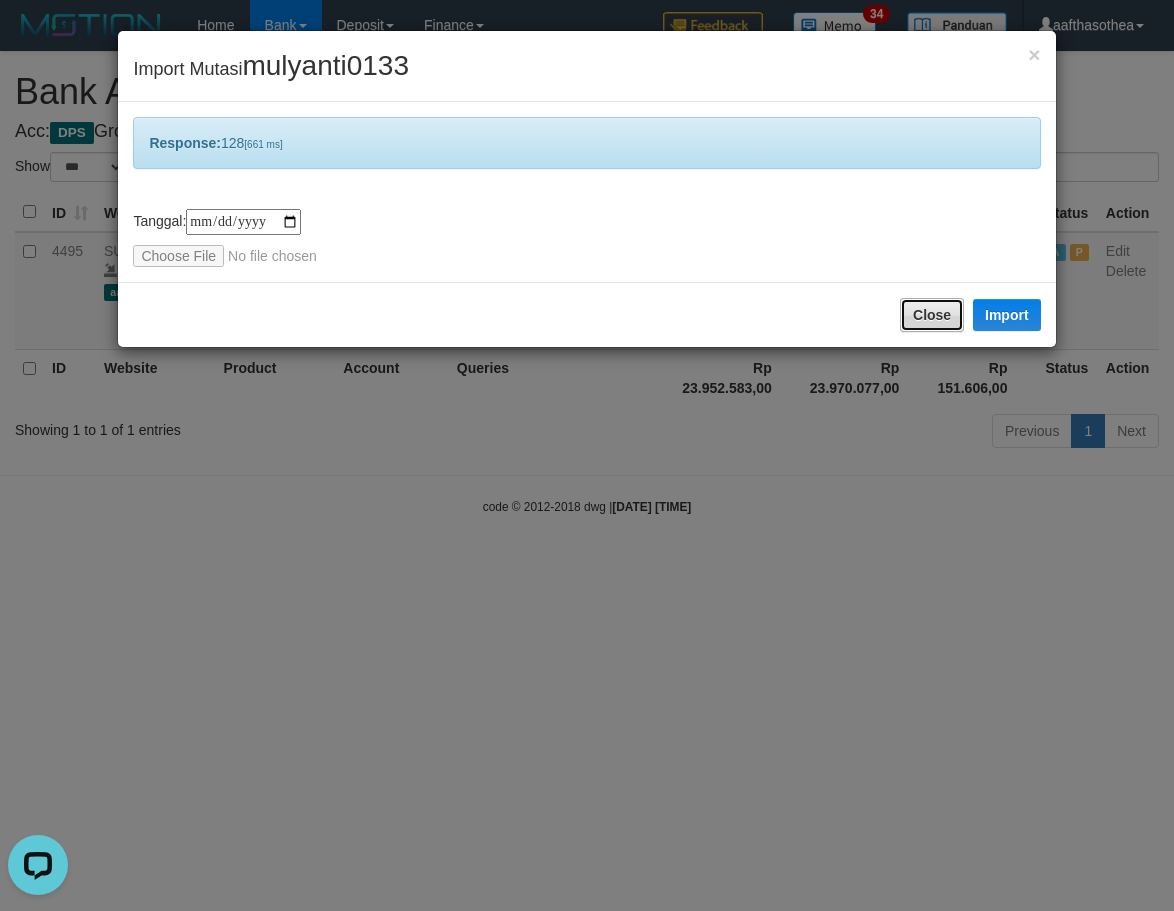click on "Close" at bounding box center (932, 315) 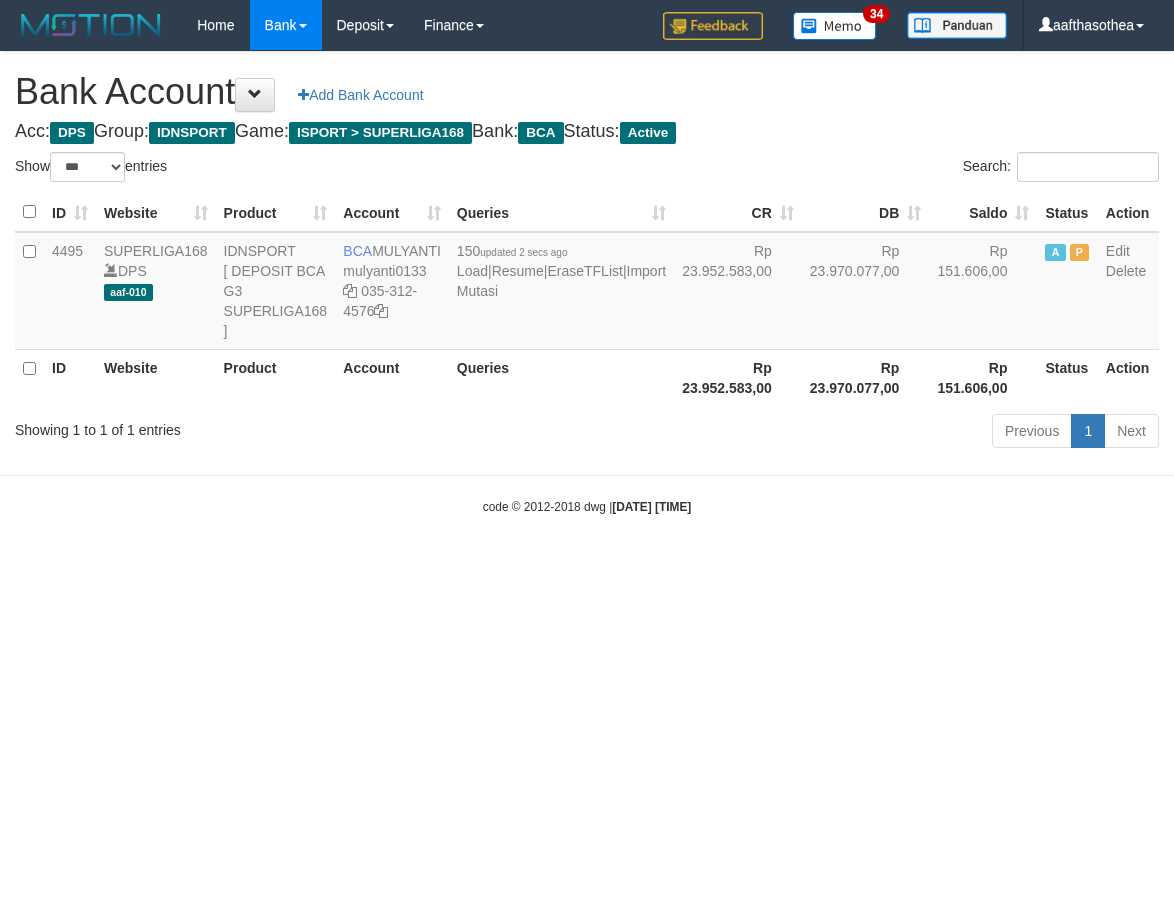 select on "***" 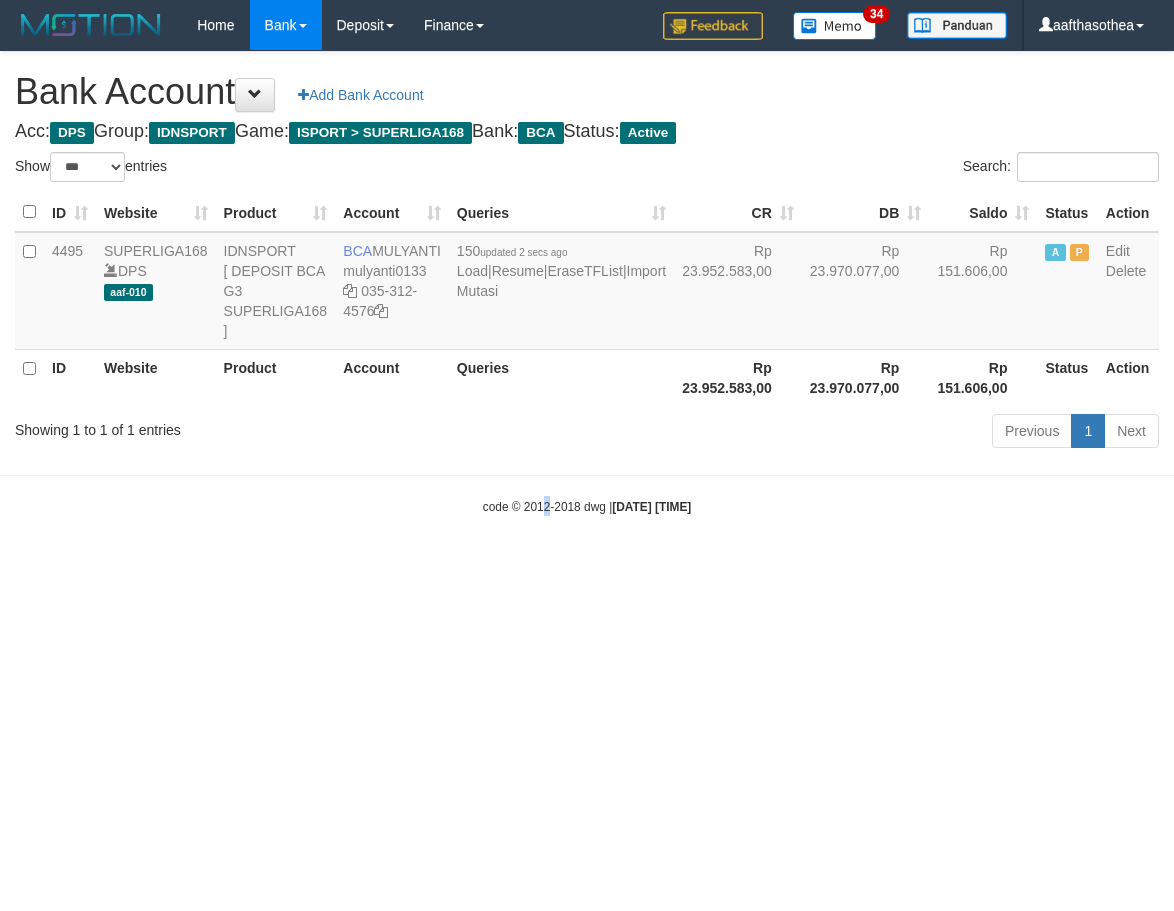 drag, startPoint x: 526, startPoint y: 624, endPoint x: 811, endPoint y: 494, distance: 313.2491 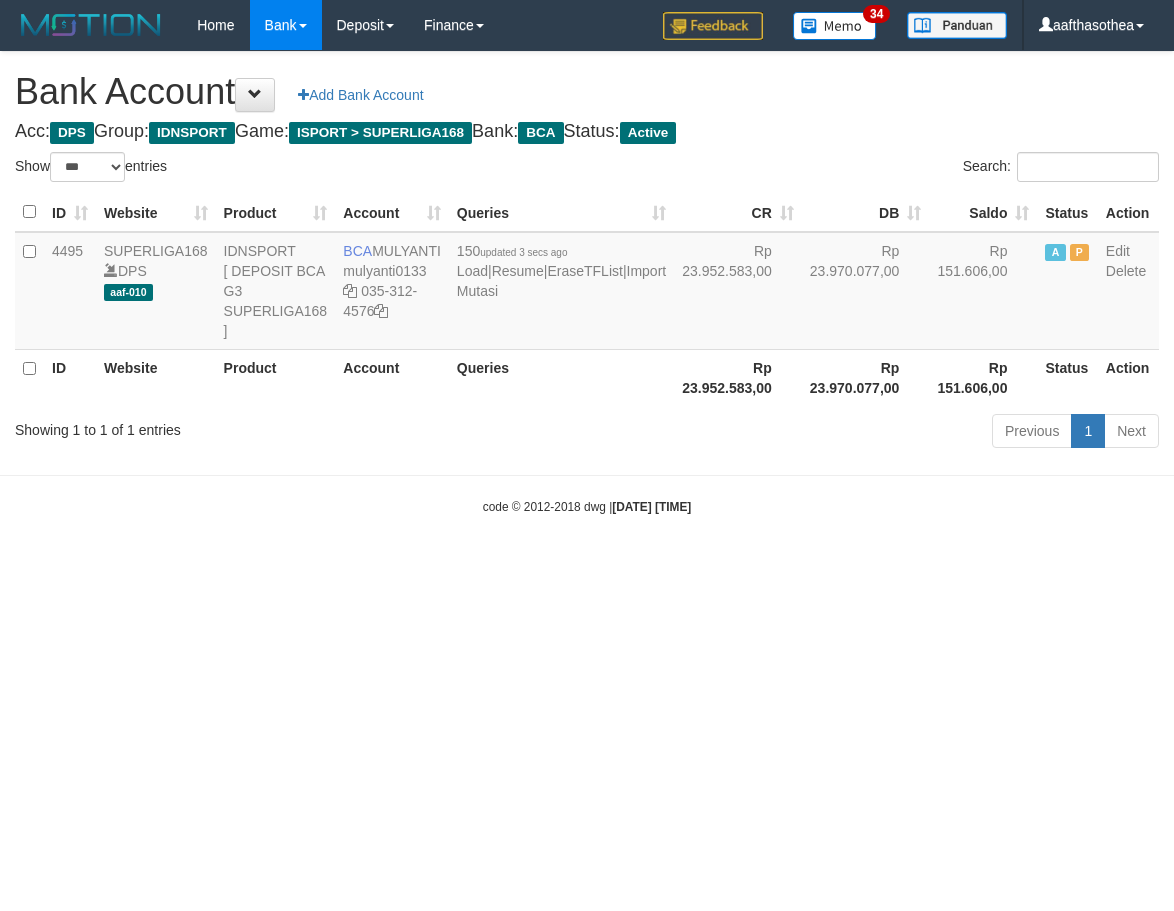 select on "***" 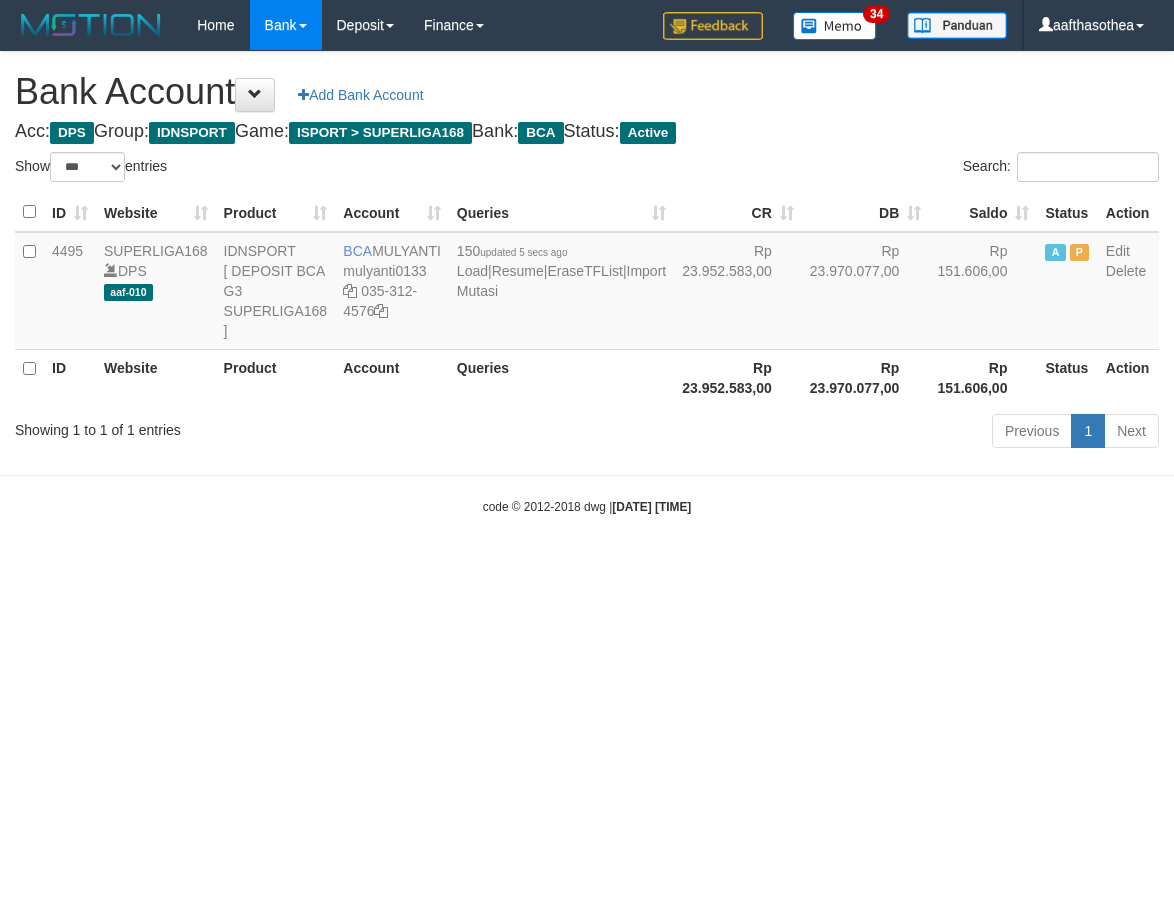 select on "***" 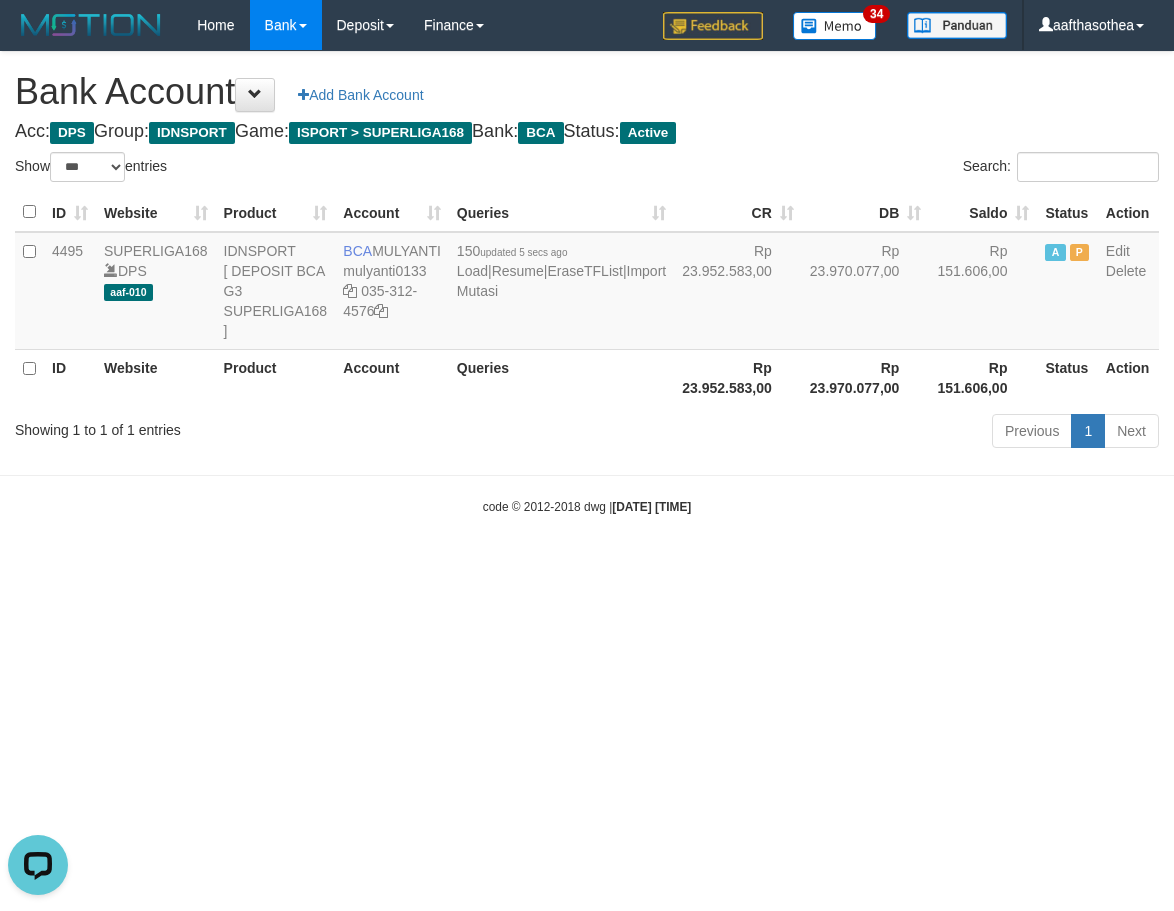 scroll, scrollTop: 0, scrollLeft: 0, axis: both 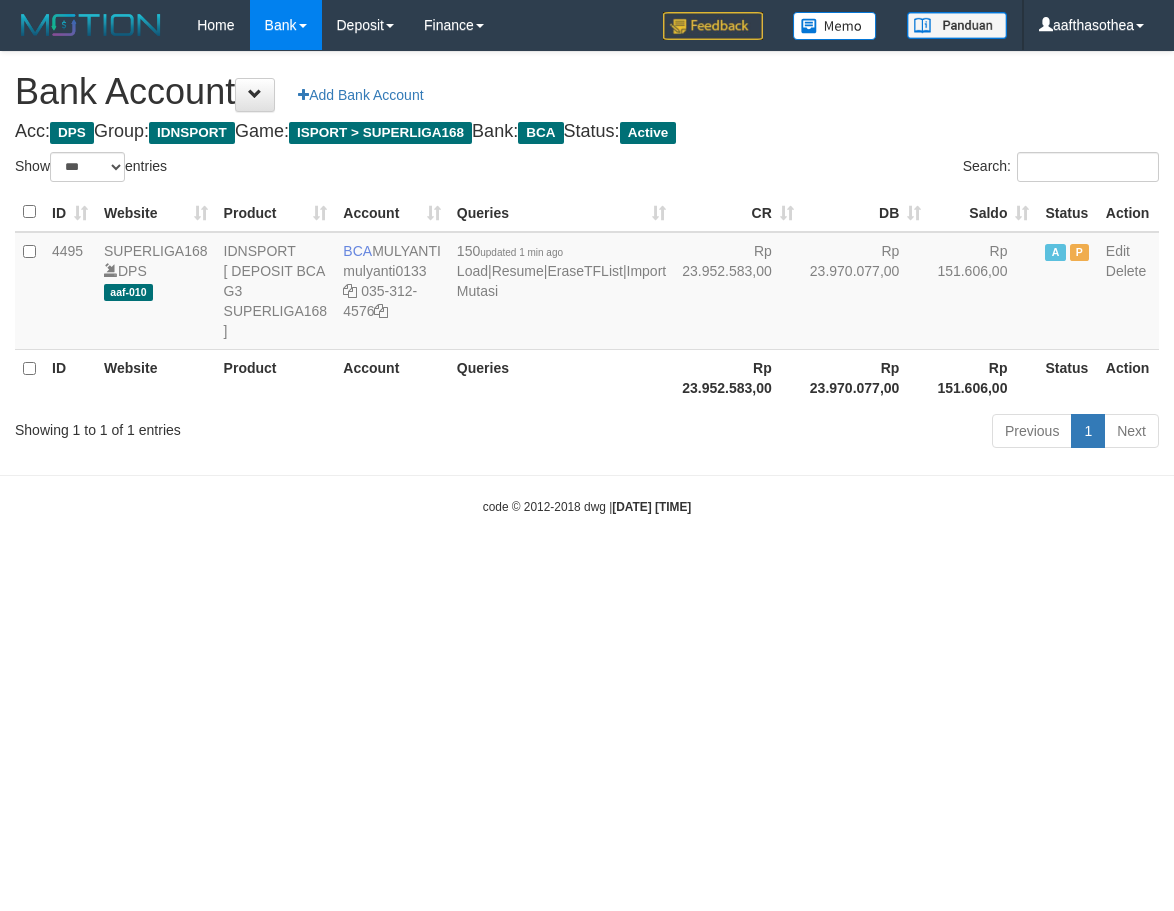 select on "***" 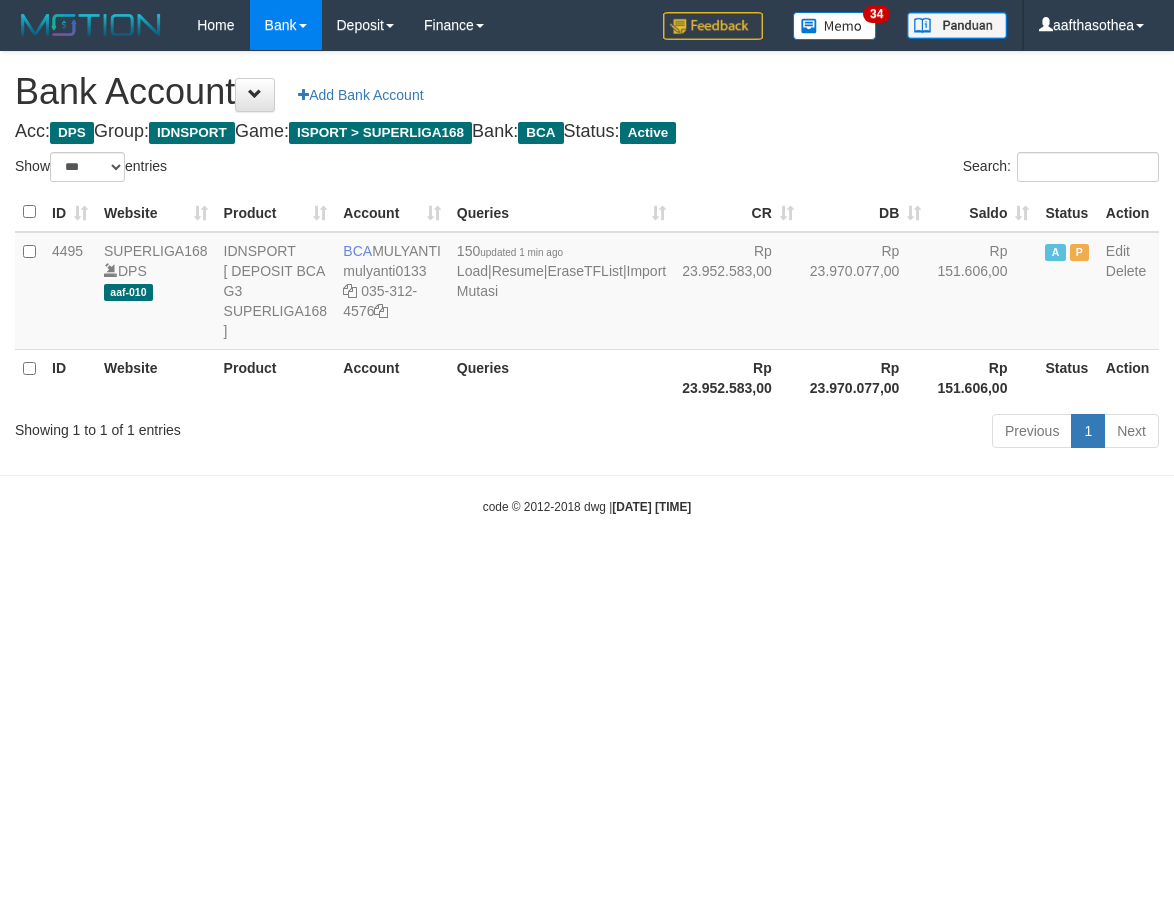 click on "Toggle navigation
Home
Bank
Account List
Load
By Website
Group
[ISPORT]													SUPERLIGA168
By Load Group (DPS)" at bounding box center (587, 283) 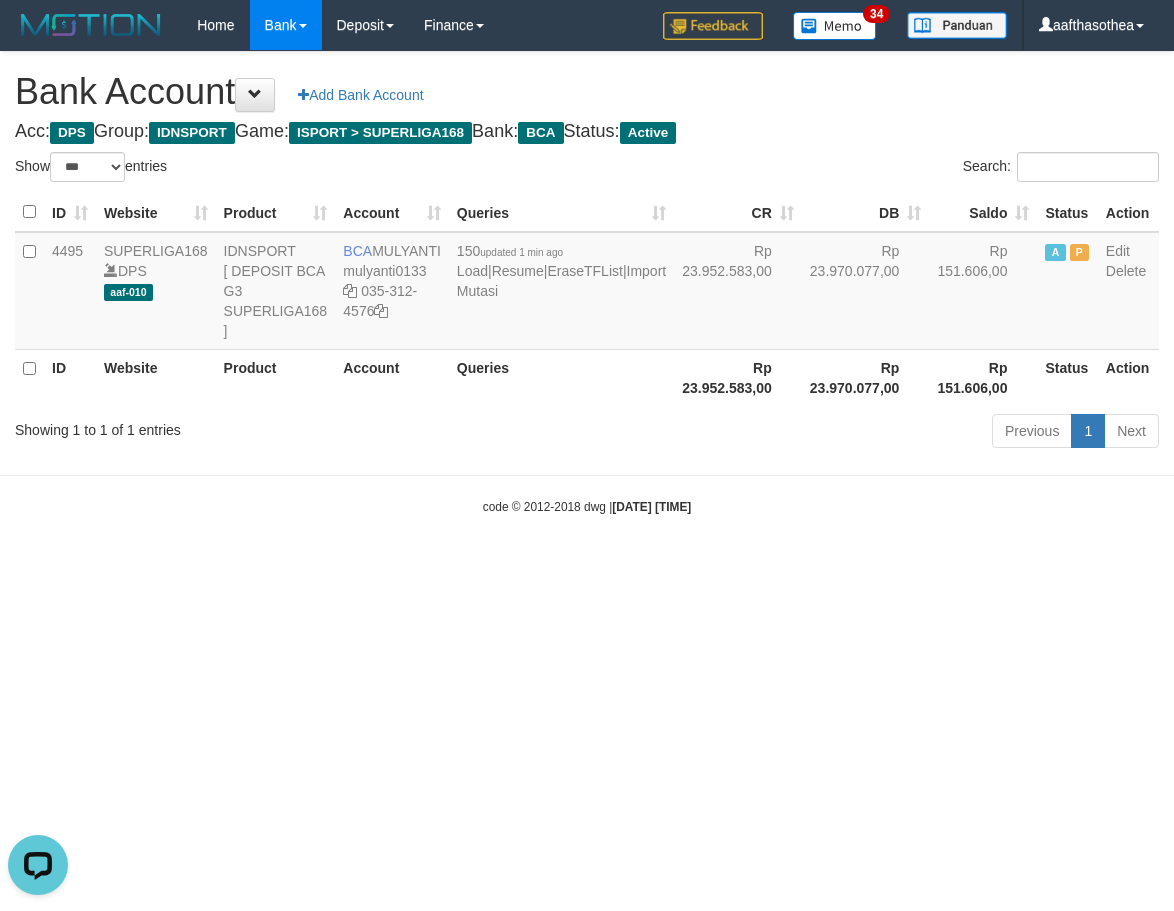 scroll, scrollTop: 0, scrollLeft: 0, axis: both 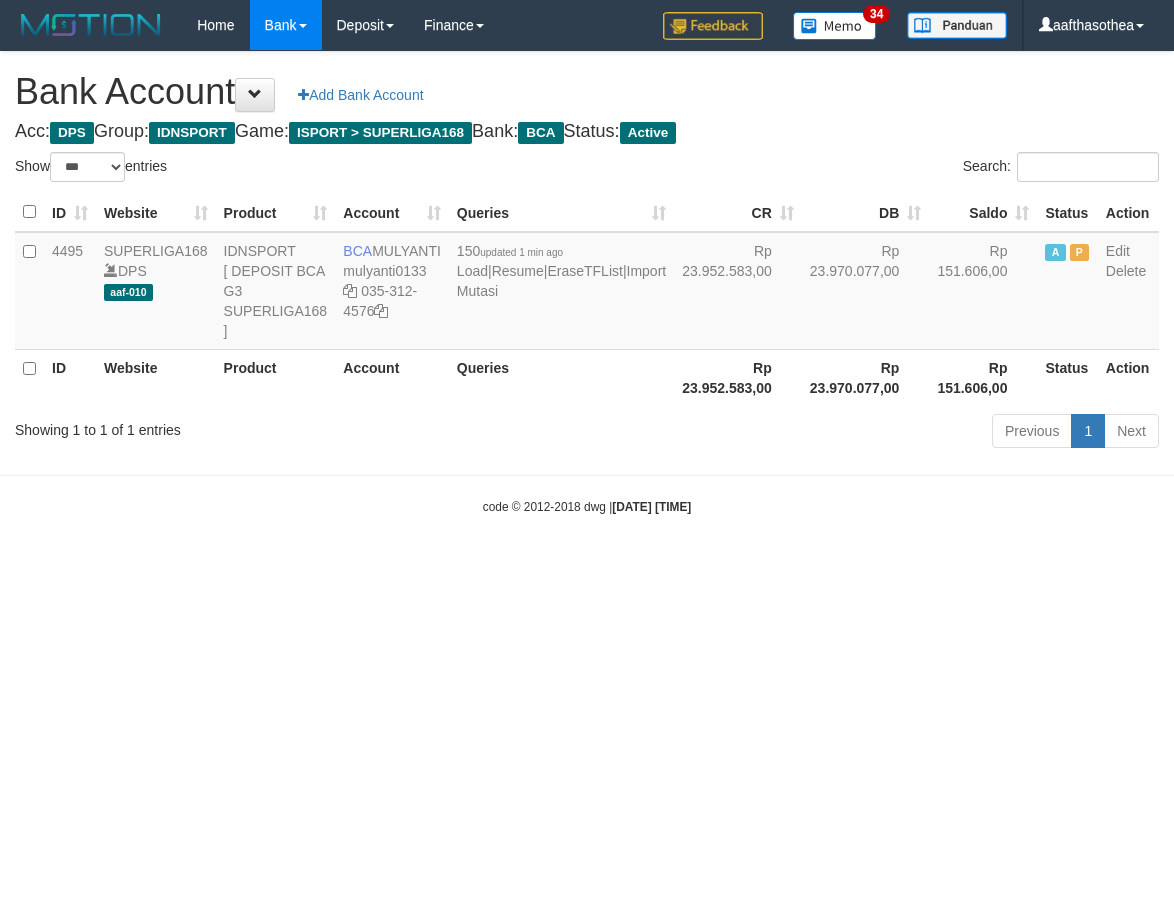 select on "***" 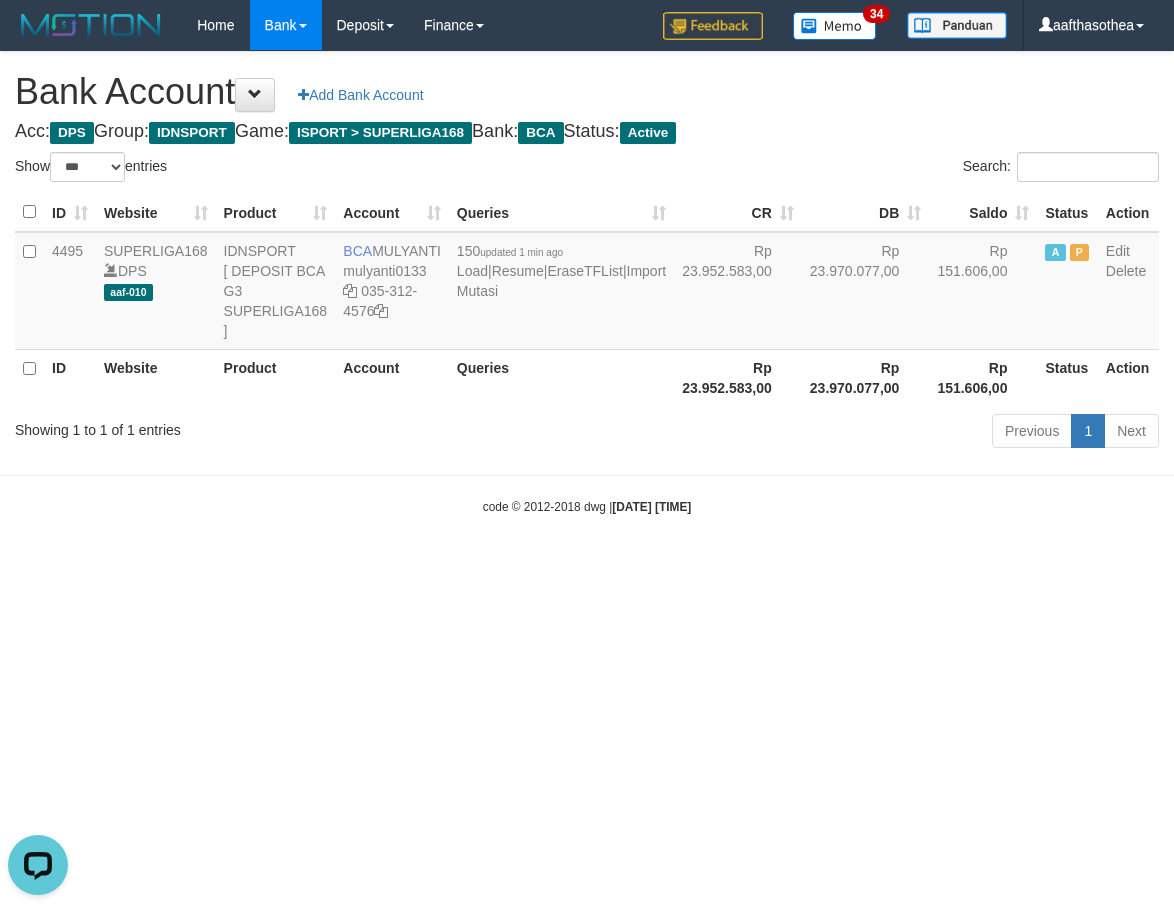 scroll, scrollTop: 0, scrollLeft: 0, axis: both 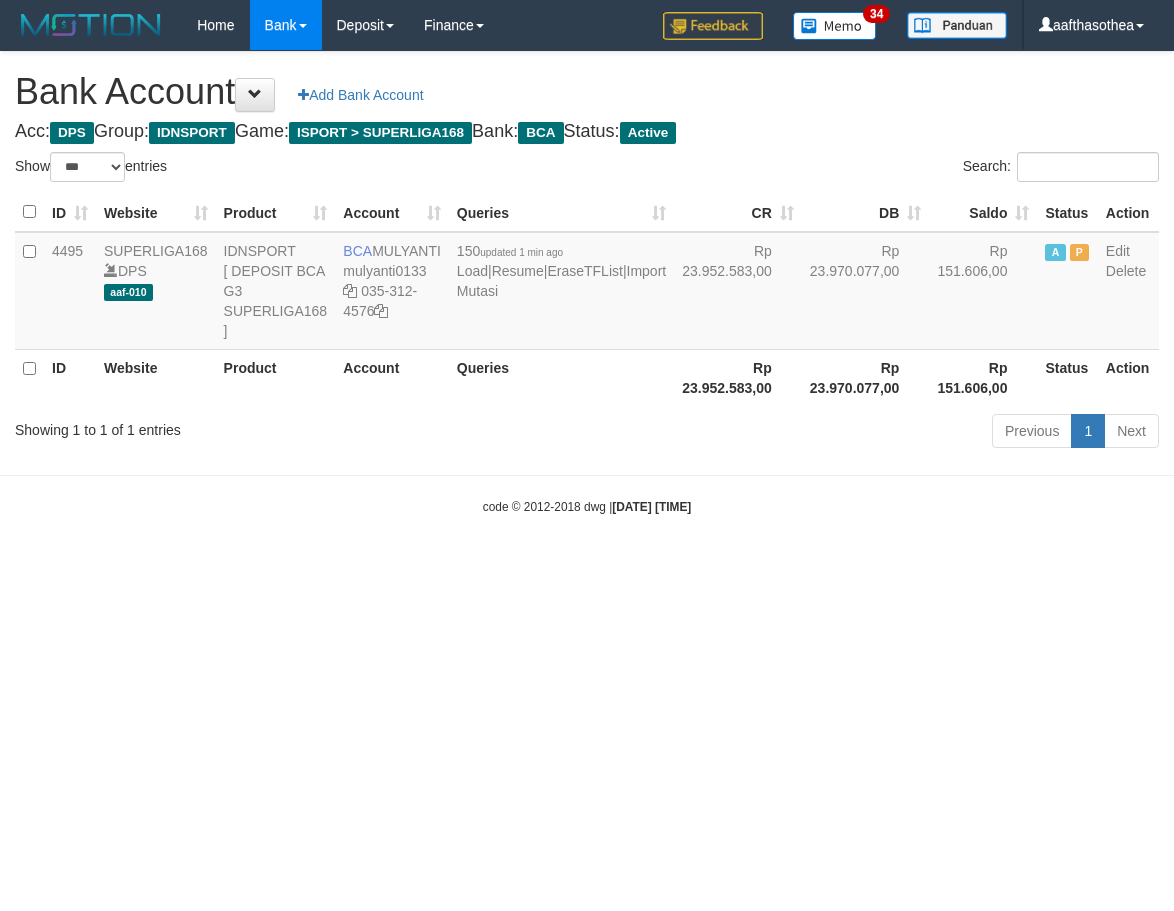 select on "***" 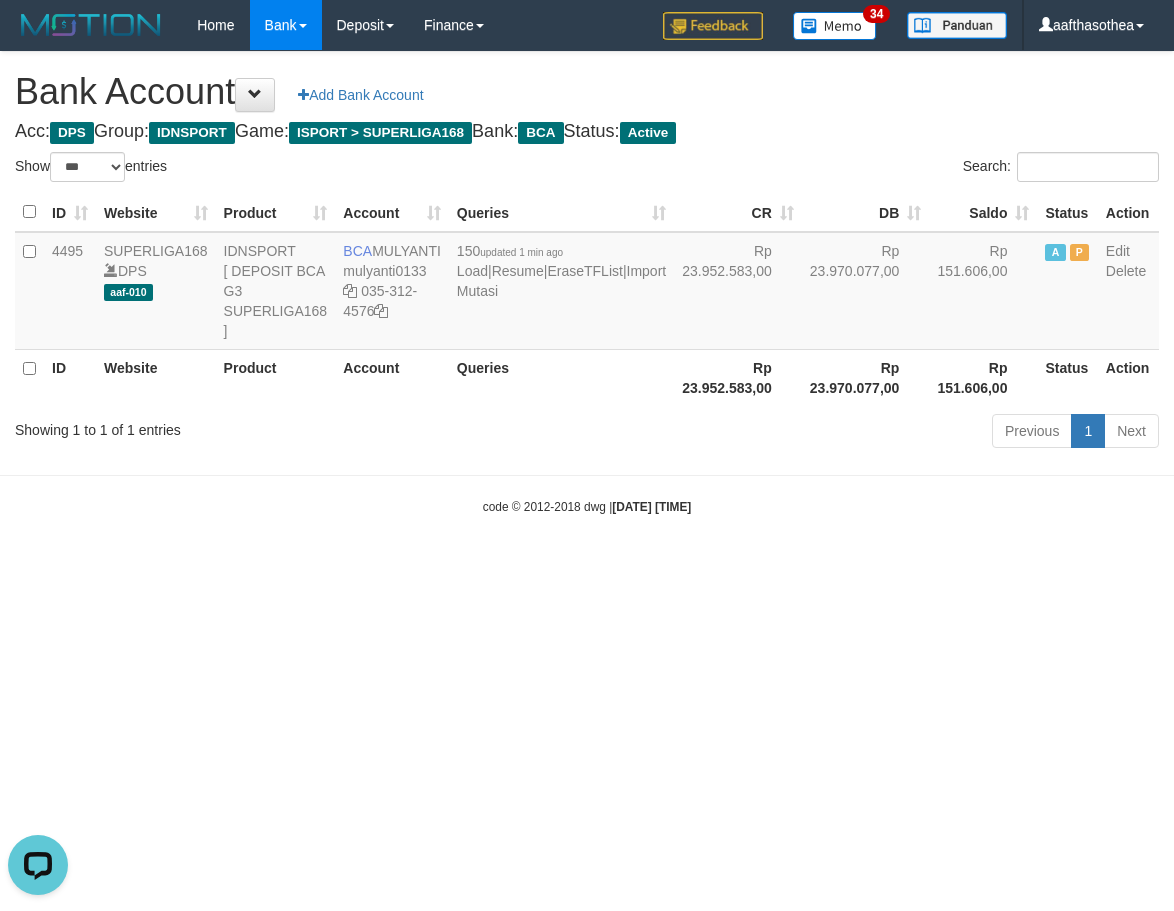 scroll, scrollTop: 0, scrollLeft: 0, axis: both 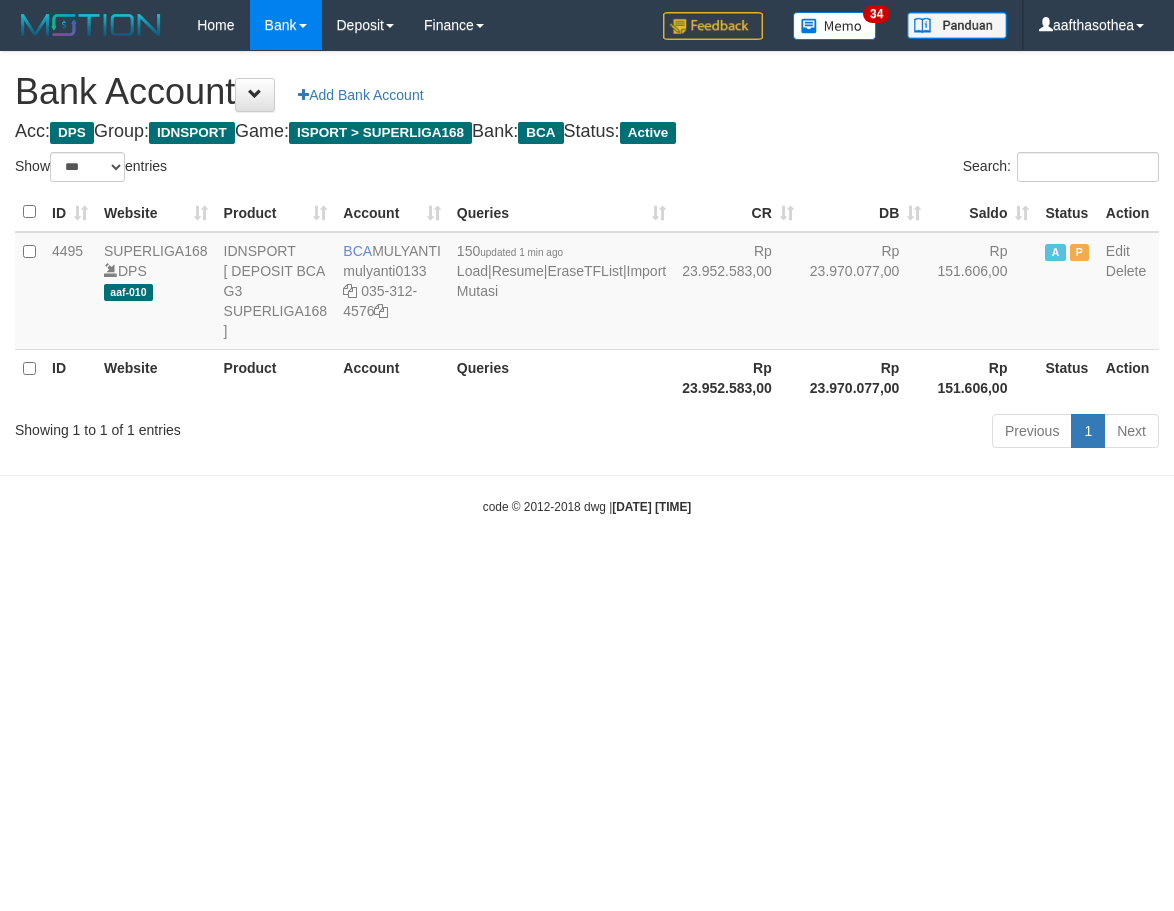 select on "***" 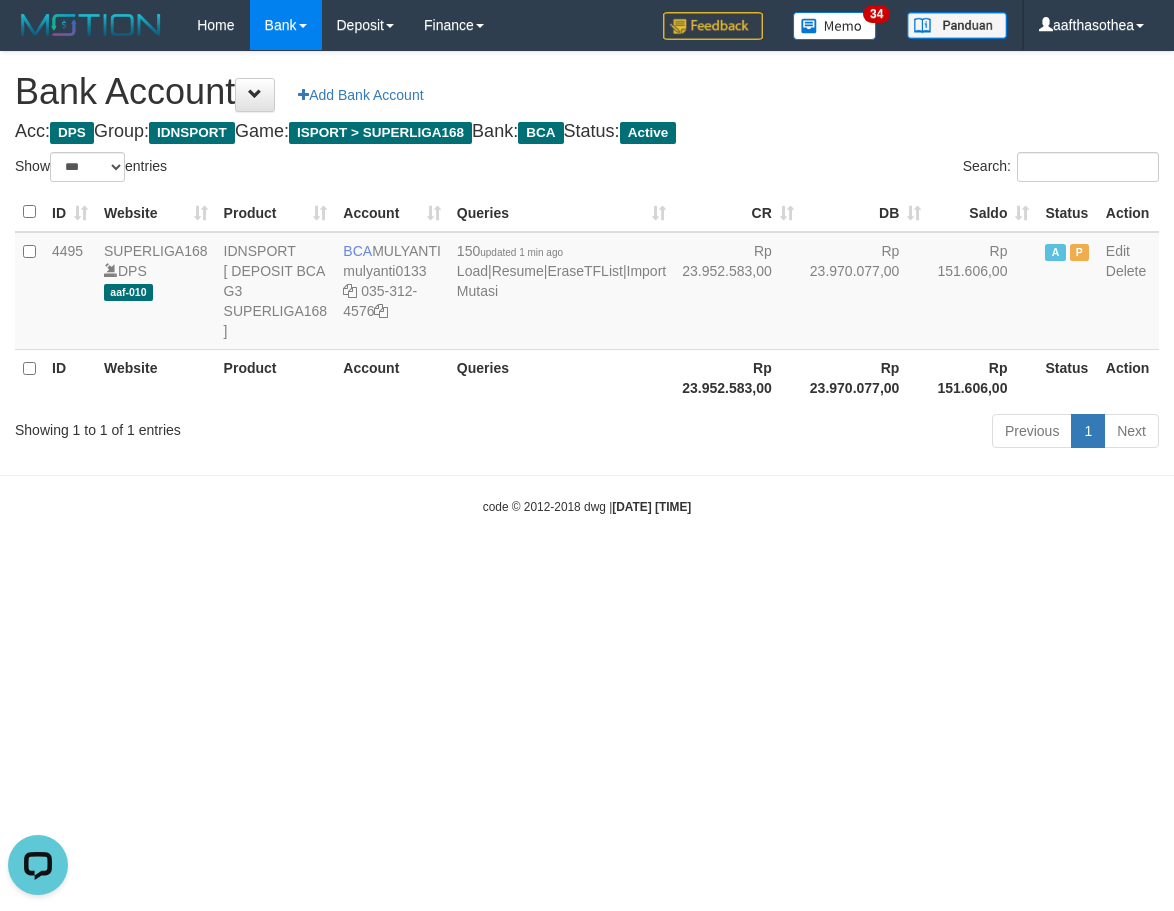 scroll, scrollTop: 0, scrollLeft: 0, axis: both 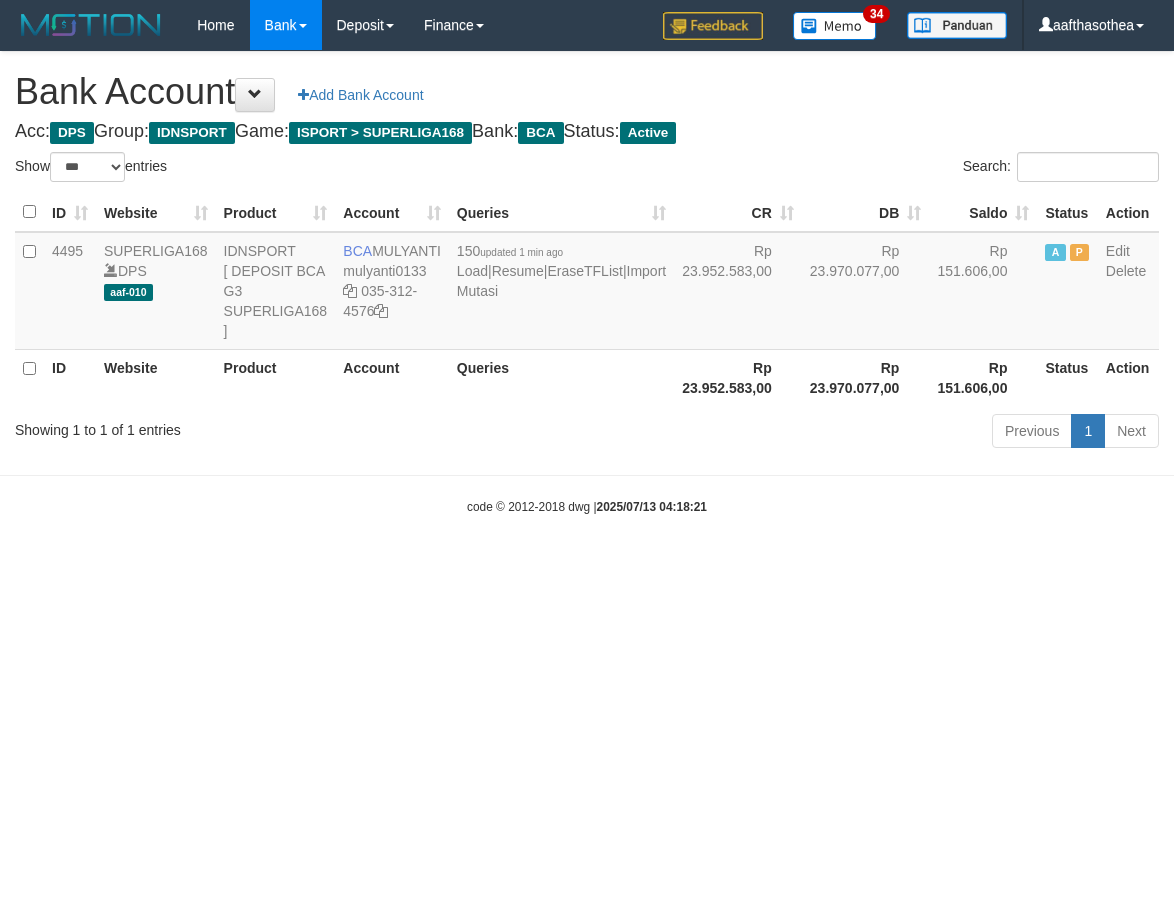 select on "***" 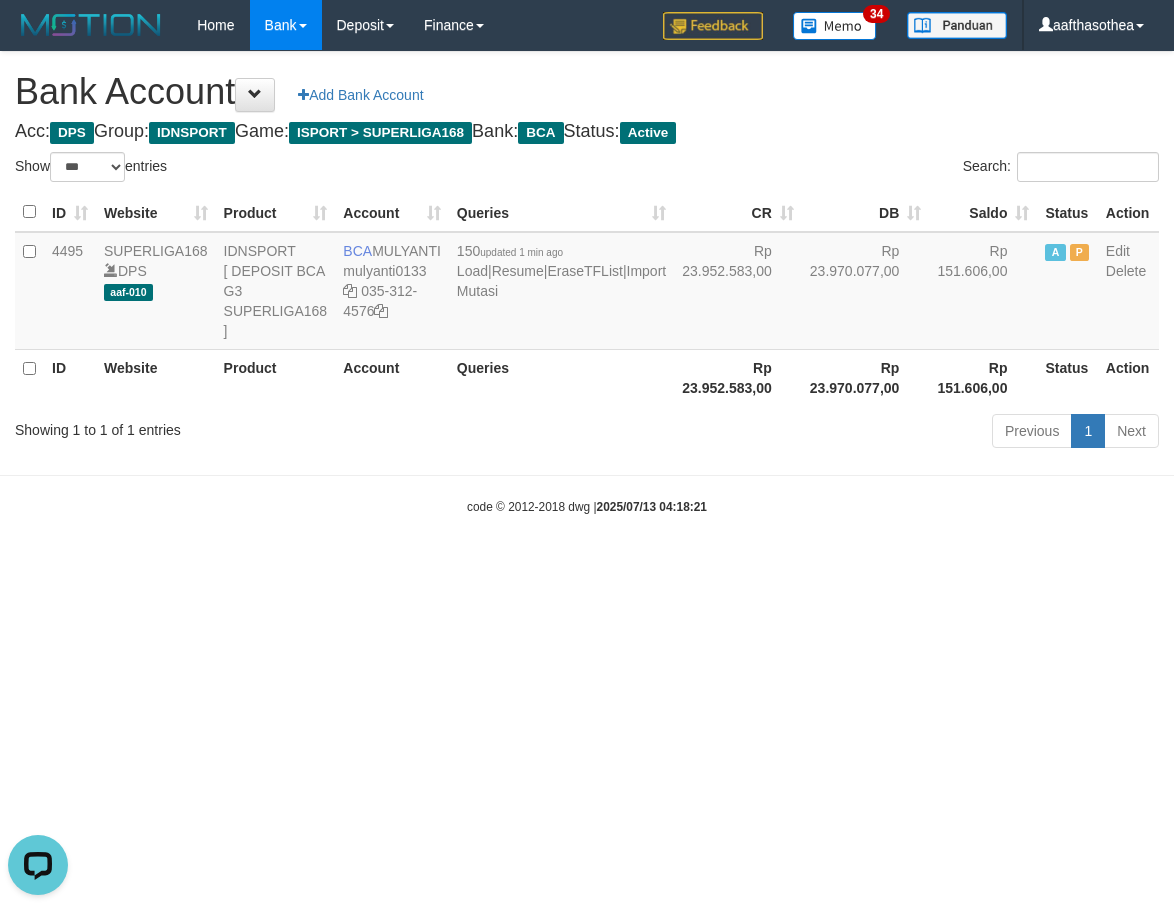 scroll, scrollTop: 0, scrollLeft: 0, axis: both 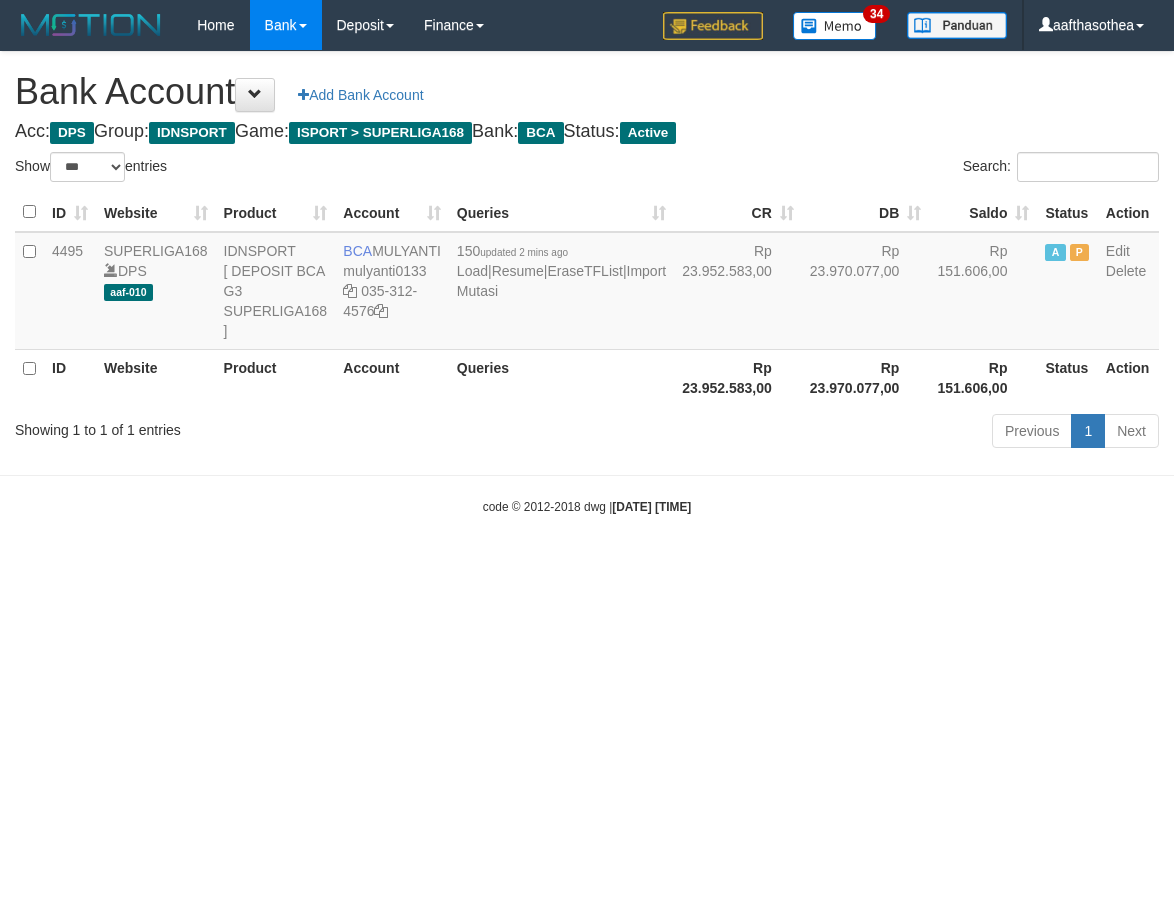 select on "***" 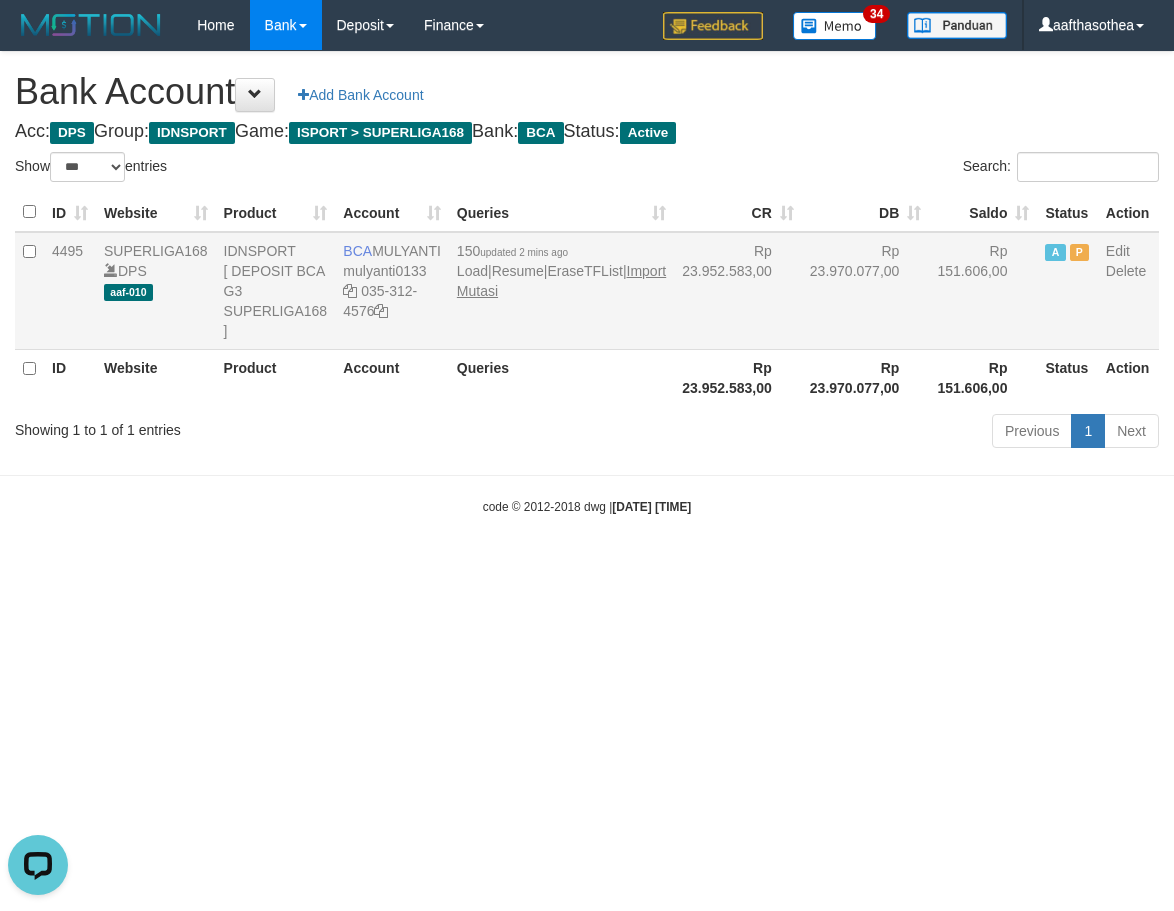 scroll, scrollTop: 0, scrollLeft: 0, axis: both 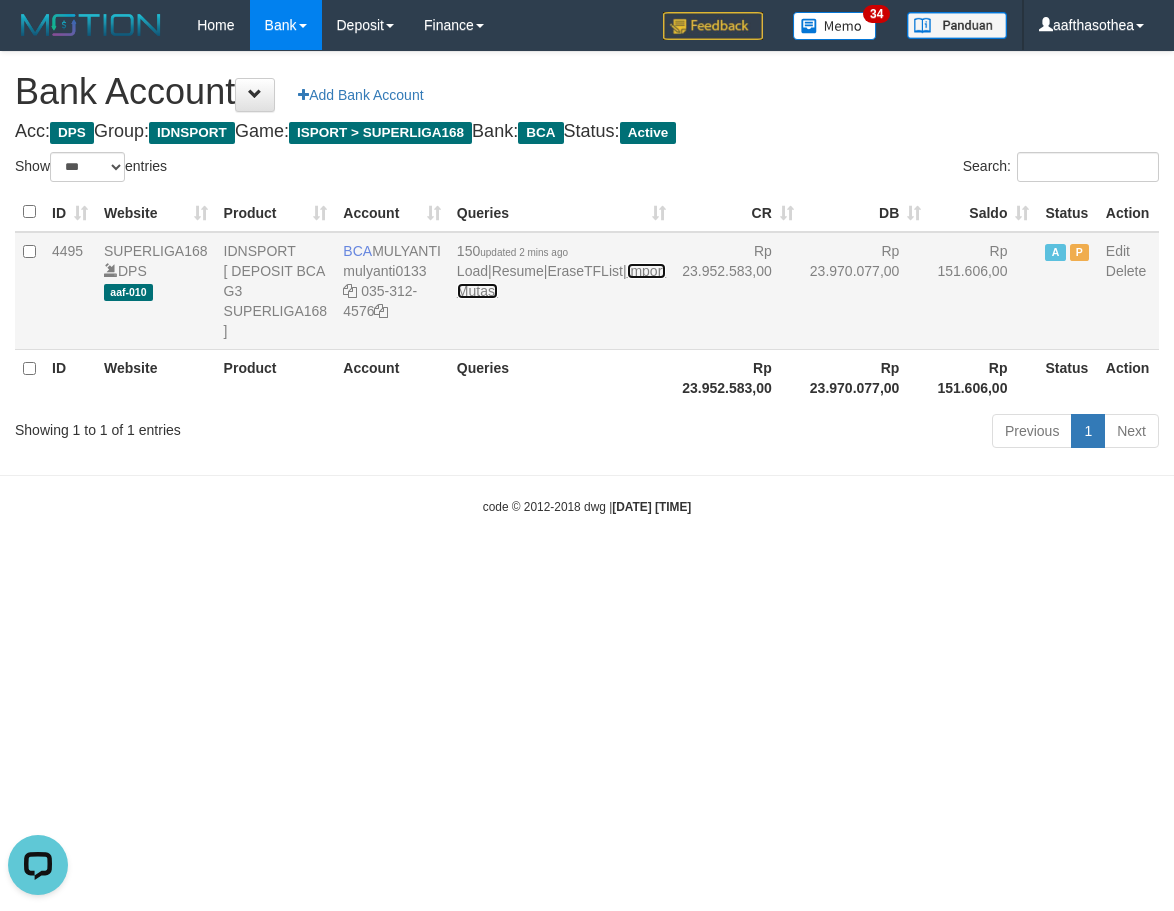 click on "Import Mutasi" at bounding box center [561, 281] 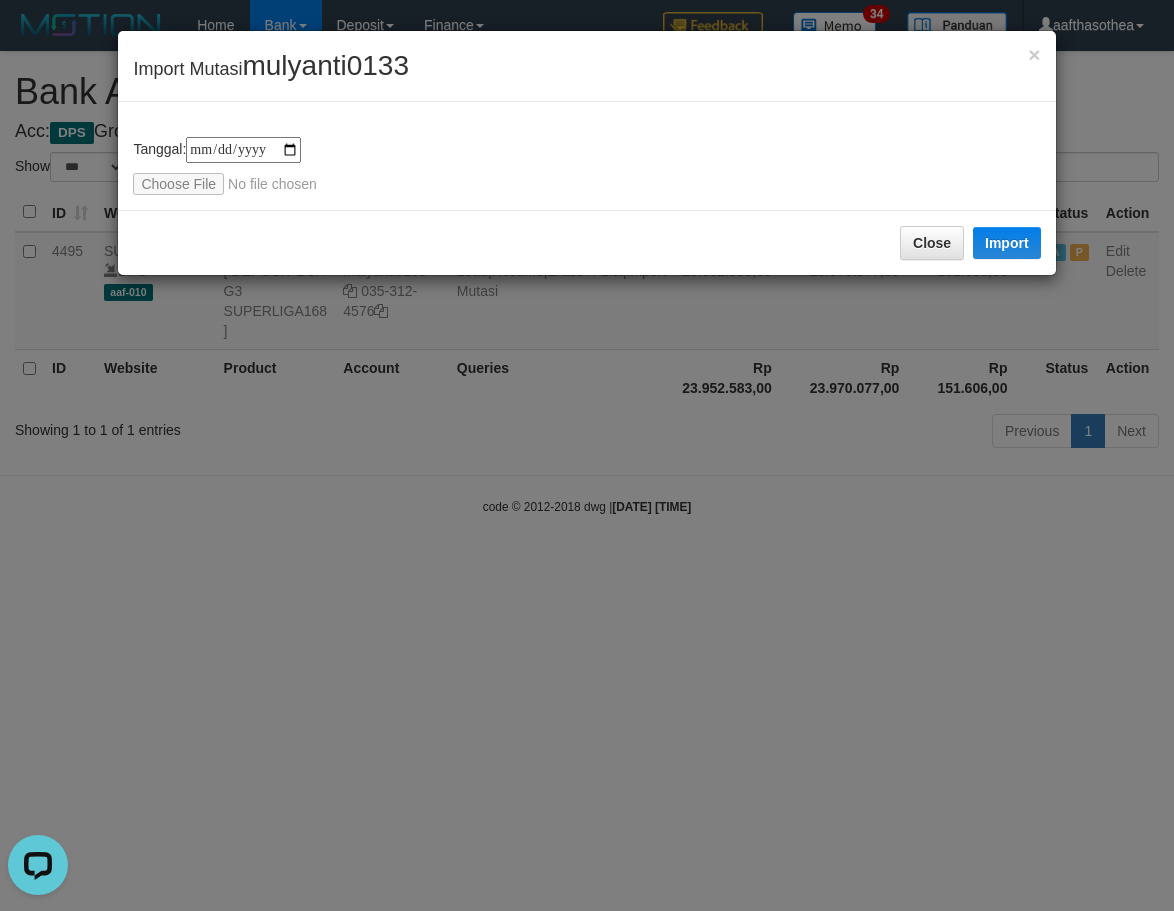 type on "**********" 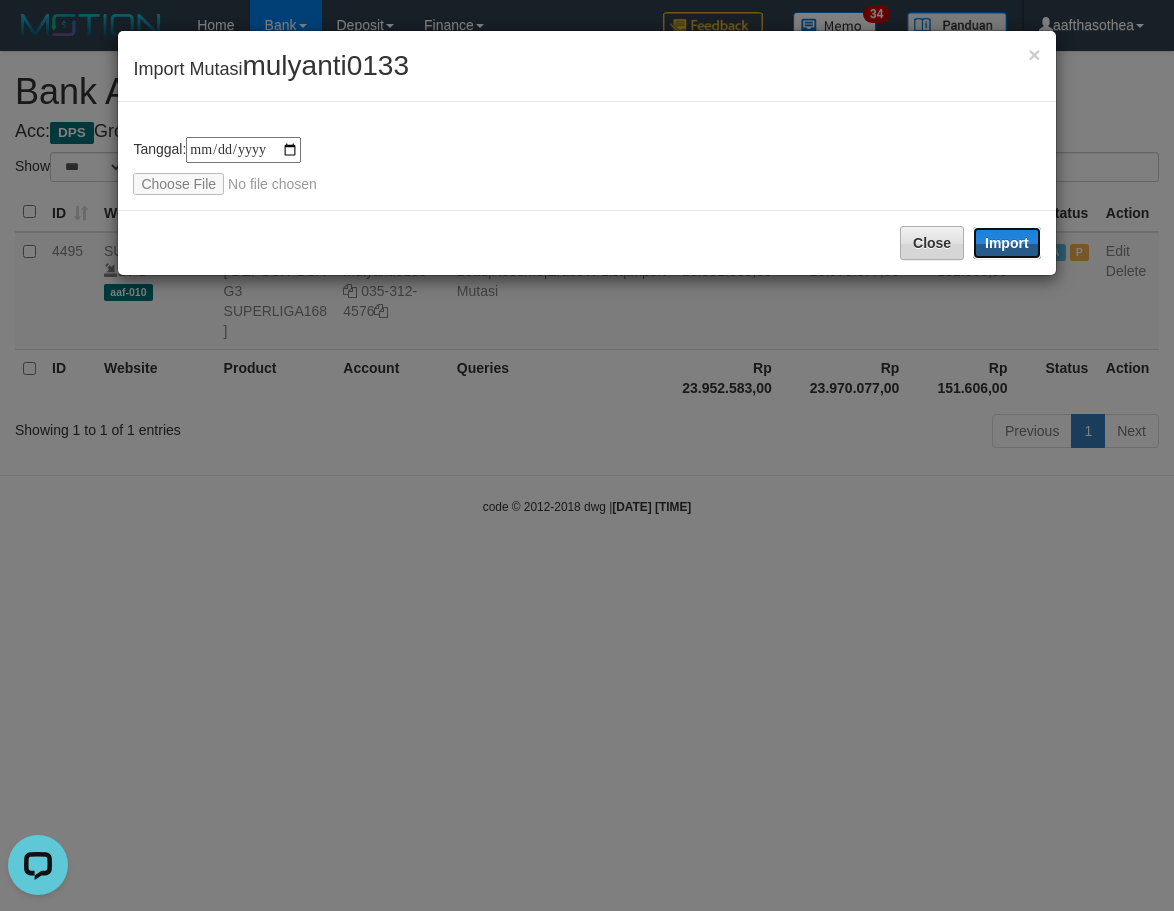 drag, startPoint x: 1001, startPoint y: 239, endPoint x: 942, endPoint y: 315, distance: 96.2133 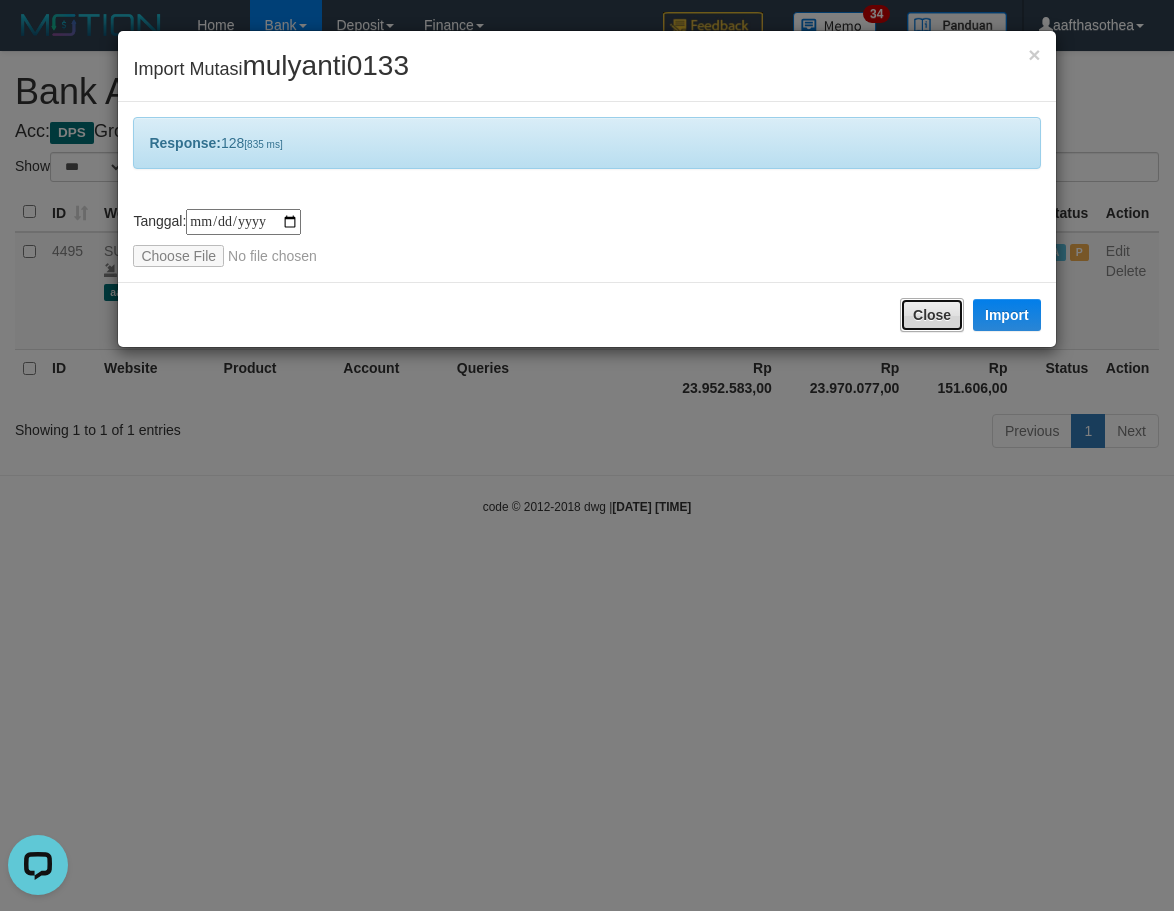 click on "Close" at bounding box center (932, 315) 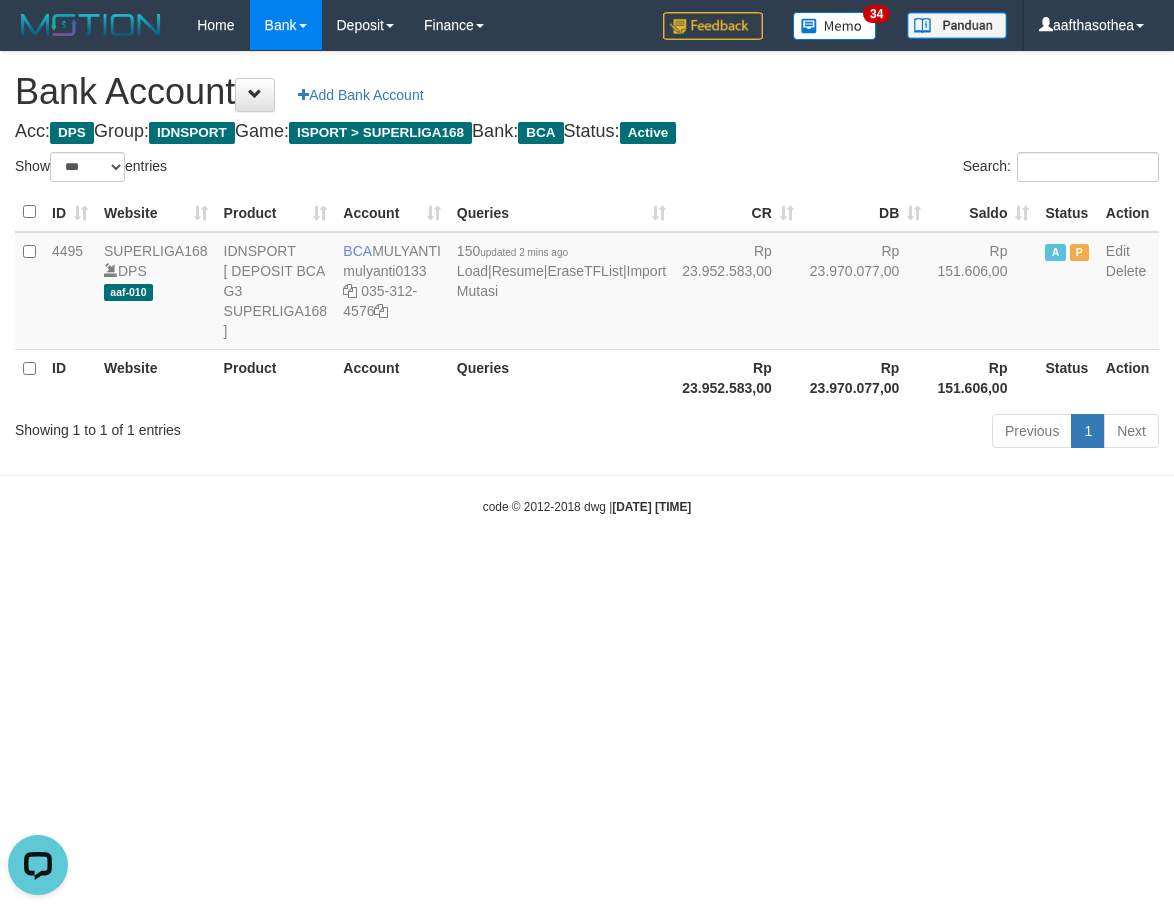 drag, startPoint x: 554, startPoint y: 689, endPoint x: 1126, endPoint y: 466, distance: 613.93243 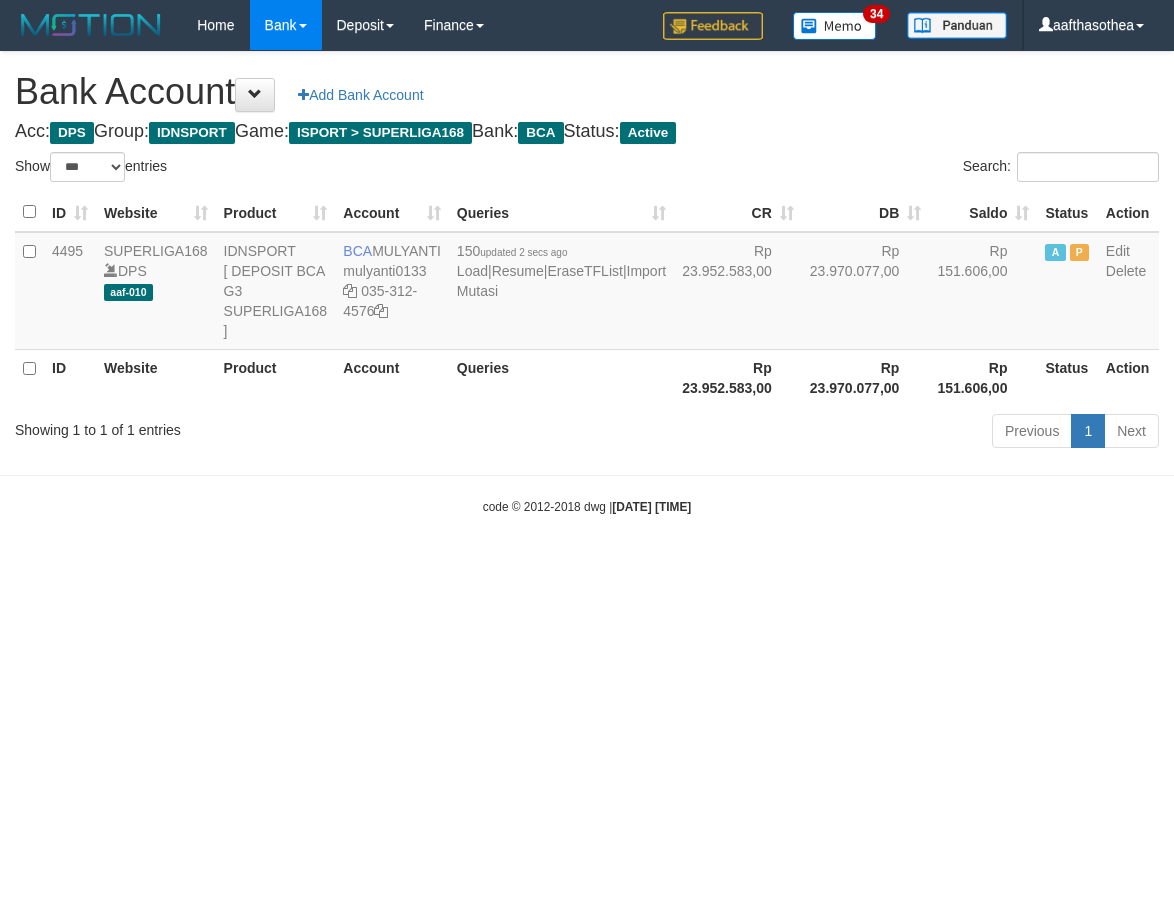 select on "***" 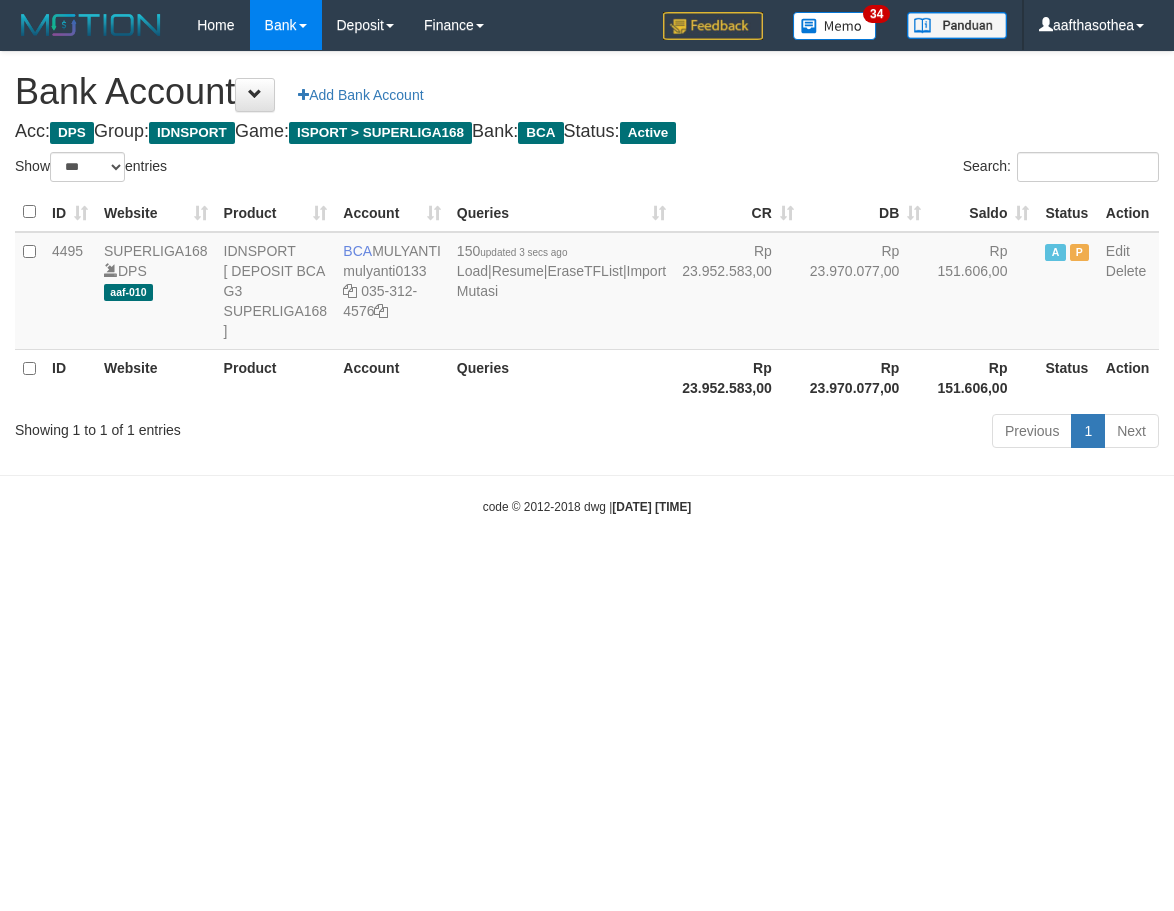 select on "***" 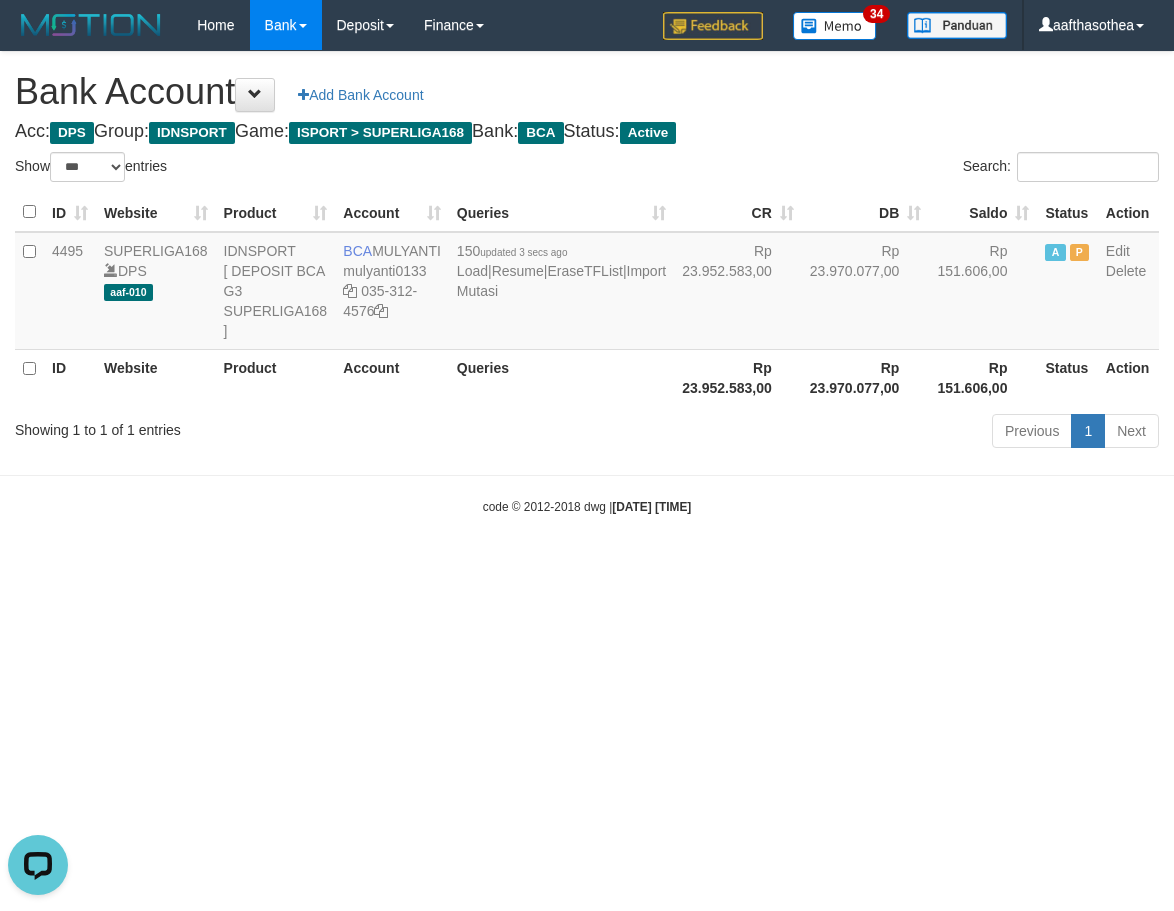 scroll, scrollTop: 0, scrollLeft: 0, axis: both 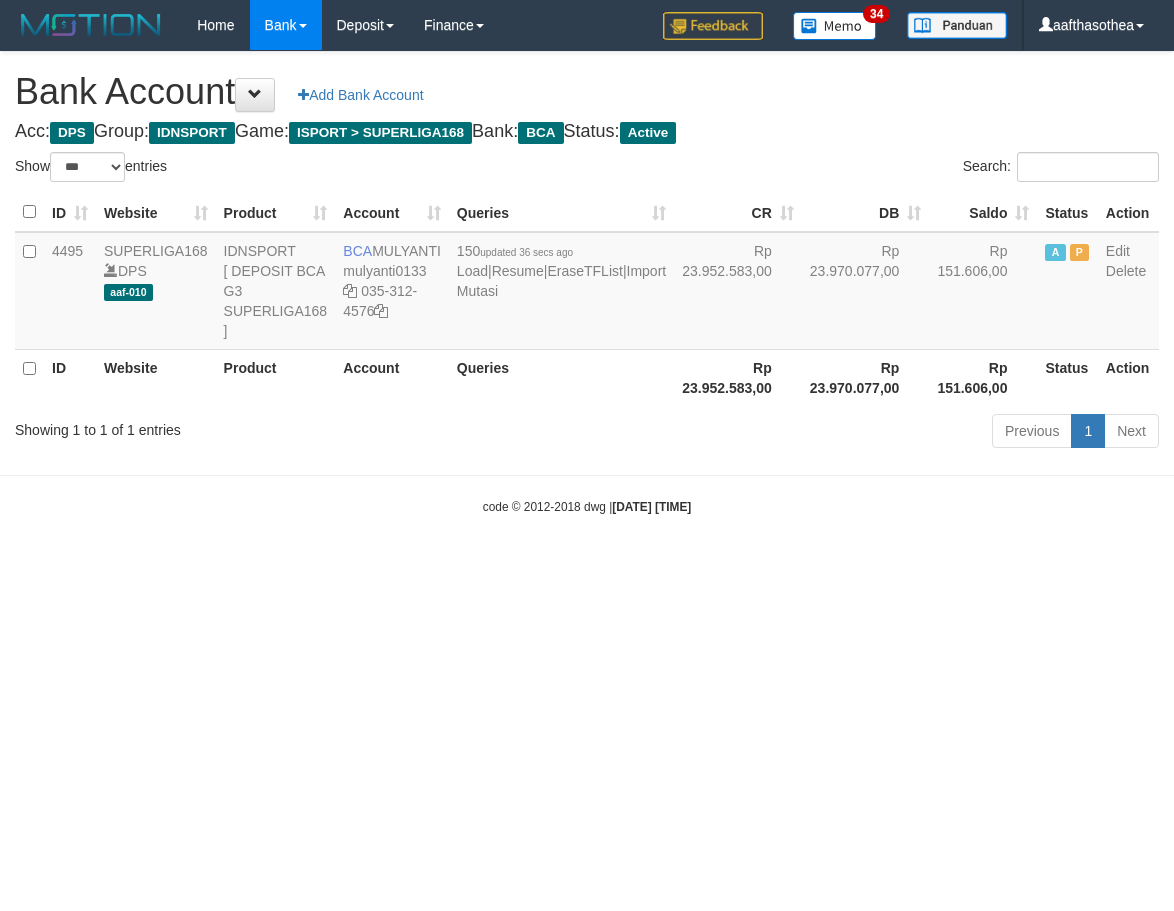 select on "***" 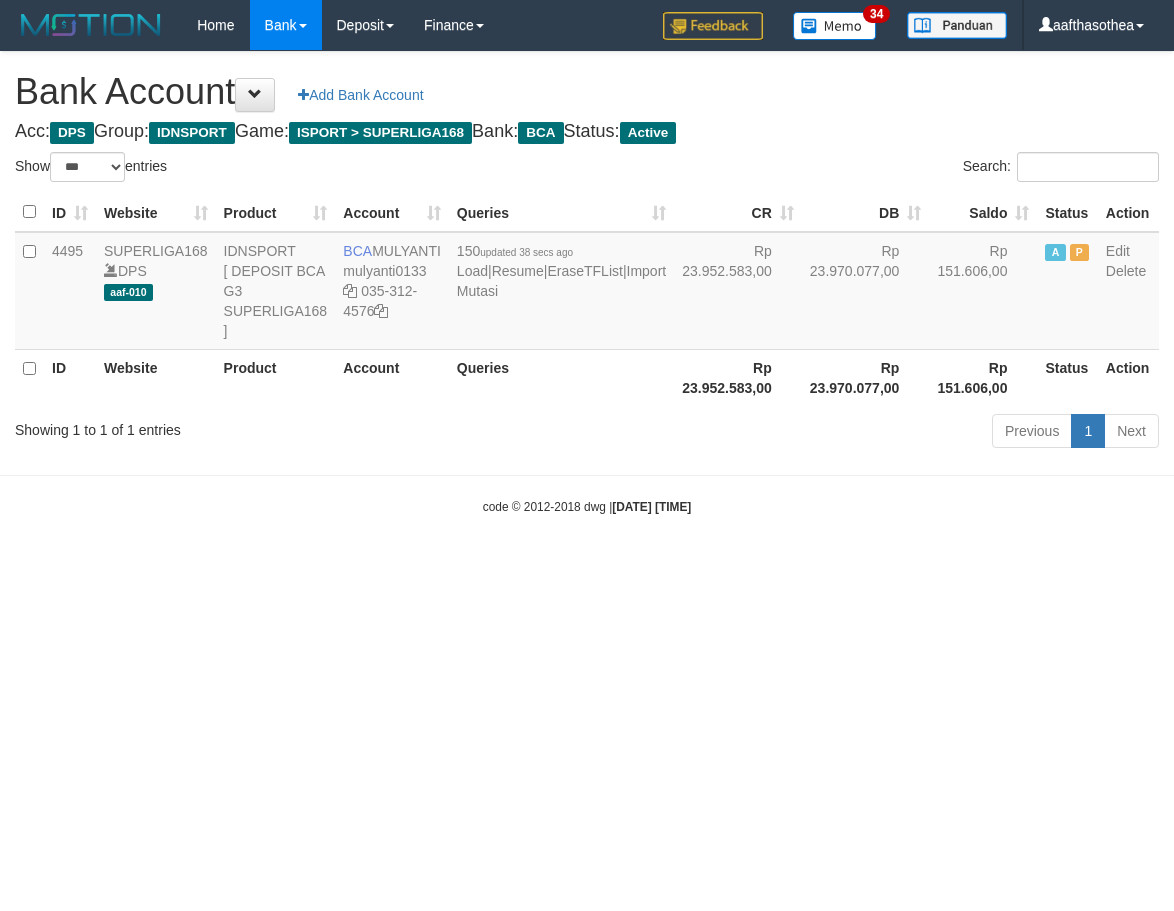 select on "***" 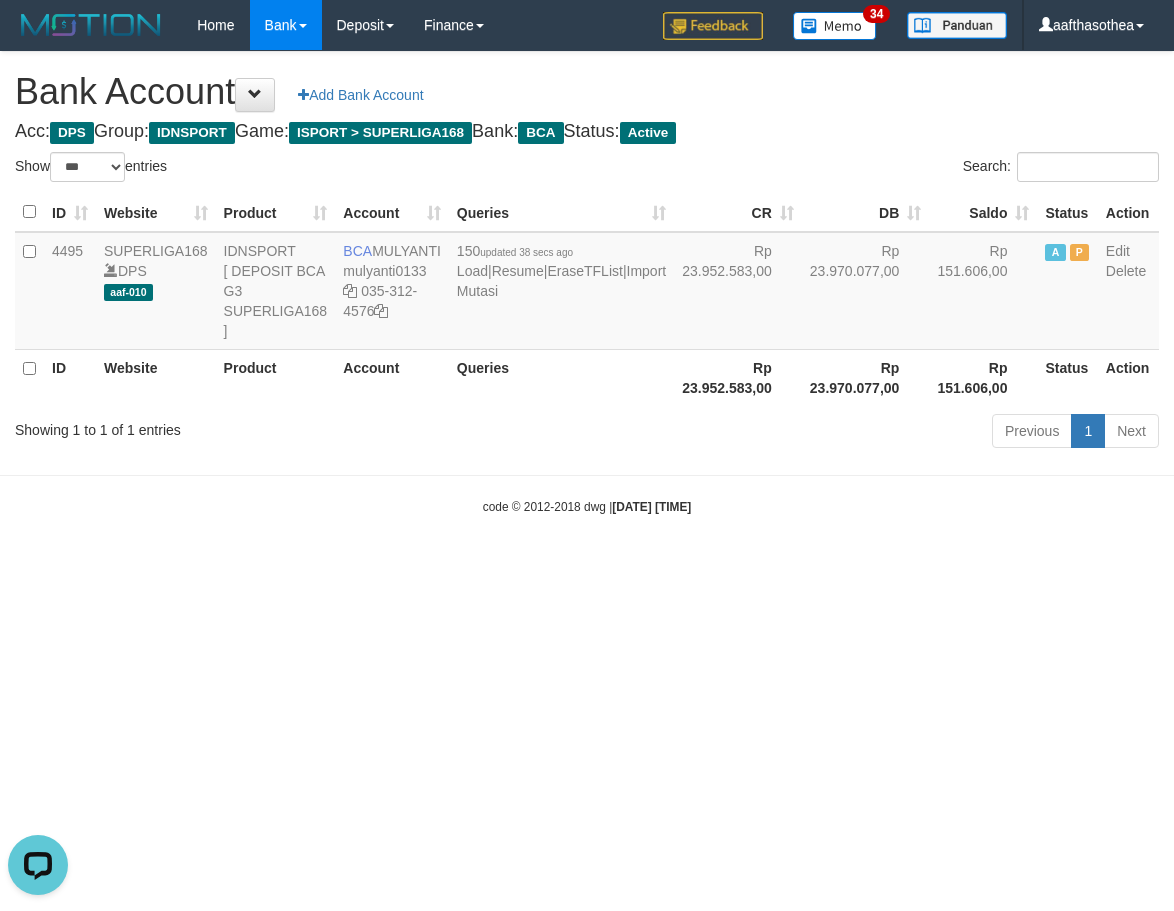 scroll, scrollTop: 0, scrollLeft: 0, axis: both 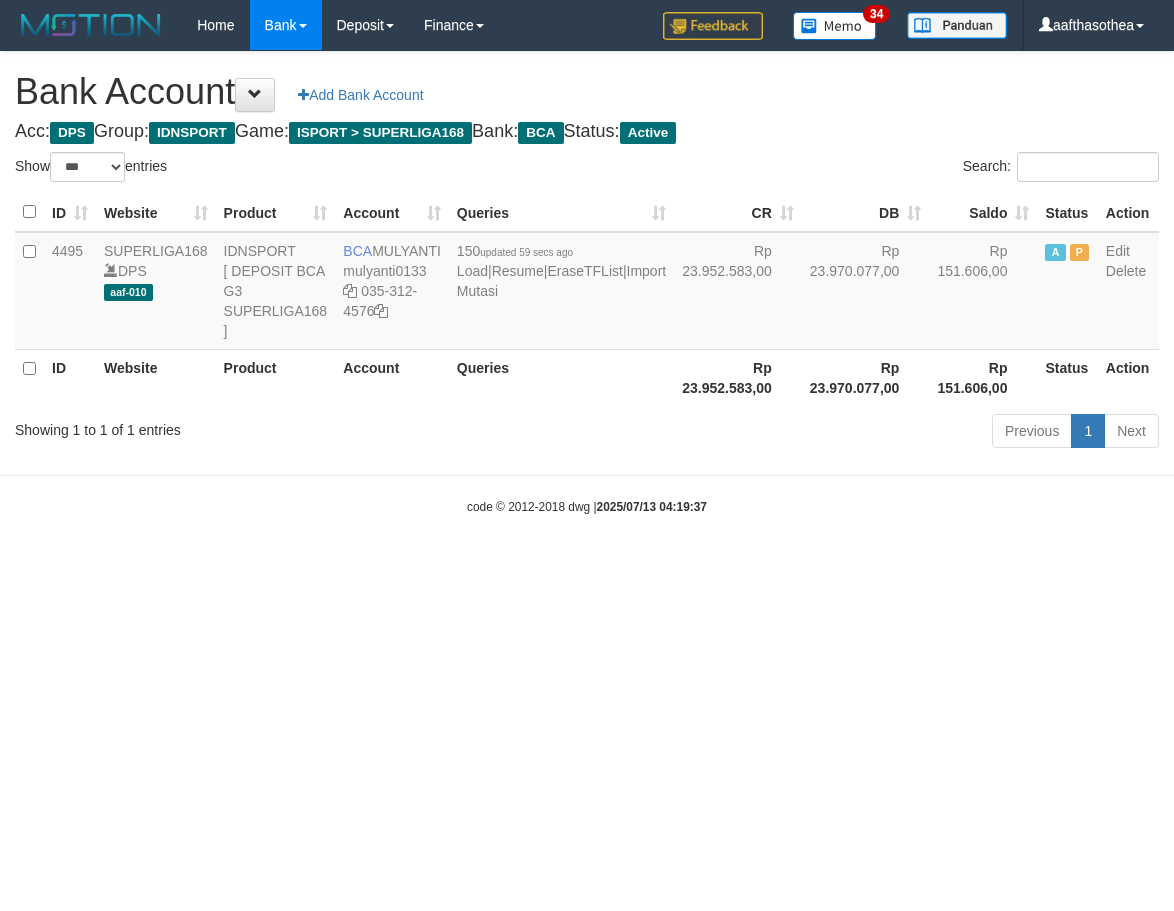 select on "***" 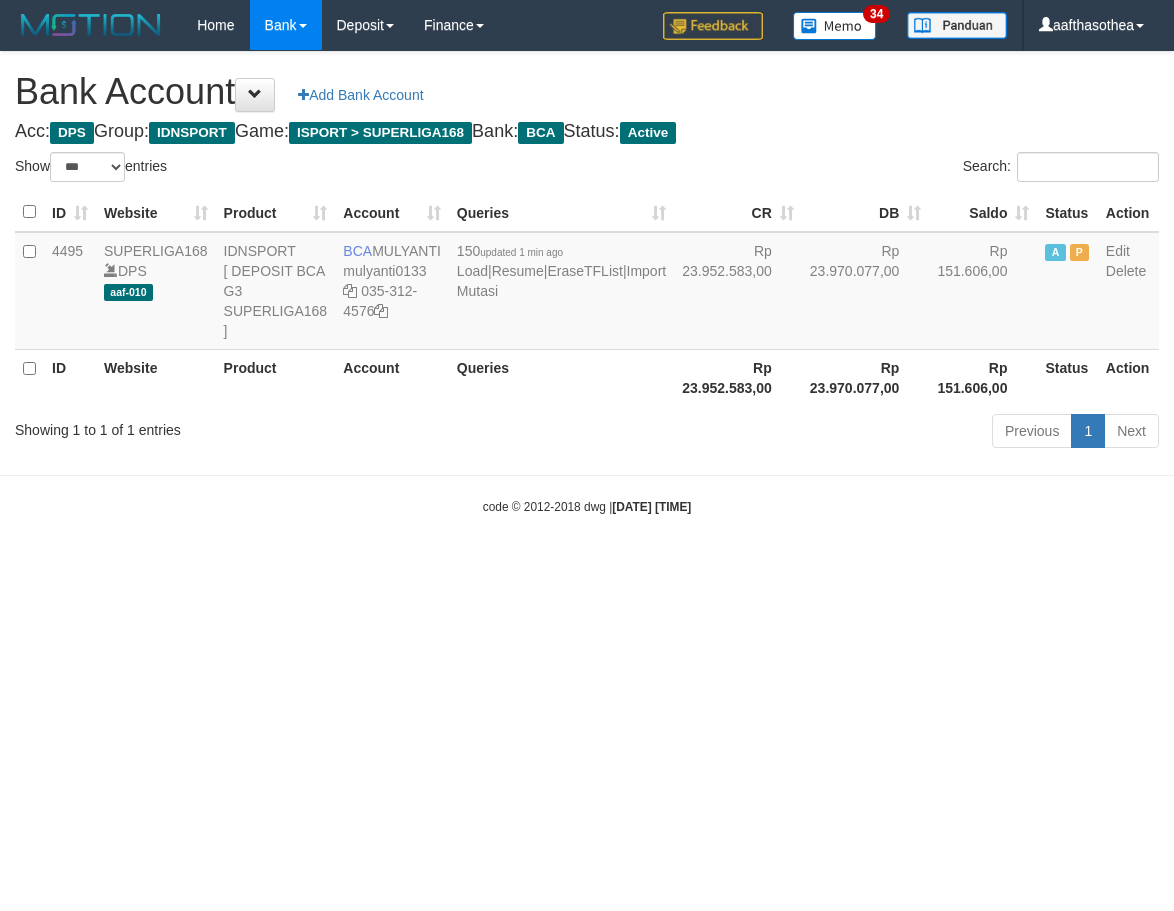 select on "***" 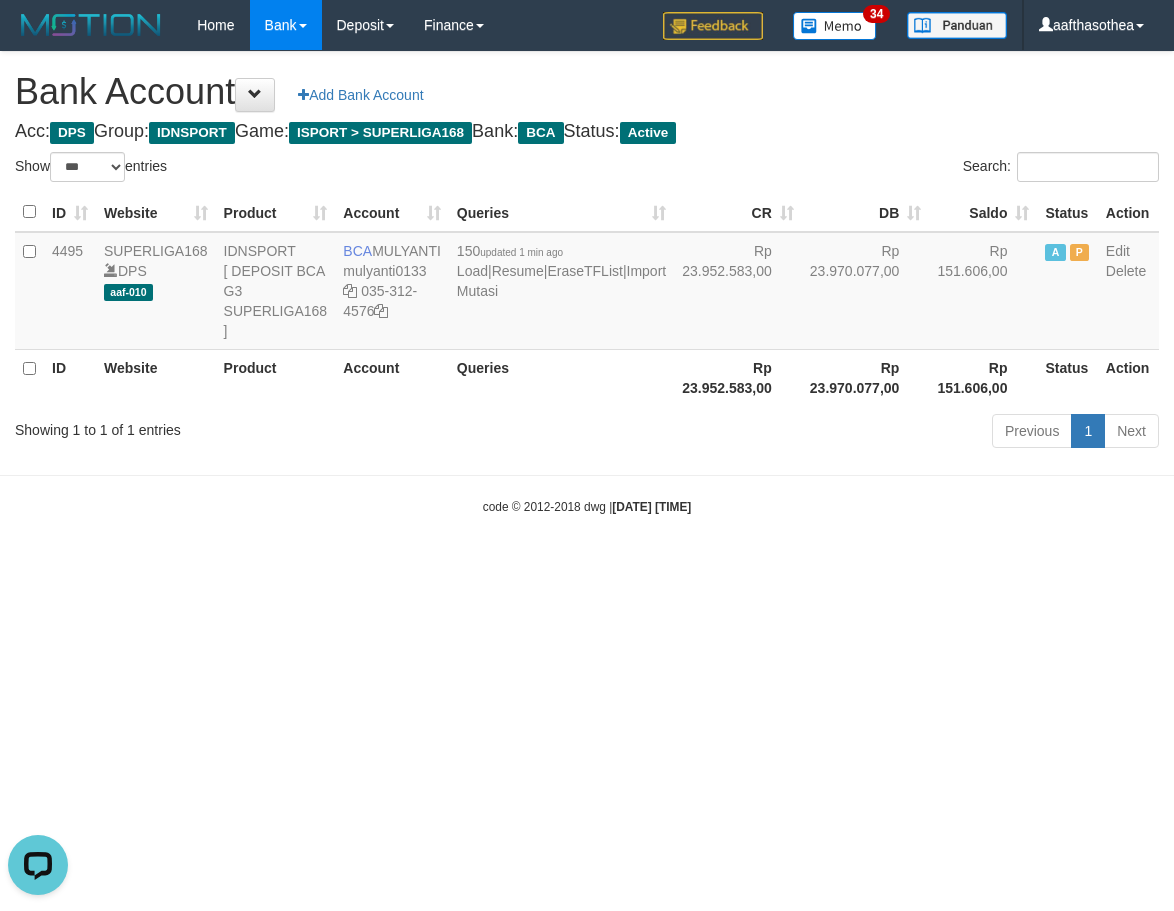 scroll, scrollTop: 0, scrollLeft: 0, axis: both 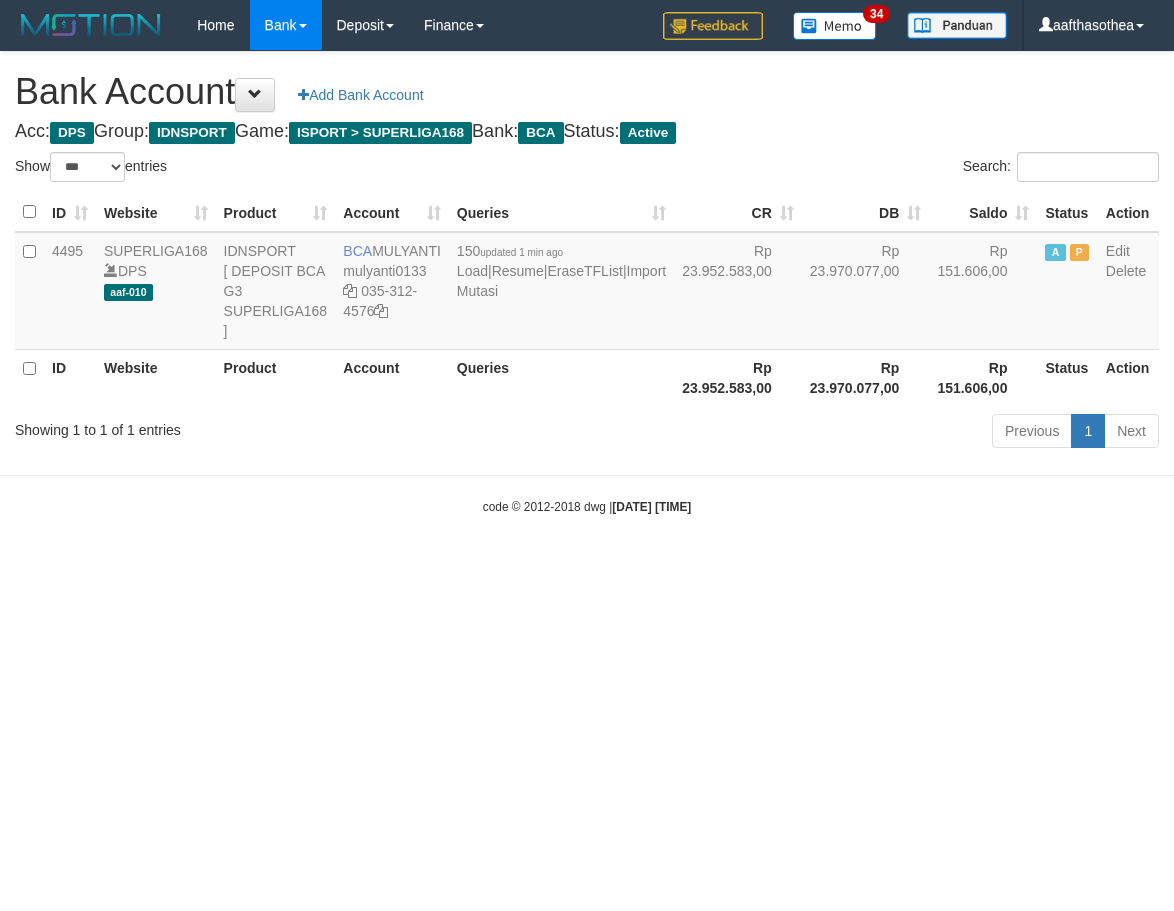 select on "***" 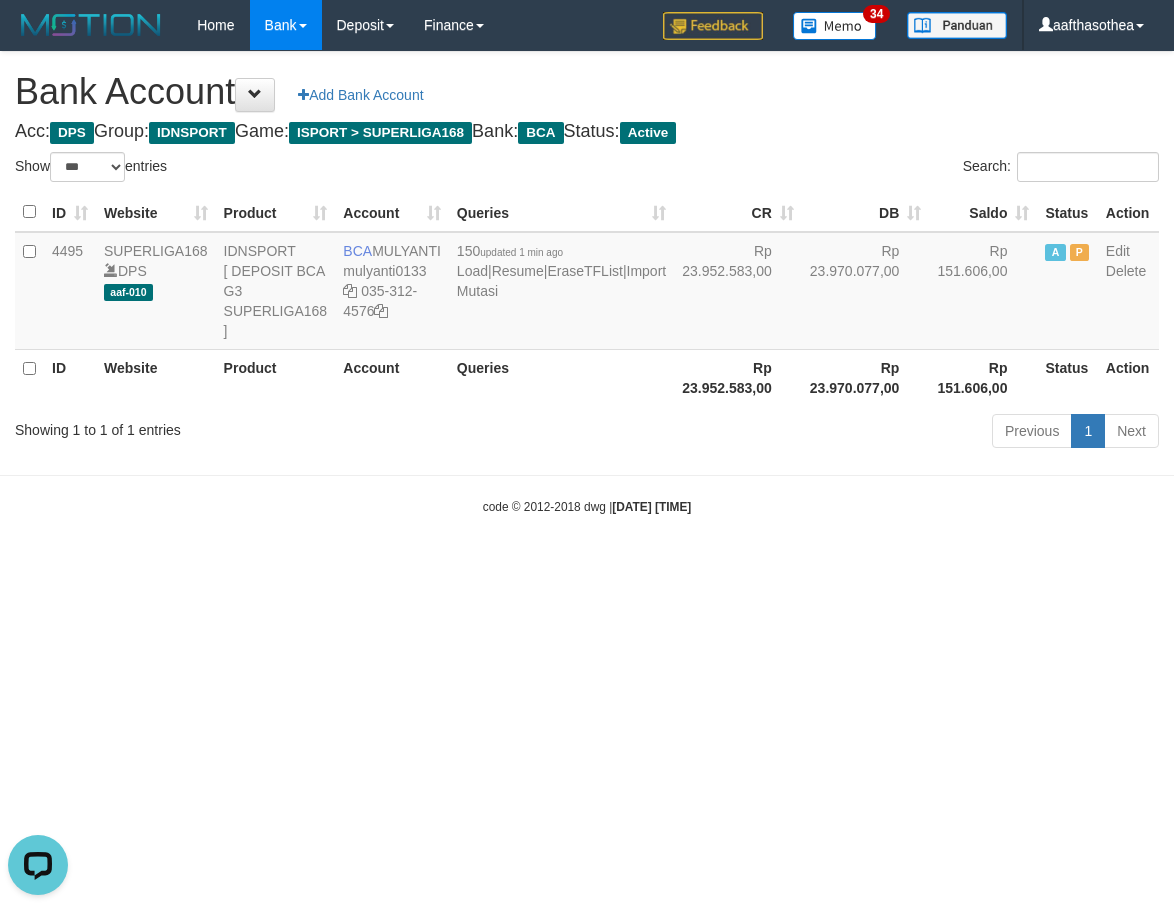 scroll, scrollTop: 0, scrollLeft: 0, axis: both 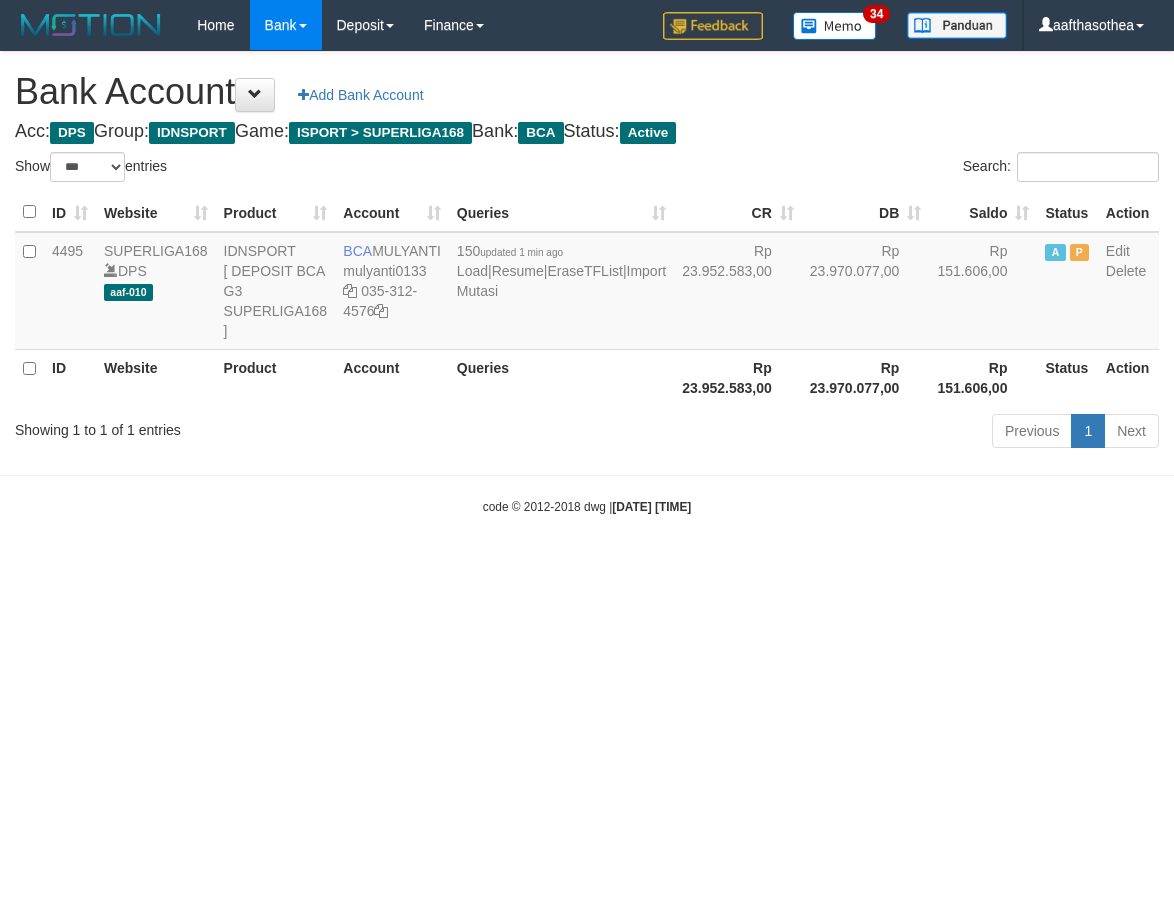 select on "***" 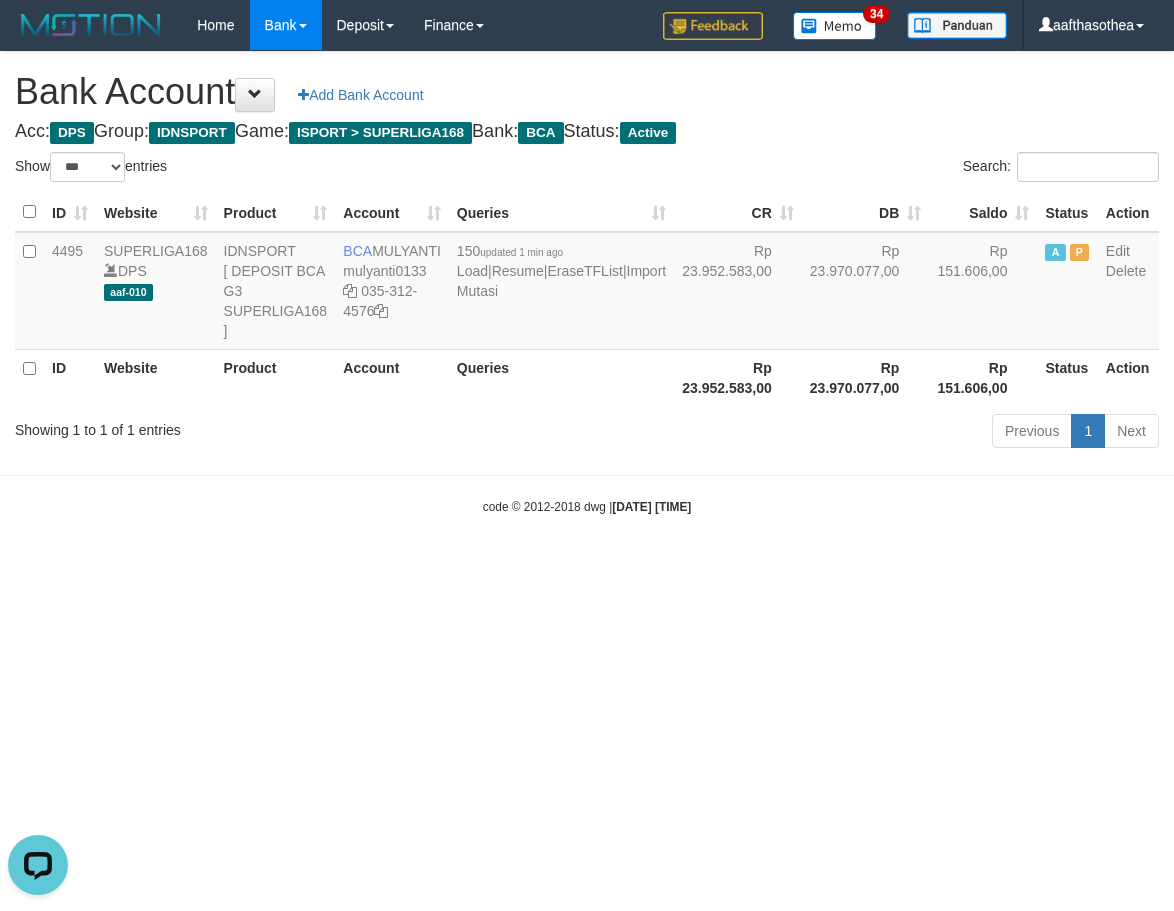 scroll, scrollTop: 0, scrollLeft: 0, axis: both 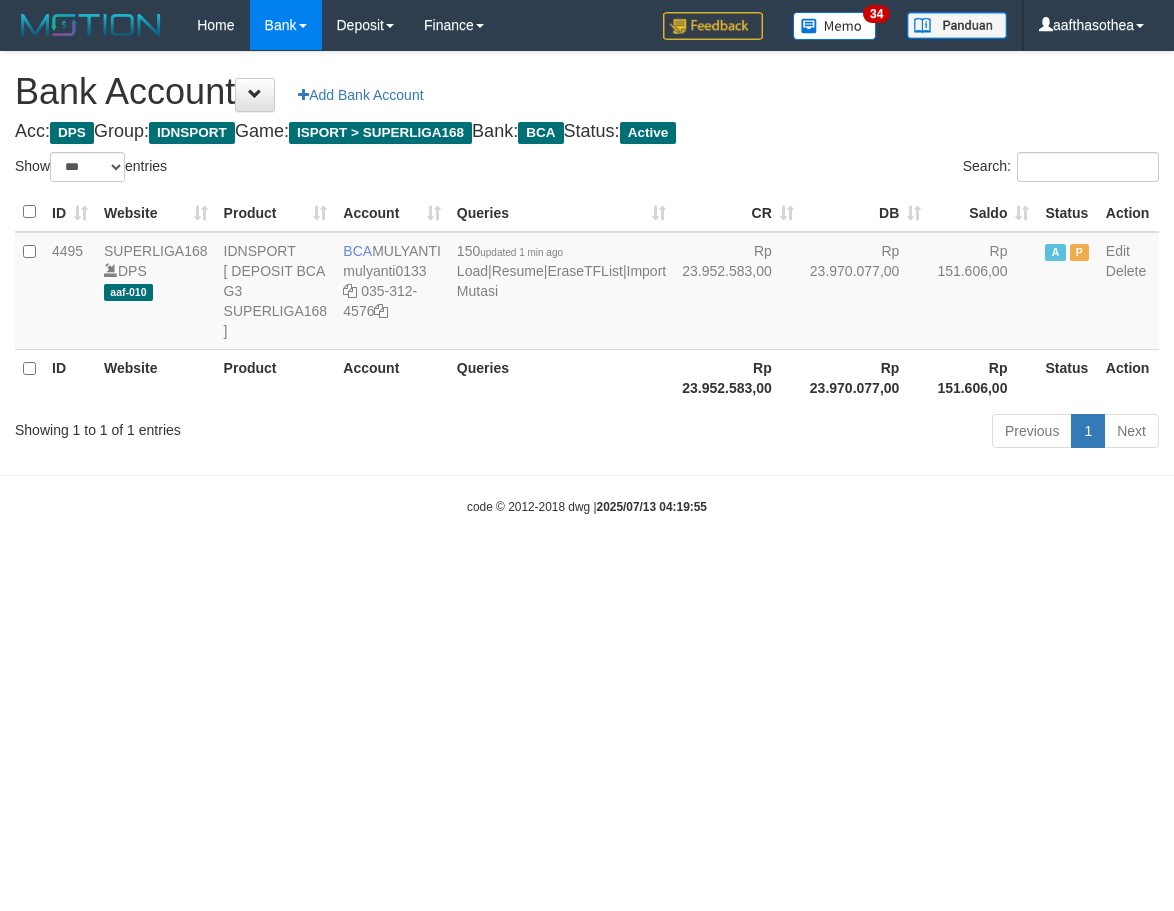 select on "***" 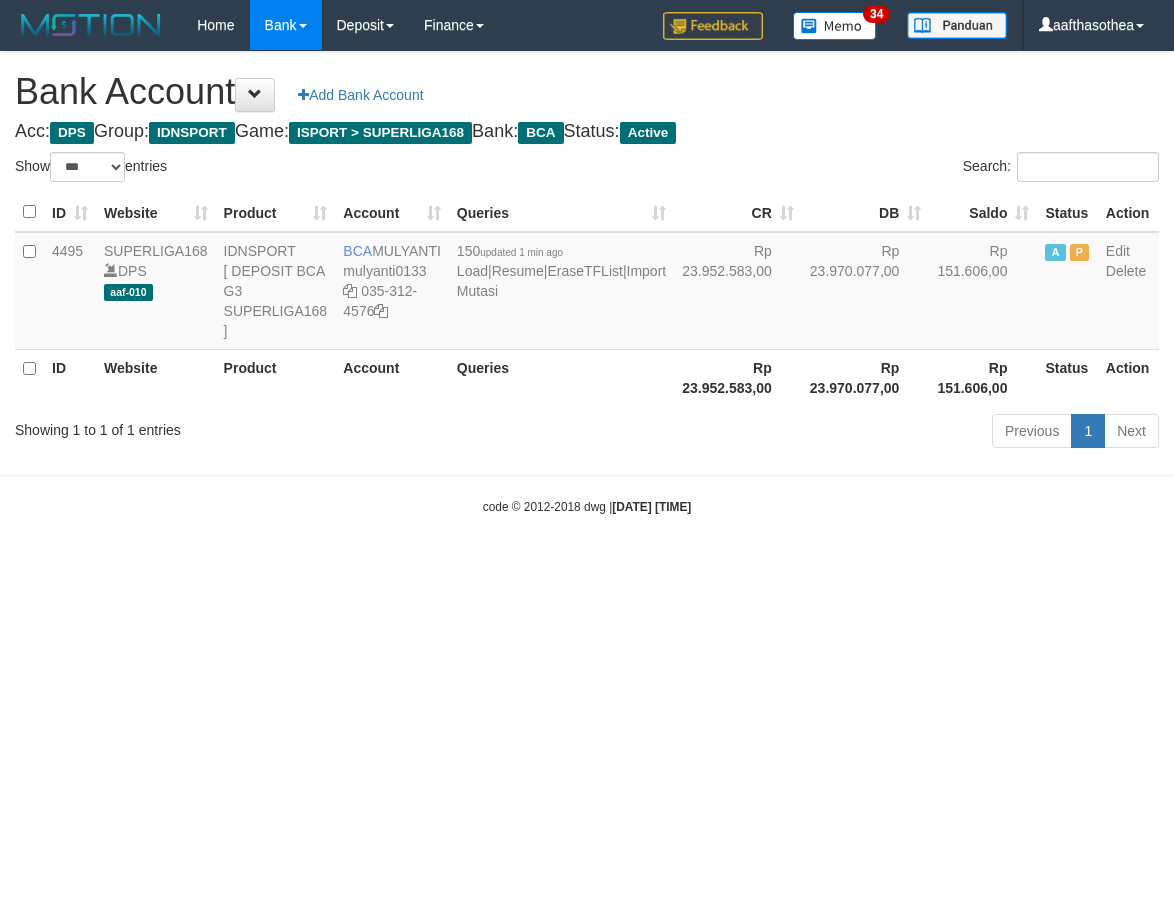 select on "***" 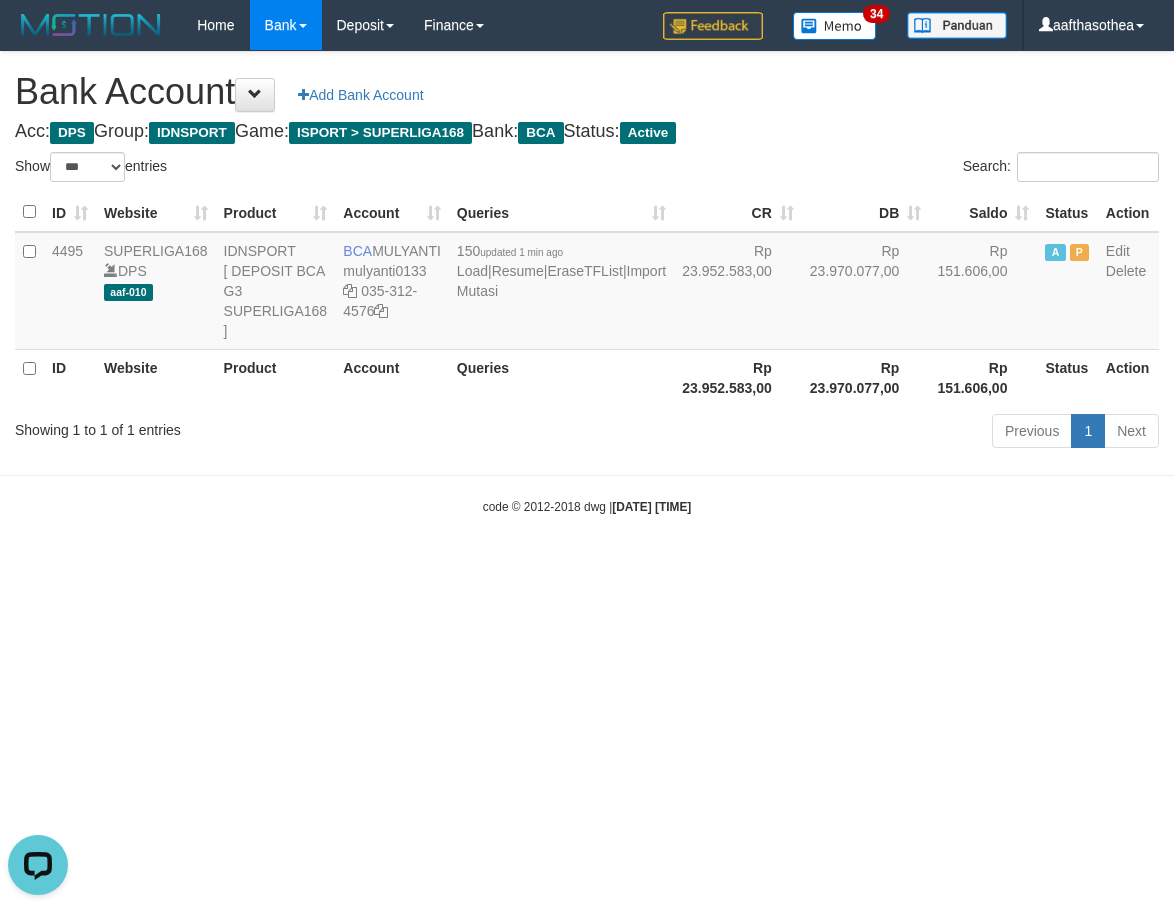 scroll, scrollTop: 0, scrollLeft: 0, axis: both 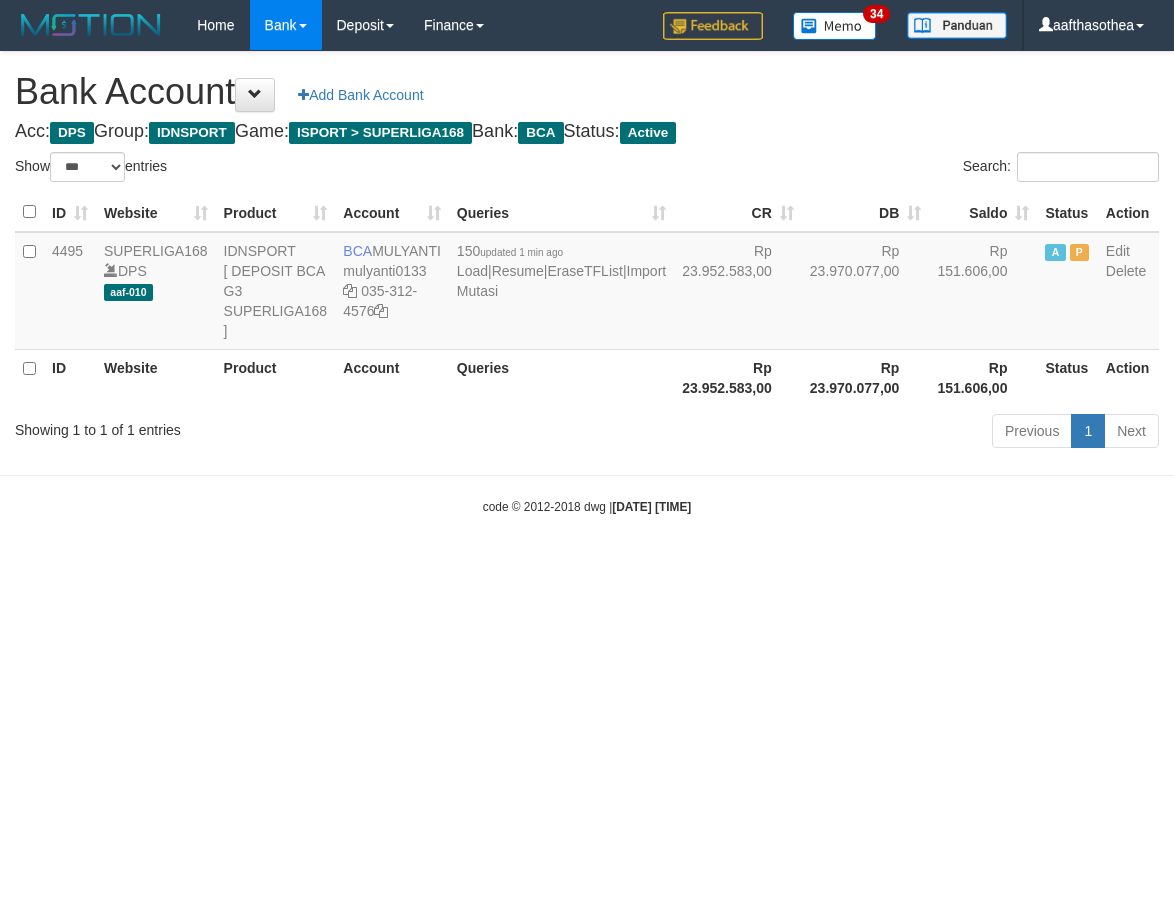 select on "***" 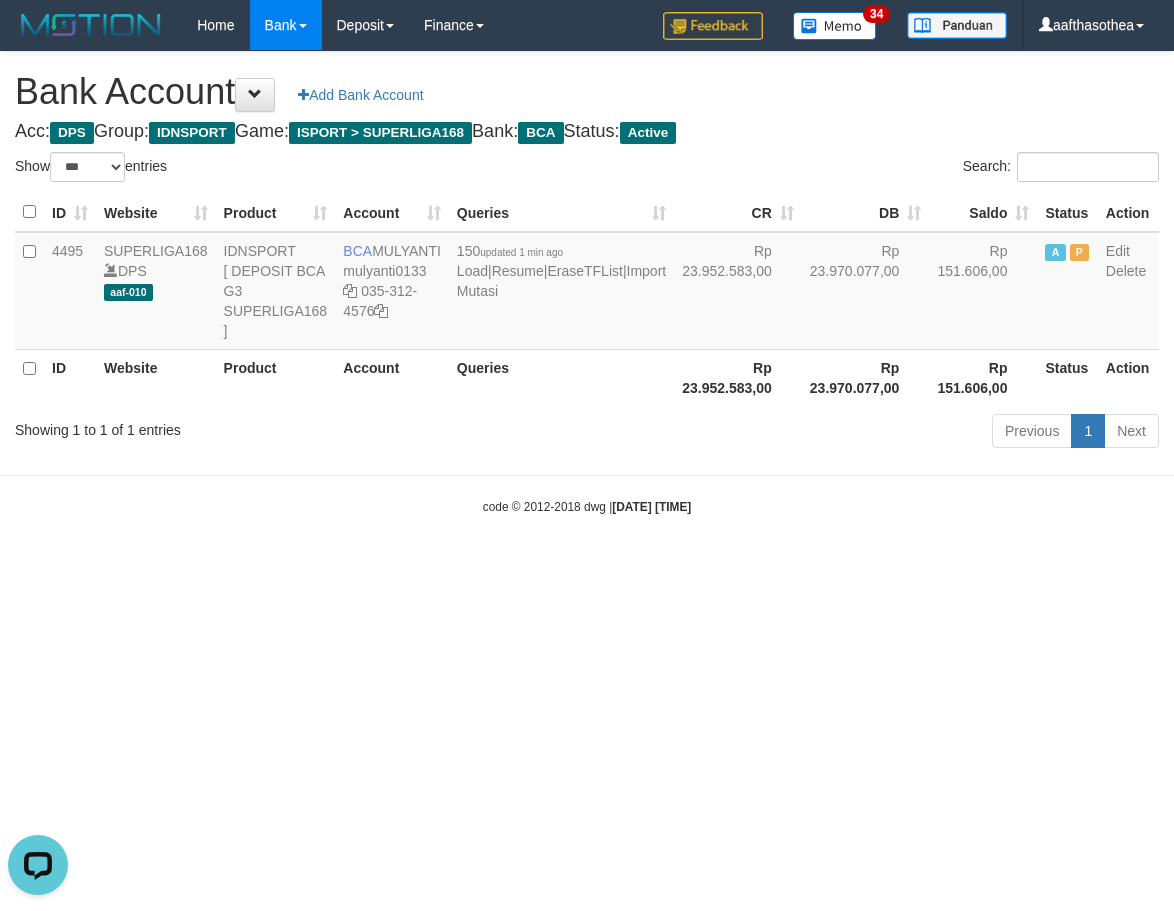 scroll, scrollTop: 0, scrollLeft: 0, axis: both 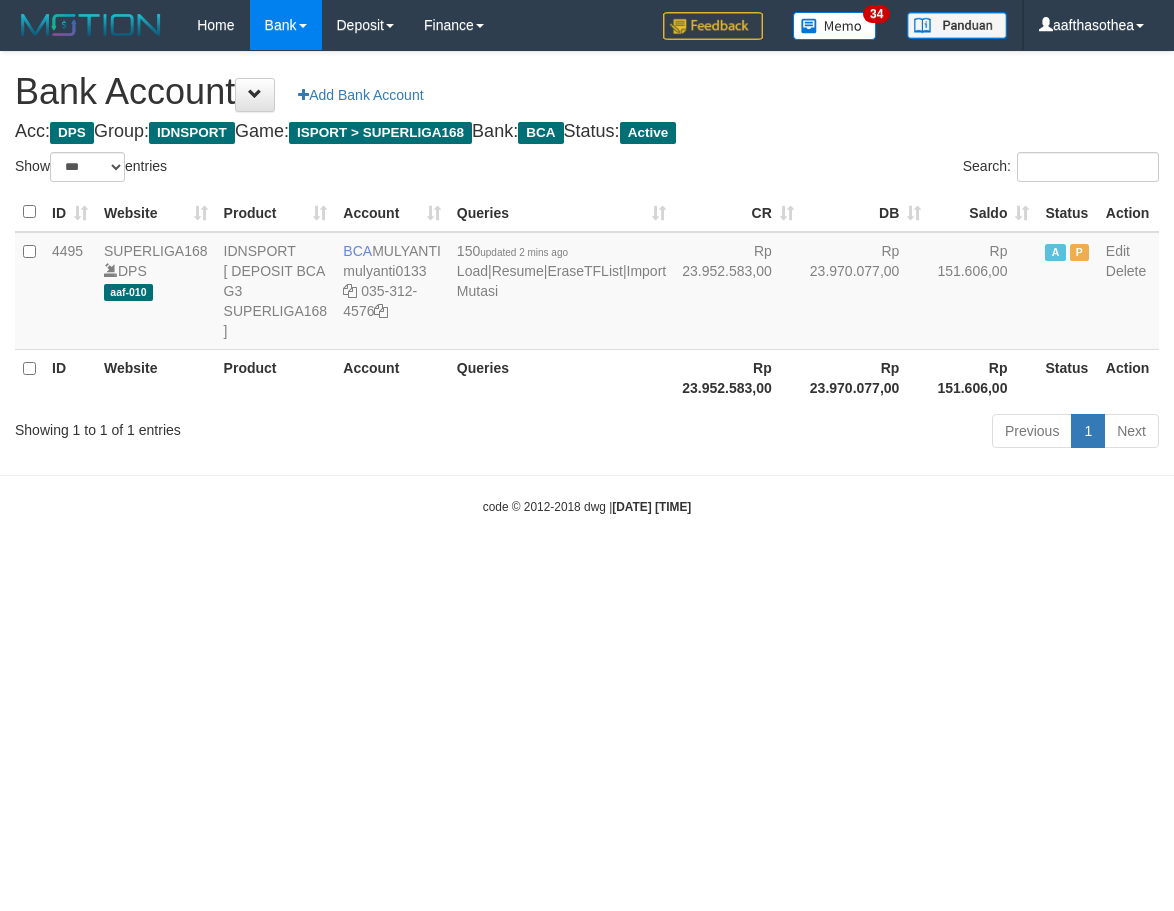 select on "***" 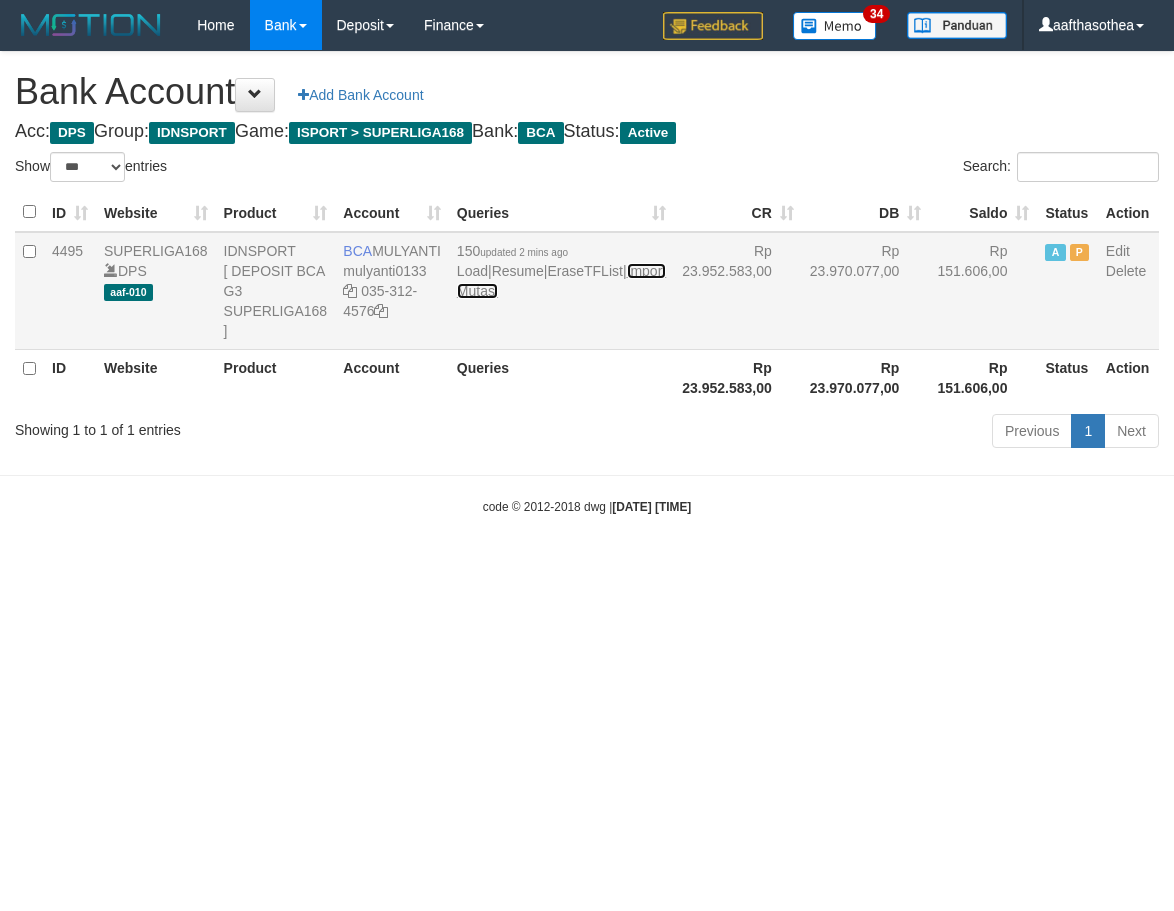 click on "Import Mutasi" at bounding box center [561, 281] 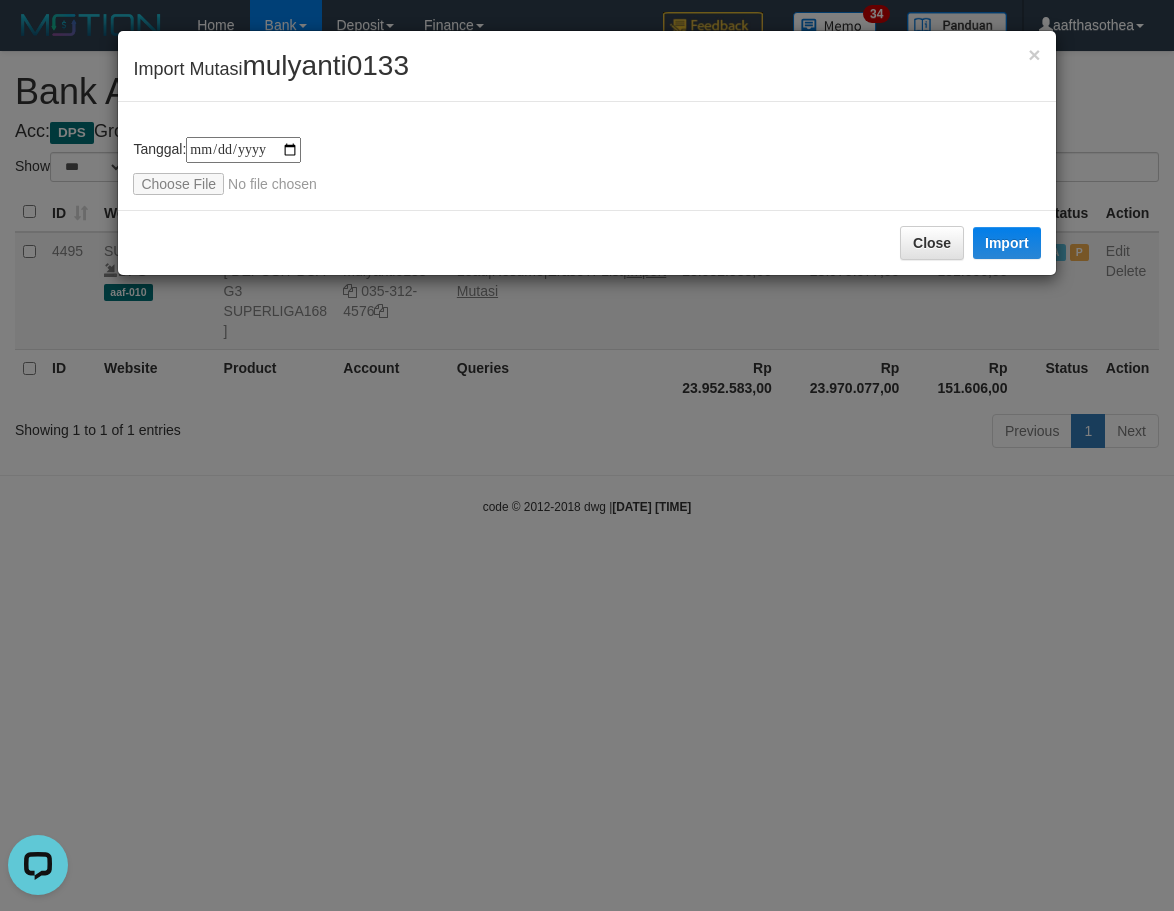 scroll, scrollTop: 0, scrollLeft: 0, axis: both 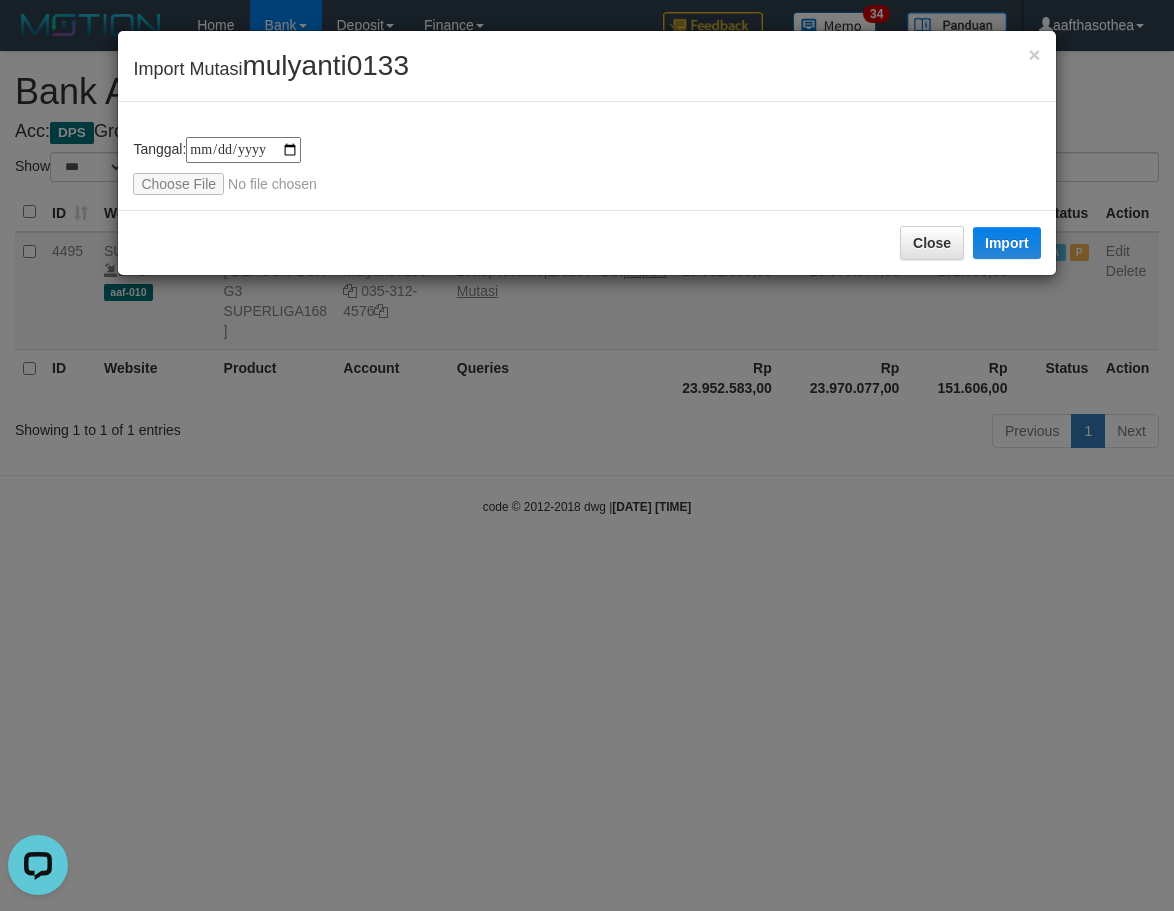 type on "**********" 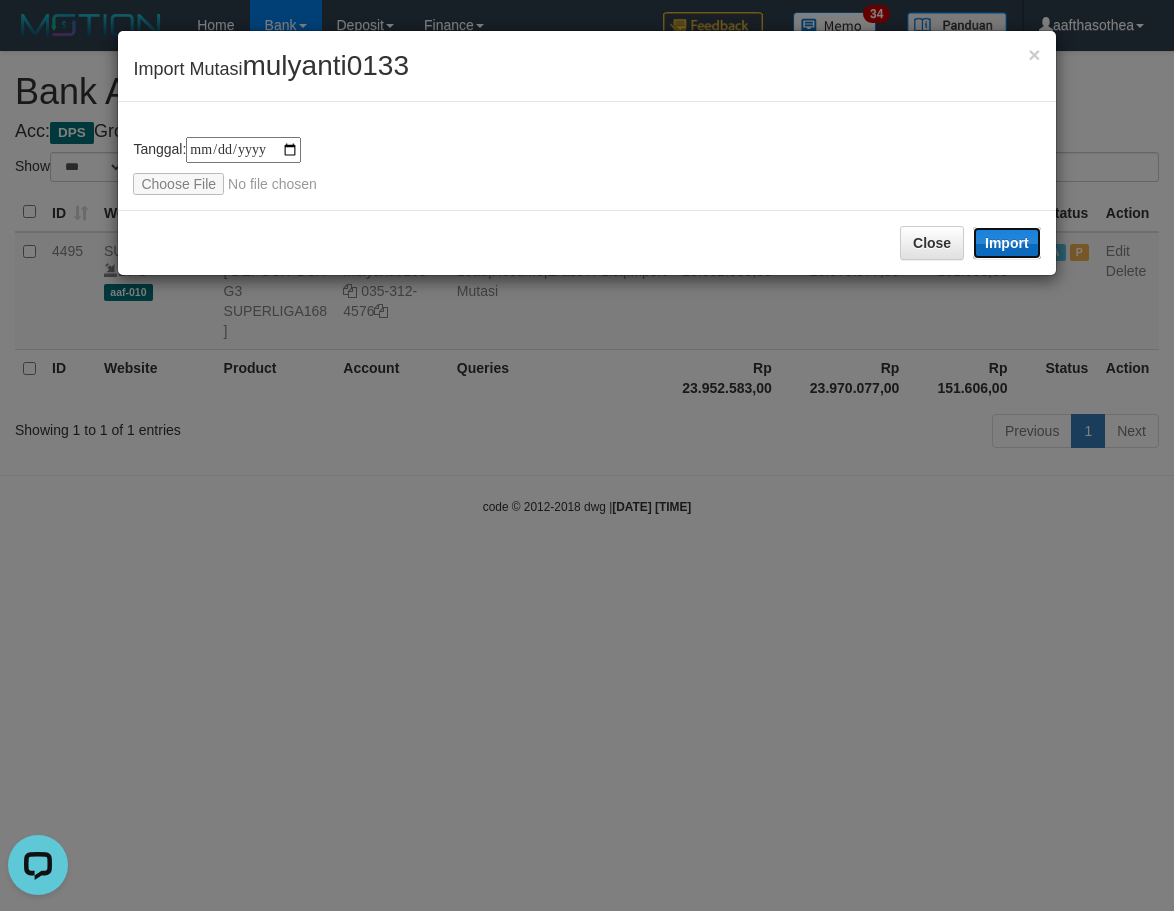 click on "Import" at bounding box center (1007, 243) 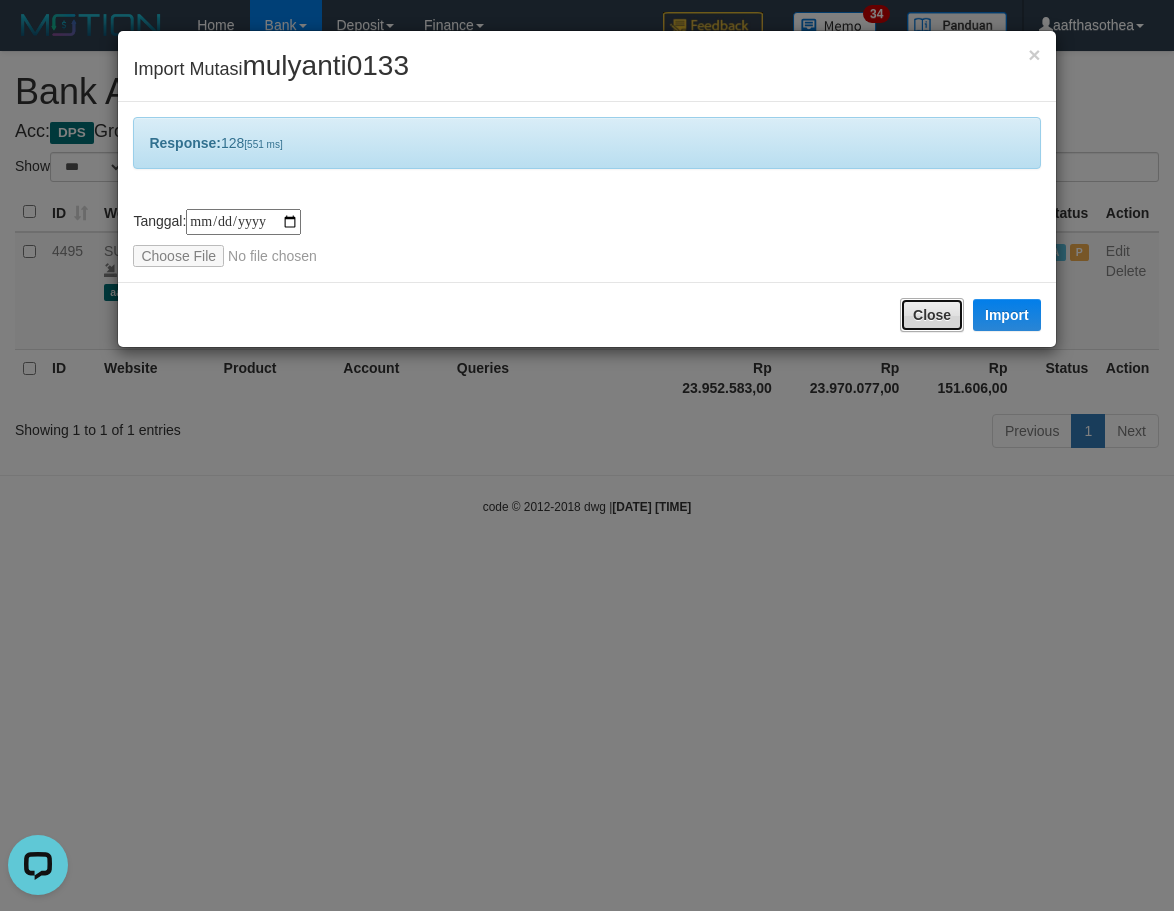 click on "Close" at bounding box center [932, 315] 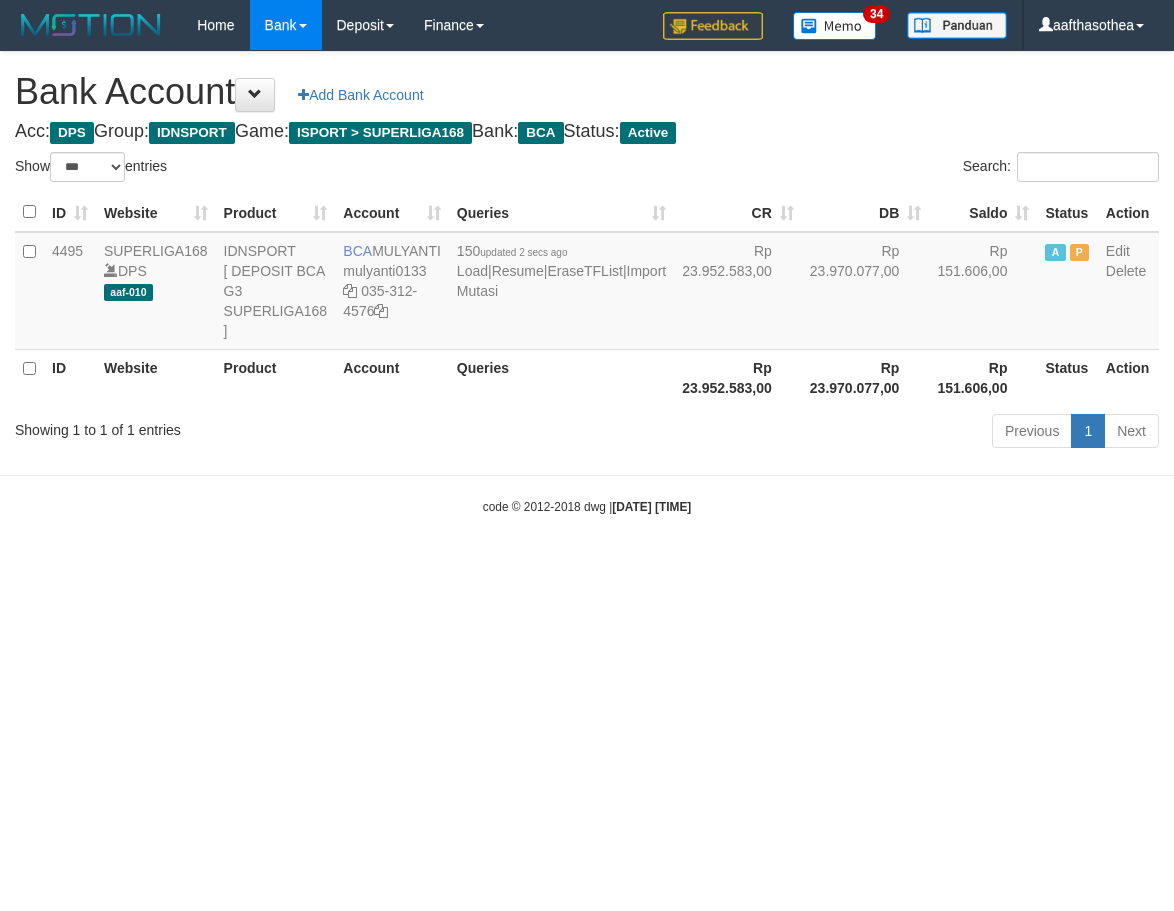 select on "***" 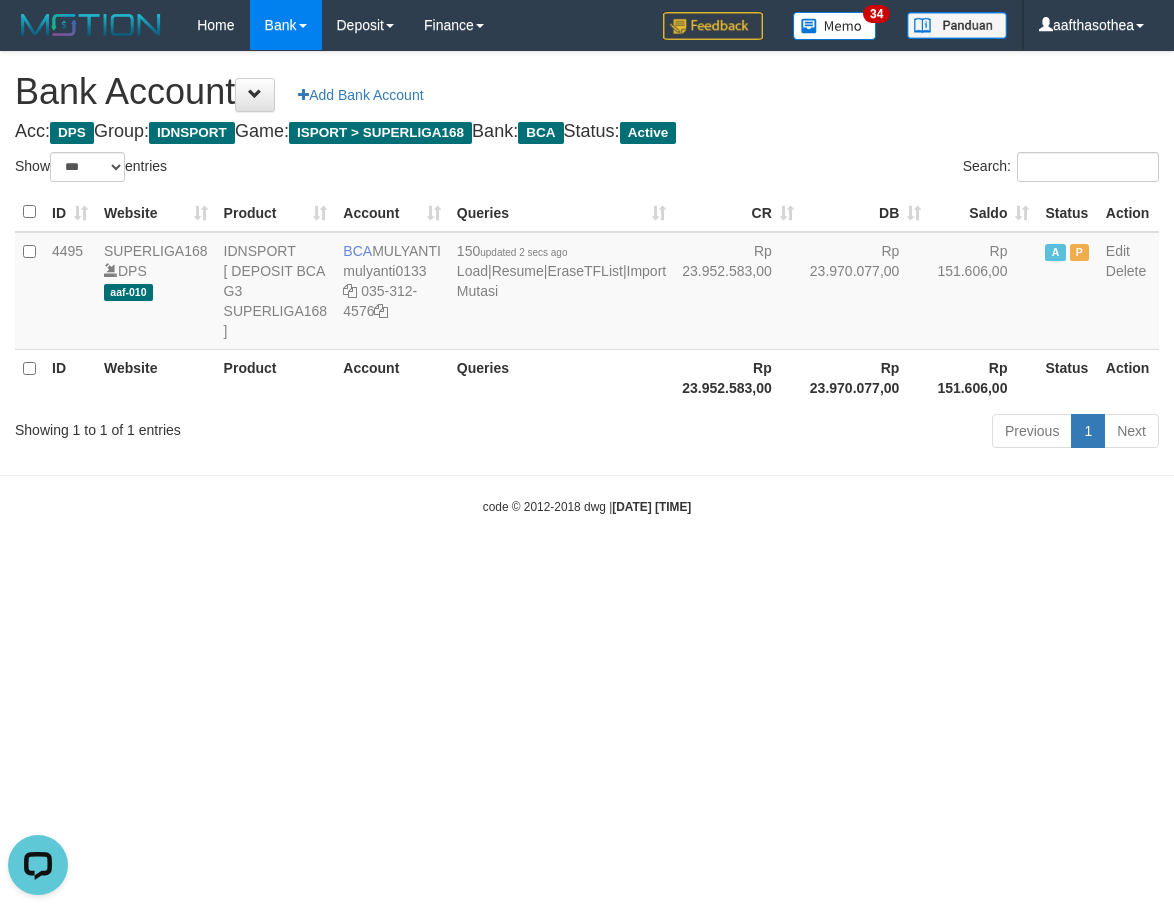 scroll, scrollTop: 0, scrollLeft: 0, axis: both 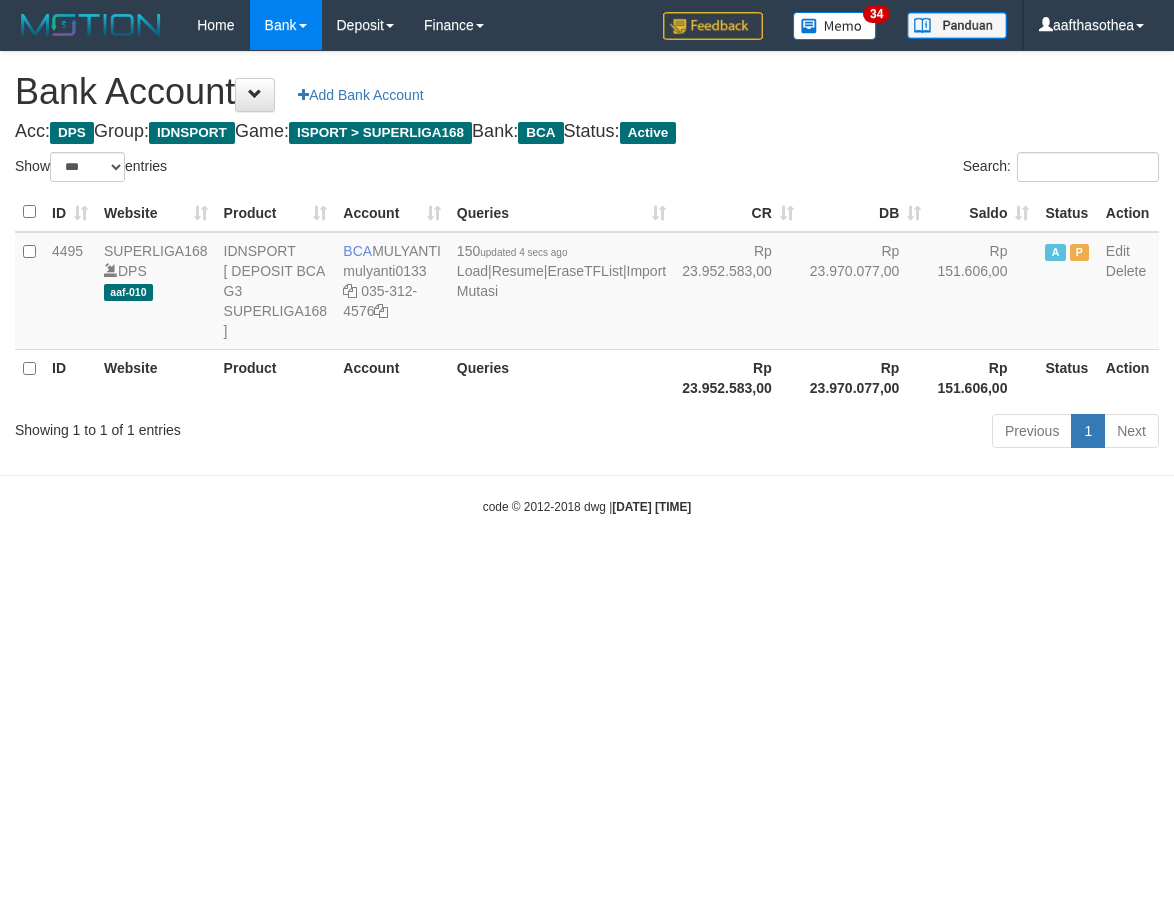 select on "***" 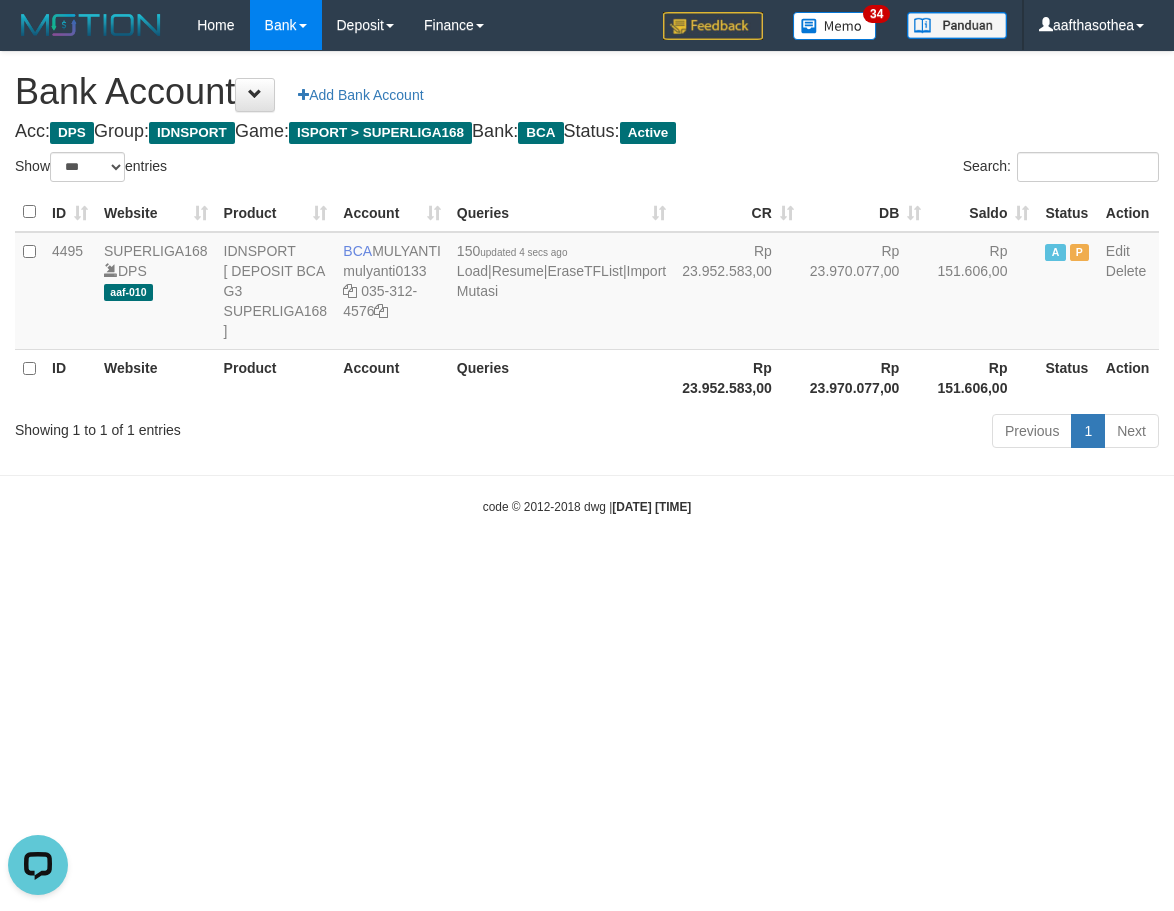 scroll, scrollTop: 0, scrollLeft: 0, axis: both 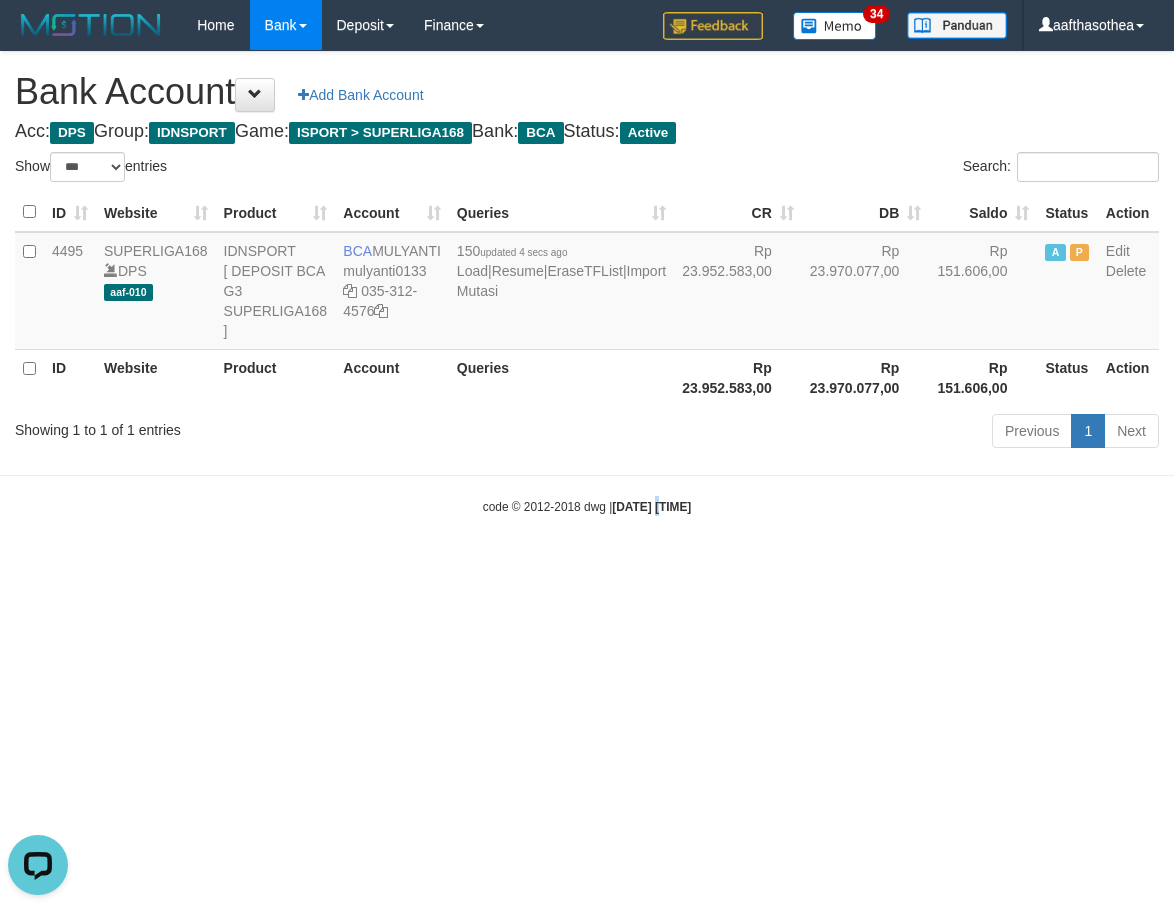 click on "Toggle navigation
Home
Bank
Account List
Load
By Website
Group
[ISPORT]													SUPERLIGA168
By Load Group (DPS)" at bounding box center (587, 283) 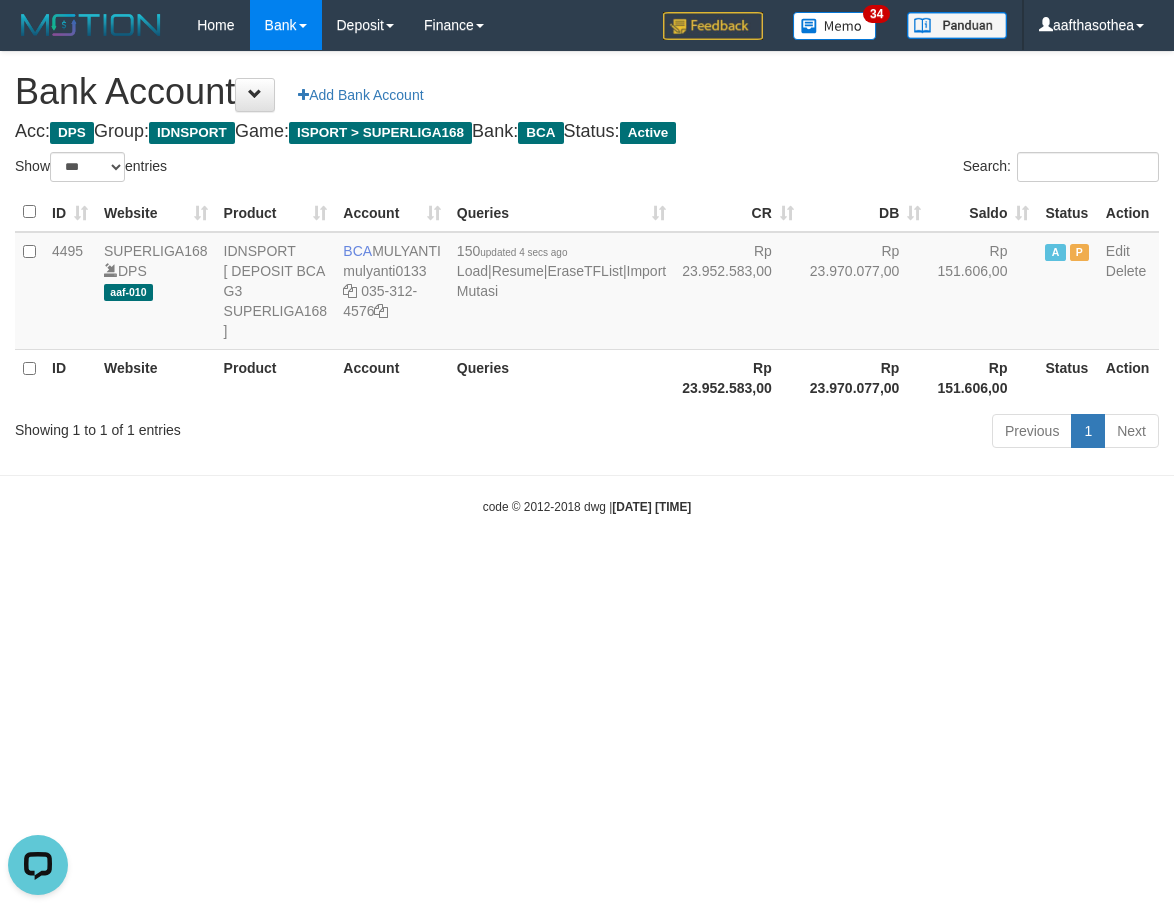click on "Toggle navigation
Home
Bank
Account List
Load
By Website
Group
[ISPORT]													SUPERLIGA168
By Load Group (DPS)" at bounding box center [587, 283] 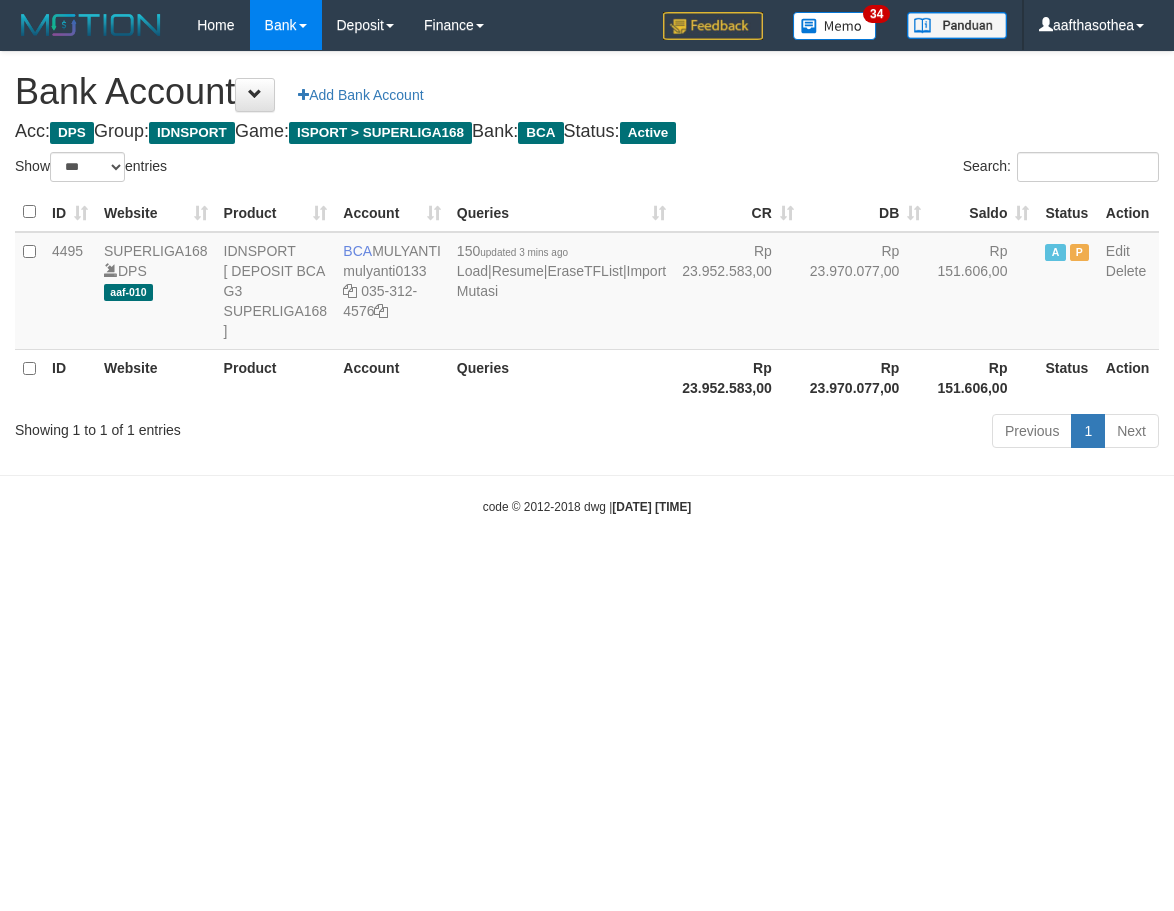 select on "***" 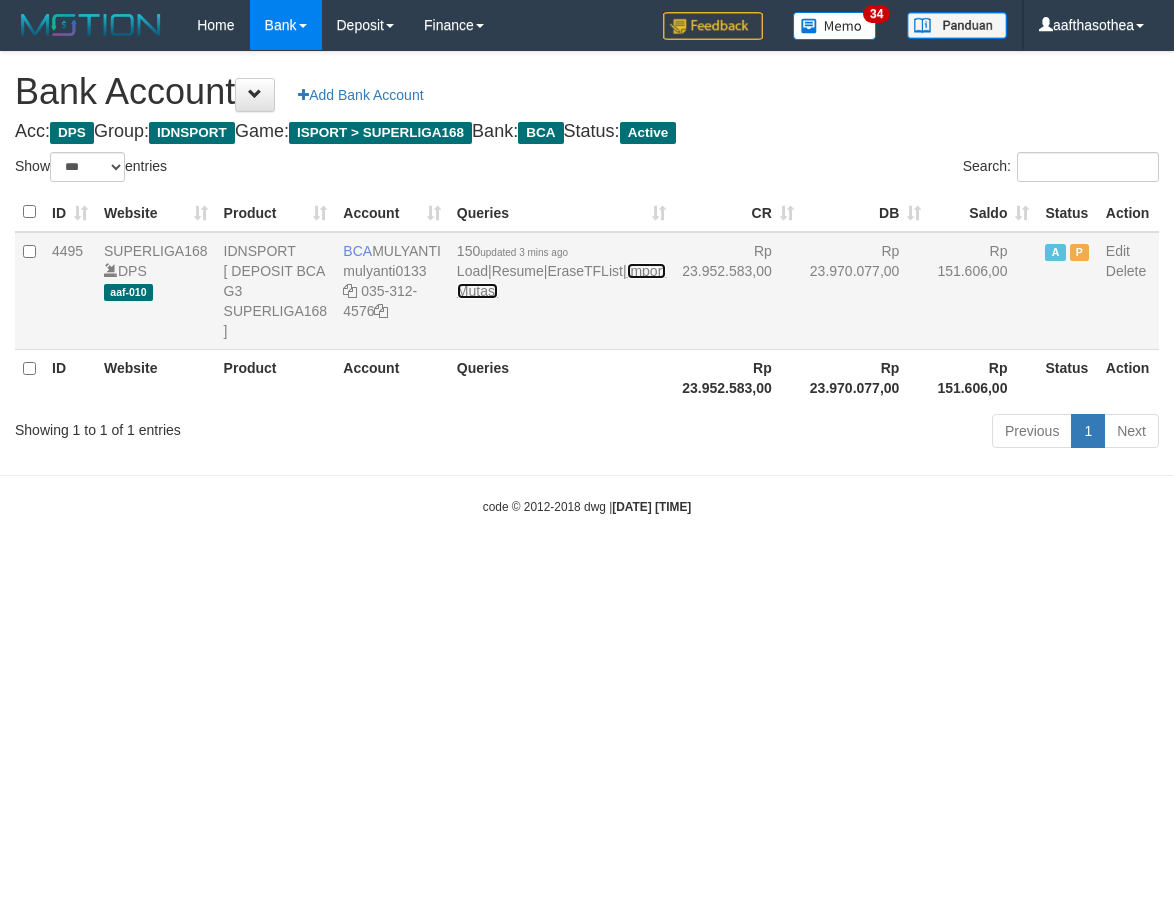 click on "Import Mutasi" at bounding box center (561, 281) 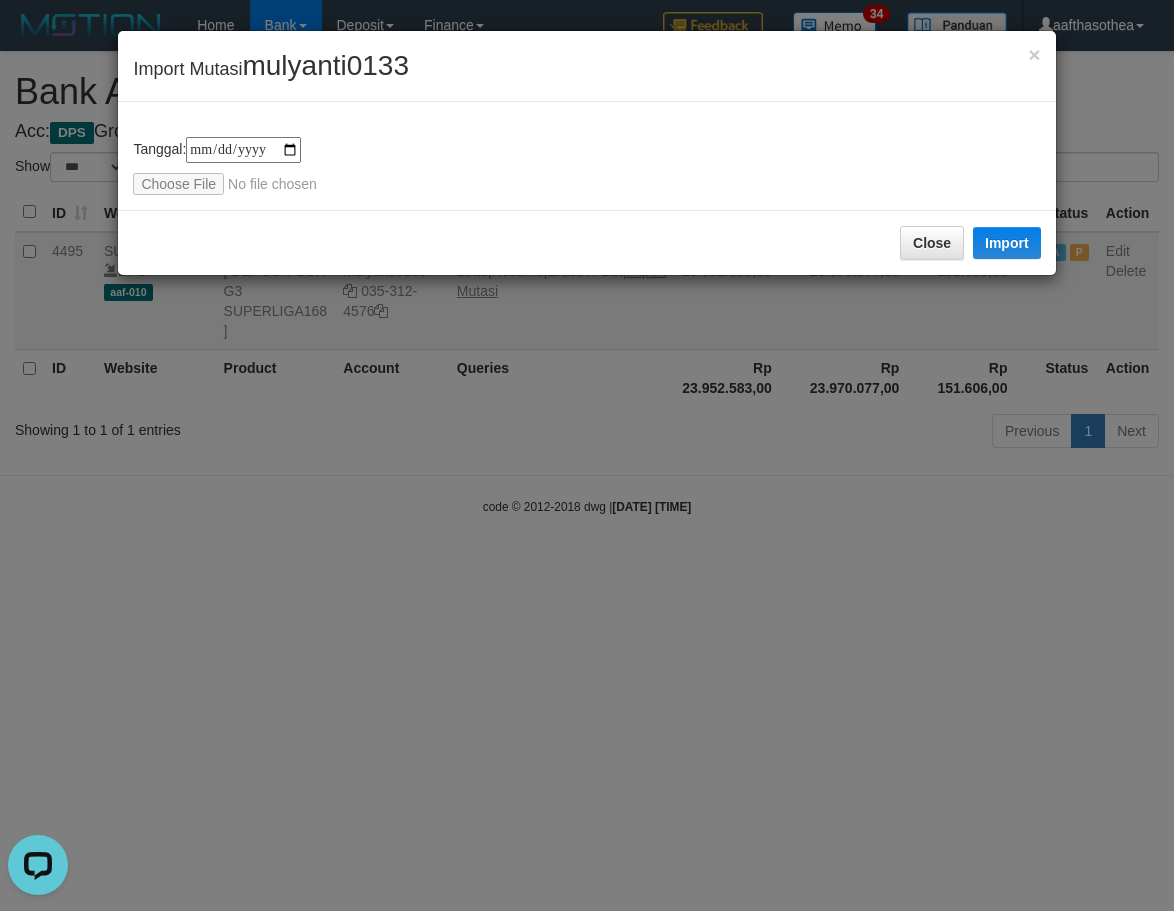 scroll, scrollTop: 0, scrollLeft: 0, axis: both 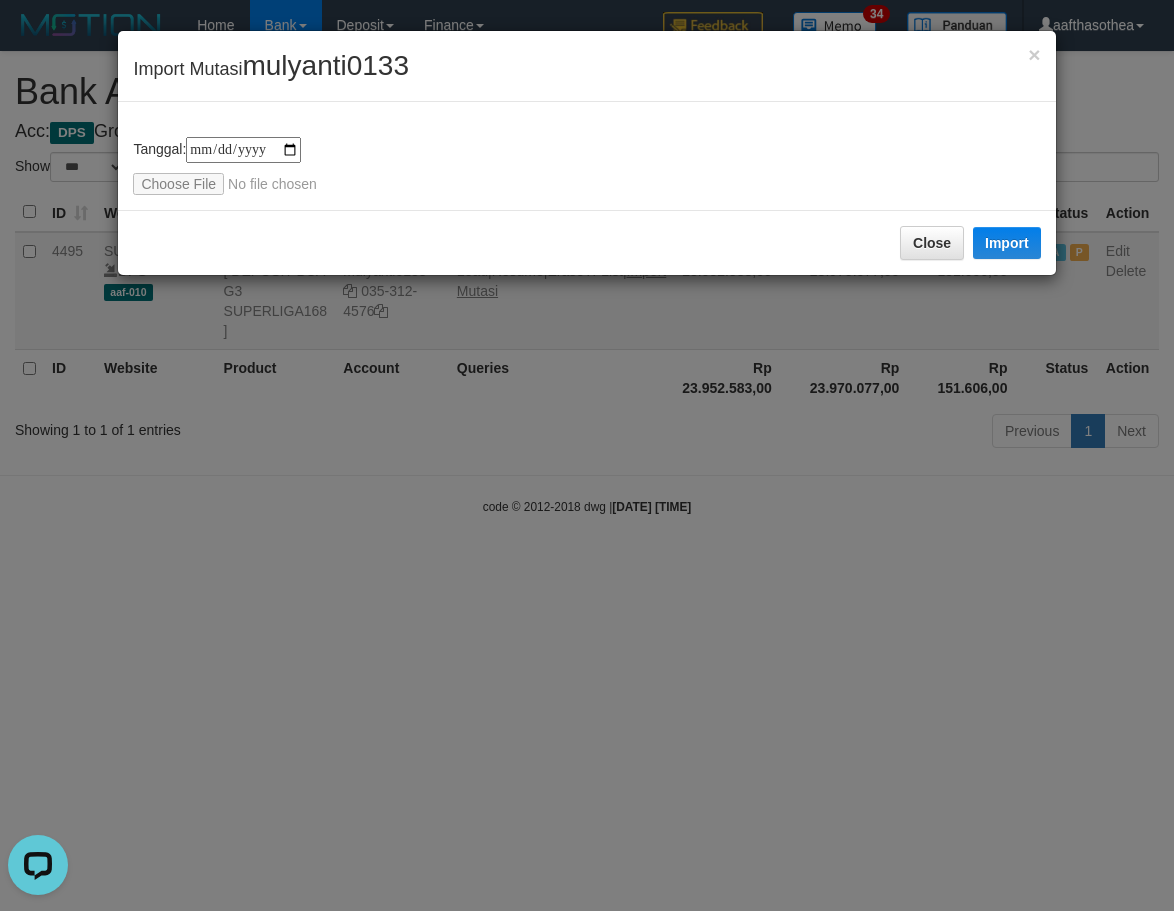 type on "**********" 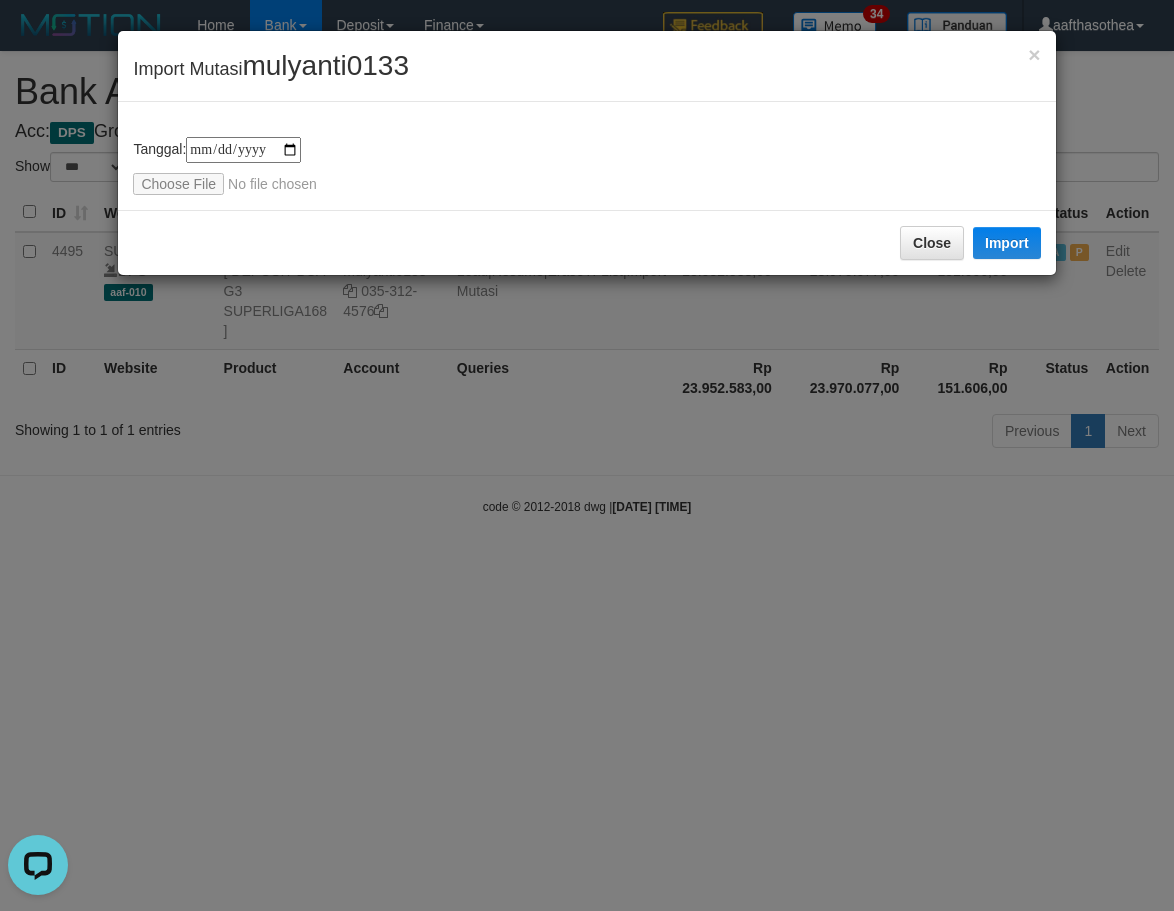 click on "**********" at bounding box center [586, 166] 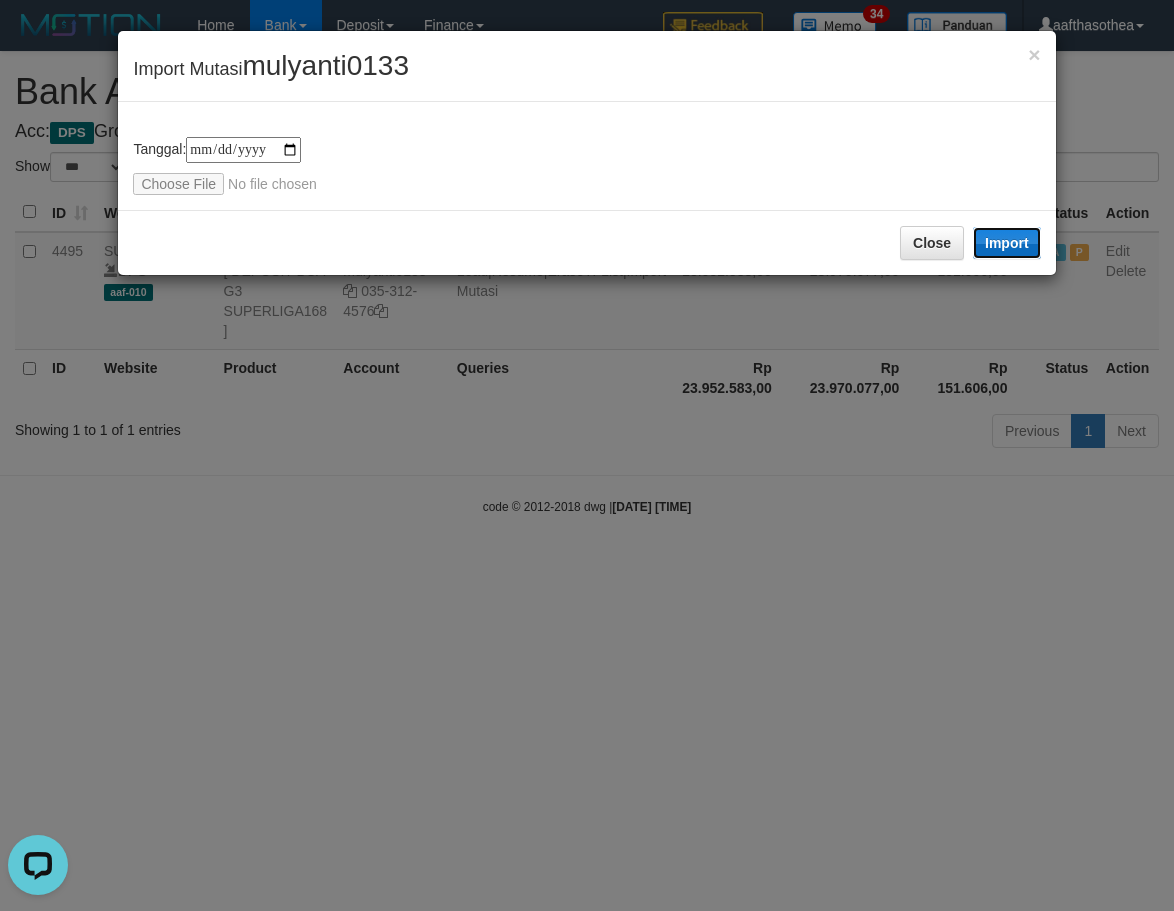 click on "Import" at bounding box center (1007, 243) 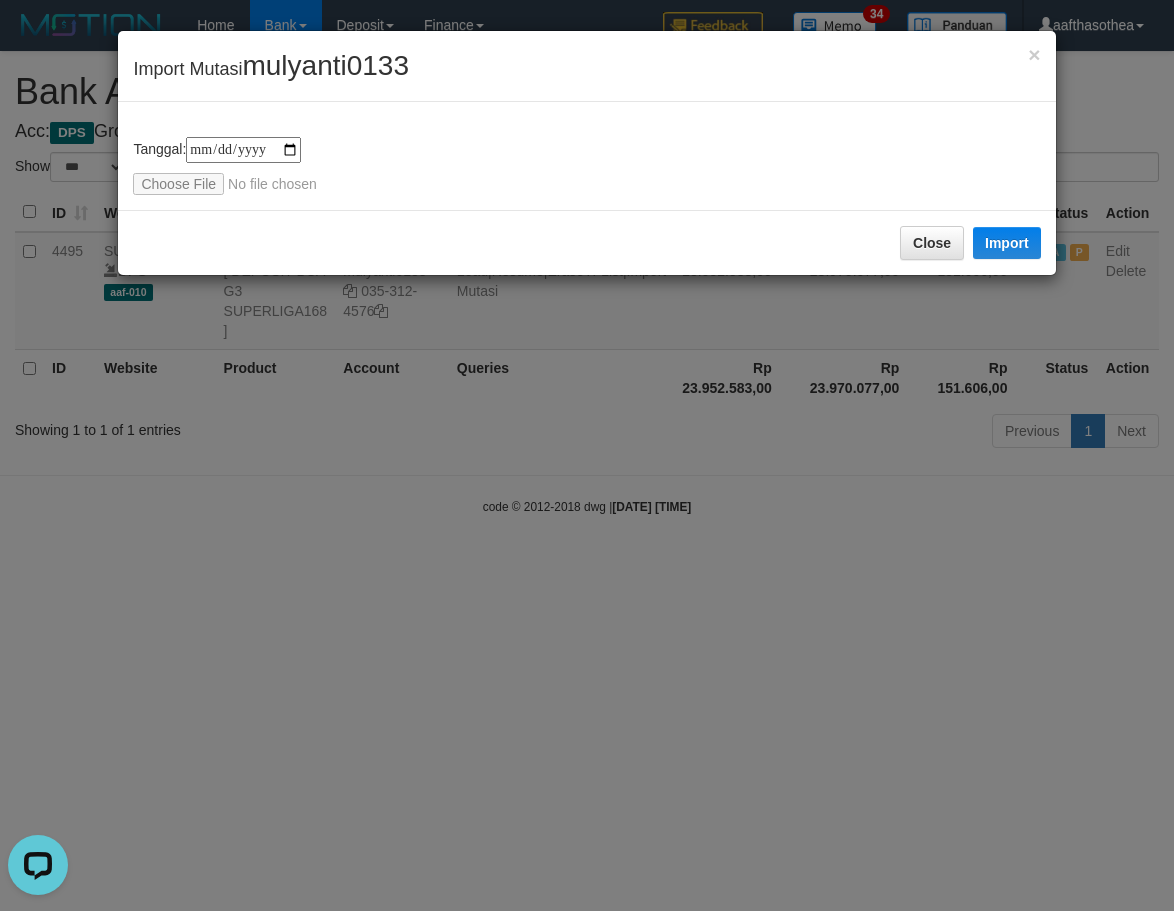 click on "**********" at bounding box center (587, 455) 